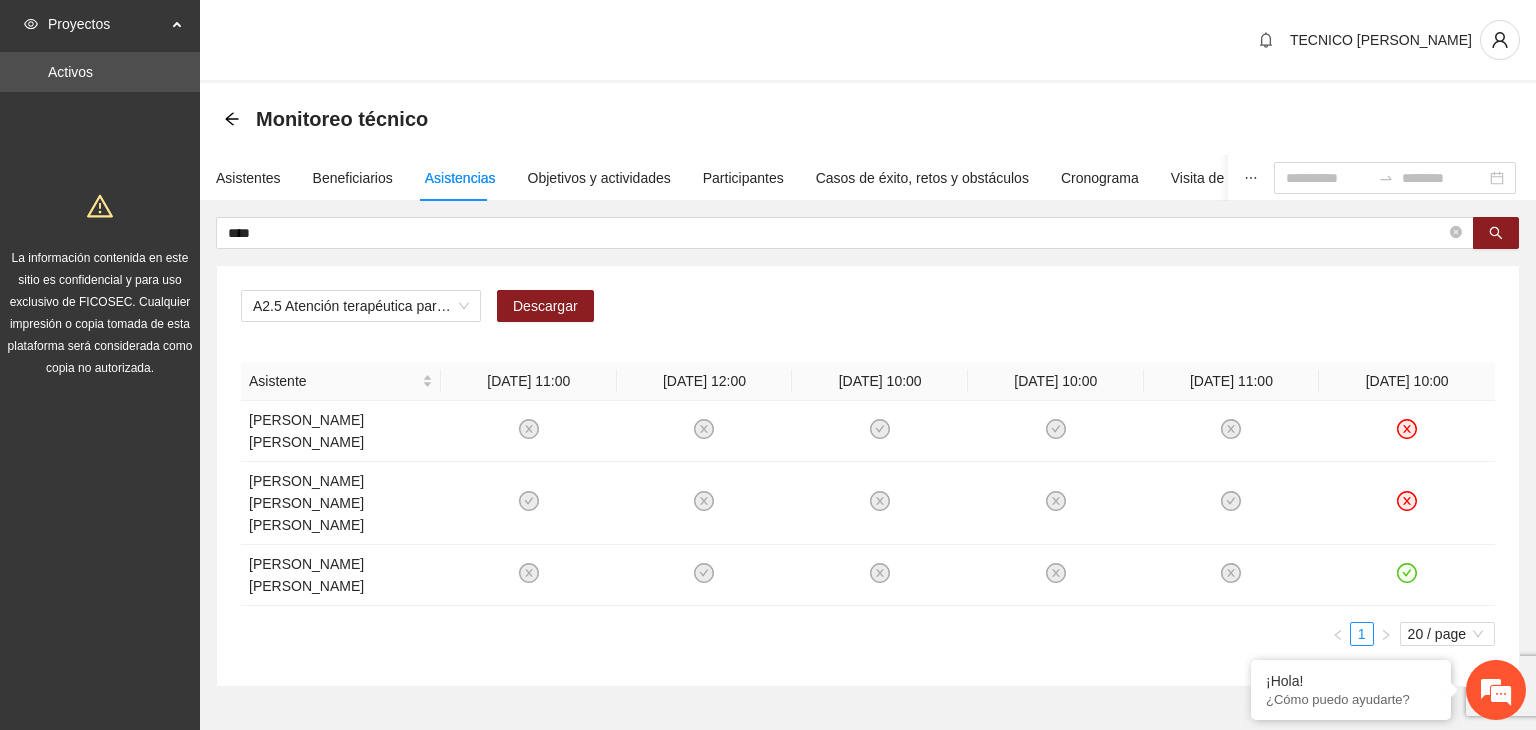 scroll, scrollTop: 0, scrollLeft: 0, axis: both 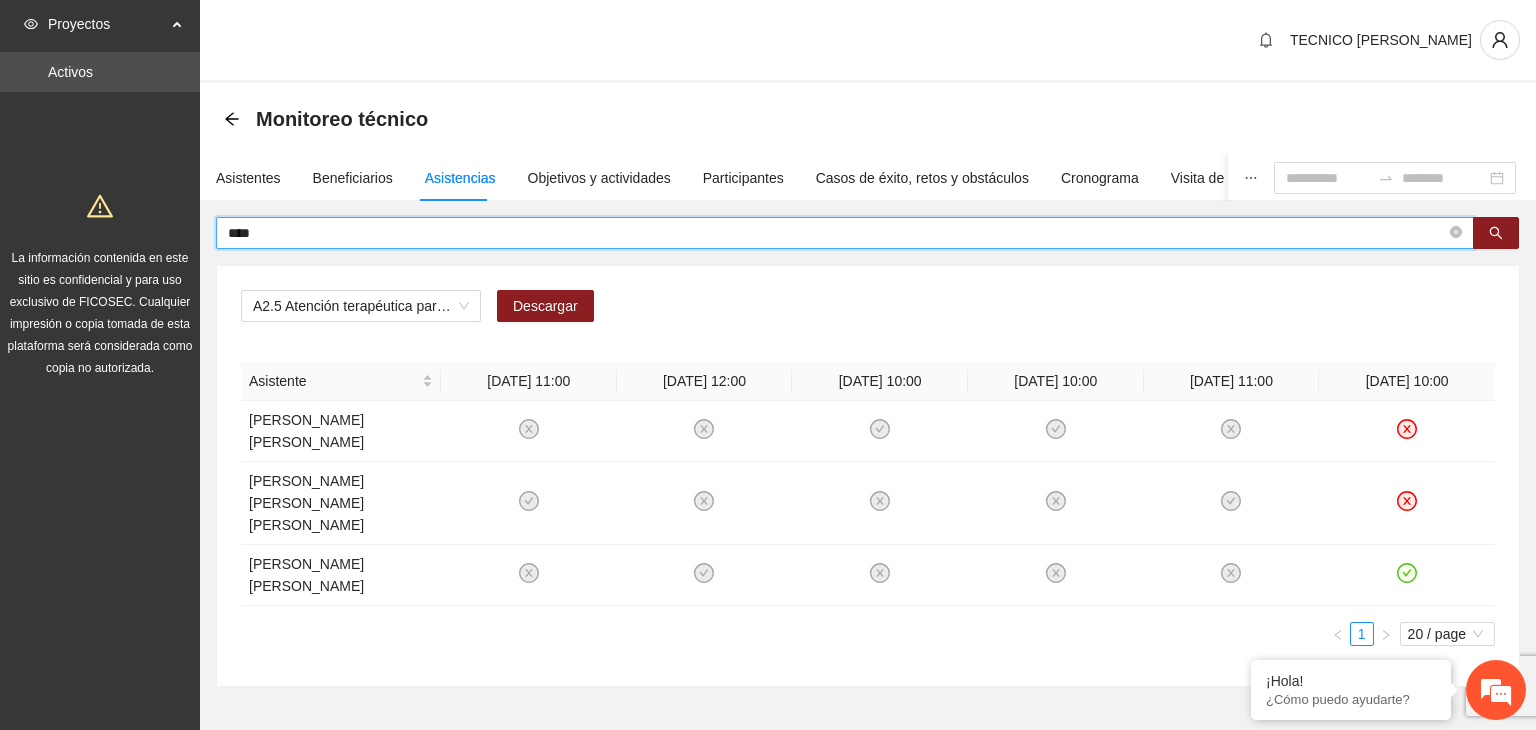 click on "****" at bounding box center [837, 233] 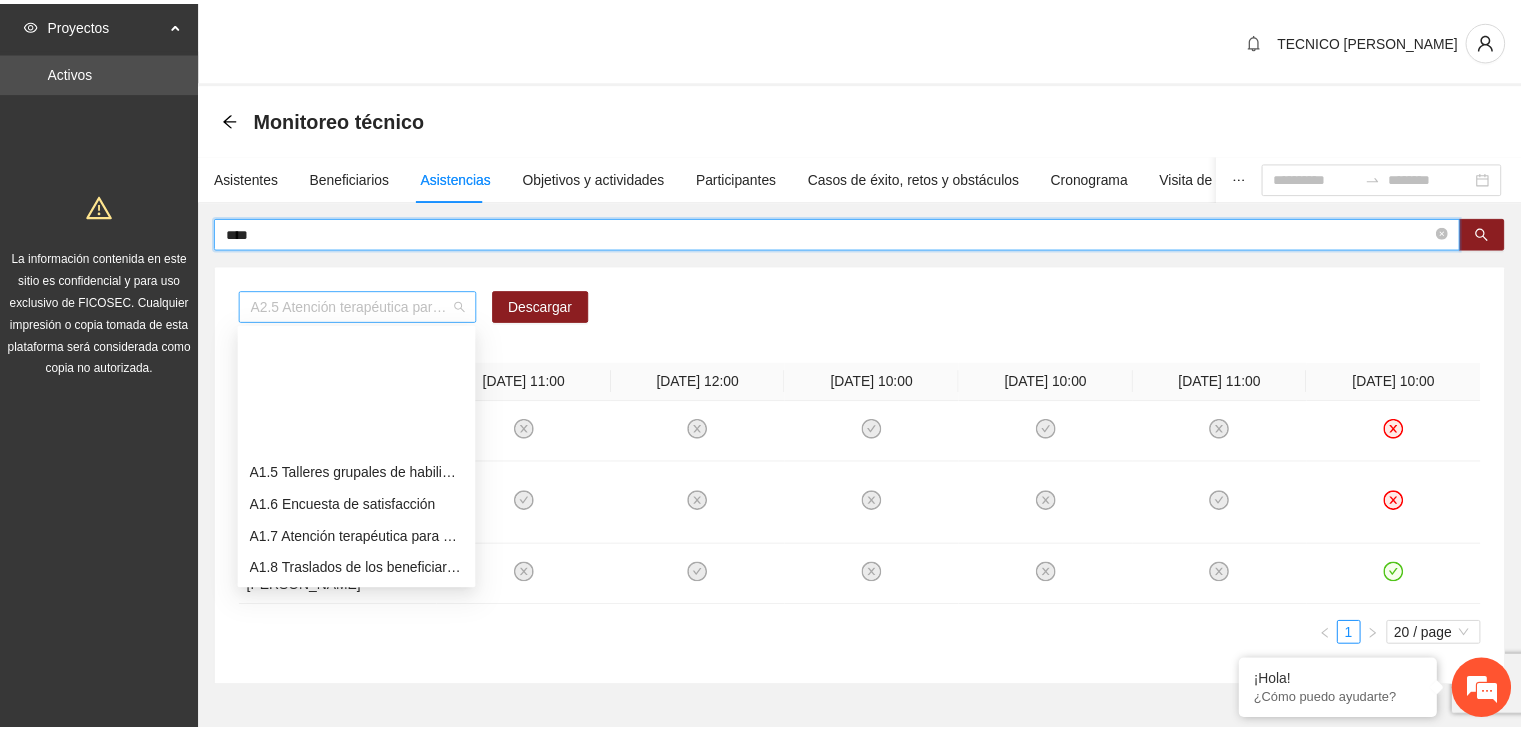 scroll, scrollTop: 160, scrollLeft: 0, axis: vertical 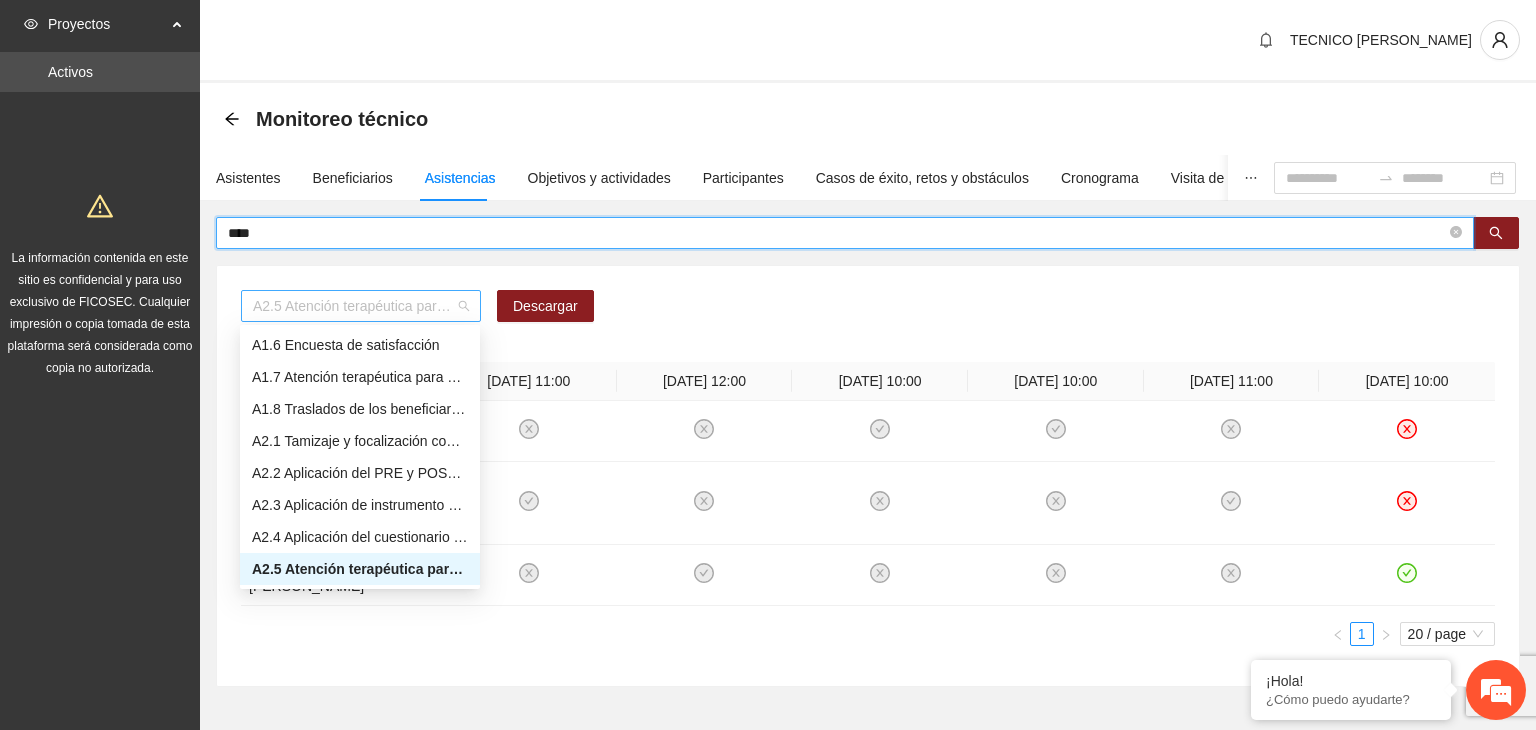 click on "A2.5  Atención terapéutica para el manejo y control de impulsos a NNAyJ que presentan conductas violentas/agresivas." at bounding box center (361, 306) 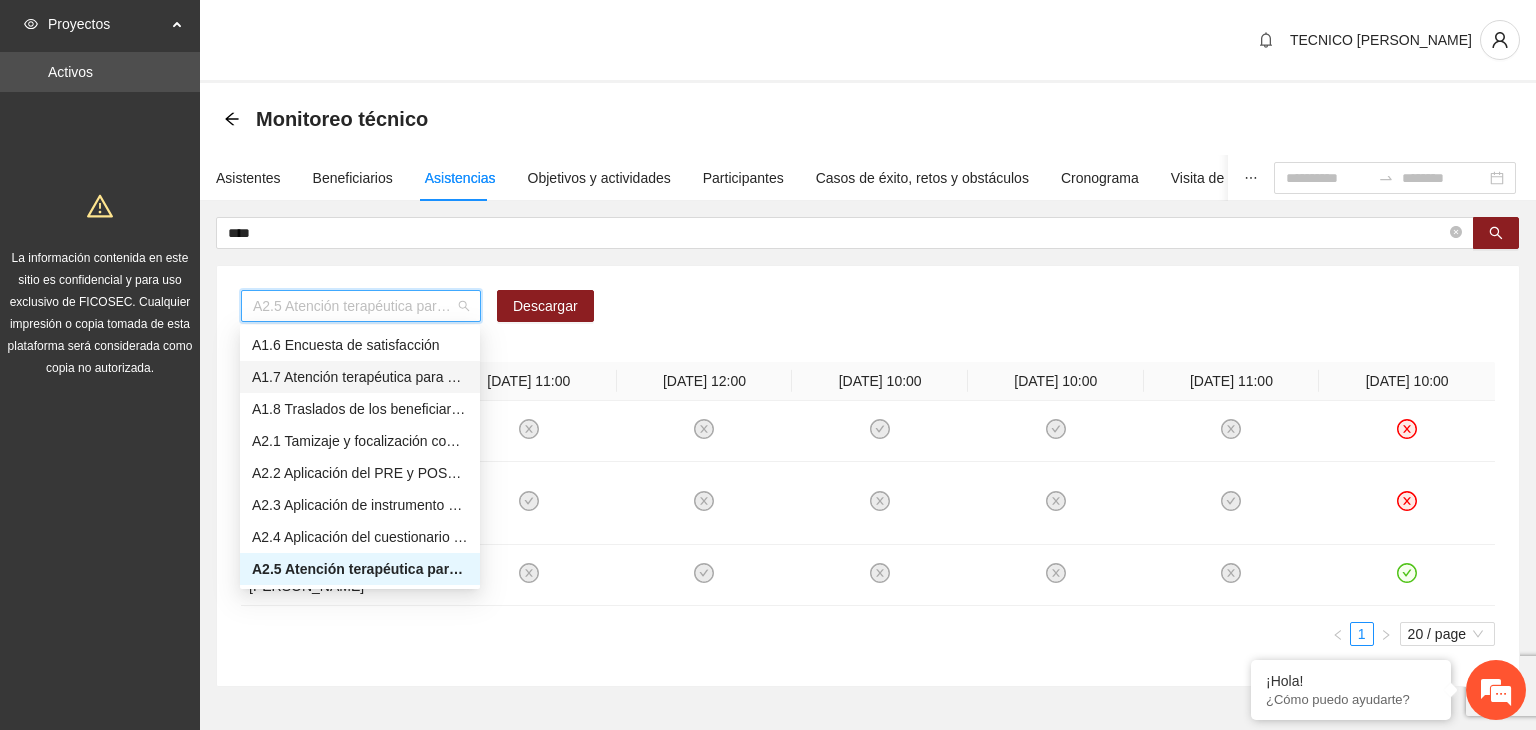 click on "A1.7 Atención terapéutica para el incremento de habilidades socioemocionales a NNAyJ que presentan bajo manejo y control de emociones." at bounding box center (360, 377) 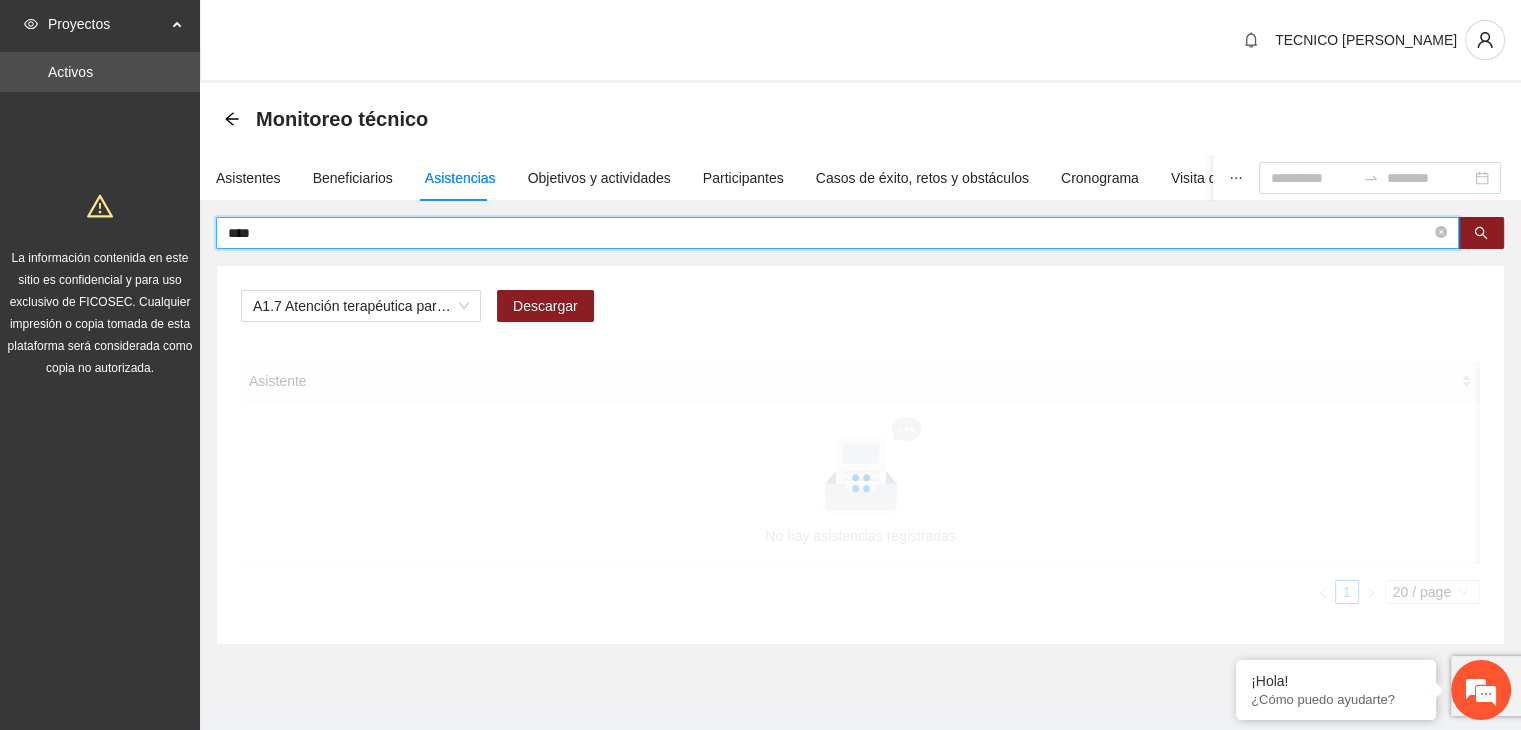 drag, startPoint x: 508, startPoint y: 227, endPoint x: 180, endPoint y: 218, distance: 328.12344 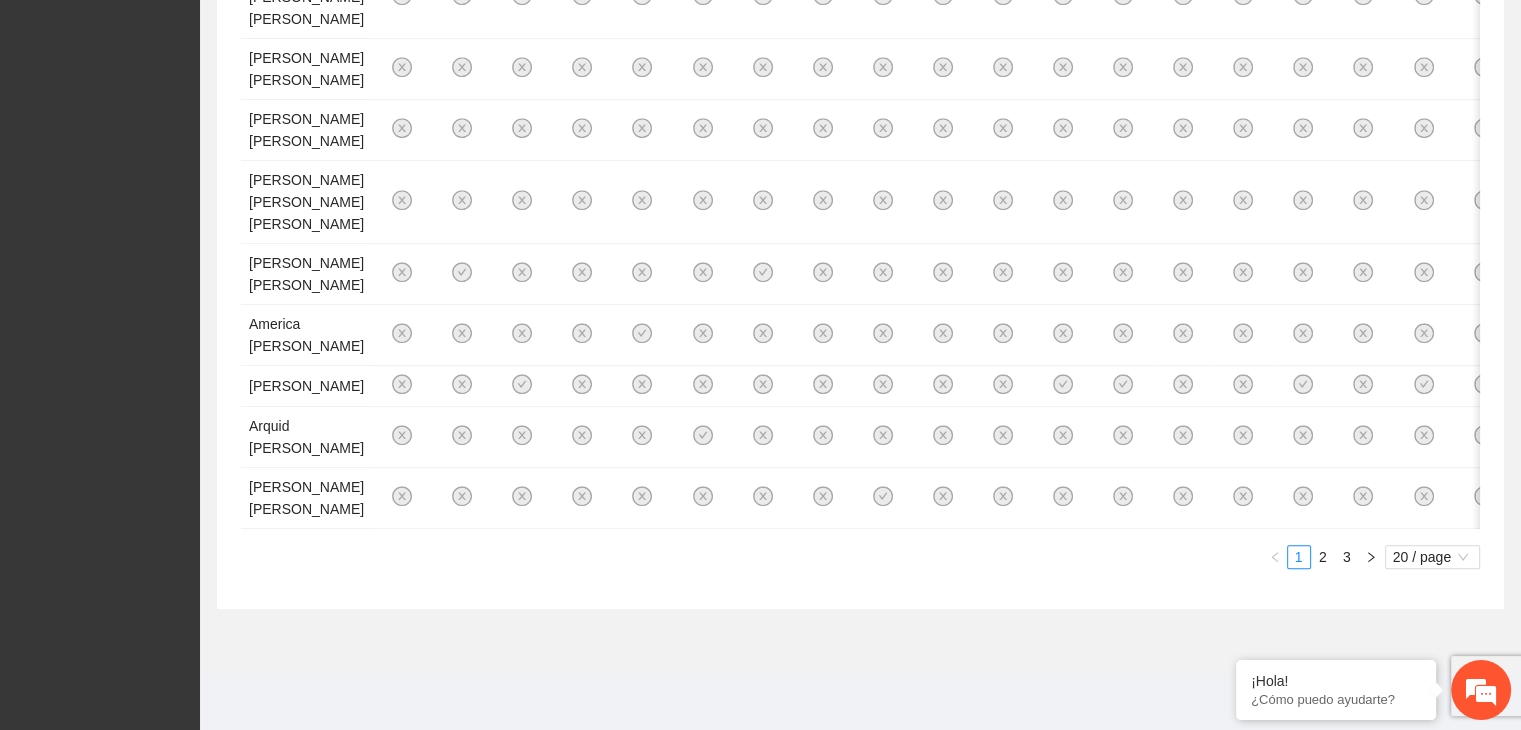 scroll, scrollTop: 1854, scrollLeft: 0, axis: vertical 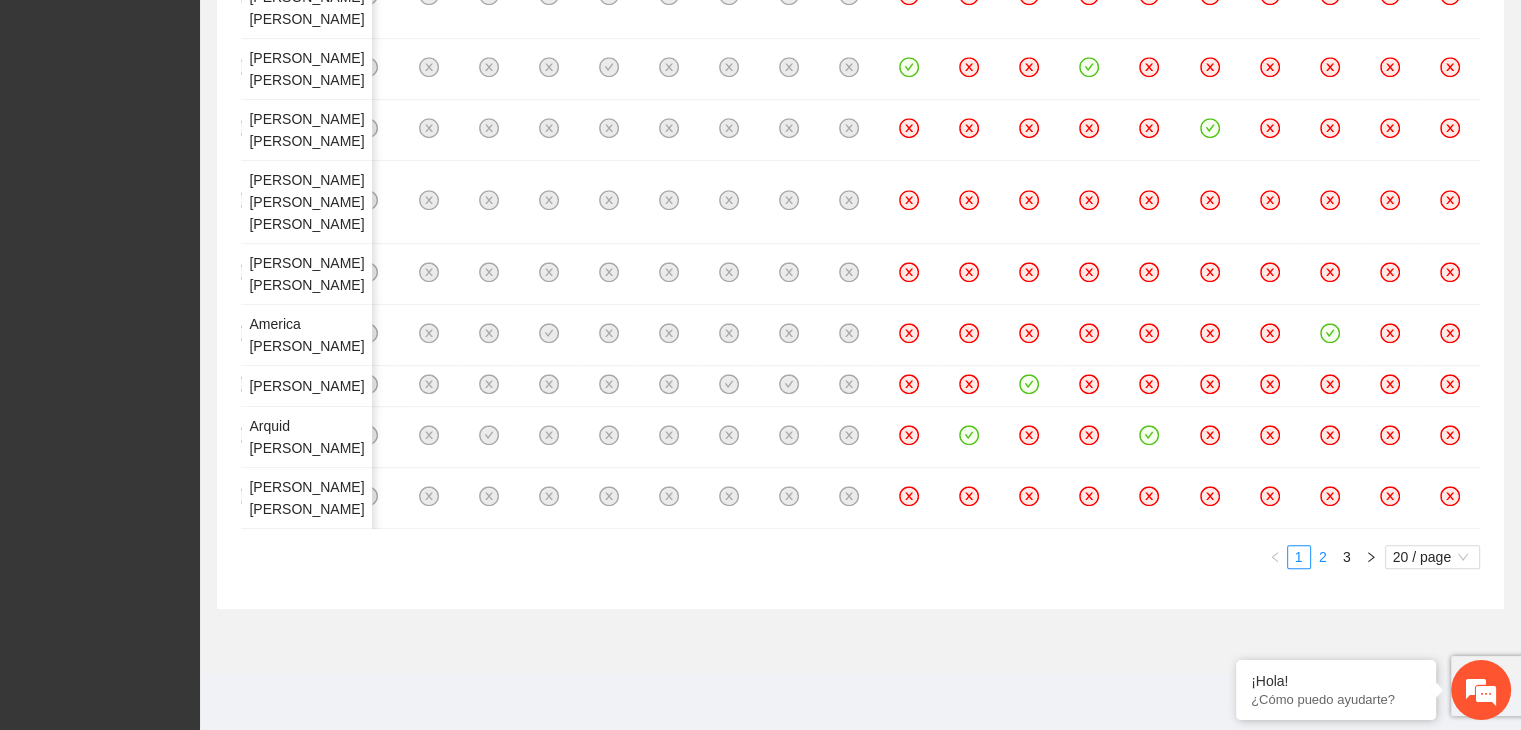 click on "2" at bounding box center [1323, 557] 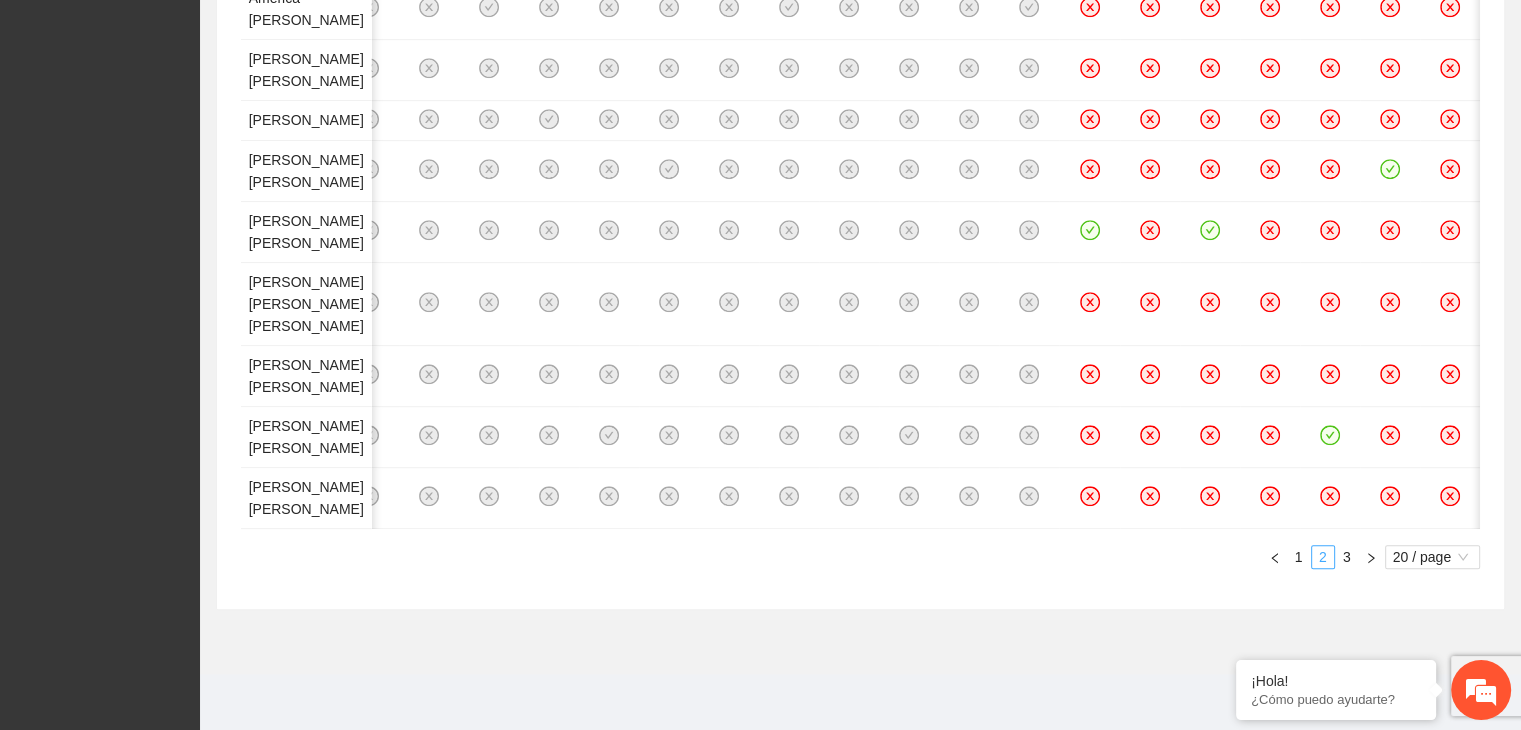 scroll, scrollTop: 1608, scrollLeft: 0, axis: vertical 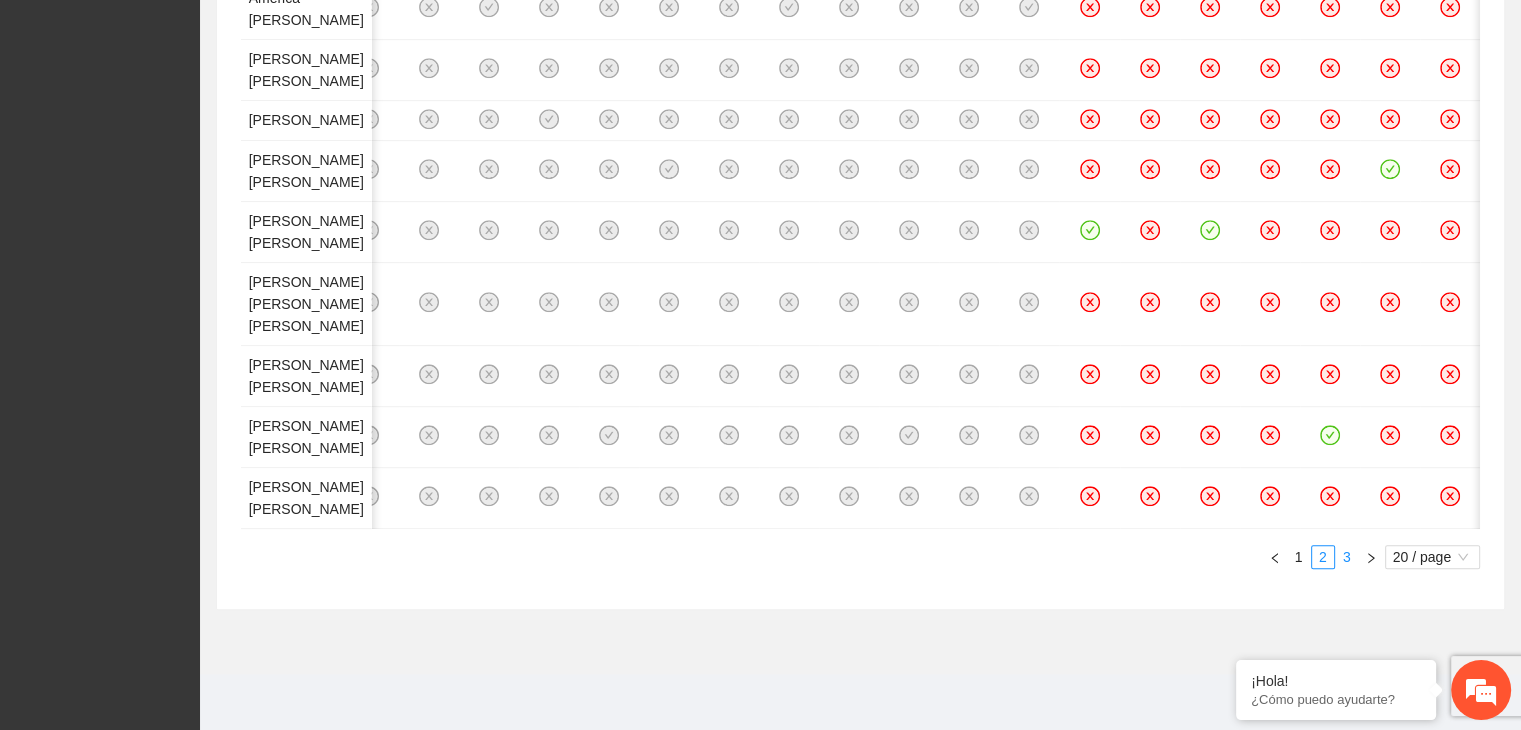 click on "3" at bounding box center (1347, 557) 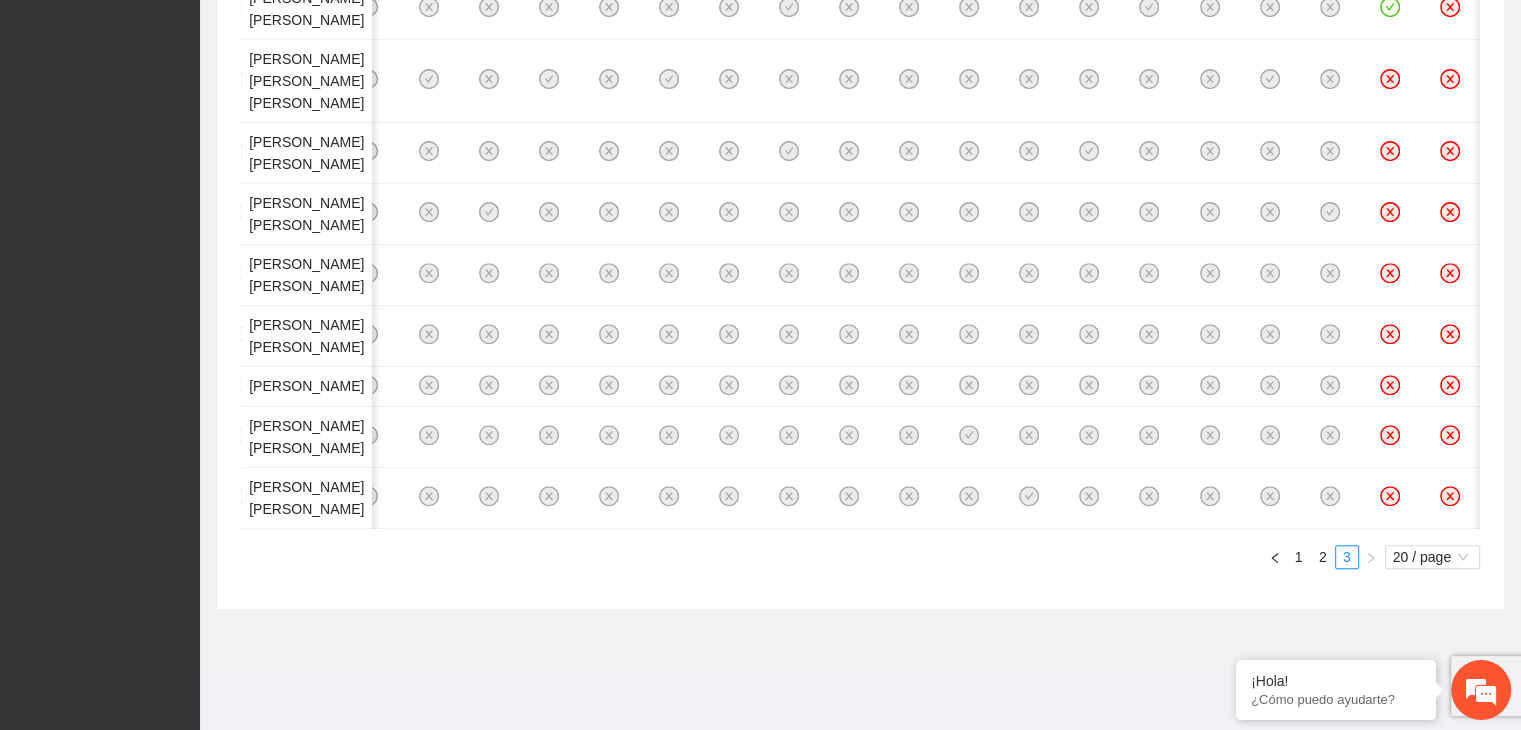 scroll, scrollTop: 1265, scrollLeft: 0, axis: vertical 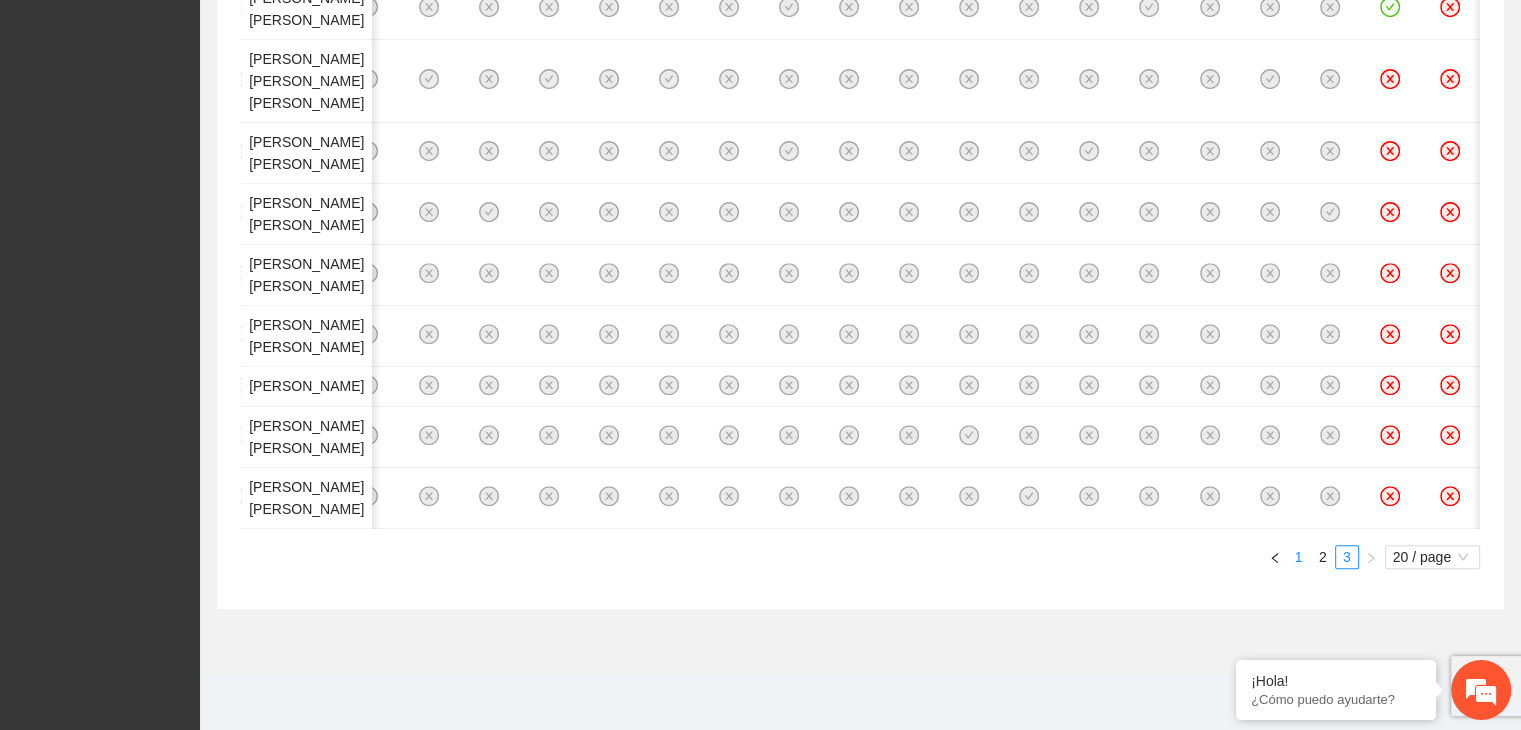 click on "1" at bounding box center [1299, 557] 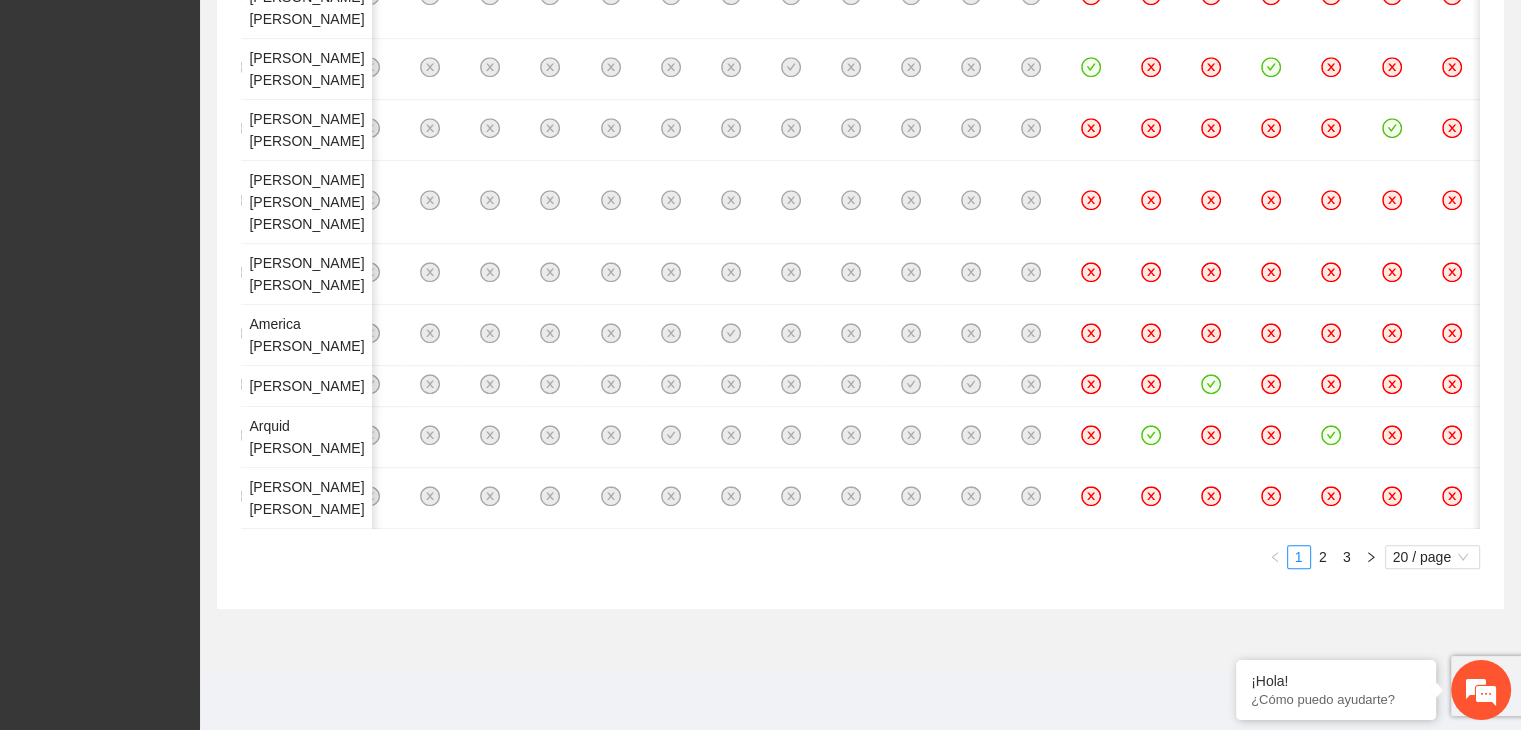 scroll, scrollTop: 0, scrollLeft: 0, axis: both 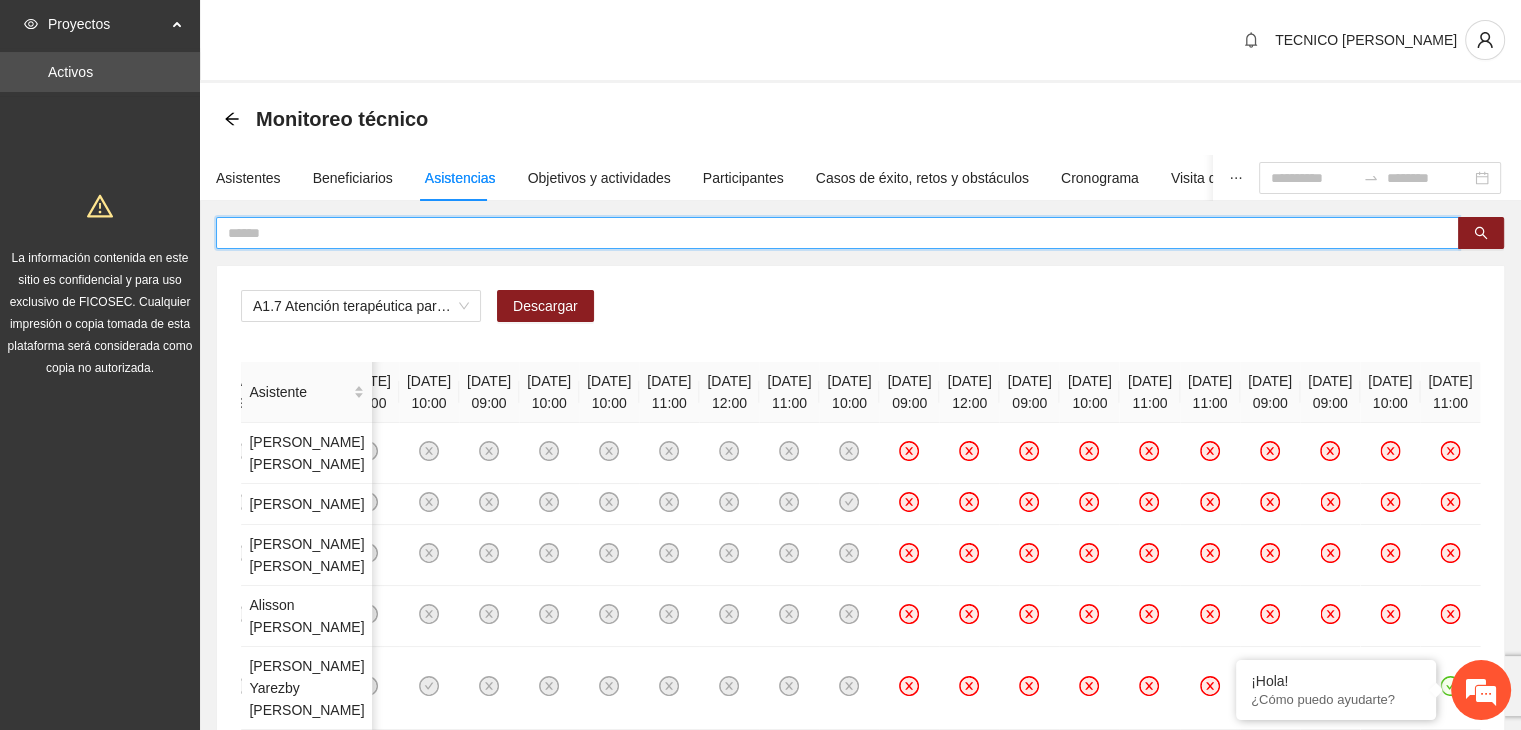 click at bounding box center (829, 233) 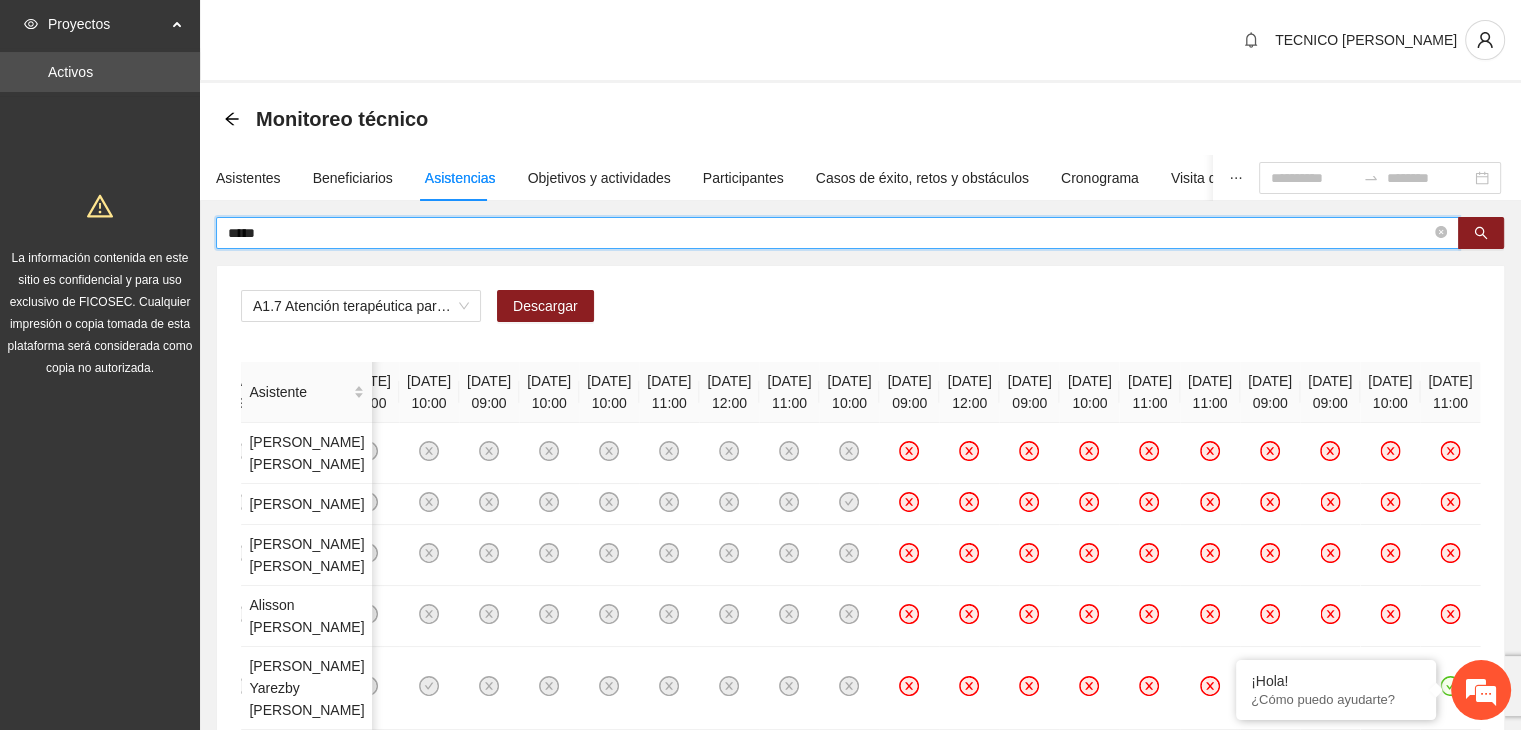 type on "*****" 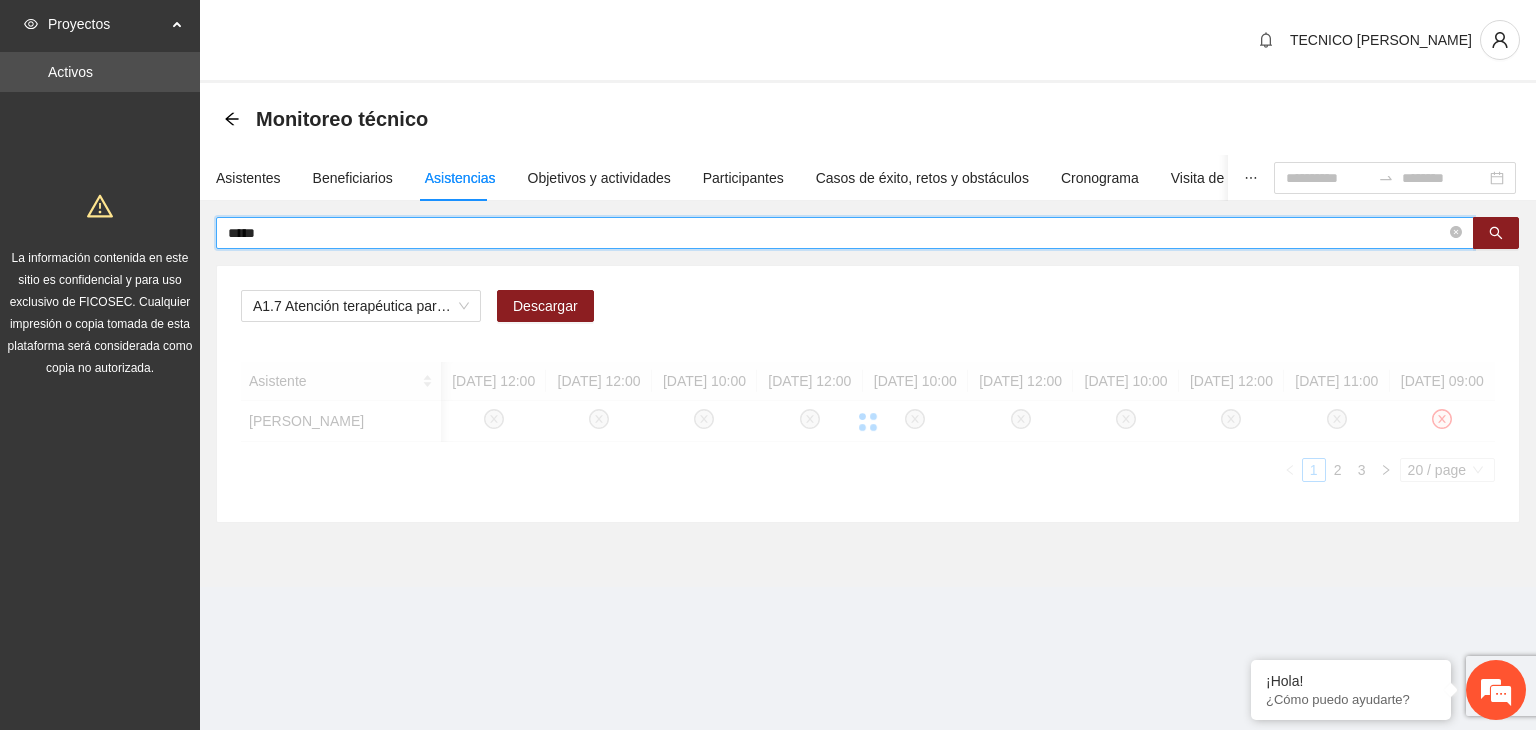 scroll, scrollTop: 0, scrollLeft: 0, axis: both 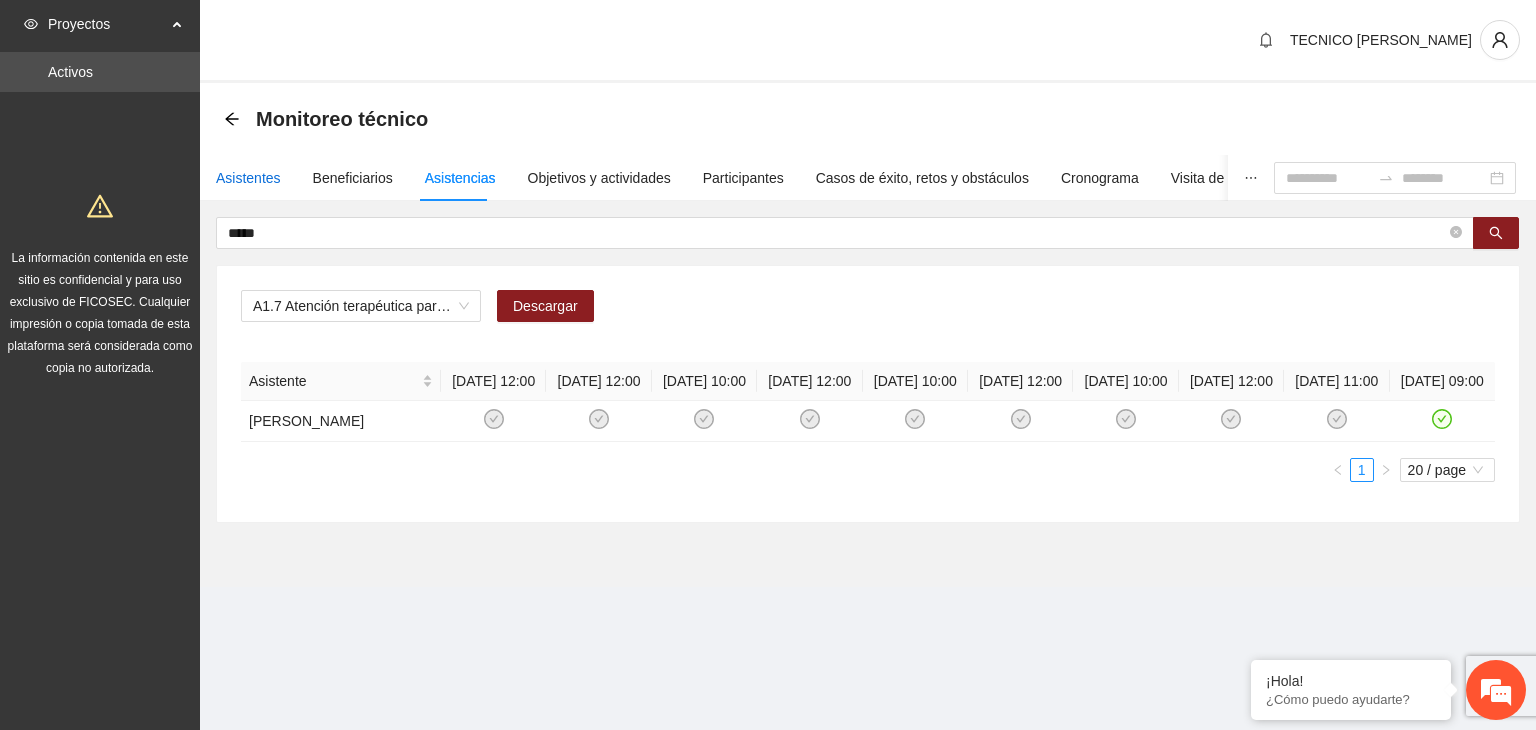 click on "Asistentes" at bounding box center [248, 178] 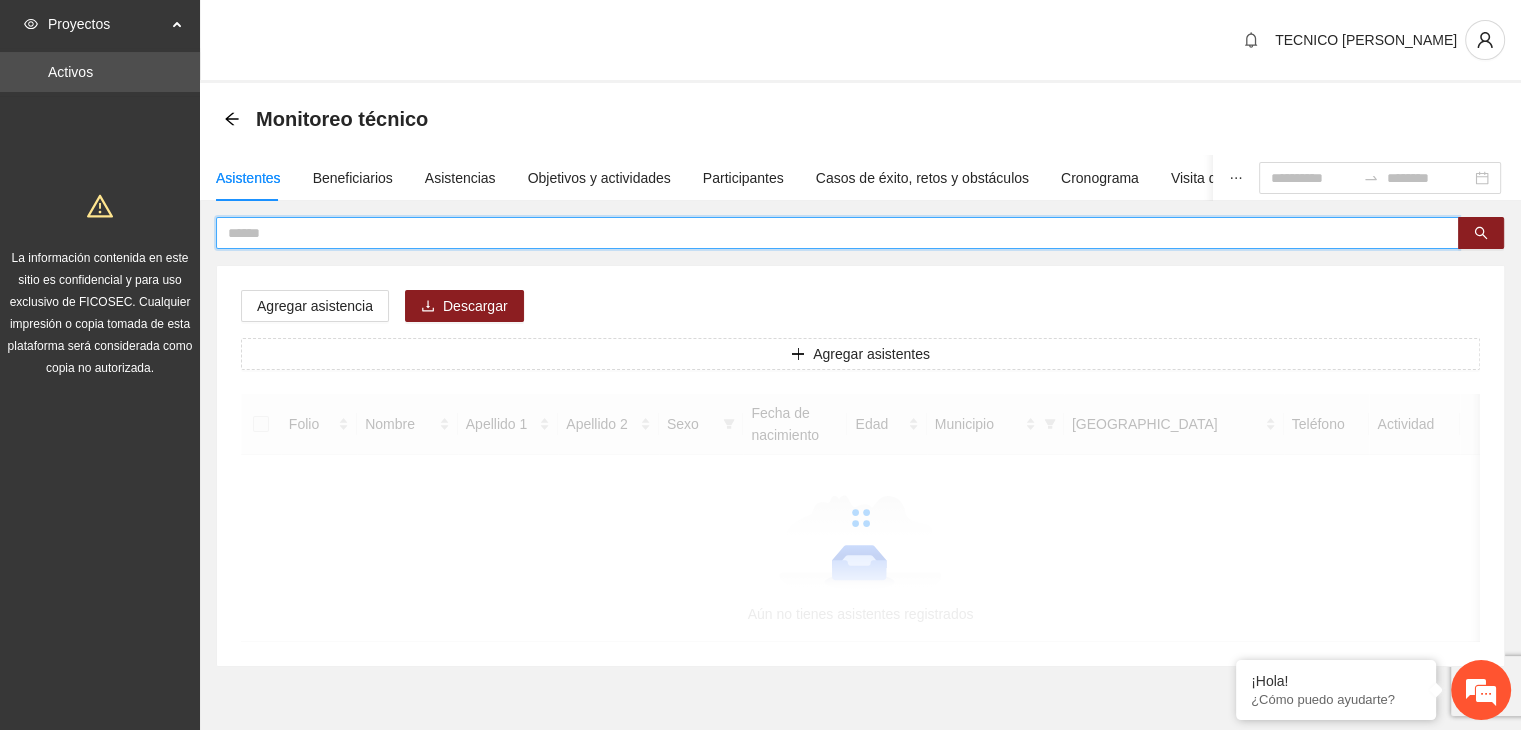 click at bounding box center [829, 233] 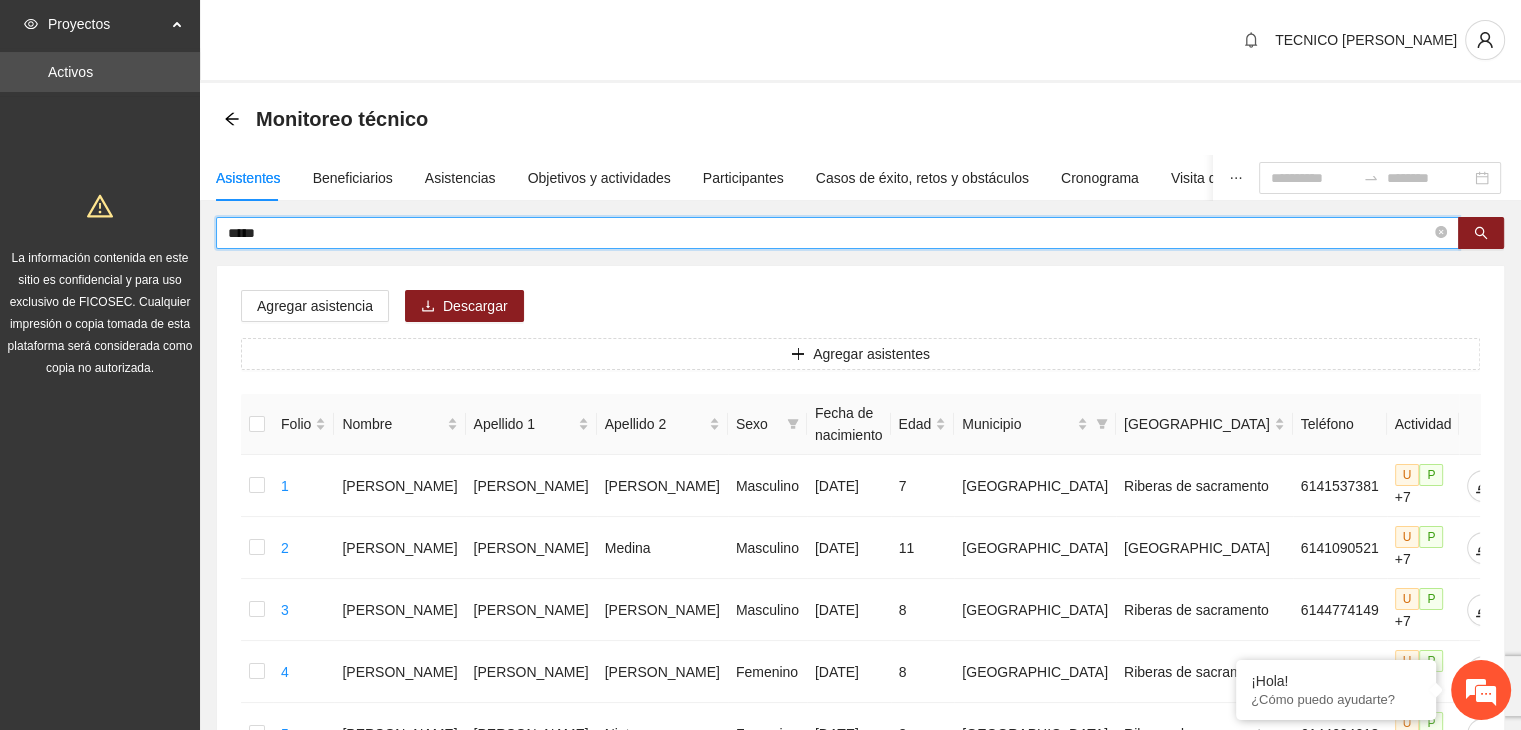 type on "*****" 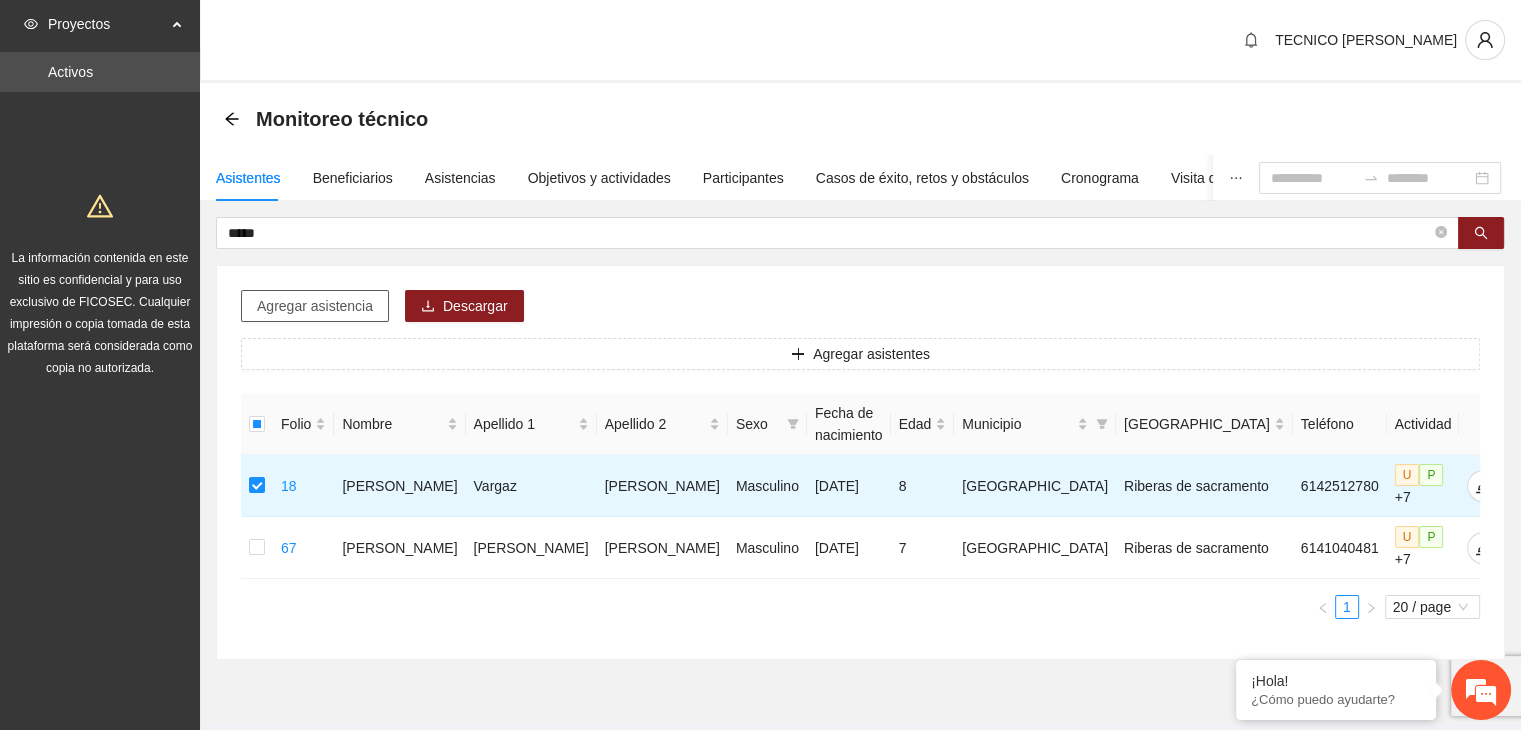 click on "Agregar asistencia" at bounding box center [315, 306] 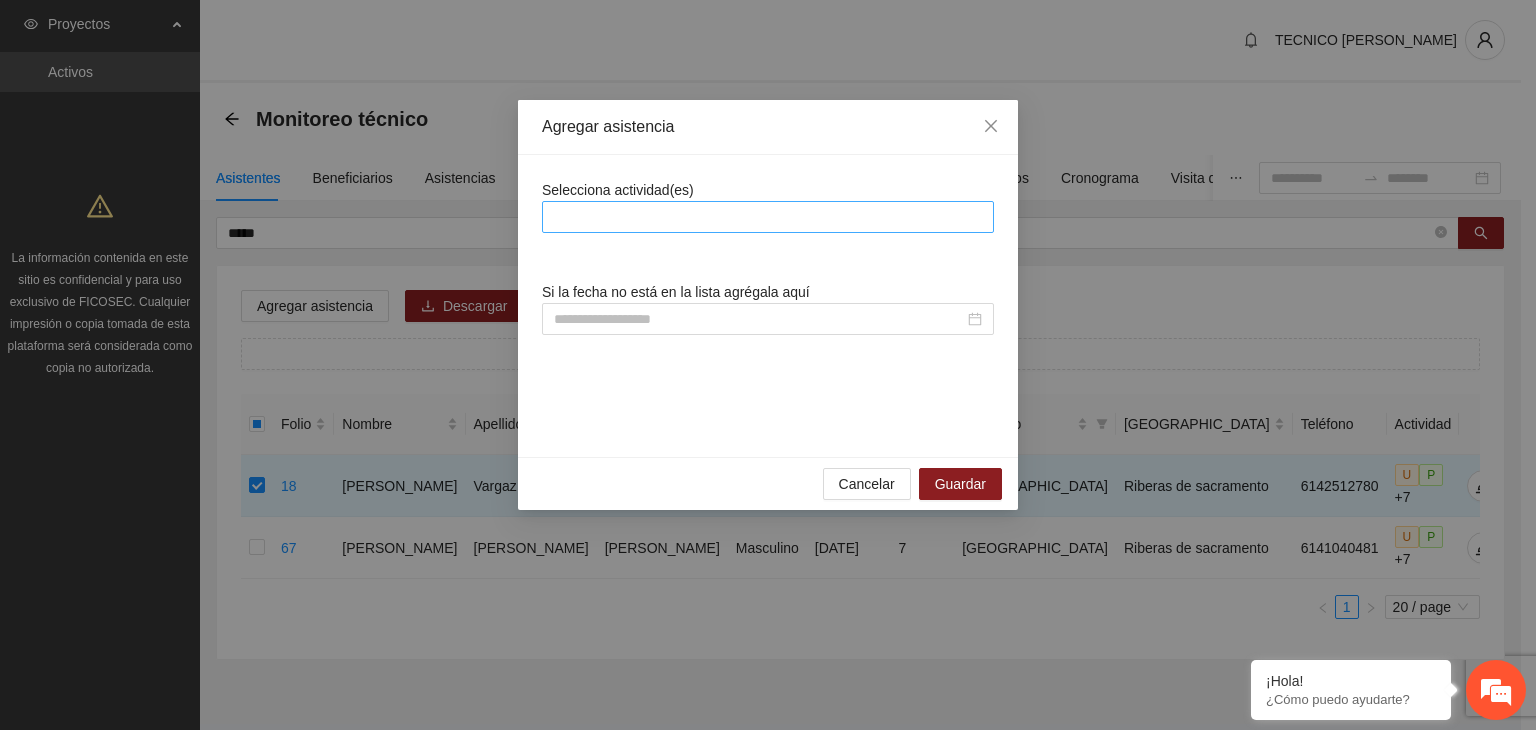 click at bounding box center (768, 217) 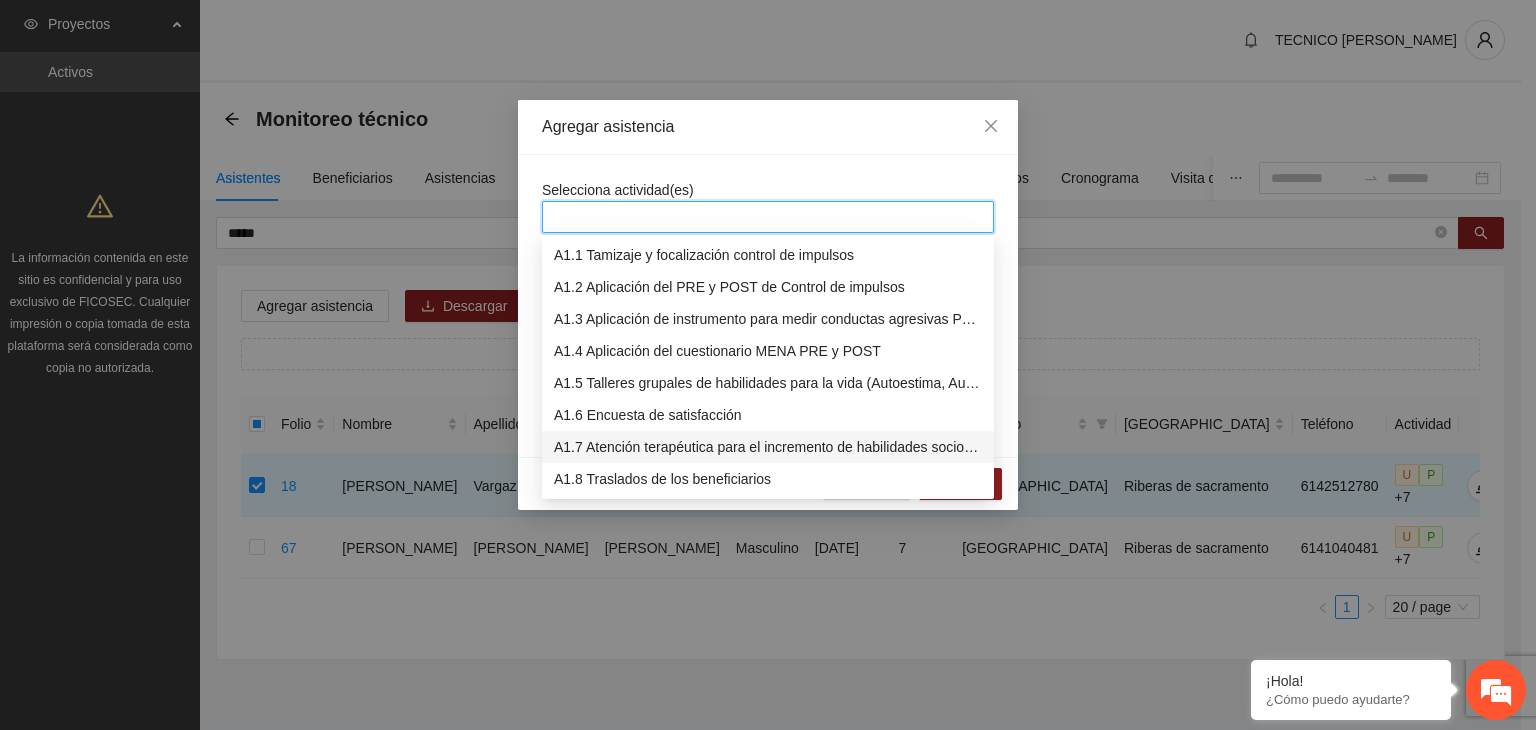 click on "A1.7 Atención terapéutica para el incremento de habilidades socioemocionales a NNAyJ que presentan bajo manejo y control de emociones." at bounding box center (768, 447) 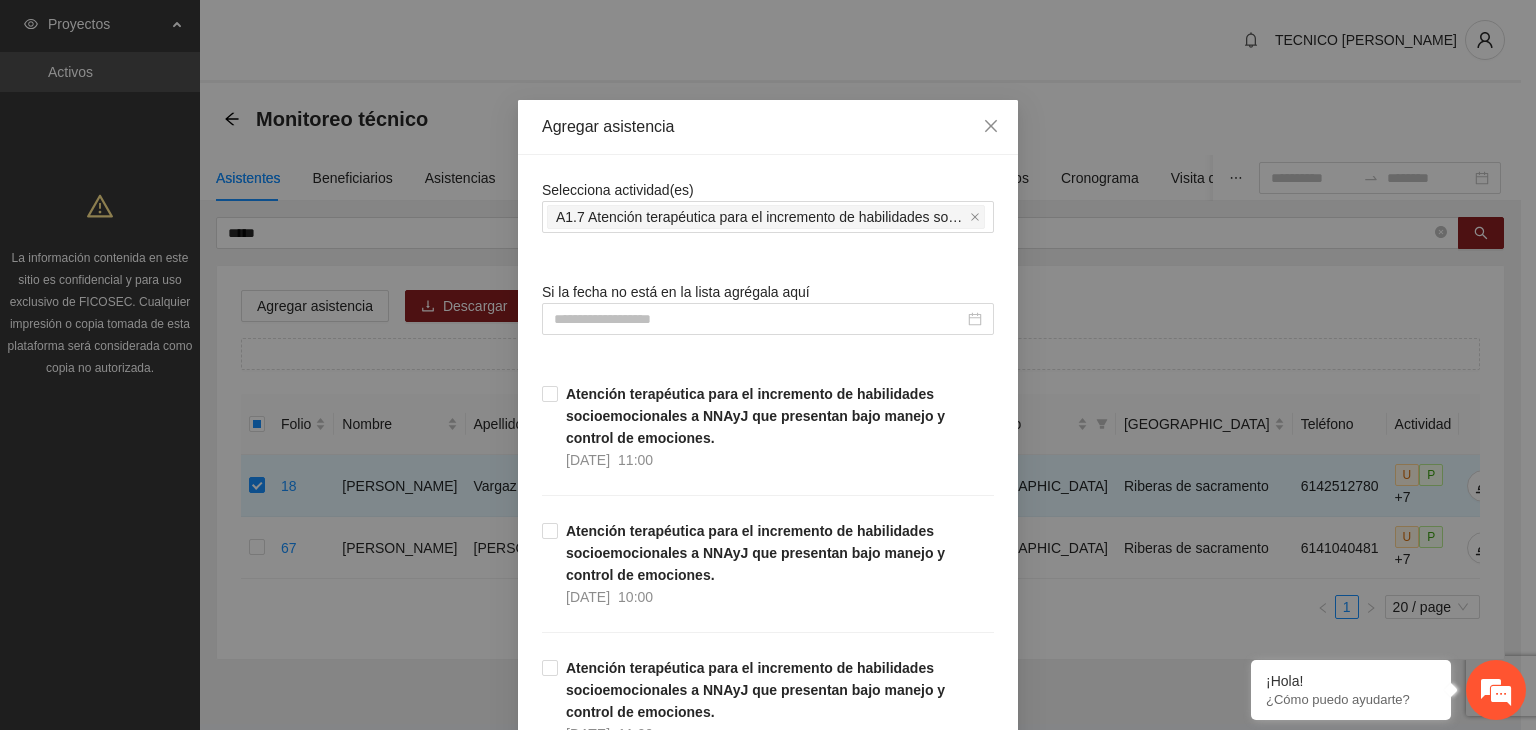 click on "Agregar asistencia" at bounding box center [768, 127] 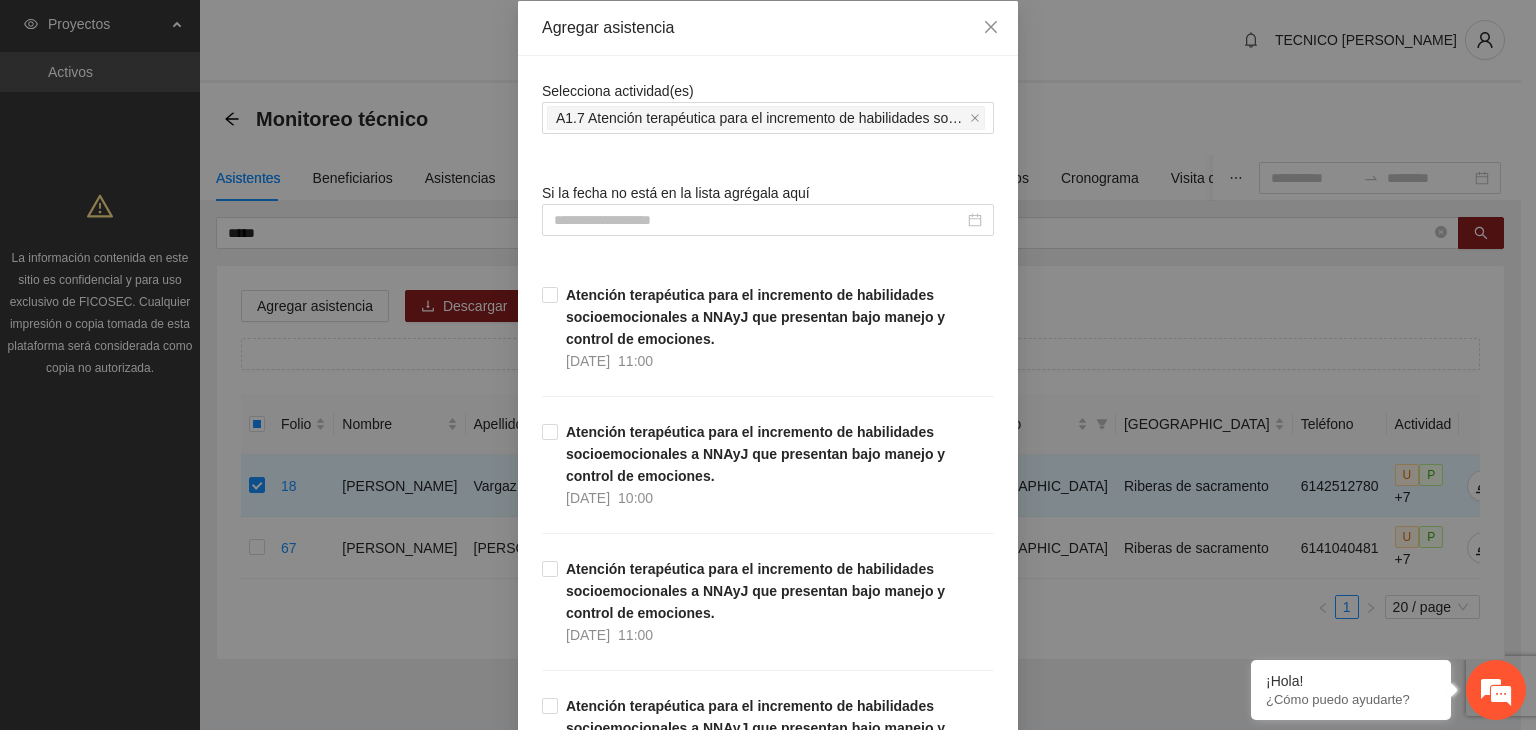 scroll, scrollTop: 136, scrollLeft: 0, axis: vertical 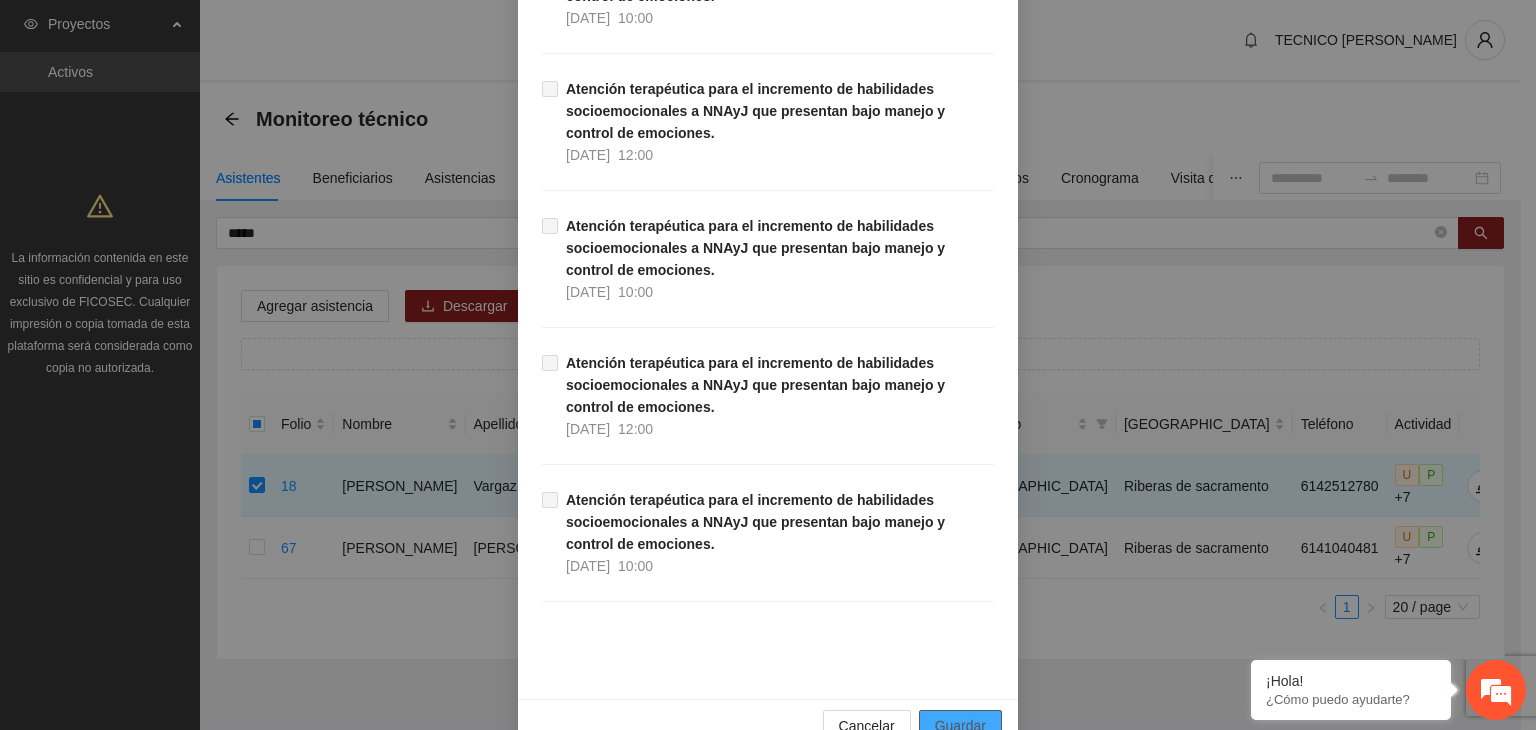 click on "Guardar" at bounding box center (960, 726) 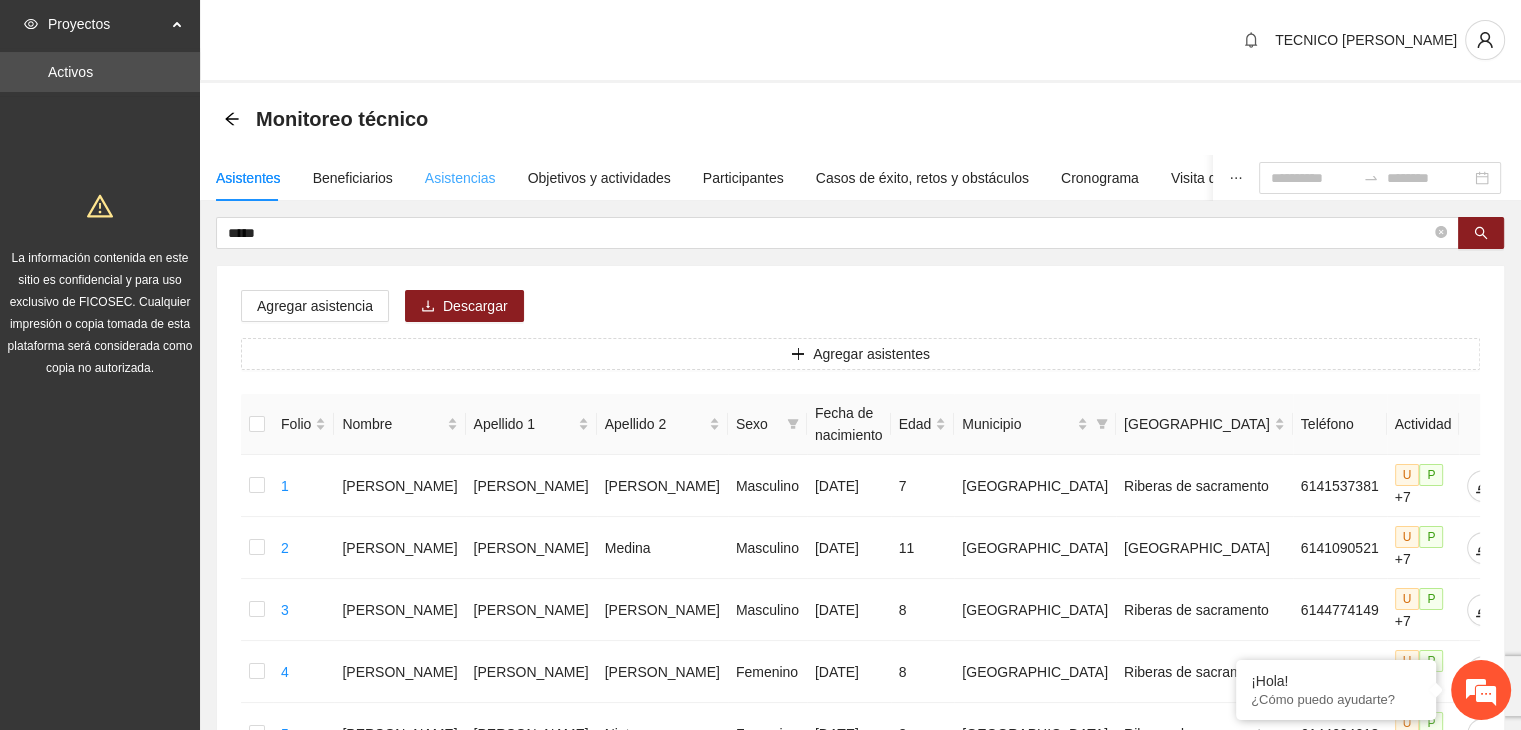 click on "Asistencias" at bounding box center (460, 178) 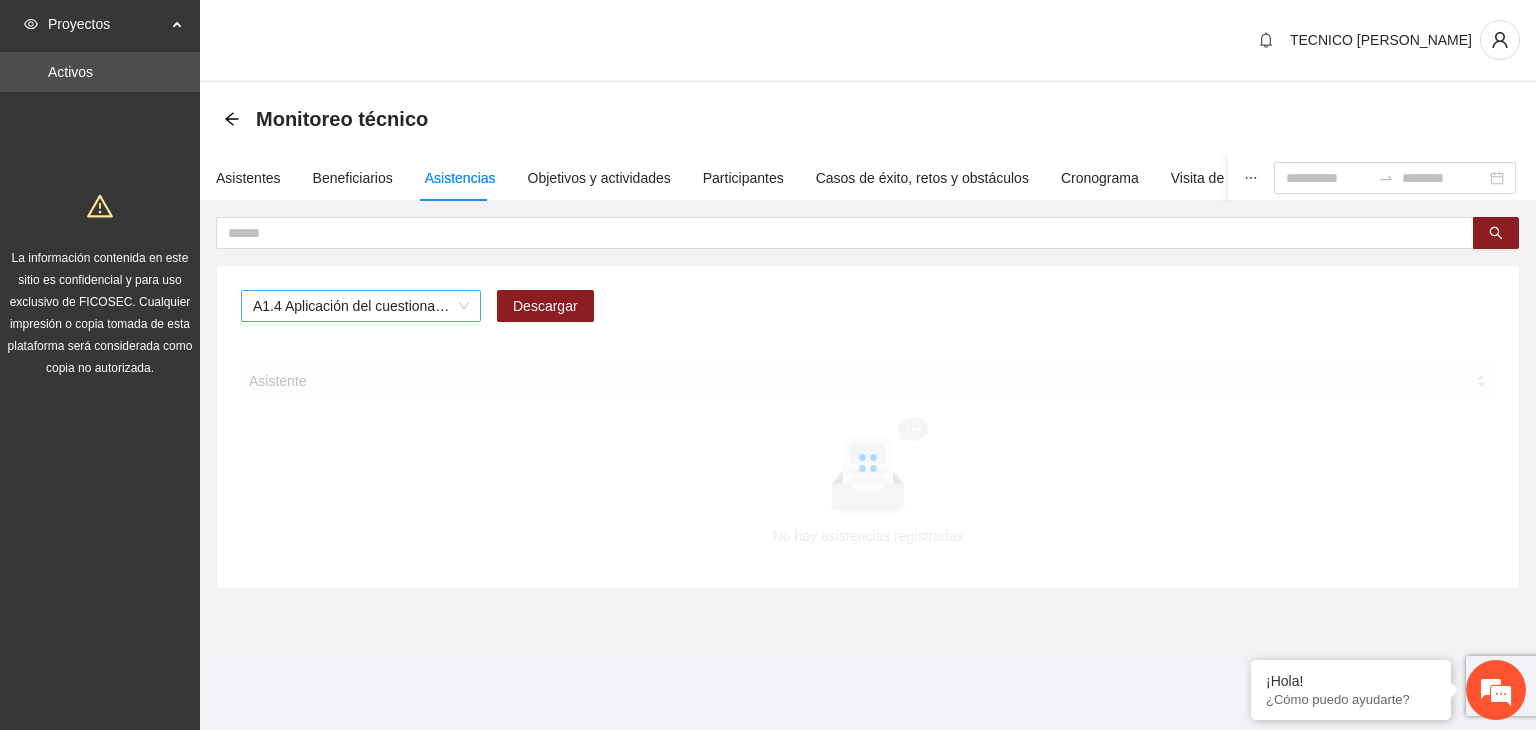 click on "A1.4 Aplicación del cuestionario MENA PRE y POST" at bounding box center [361, 306] 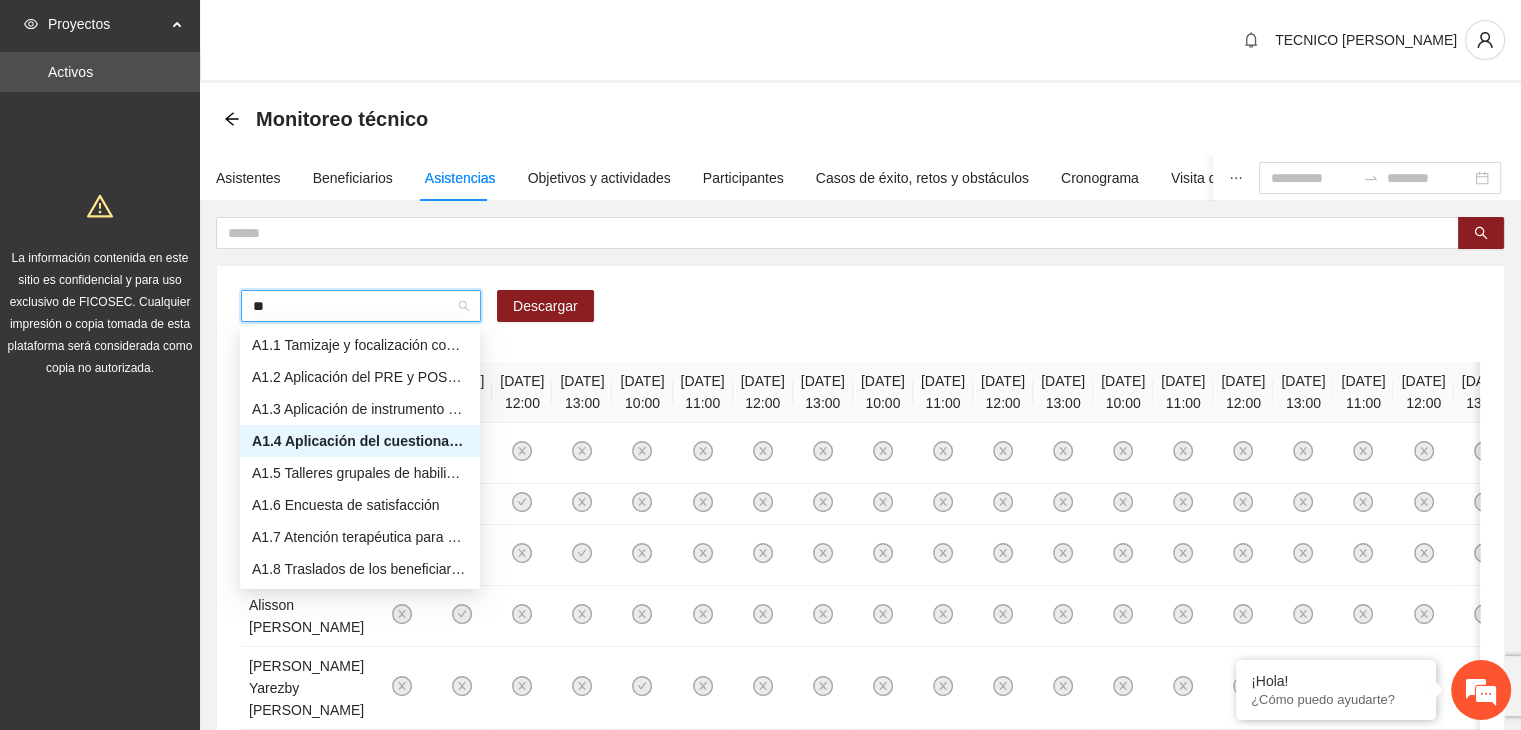 type on "***" 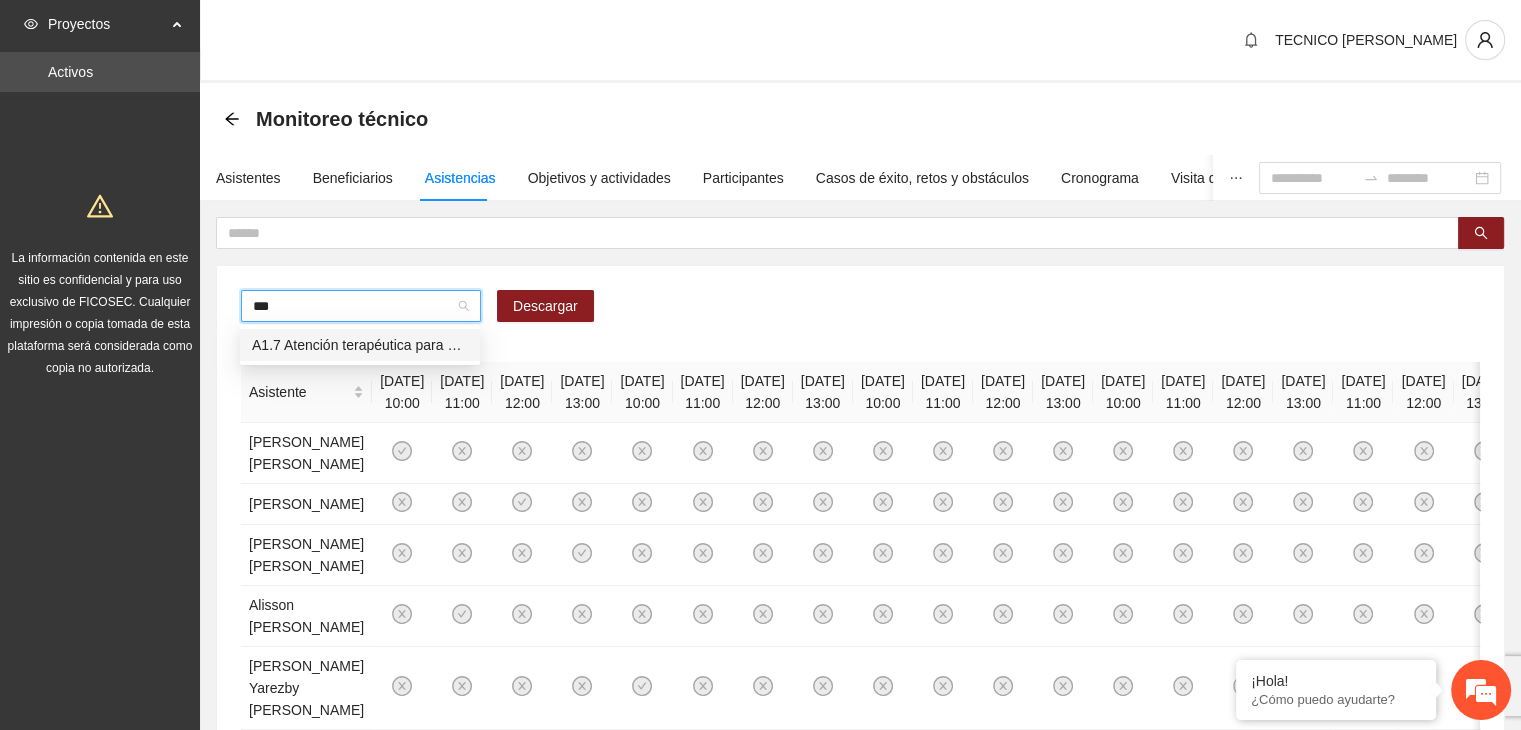 click on "A1.7 Atención terapéutica para el incremento de habilidades socioemocionales a NNAyJ que presentan bajo manejo y control de emociones." at bounding box center [360, 345] 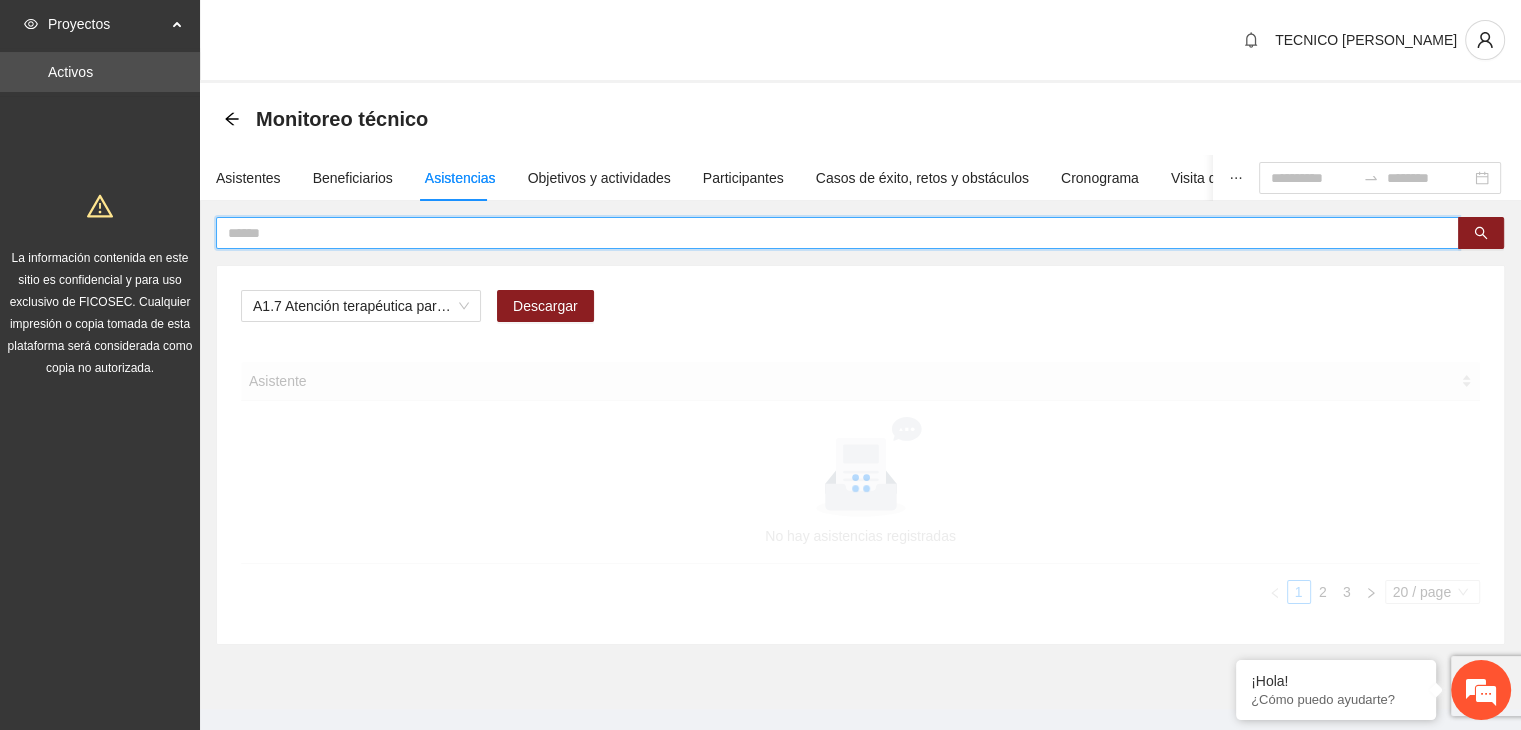 click at bounding box center [829, 233] 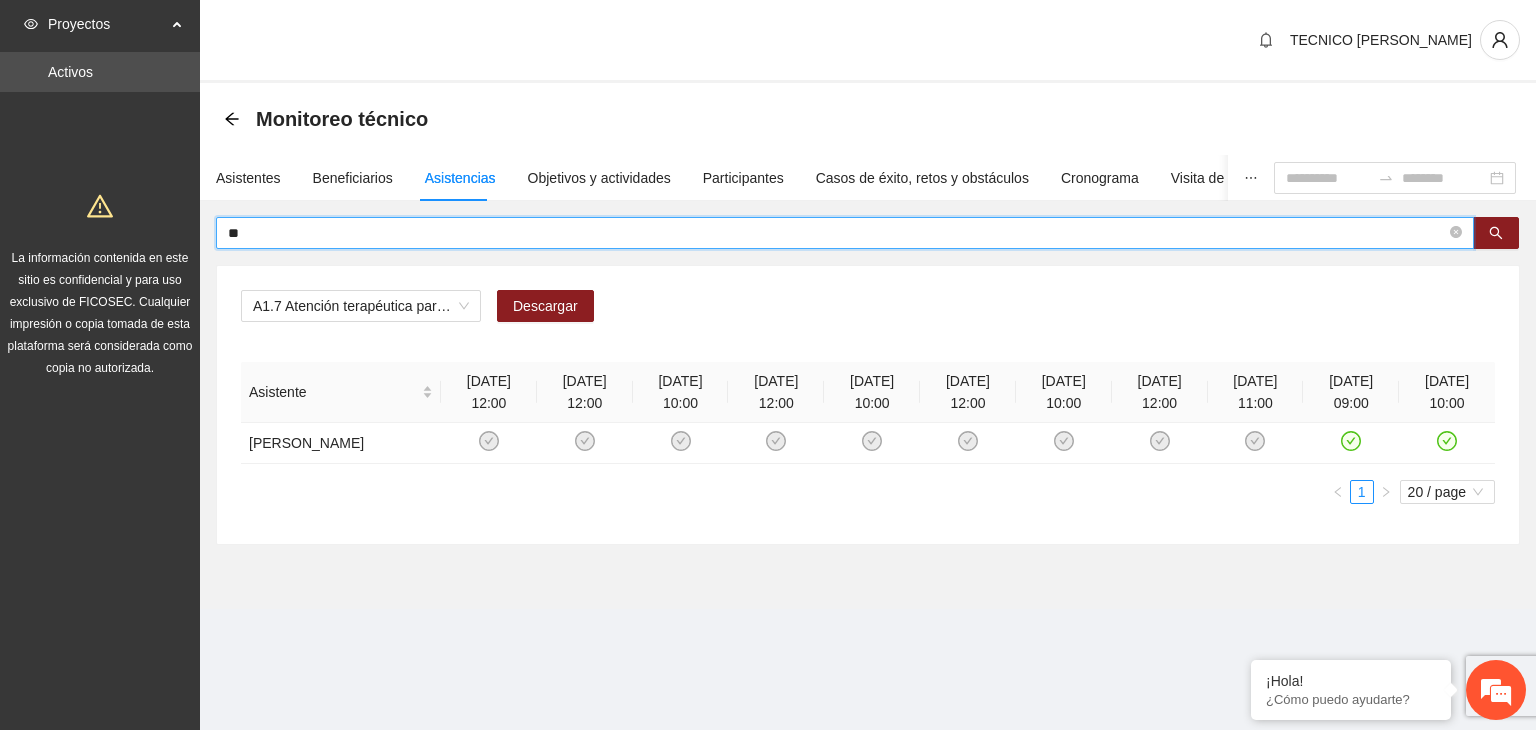 type on "*" 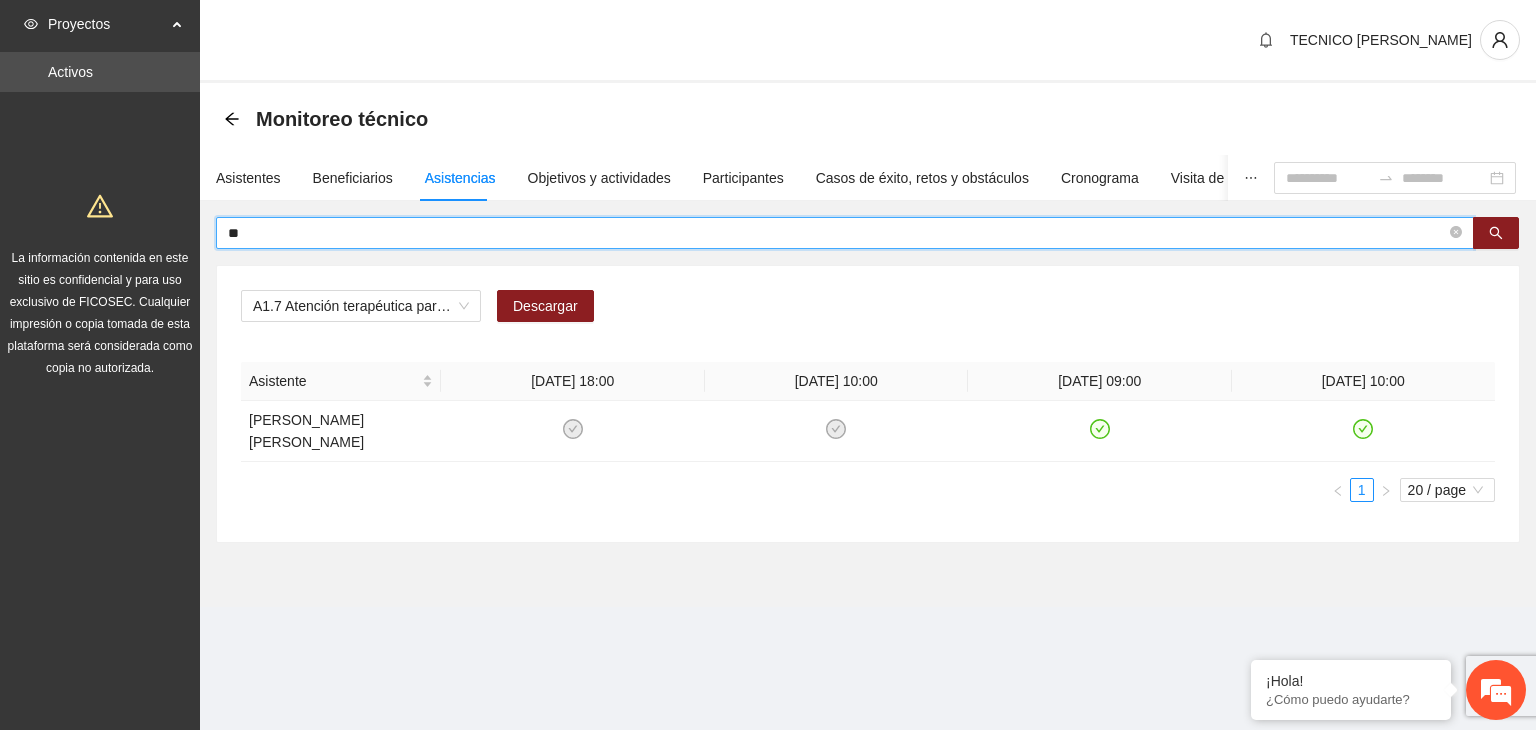 type on "*" 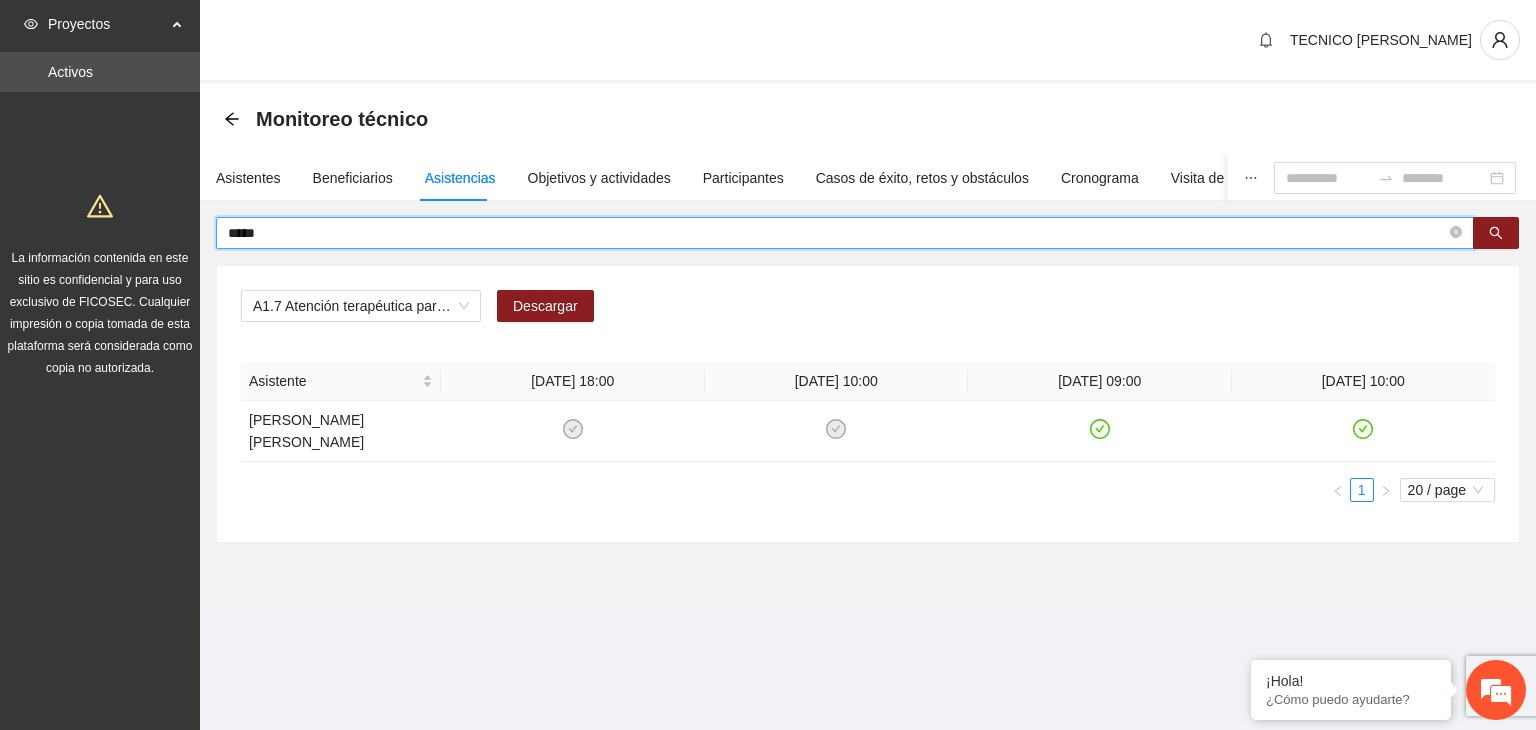 type on "*****" 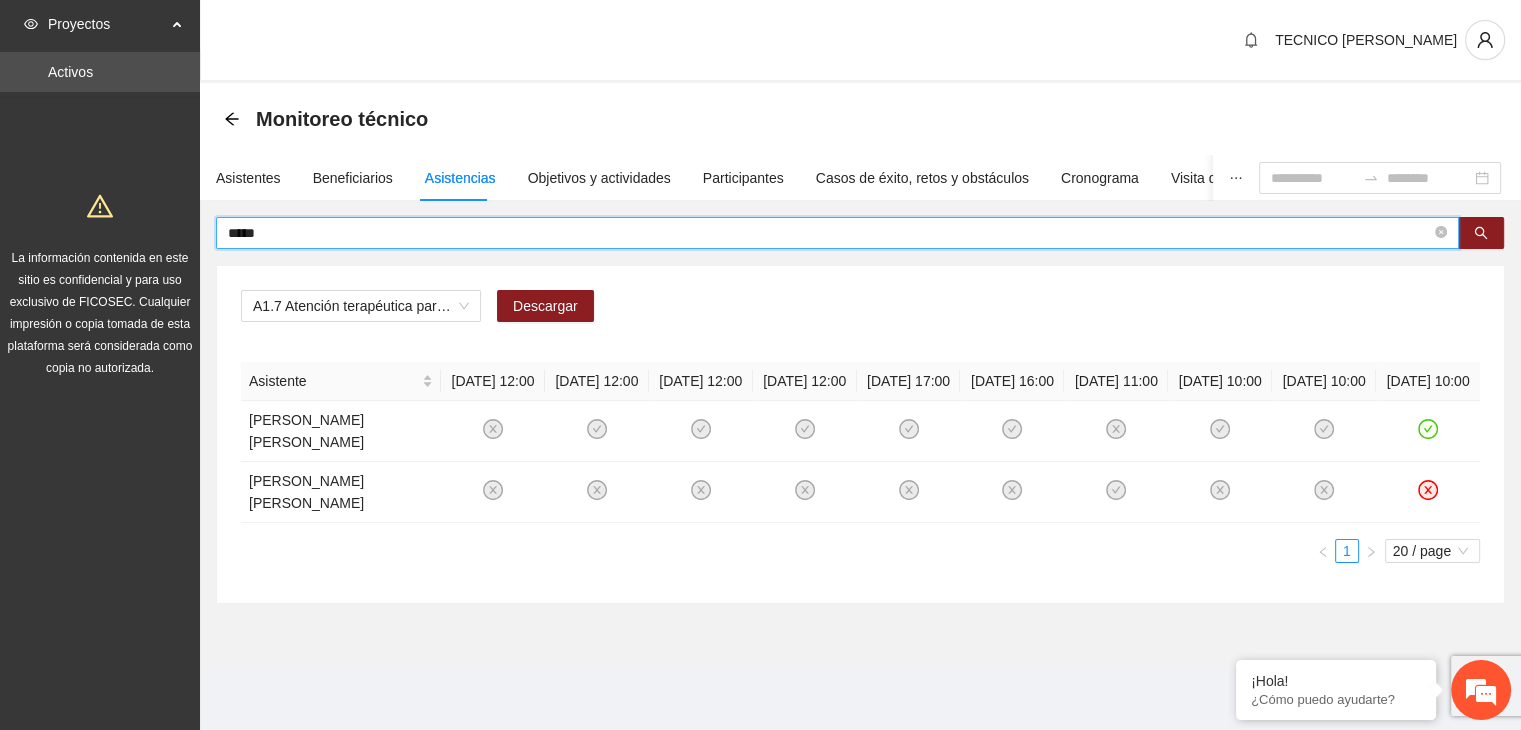 drag, startPoint x: 398, startPoint y: 229, endPoint x: 187, endPoint y: 227, distance: 211.00948 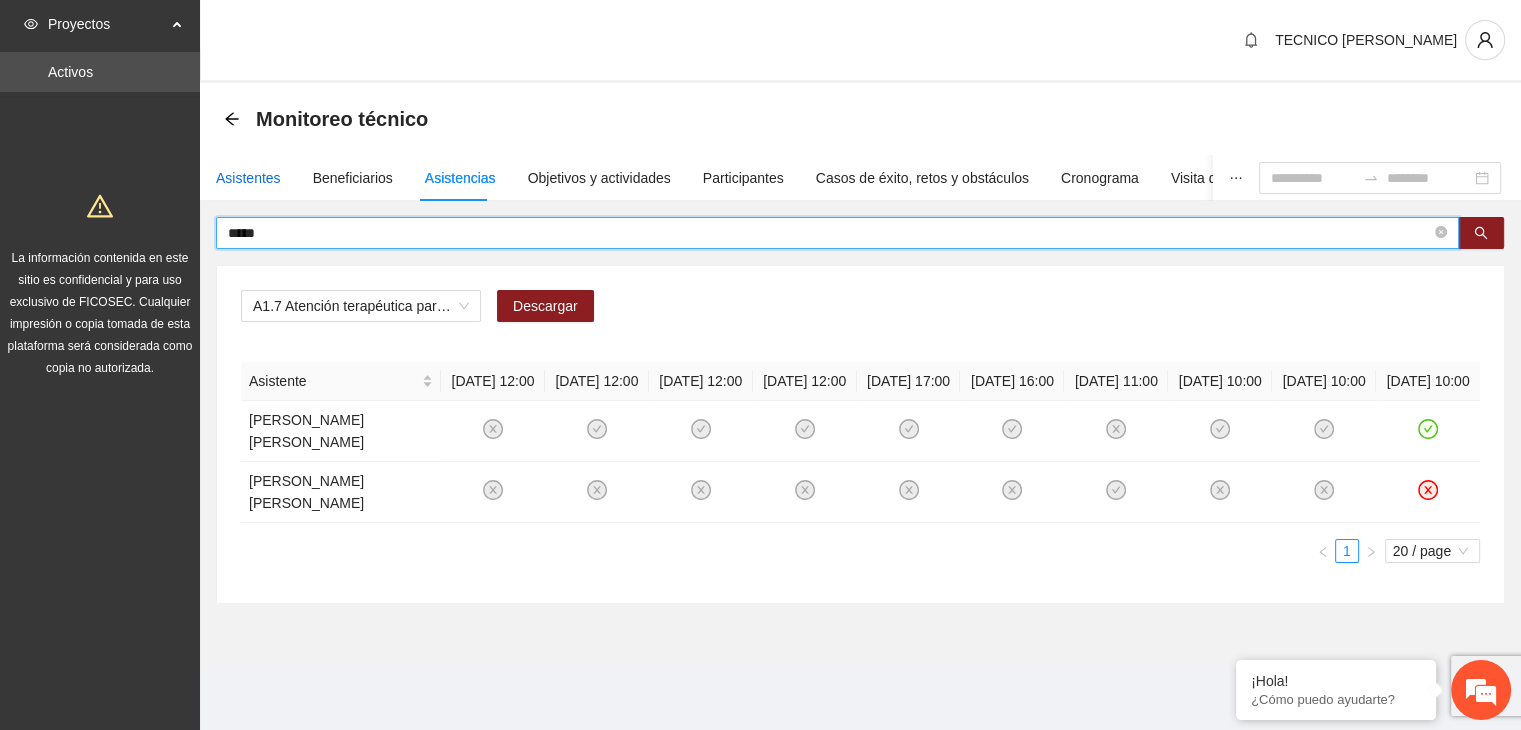 click on "Asistentes" at bounding box center (248, 178) 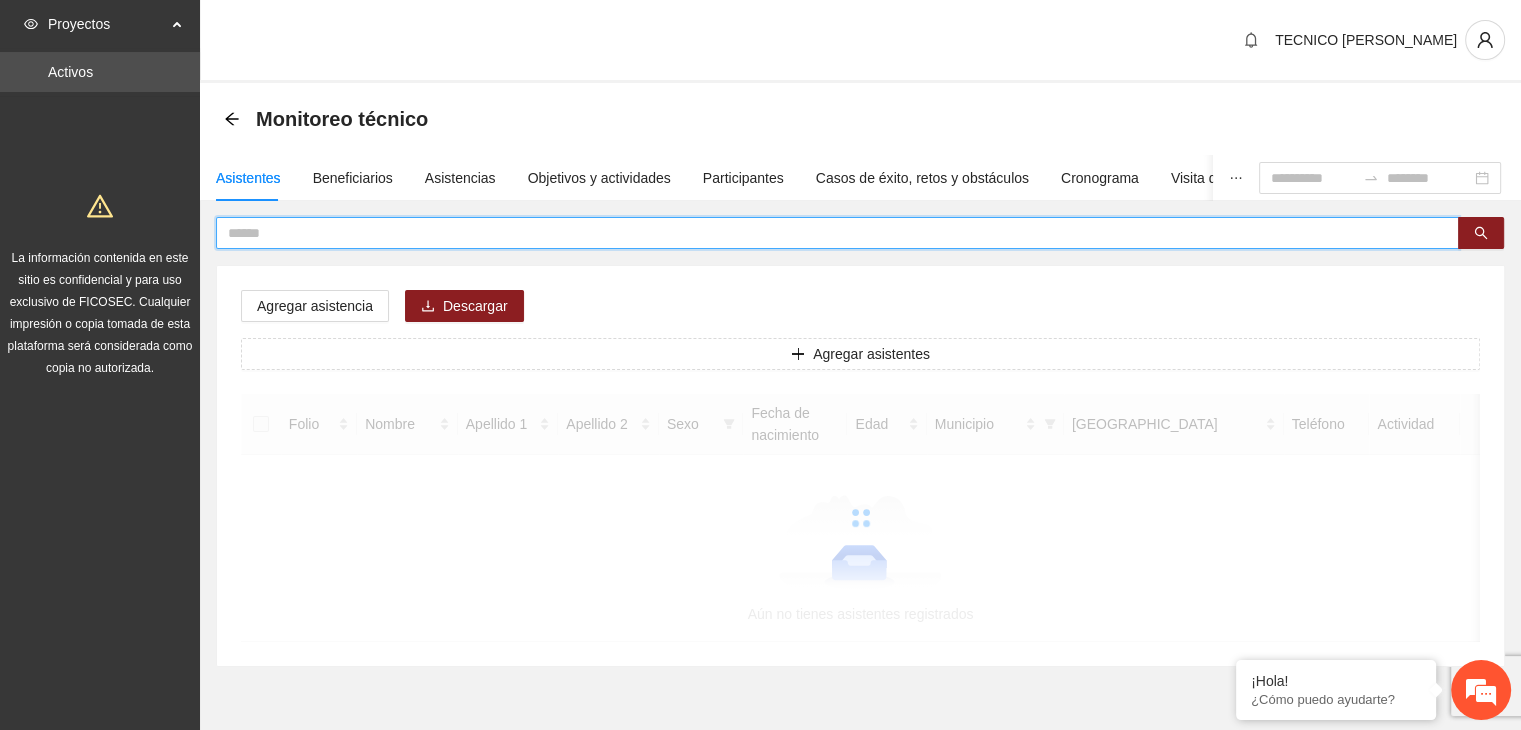 click at bounding box center (829, 233) 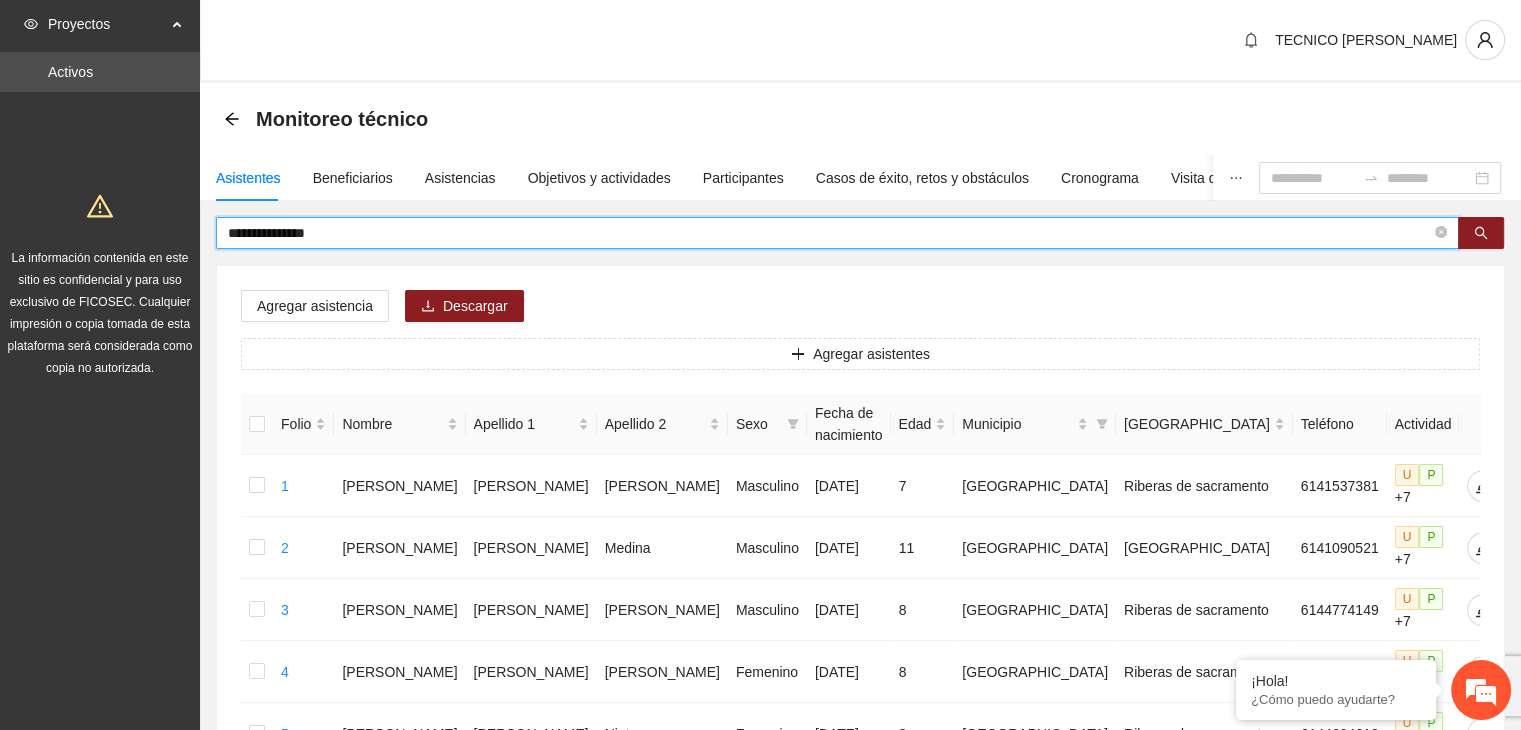 type on "**********" 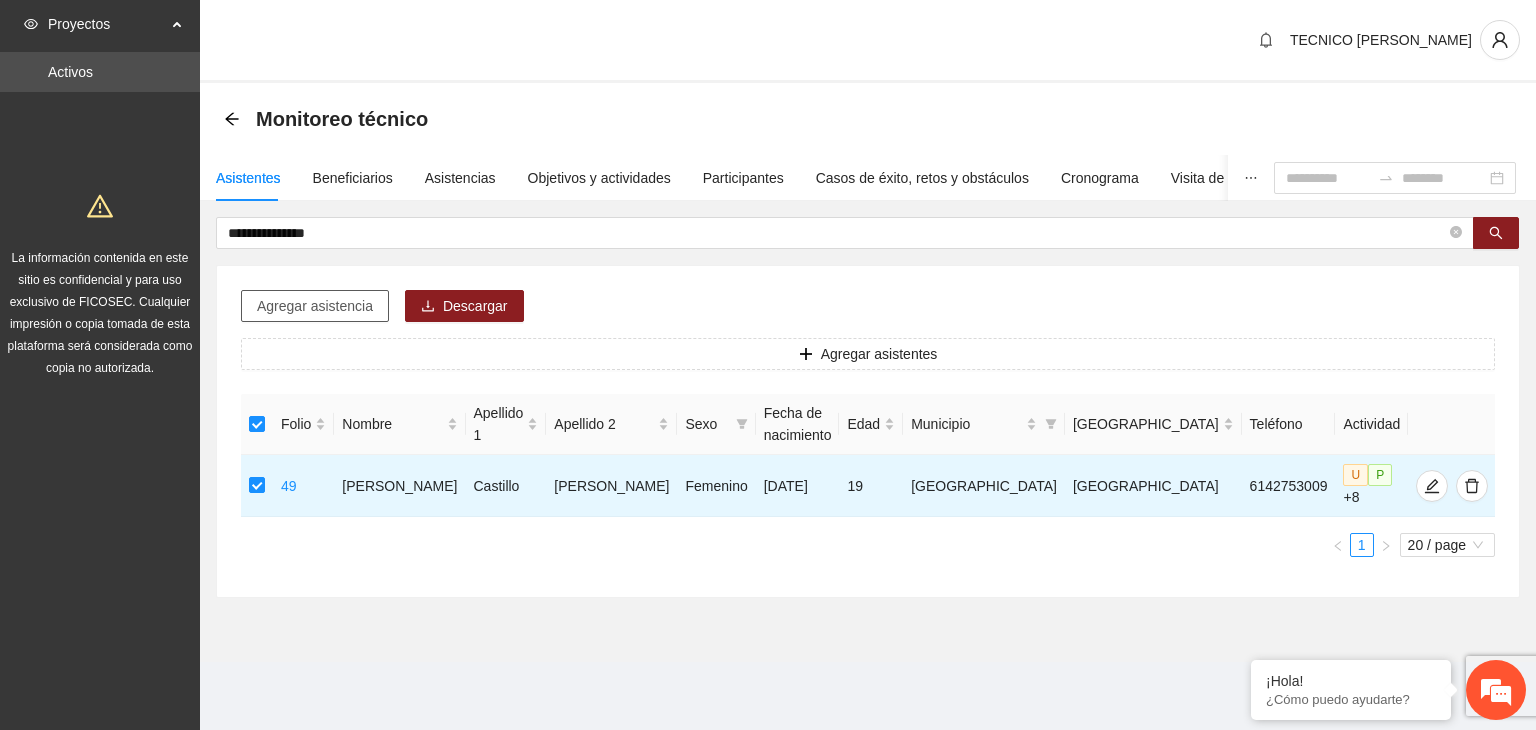 click on "Agregar asistencia" at bounding box center (315, 306) 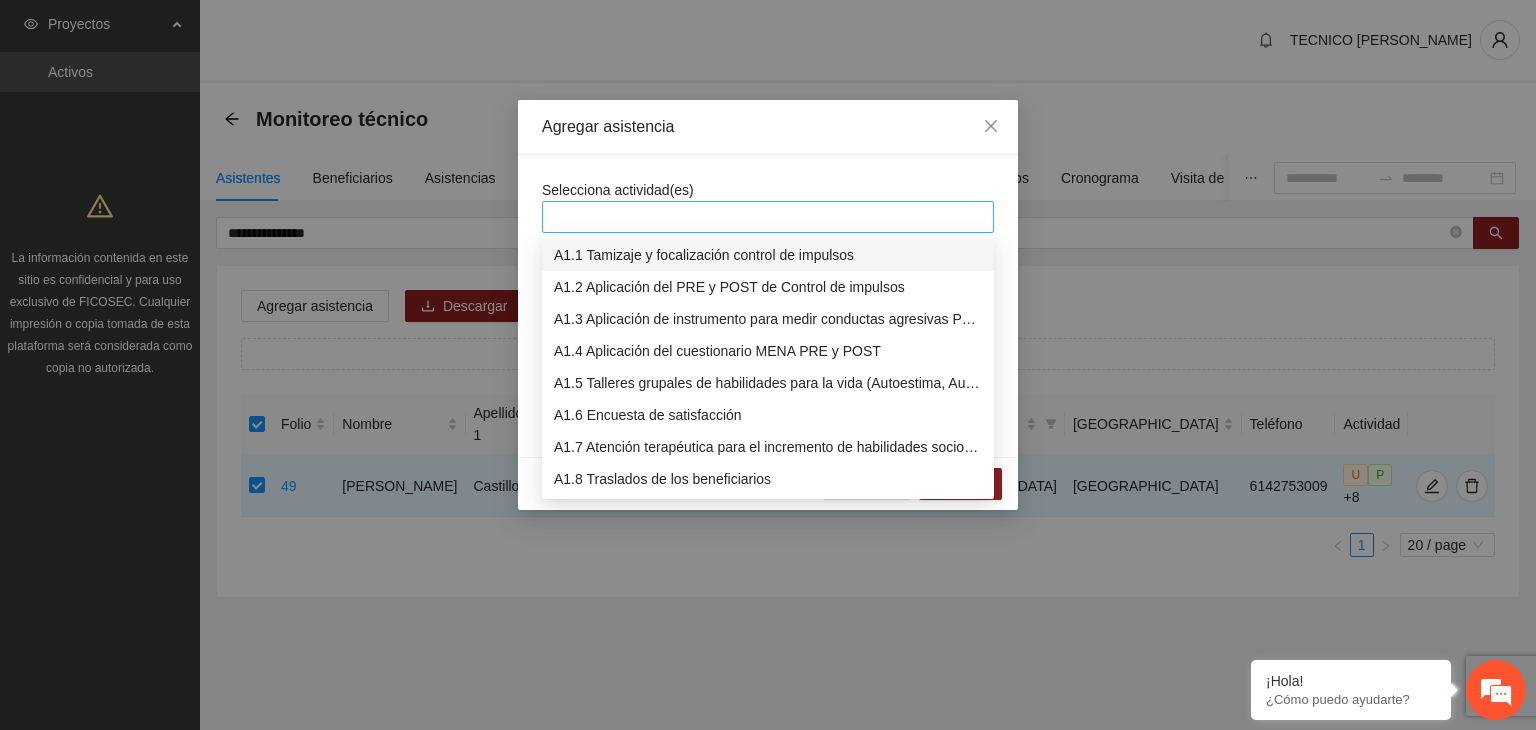click at bounding box center [768, 217] 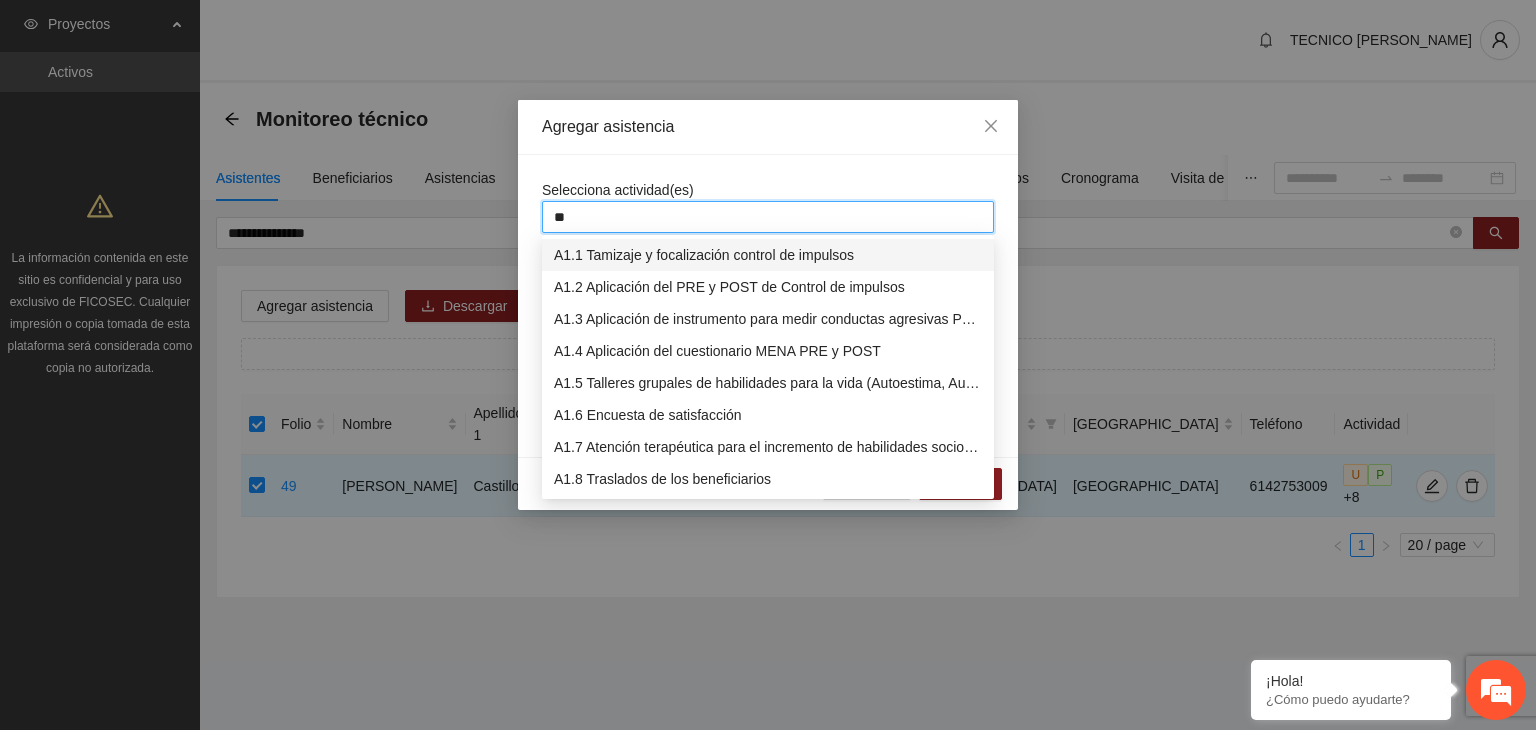 type on "***" 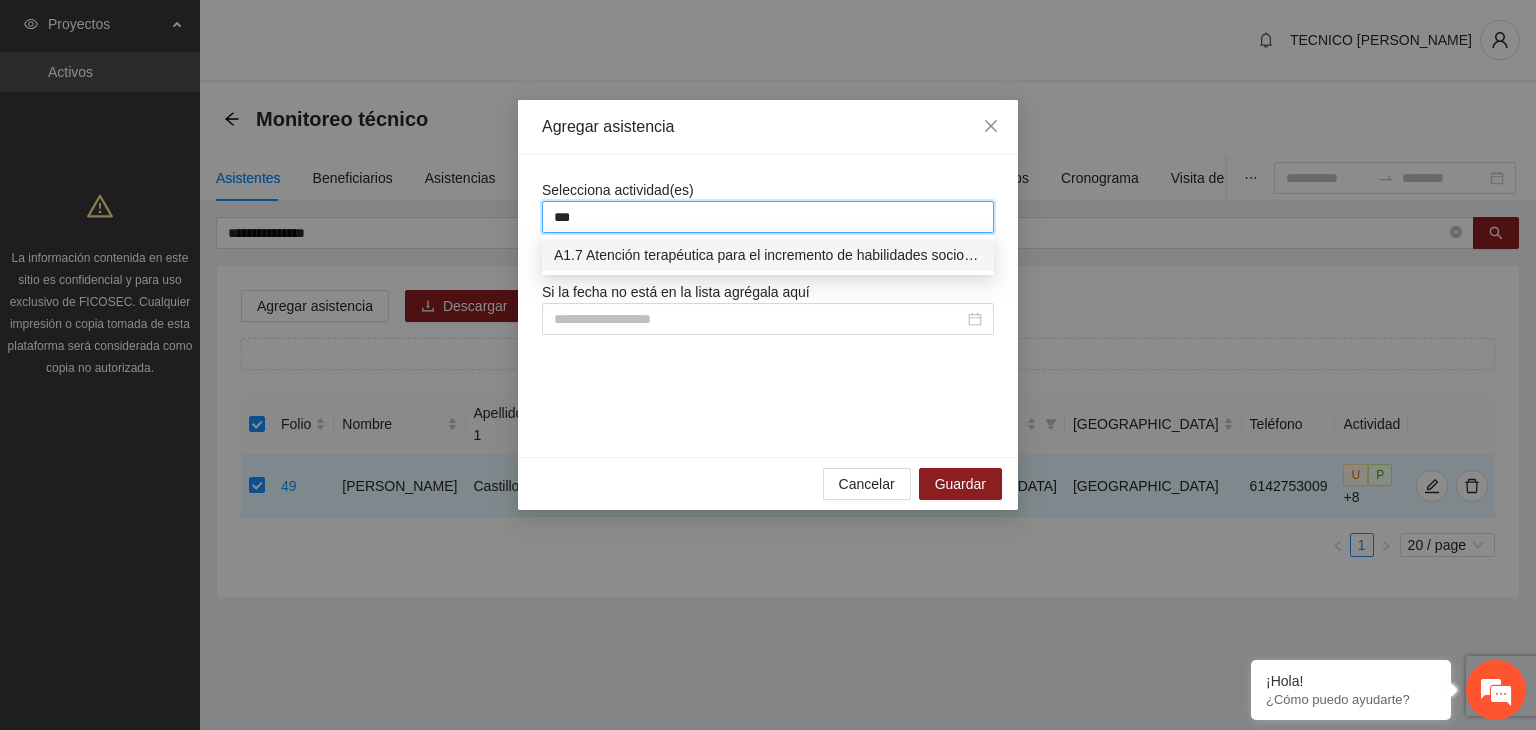 click on "A1.7 Atención terapéutica para el incremento de habilidades socioemocionales a NNAyJ que presentan bajo manejo y control de emociones." at bounding box center (768, 255) 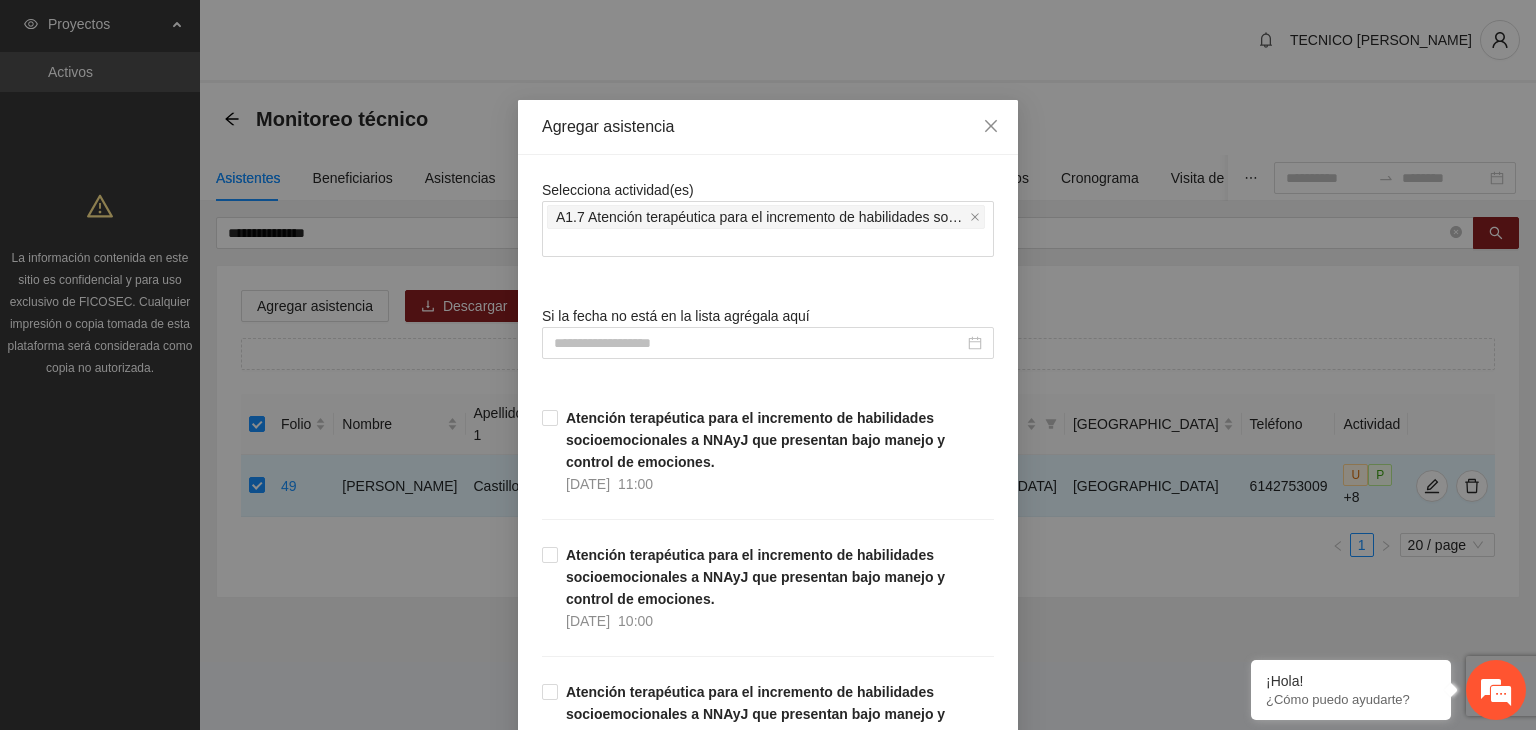 click on "Selecciona actividad(es) A1.7 Atención terapéutica para el incremento de habilidades socioemocionales a NNAyJ que presentan bajo manejo y control de emociones." at bounding box center [768, 218] 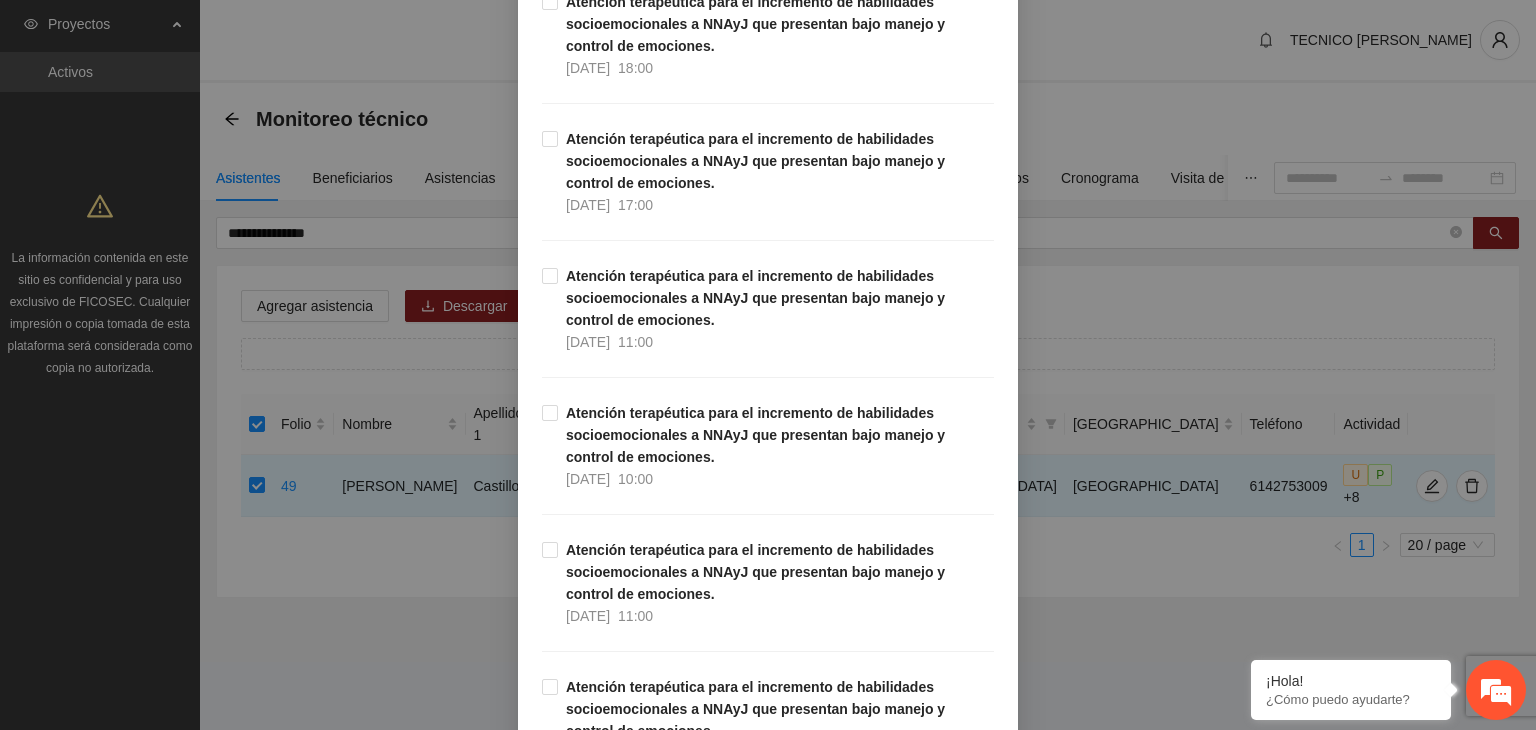 scroll, scrollTop: 0, scrollLeft: 0, axis: both 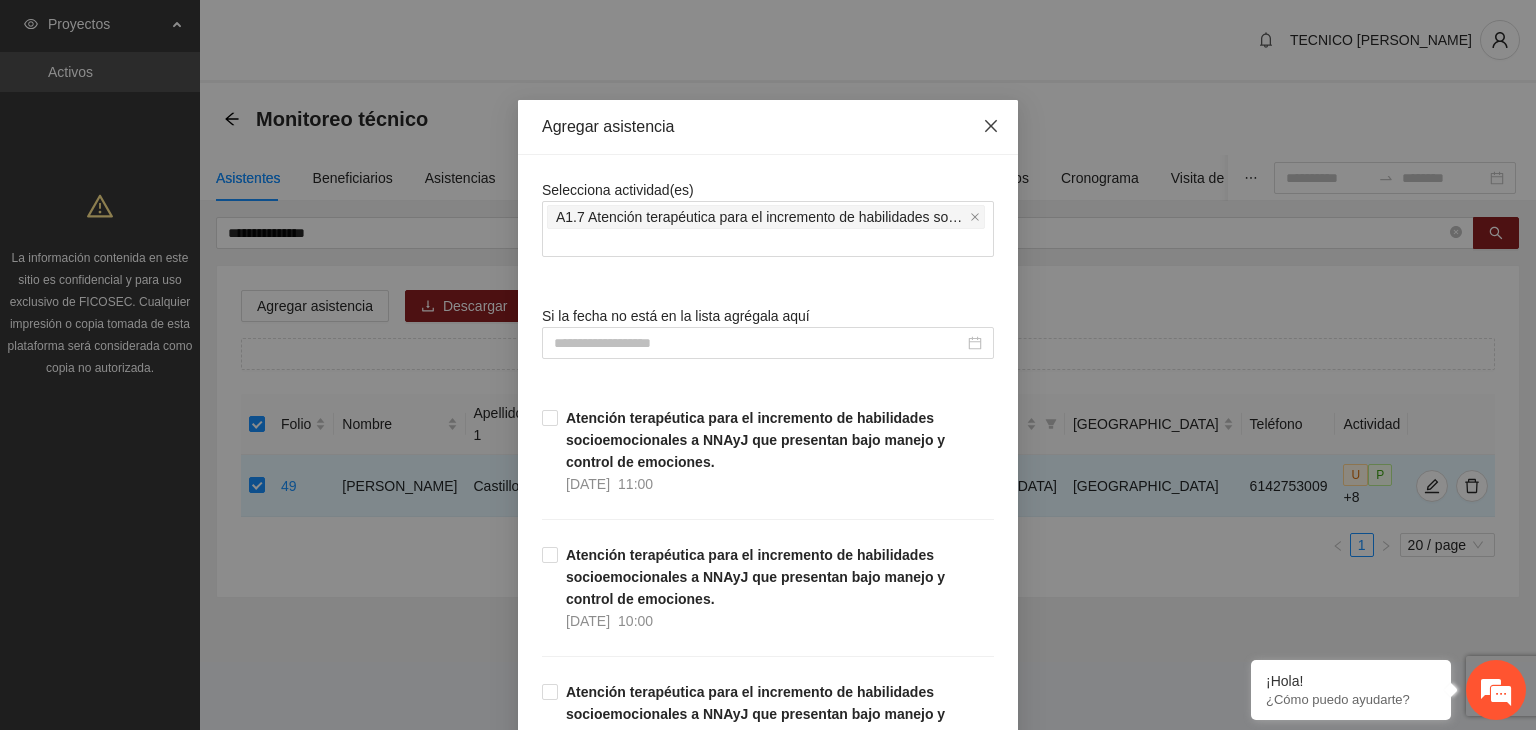 click 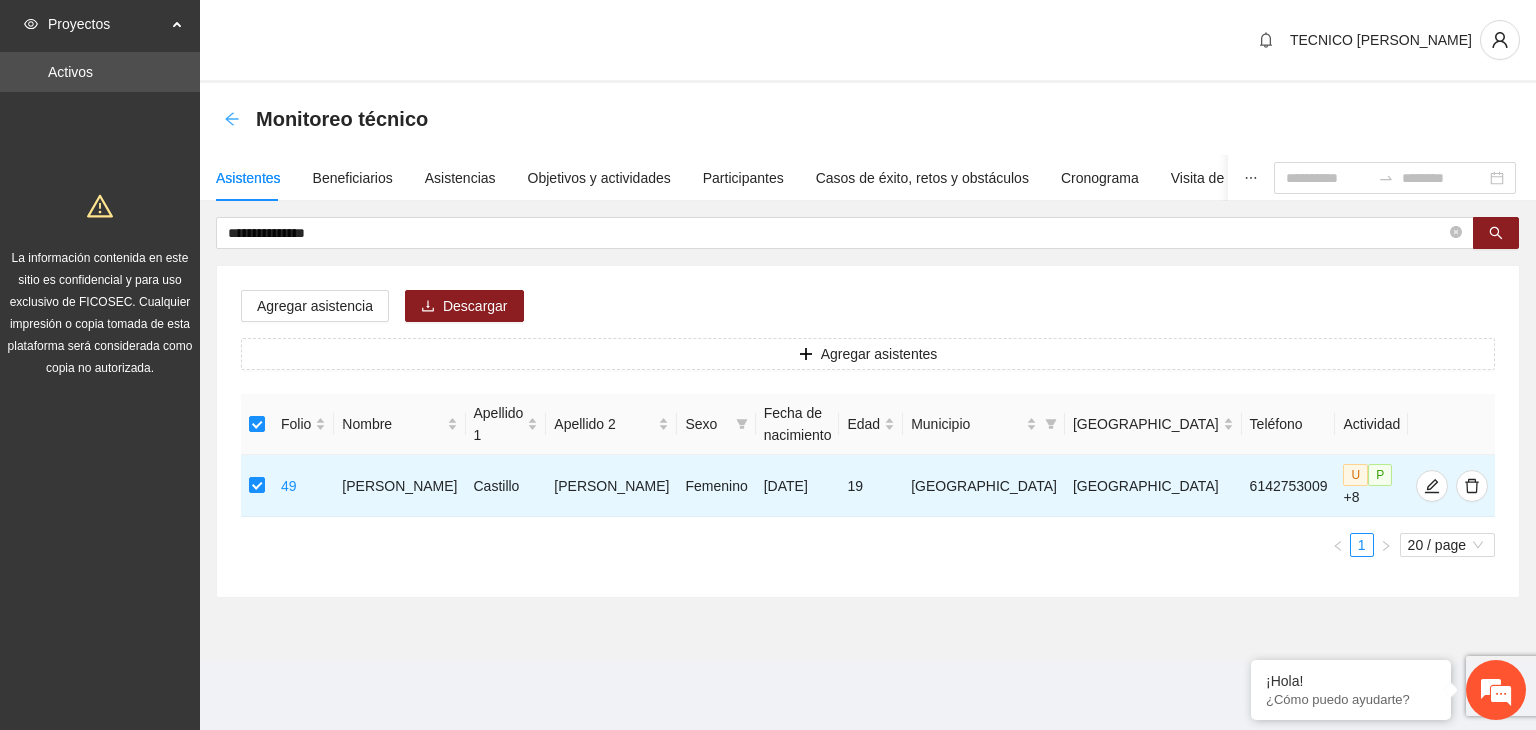 click 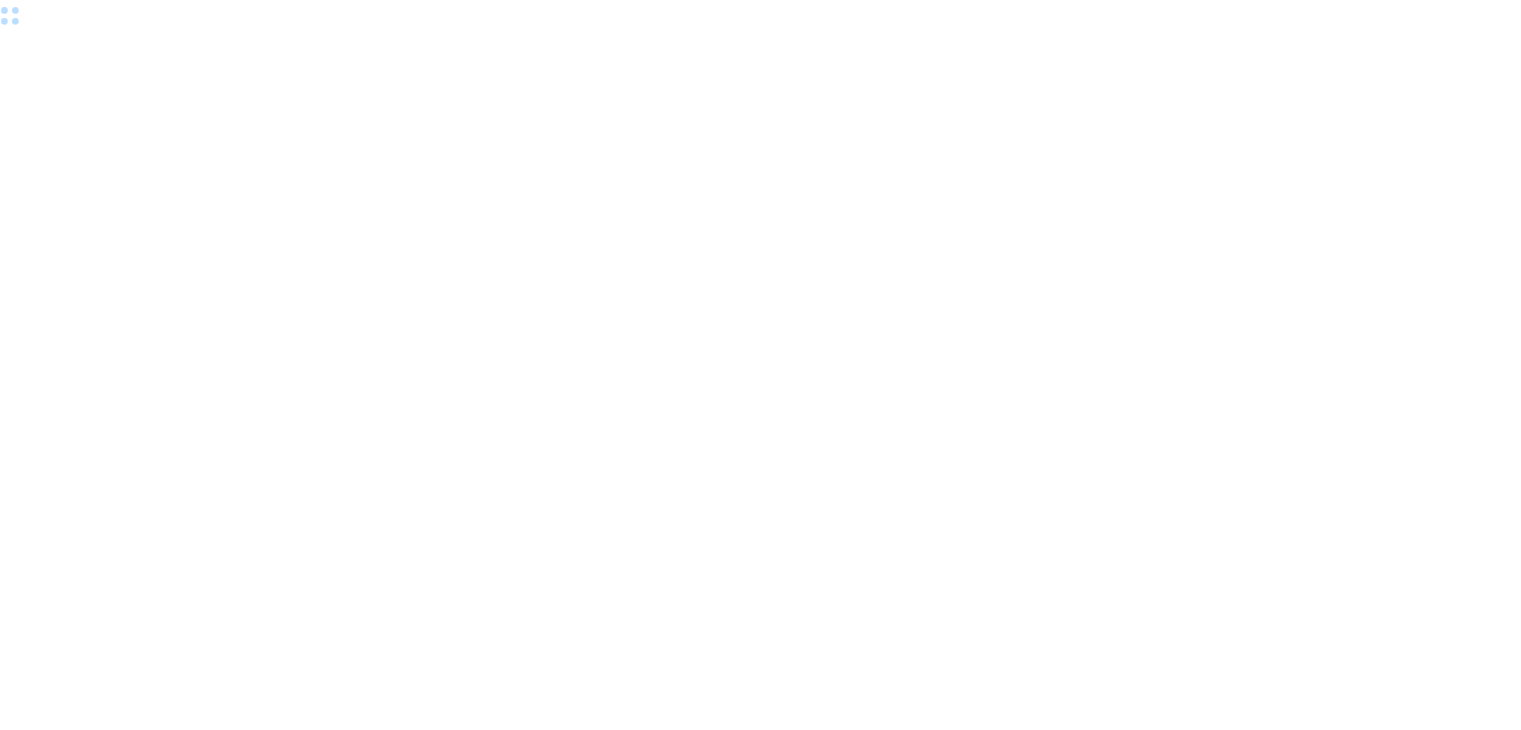 scroll, scrollTop: 0, scrollLeft: 0, axis: both 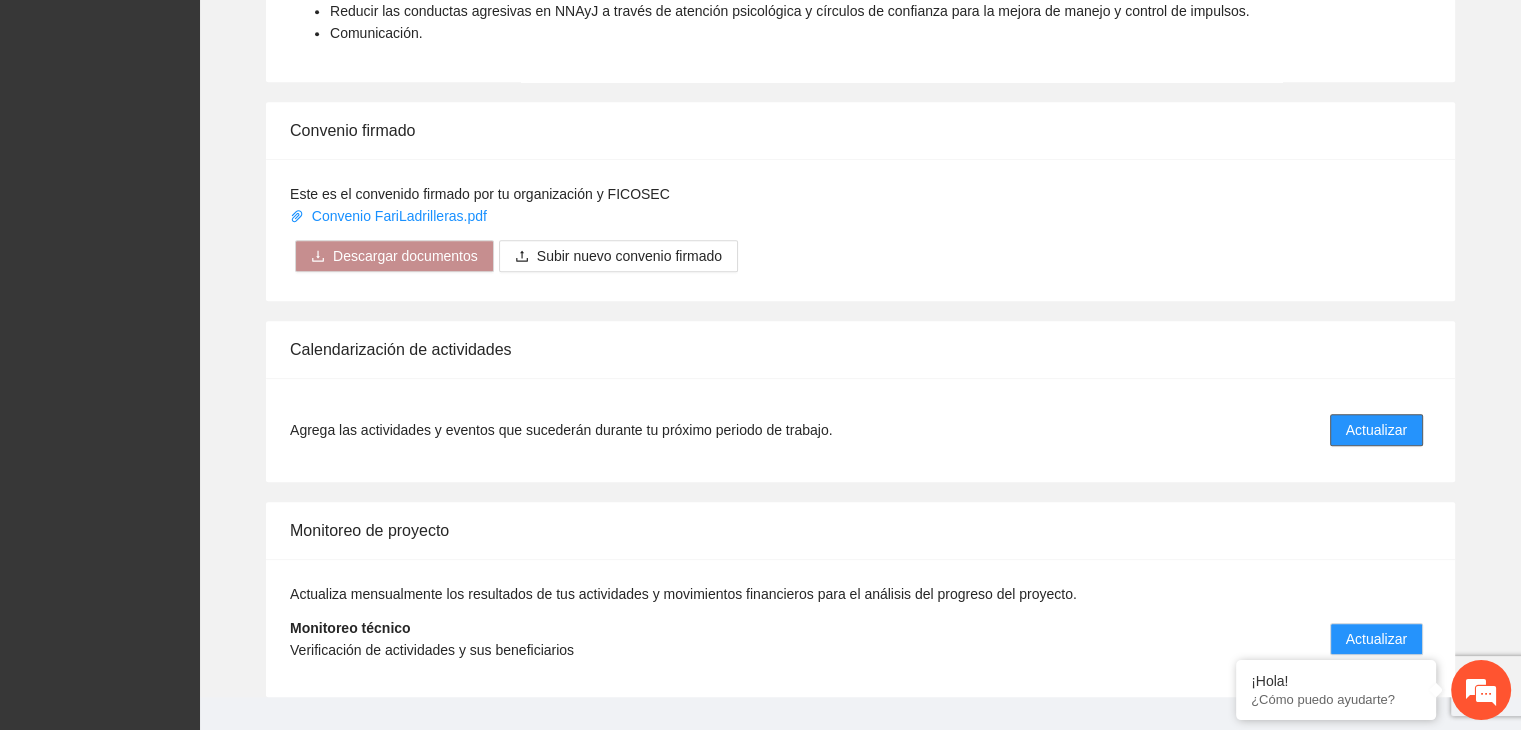 click on "Actualizar" at bounding box center [1376, 430] 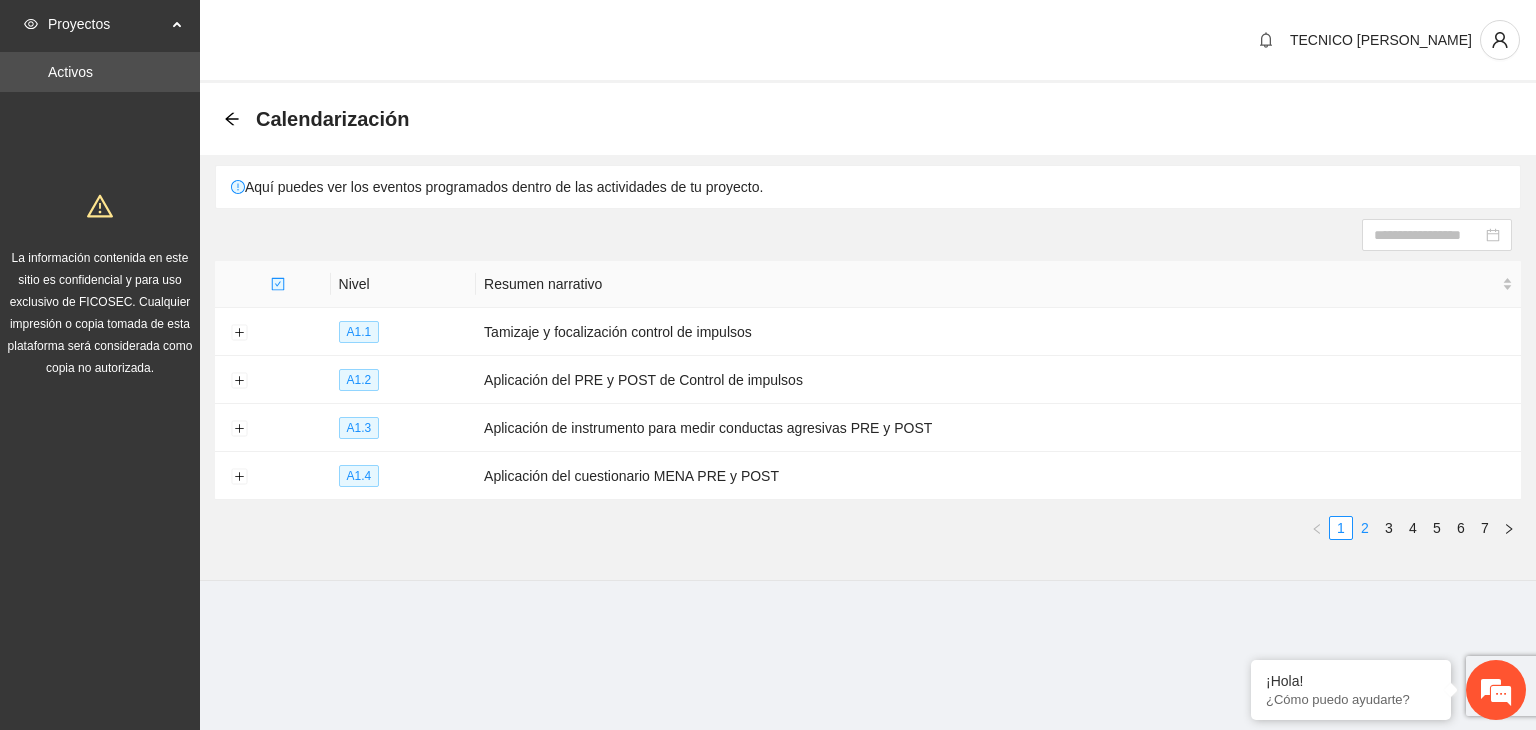 click on "2" at bounding box center (1365, 528) 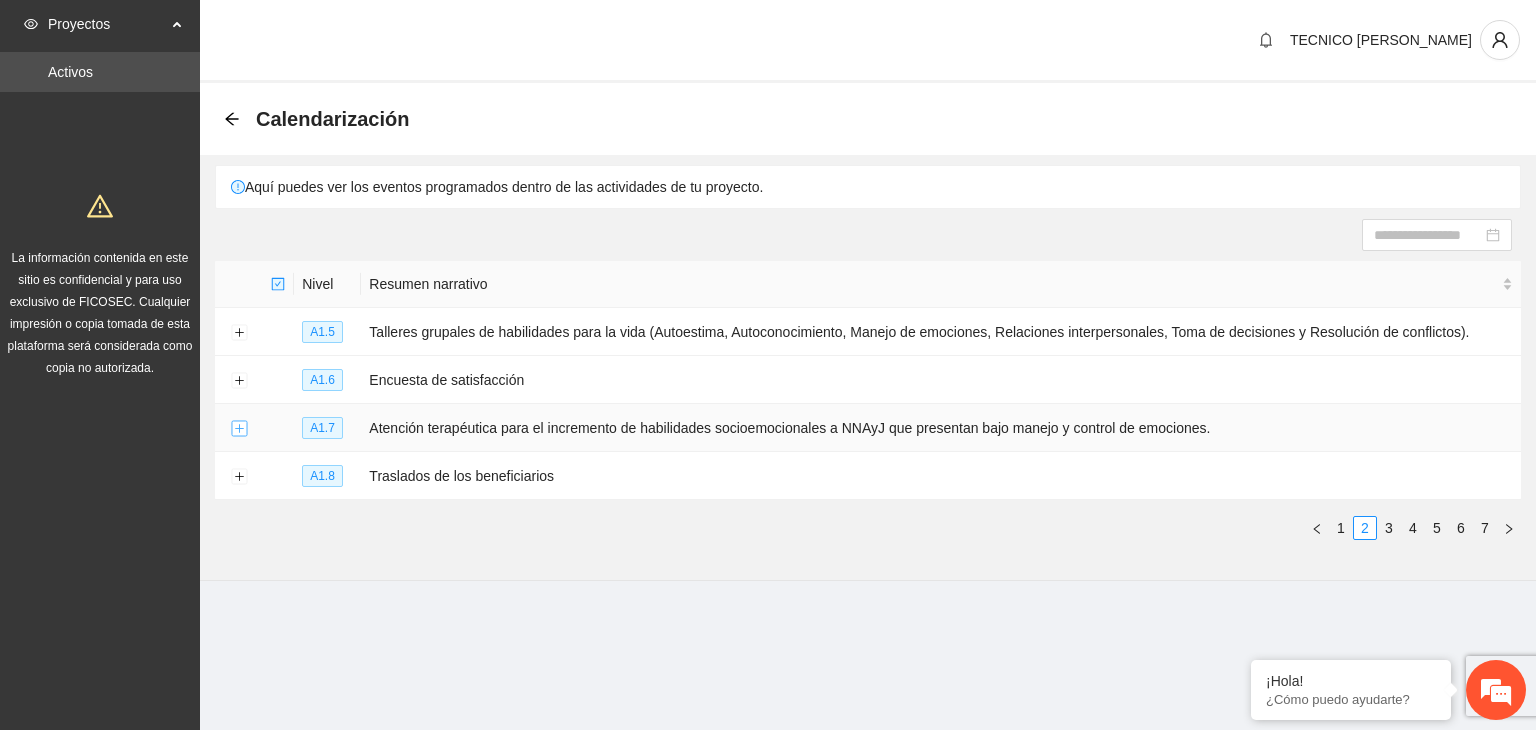 click at bounding box center [239, 429] 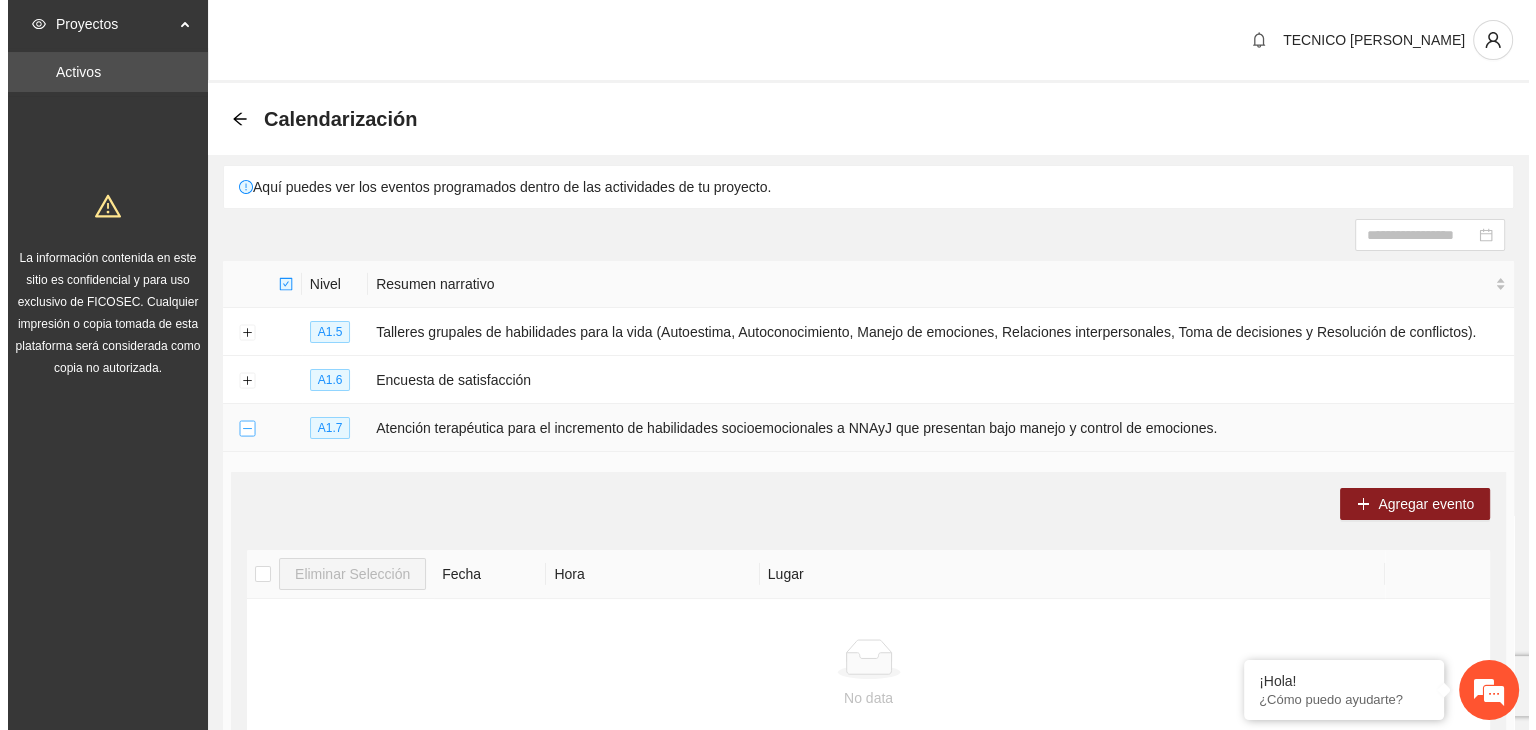 scroll, scrollTop: 0, scrollLeft: 0, axis: both 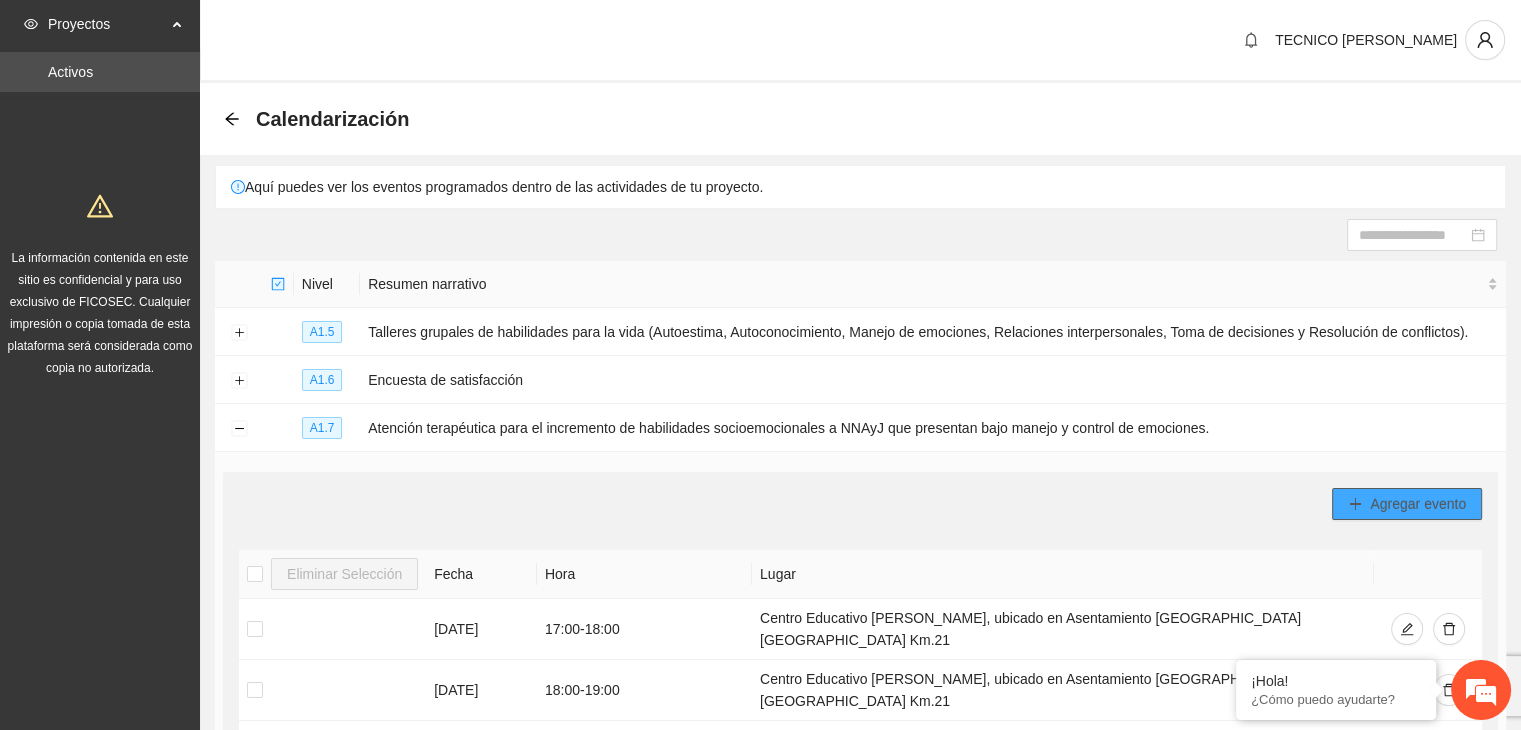 click on "Agregar evento" at bounding box center [1407, 504] 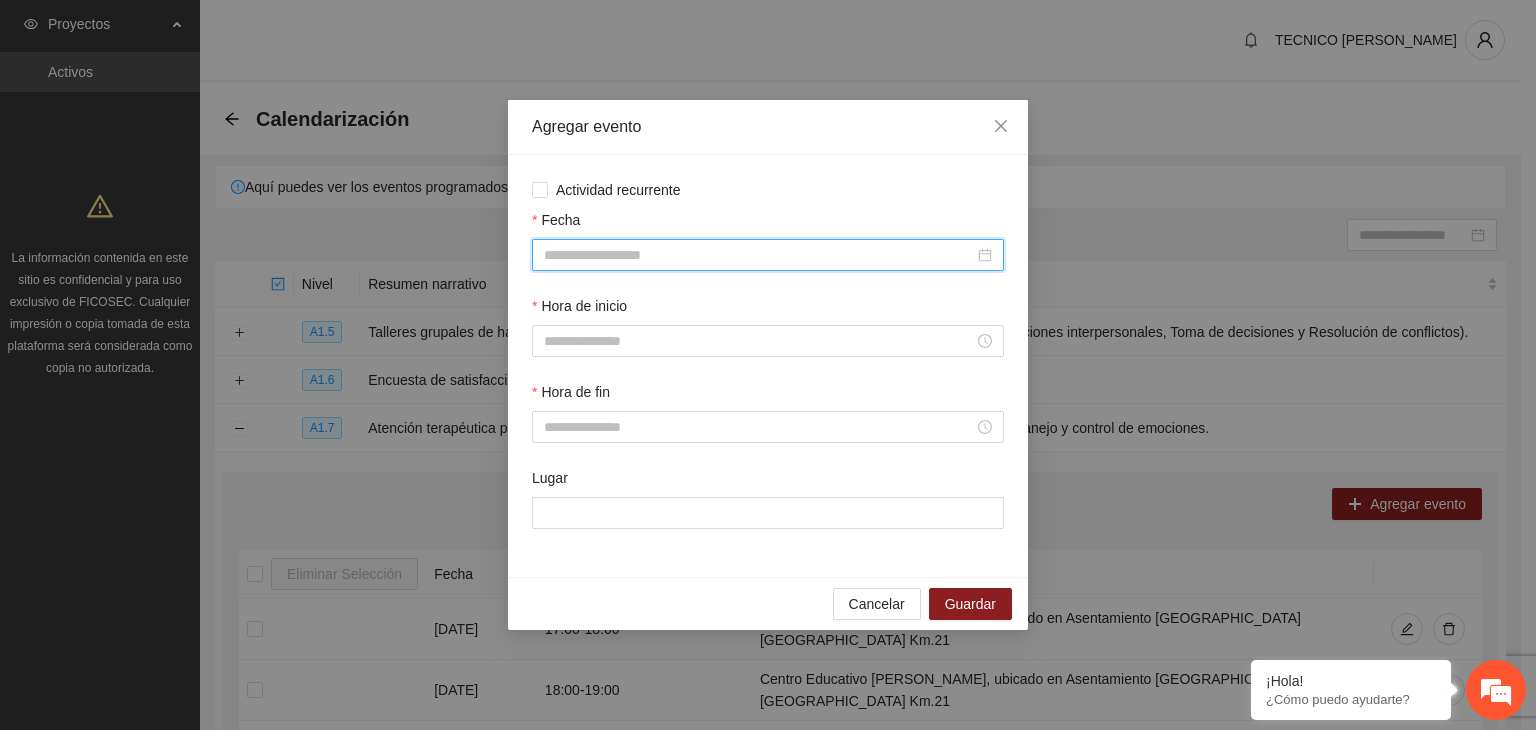 click on "Fecha" at bounding box center (759, 255) 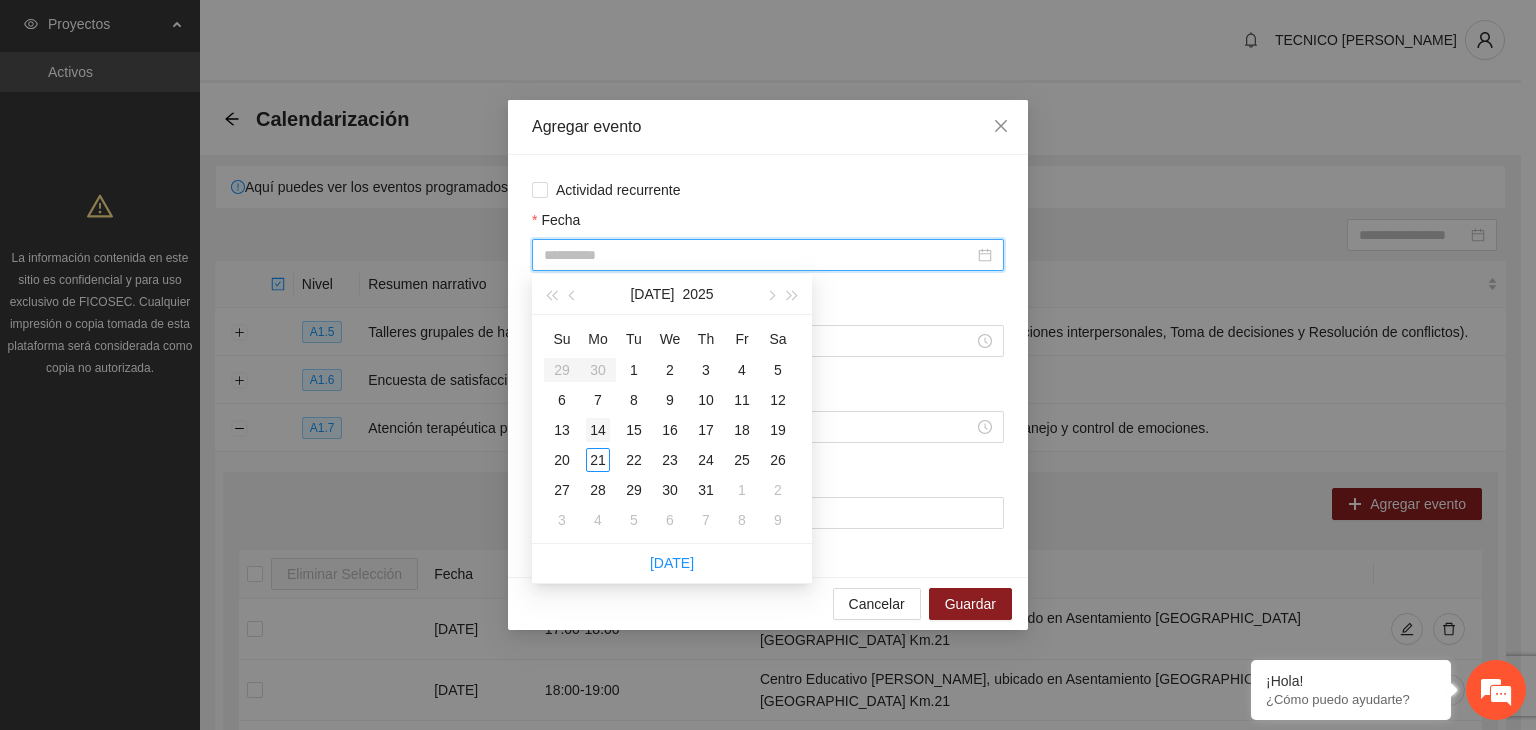 type on "**********" 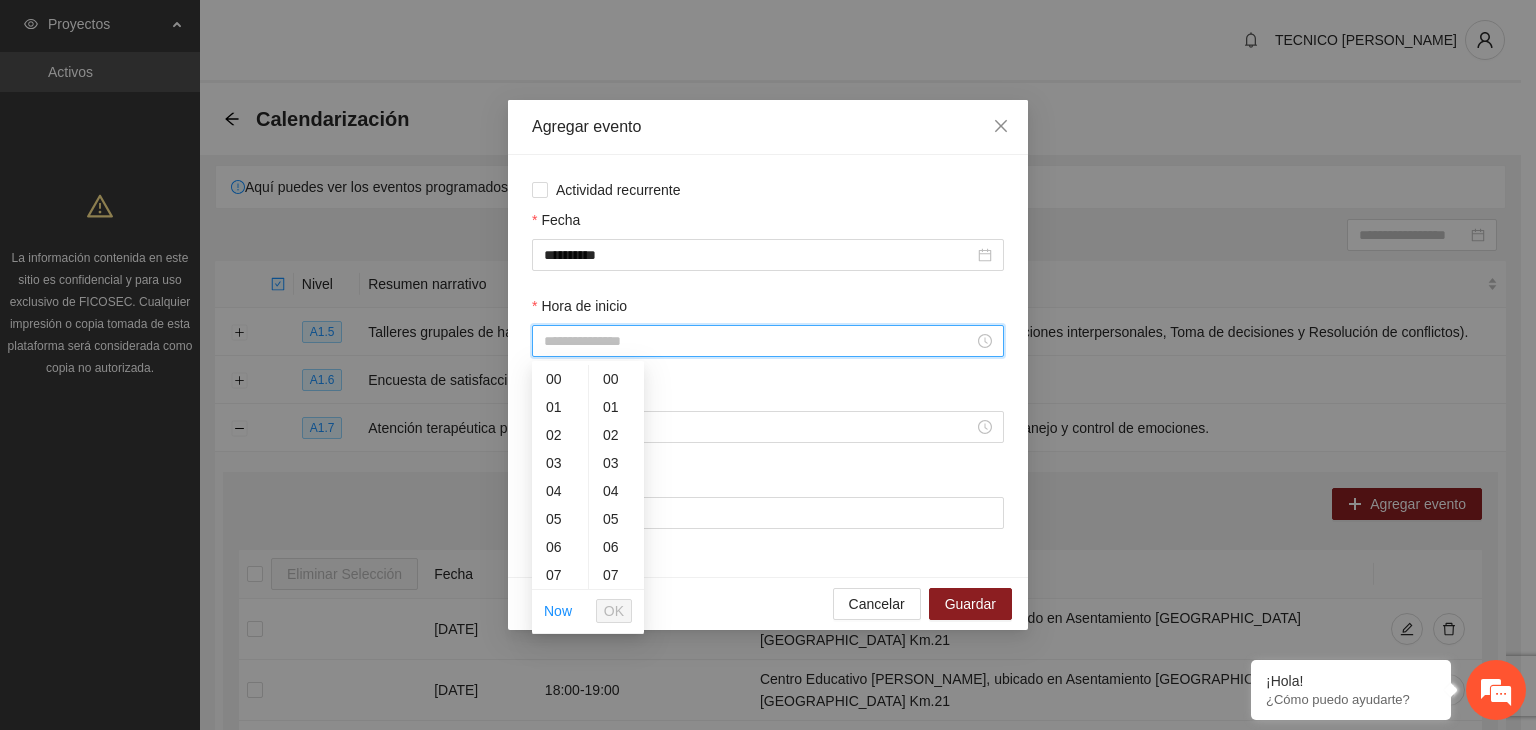 click on "Hora de inicio" at bounding box center [759, 341] 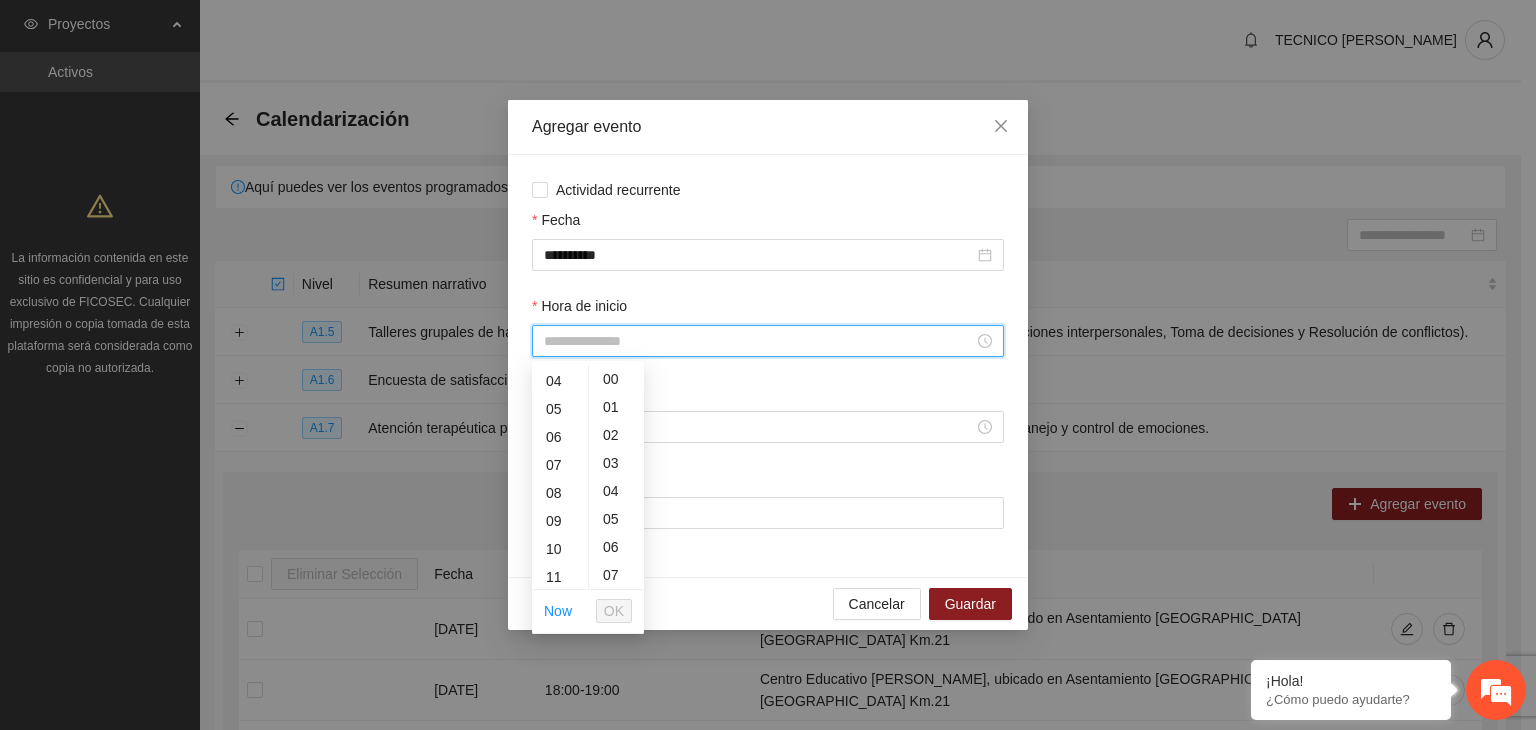 scroll, scrollTop: 113, scrollLeft: 0, axis: vertical 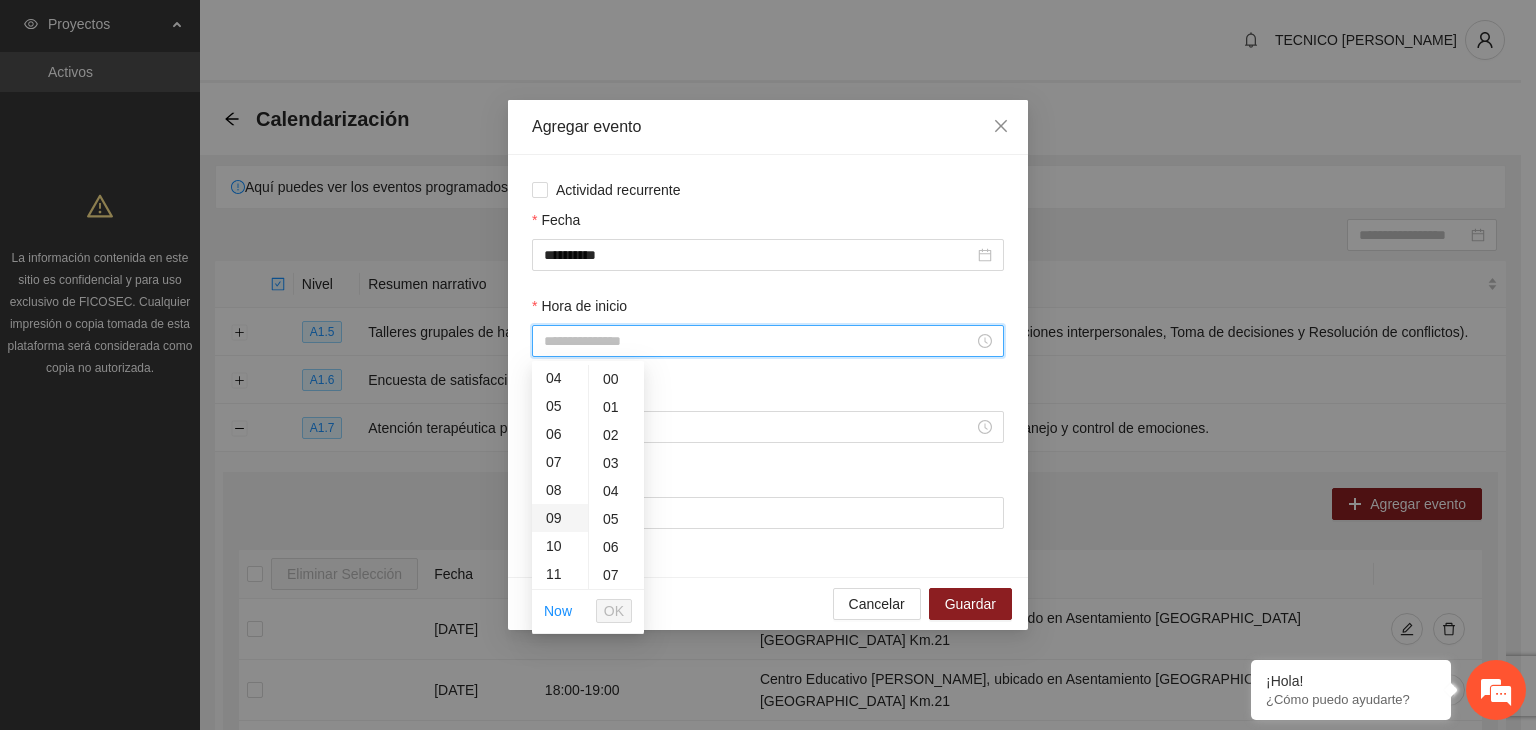 click on "09" at bounding box center (560, 518) 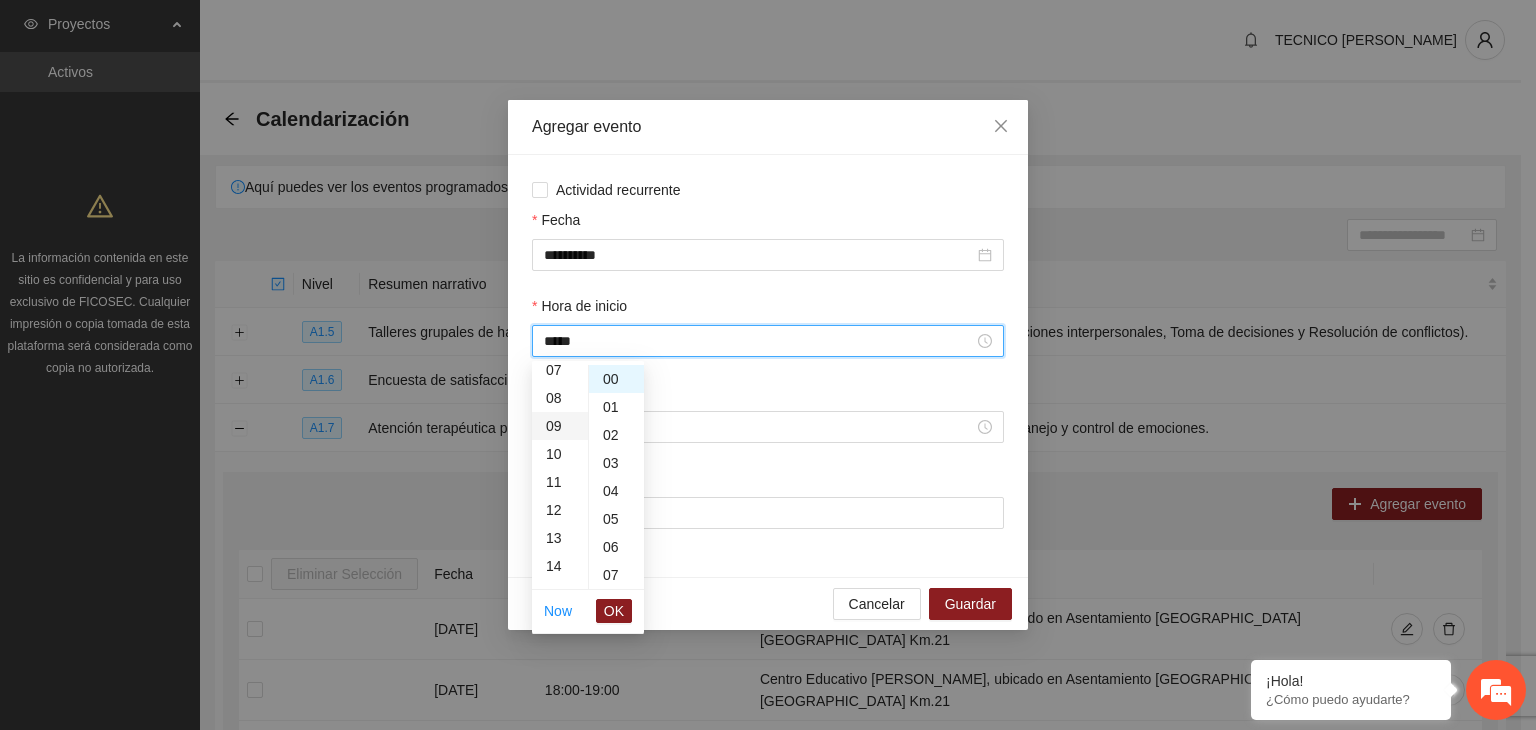 scroll, scrollTop: 252, scrollLeft: 0, axis: vertical 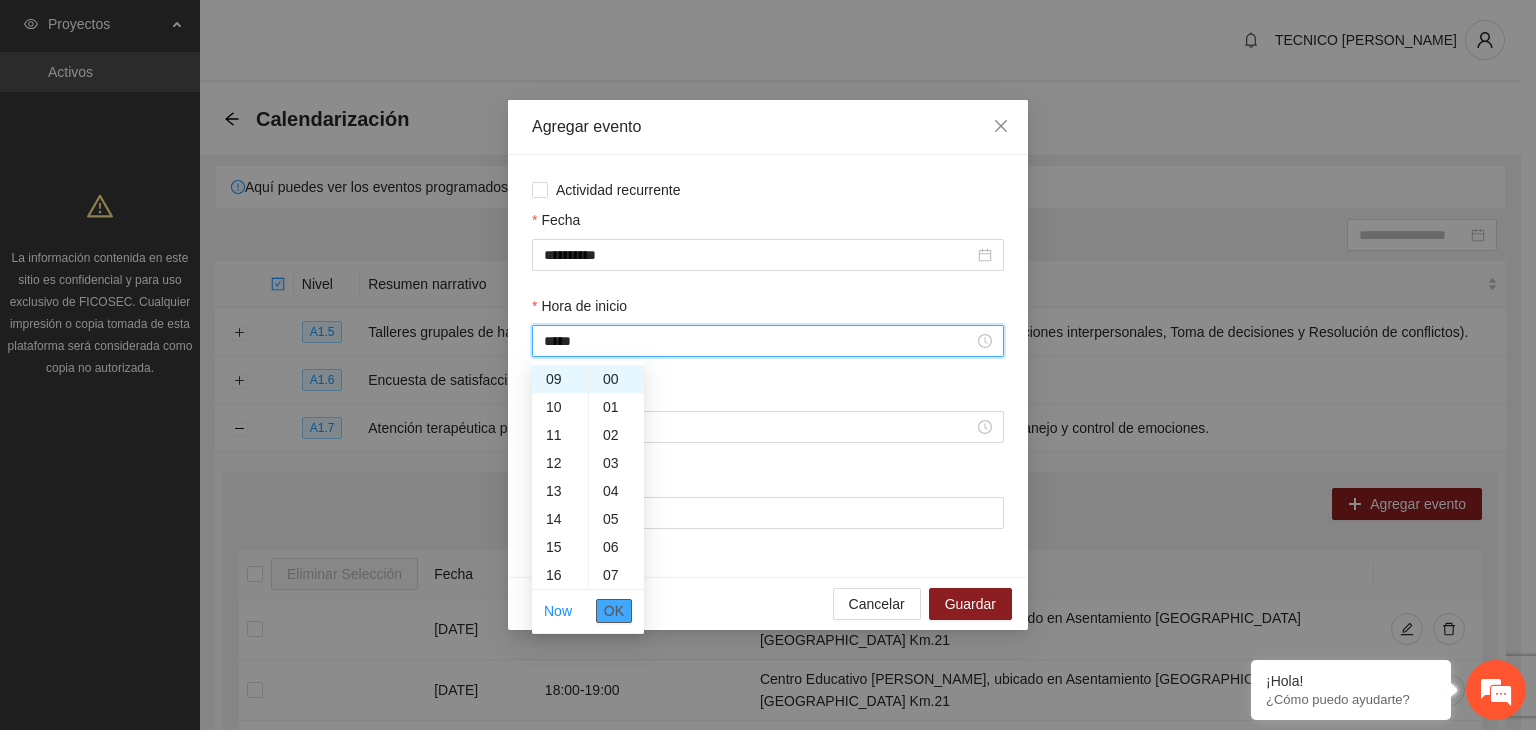 click on "OK" at bounding box center (614, 611) 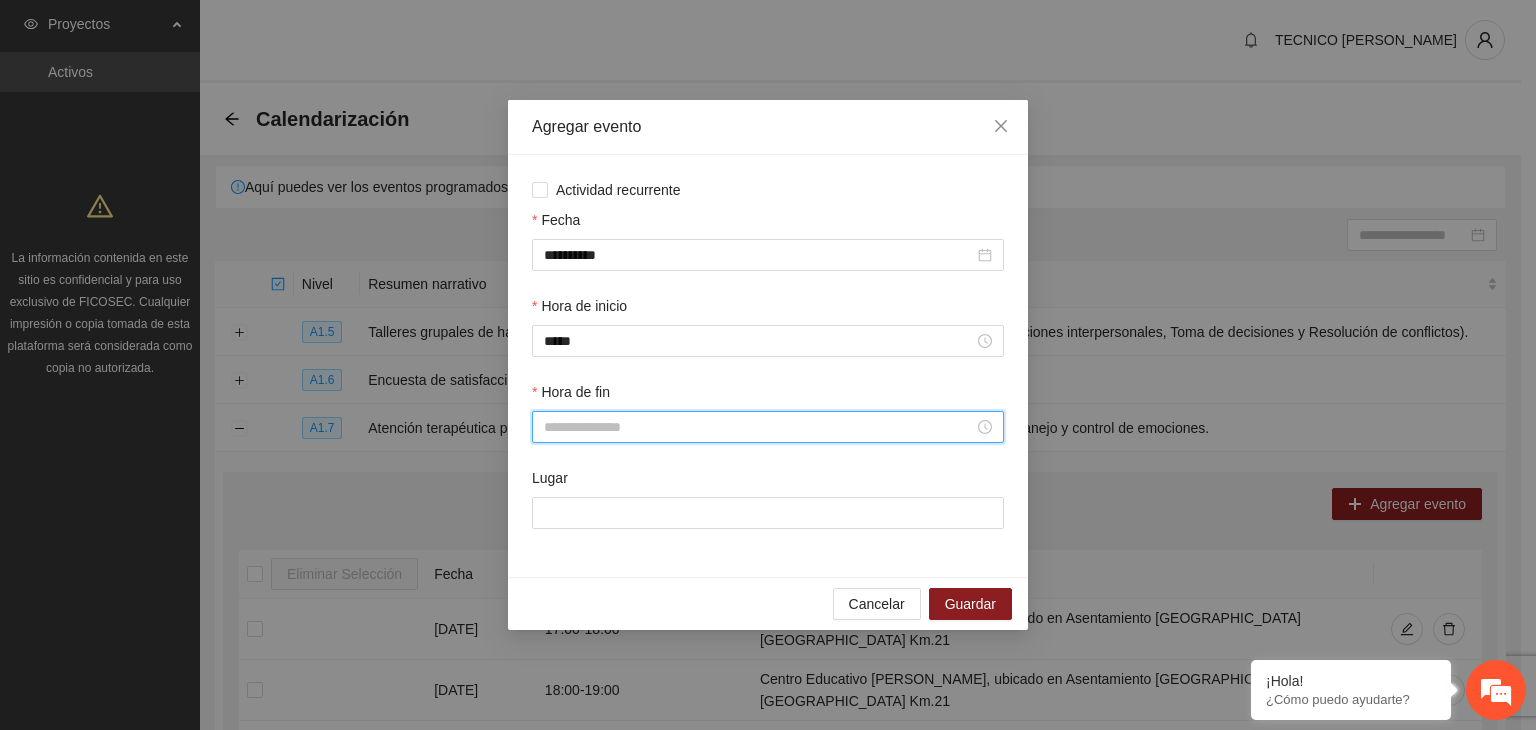 click on "Hora de fin" at bounding box center [759, 427] 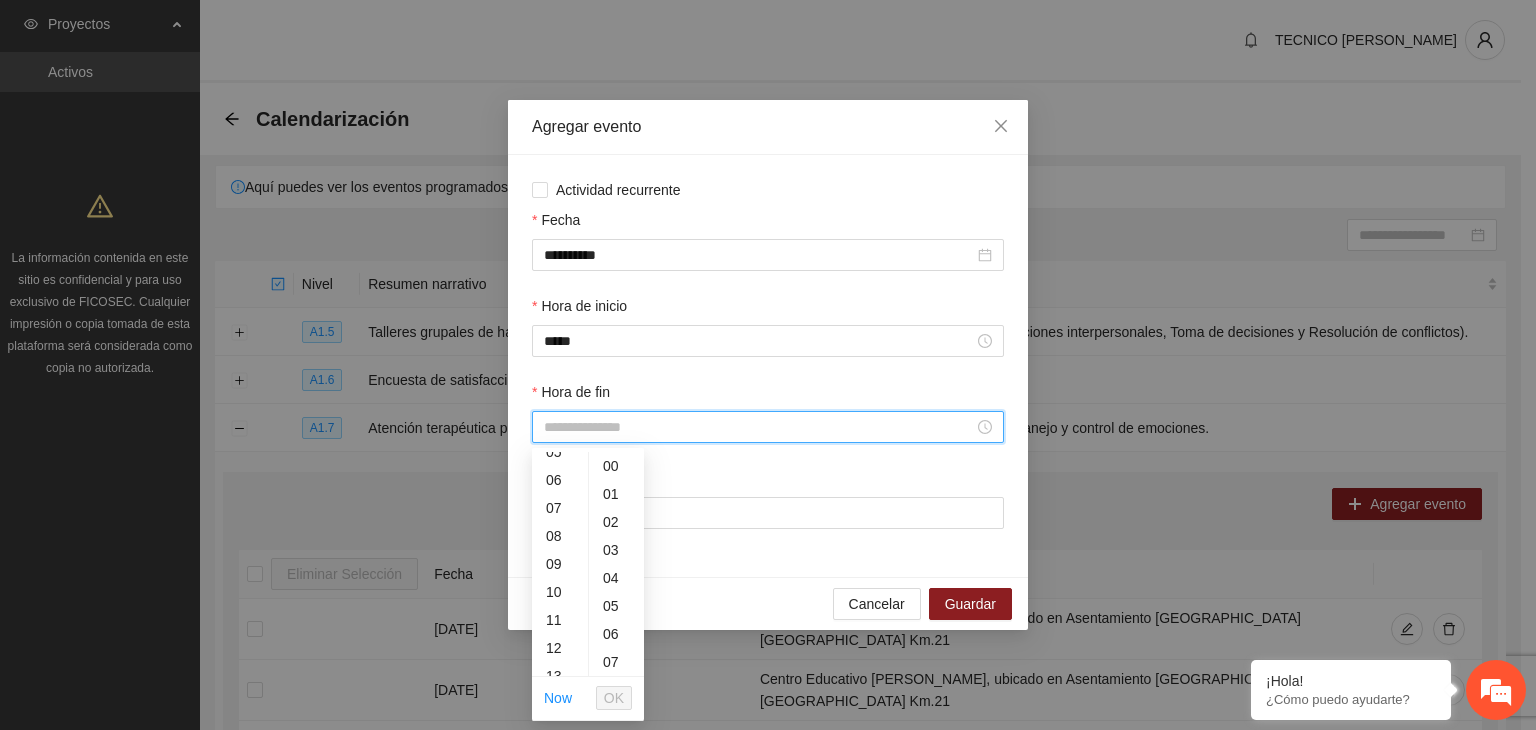 scroll, scrollTop: 180, scrollLeft: 0, axis: vertical 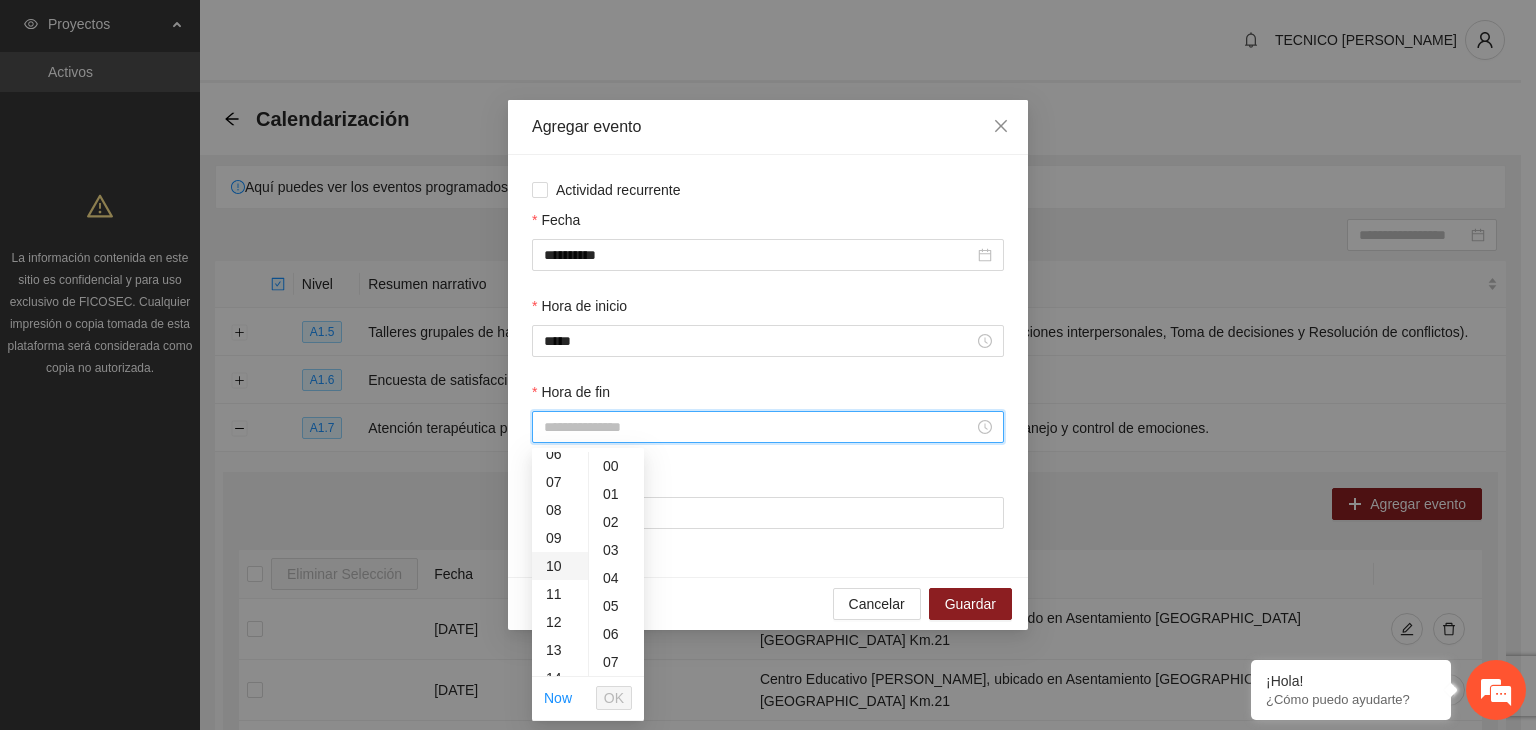click on "10" at bounding box center (560, 566) 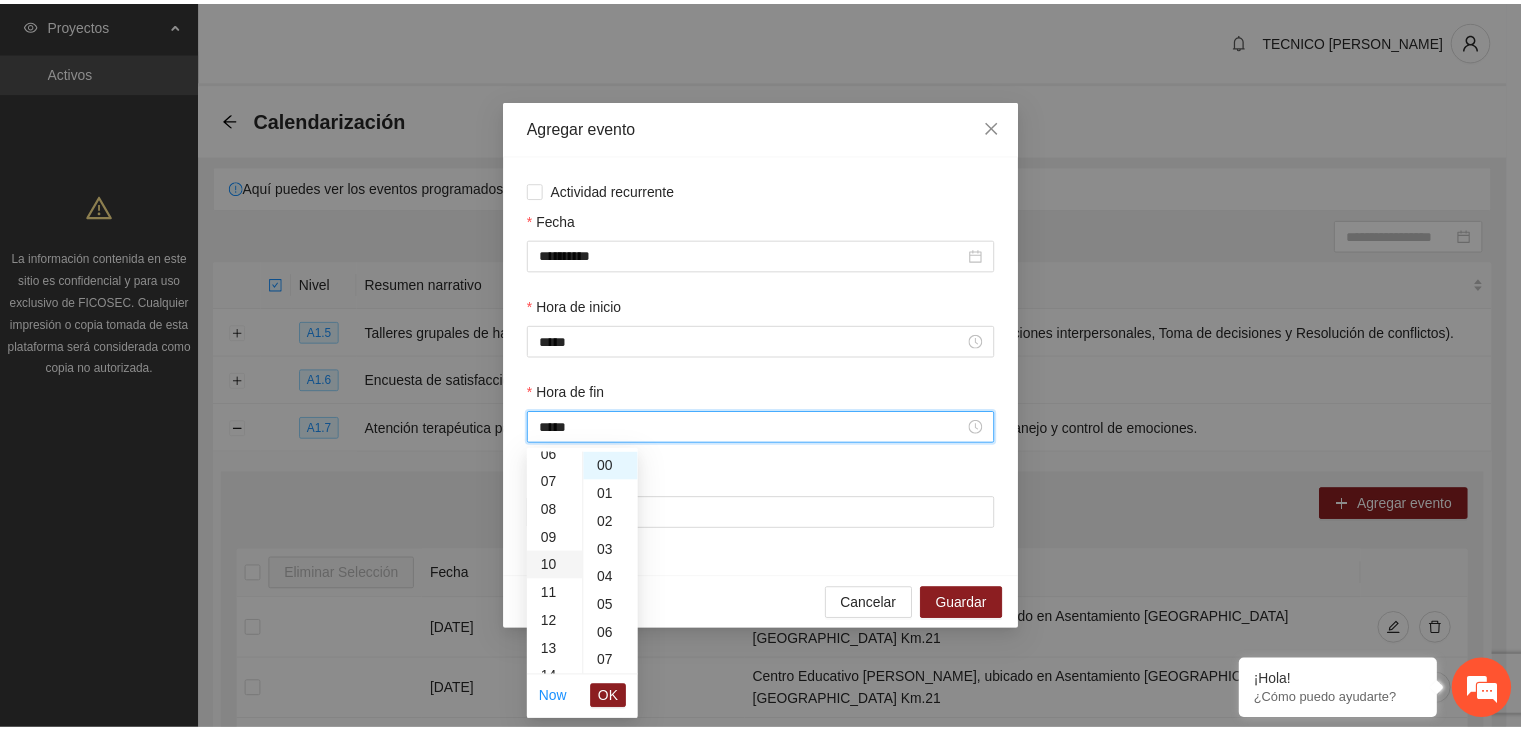 scroll, scrollTop: 280, scrollLeft: 0, axis: vertical 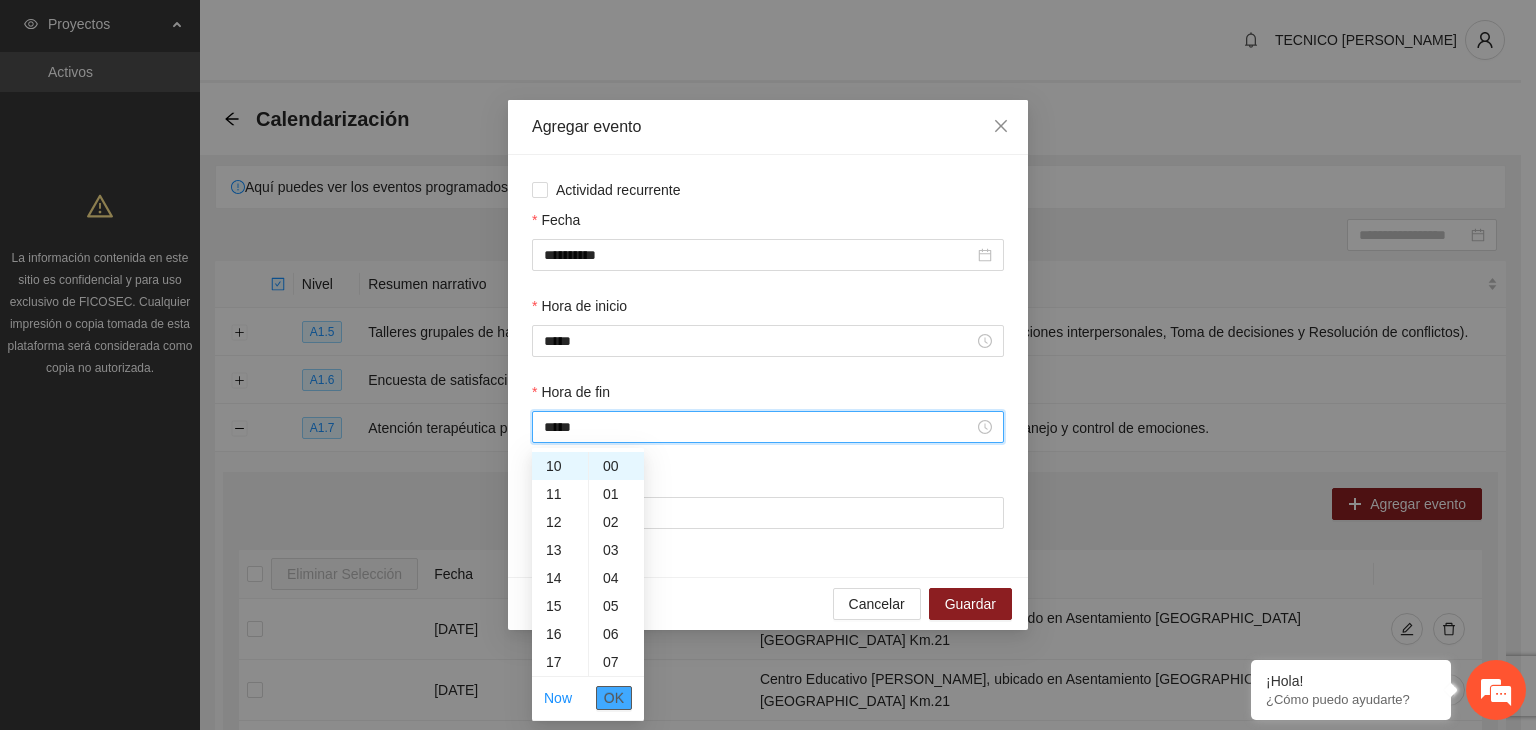 click on "OK" at bounding box center [614, 698] 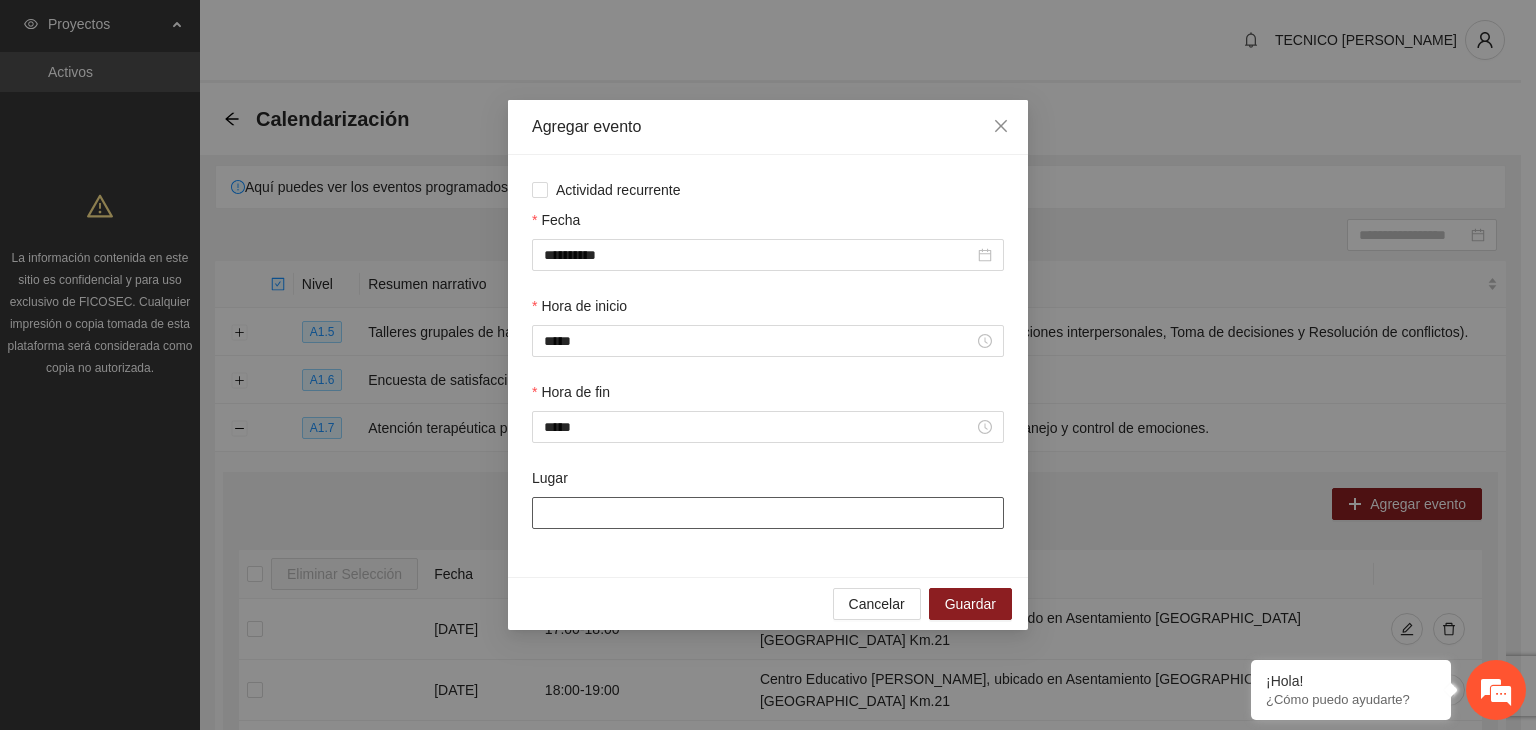 drag, startPoint x: 674, startPoint y: 515, endPoint x: 699, endPoint y: 565, distance: 55.9017 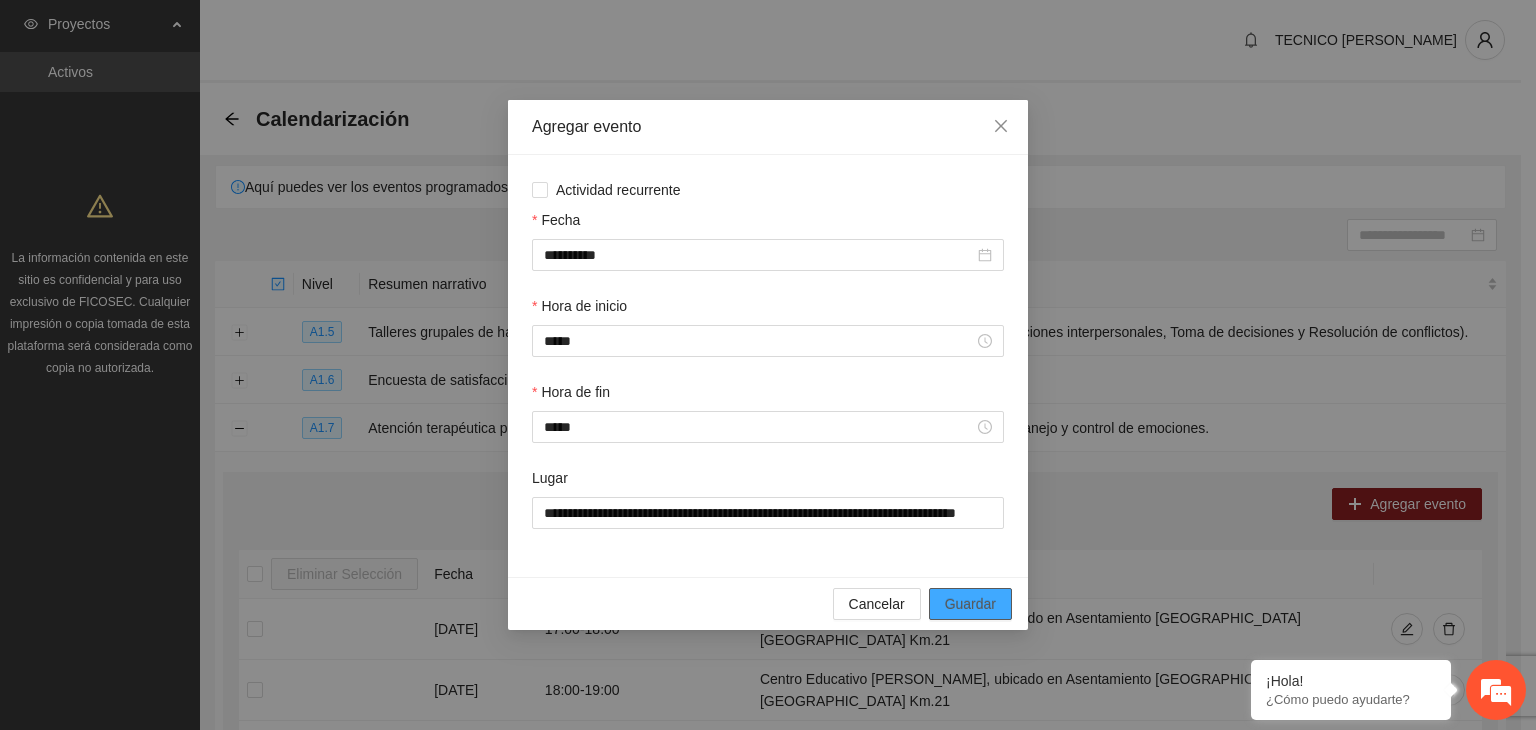 click on "Guardar" at bounding box center (970, 604) 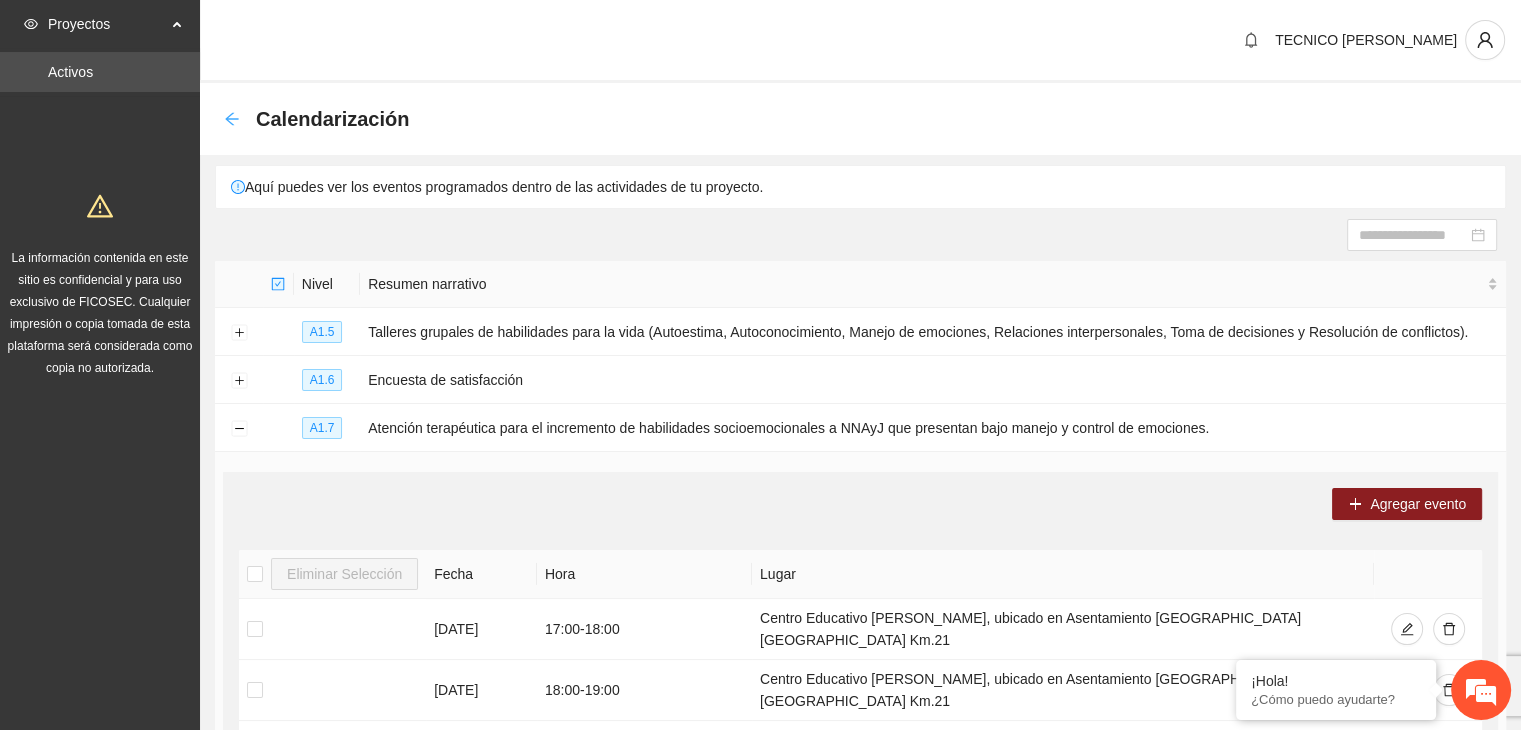 click 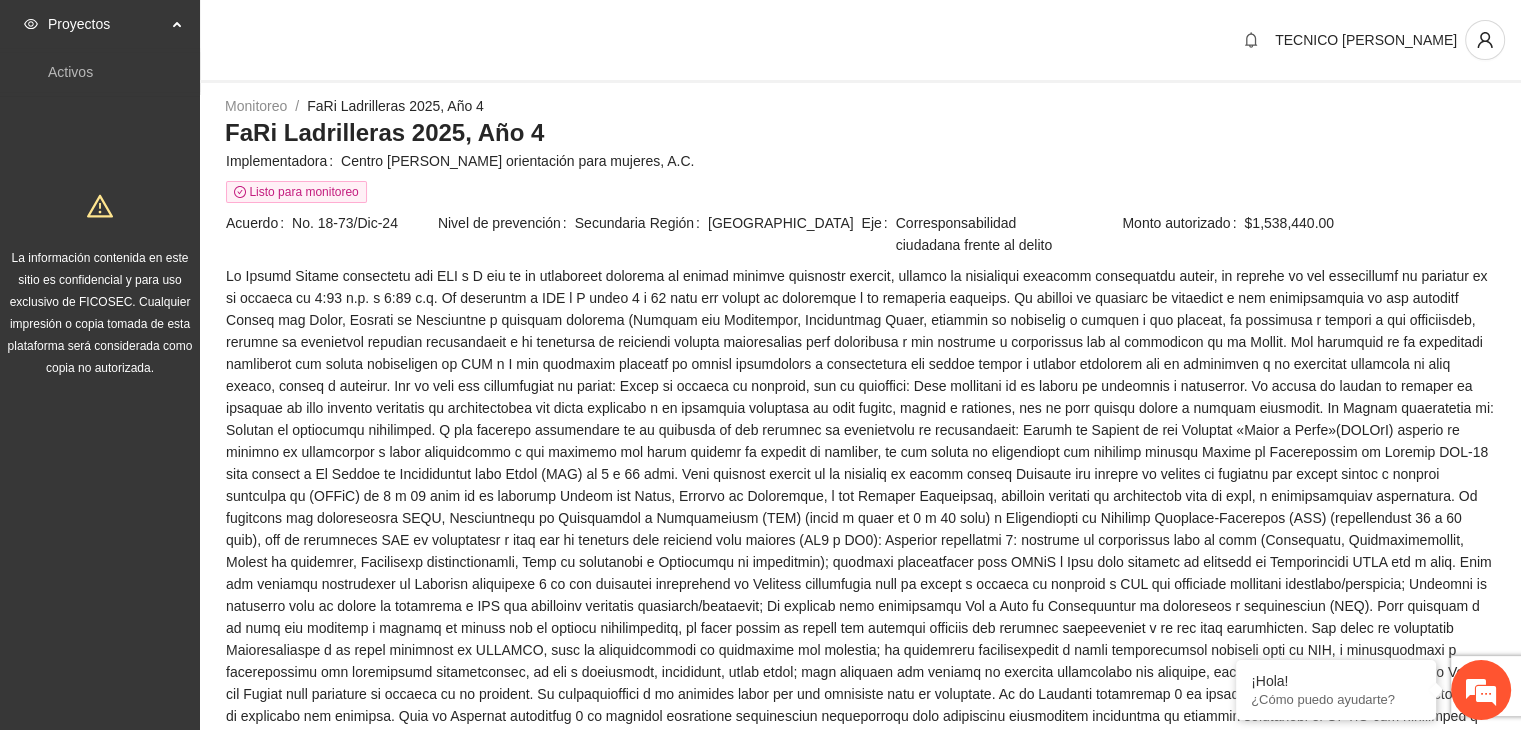 scroll, scrollTop: 1516, scrollLeft: 0, axis: vertical 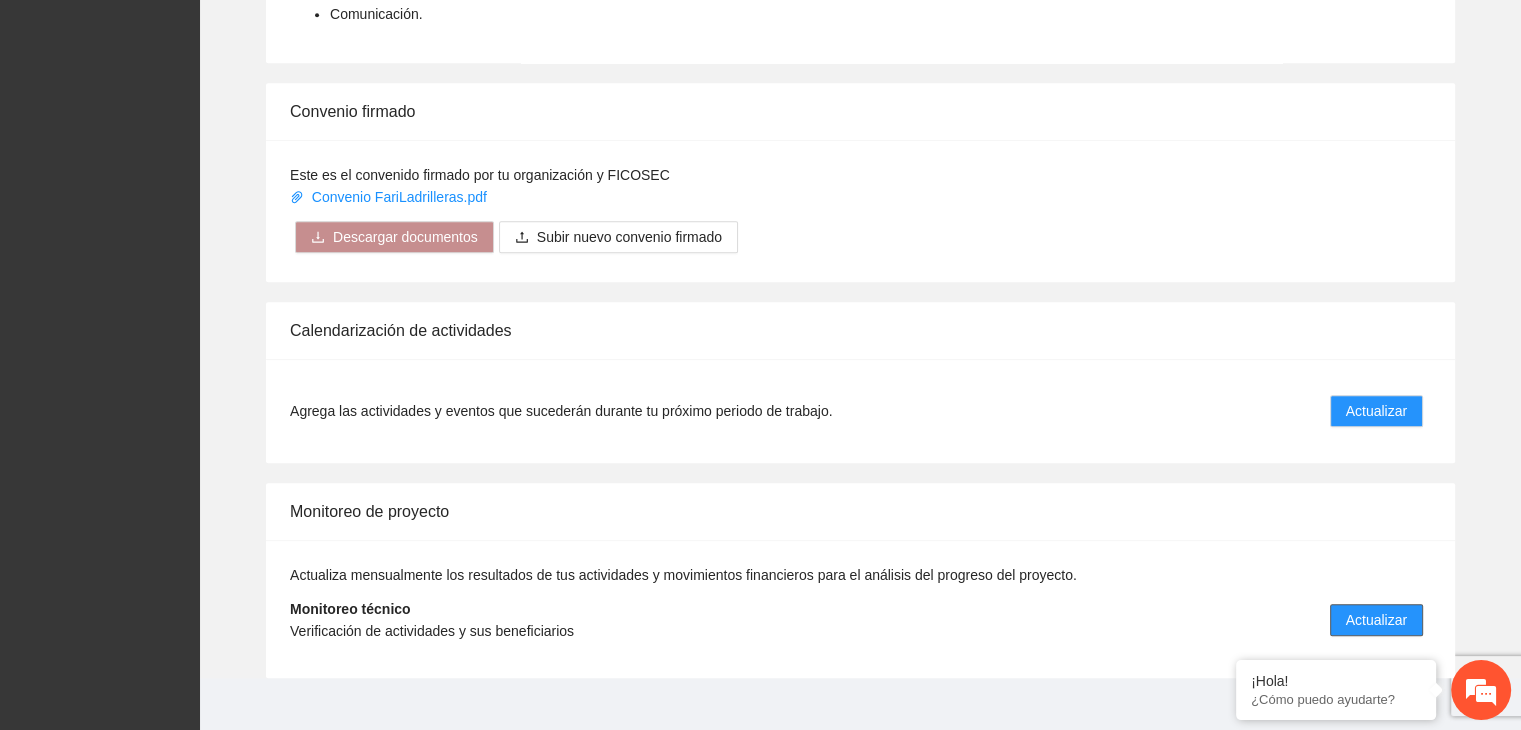 click on "Actualizar" at bounding box center (1376, 620) 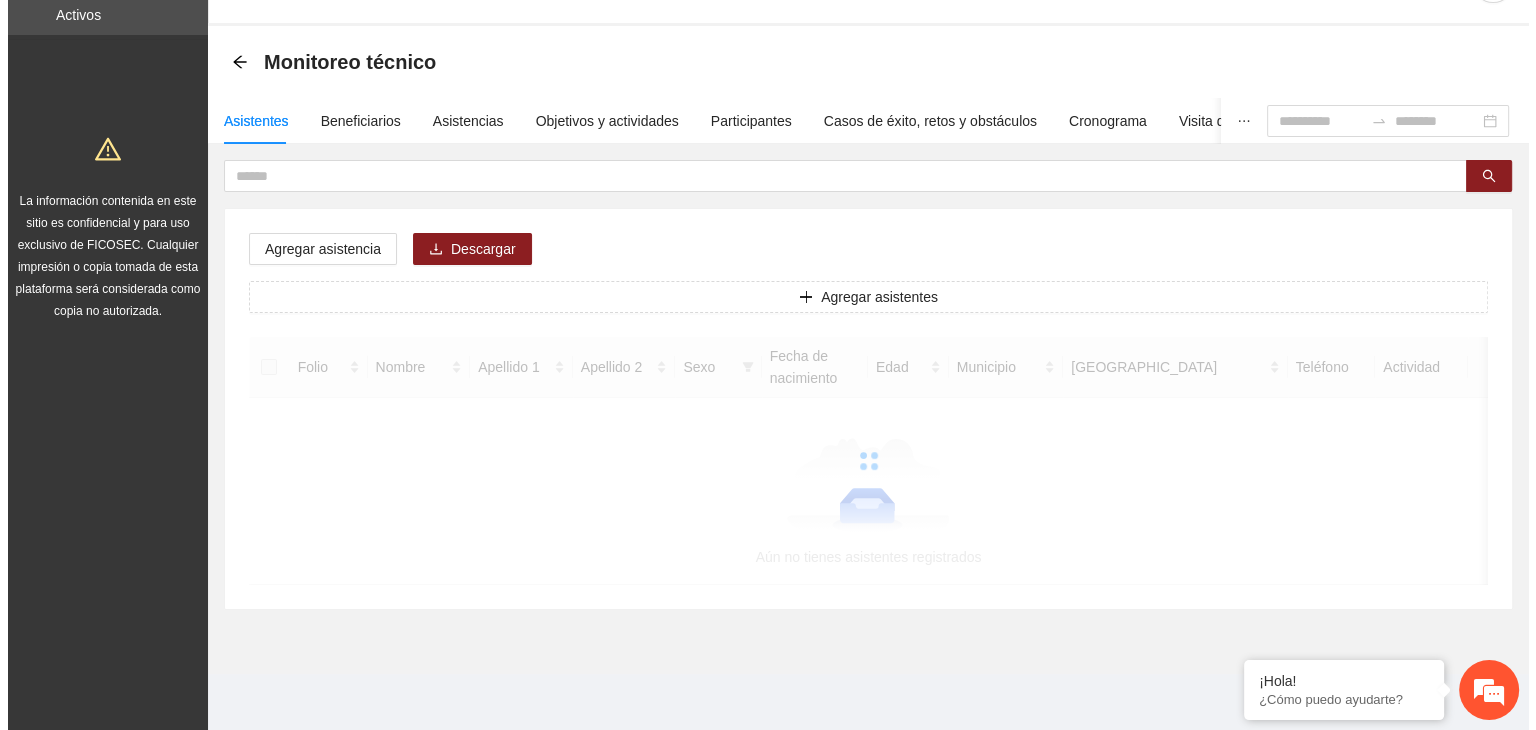 scroll, scrollTop: 0, scrollLeft: 0, axis: both 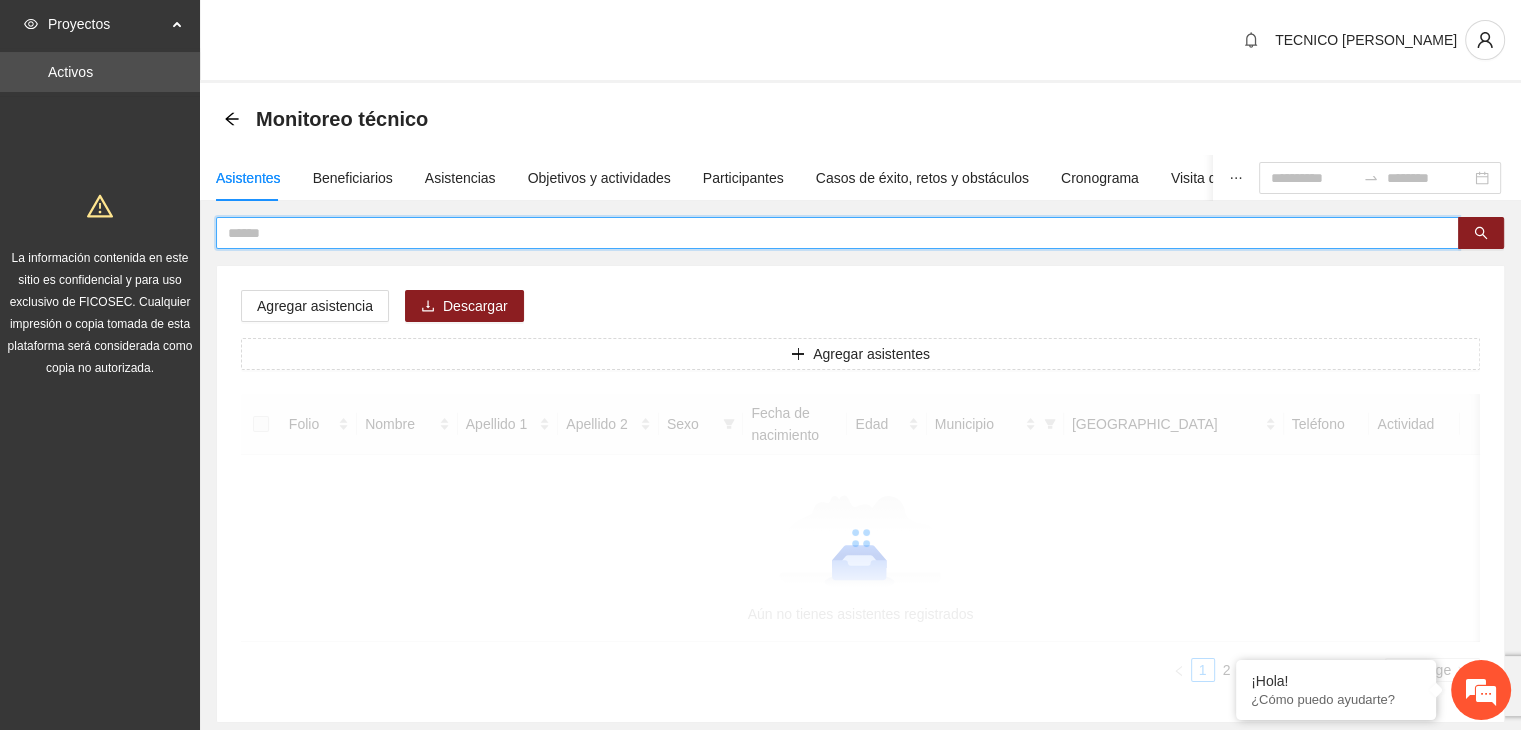 click at bounding box center [829, 233] 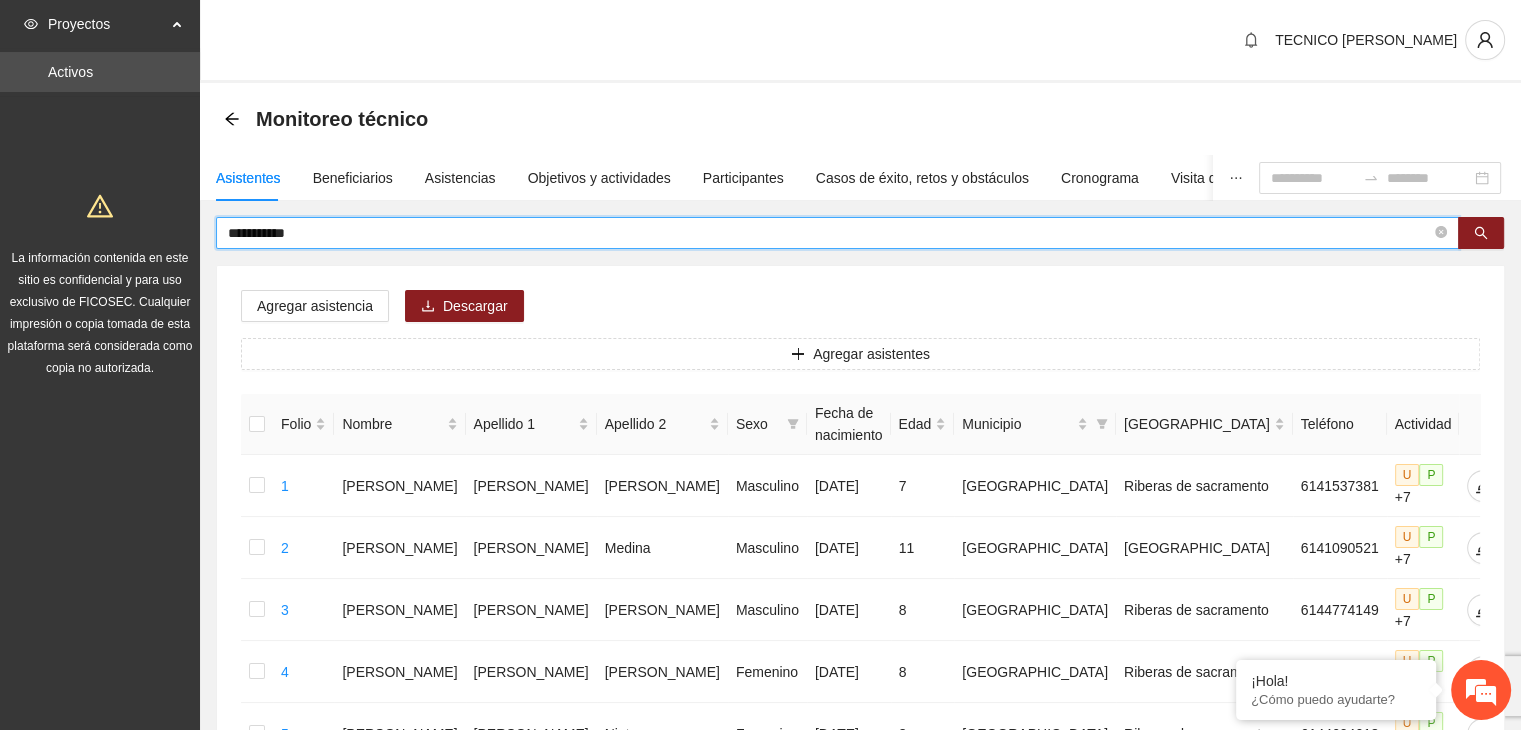 type on "**********" 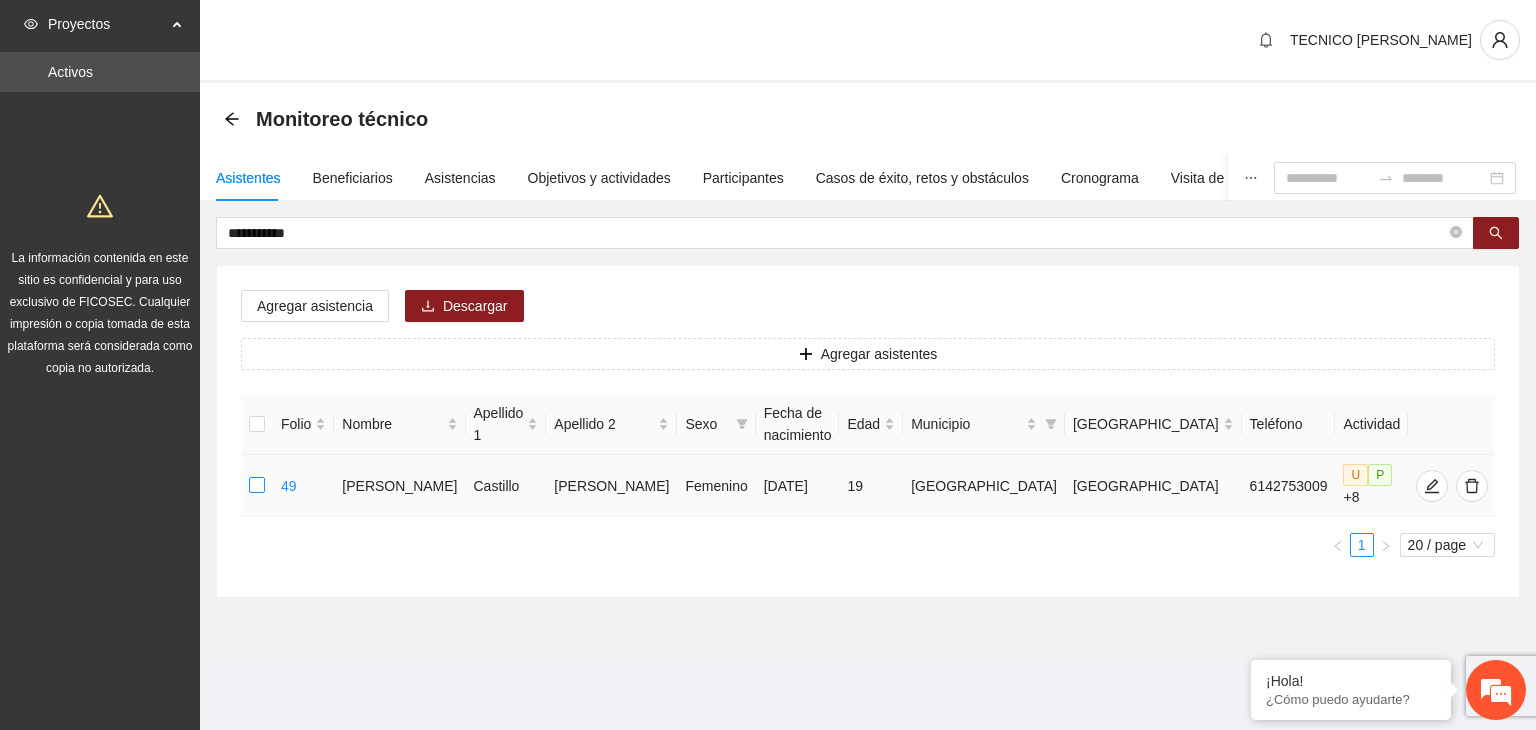 click at bounding box center [257, 486] 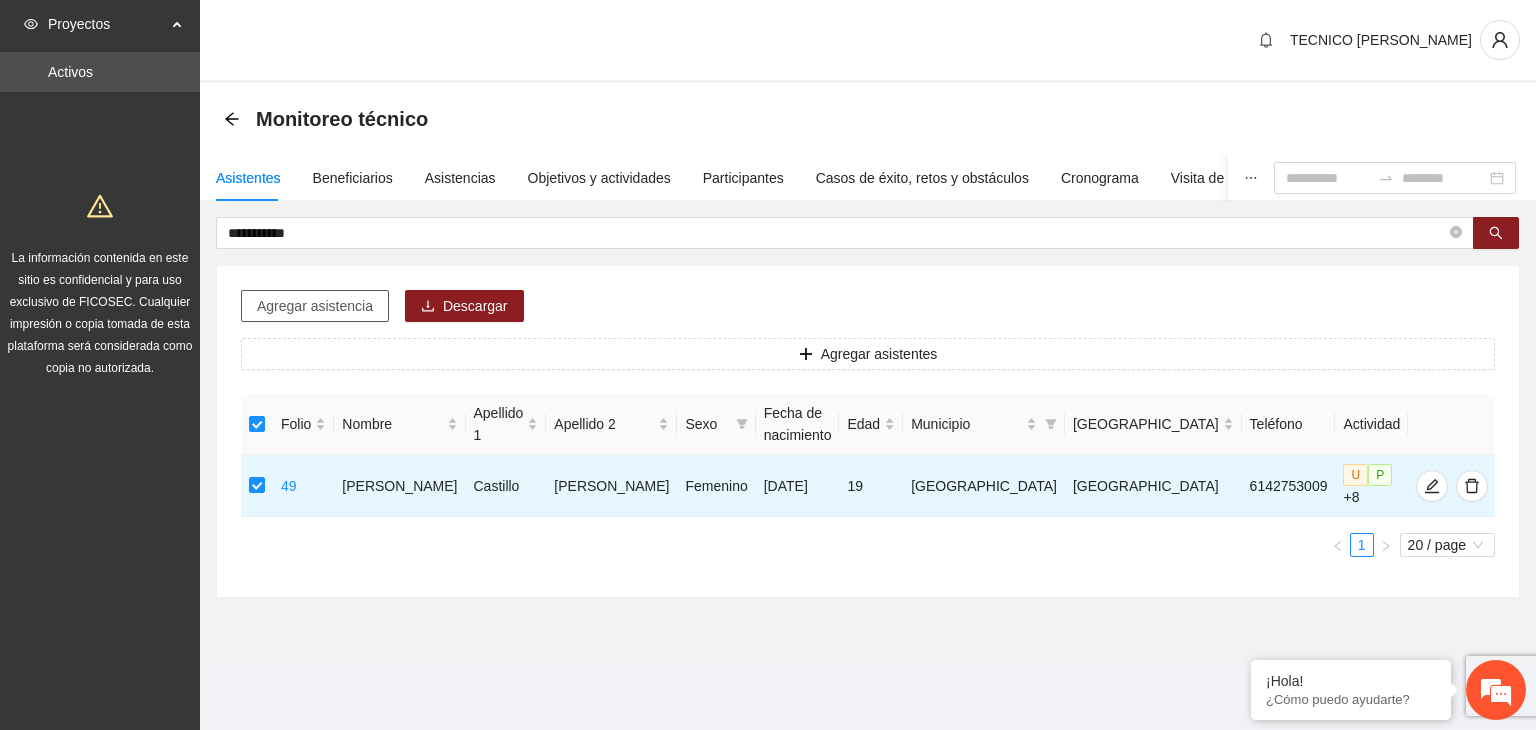 click on "Agregar asistencia" at bounding box center [315, 306] 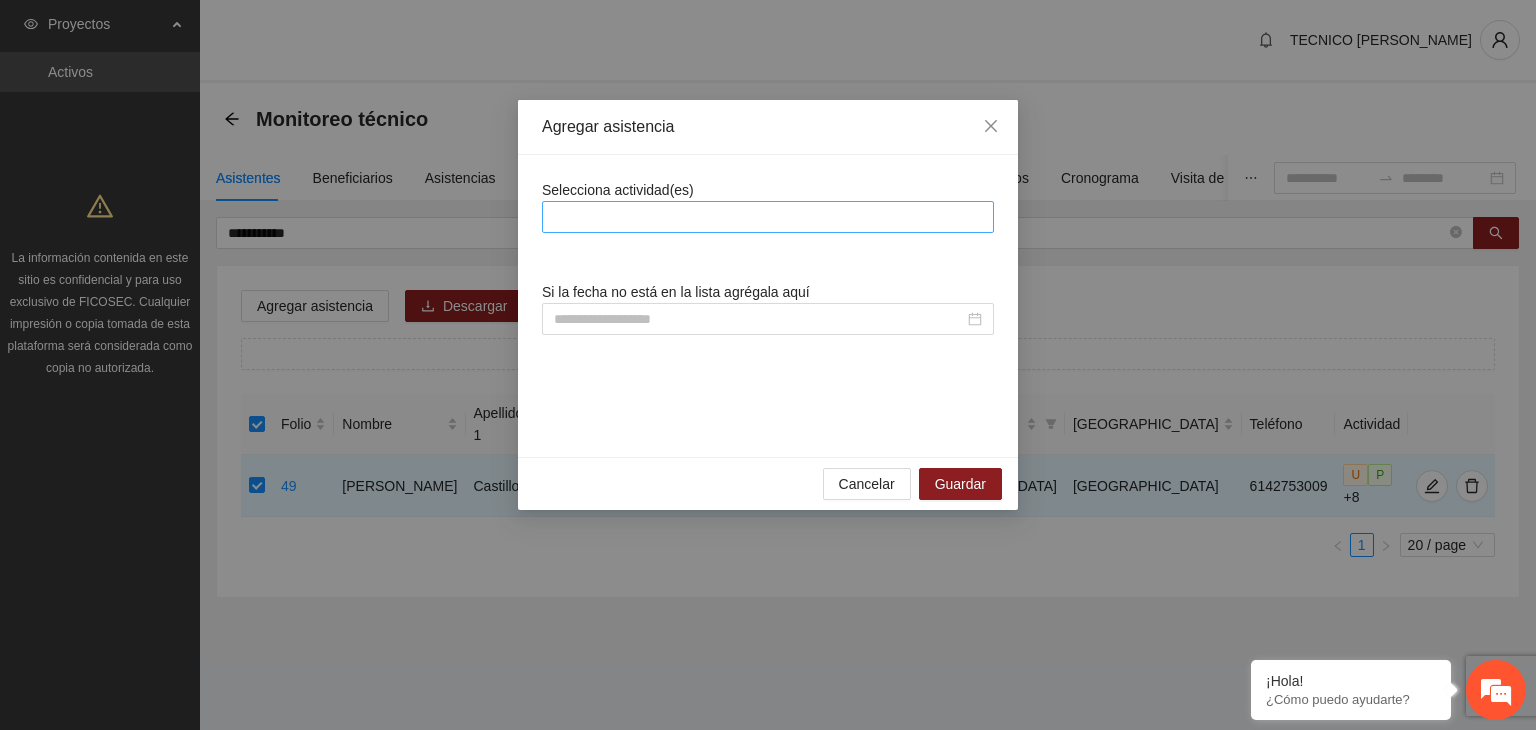 click at bounding box center (768, 217) 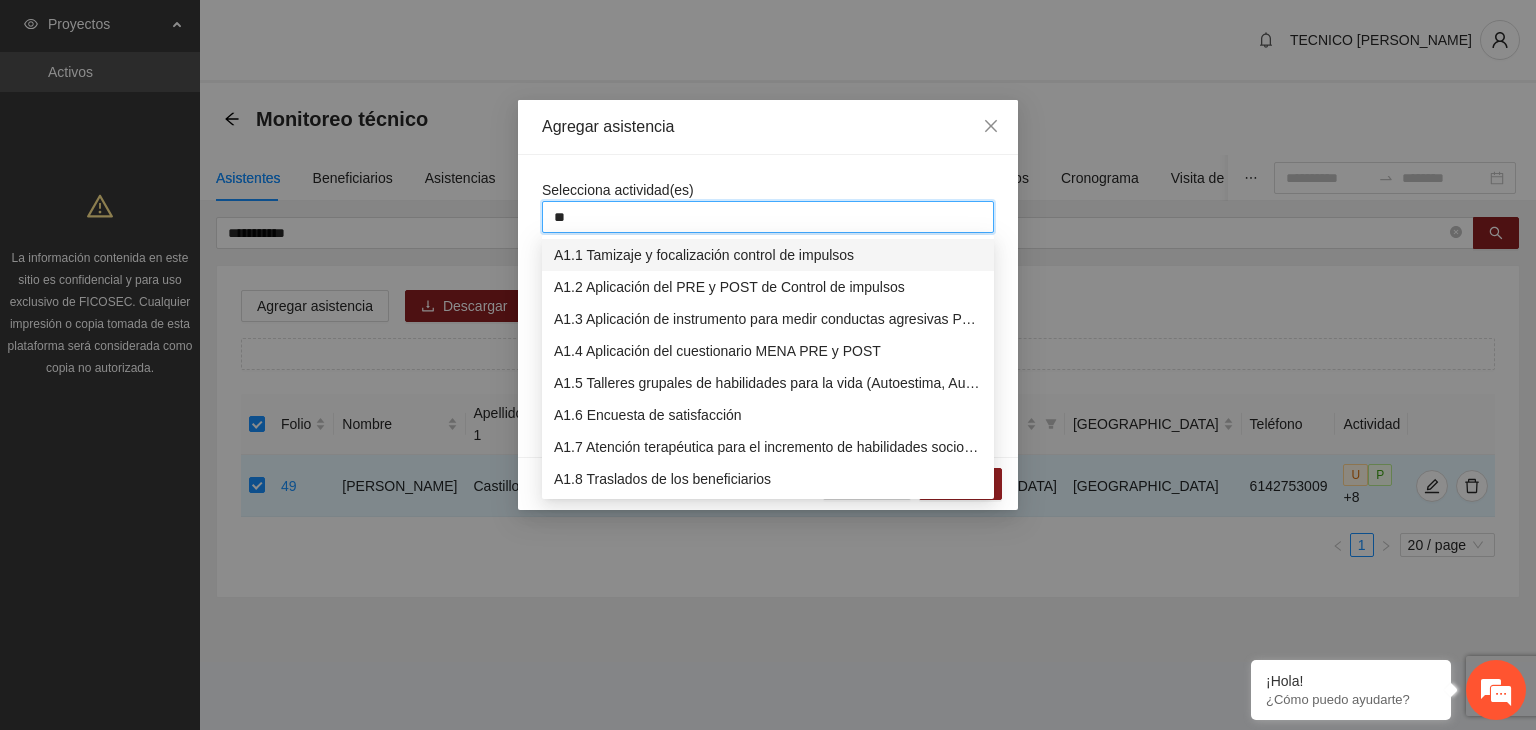 type on "***" 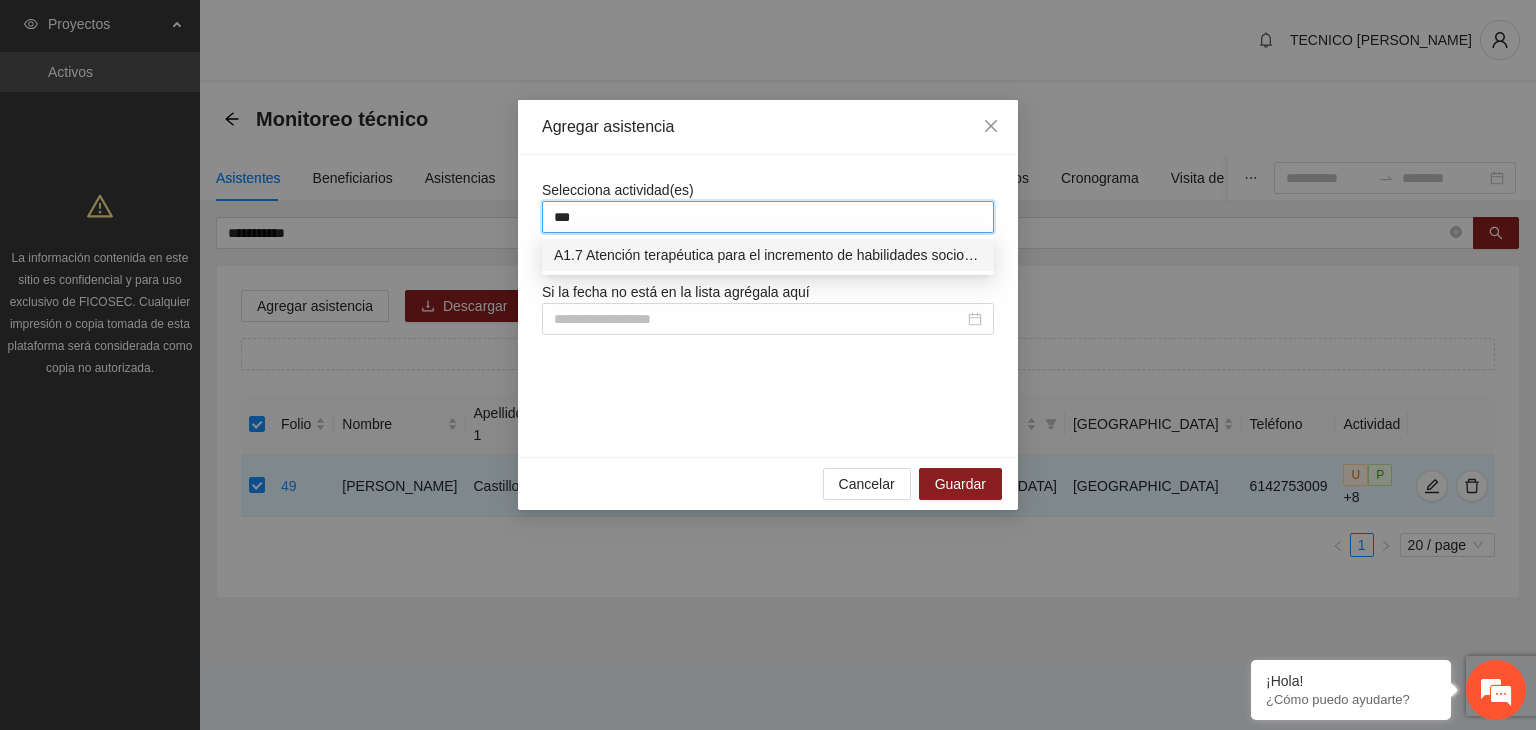 click on "A1.7 Atención terapéutica para el incremento de habilidades socioemocionales a NNAyJ que presentan bajo manejo y control de emociones." at bounding box center [768, 255] 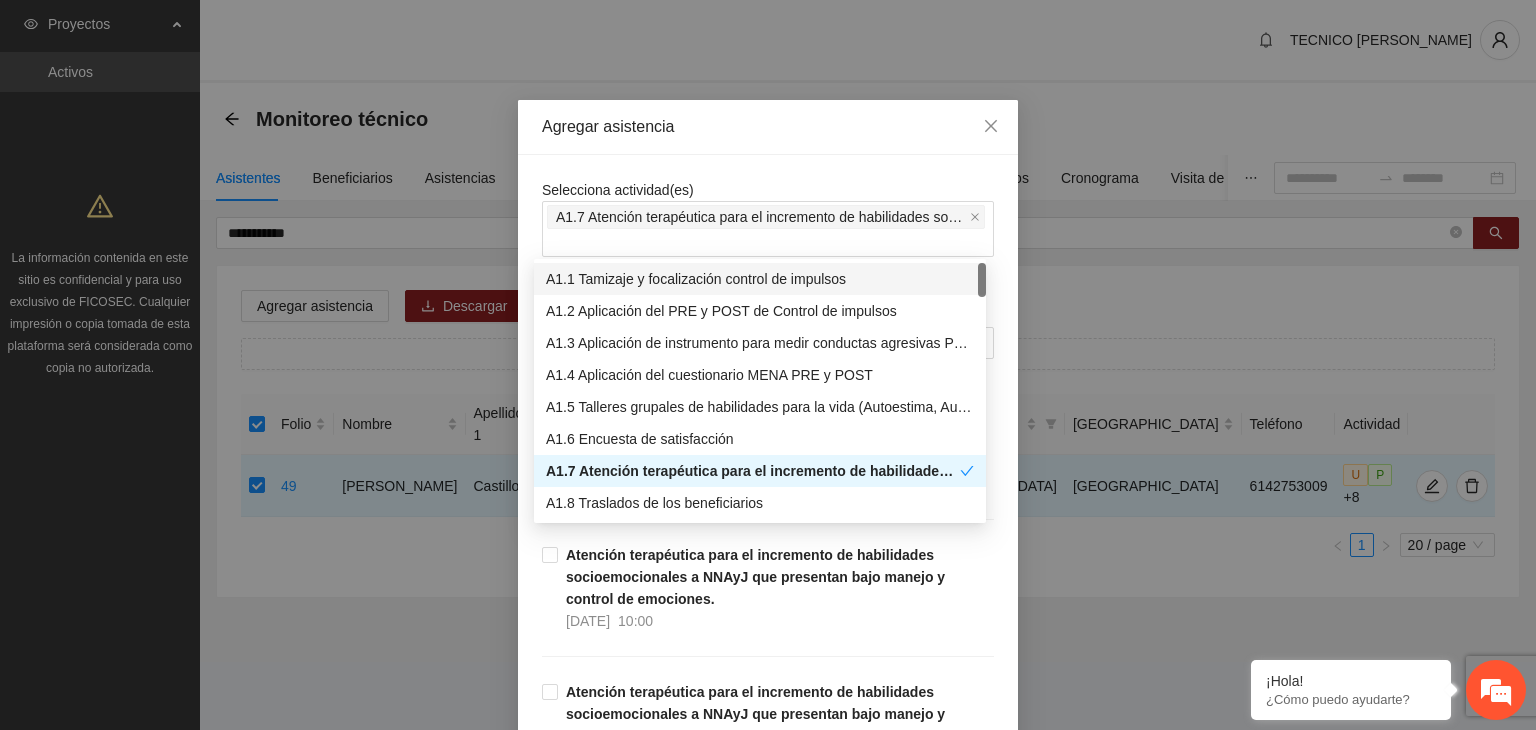 click on "Selecciona actividad(es) A1.7 Atención terapéutica para el incremento de habilidades socioemocionales a NNAyJ que presentan bajo manejo y control de emociones." at bounding box center (768, 218) 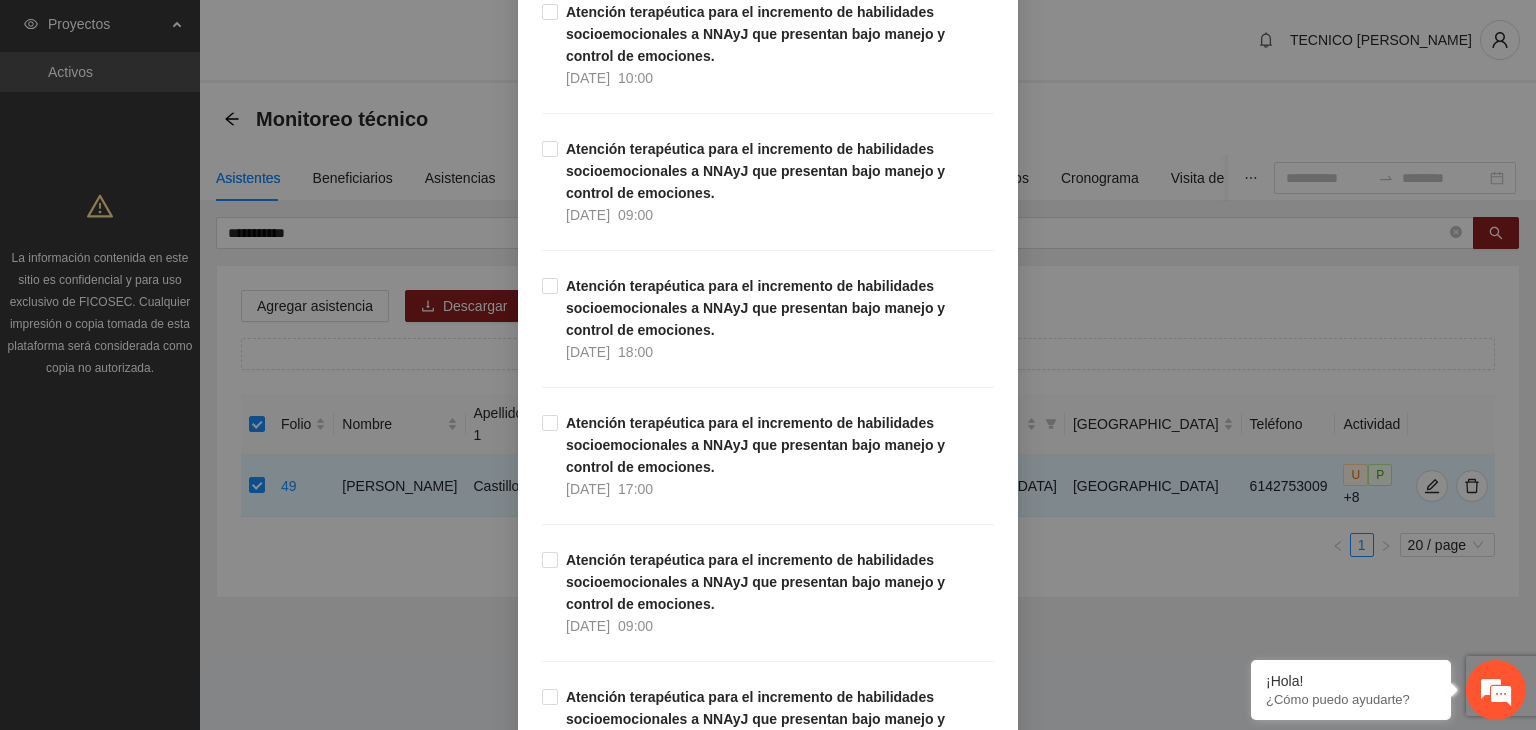 scroll, scrollTop: 1191, scrollLeft: 0, axis: vertical 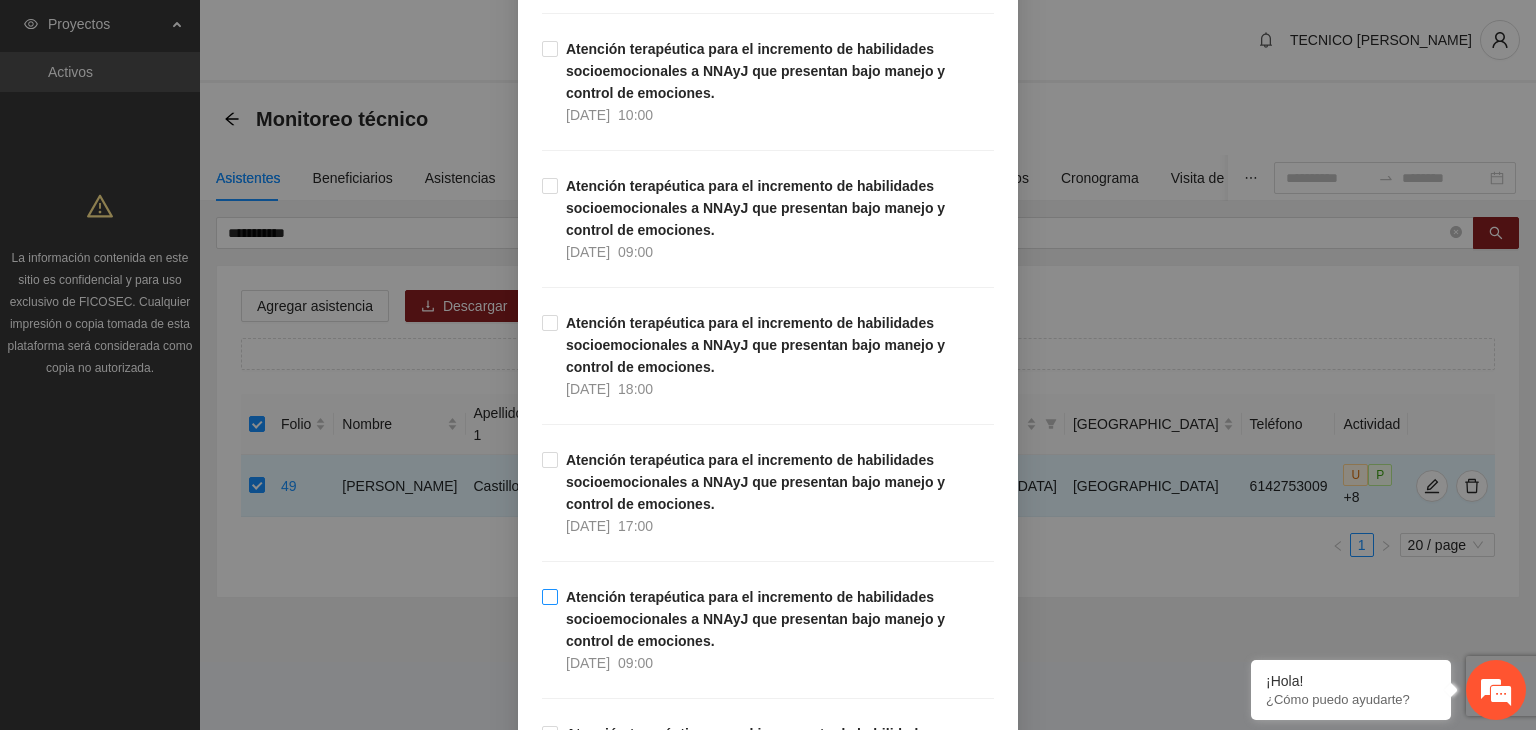 click on "Atención terapéutica para el incremento de habilidades socioemocionales a NNAyJ que presentan bajo manejo y control de emociones. [DATE] 09:00" at bounding box center (768, 630) 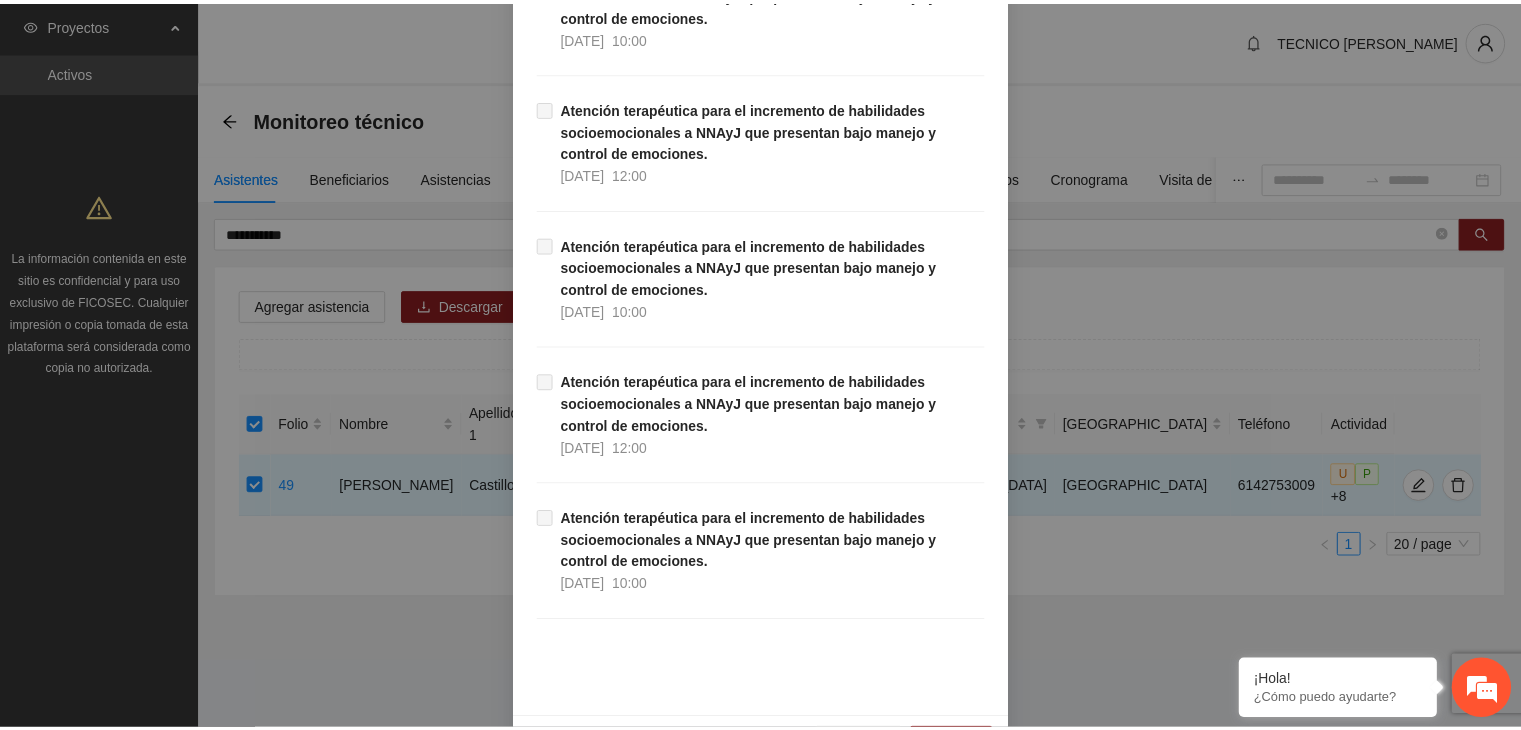 scroll, scrollTop: 30743, scrollLeft: 0, axis: vertical 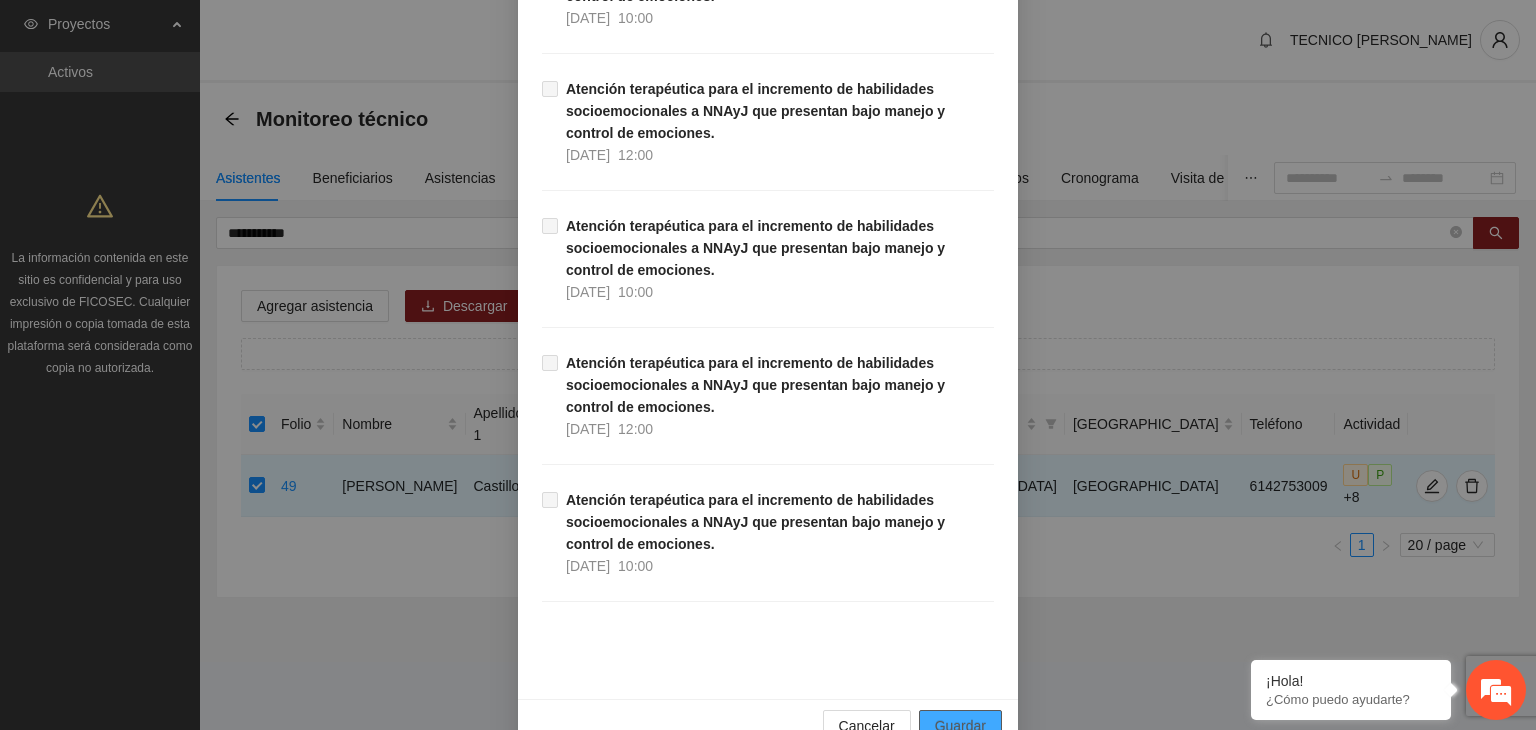 click on "Guardar" at bounding box center [960, 726] 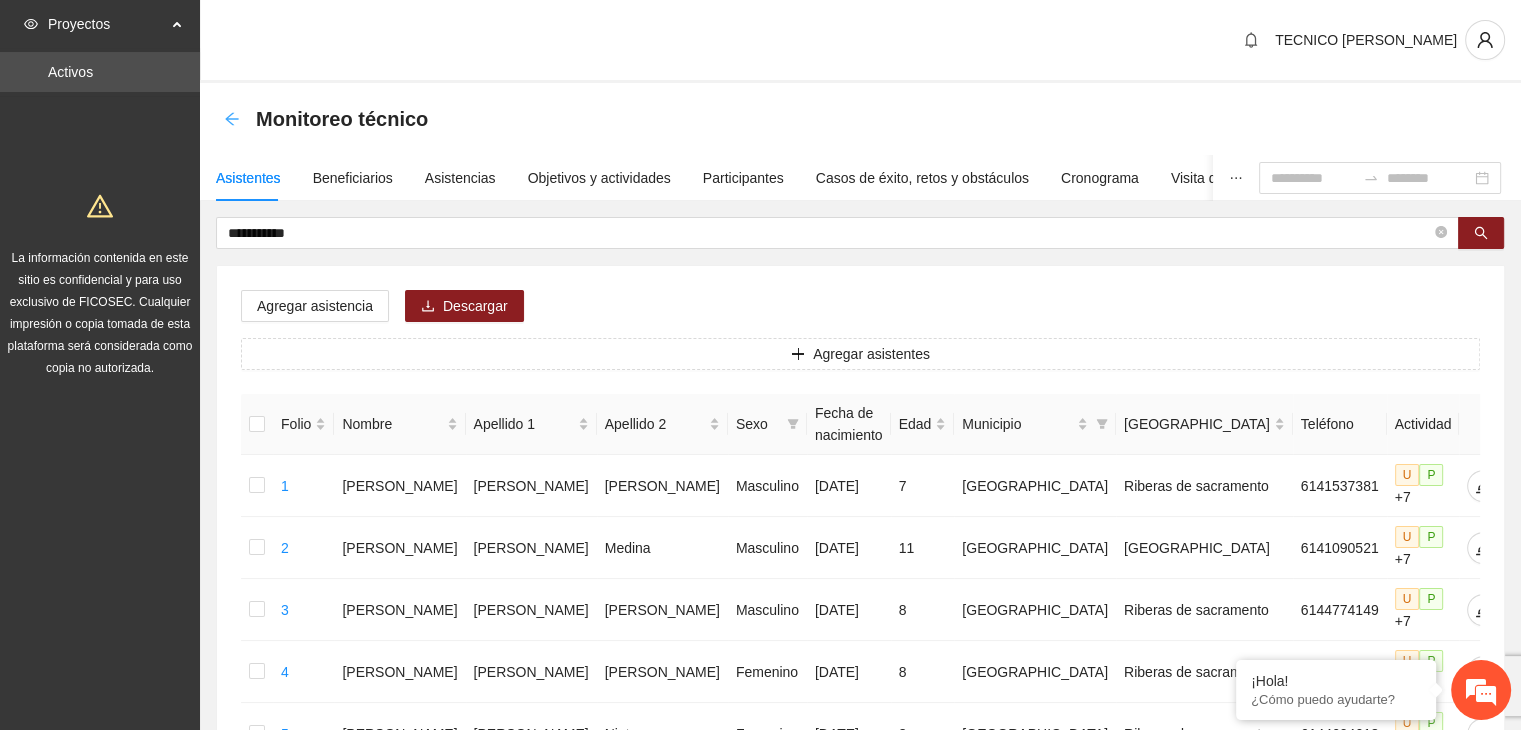 click 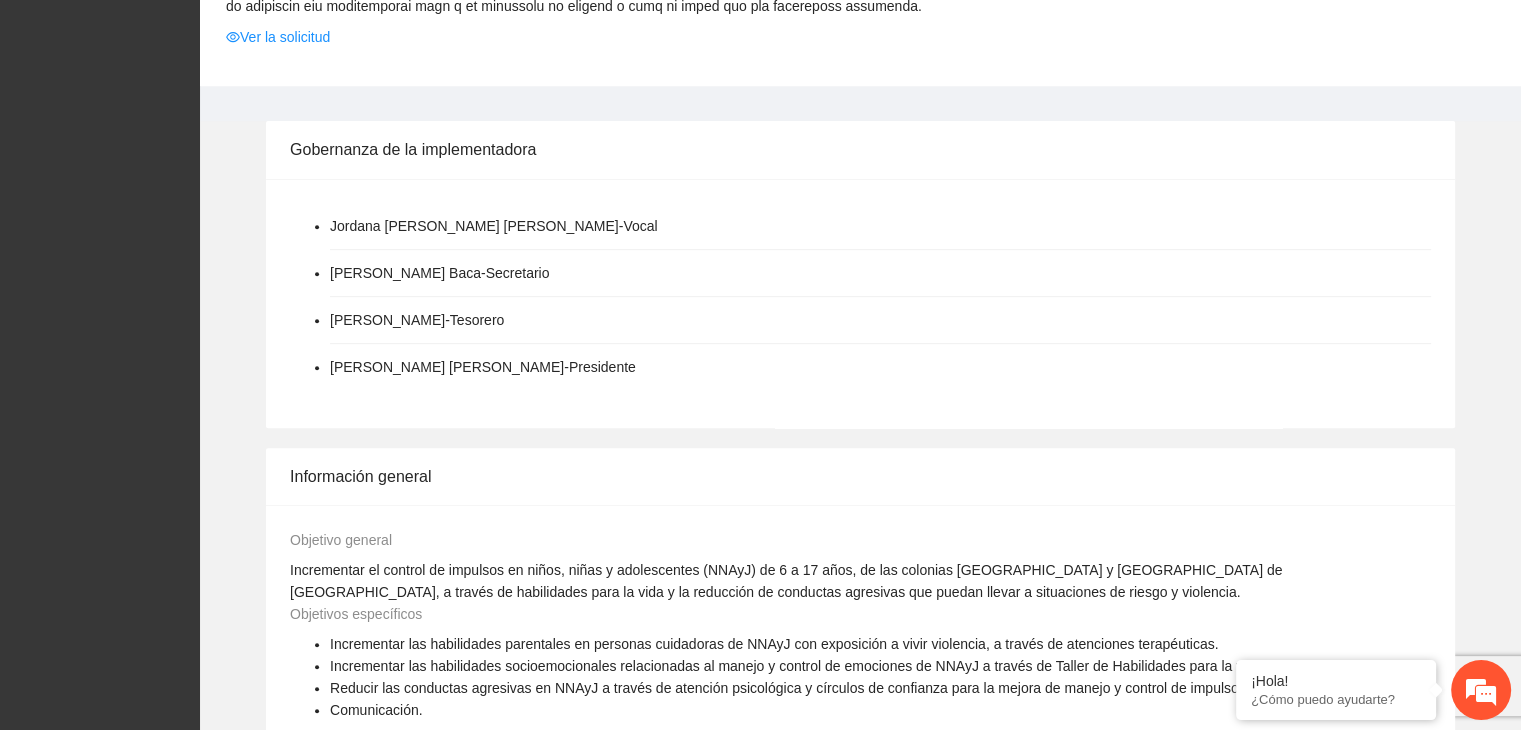 scroll, scrollTop: 1516, scrollLeft: 0, axis: vertical 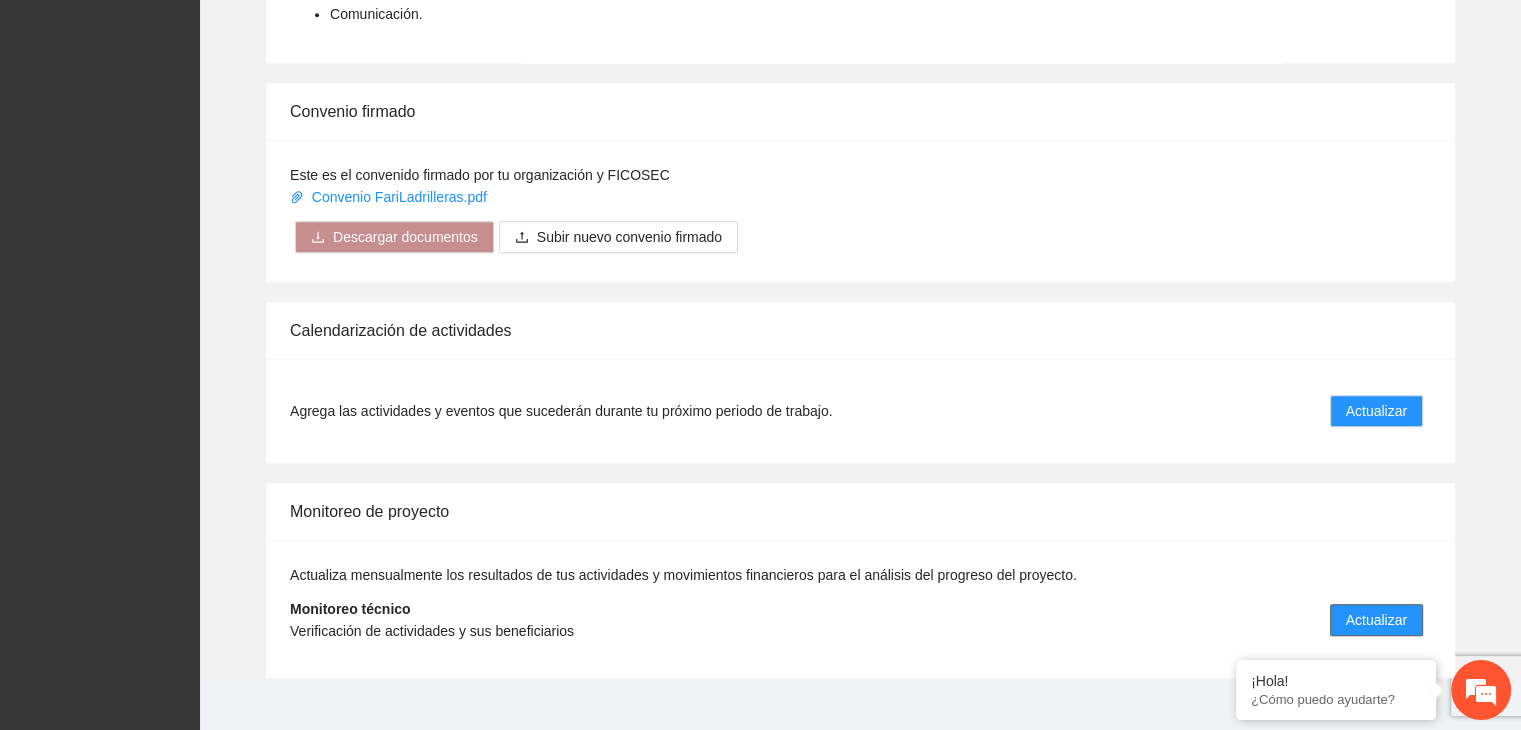 click on "Actualizar" at bounding box center (1376, 620) 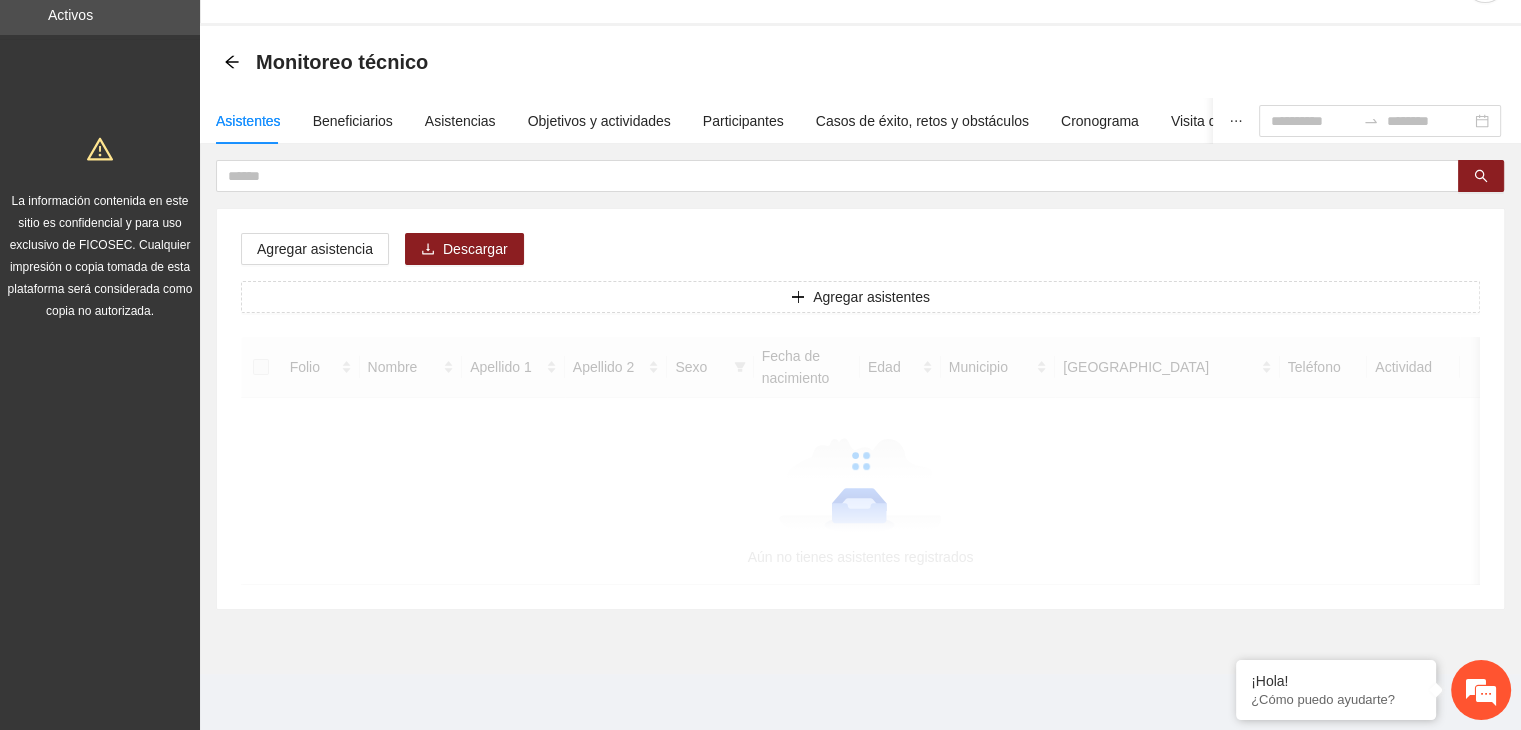 scroll, scrollTop: 0, scrollLeft: 0, axis: both 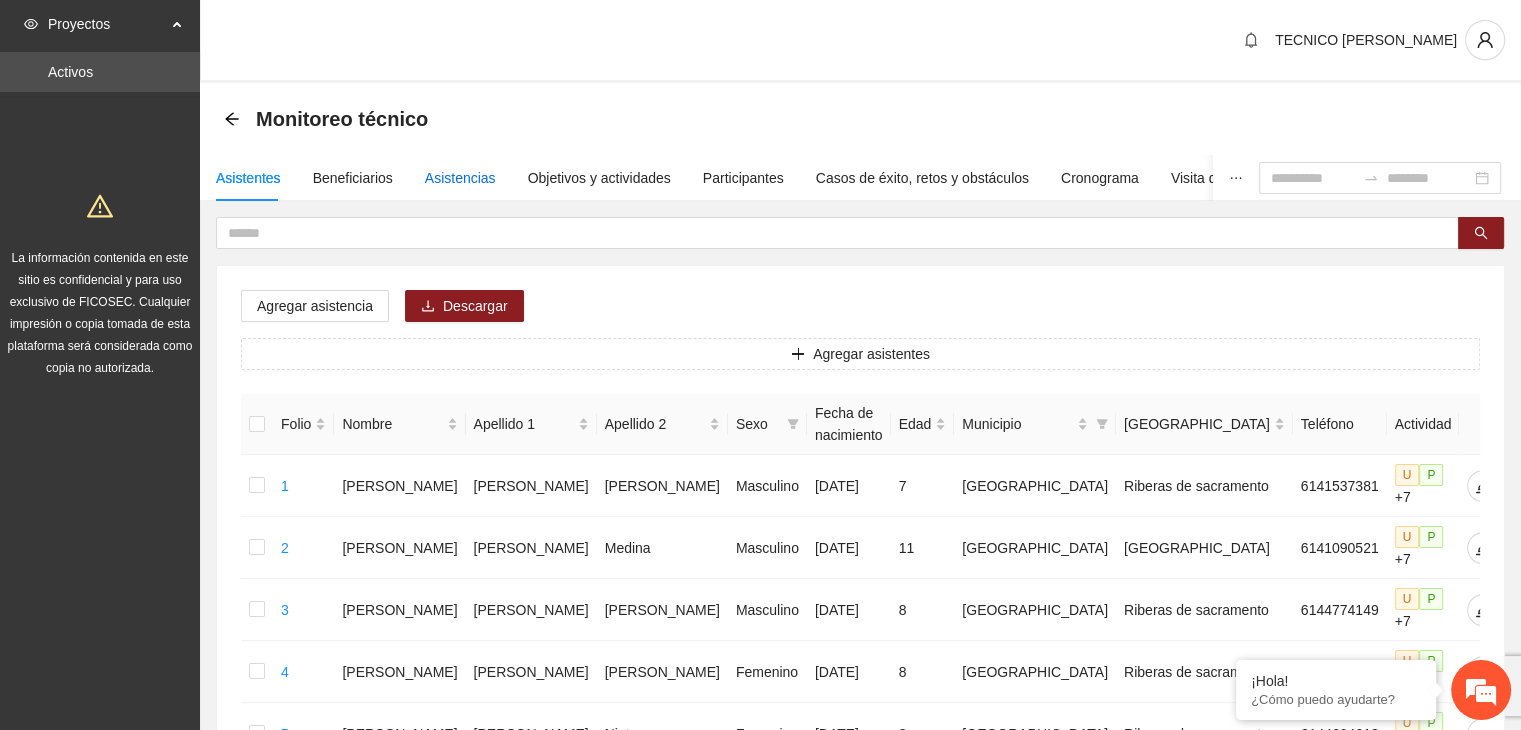 click on "Asistencias" at bounding box center [460, 178] 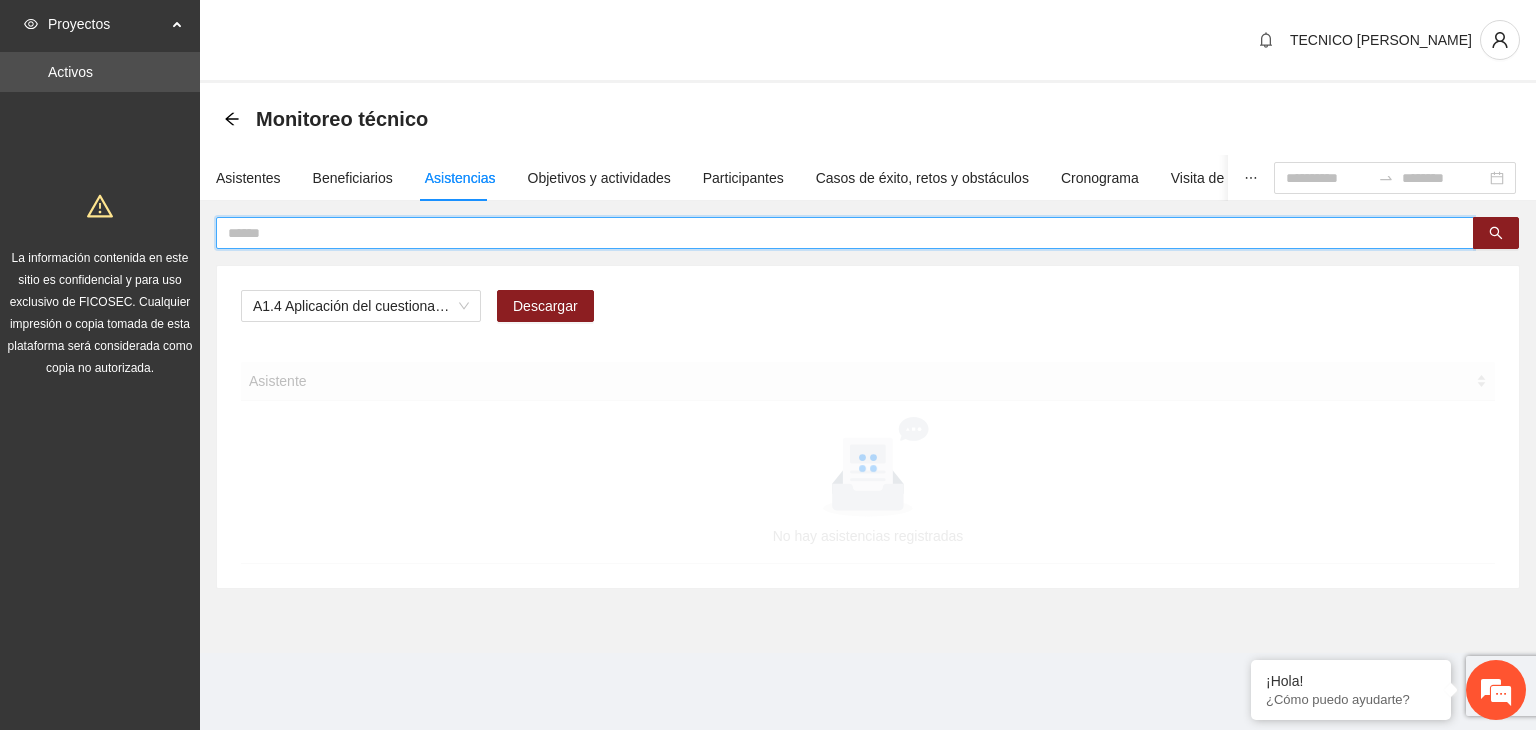 click at bounding box center [837, 233] 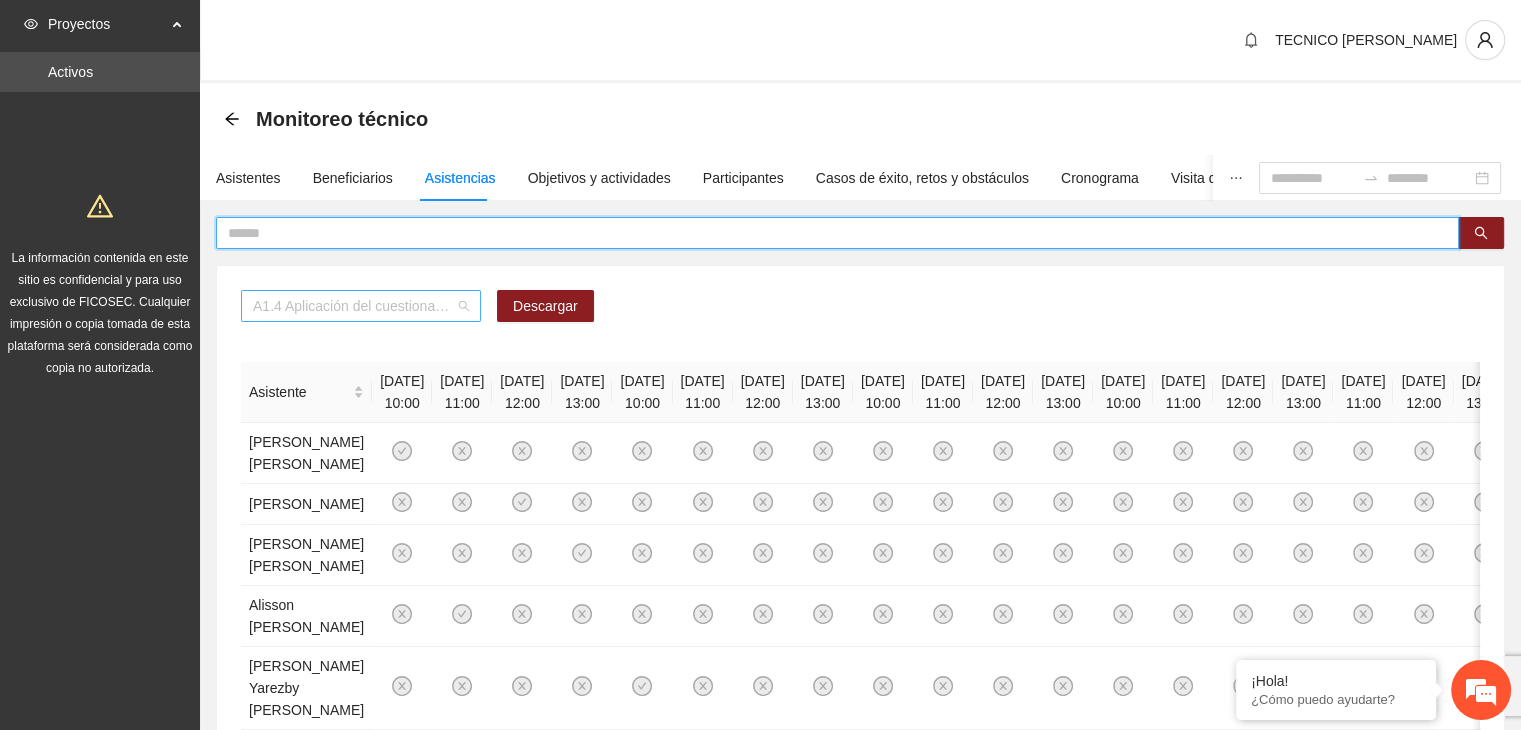 click on "A1.4 Aplicación del cuestionario MENA PRE y POST" at bounding box center (361, 306) 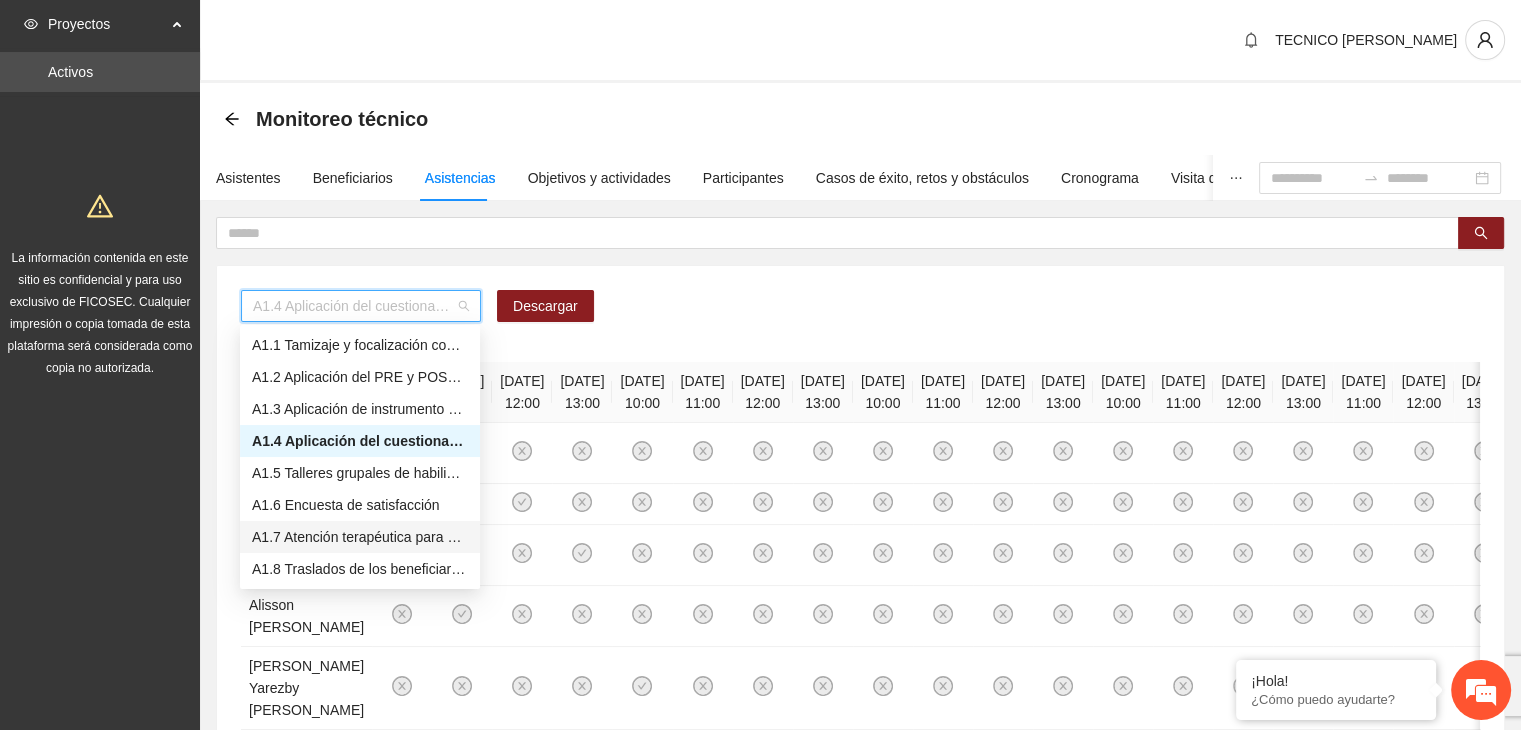 click on "A1.7 Atención terapéutica para el incremento de habilidades socioemocionales a NNAyJ que presentan bajo manejo y control de emociones." at bounding box center [360, 537] 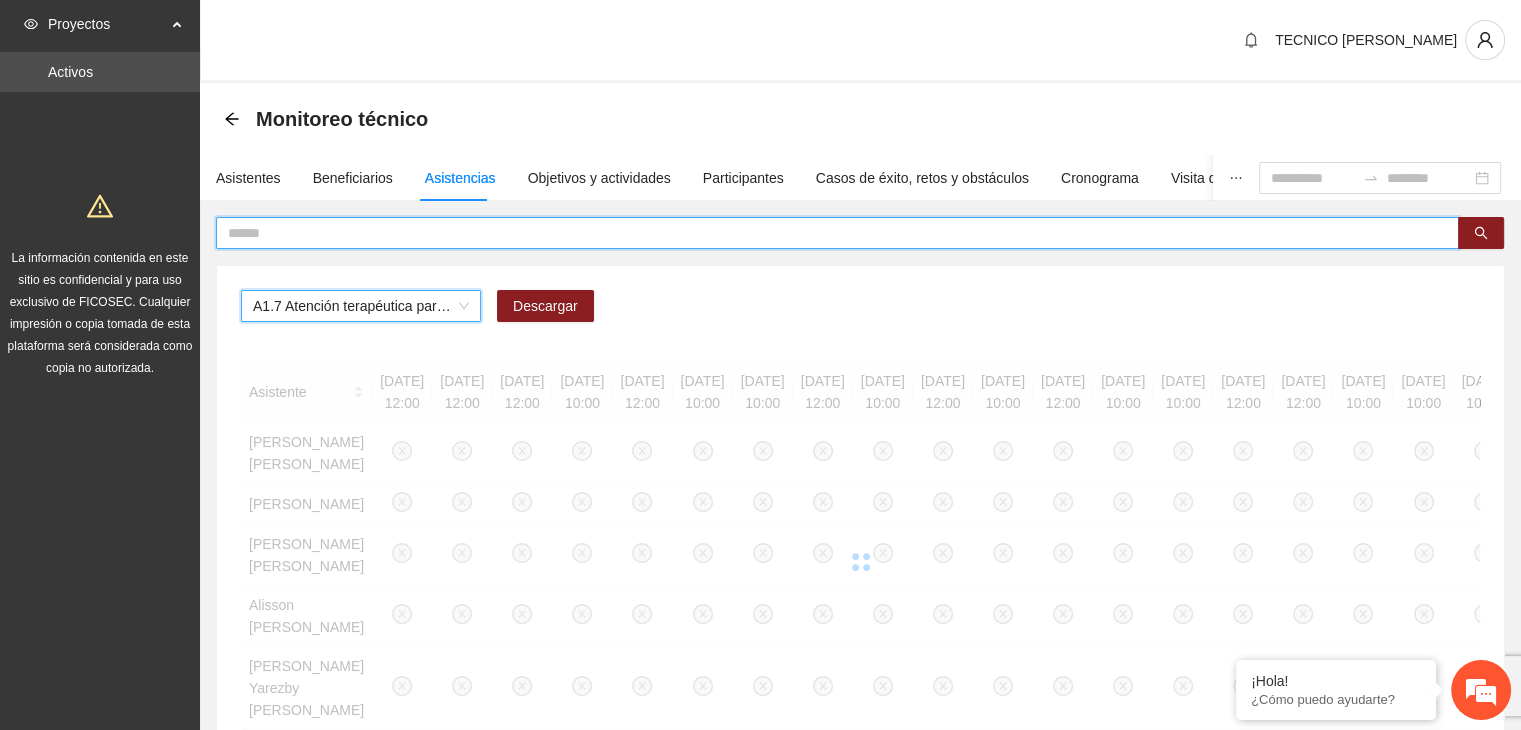 click at bounding box center [829, 233] 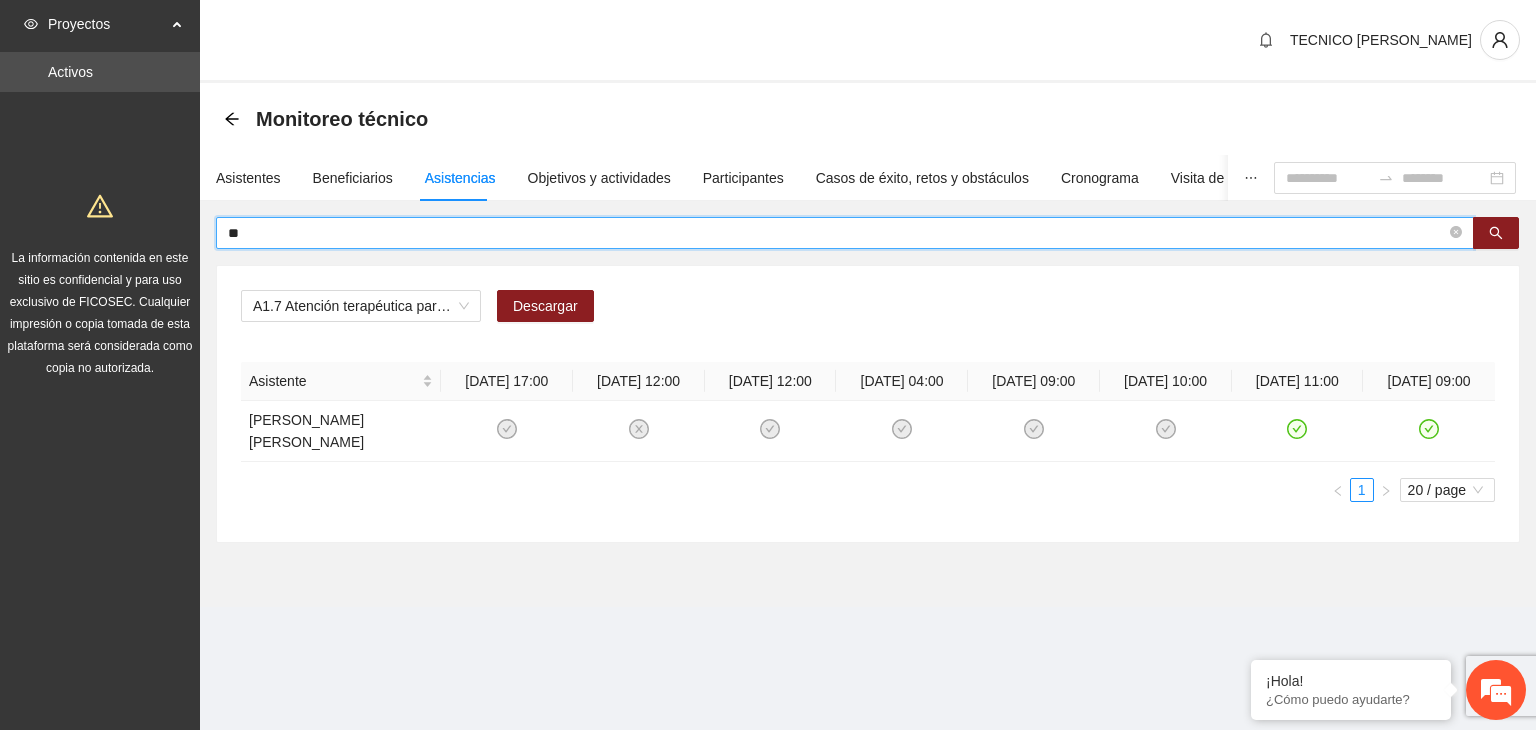 type on "*" 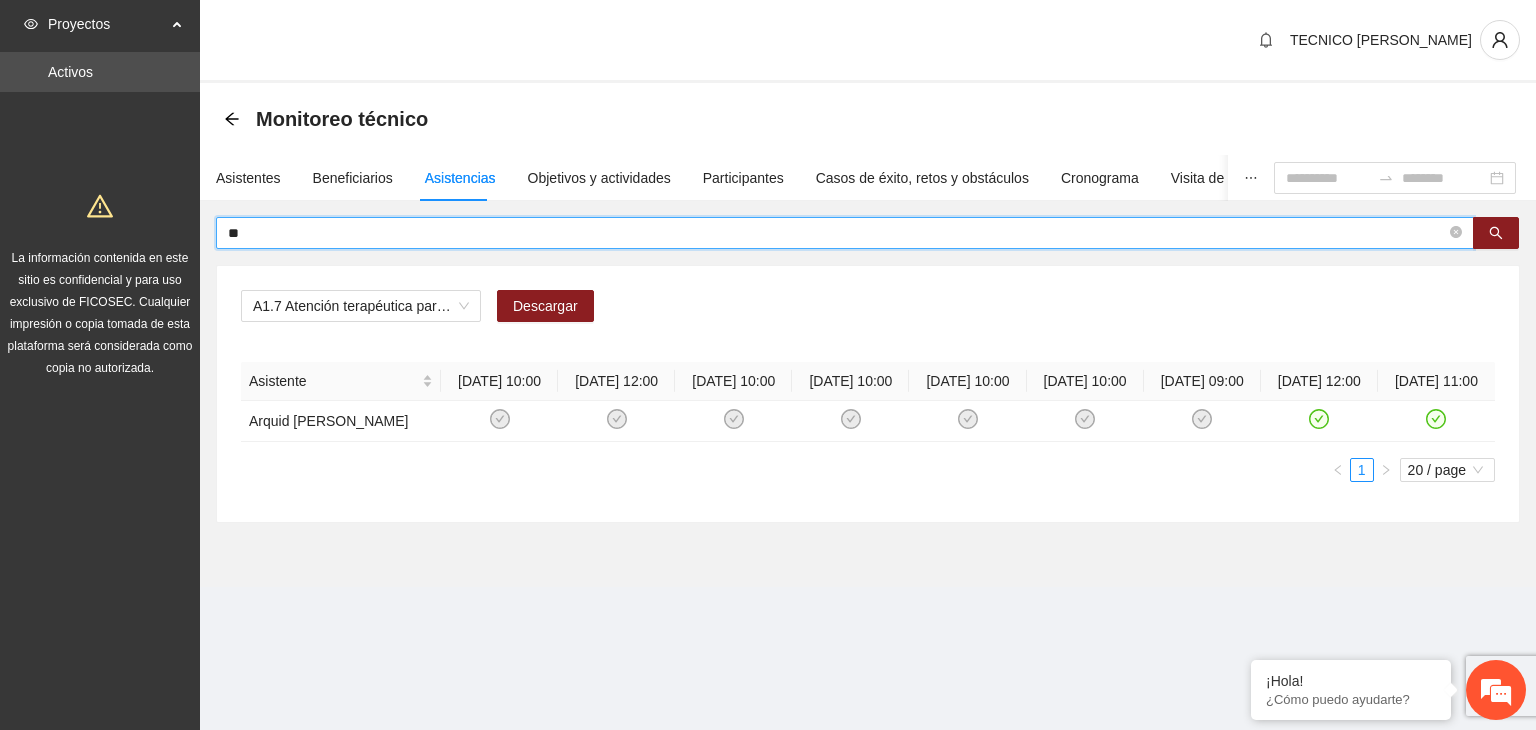 type on "*" 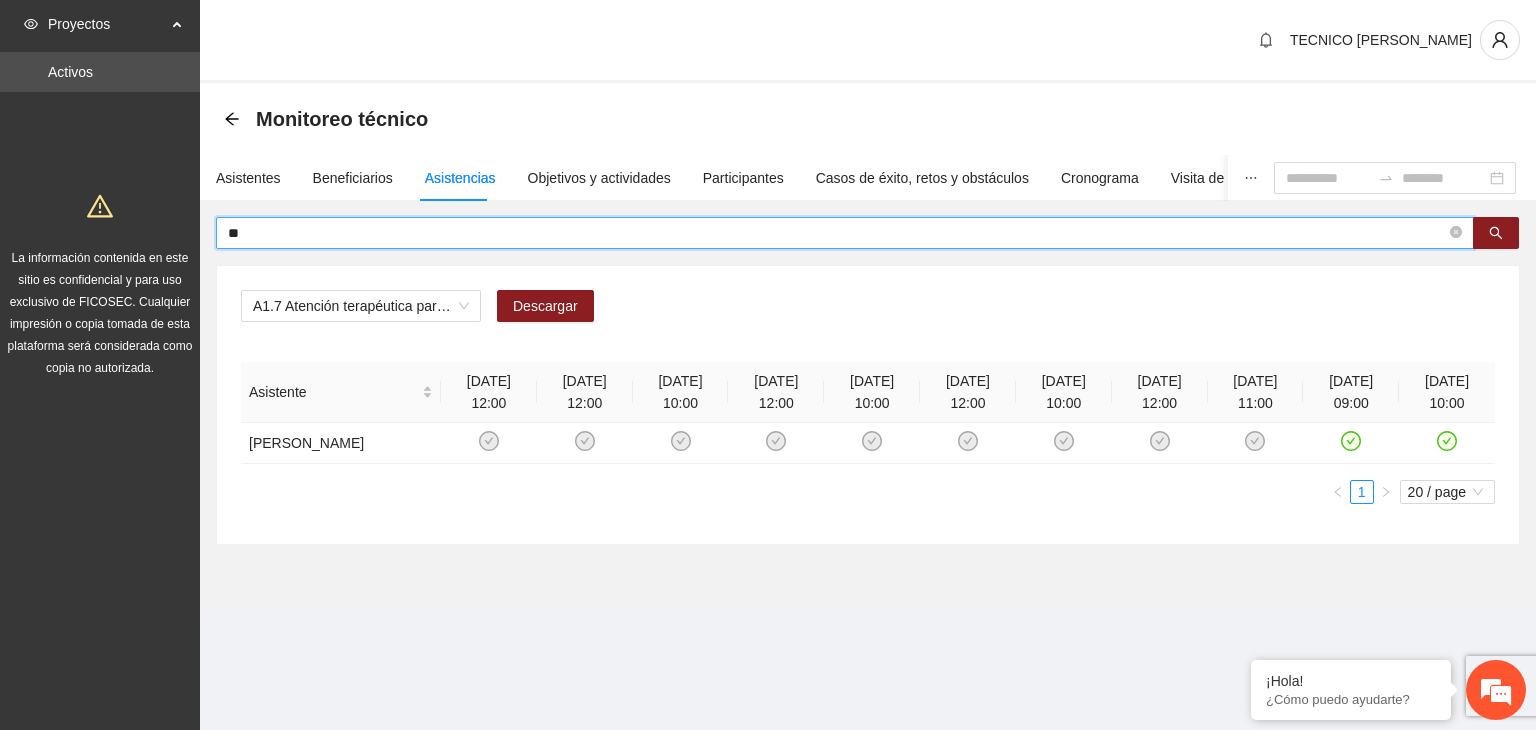 type on "*" 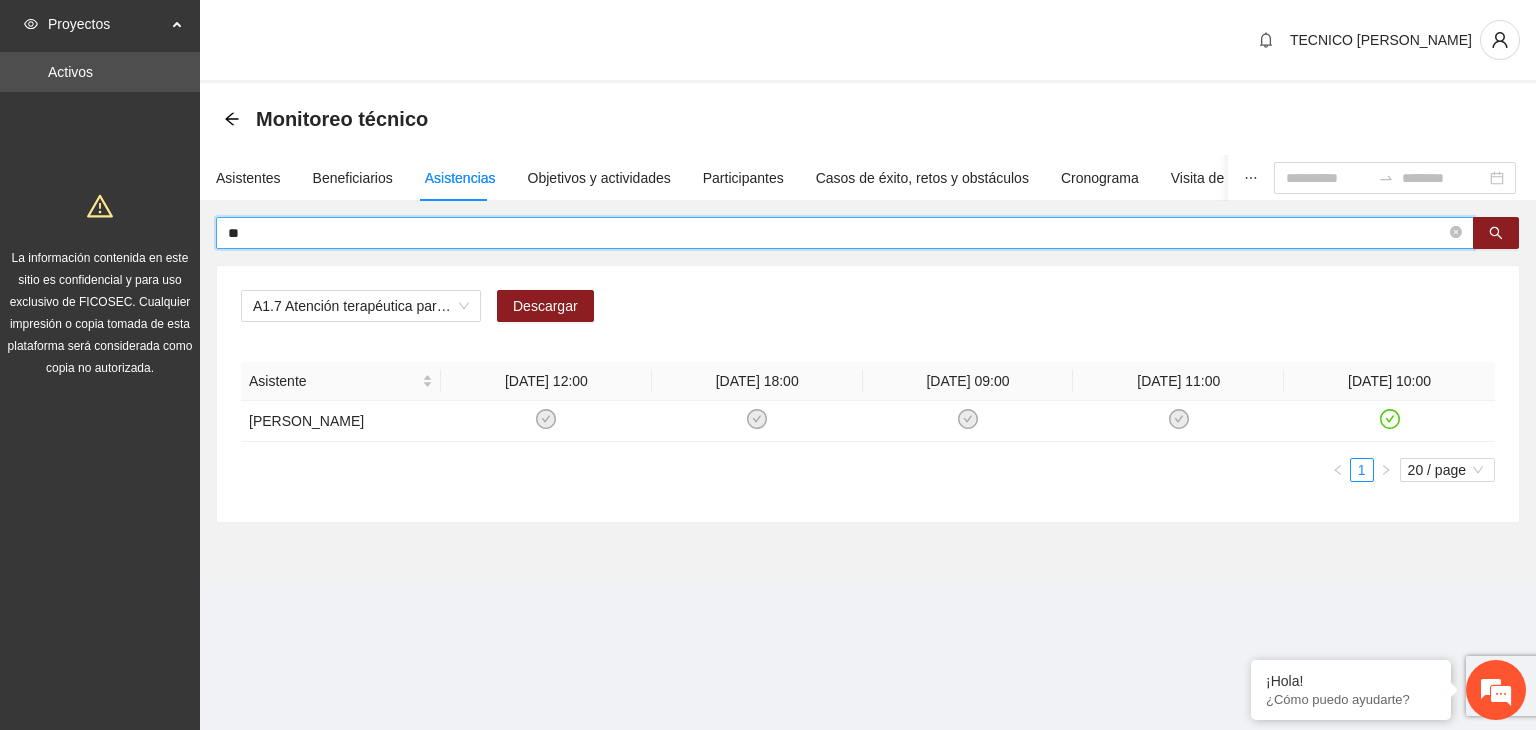type on "*" 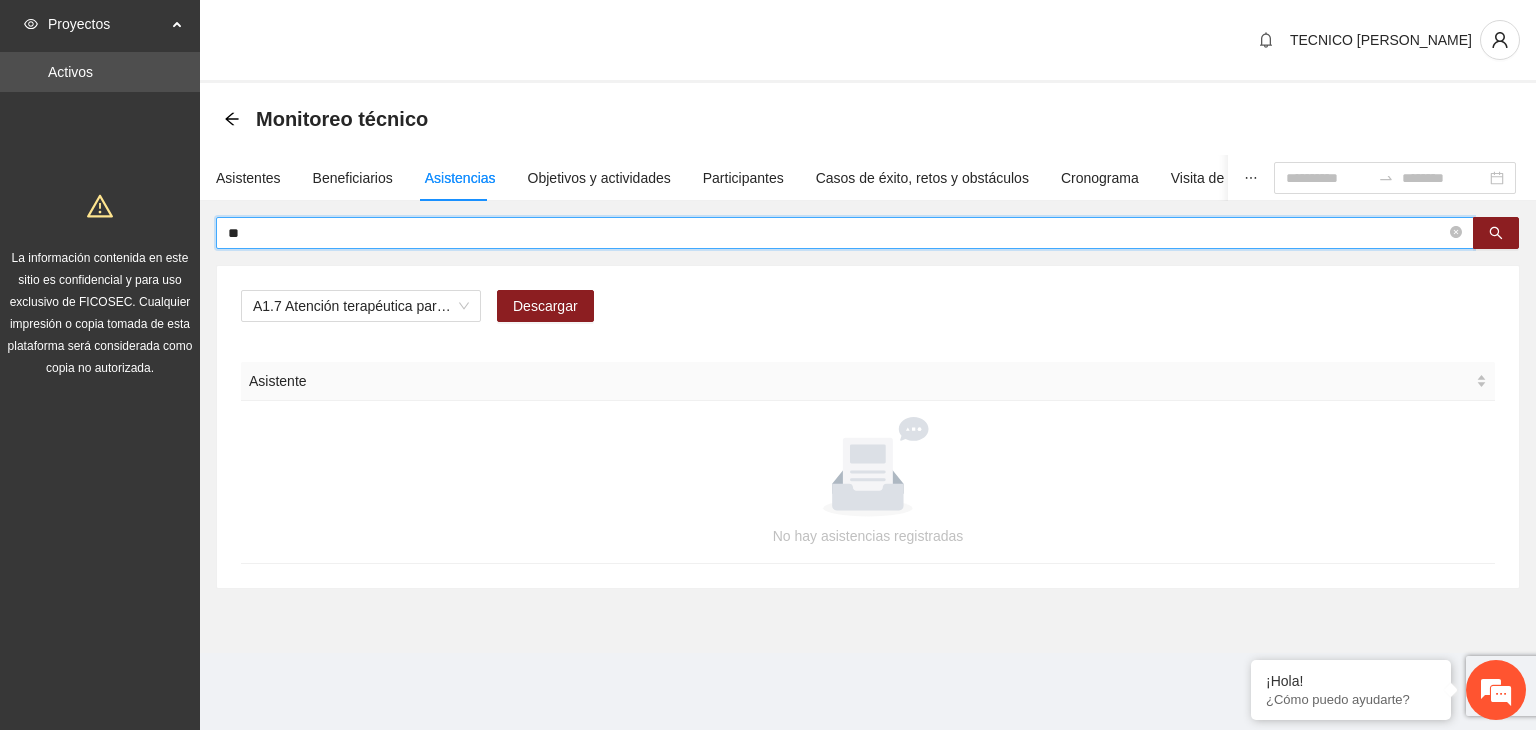 type on "*" 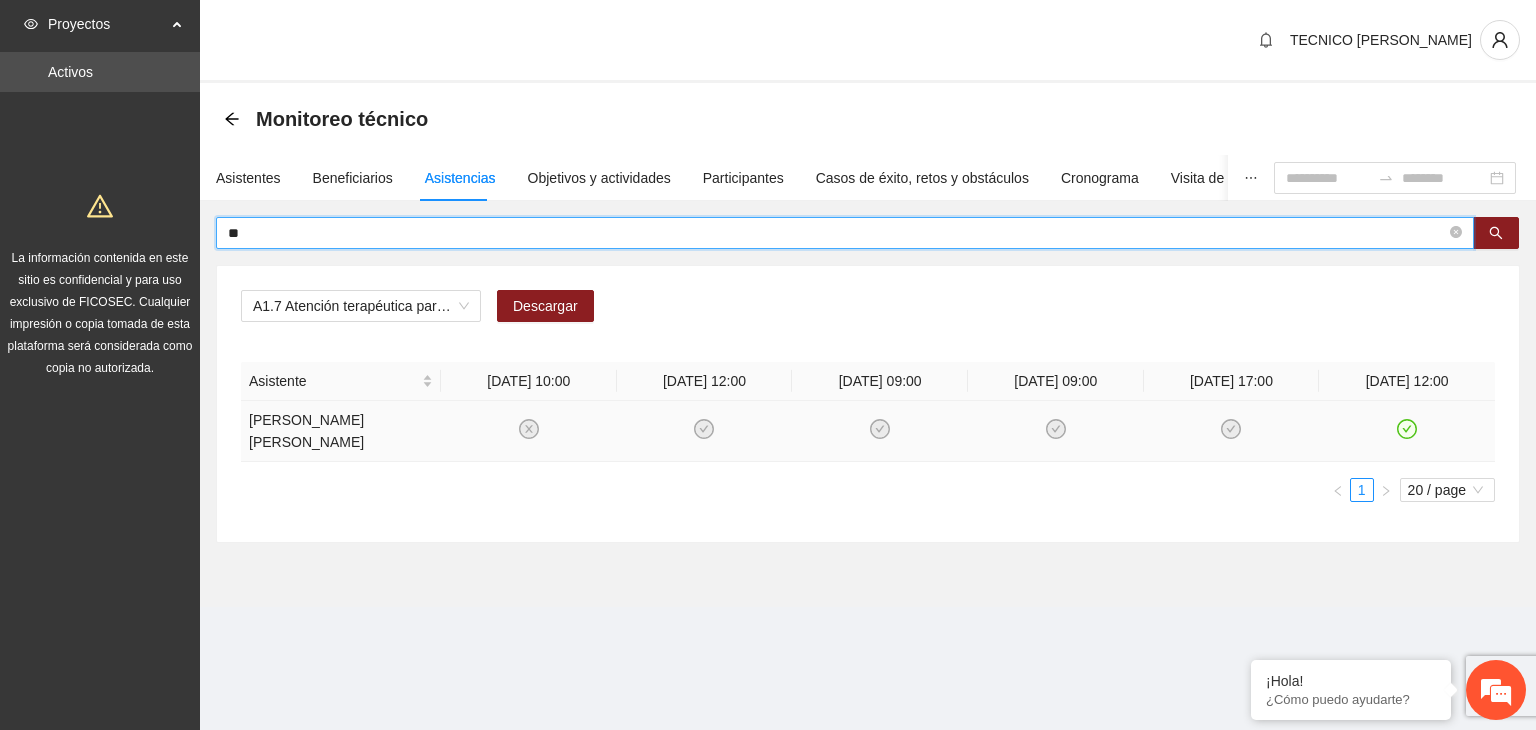 type on "*" 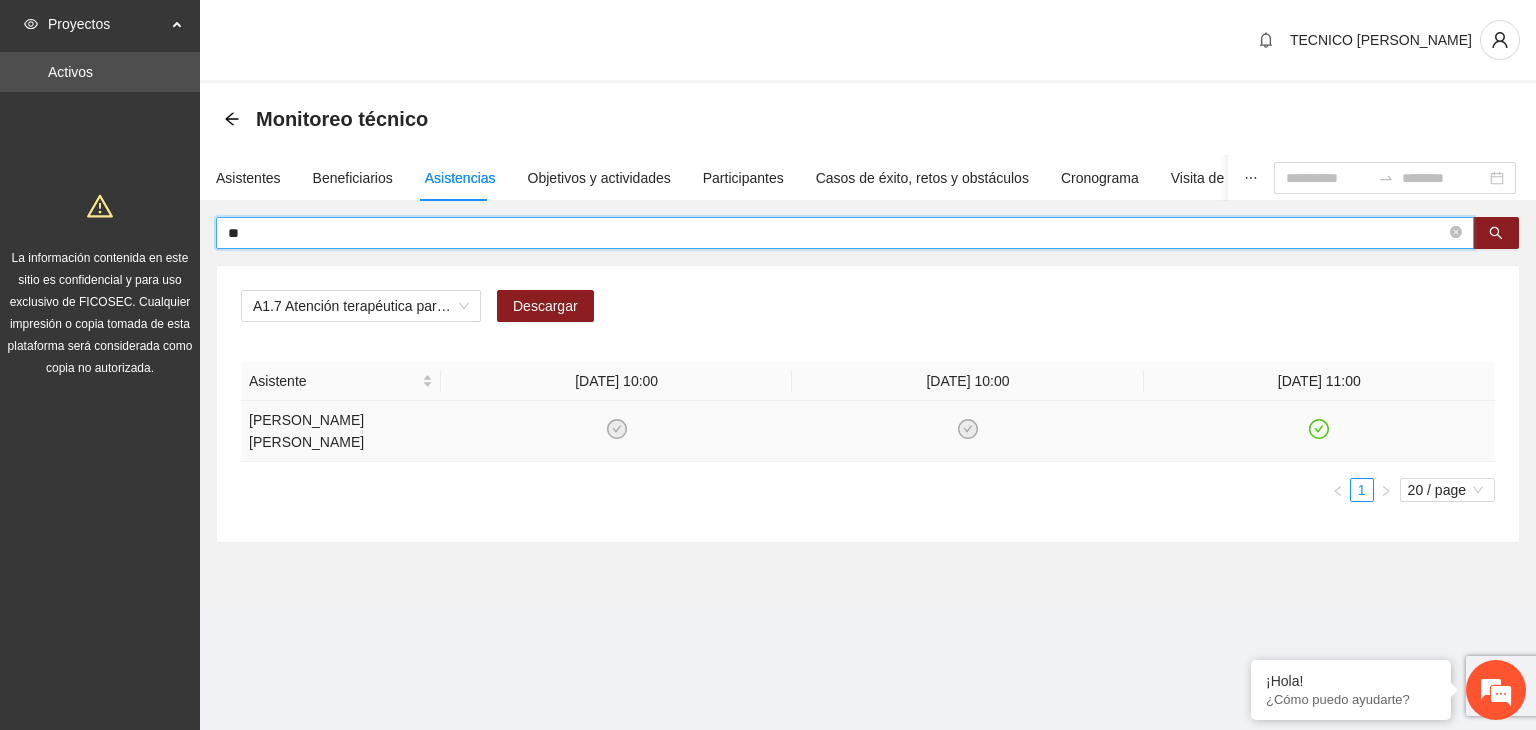 type on "*" 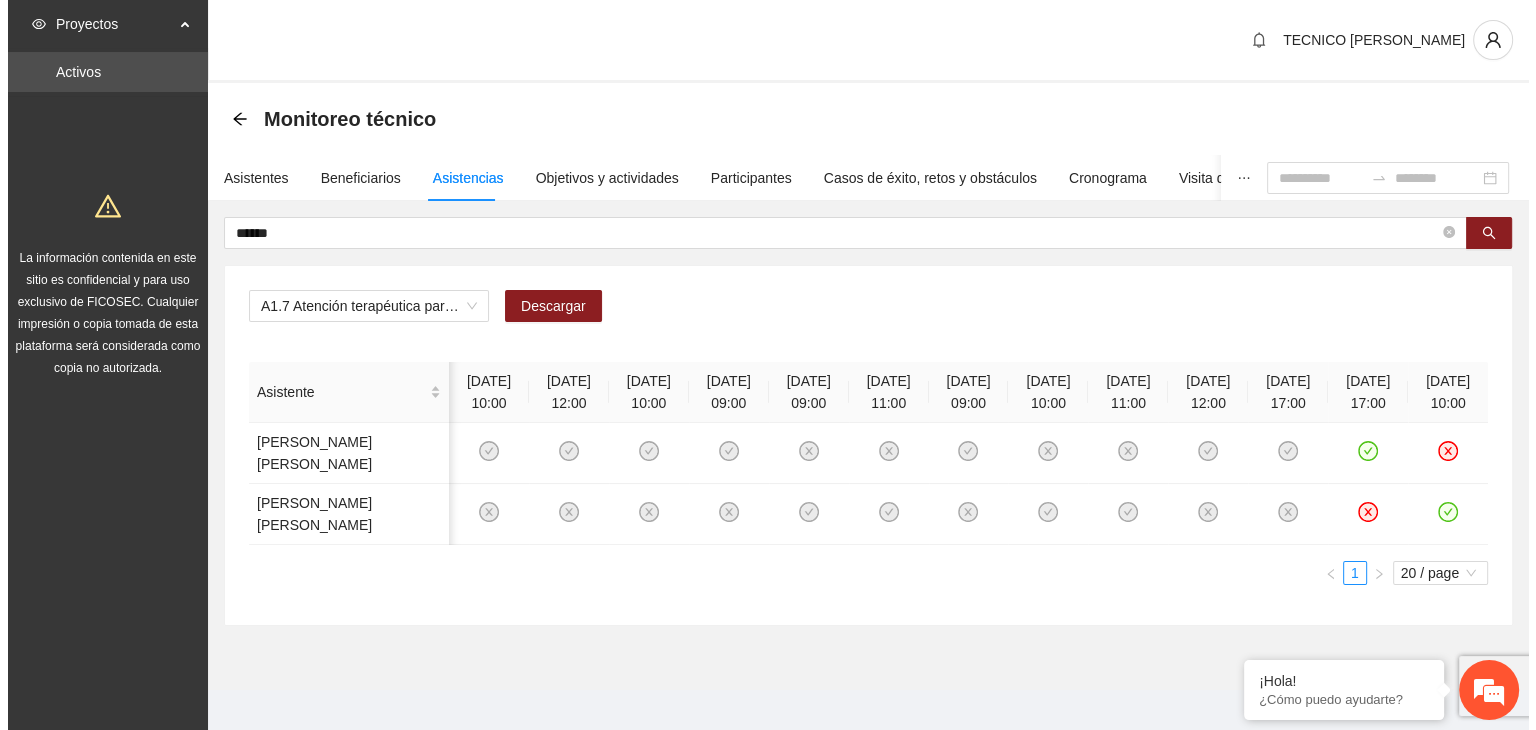 scroll, scrollTop: 0, scrollLeft: 16, axis: horizontal 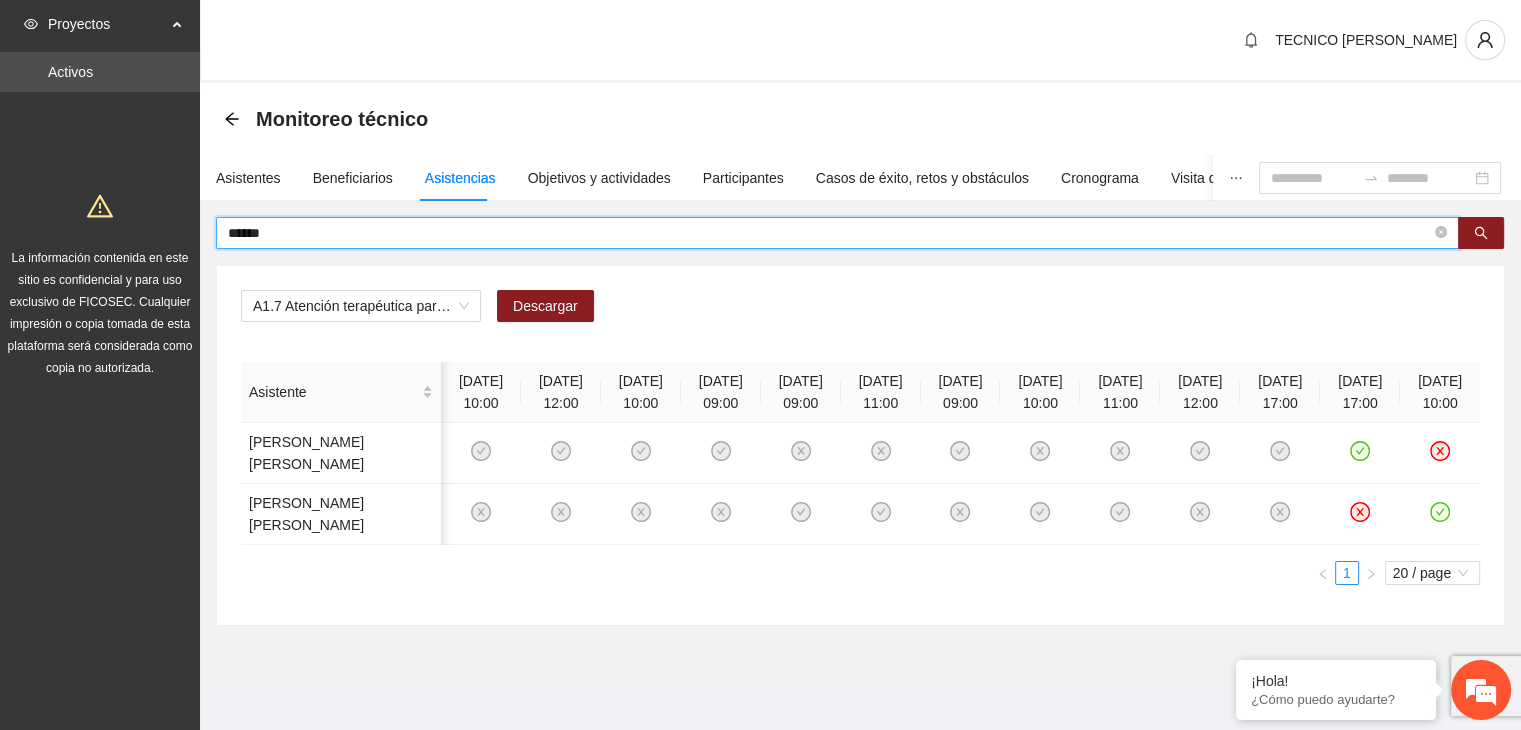 click on "*****" at bounding box center (829, 233) 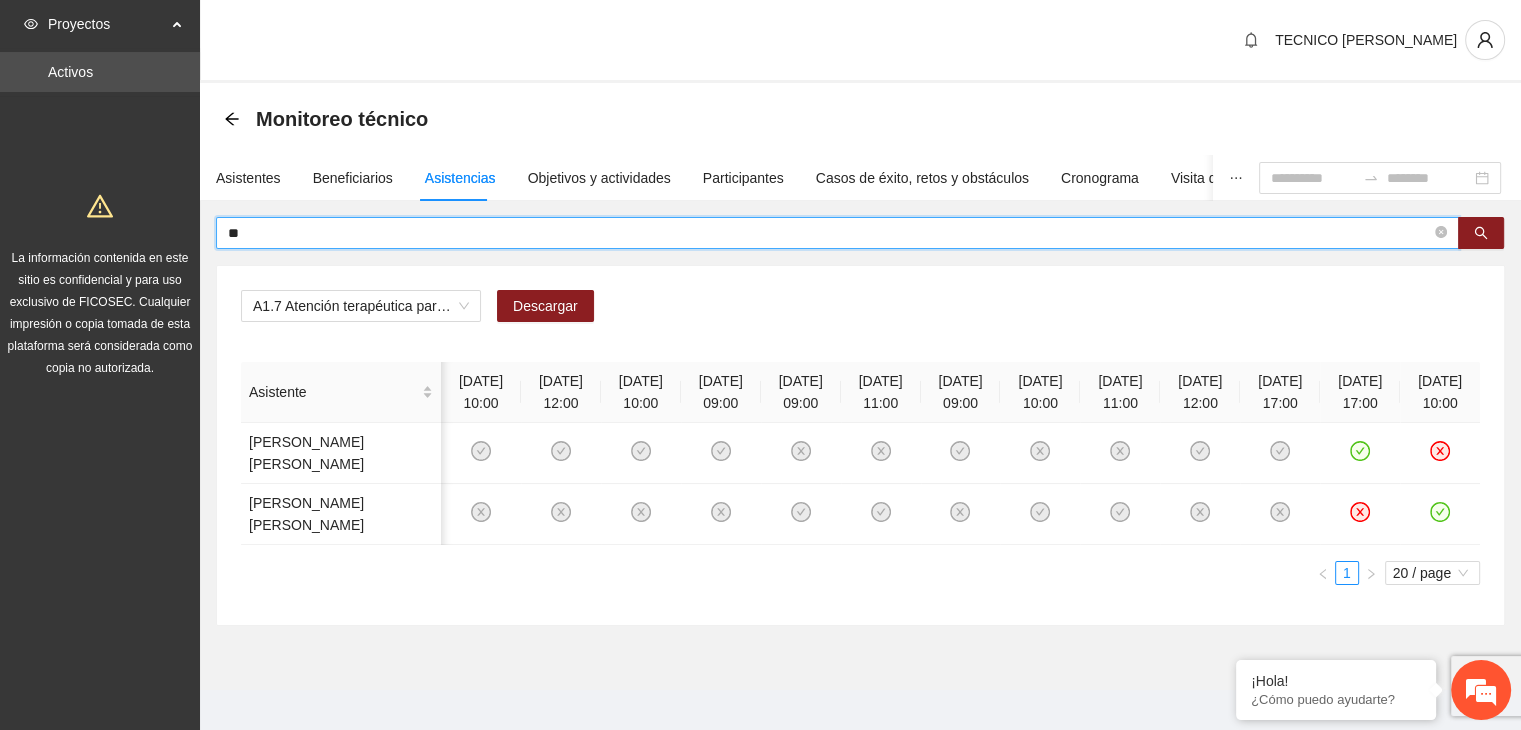 type on "*" 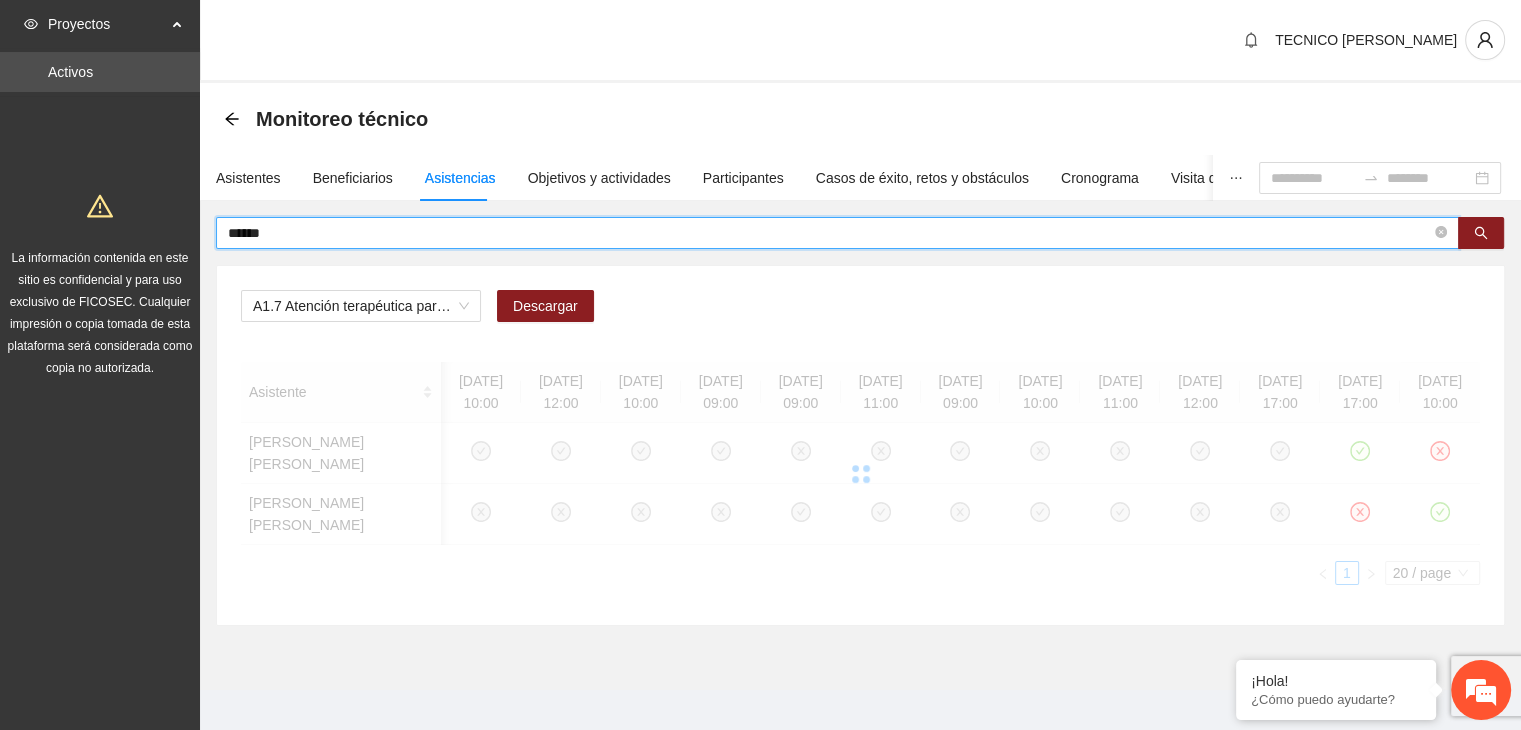 scroll, scrollTop: 0, scrollLeft: 0, axis: both 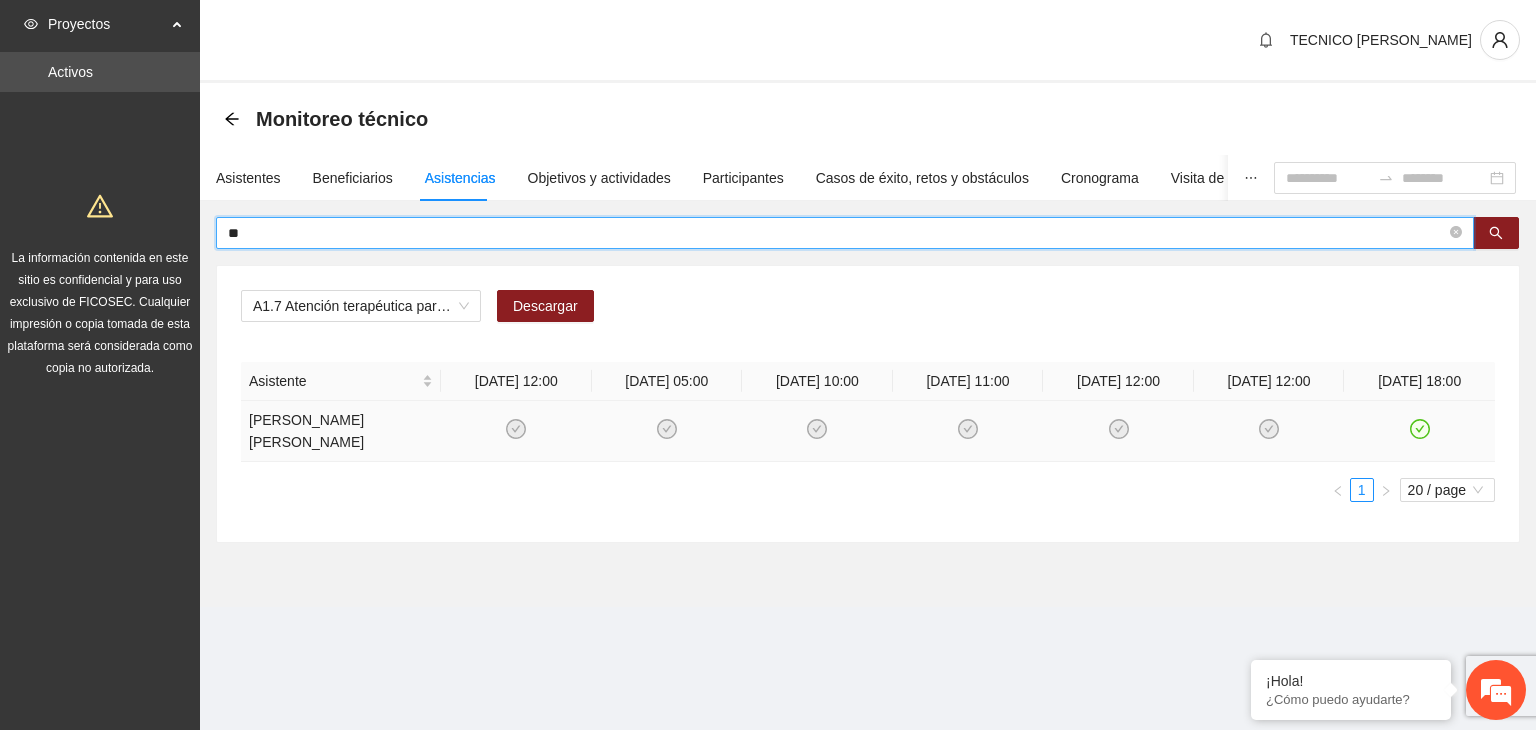 type on "*" 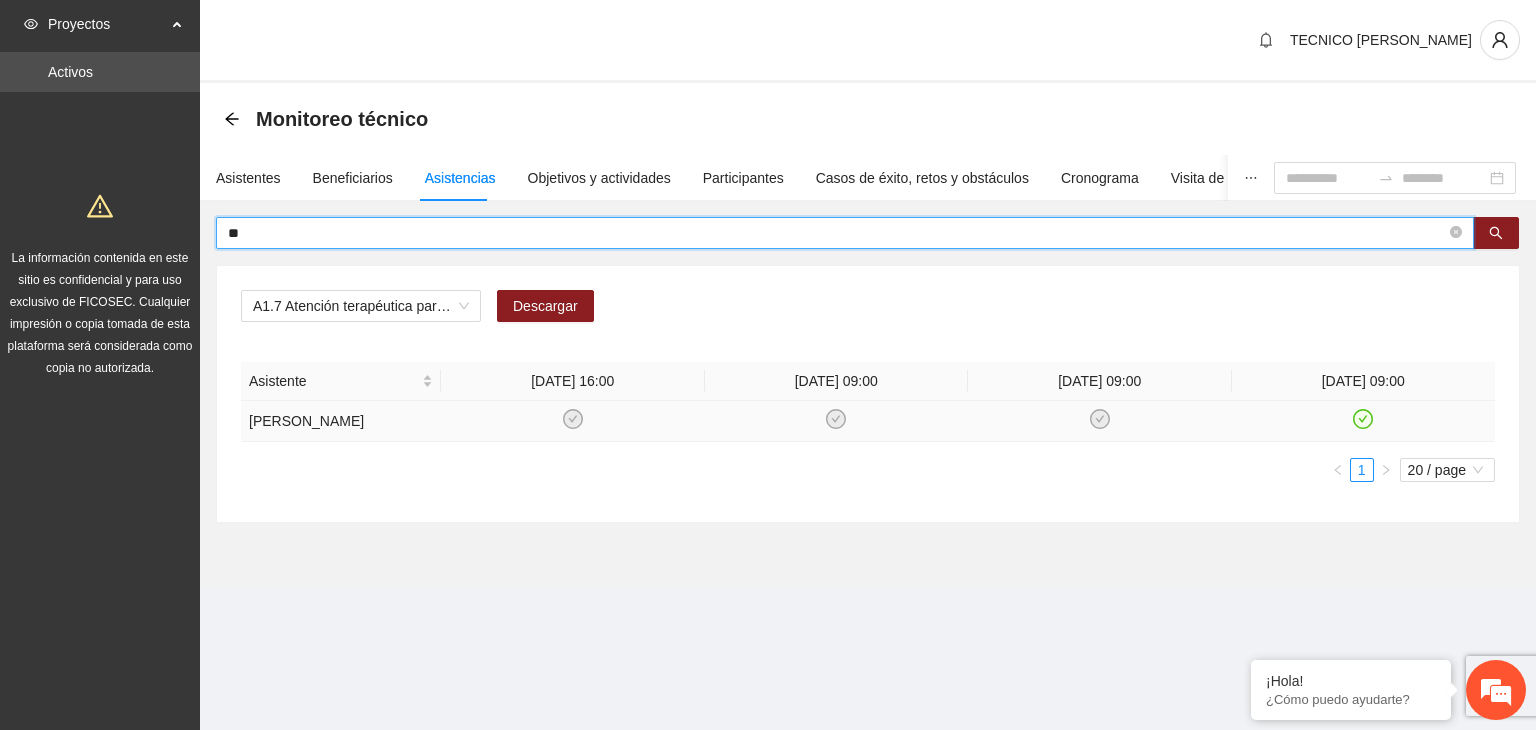 type on "*" 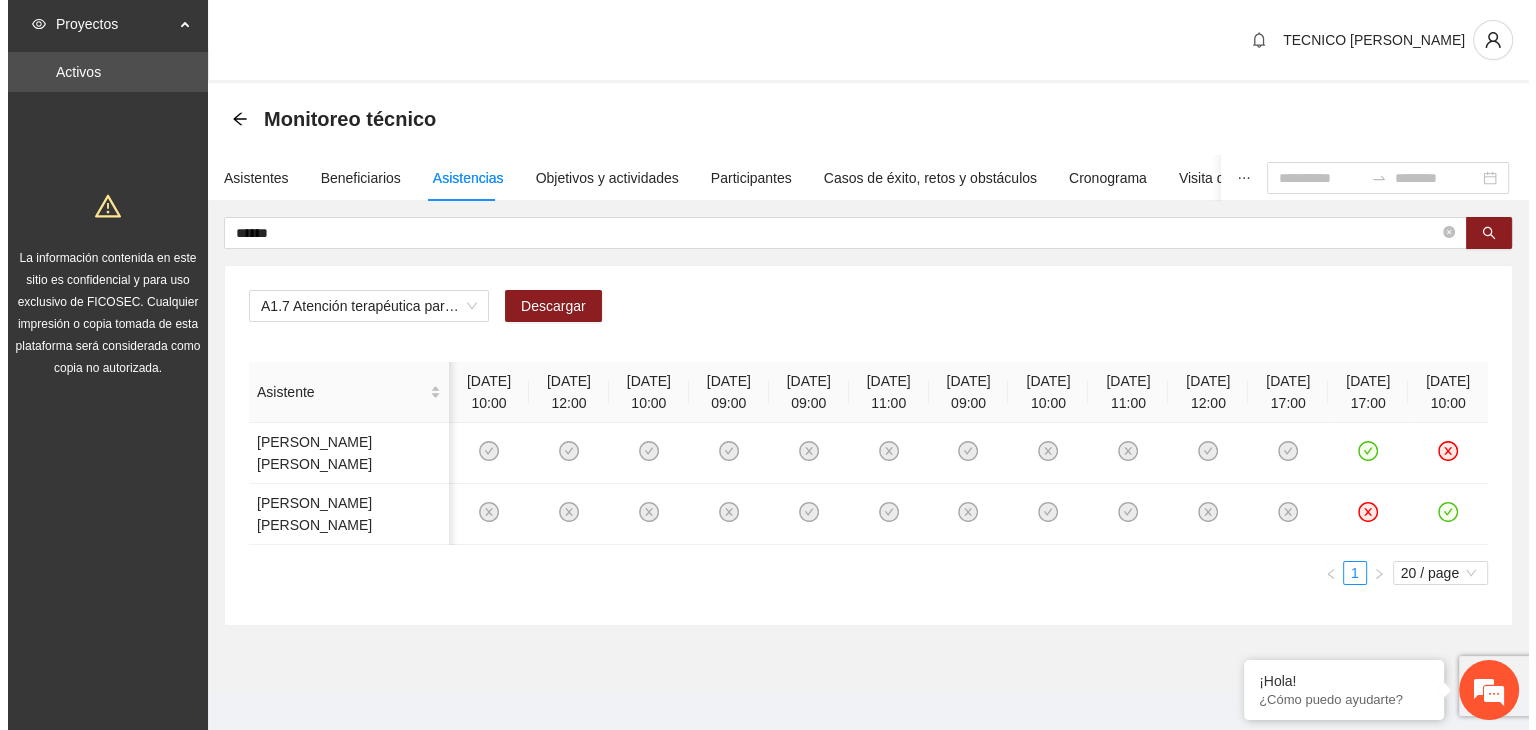 scroll, scrollTop: 0, scrollLeft: 16, axis: horizontal 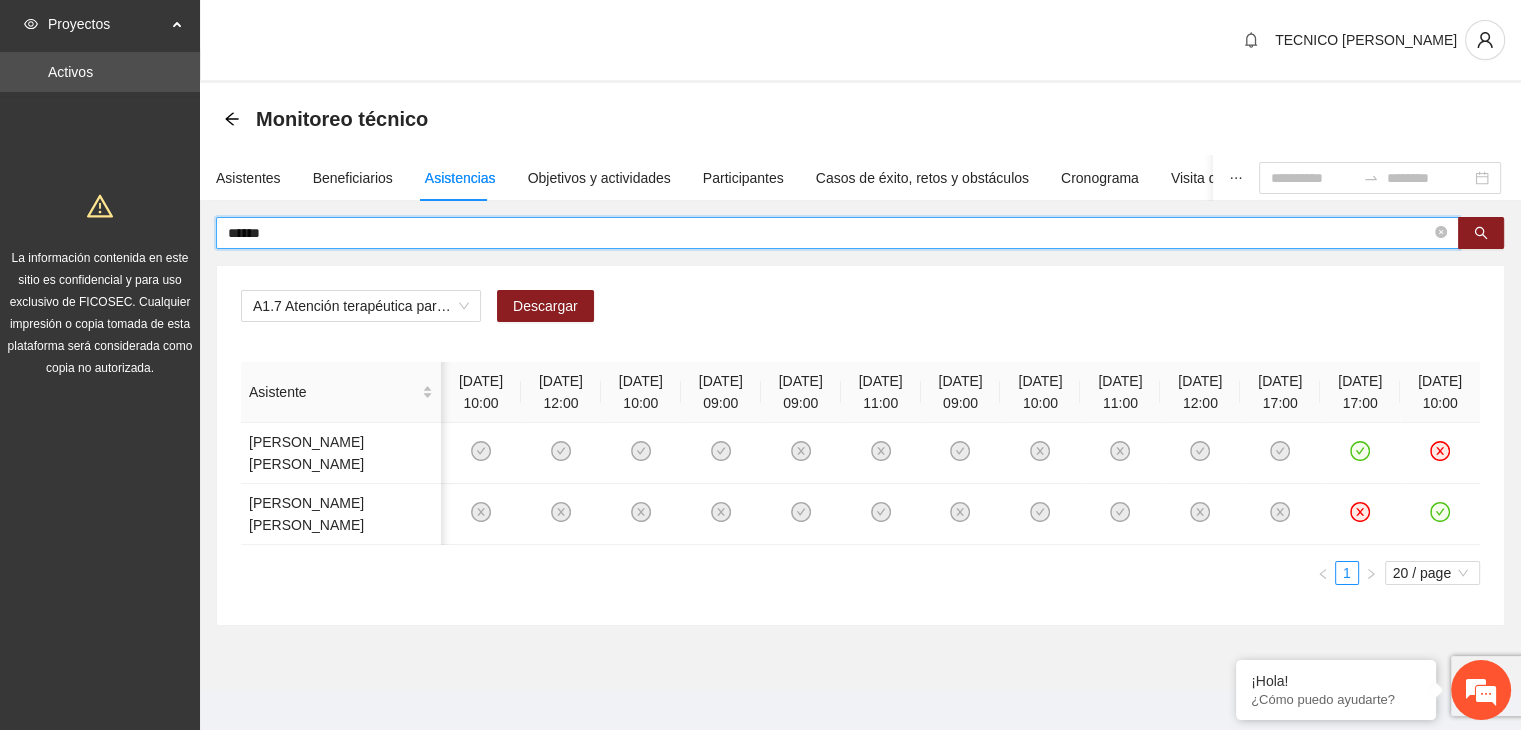 click on "*****" at bounding box center (829, 233) 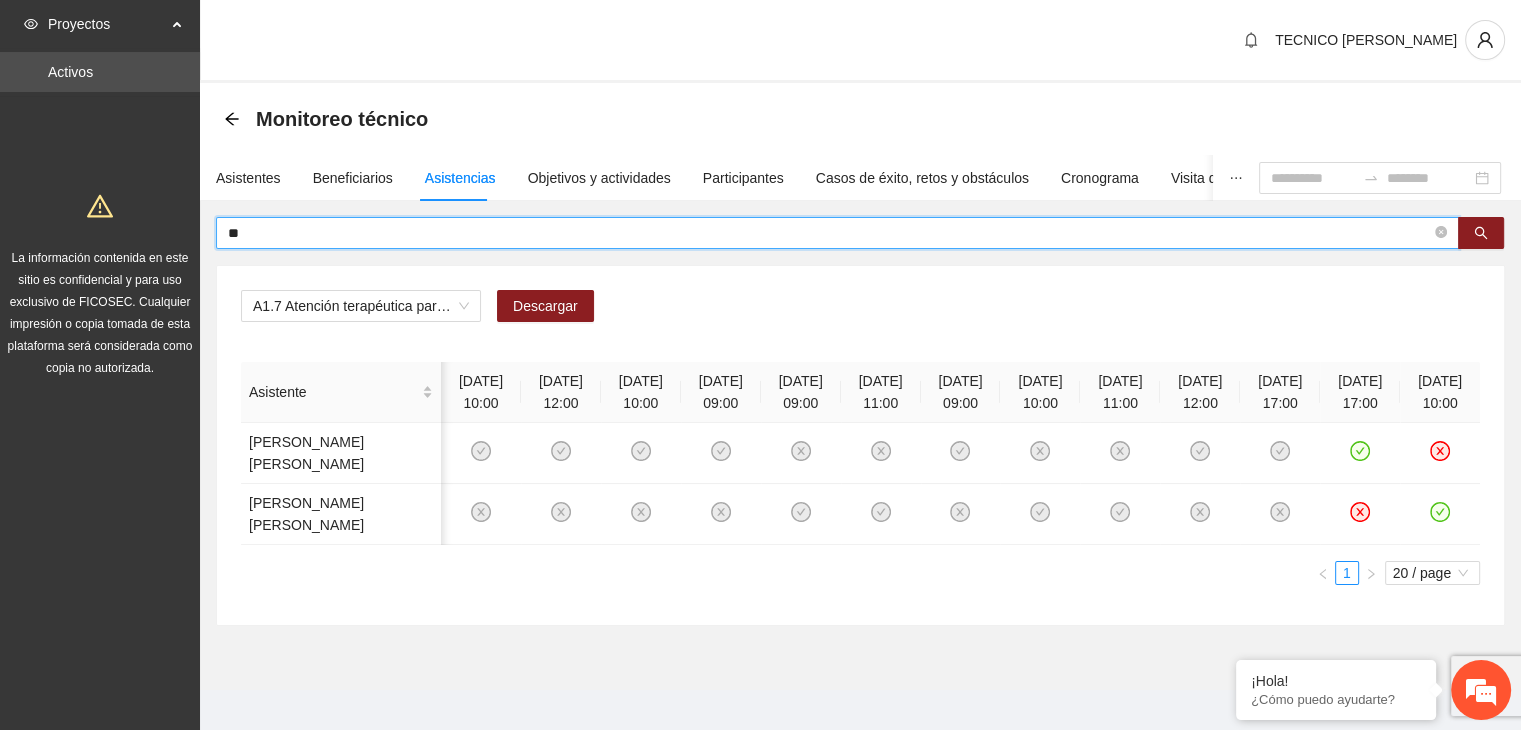 type on "*" 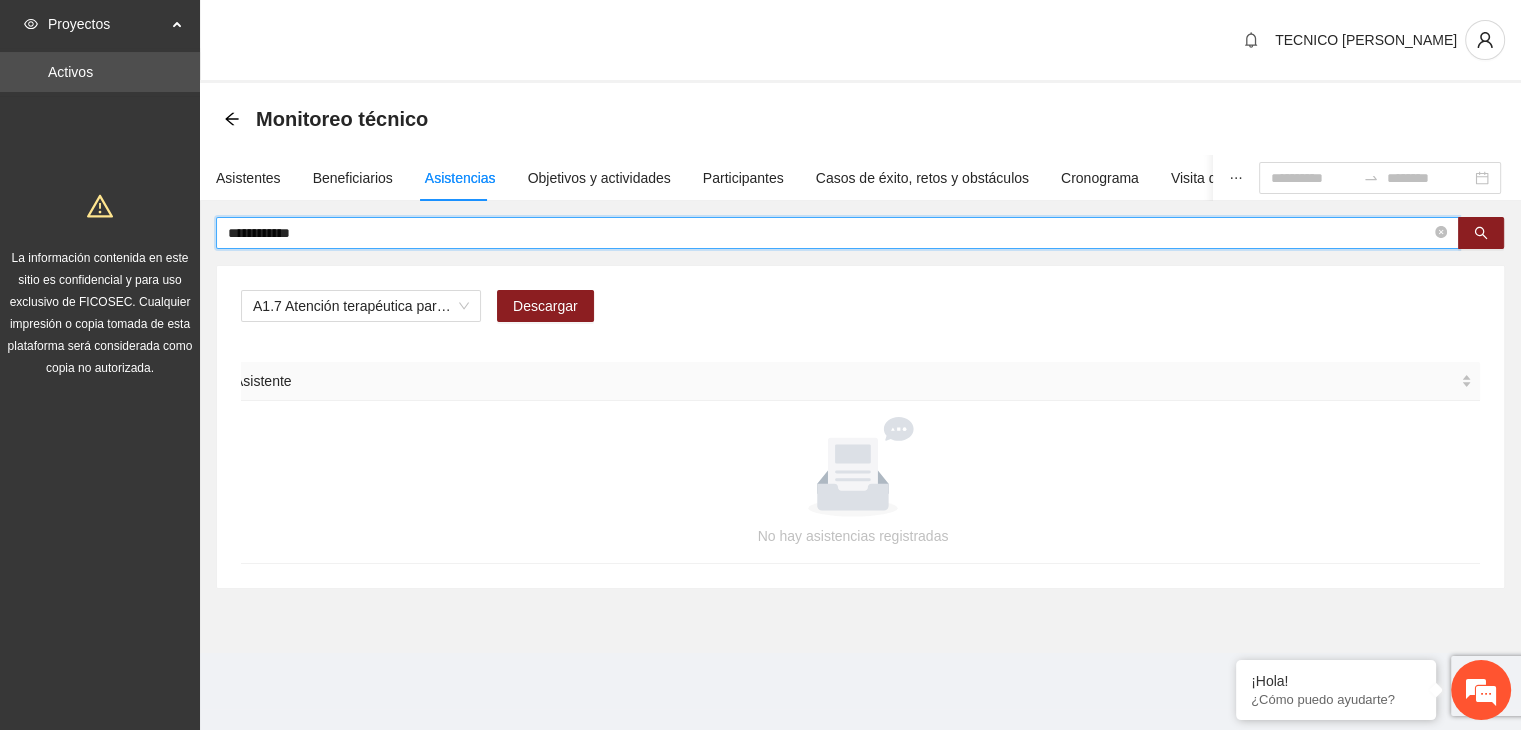 scroll, scrollTop: 0, scrollLeft: 0, axis: both 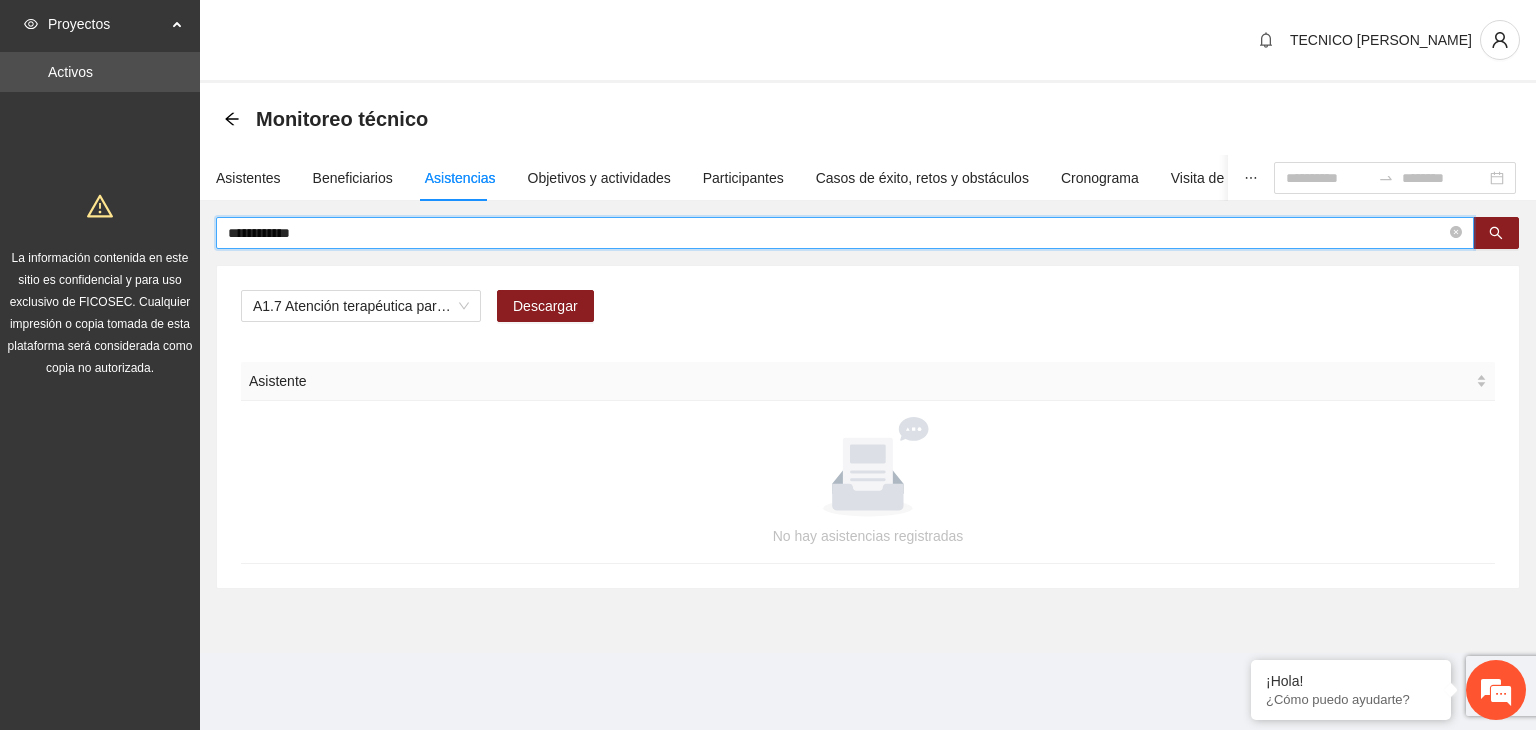 drag, startPoint x: 568, startPoint y: 229, endPoint x: 193, endPoint y: 211, distance: 375.43176 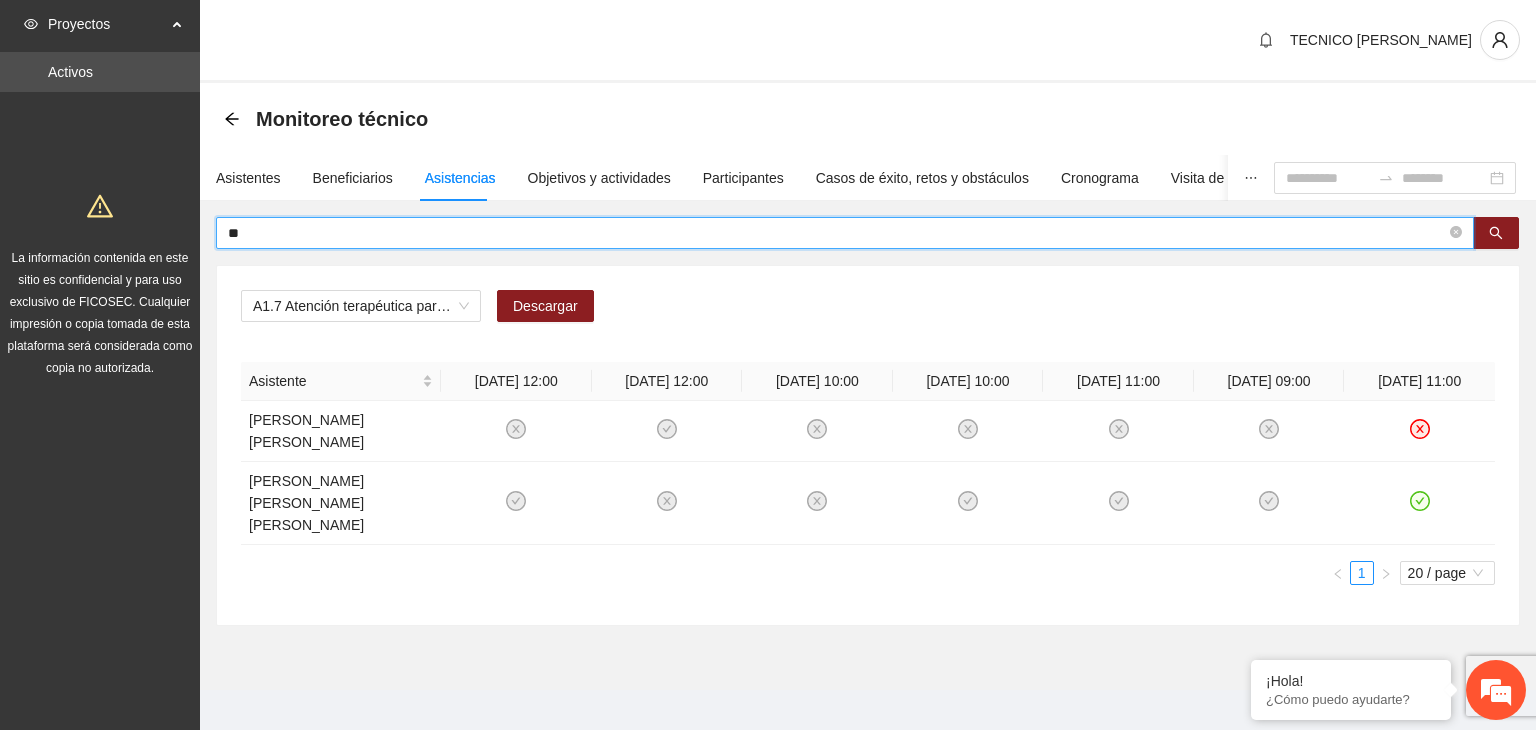 type on "*" 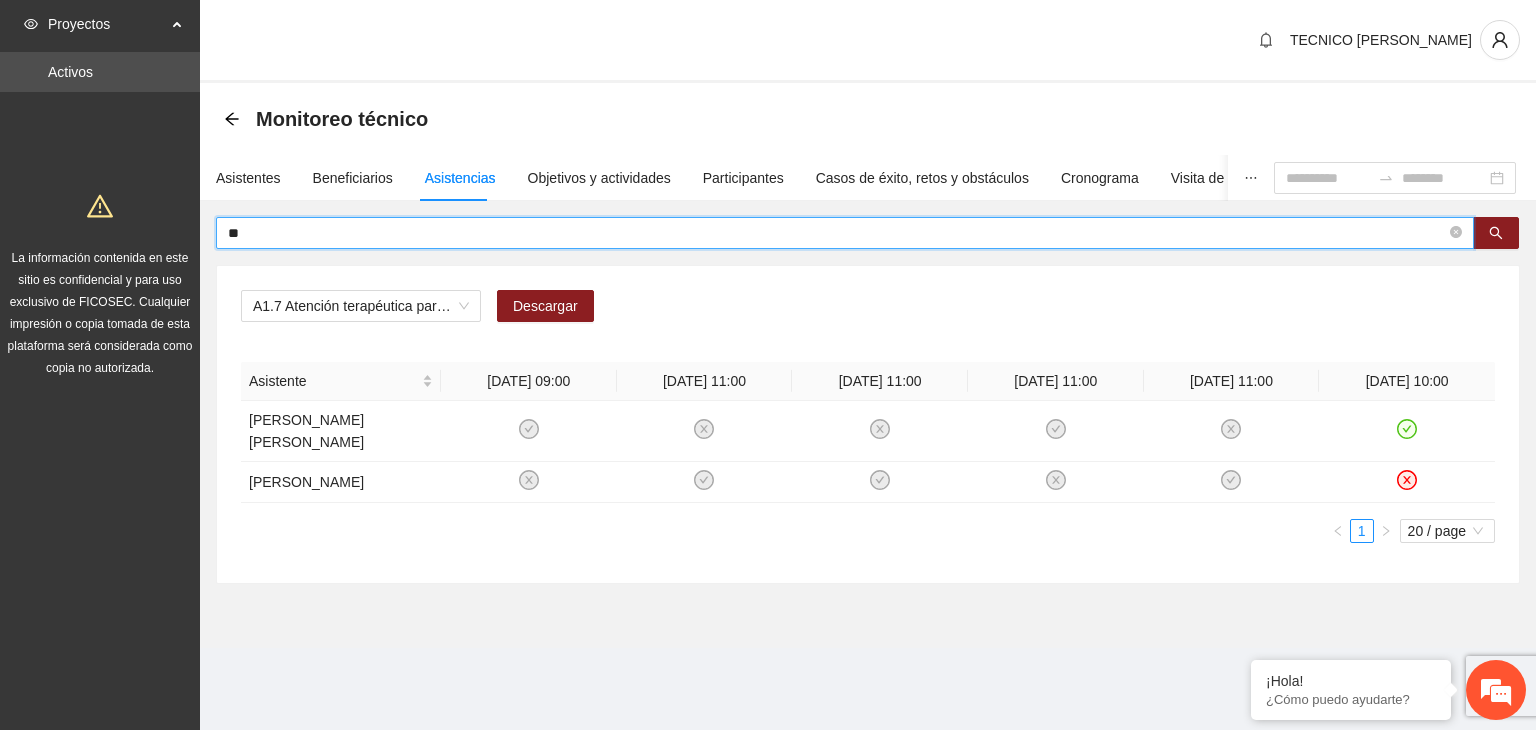 type on "*" 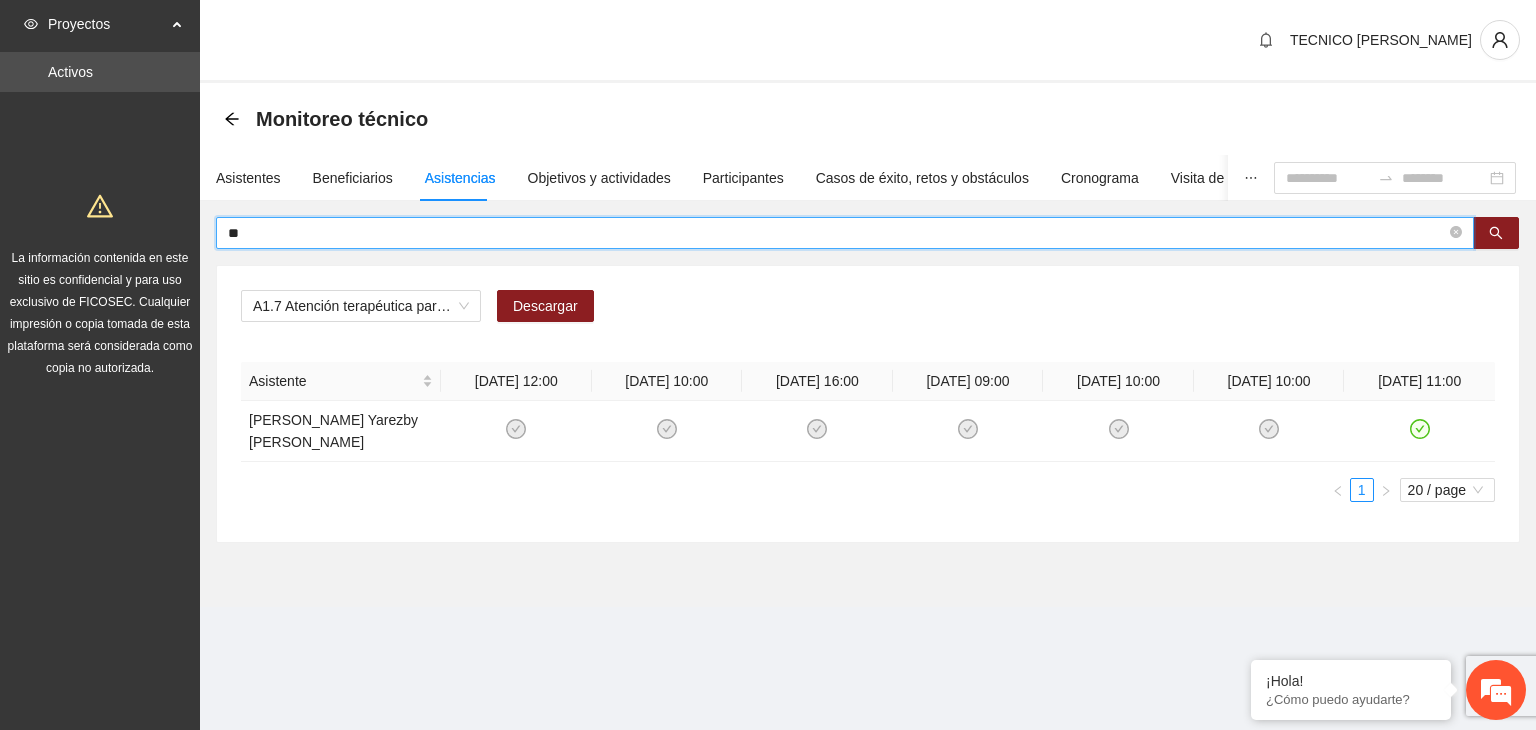 type on "*" 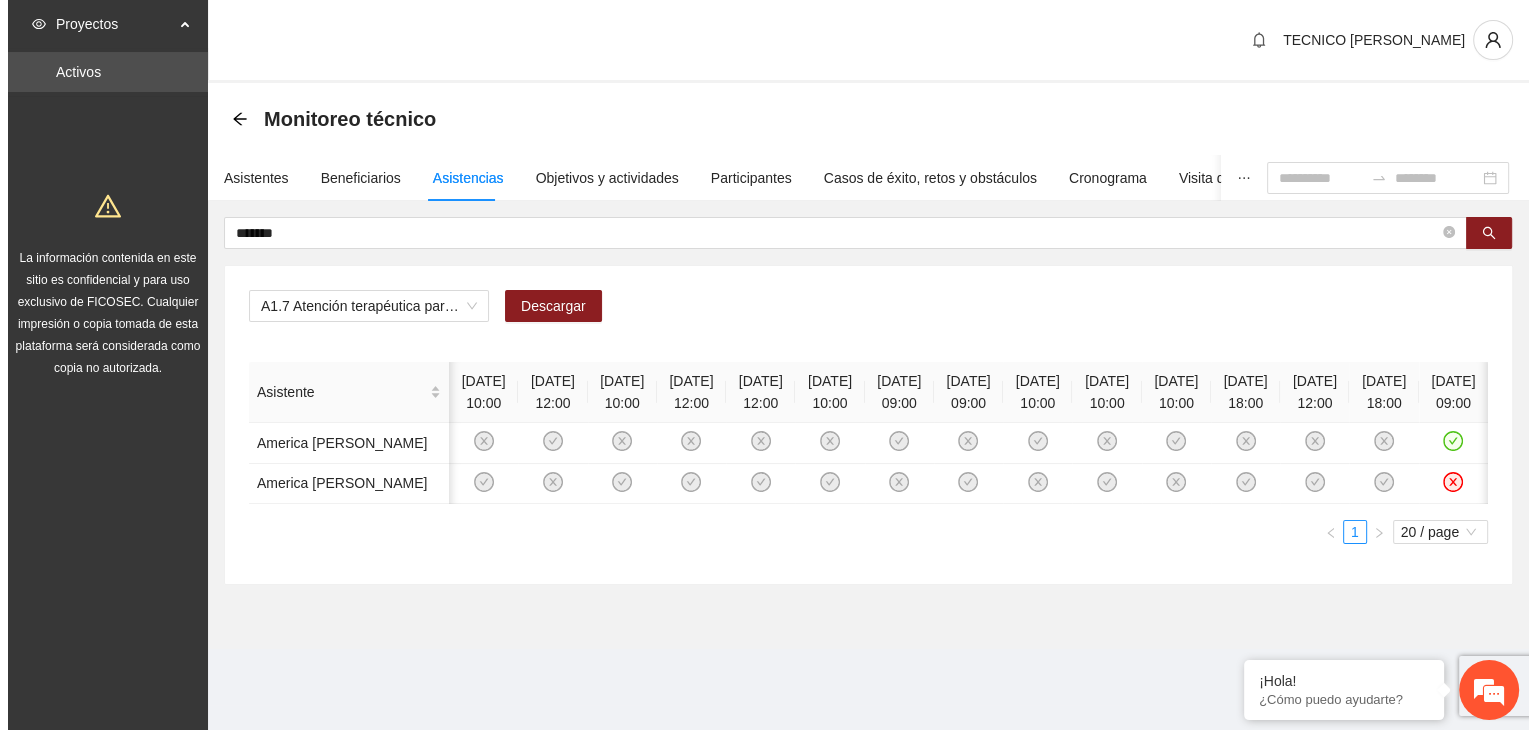 scroll, scrollTop: 0, scrollLeft: 195, axis: horizontal 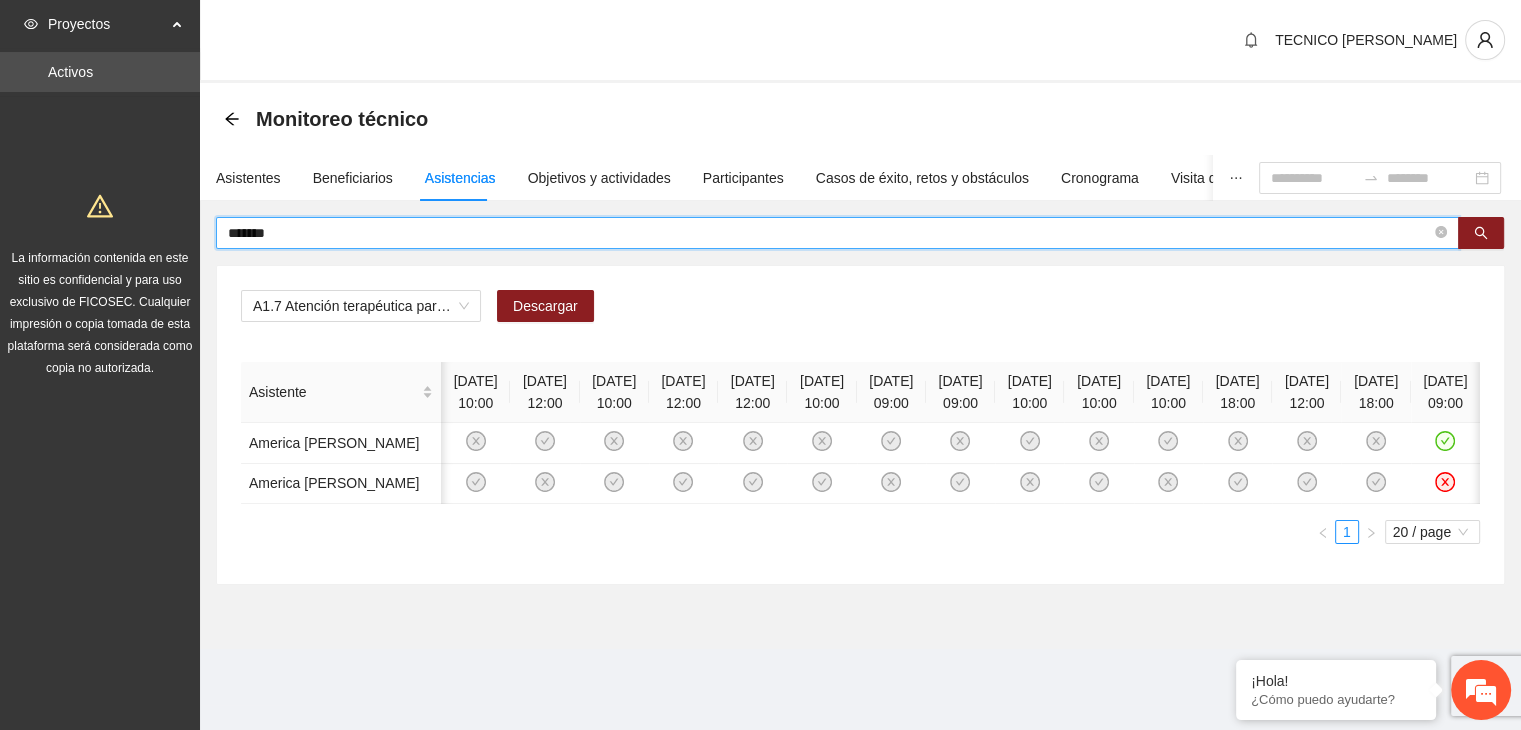 click on "*******" at bounding box center [829, 233] 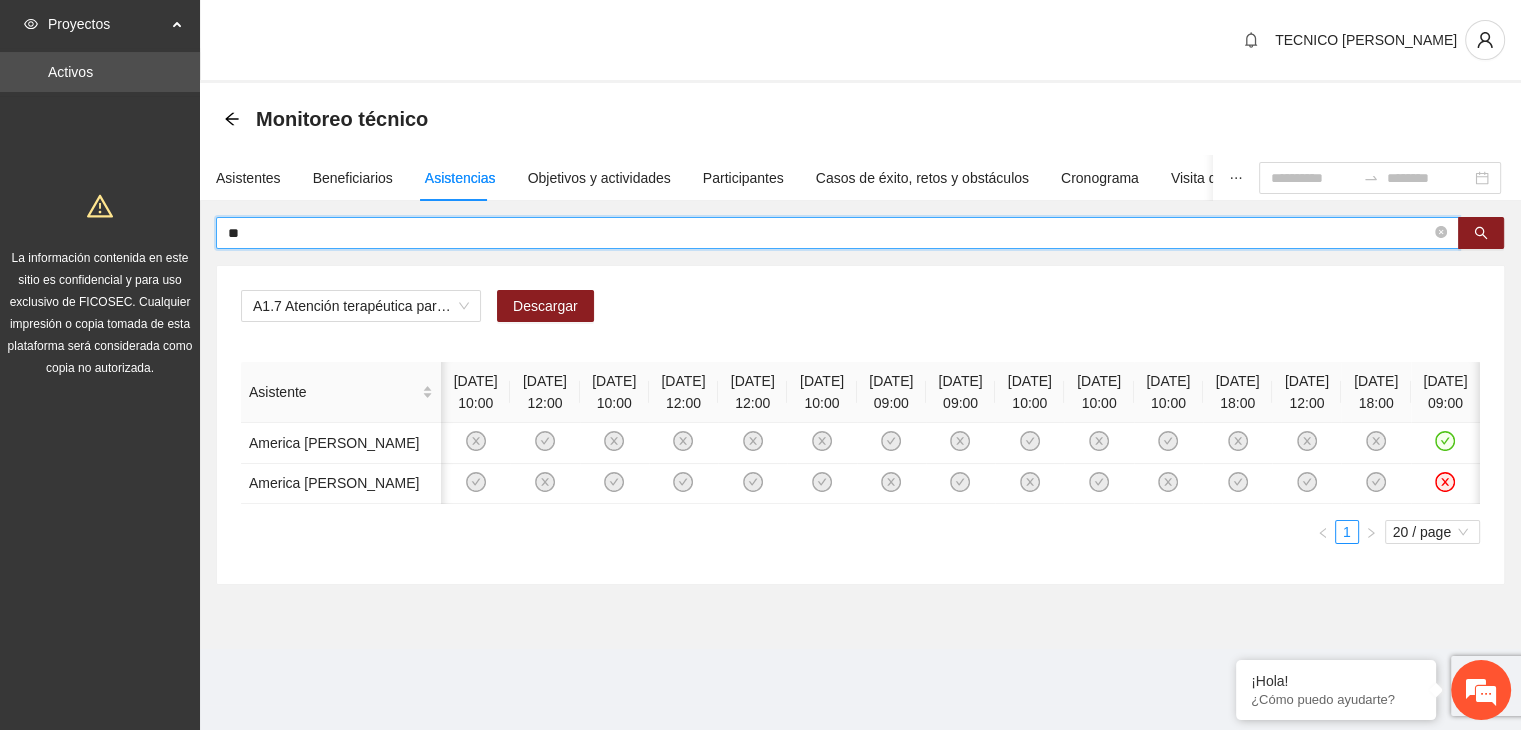 type on "*" 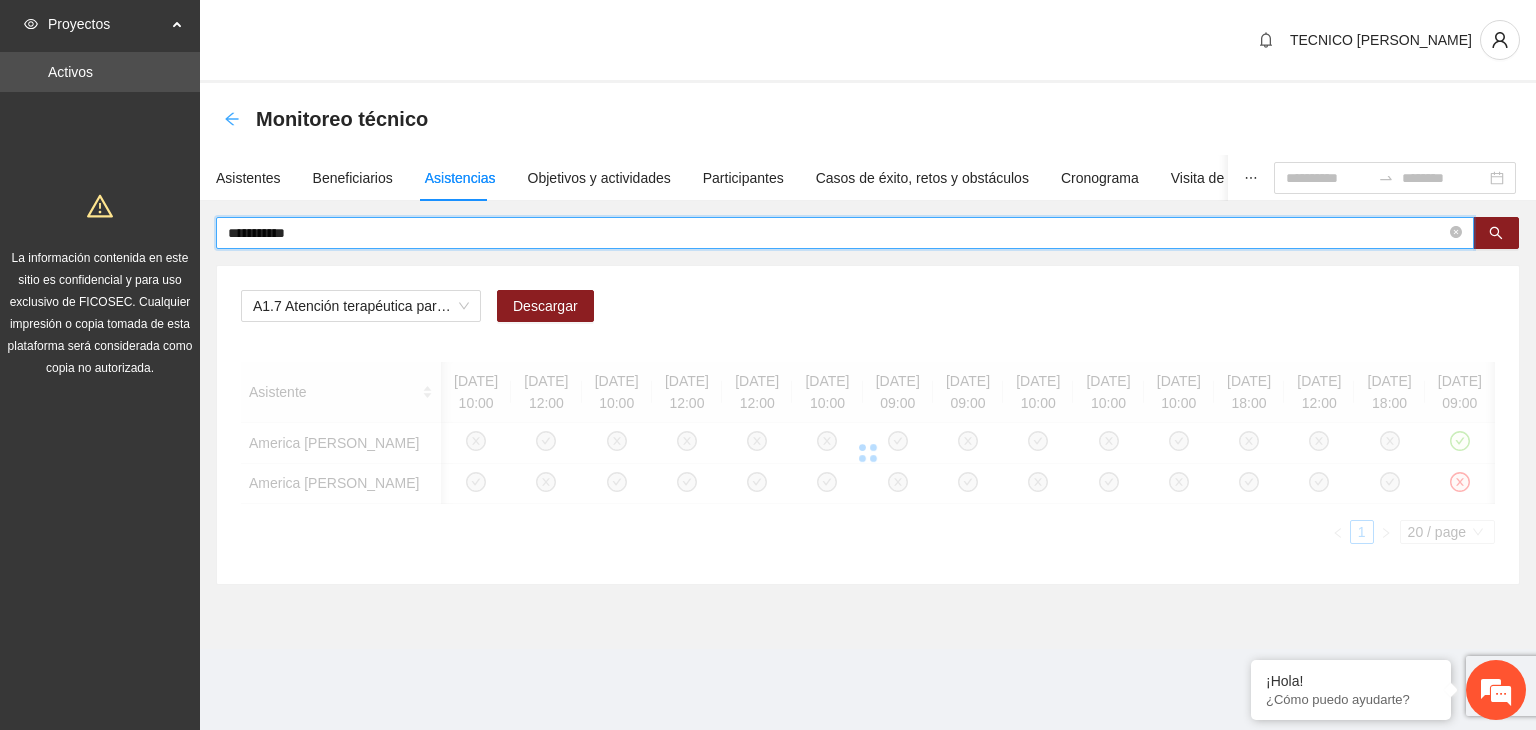 scroll, scrollTop: 0, scrollLeft: 0, axis: both 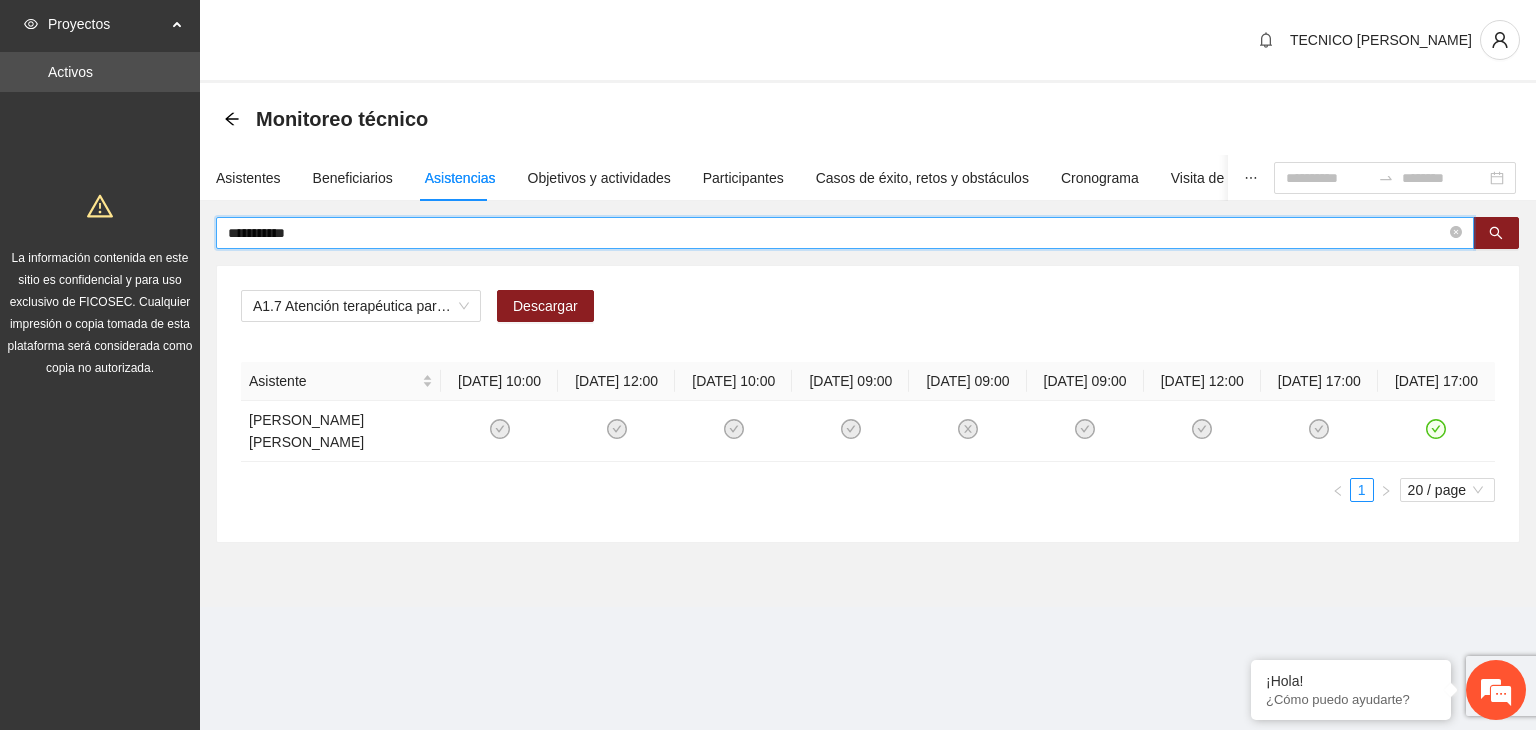 drag, startPoint x: 460, startPoint y: 226, endPoint x: 187, endPoint y: 212, distance: 273.35873 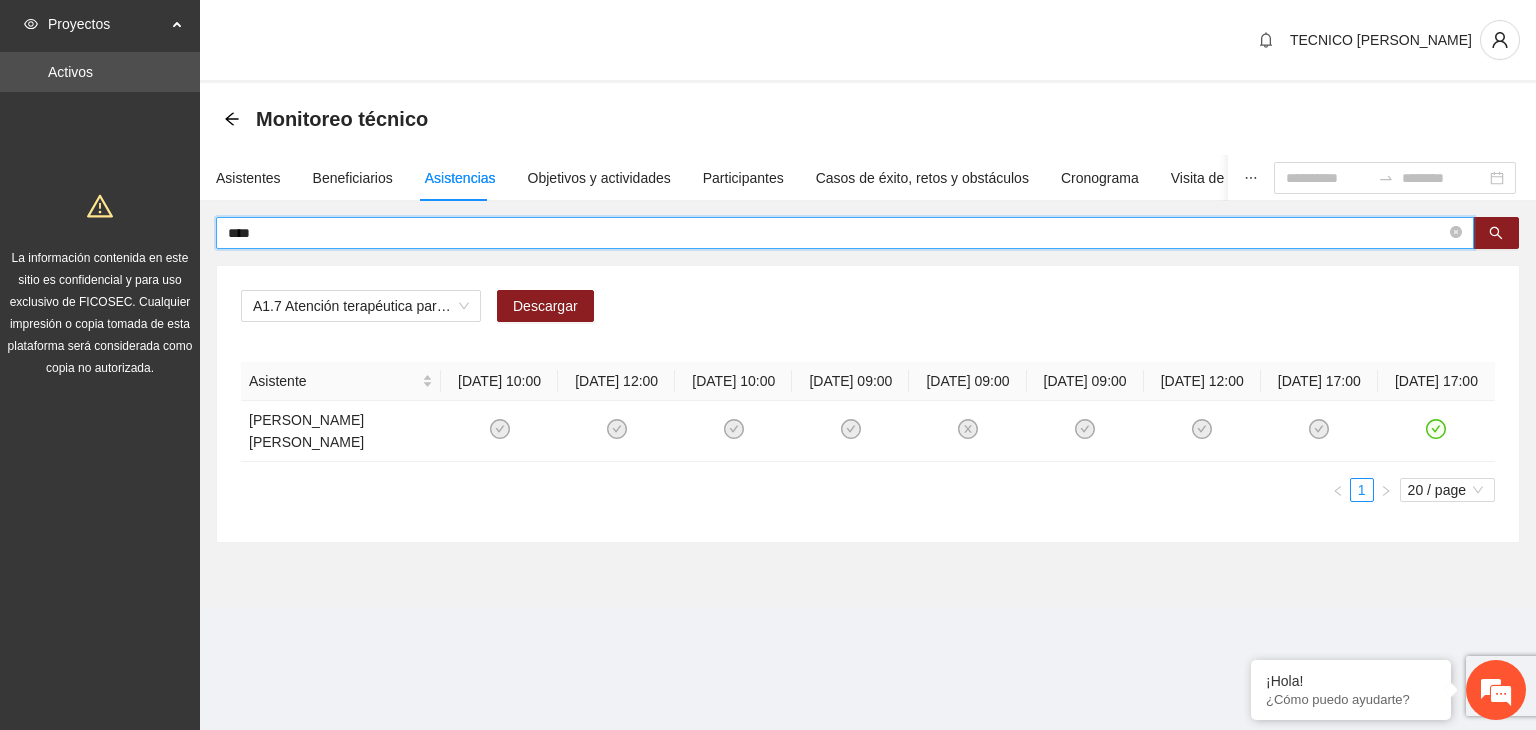 type on "****" 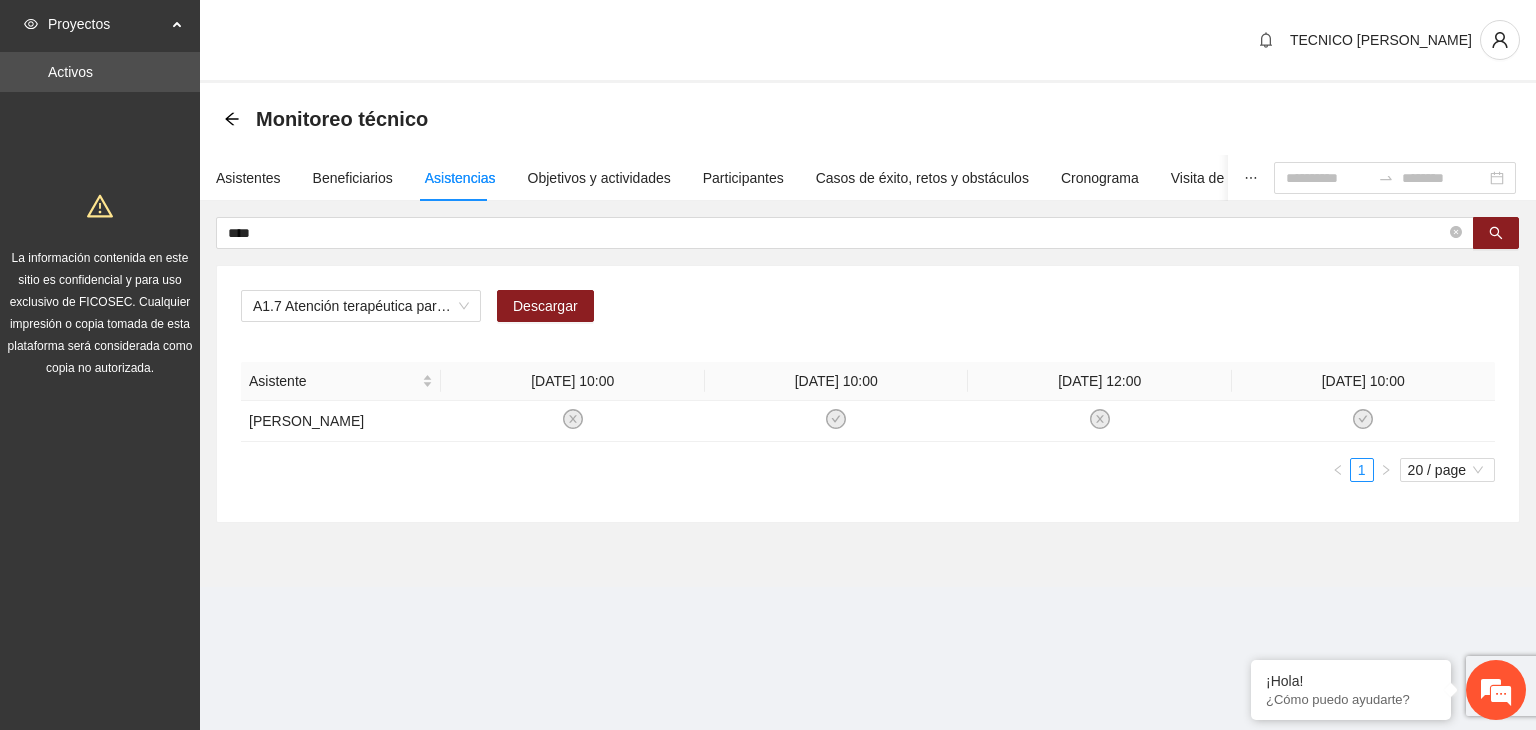 click on "Monitoreo técnico" at bounding box center [868, 119] 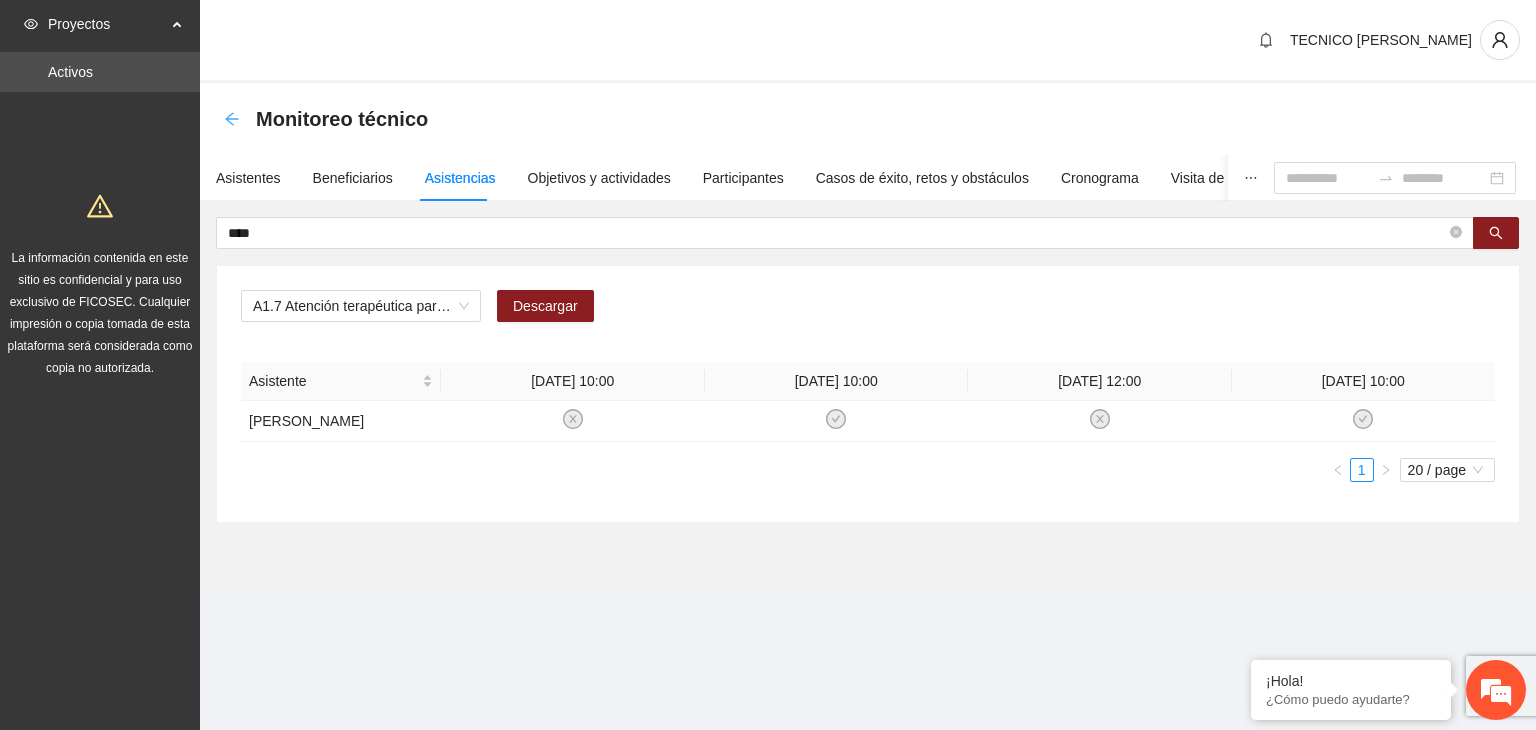click 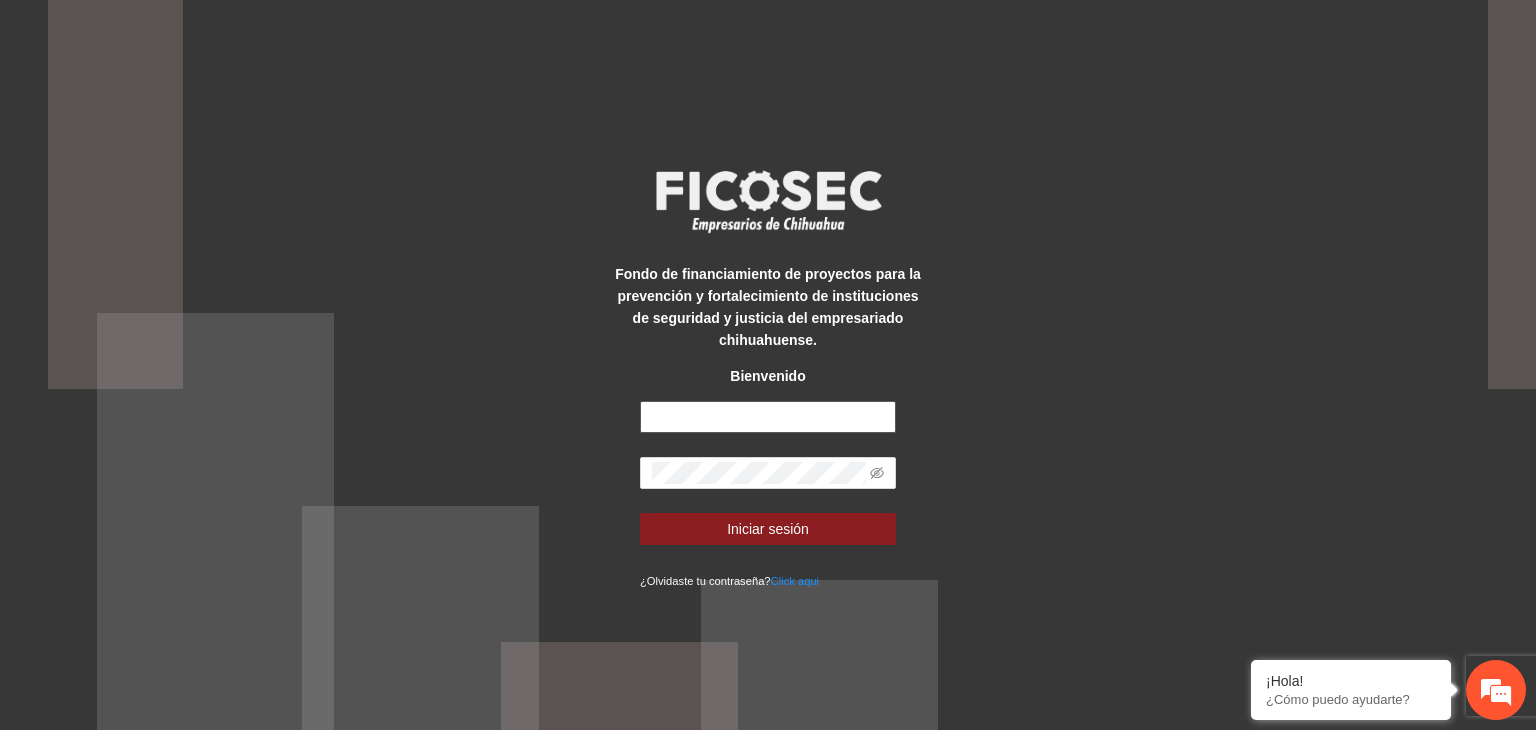click at bounding box center [768, 417] 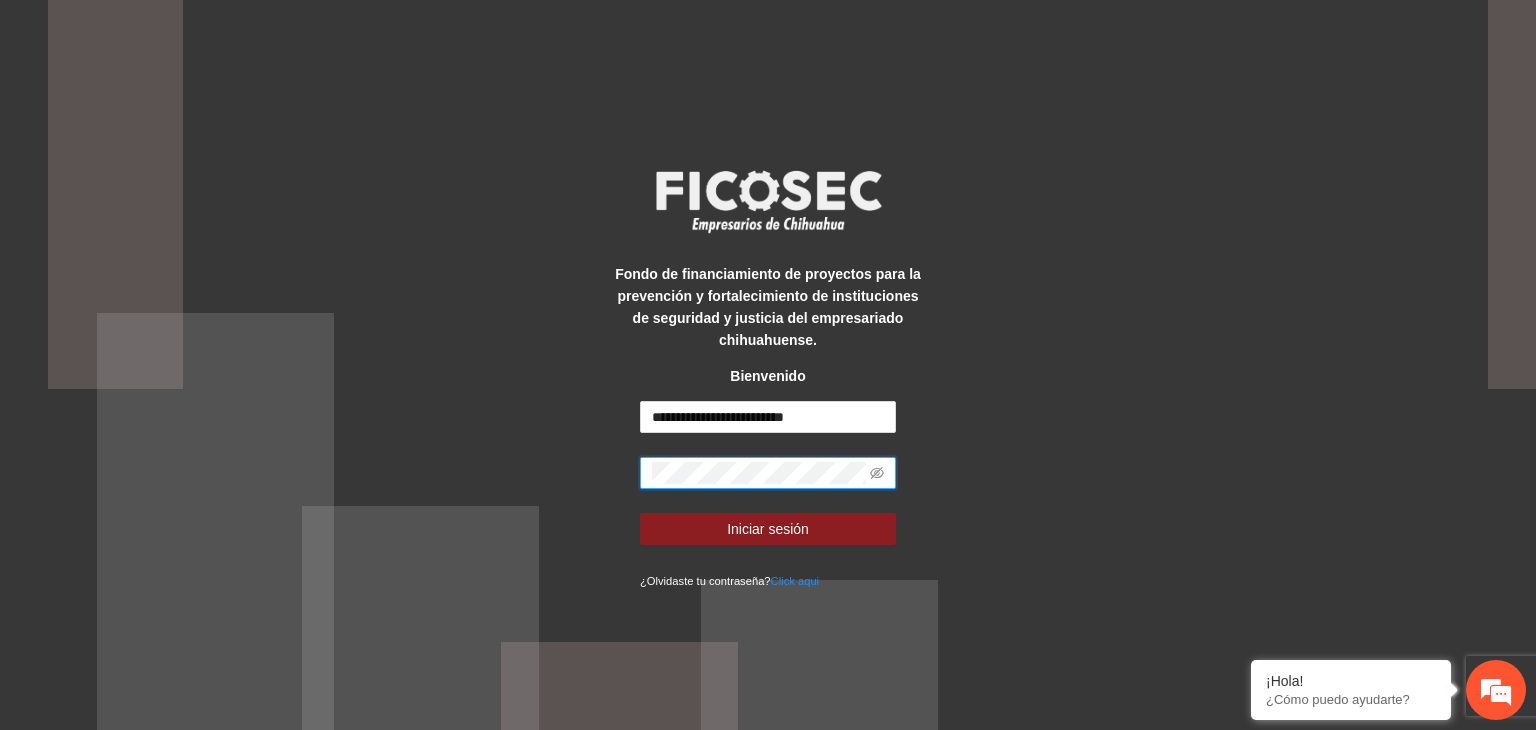 click on "Iniciar sesión" at bounding box center (768, 529) 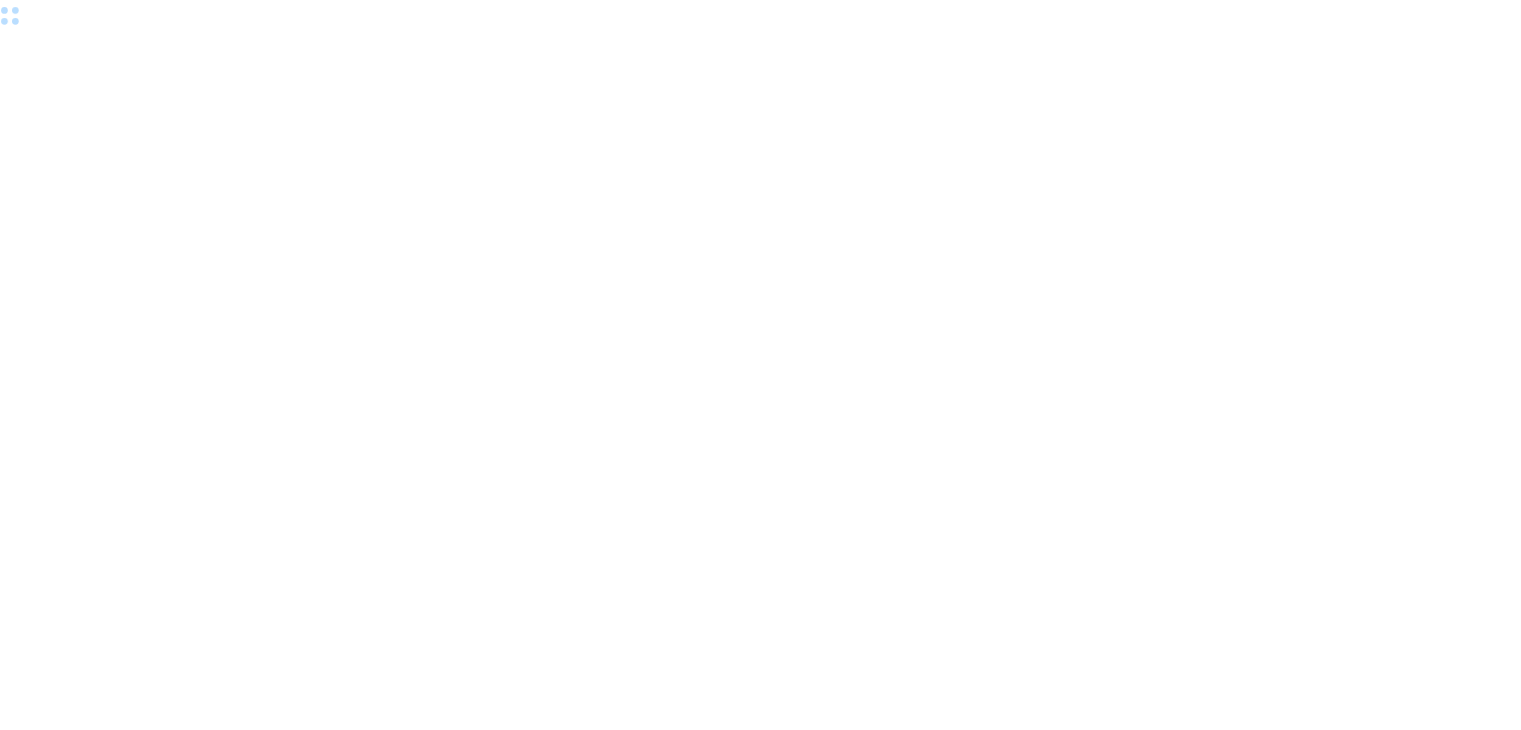 scroll, scrollTop: 0, scrollLeft: 0, axis: both 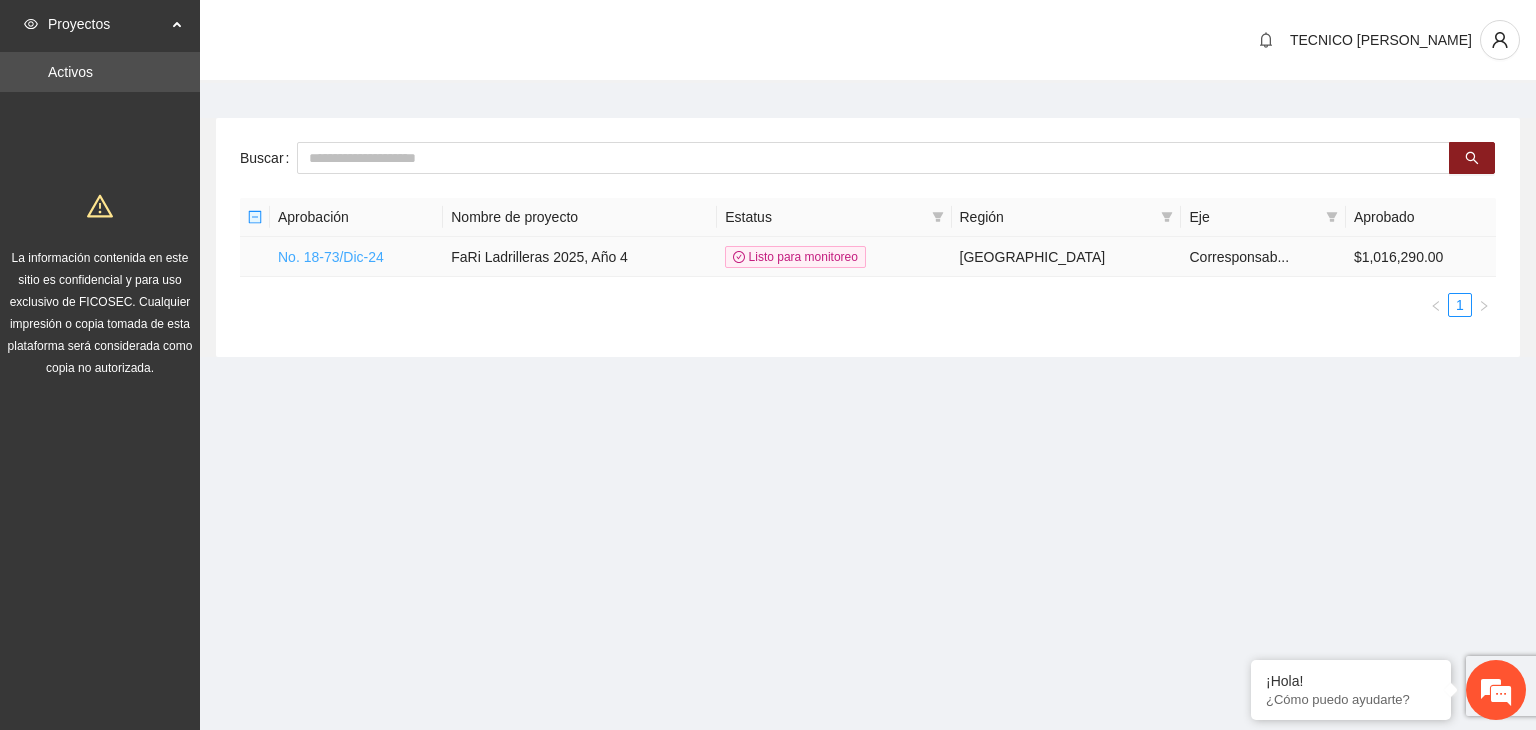 click on "No. 18-73/Dic-24" at bounding box center [331, 257] 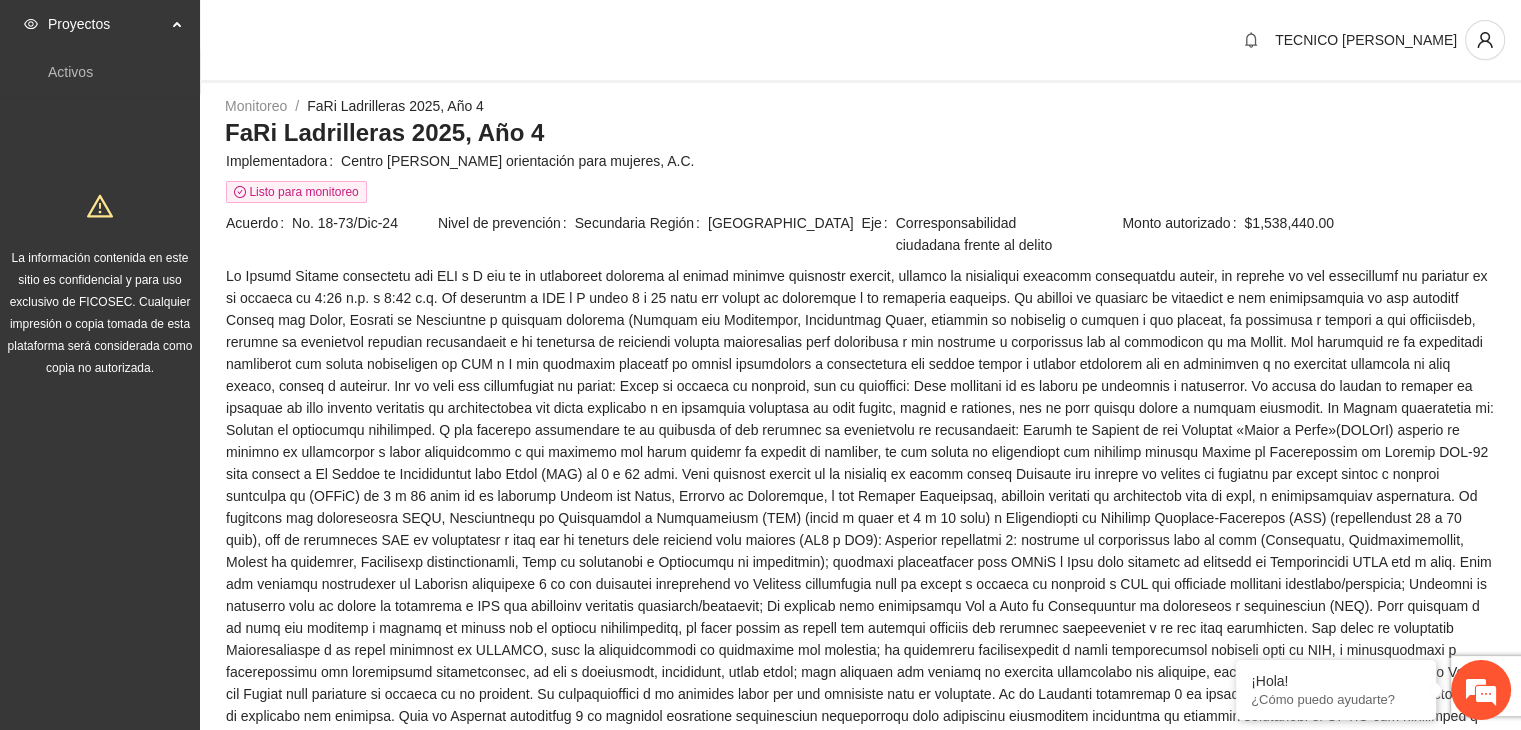 scroll, scrollTop: 0, scrollLeft: 0, axis: both 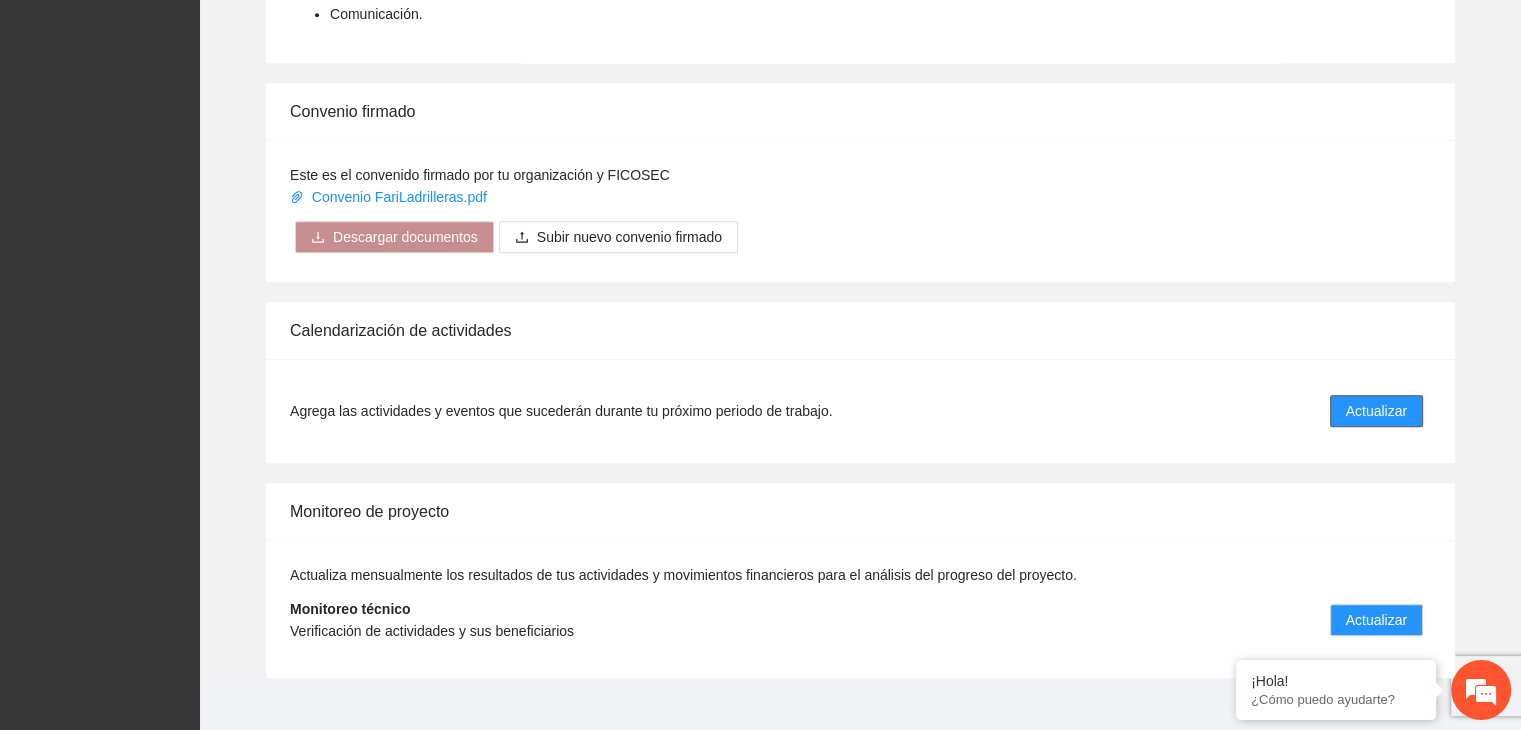 click on "Actualizar" at bounding box center [1376, 411] 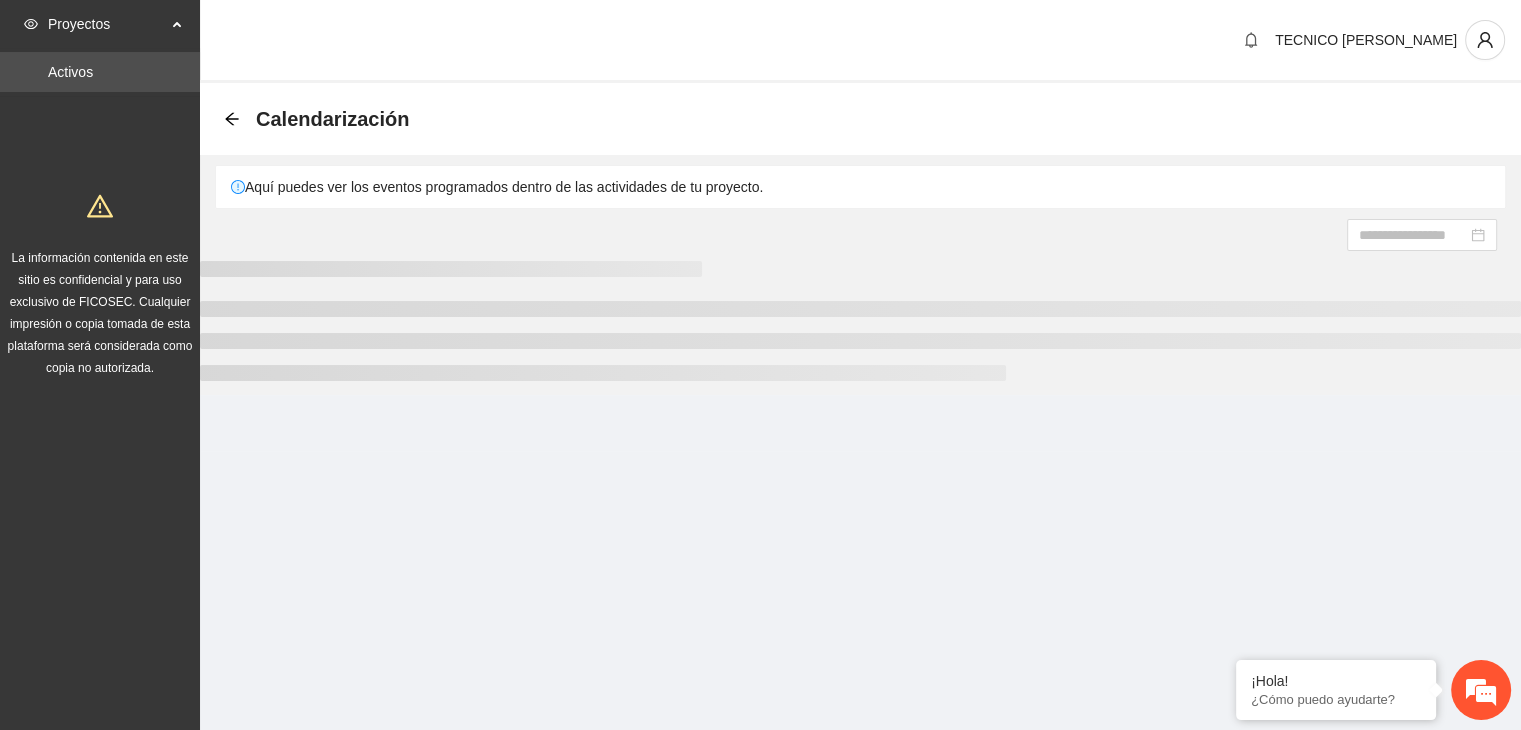 scroll, scrollTop: 0, scrollLeft: 0, axis: both 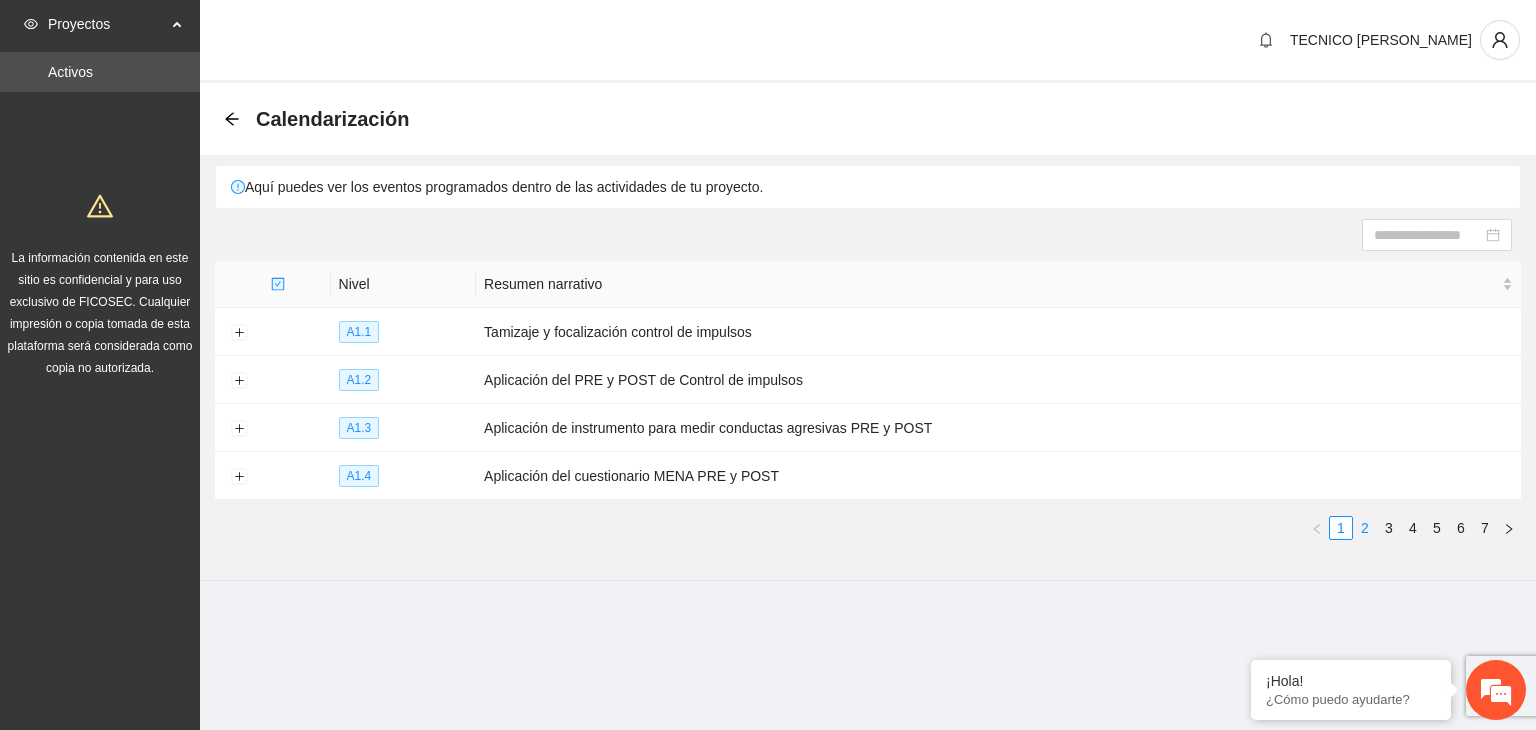 click on "2" at bounding box center [1365, 528] 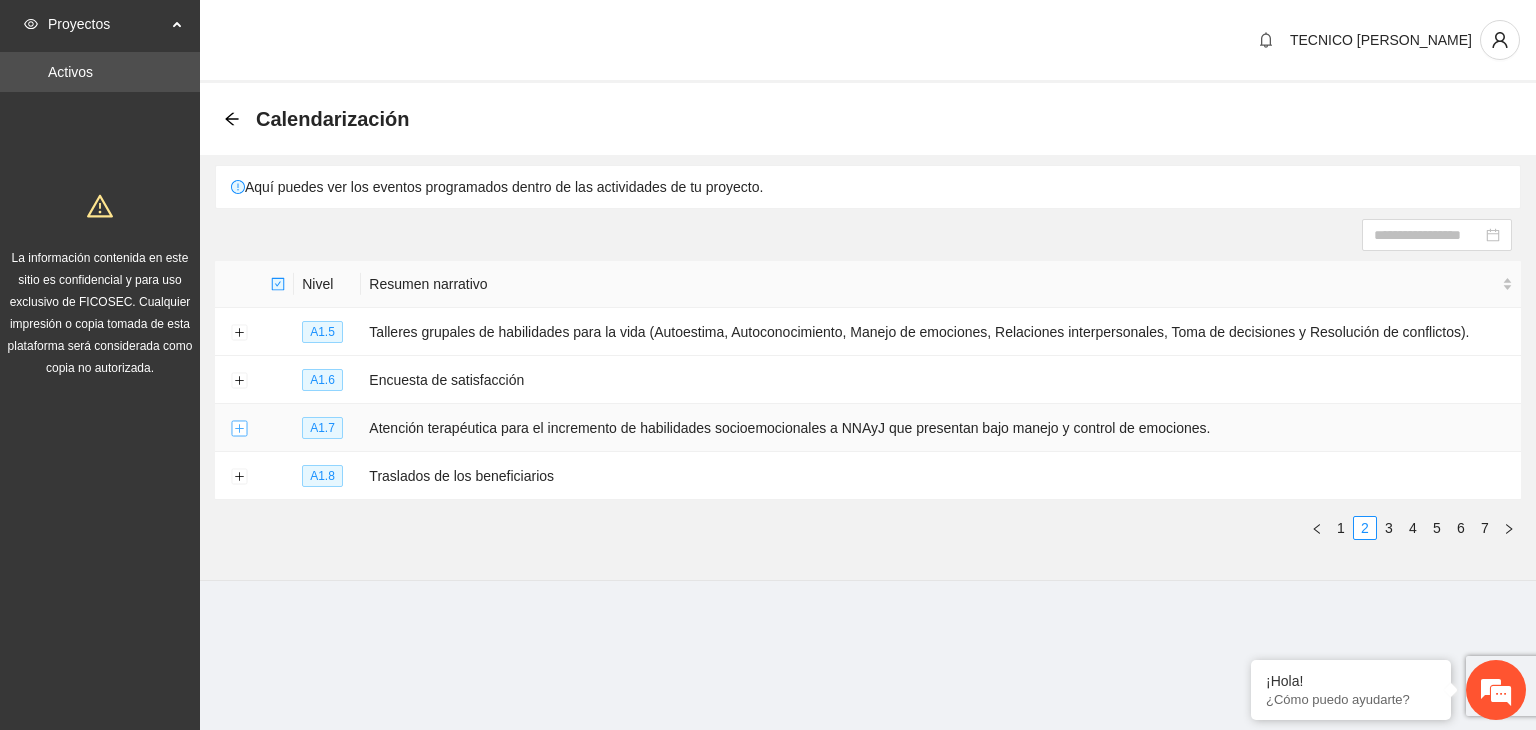 click at bounding box center [239, 429] 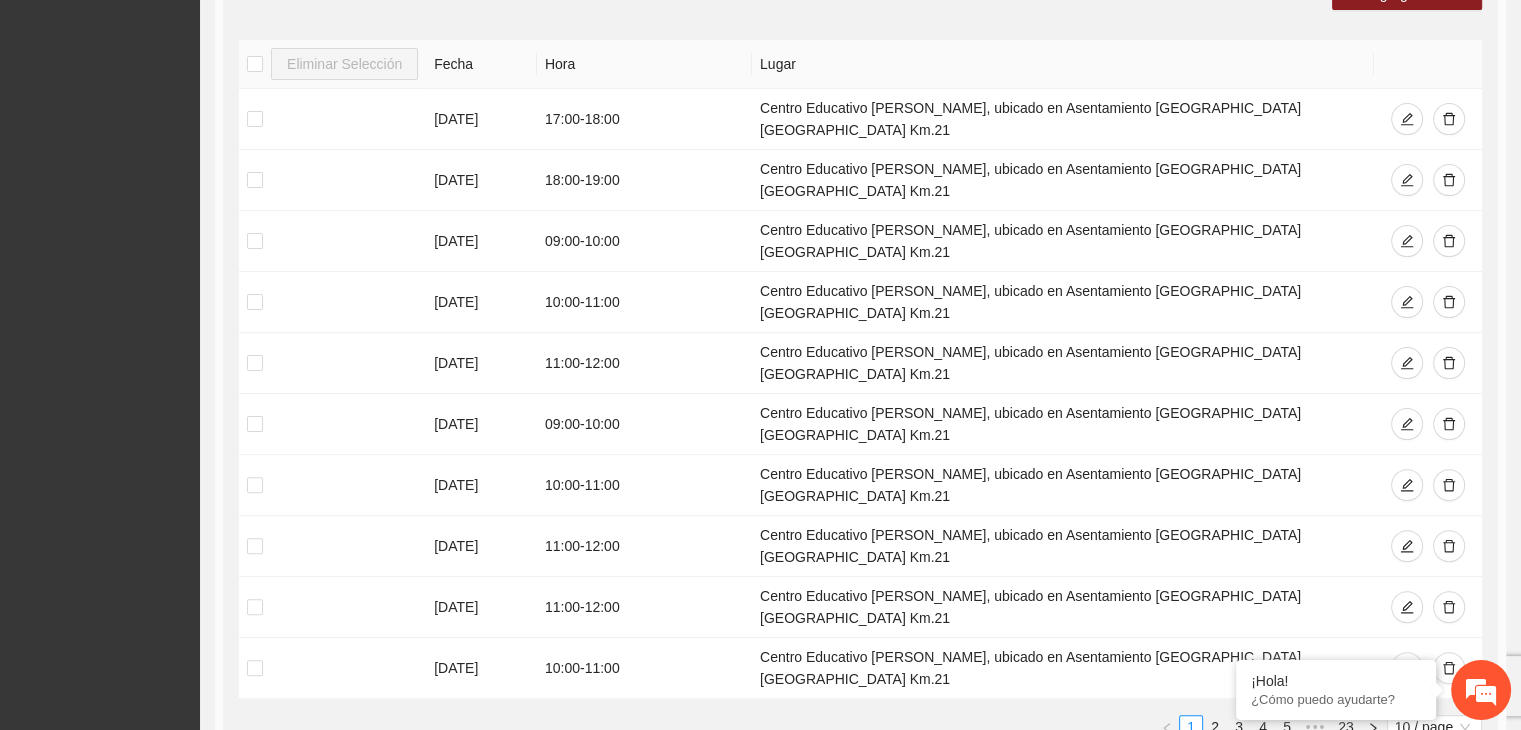 scroll, scrollTop: 510, scrollLeft: 0, axis: vertical 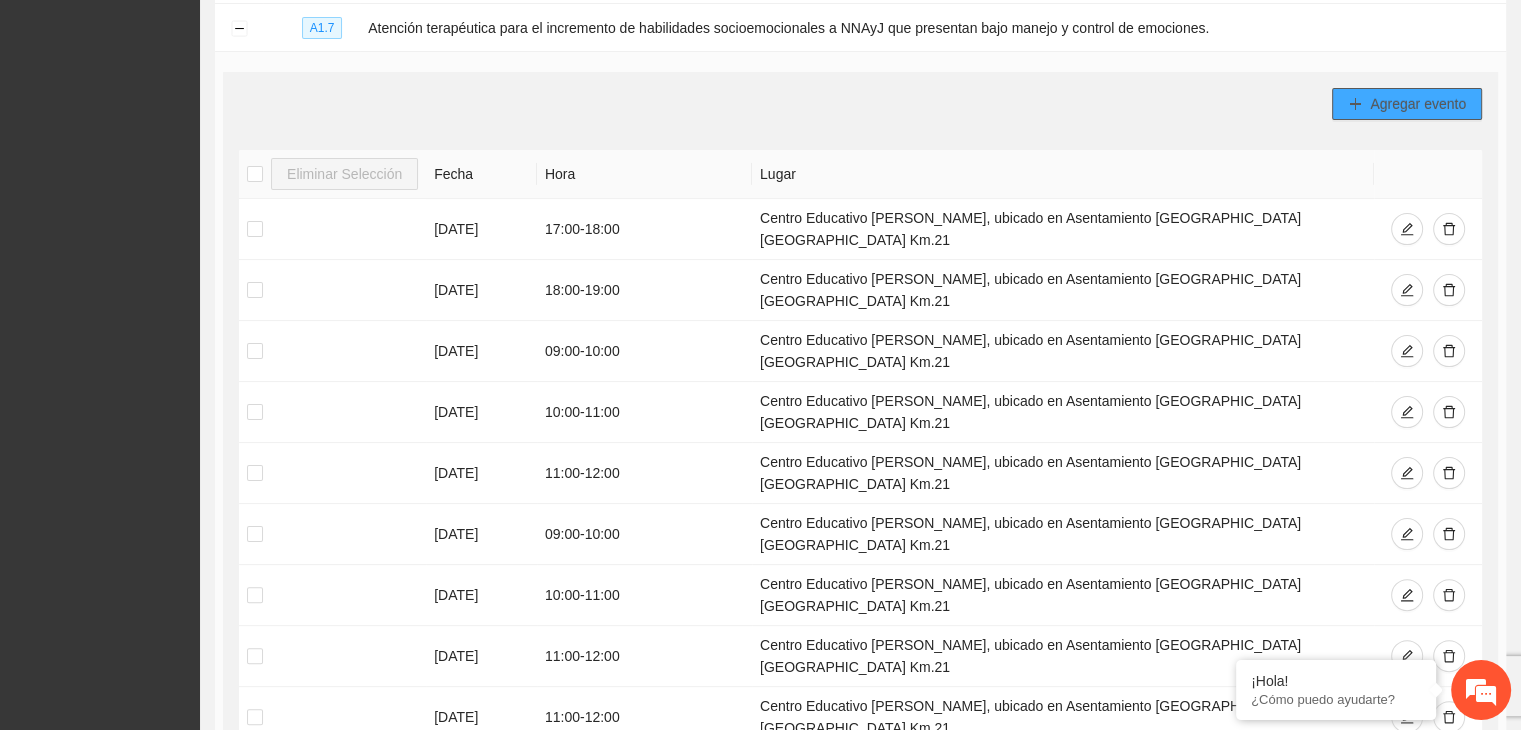 click on "Agregar evento" at bounding box center (1418, 104) 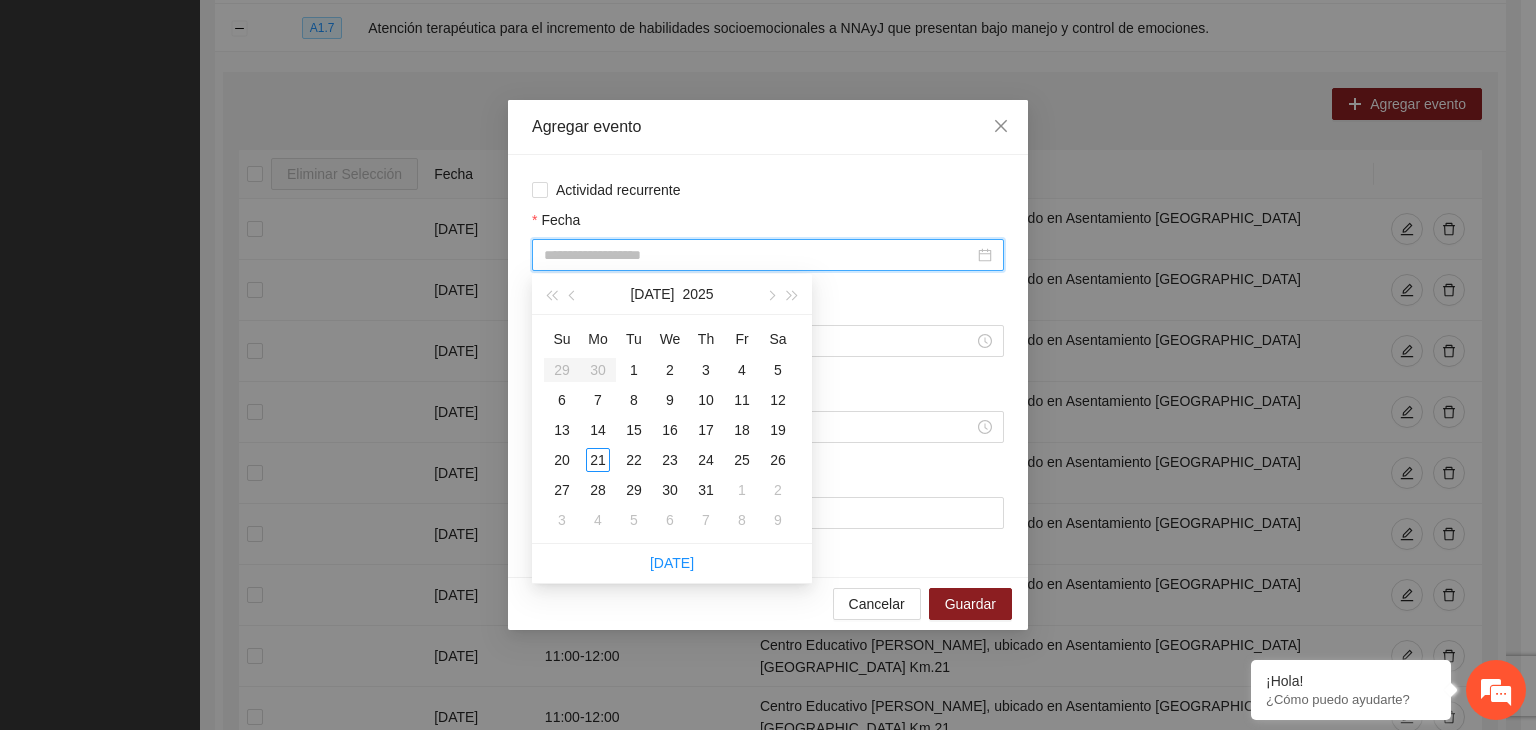click on "Fecha" at bounding box center [759, 255] 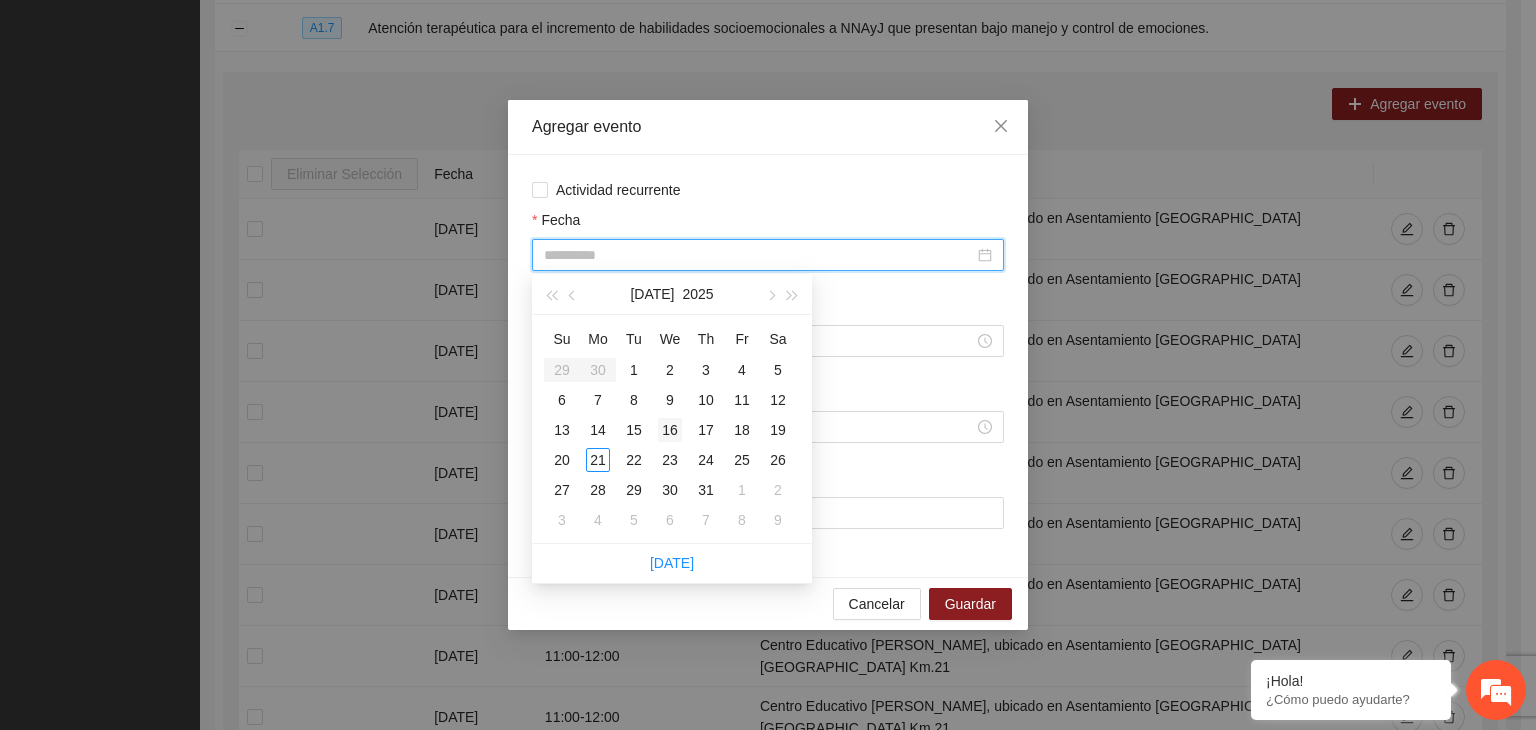 type on "**********" 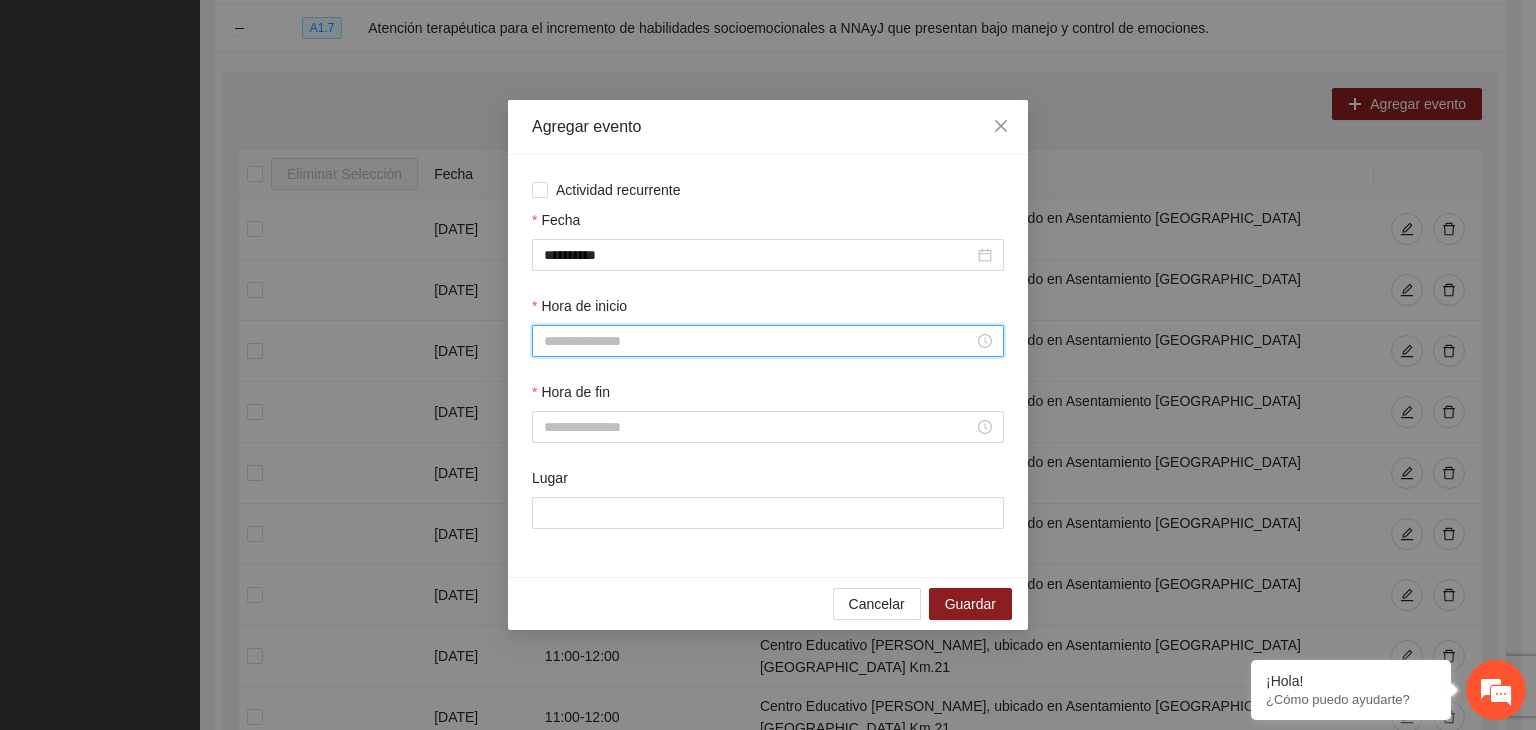 click on "Hora de inicio" at bounding box center [759, 341] 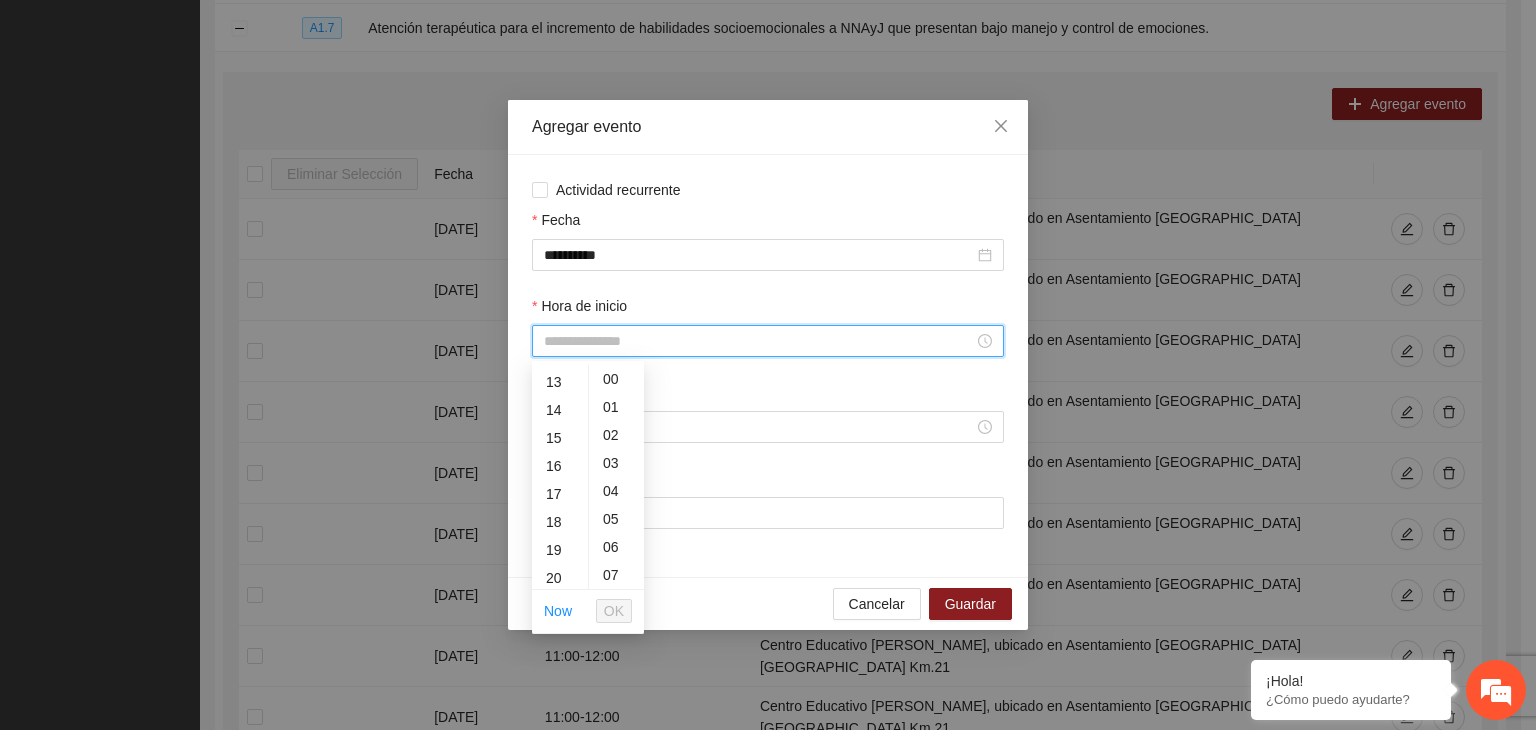 scroll, scrollTop: 376, scrollLeft: 0, axis: vertical 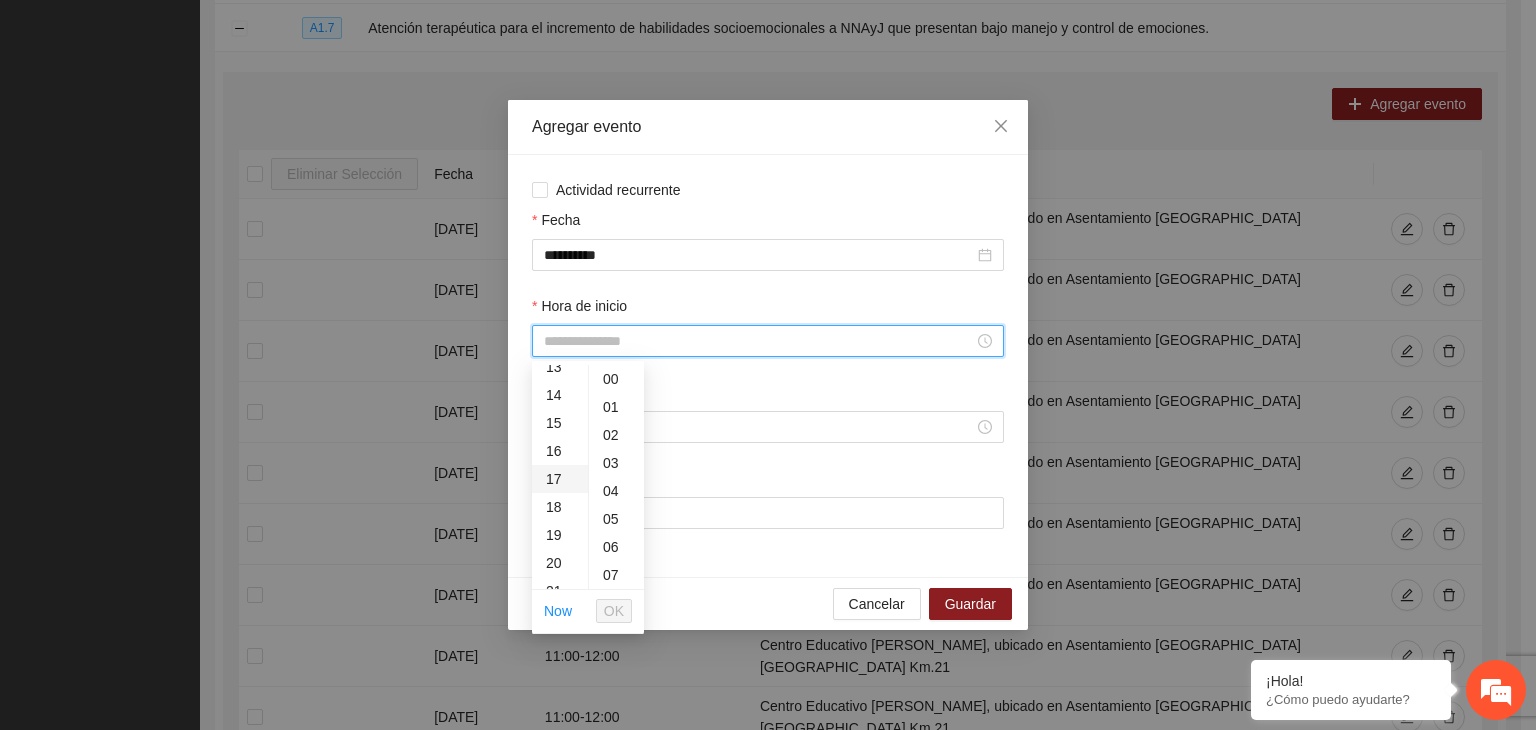 click on "17" at bounding box center [560, 479] 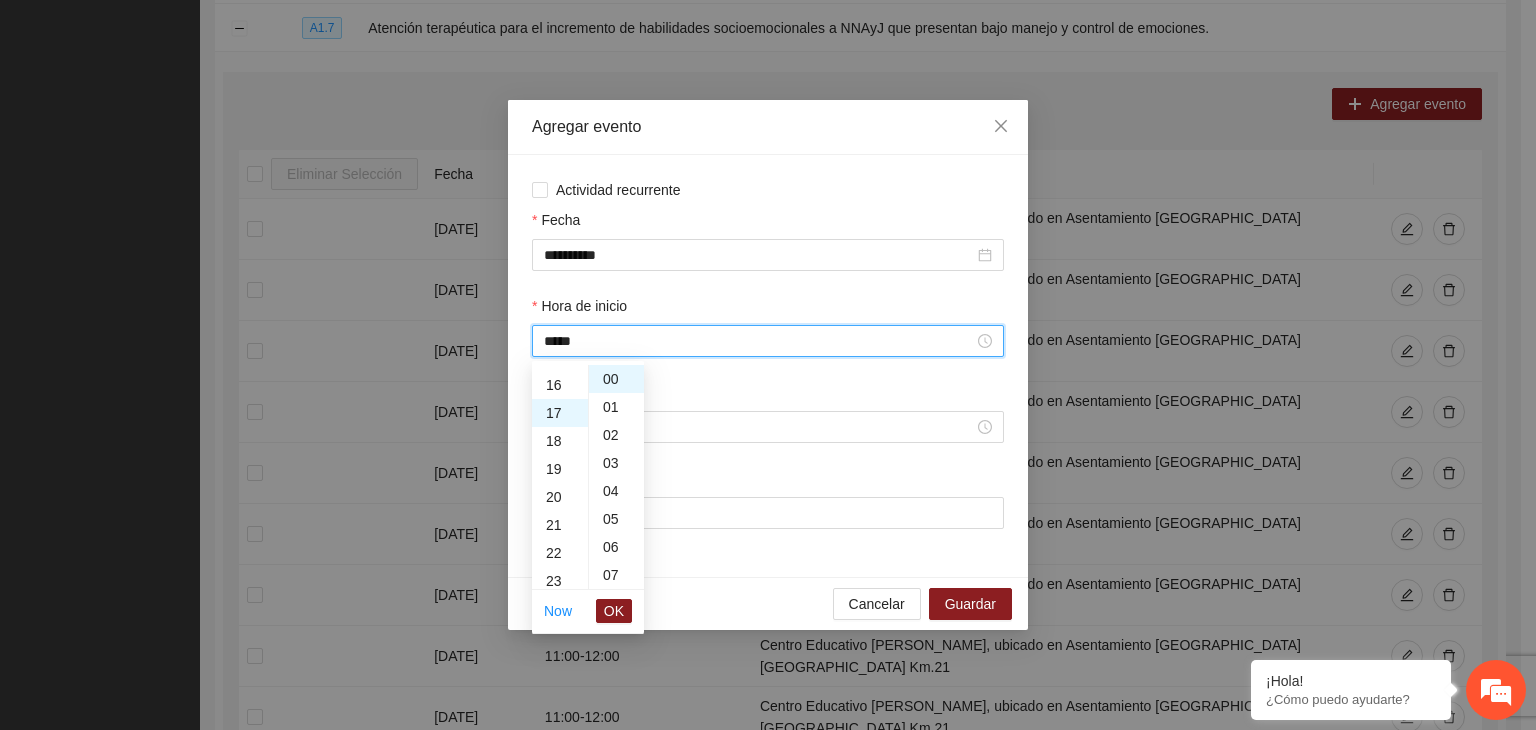 scroll, scrollTop: 476, scrollLeft: 0, axis: vertical 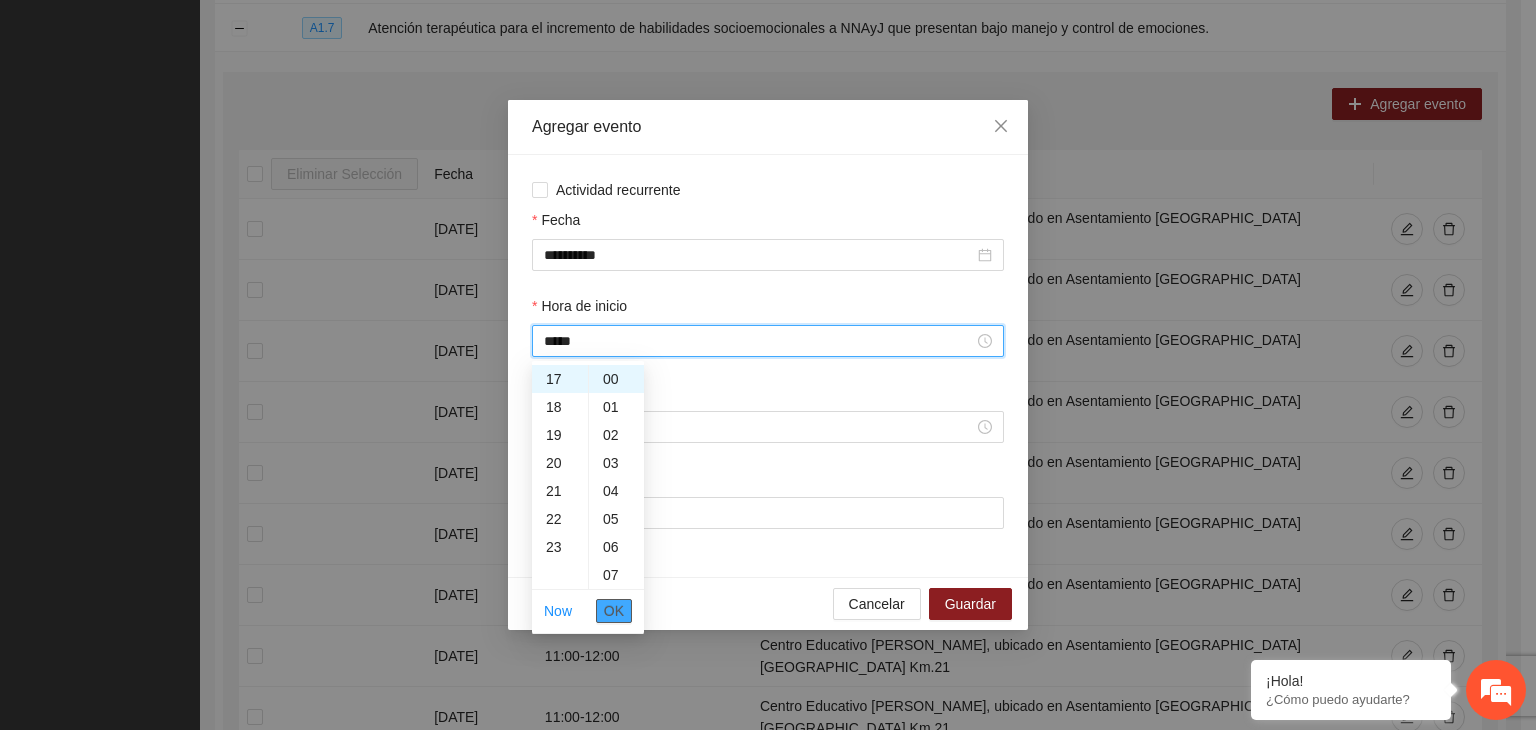 click on "OK" at bounding box center (614, 611) 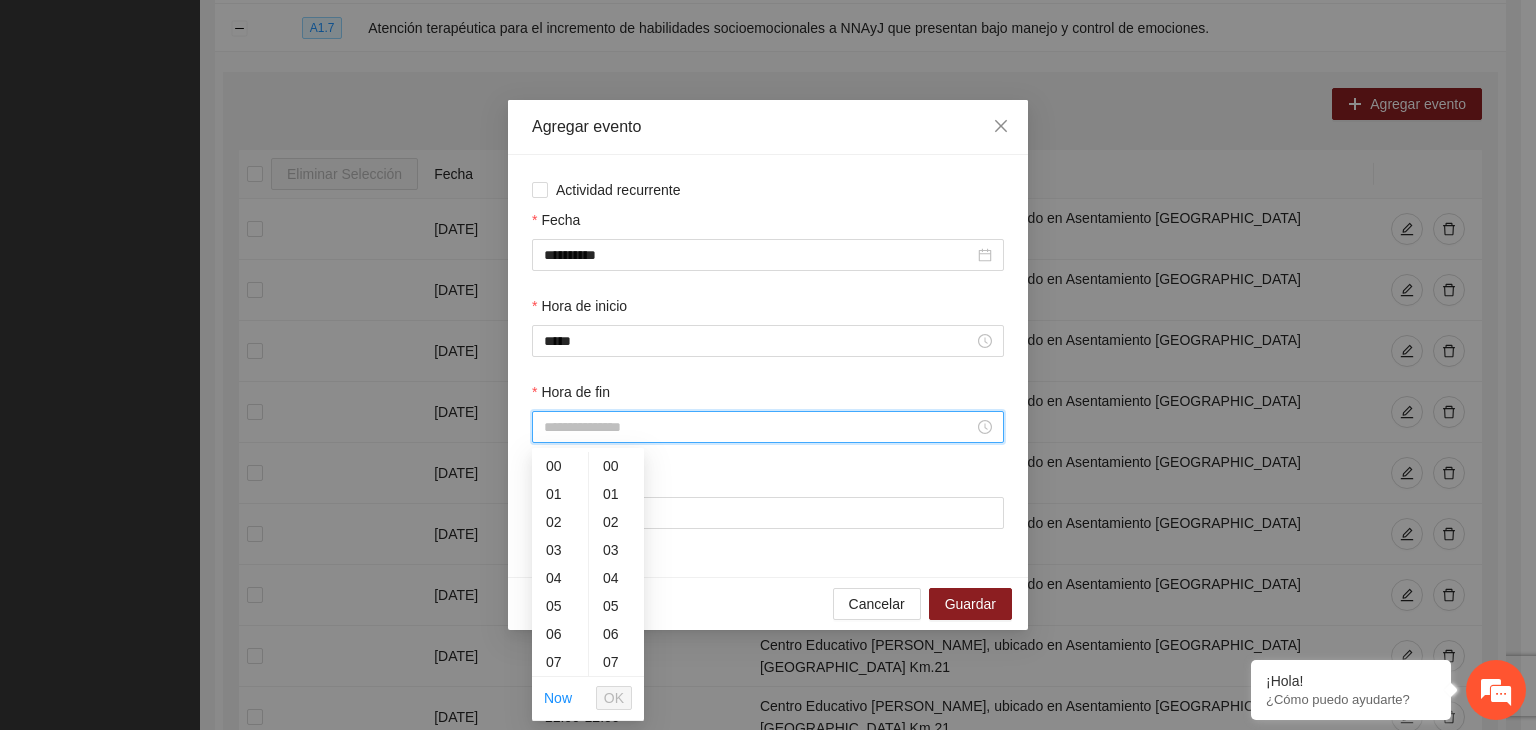 click on "Hora de fin" at bounding box center [759, 427] 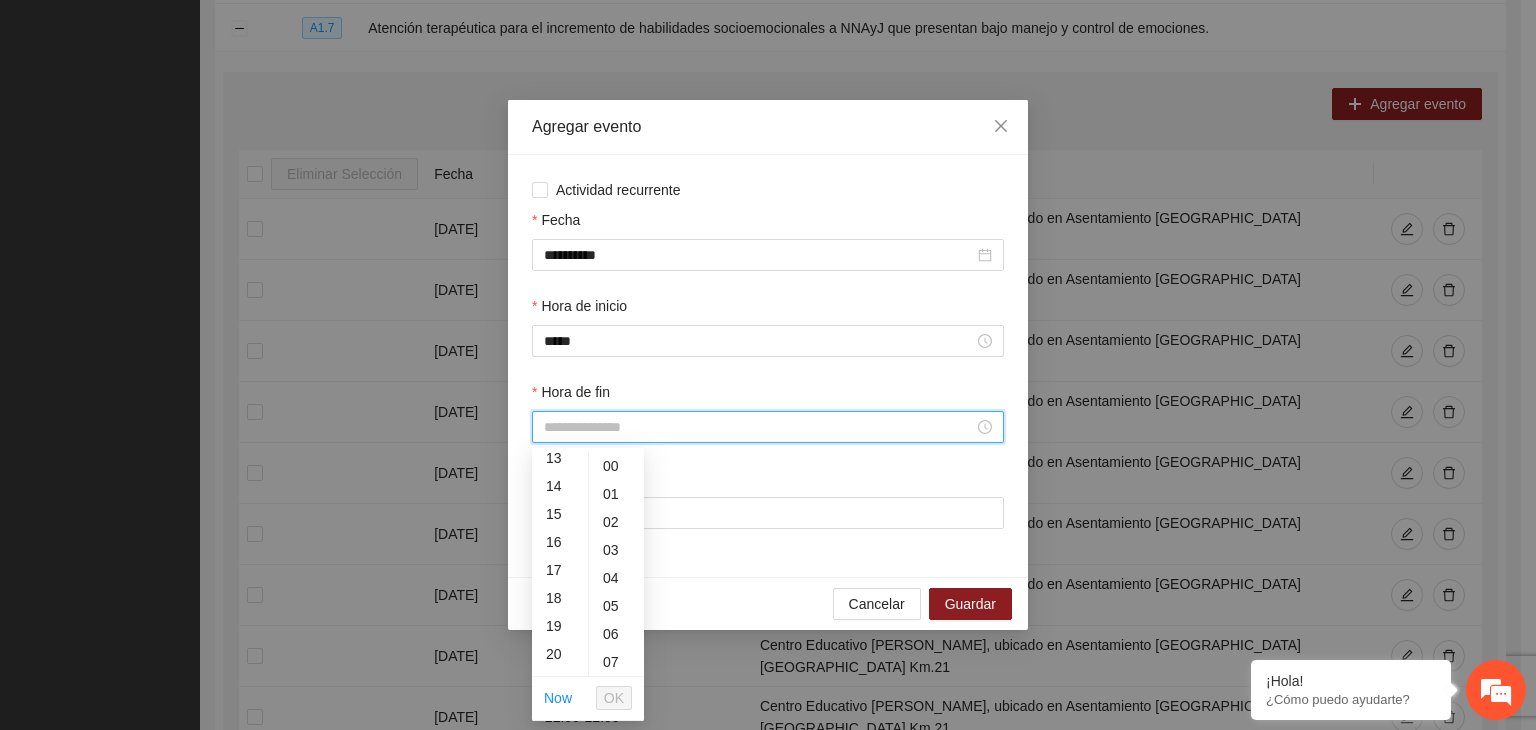 scroll, scrollTop: 450, scrollLeft: 0, axis: vertical 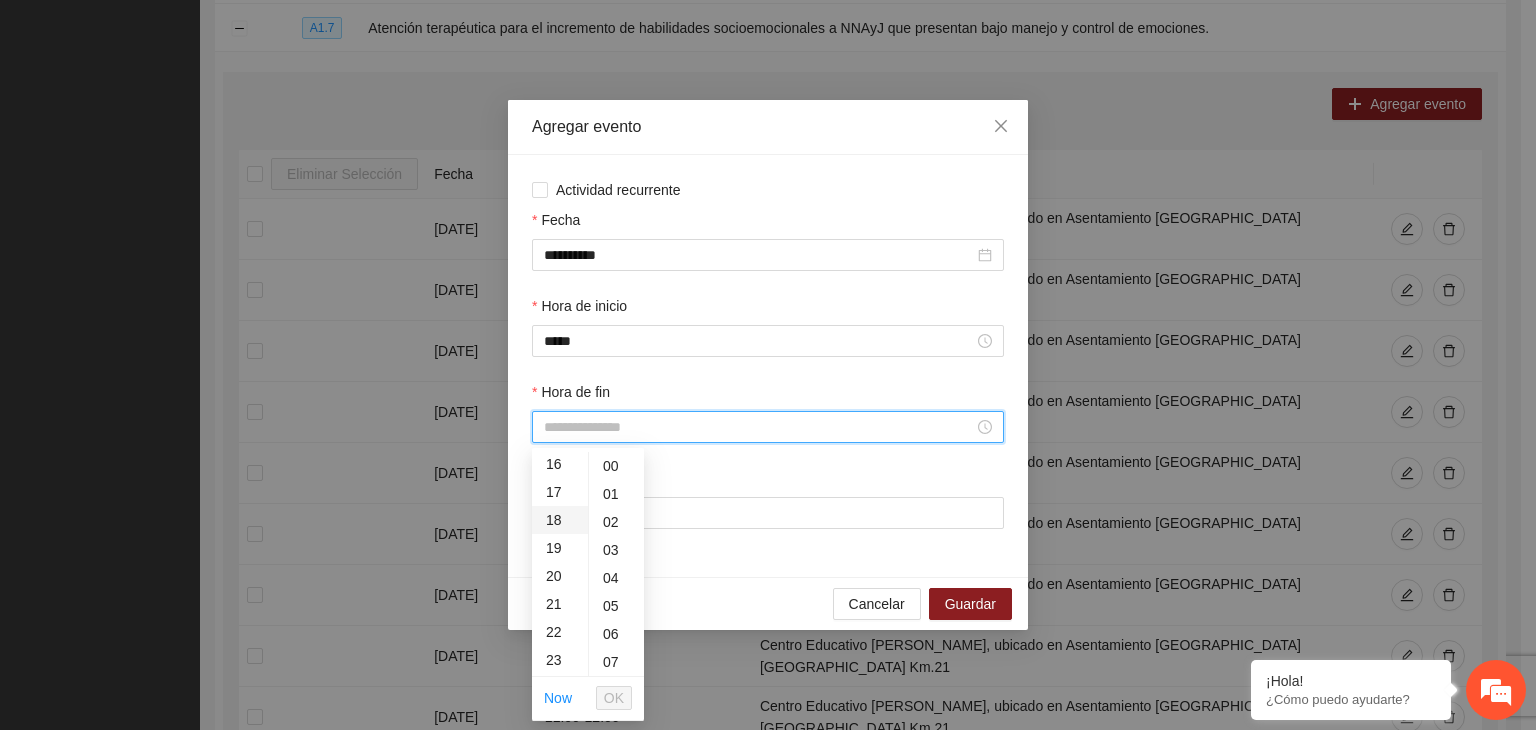 click on "18" at bounding box center (560, 520) 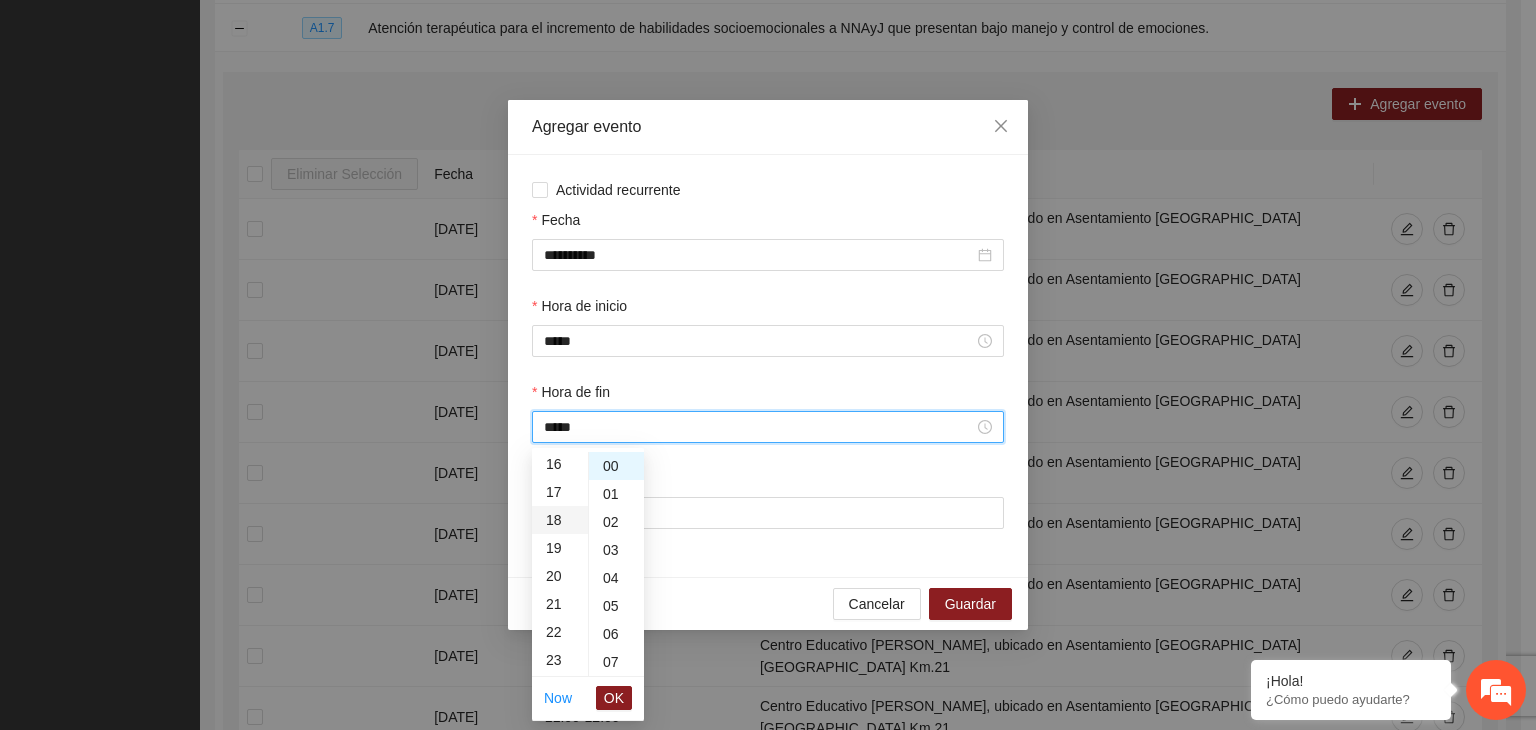scroll, scrollTop: 504, scrollLeft: 0, axis: vertical 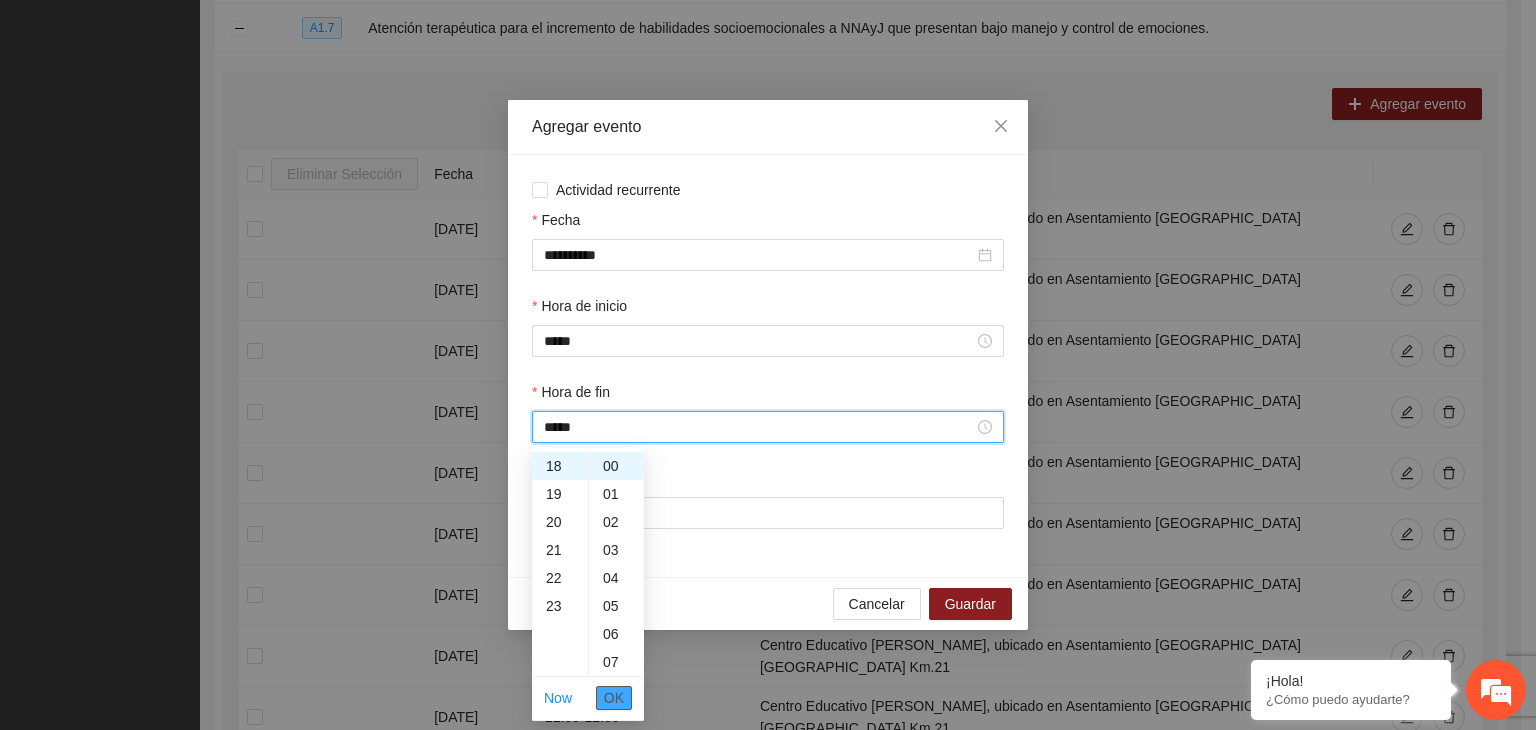 click on "OK" at bounding box center (614, 698) 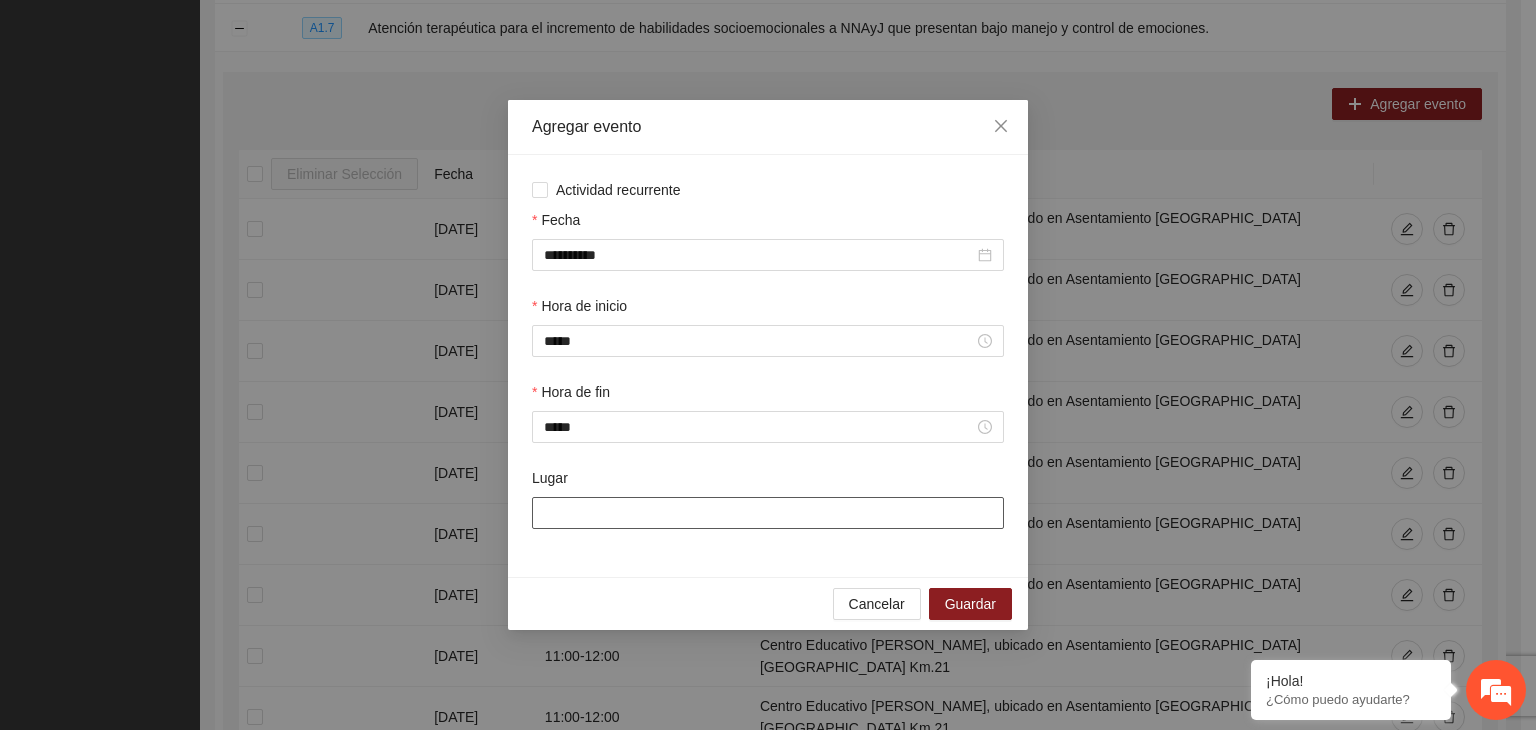 click on "Lugar" at bounding box center [768, 513] 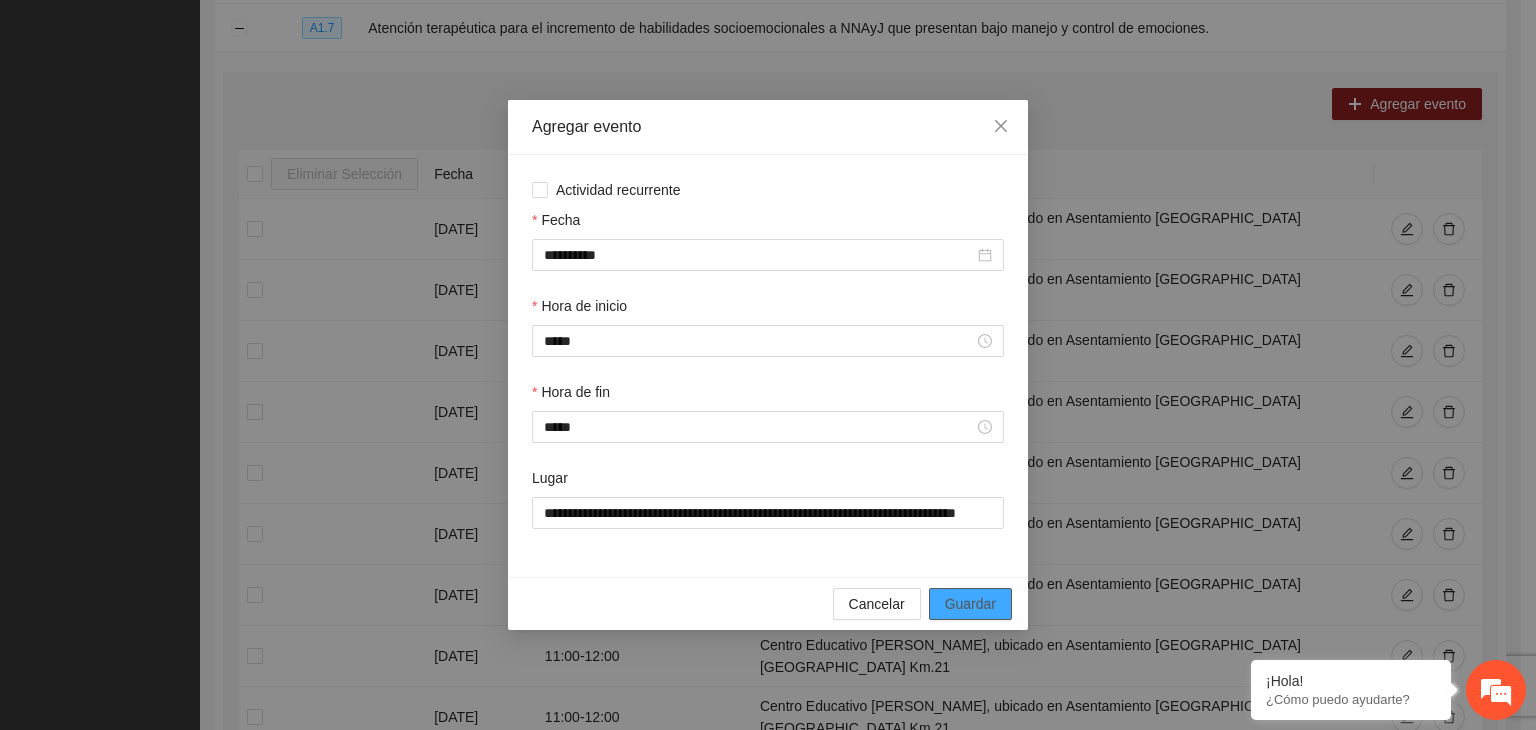 click on "Guardar" at bounding box center (970, 604) 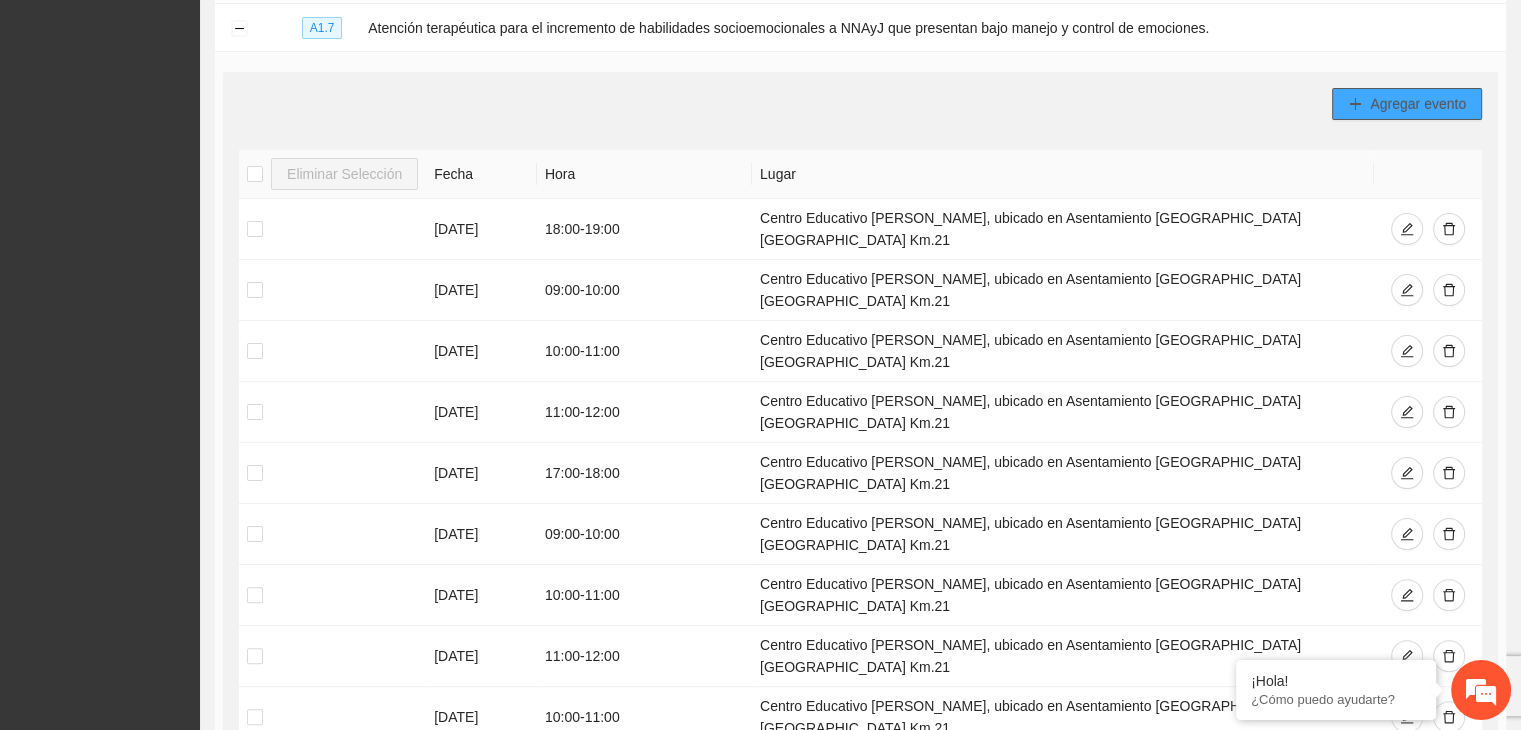 click 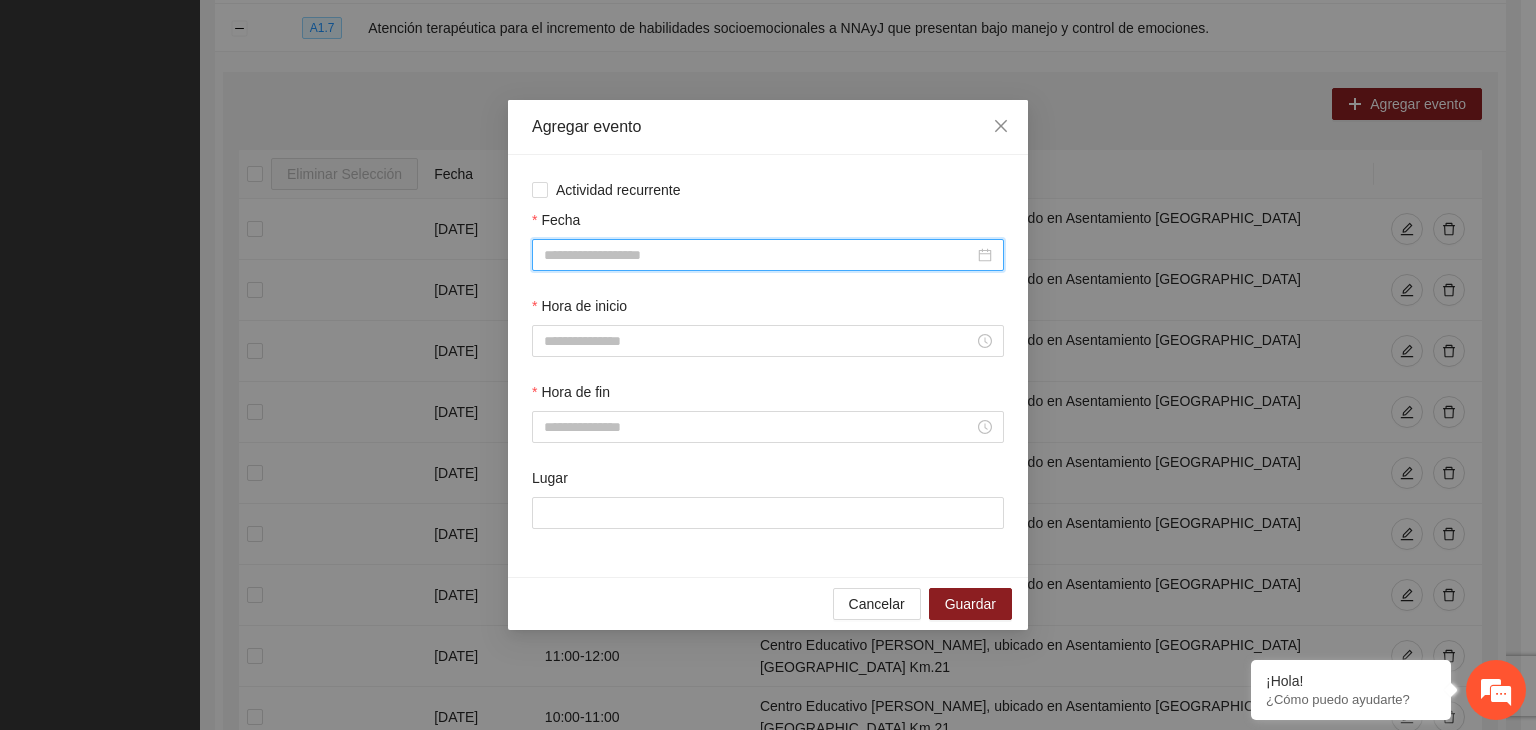 click on "Fecha" at bounding box center [759, 255] 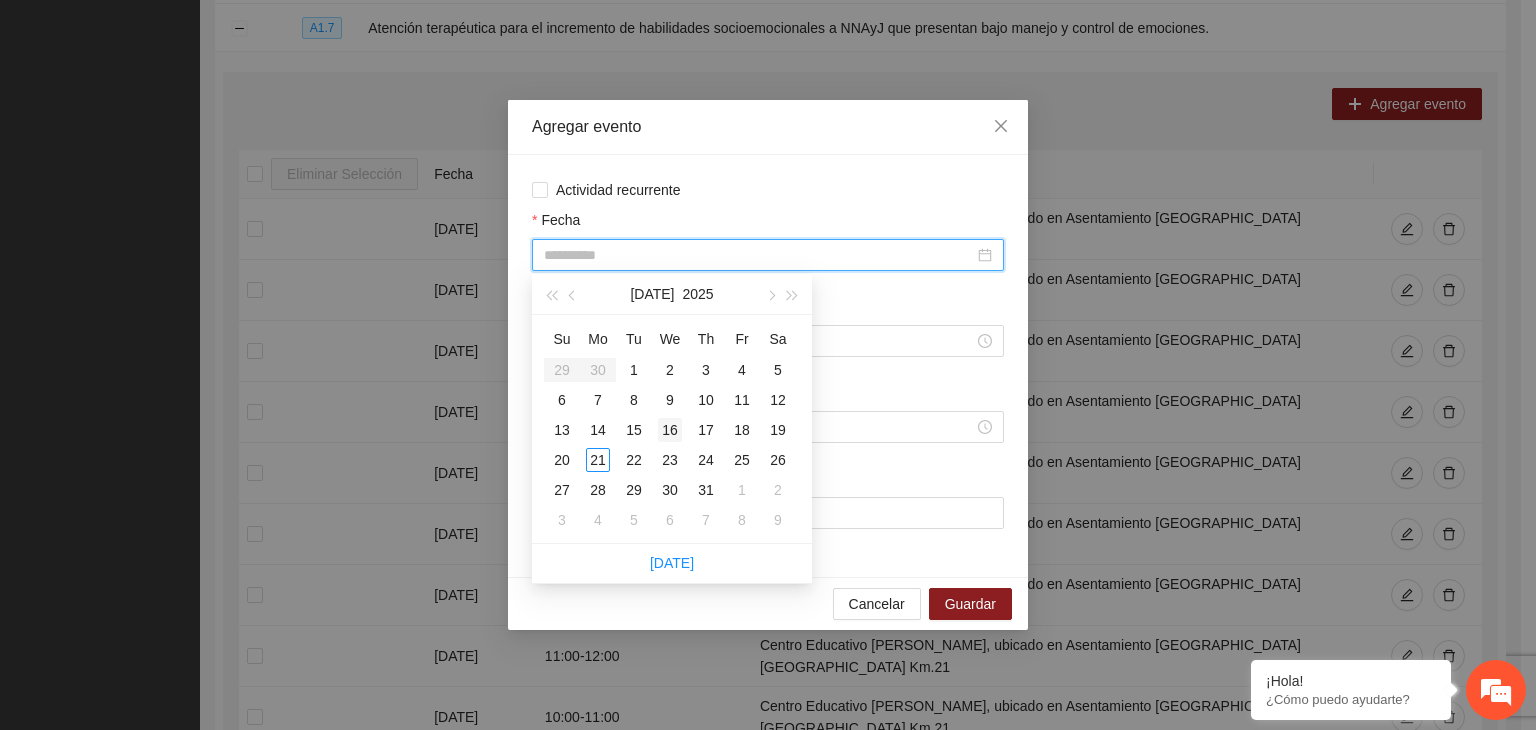 type on "**********" 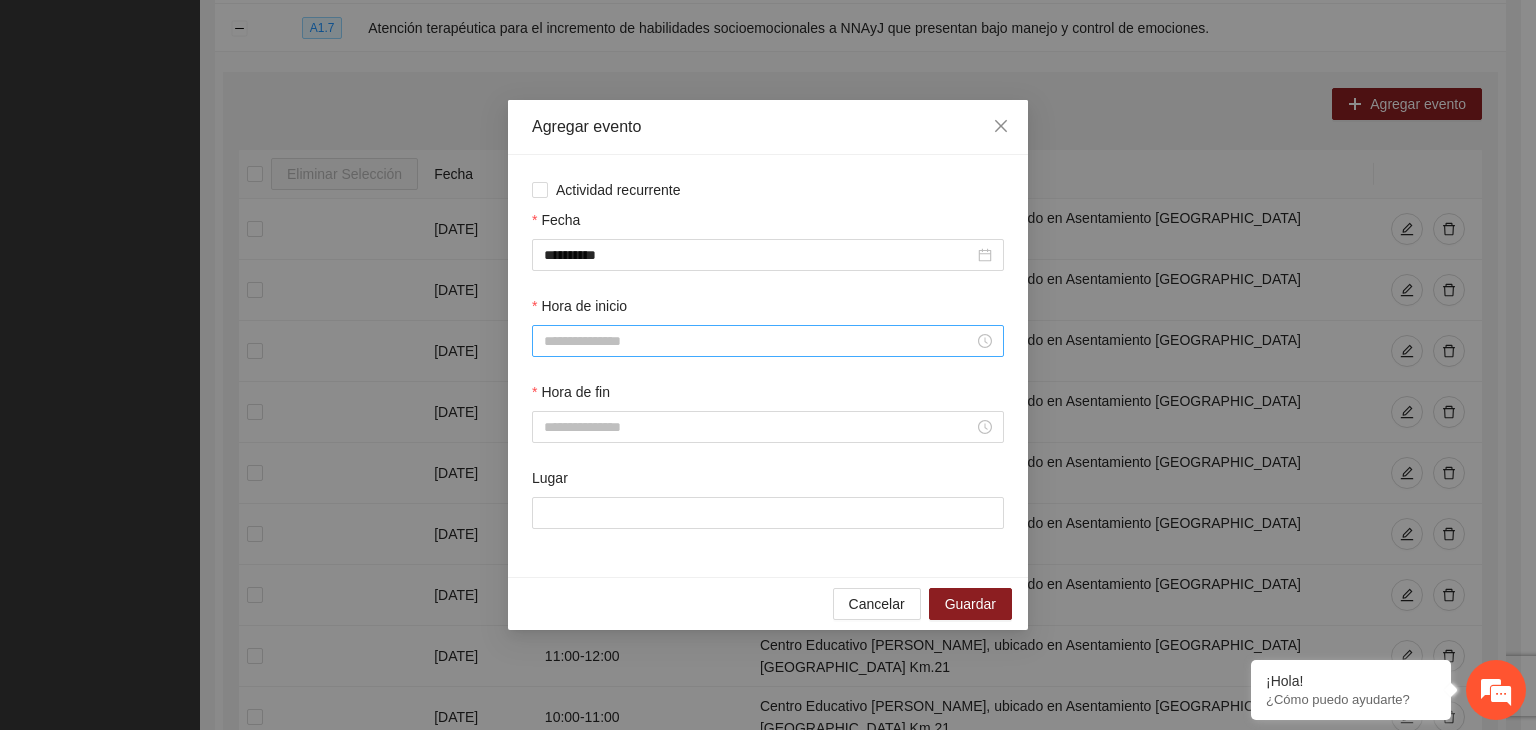 click at bounding box center (768, 341) 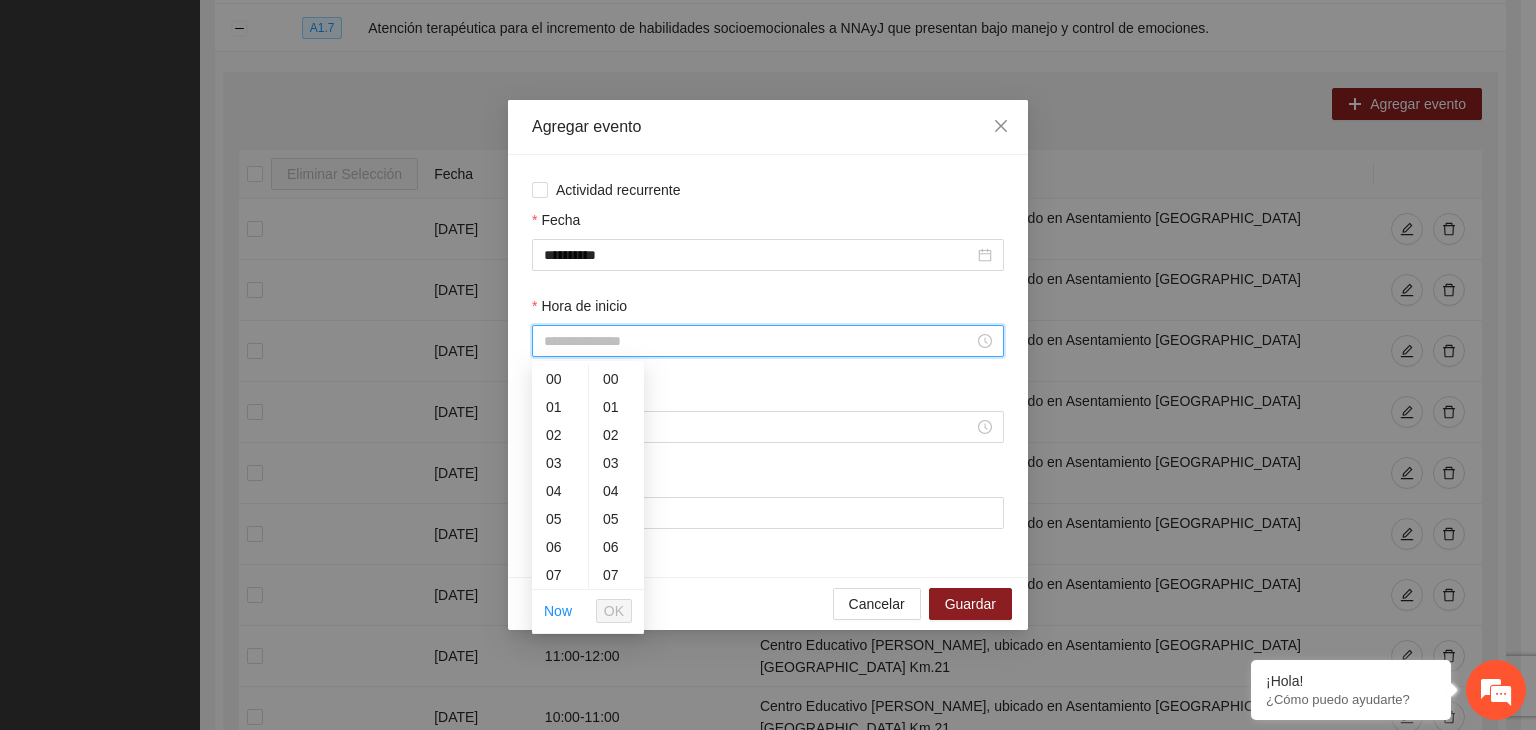 click on "Hora de inicio" at bounding box center (759, 341) 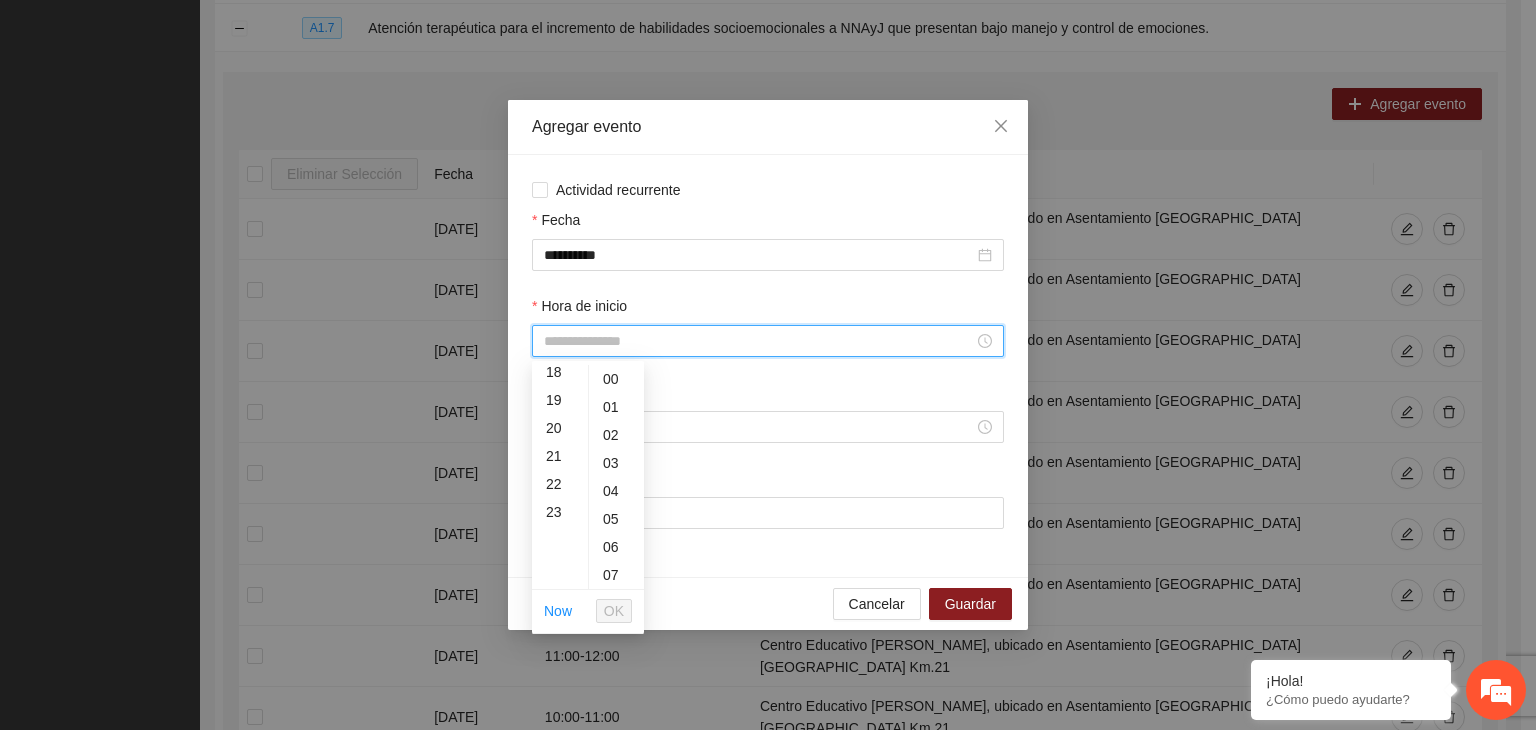 scroll, scrollTop: 510, scrollLeft: 0, axis: vertical 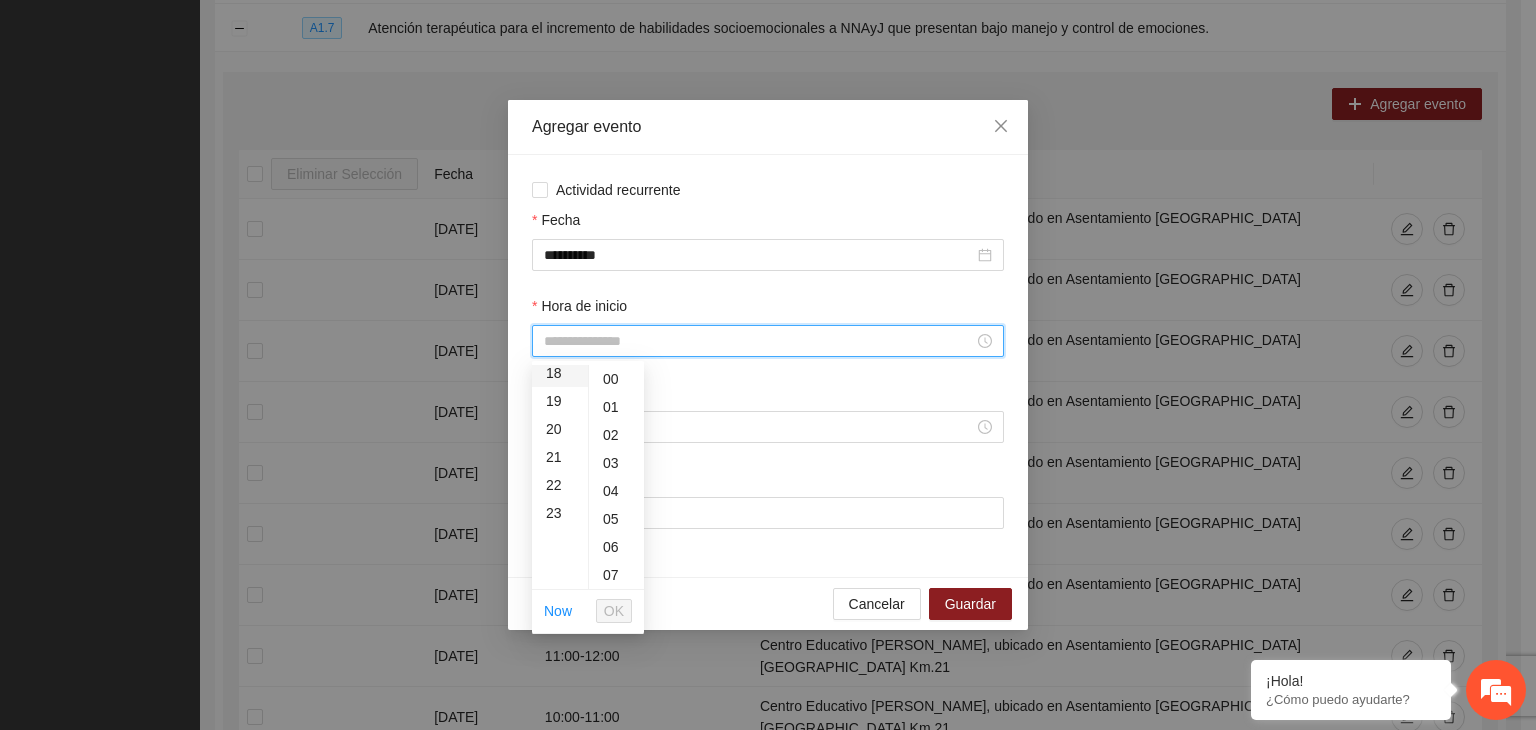 click on "18" at bounding box center (560, 373) 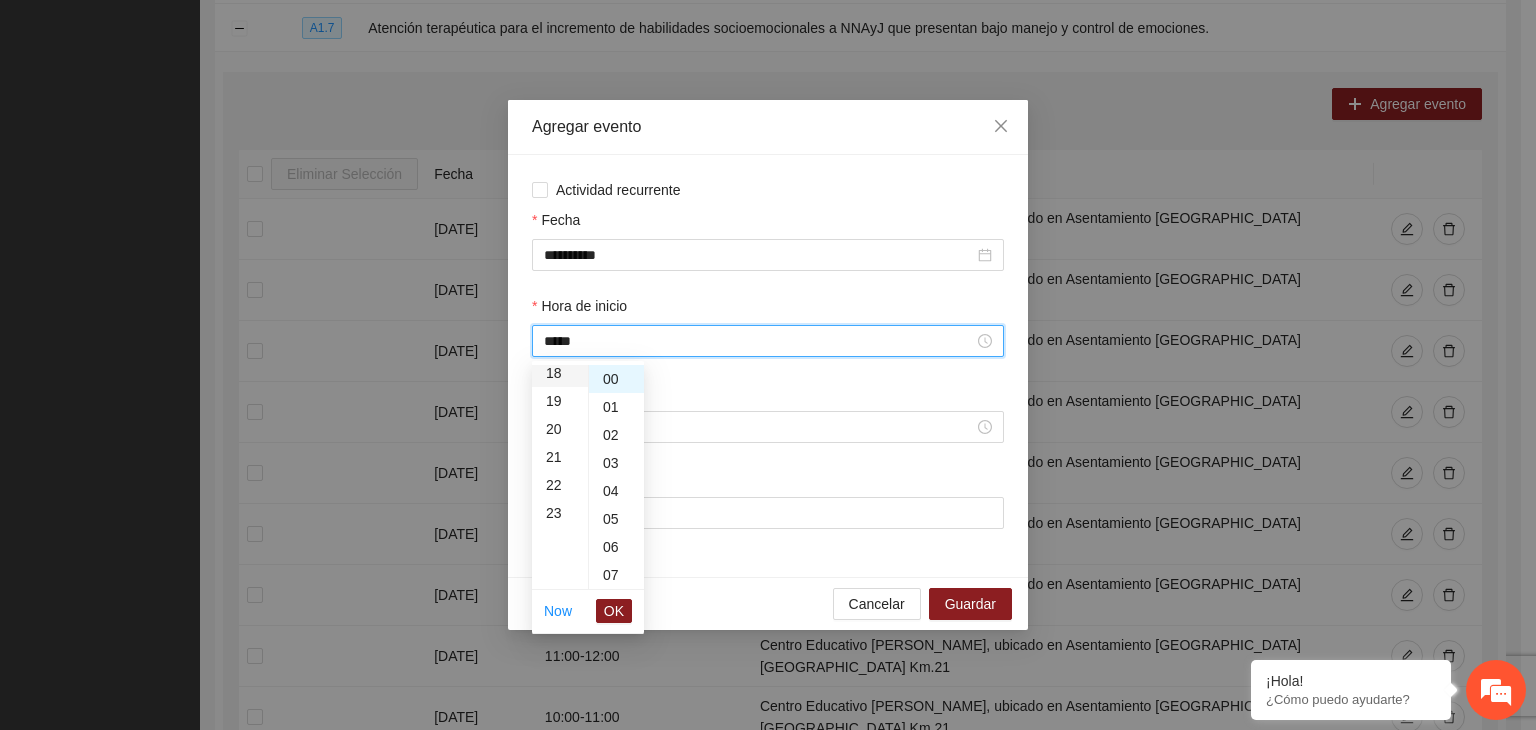 scroll, scrollTop: 504, scrollLeft: 0, axis: vertical 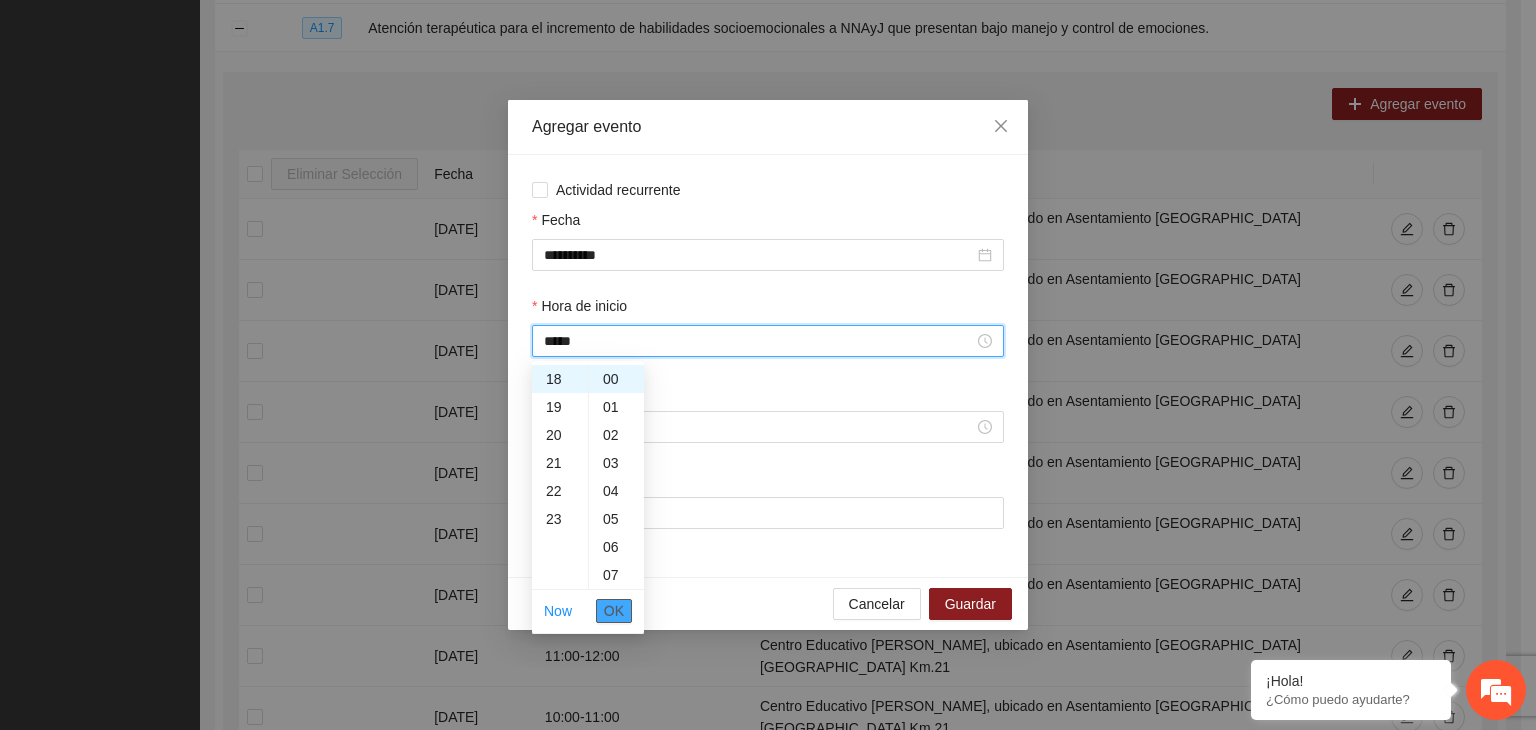 click on "OK" at bounding box center (614, 611) 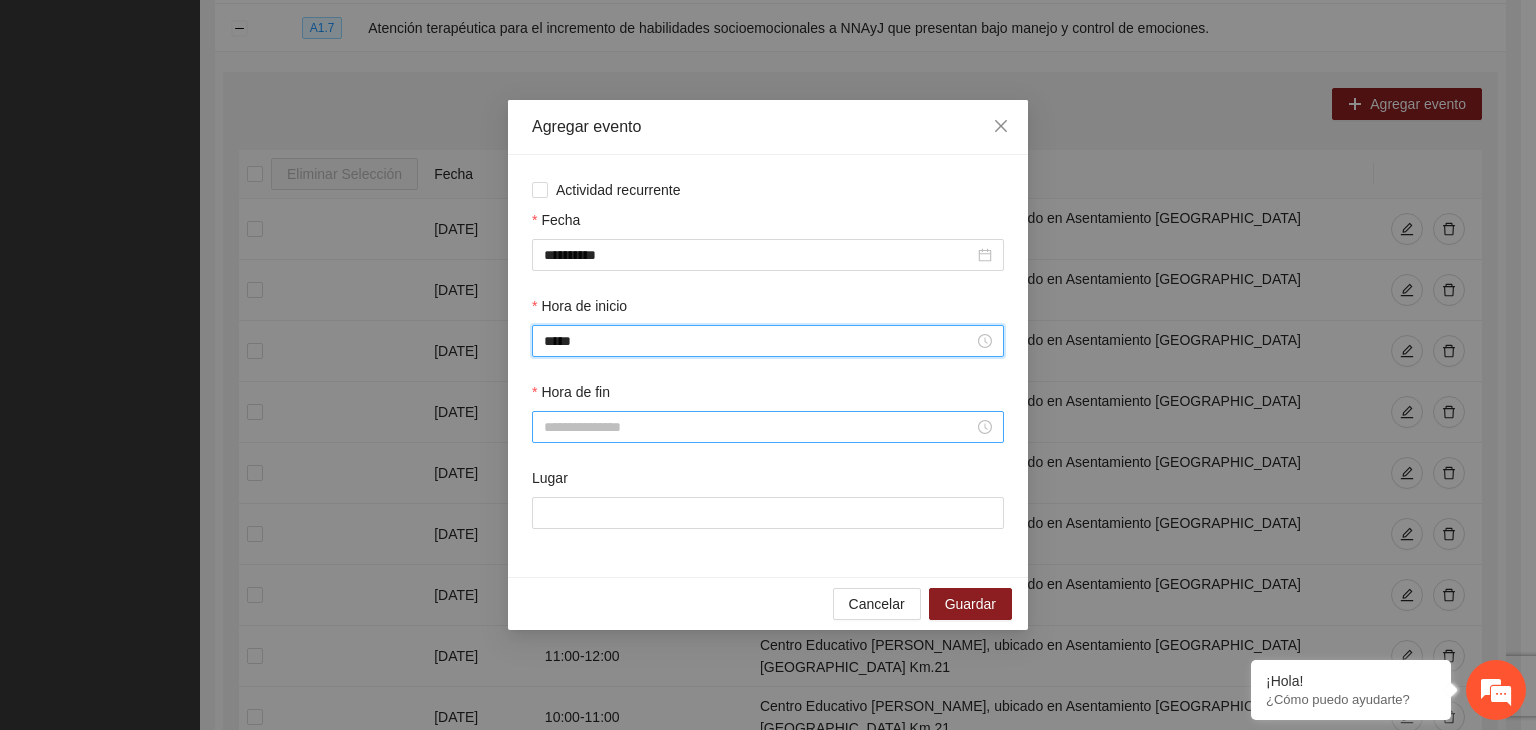 click on "Hora de fin" at bounding box center [759, 427] 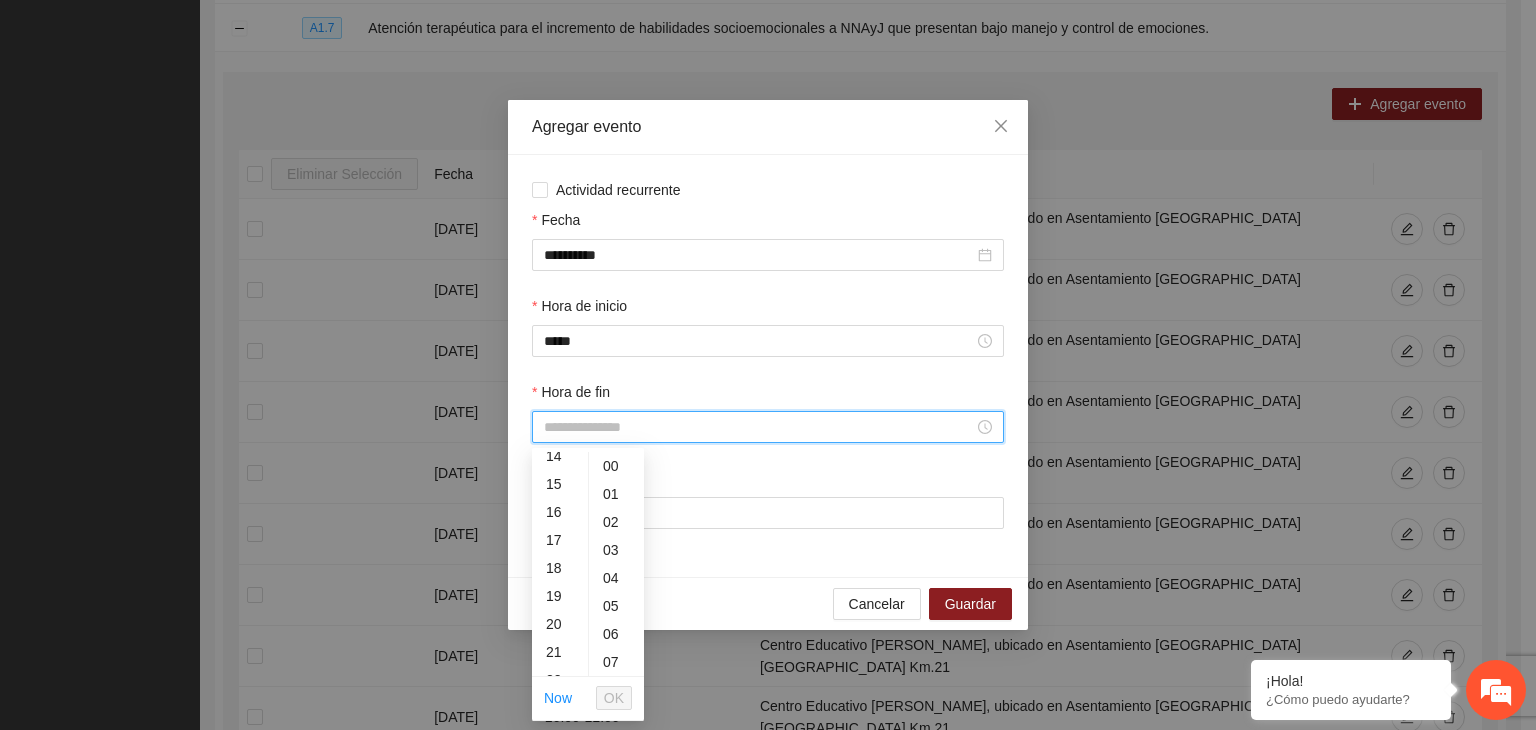 scroll, scrollTop: 424, scrollLeft: 0, axis: vertical 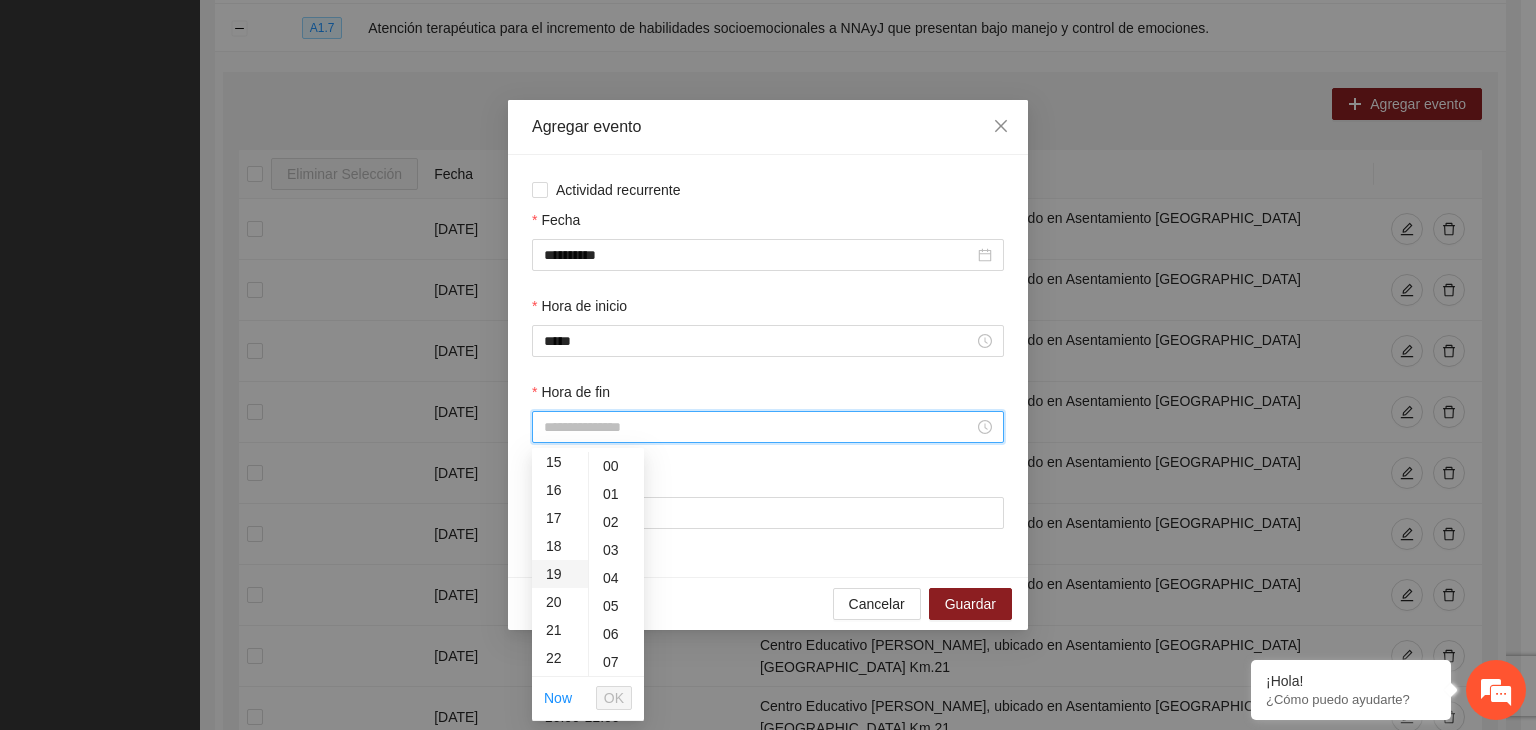 click on "19" at bounding box center (560, 574) 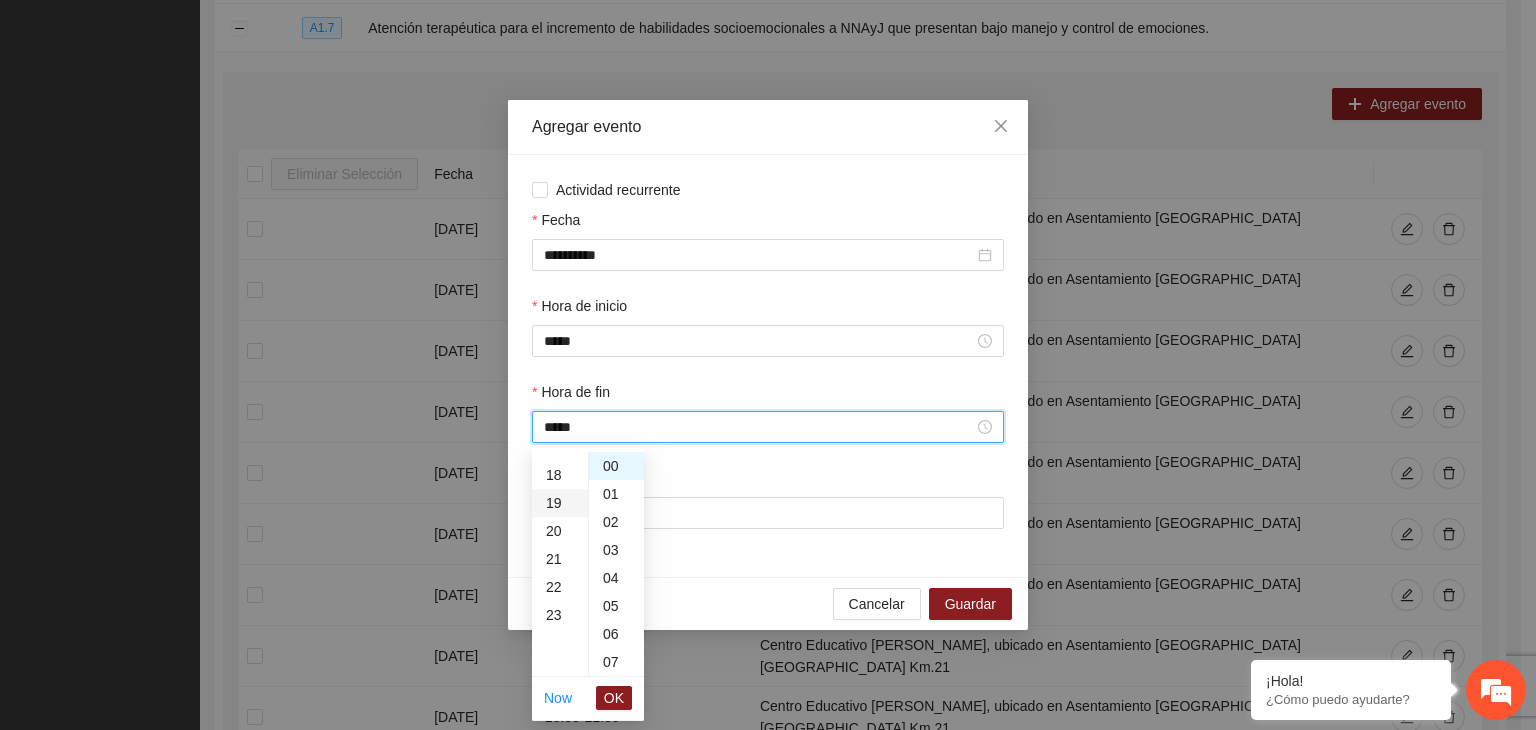scroll, scrollTop: 532, scrollLeft: 0, axis: vertical 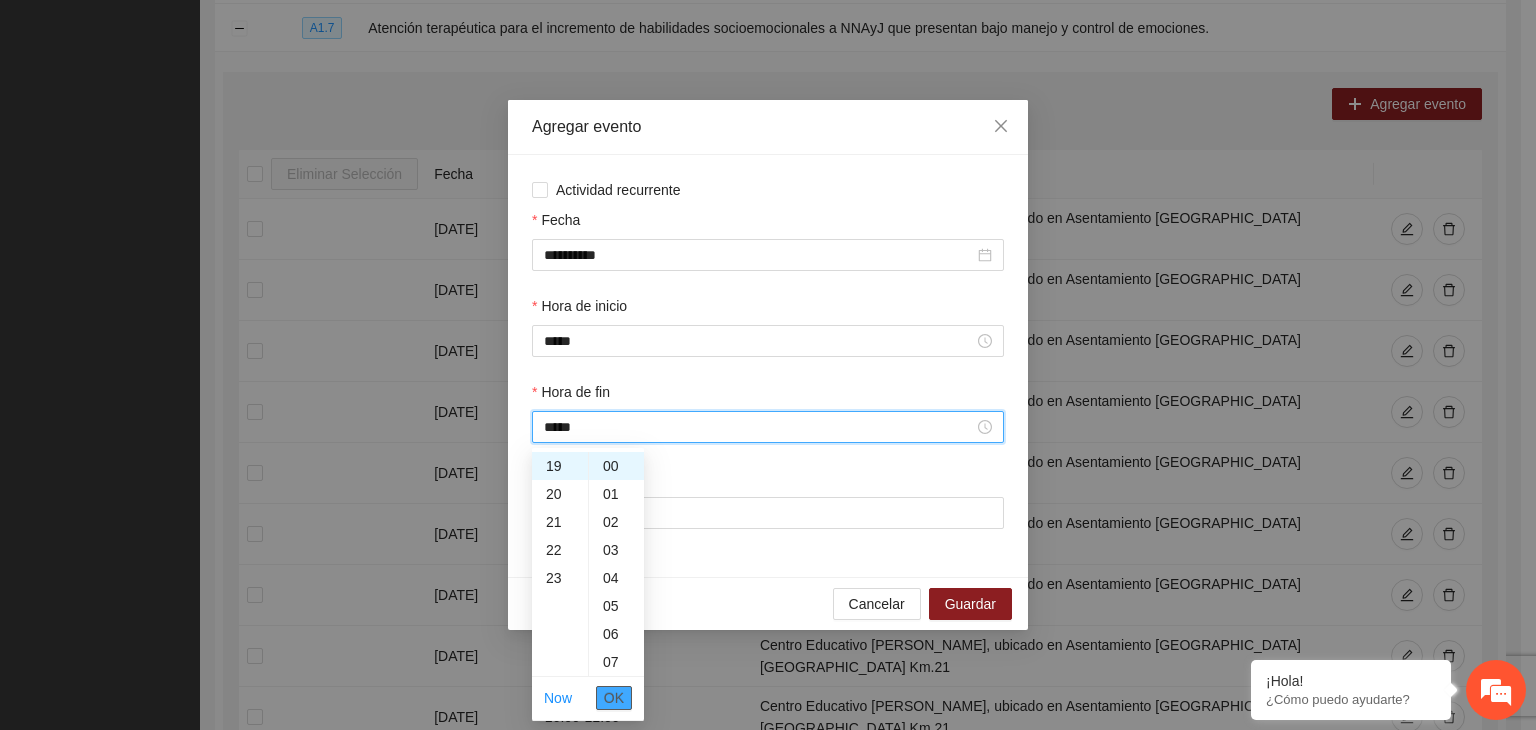 click on "OK" at bounding box center [614, 698] 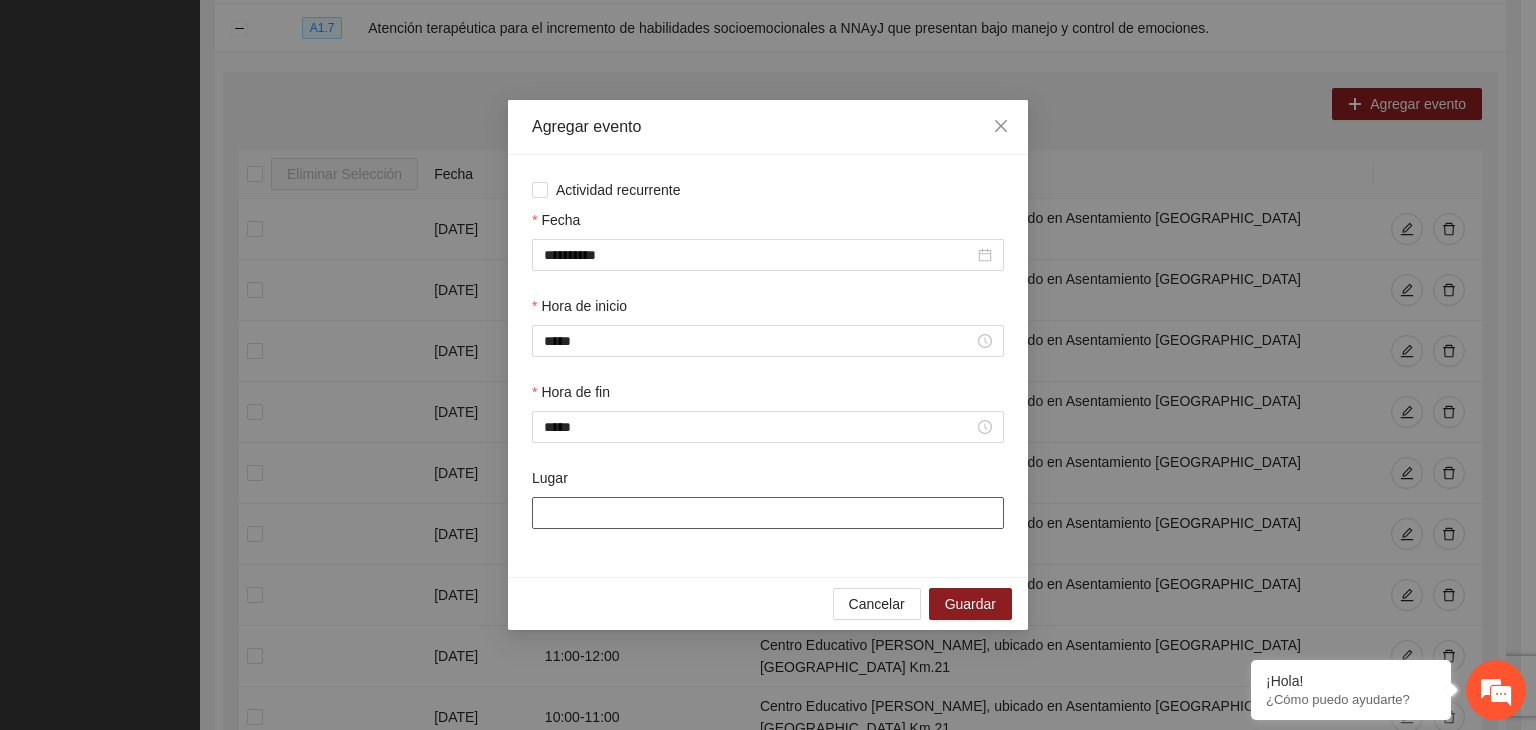 click on "Lugar" at bounding box center (768, 513) 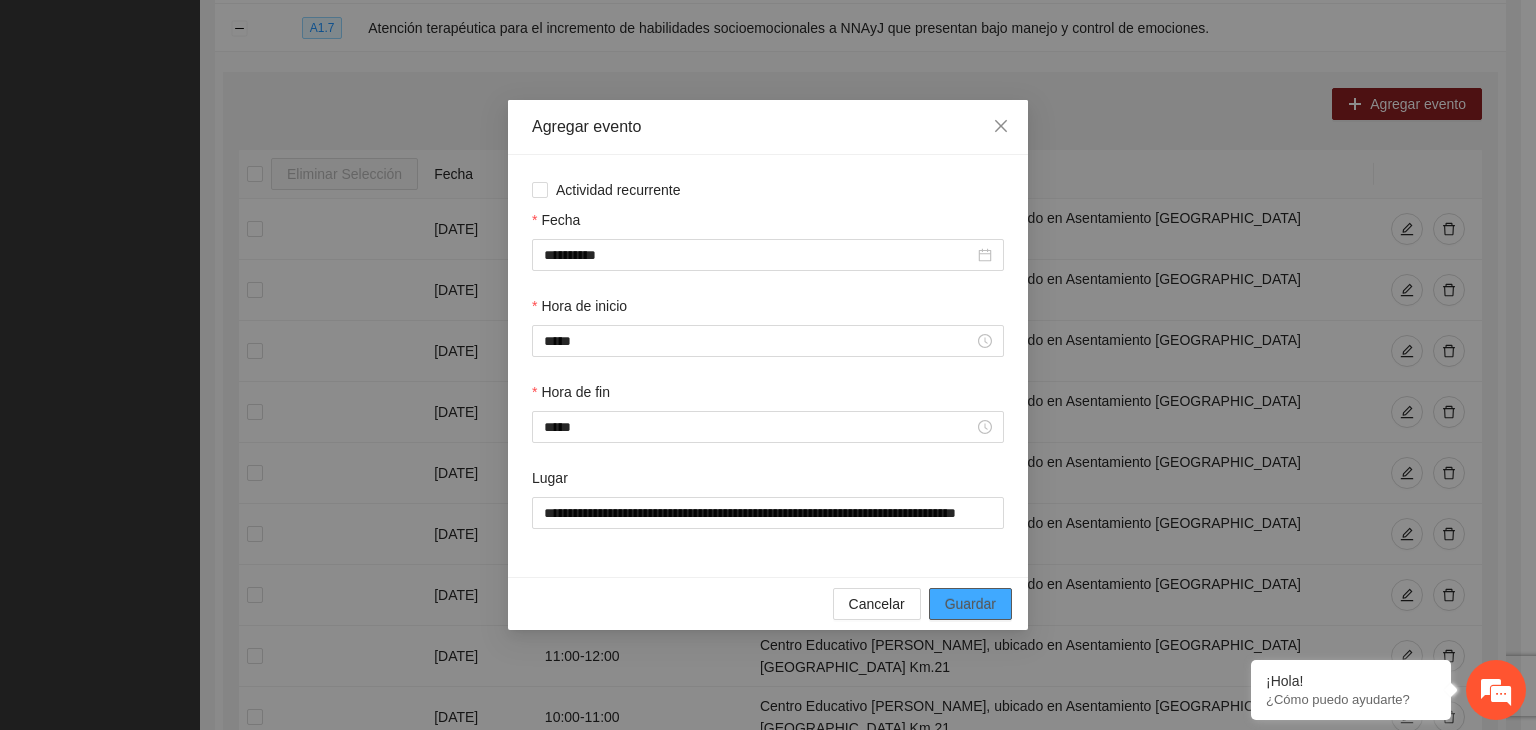 click on "Guardar" at bounding box center [970, 604] 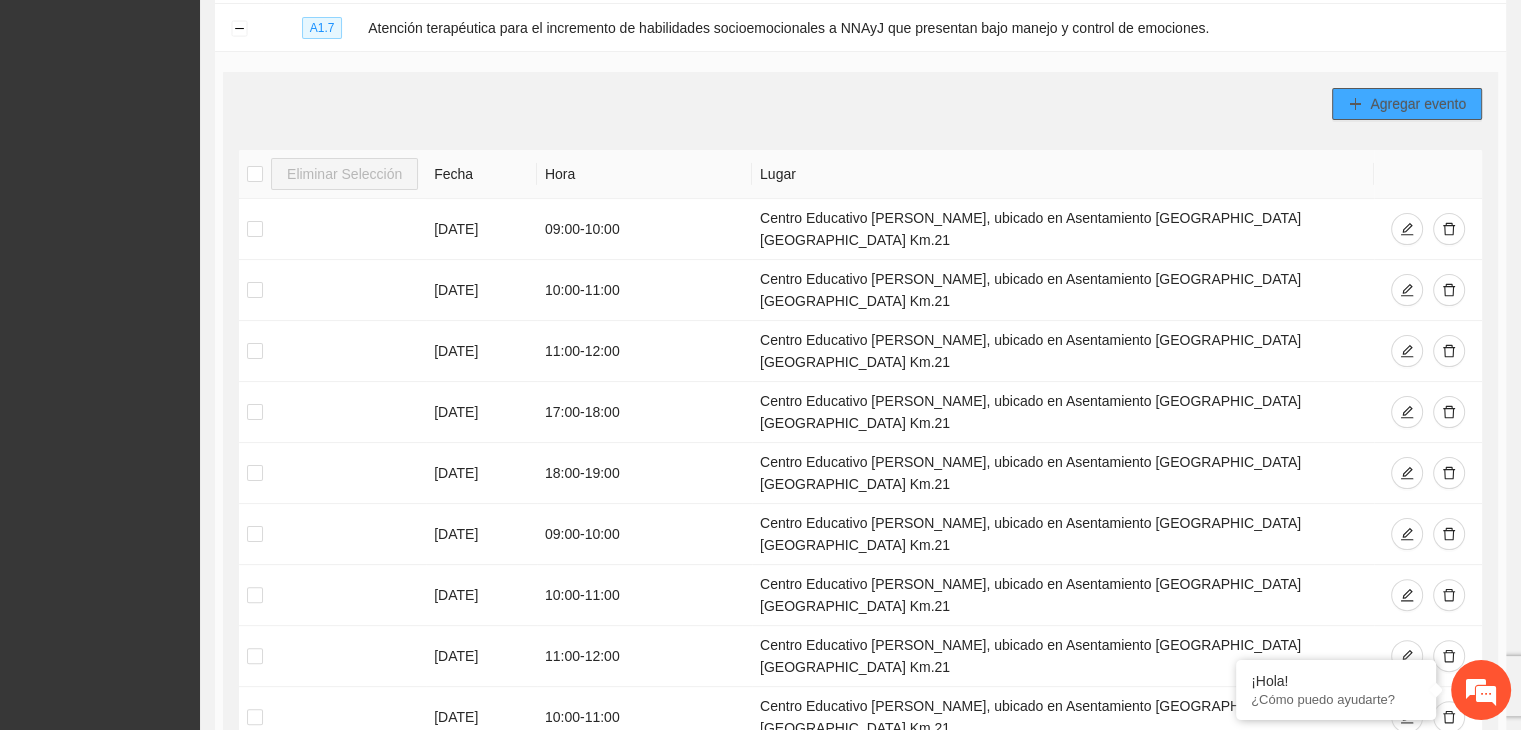 click 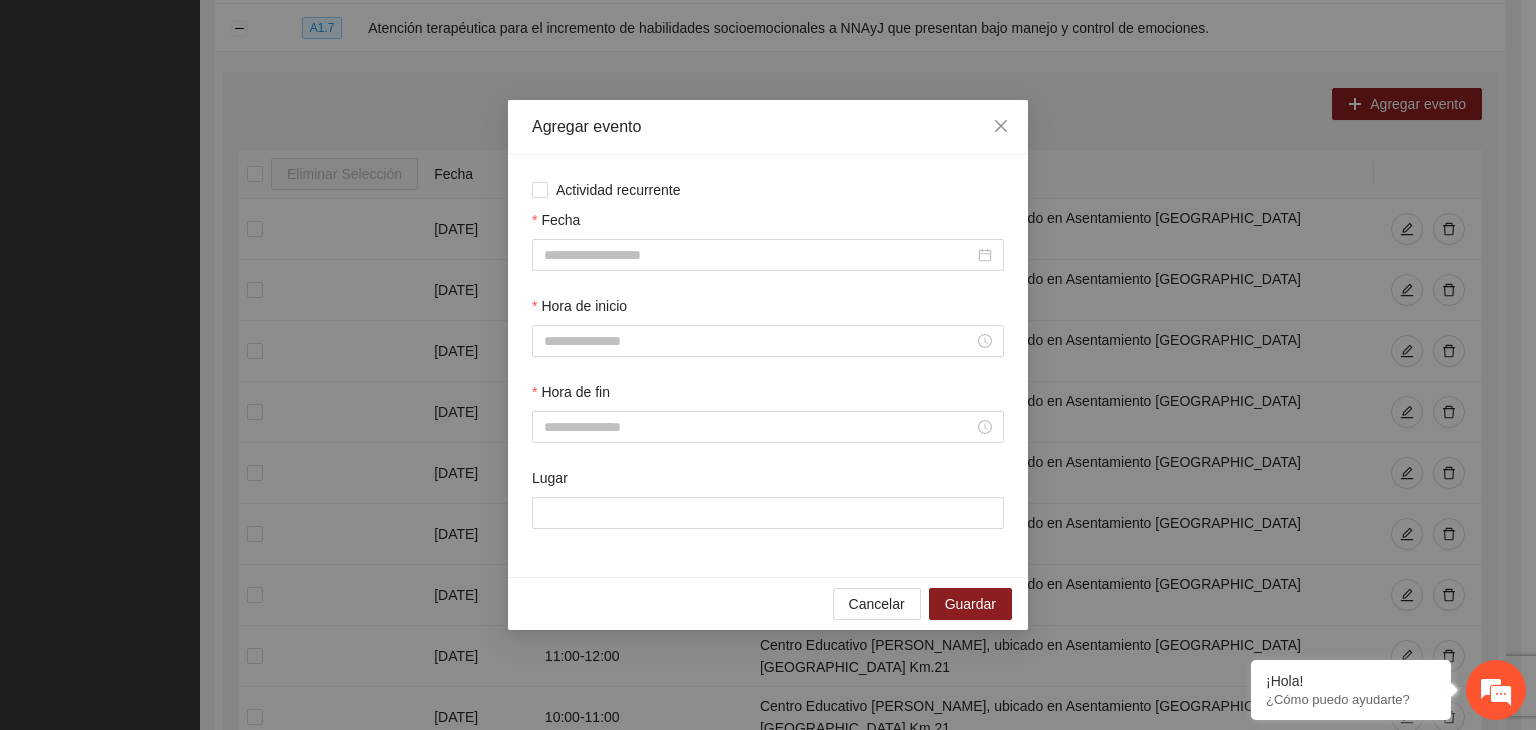 click on "Agregar evento Actividad recurrente Fecha Hora de inicio Hora de fin Lugar Cancelar Guardar" at bounding box center (768, 365) 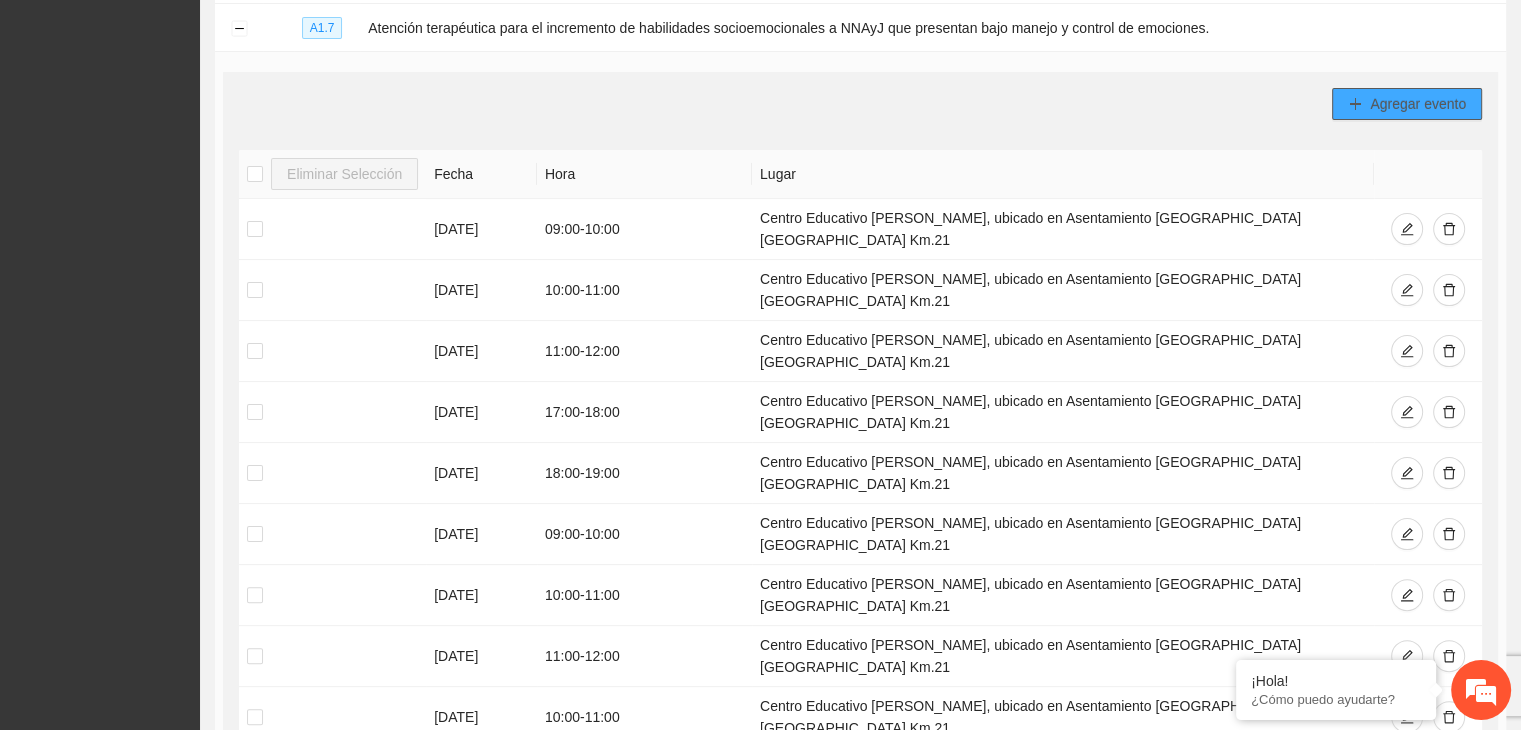 click on "Agregar evento" at bounding box center (1418, 104) 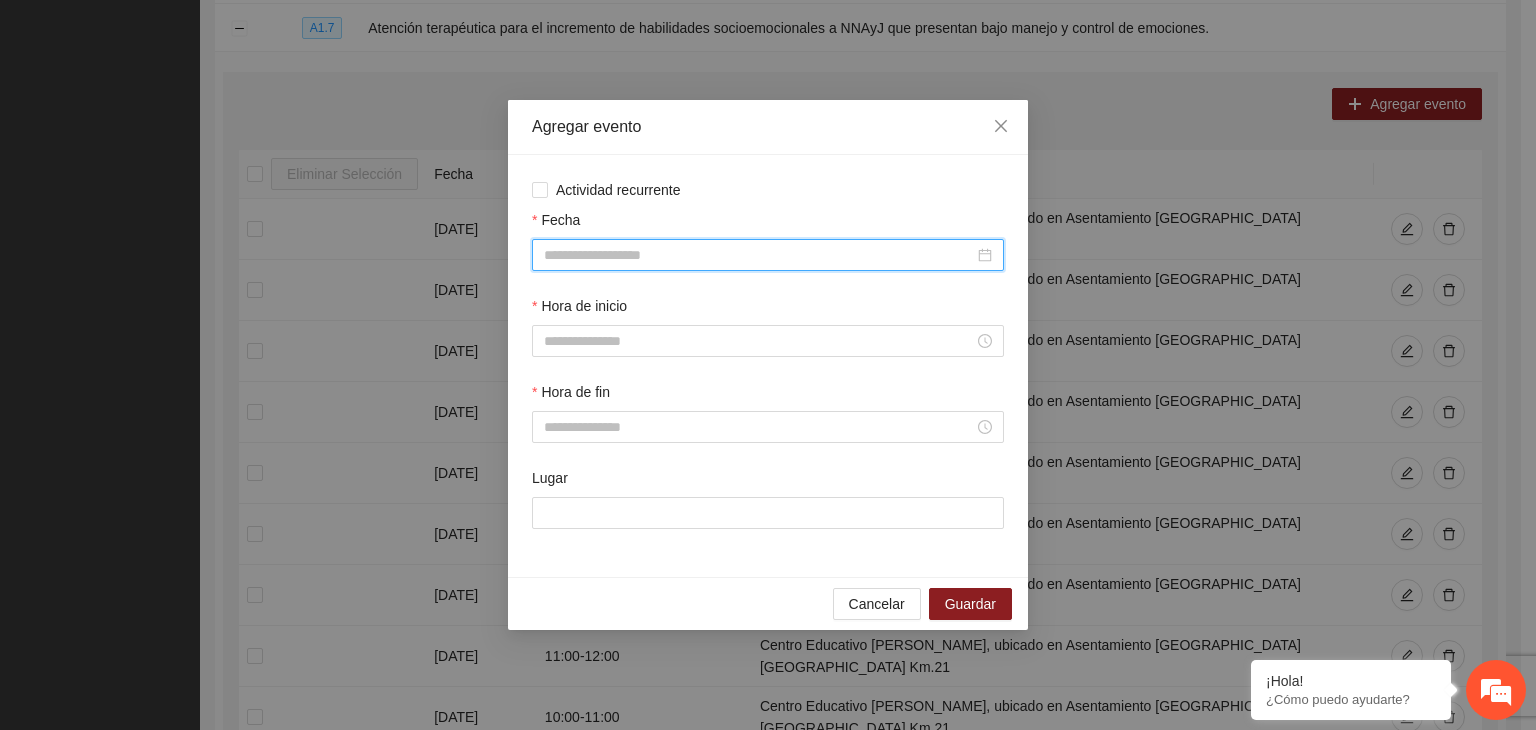 click on "Fecha" at bounding box center (759, 255) 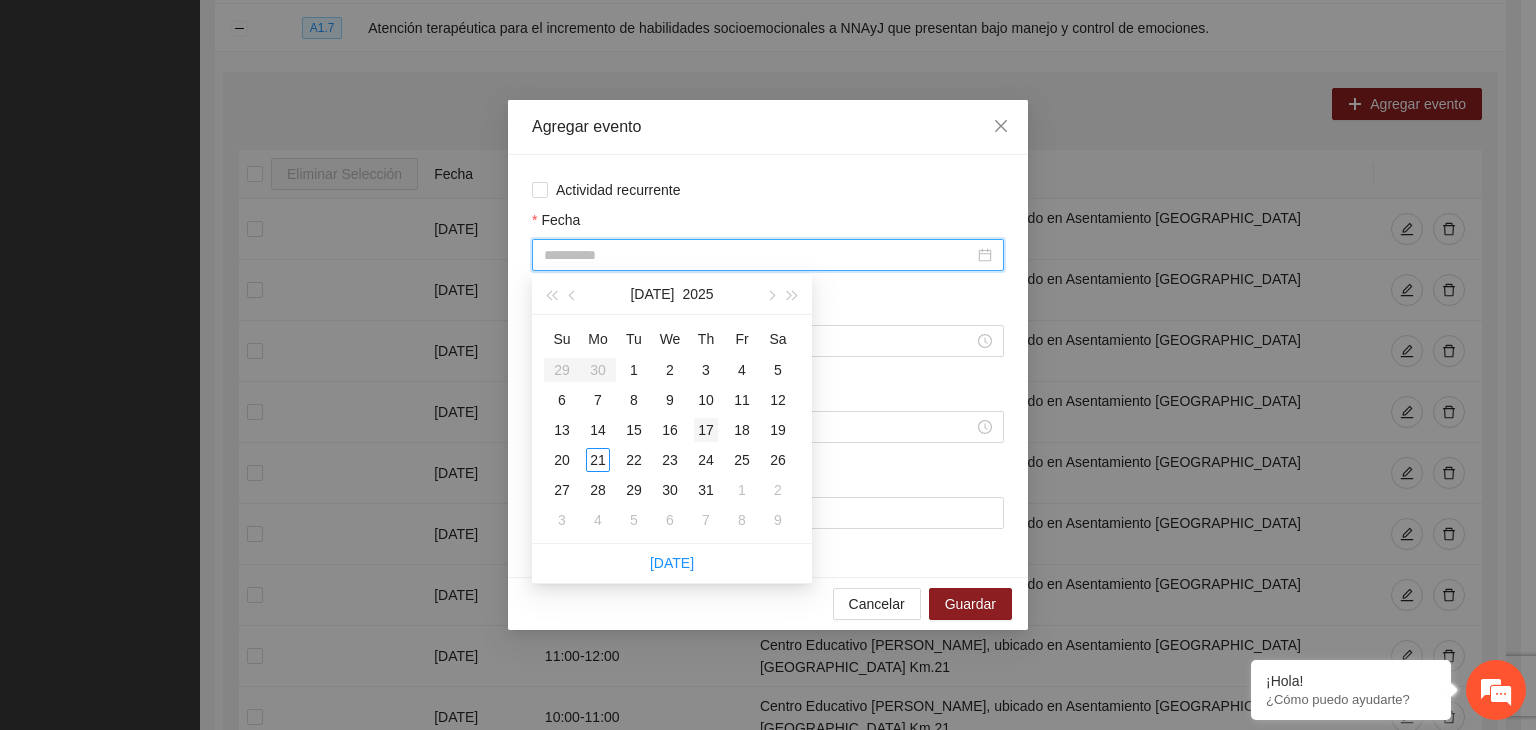 type on "**********" 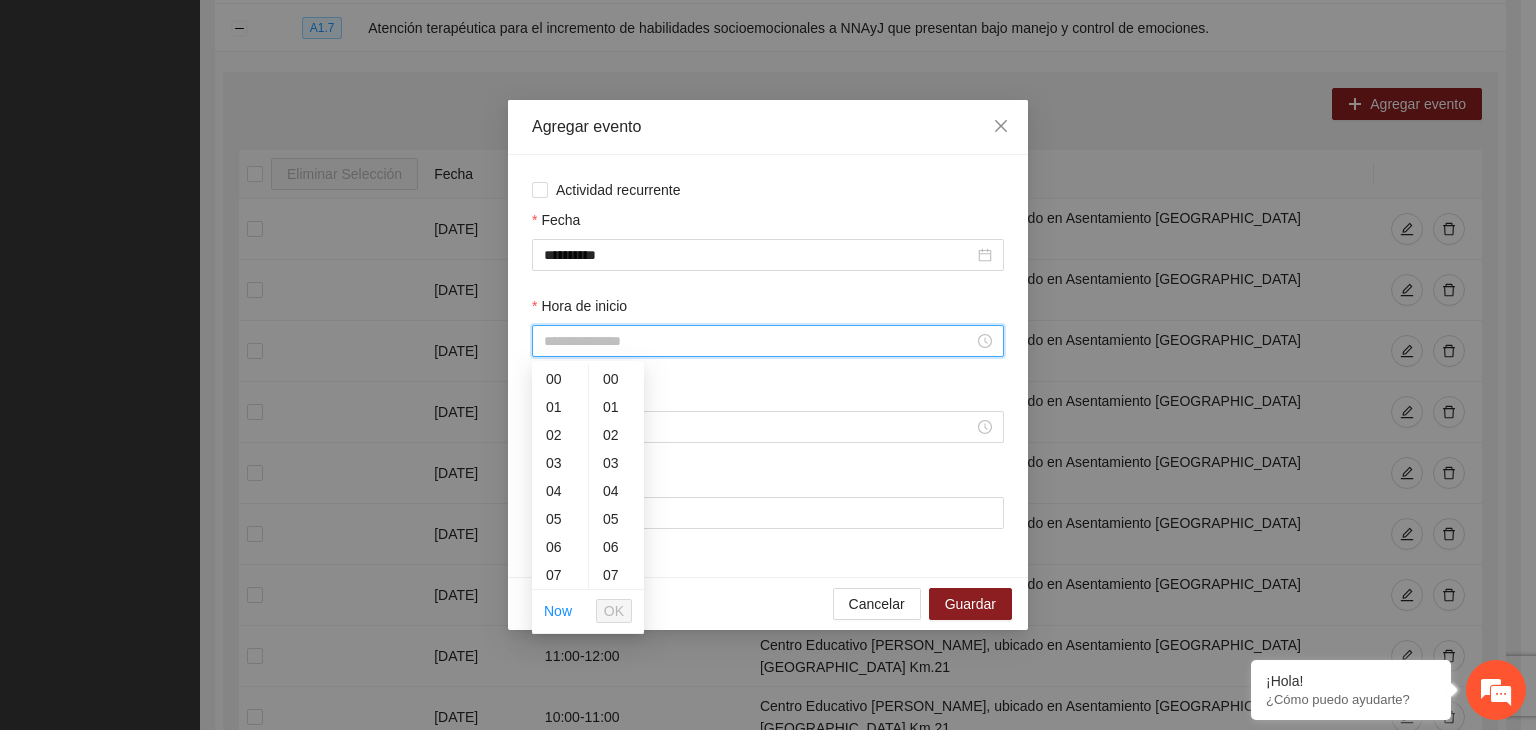 click on "Hora de inicio" at bounding box center [759, 341] 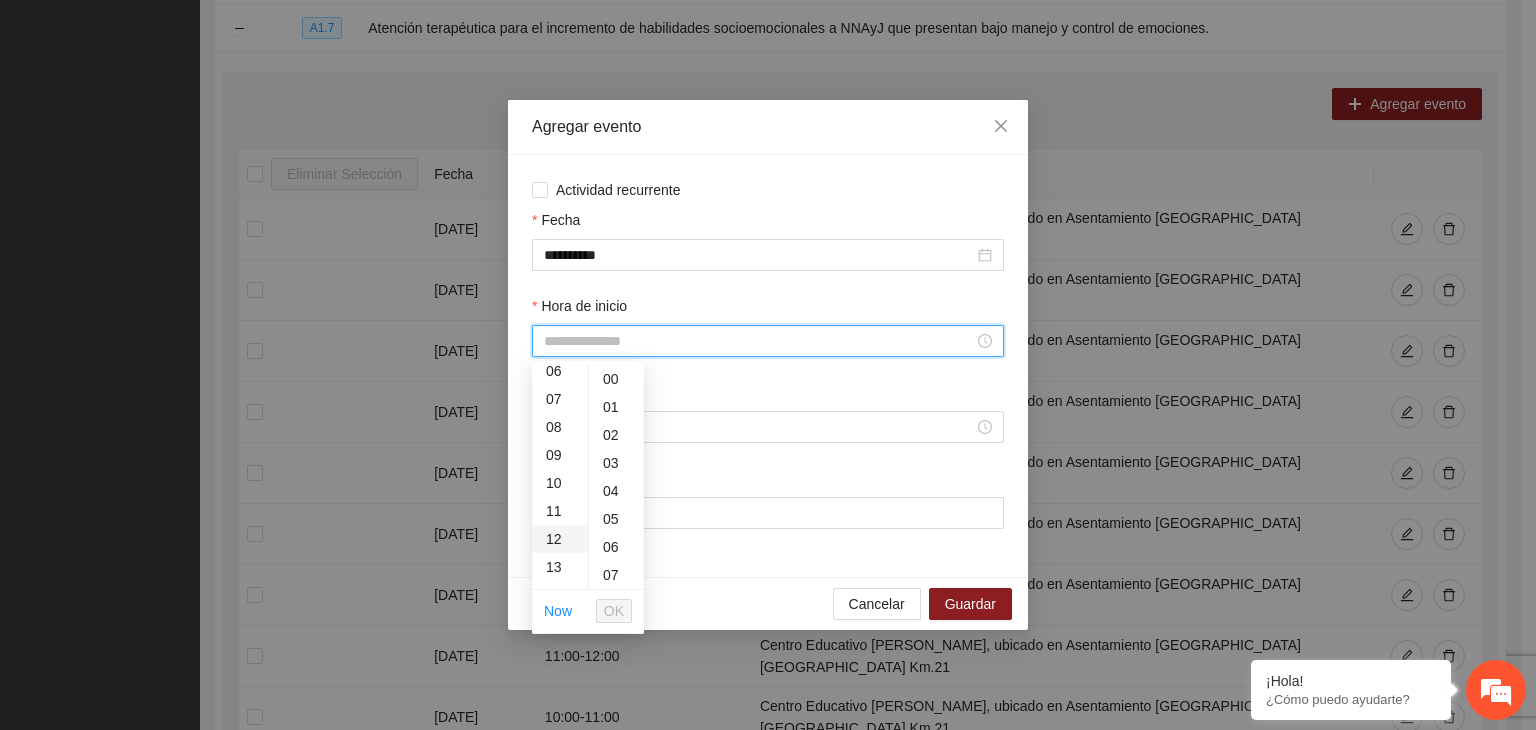 click on "12" at bounding box center (560, 539) 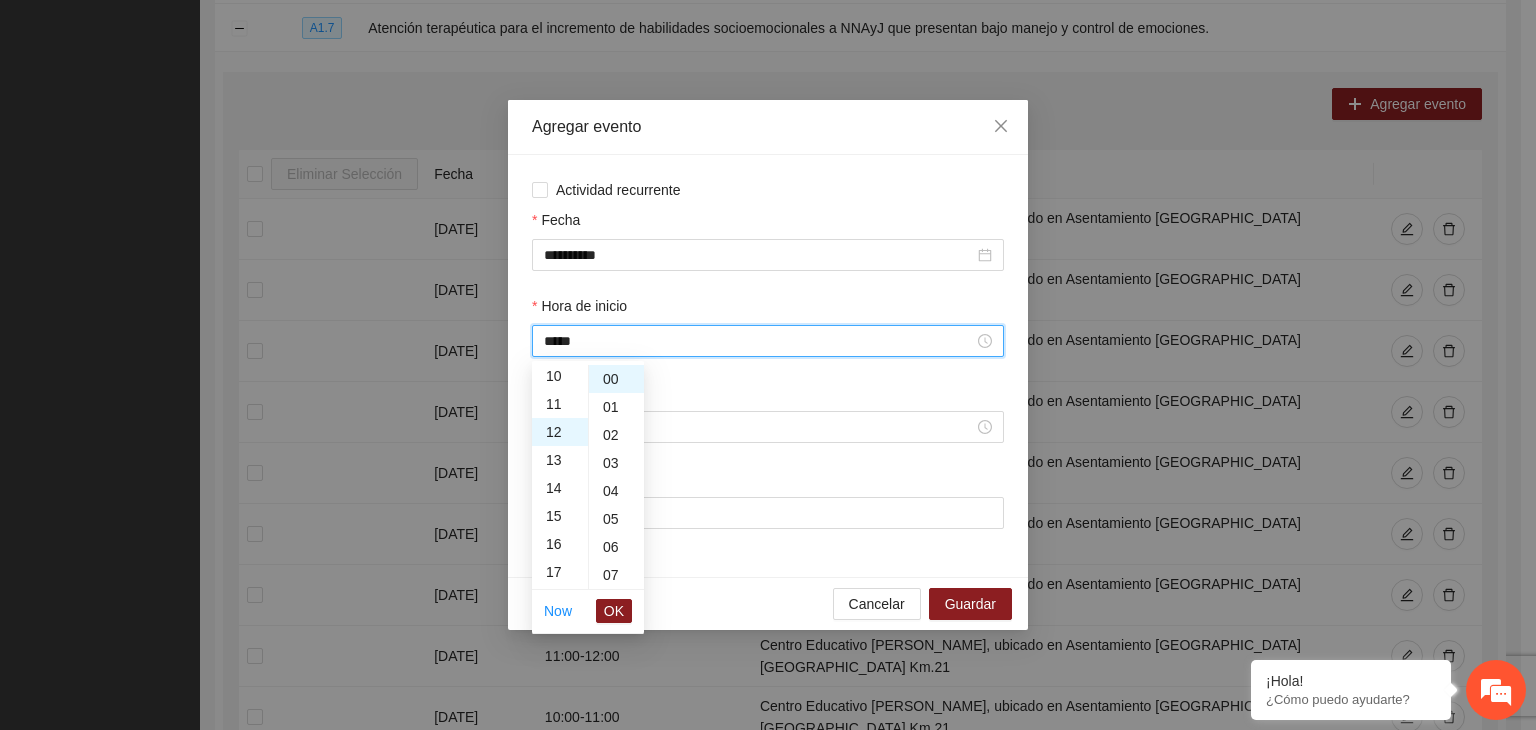 scroll, scrollTop: 336, scrollLeft: 0, axis: vertical 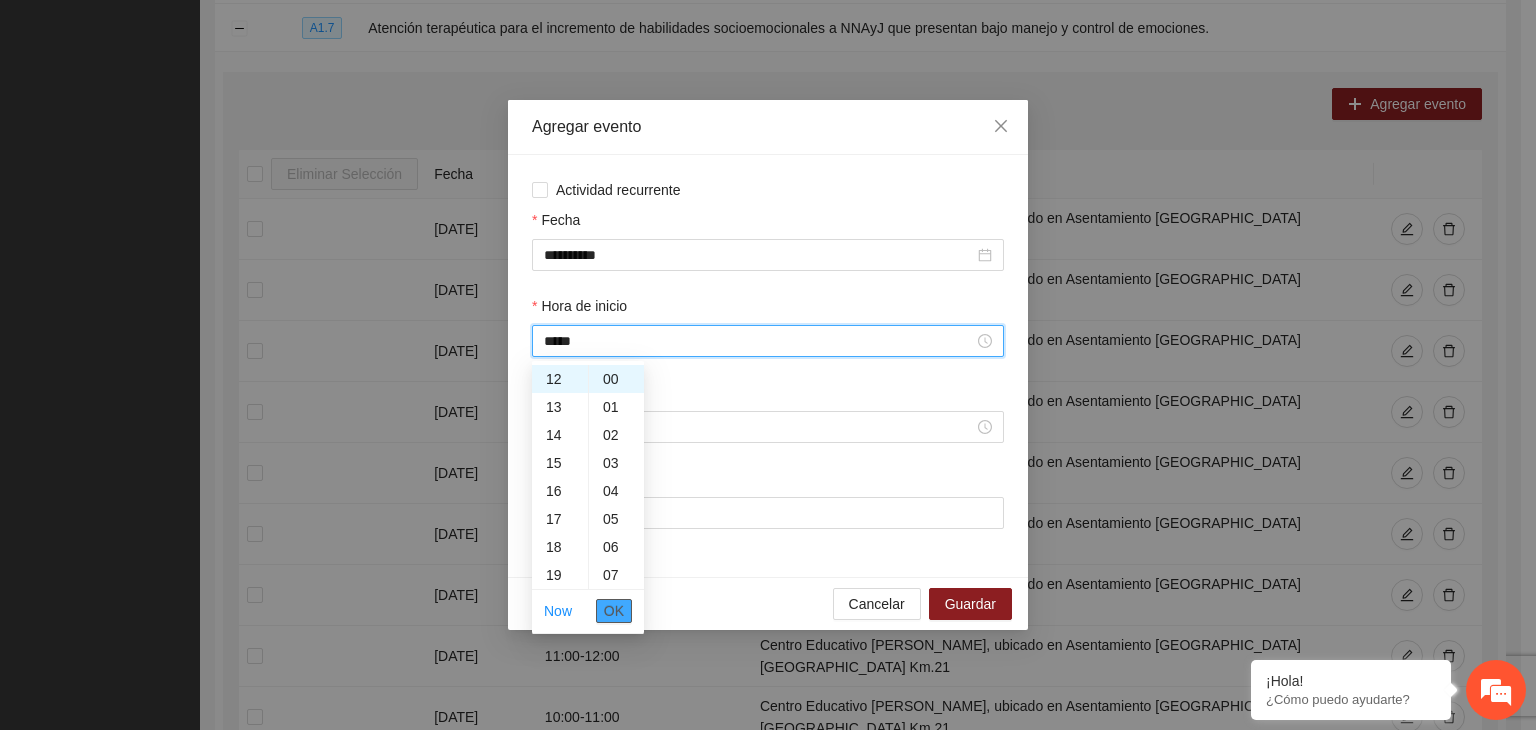 click on "OK" at bounding box center (614, 611) 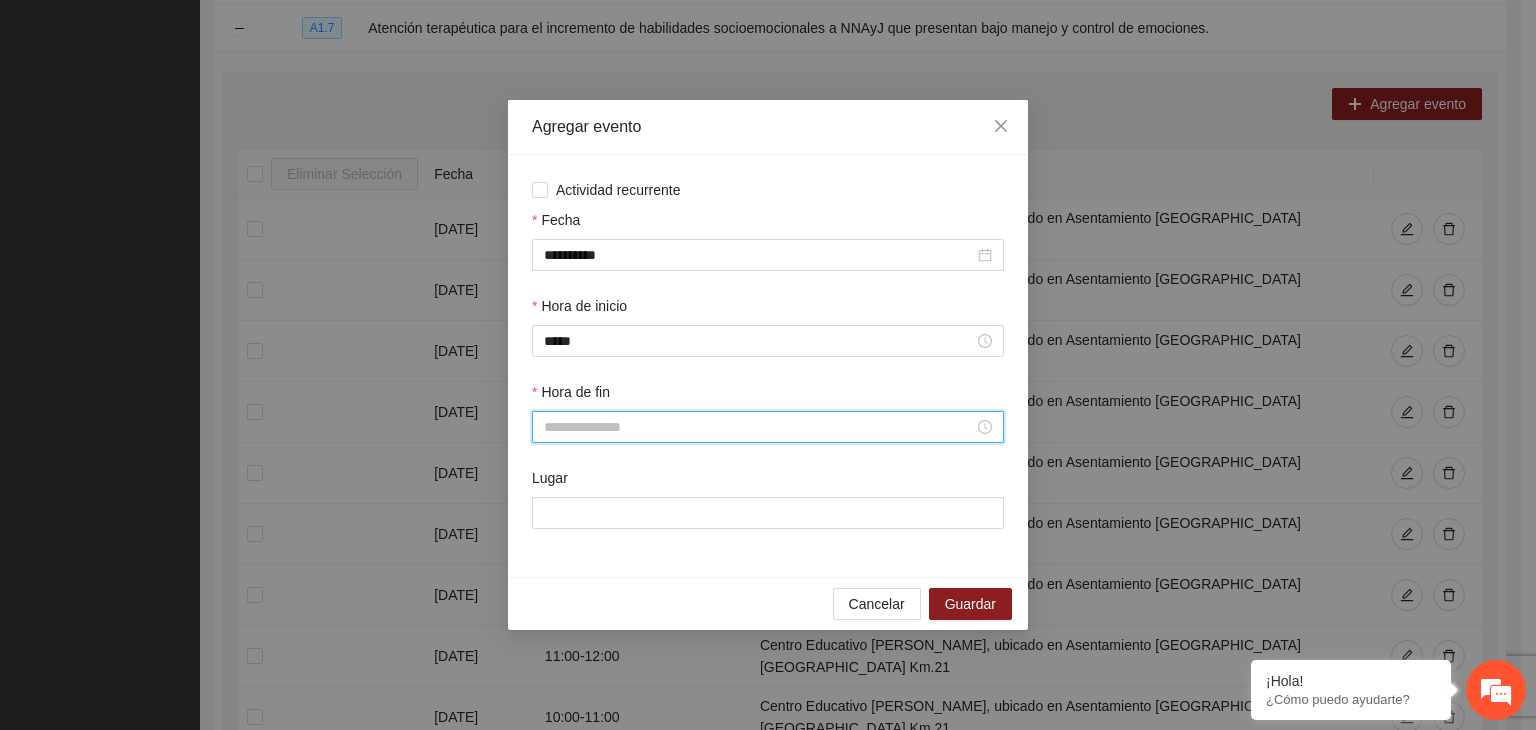 click on "Hora de fin" at bounding box center [759, 427] 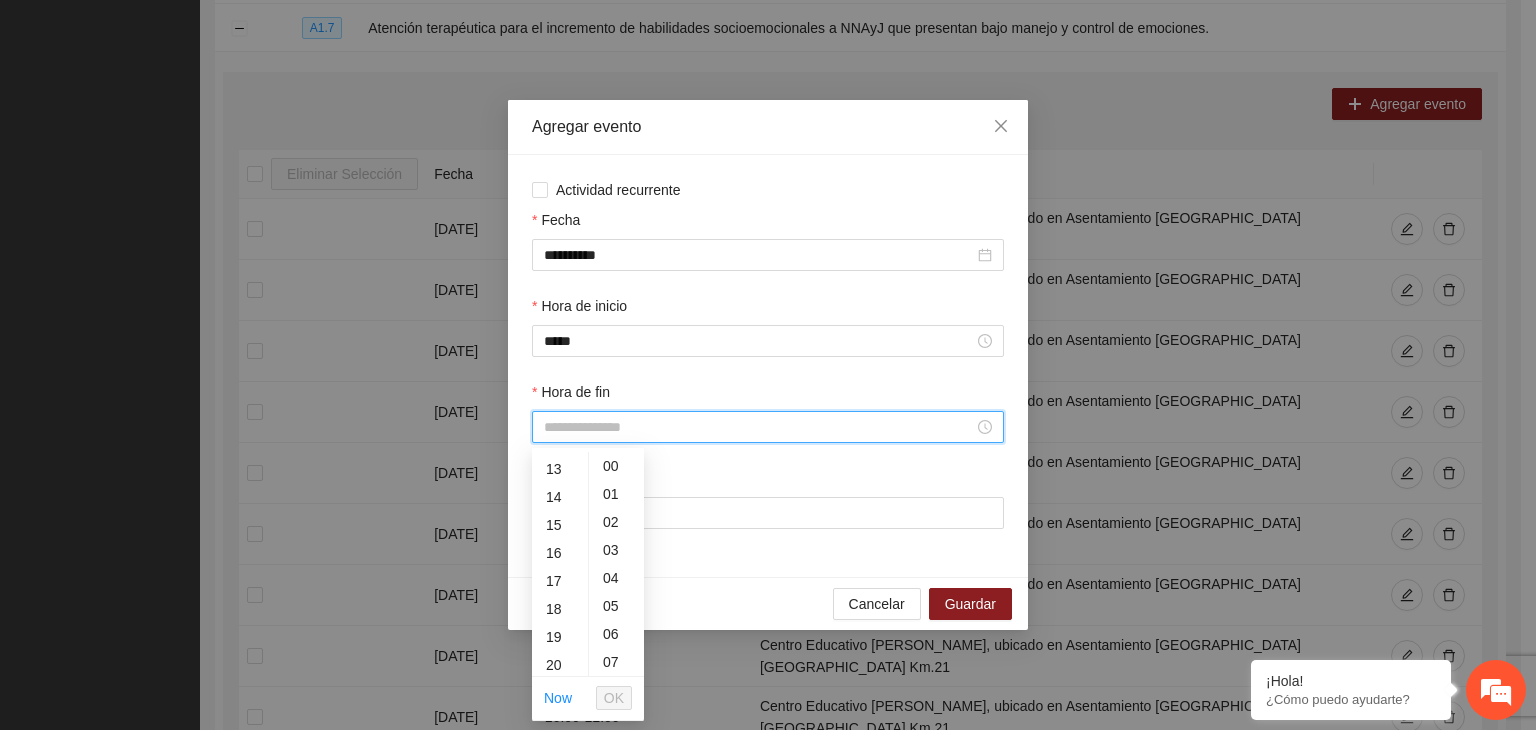 scroll, scrollTop: 365, scrollLeft: 0, axis: vertical 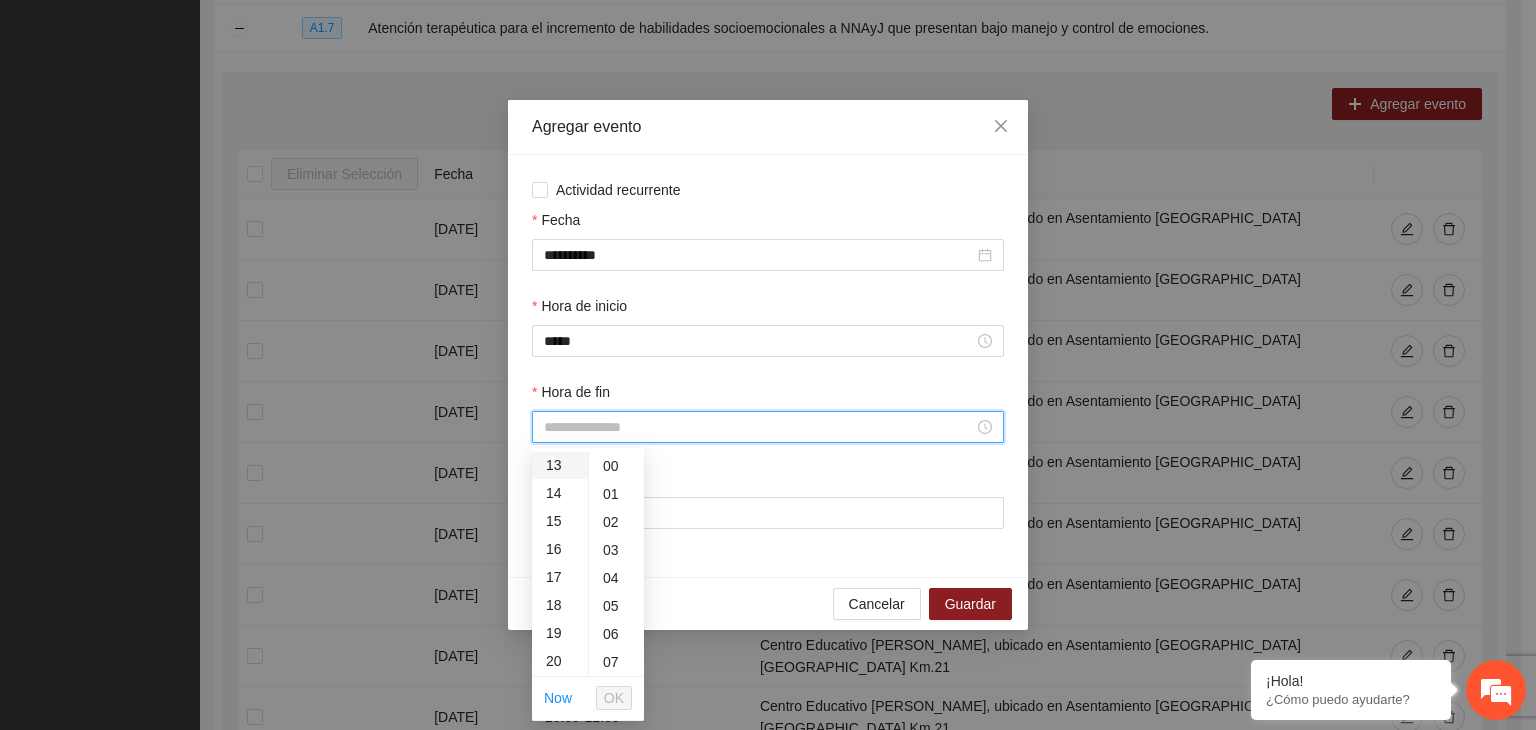 click on "13" at bounding box center [560, 465] 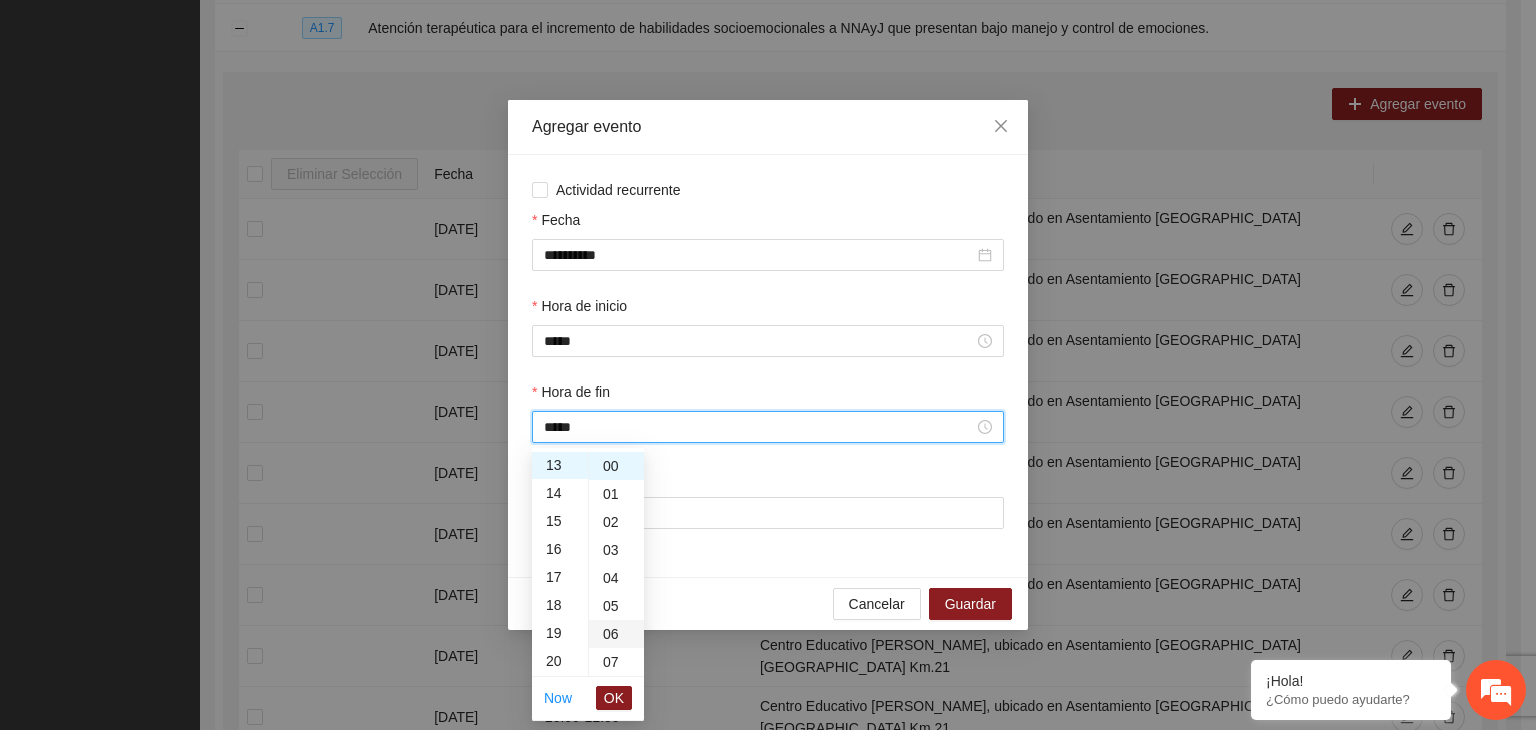 scroll, scrollTop: 364, scrollLeft: 0, axis: vertical 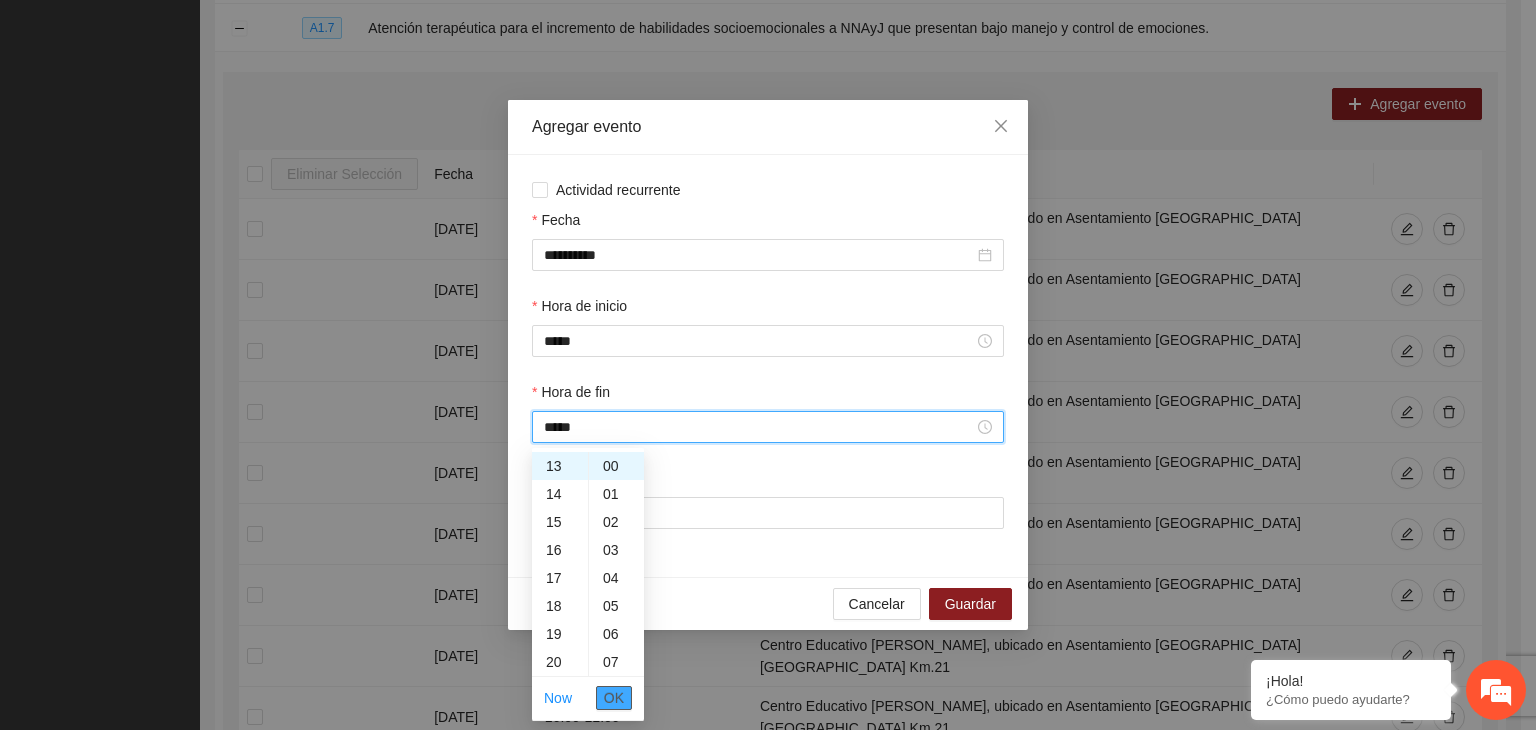 click on "OK" at bounding box center [614, 698] 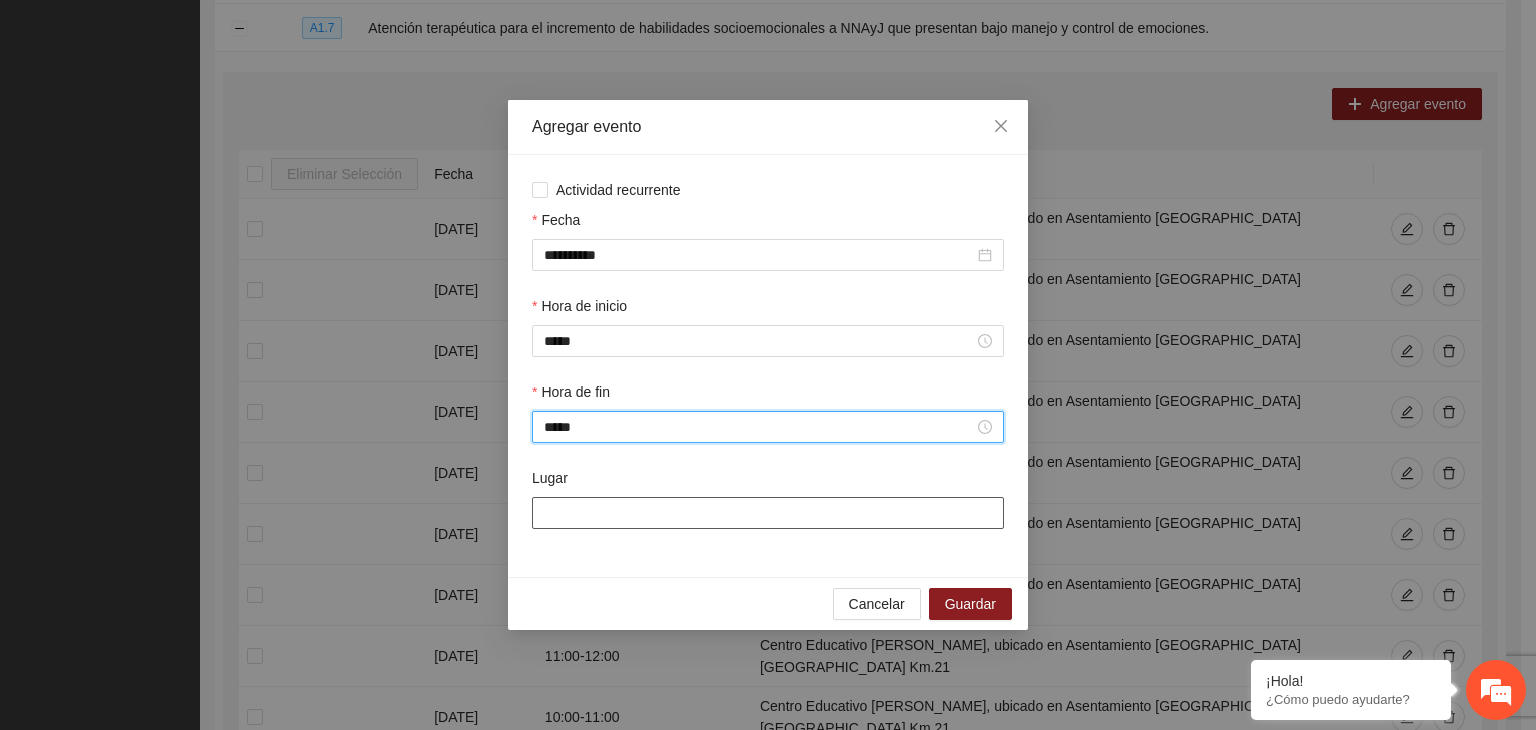 click on "Lugar" at bounding box center [768, 513] 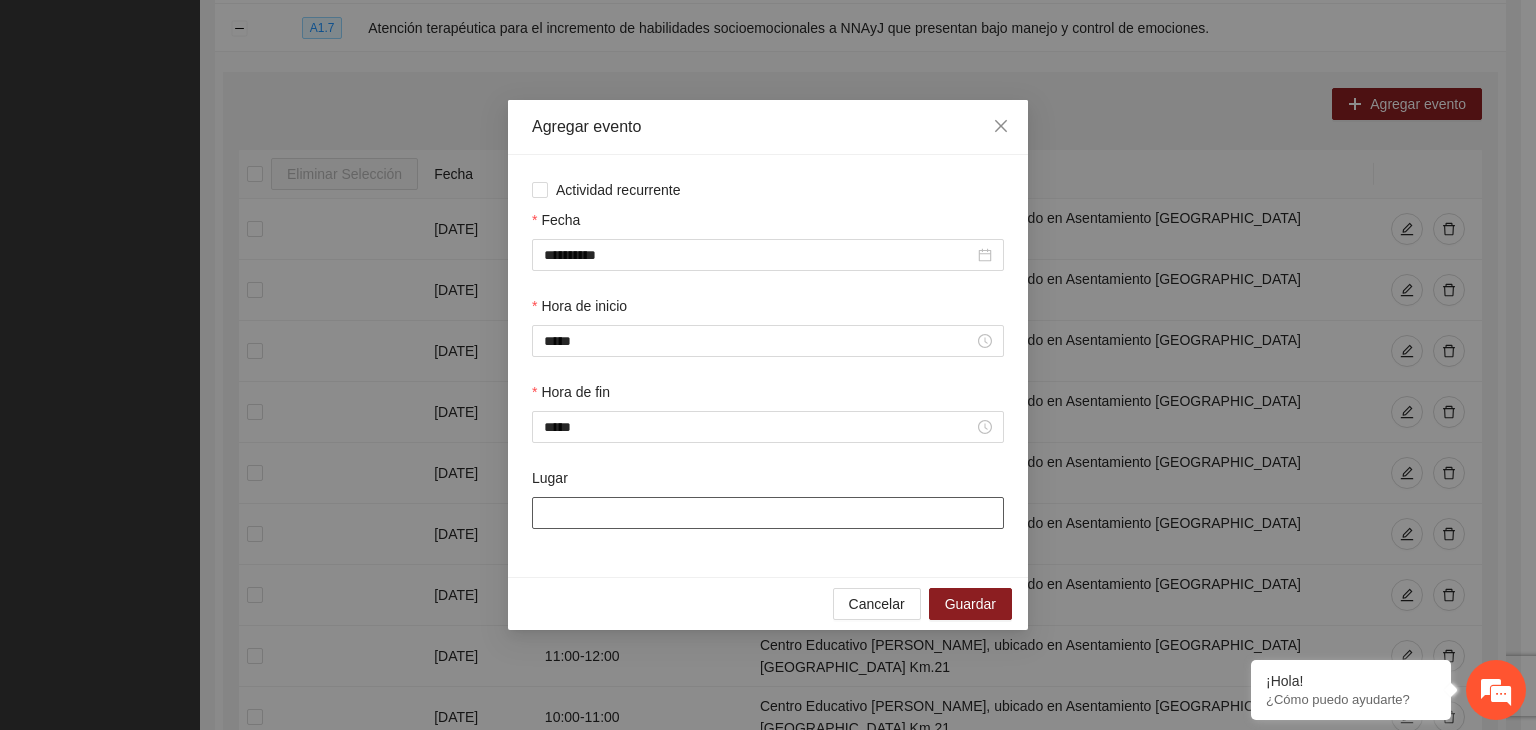 type on "**********" 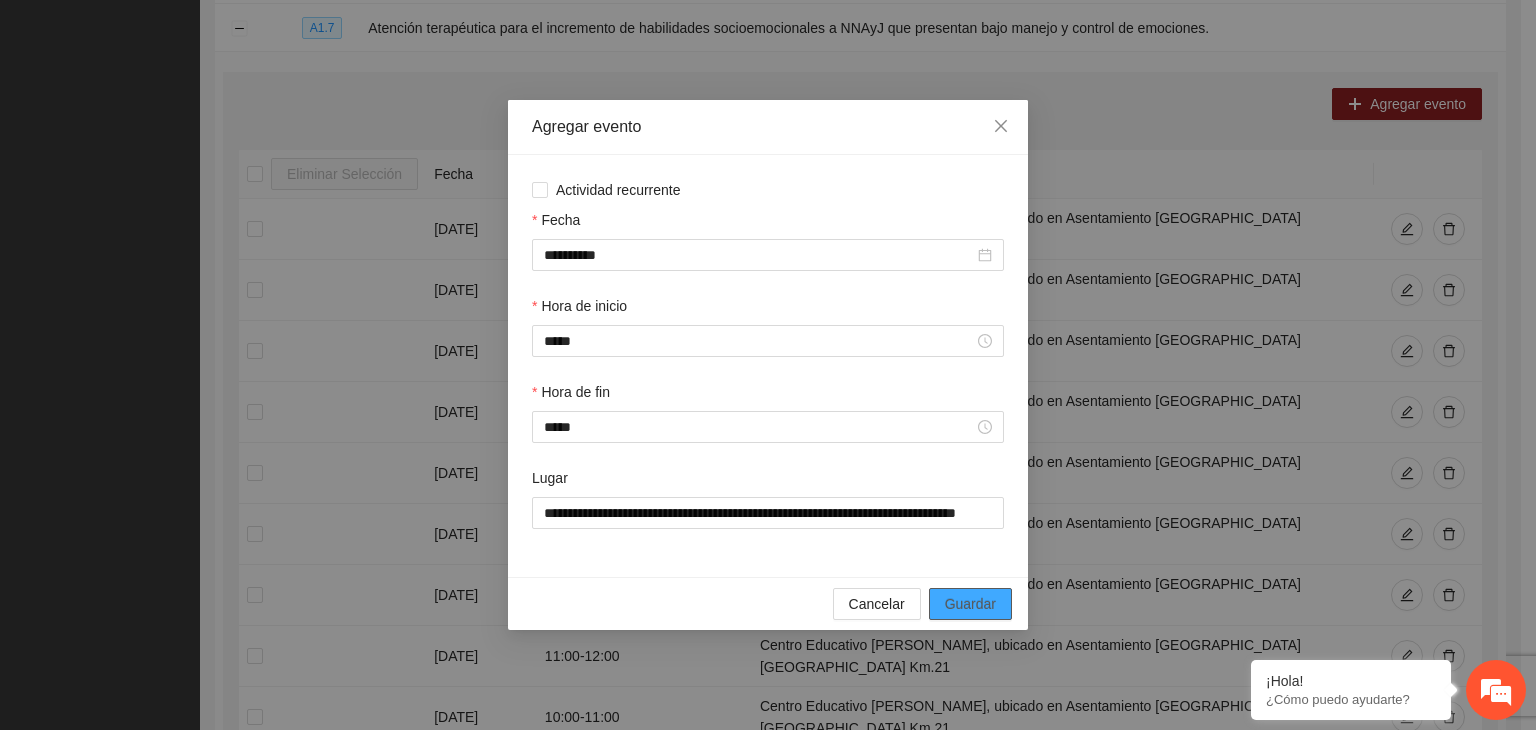click on "Guardar" at bounding box center [970, 604] 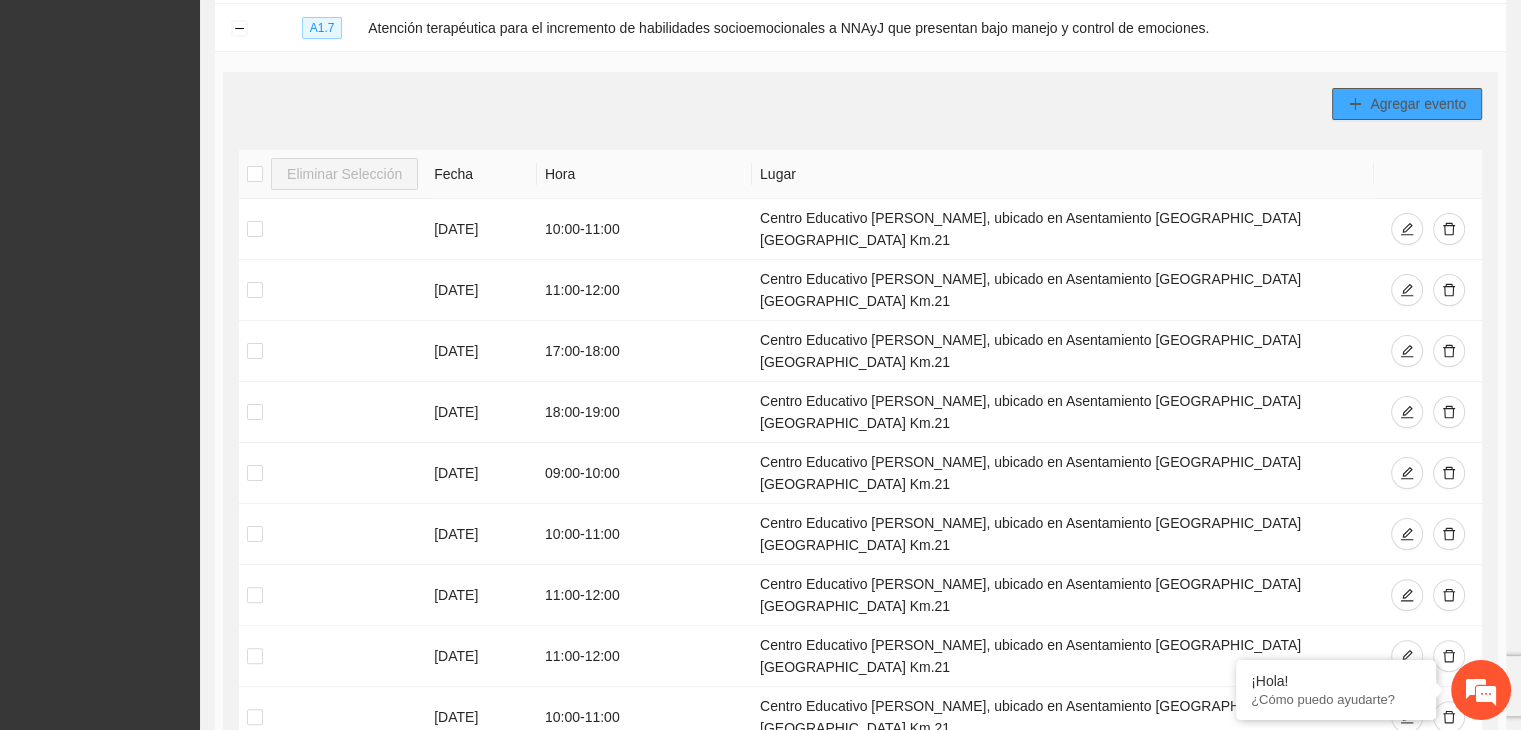 click on "Agregar evento" at bounding box center [1407, 104] 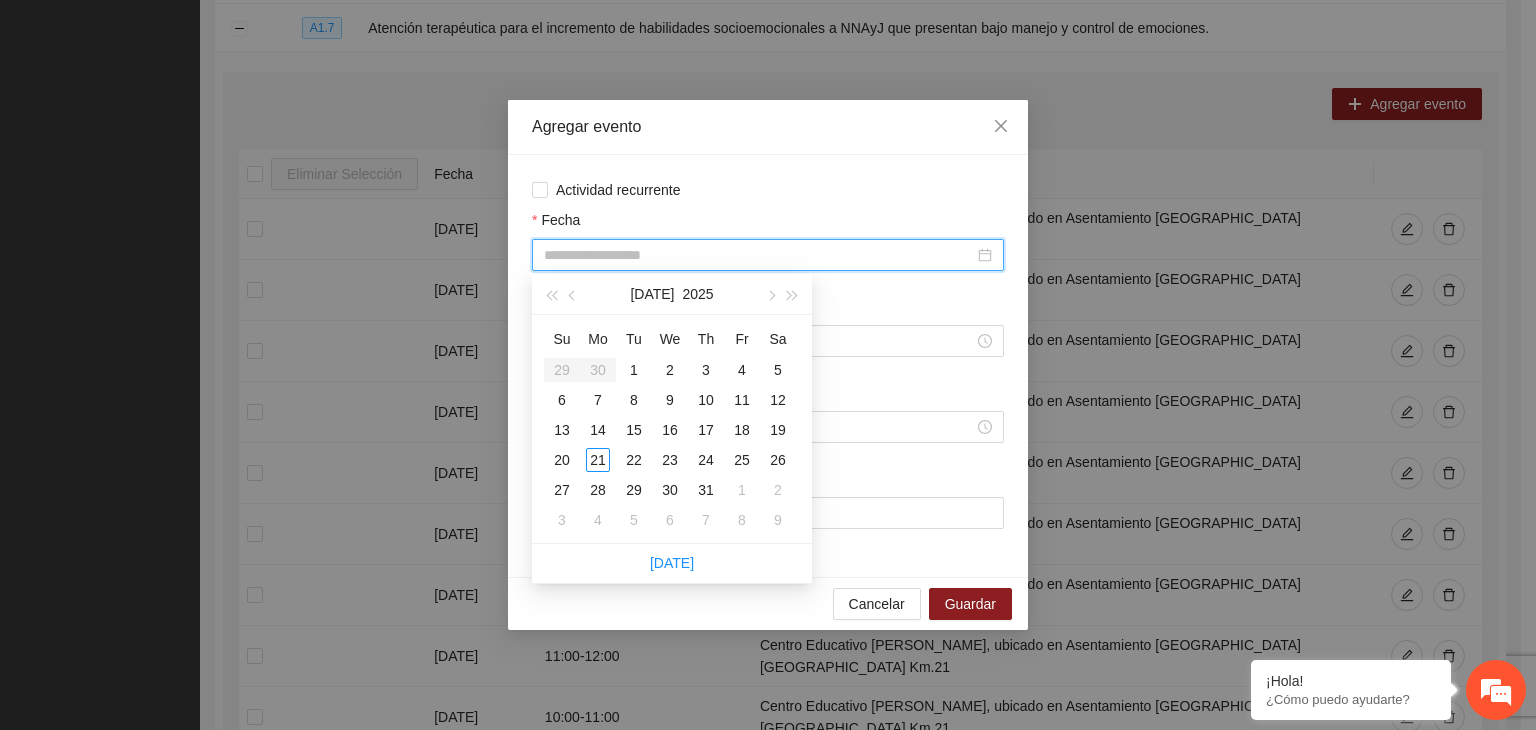 click on "Fecha" at bounding box center (759, 255) 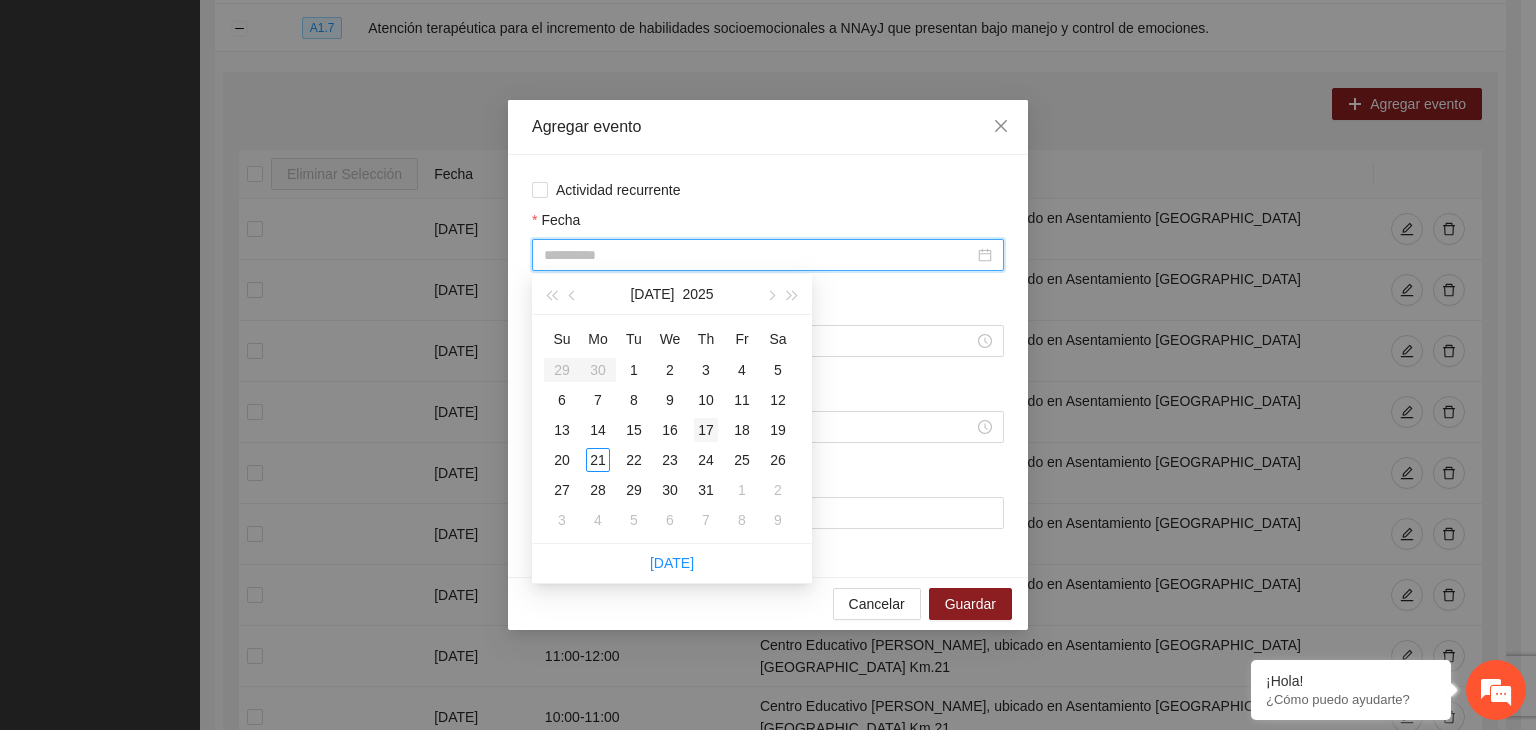 type on "**********" 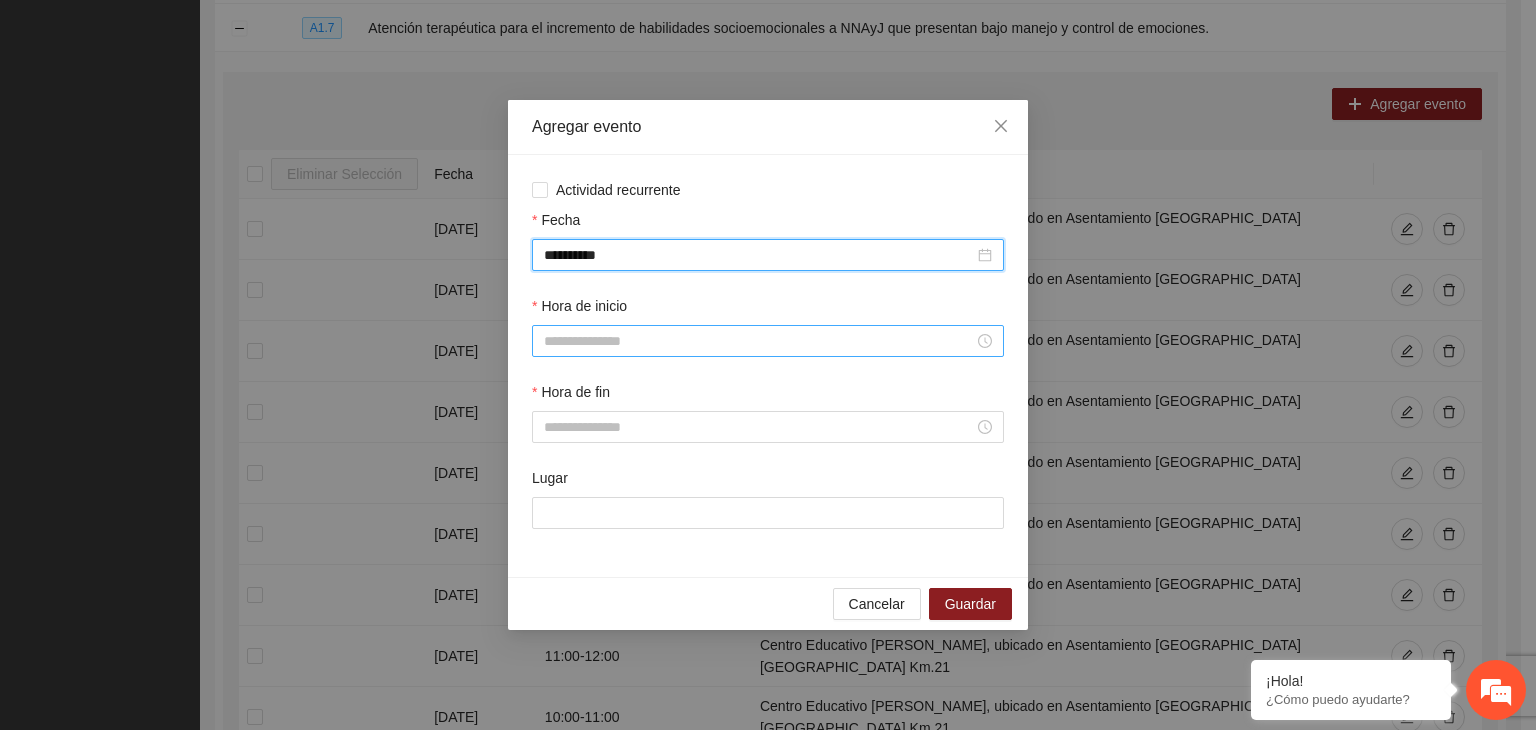 click on "Hora de inicio" at bounding box center [759, 341] 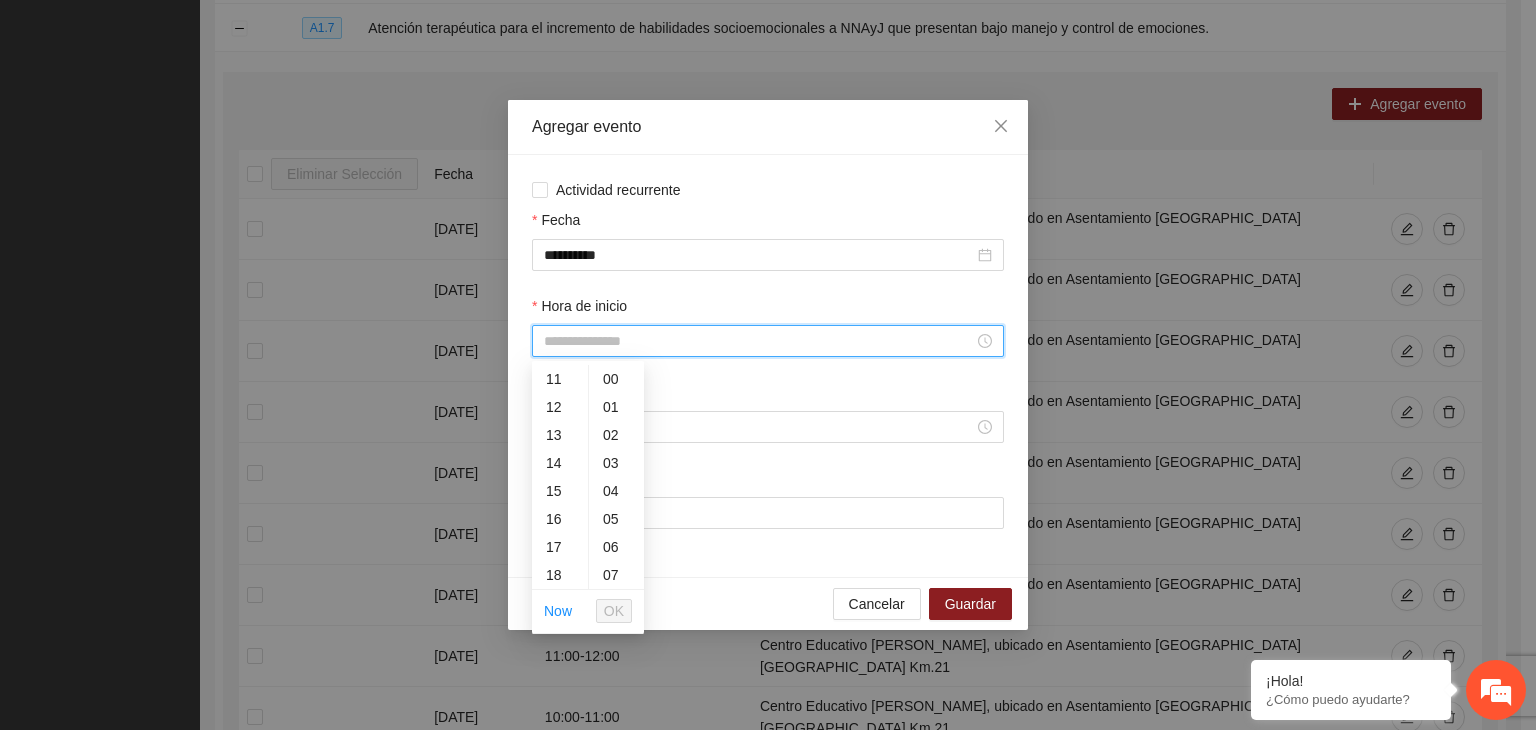 scroll, scrollTop: 335, scrollLeft: 0, axis: vertical 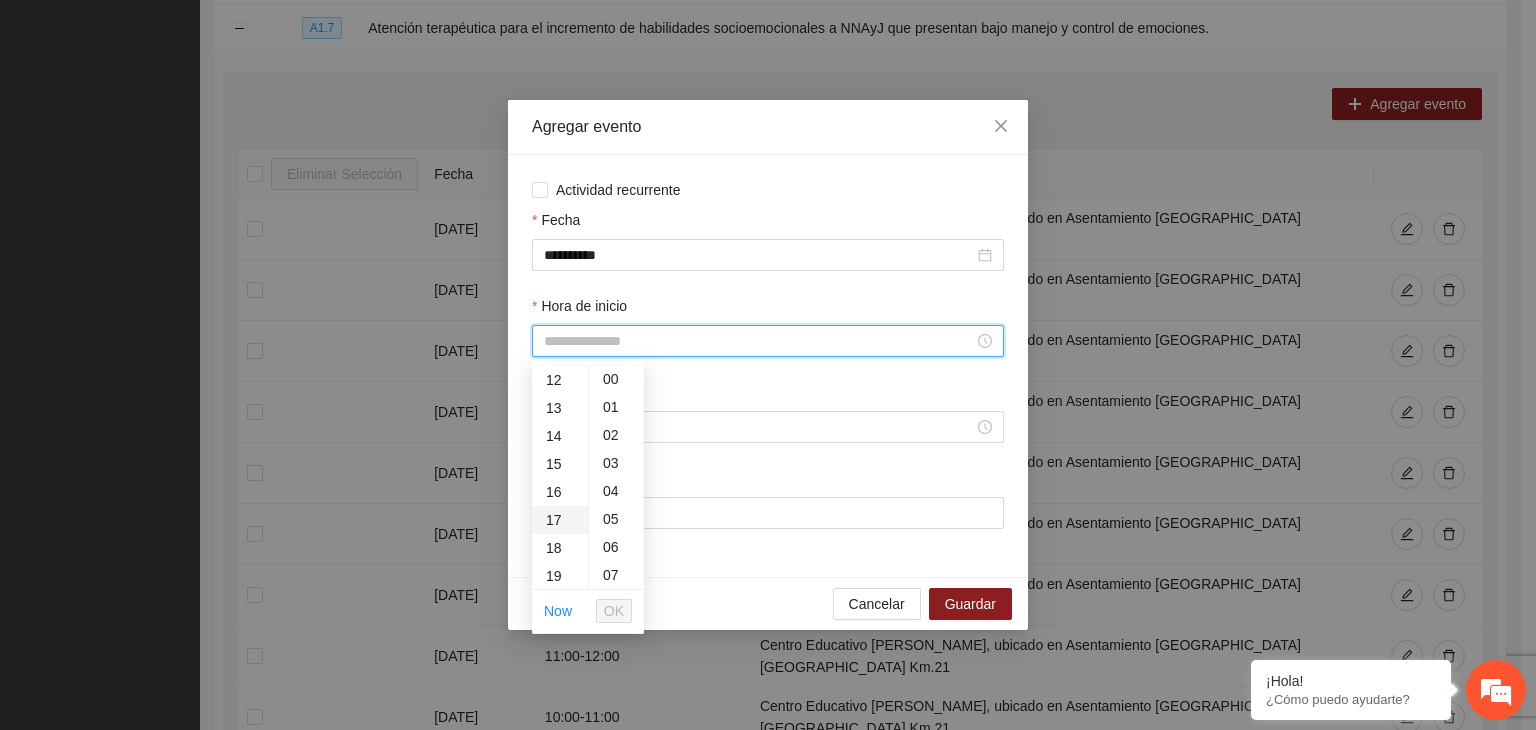 click on "17" at bounding box center (560, 520) 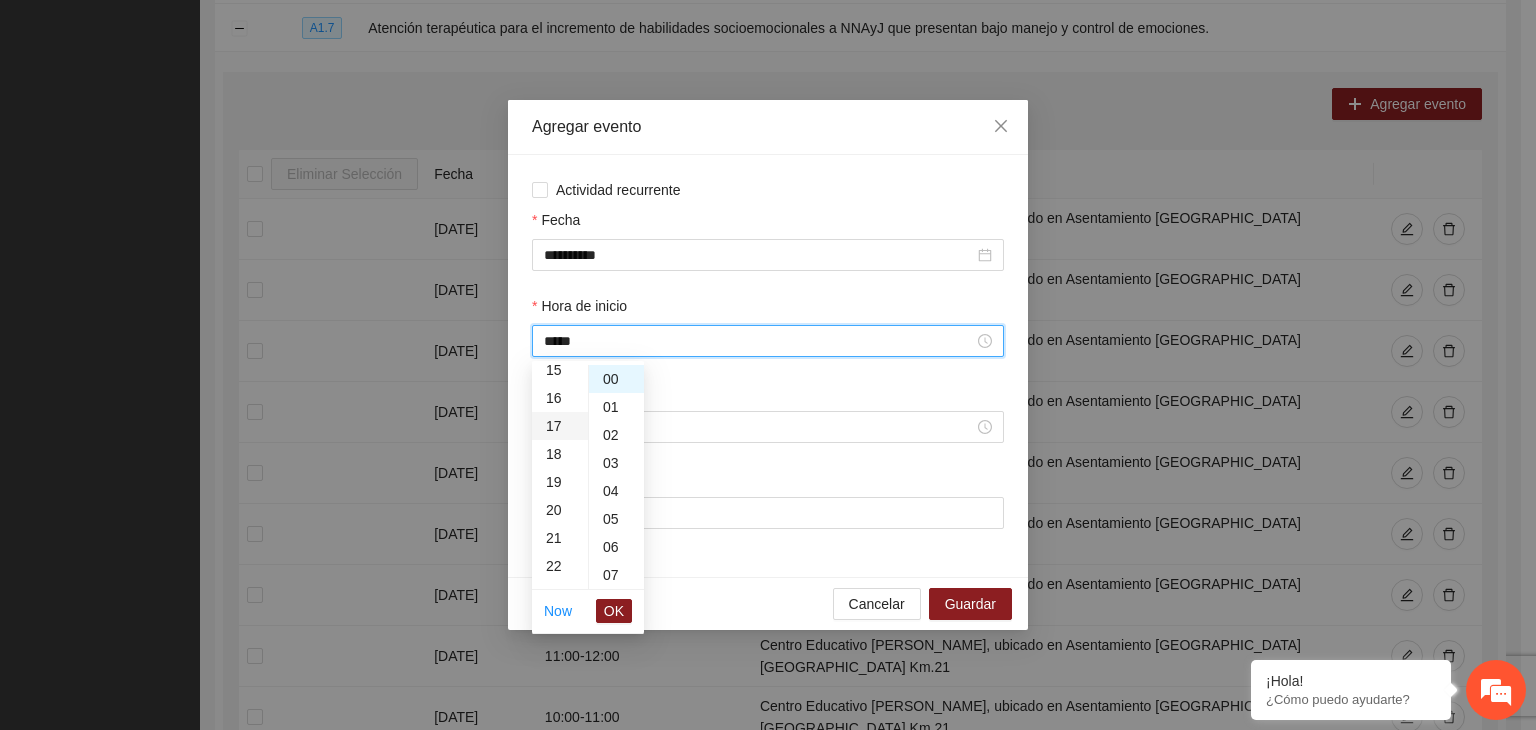 scroll, scrollTop: 476, scrollLeft: 0, axis: vertical 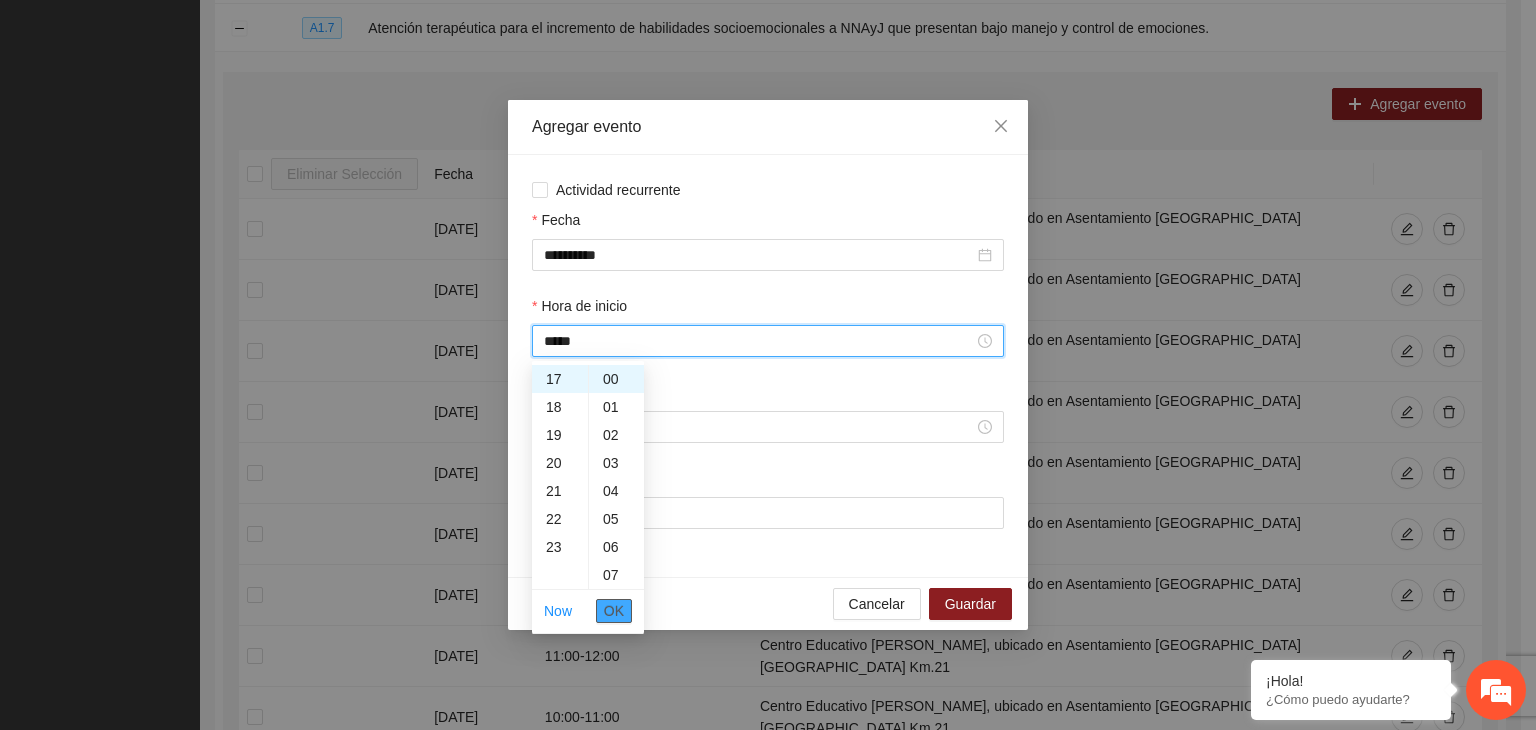 click on "OK" at bounding box center (614, 611) 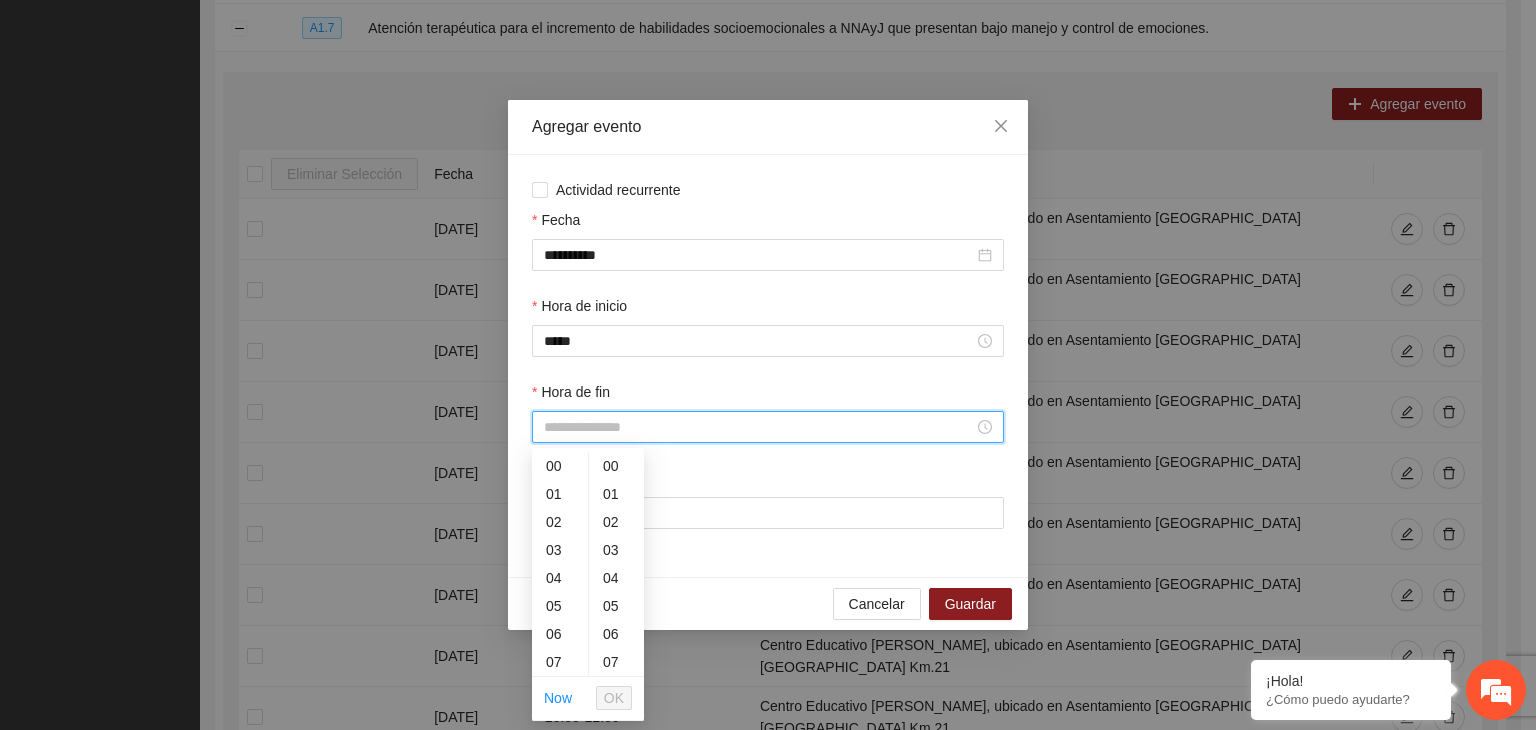 click on "Hora de fin" at bounding box center [759, 427] 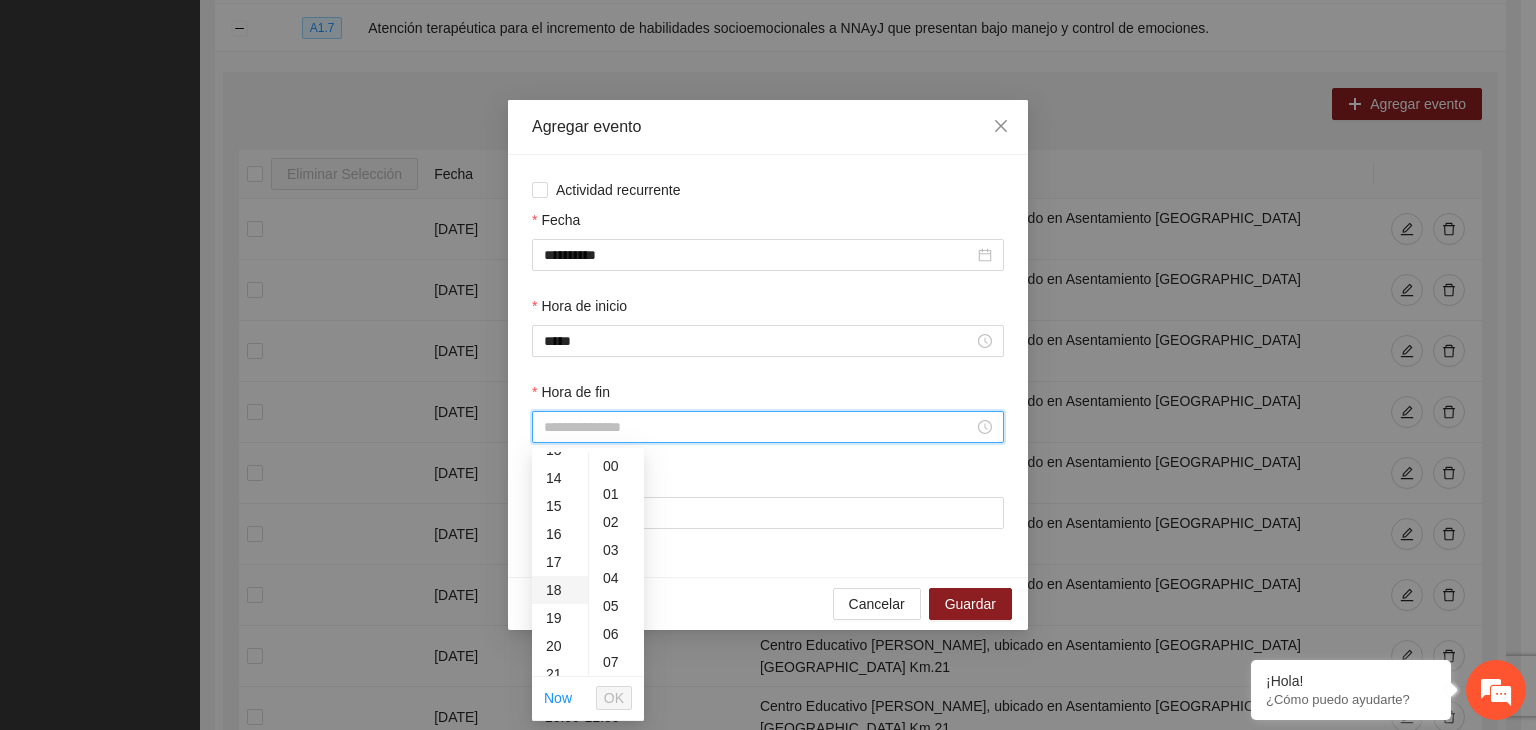 scroll, scrollTop: 384, scrollLeft: 0, axis: vertical 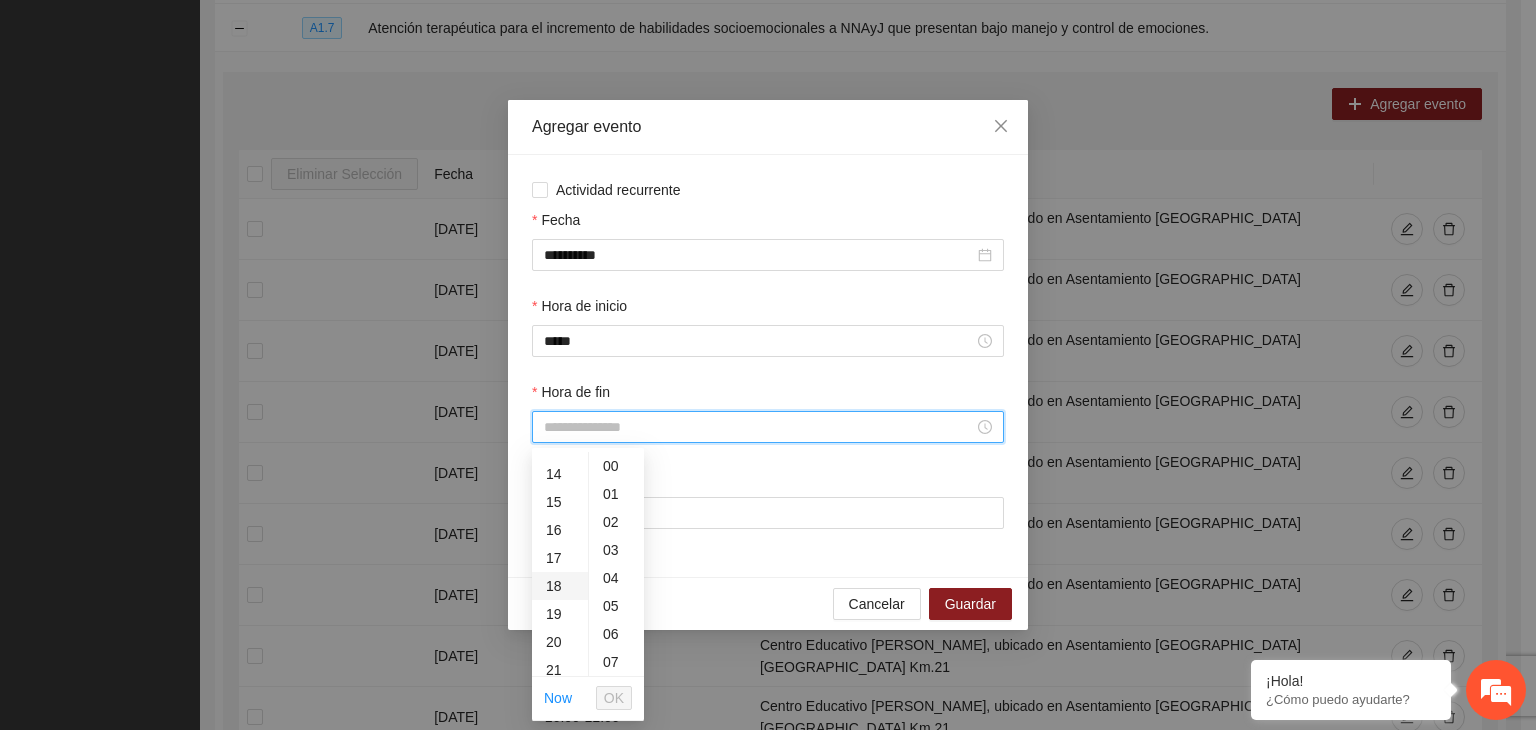 click on "18" at bounding box center [560, 586] 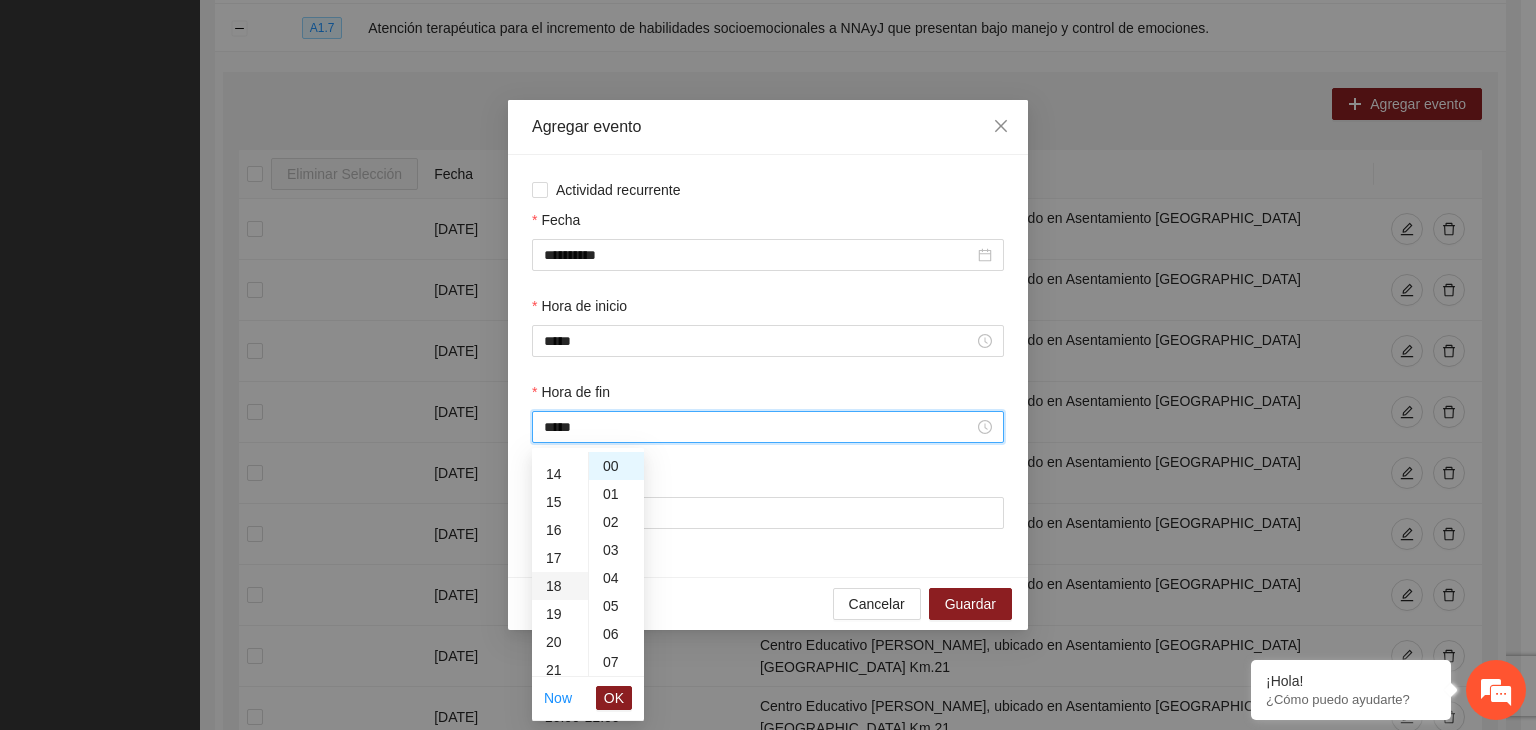 scroll, scrollTop: 504, scrollLeft: 0, axis: vertical 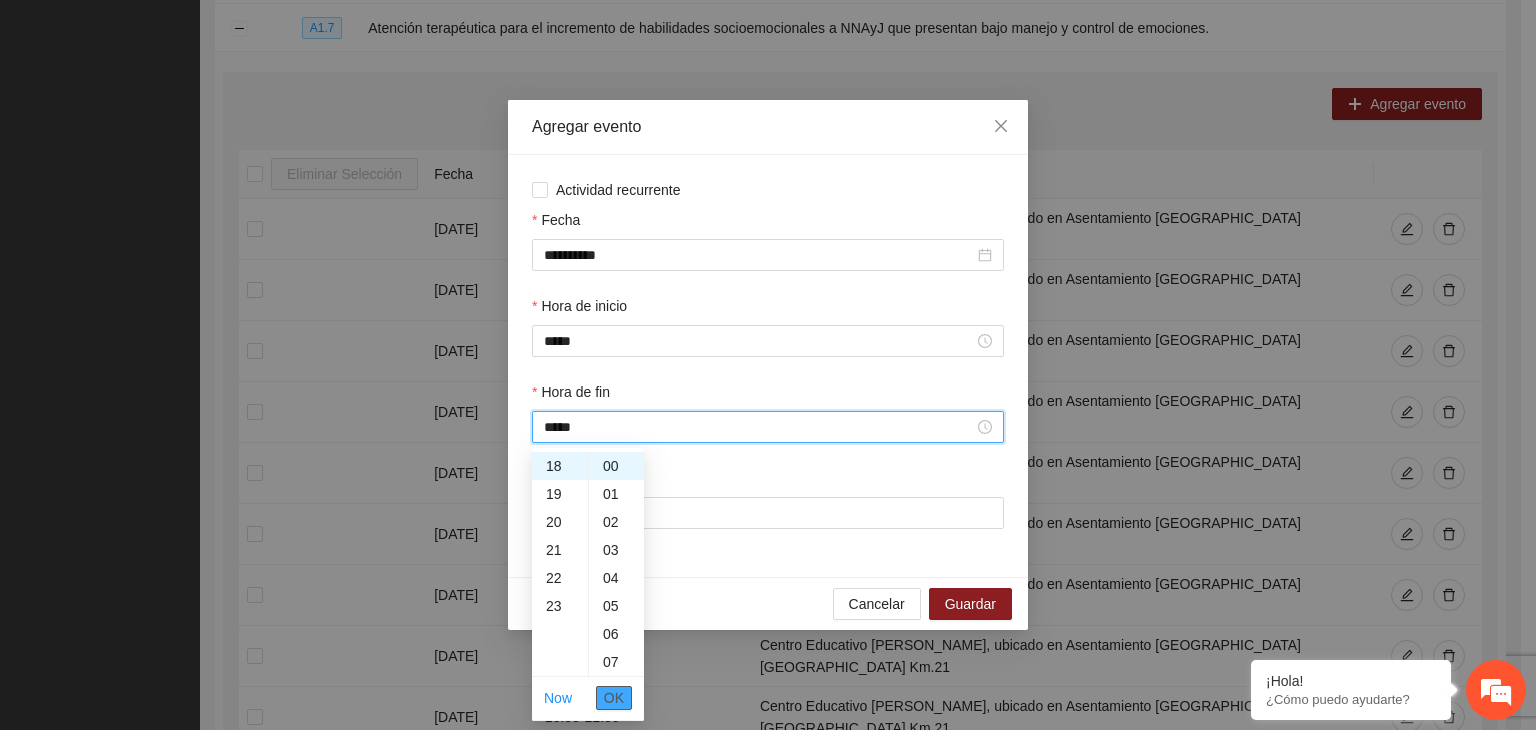 click on "OK" at bounding box center (614, 698) 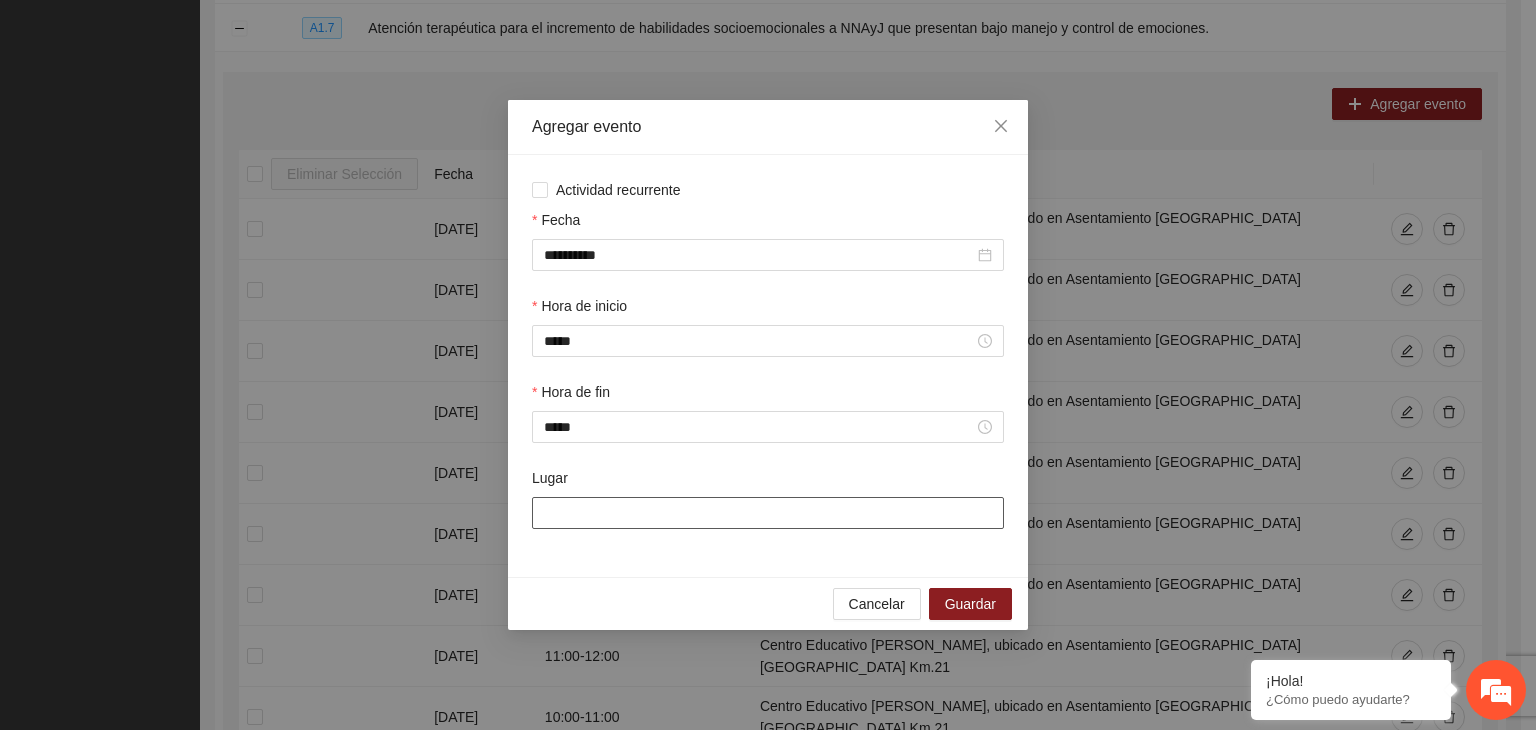 click on "Lugar" at bounding box center [768, 513] 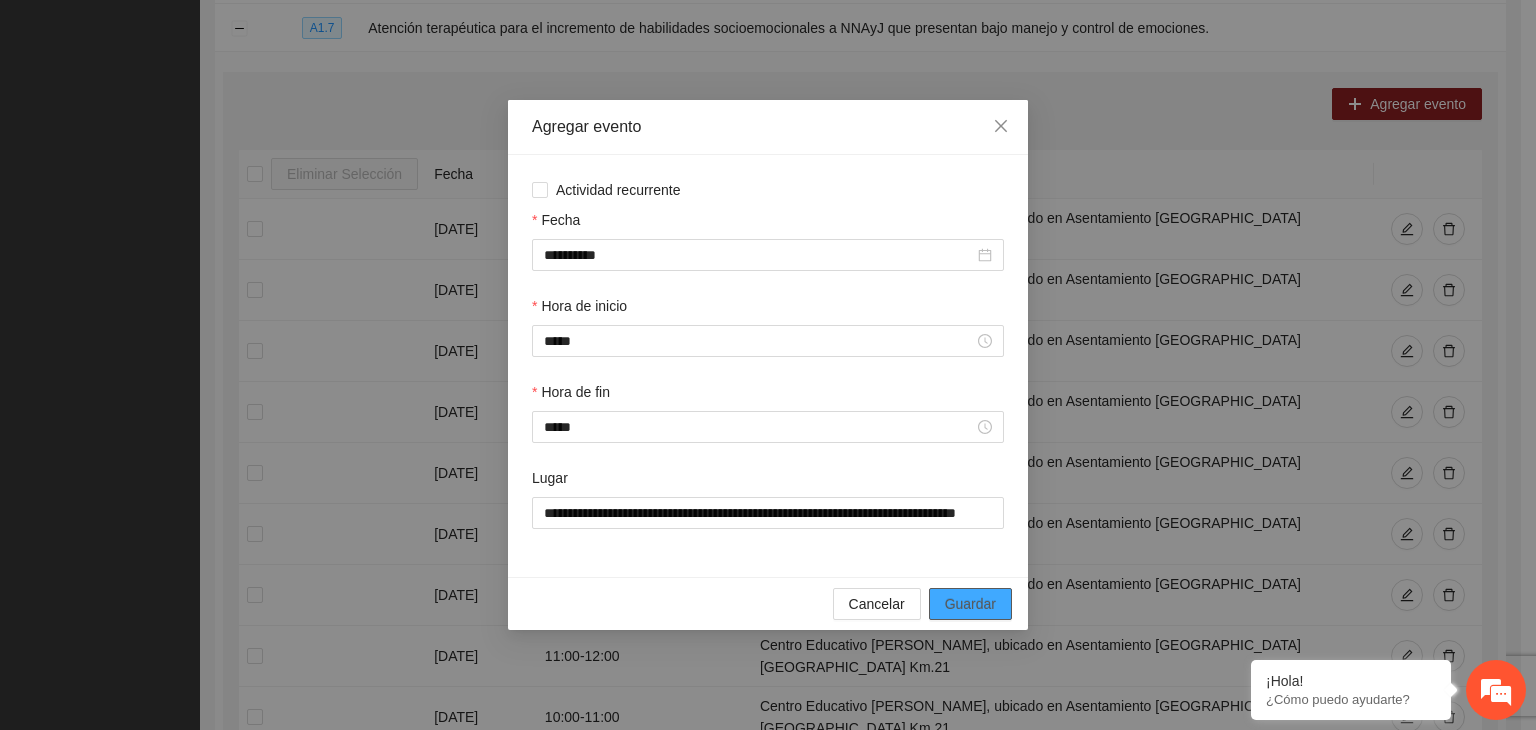 click on "Guardar" at bounding box center [970, 604] 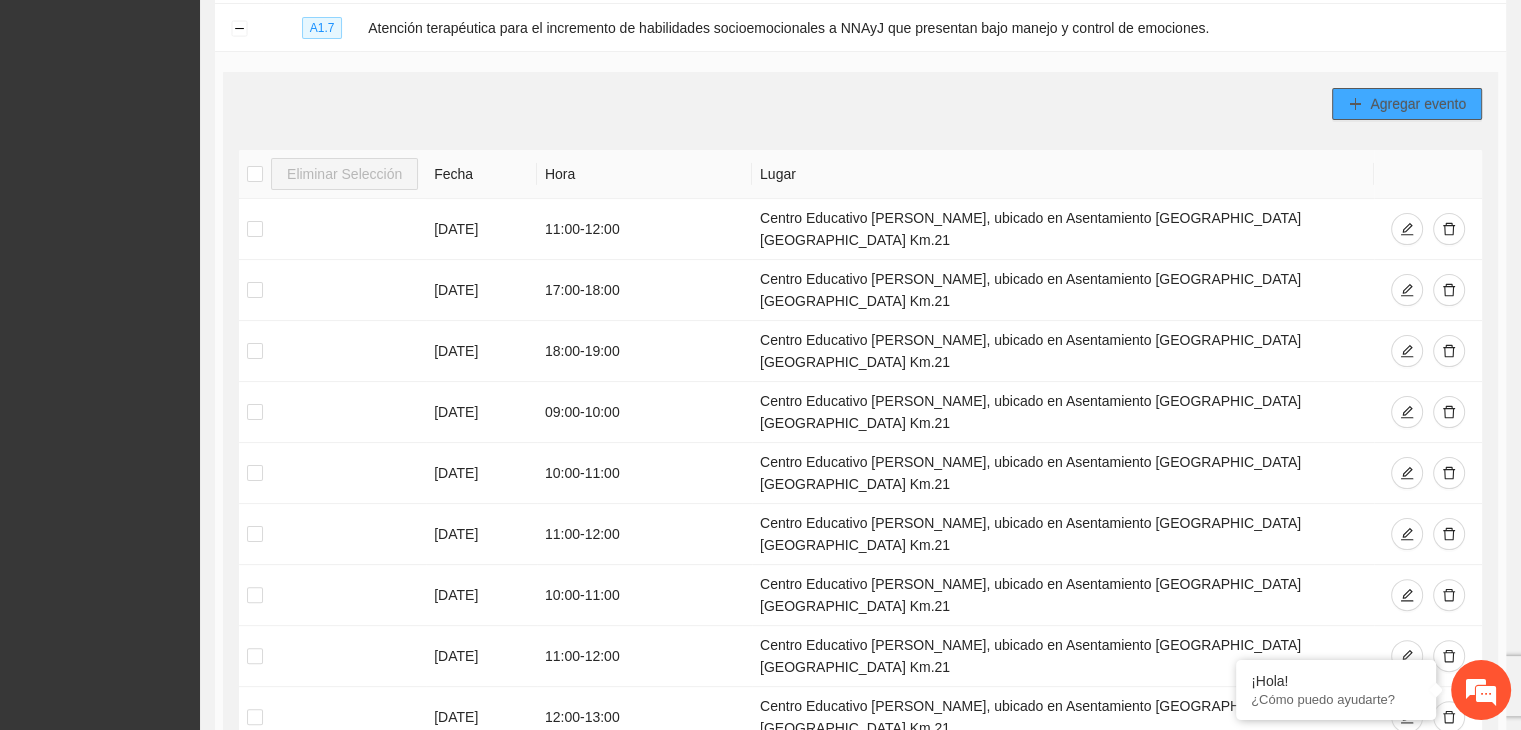 click on "Agregar evento" at bounding box center [1418, 104] 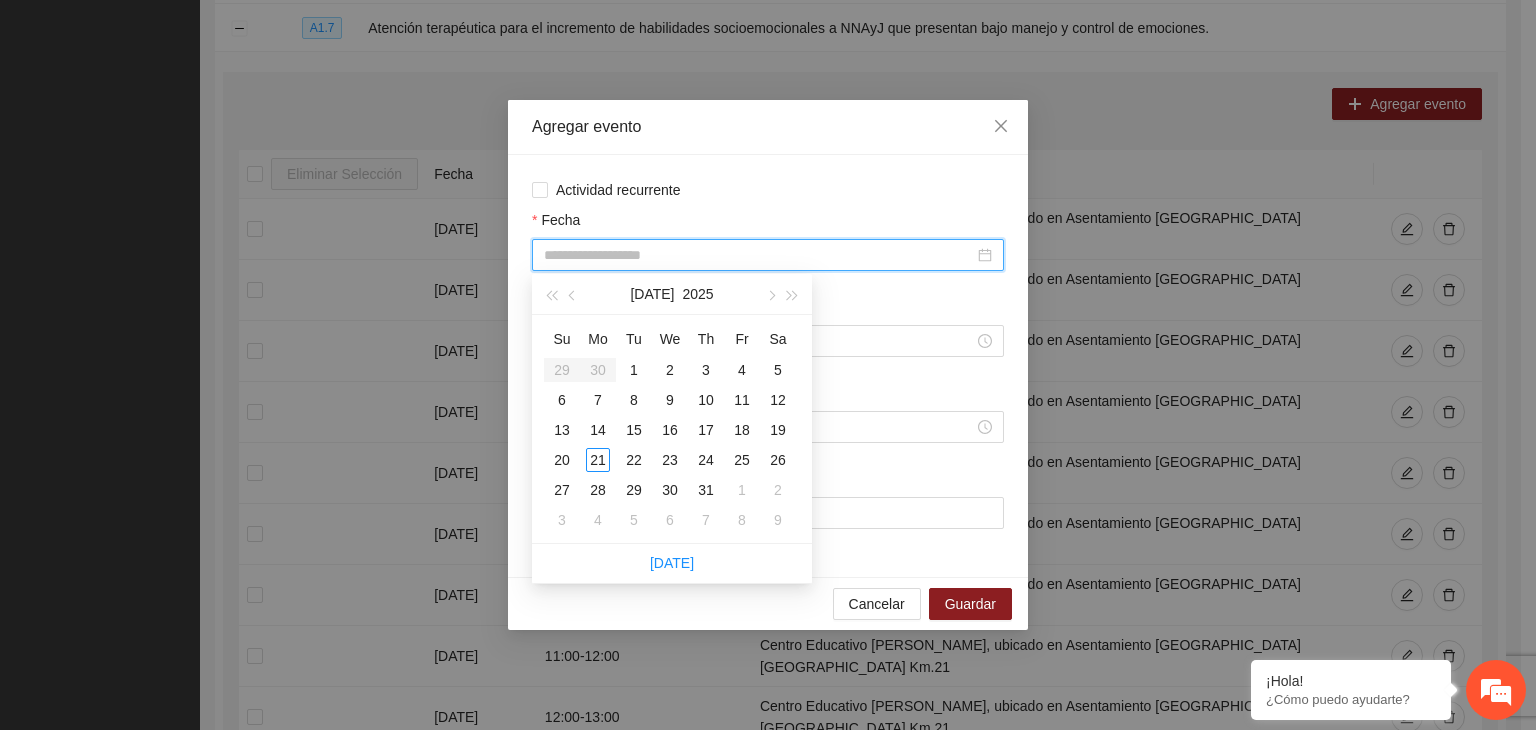 click on "Fecha" at bounding box center (759, 255) 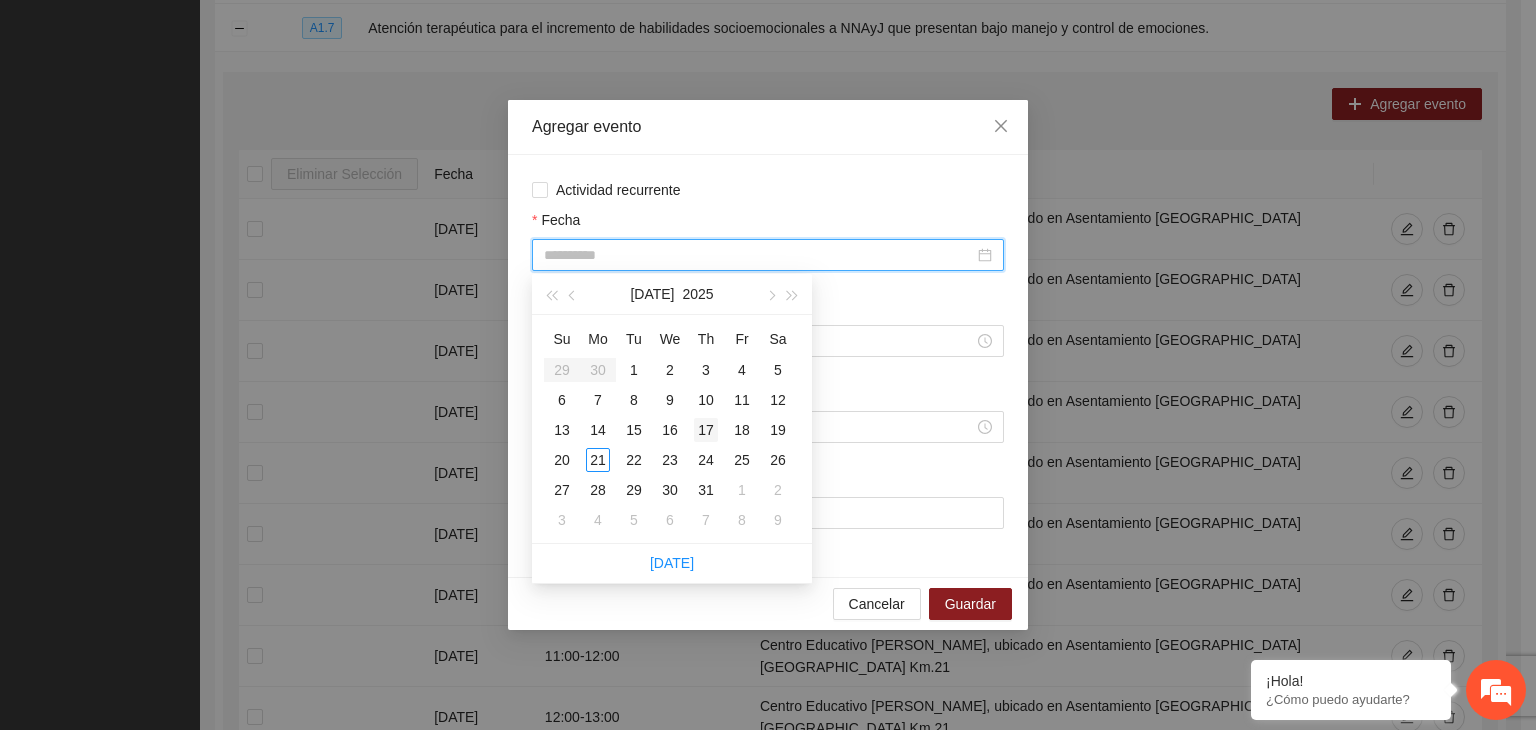type on "**********" 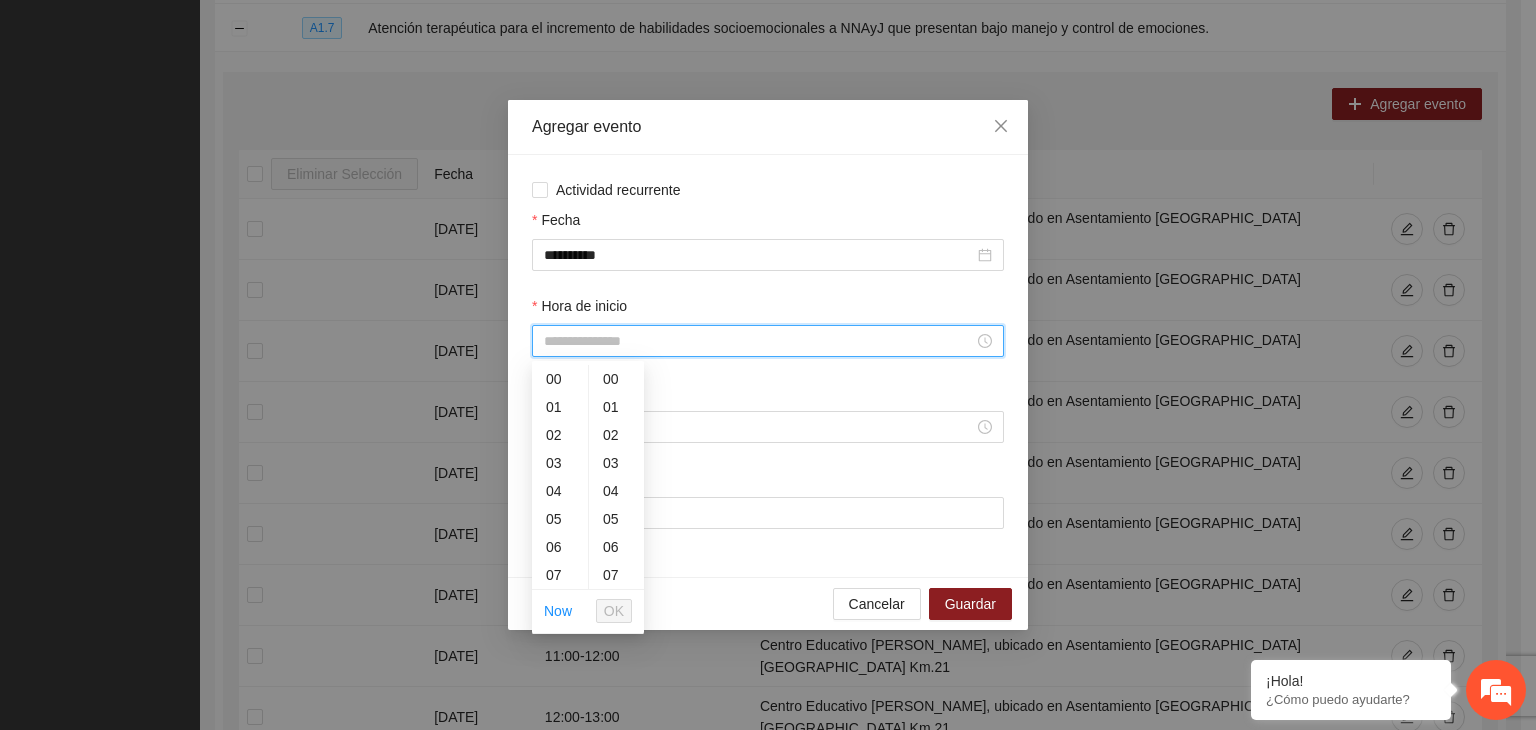 click on "Hora de inicio" at bounding box center (759, 341) 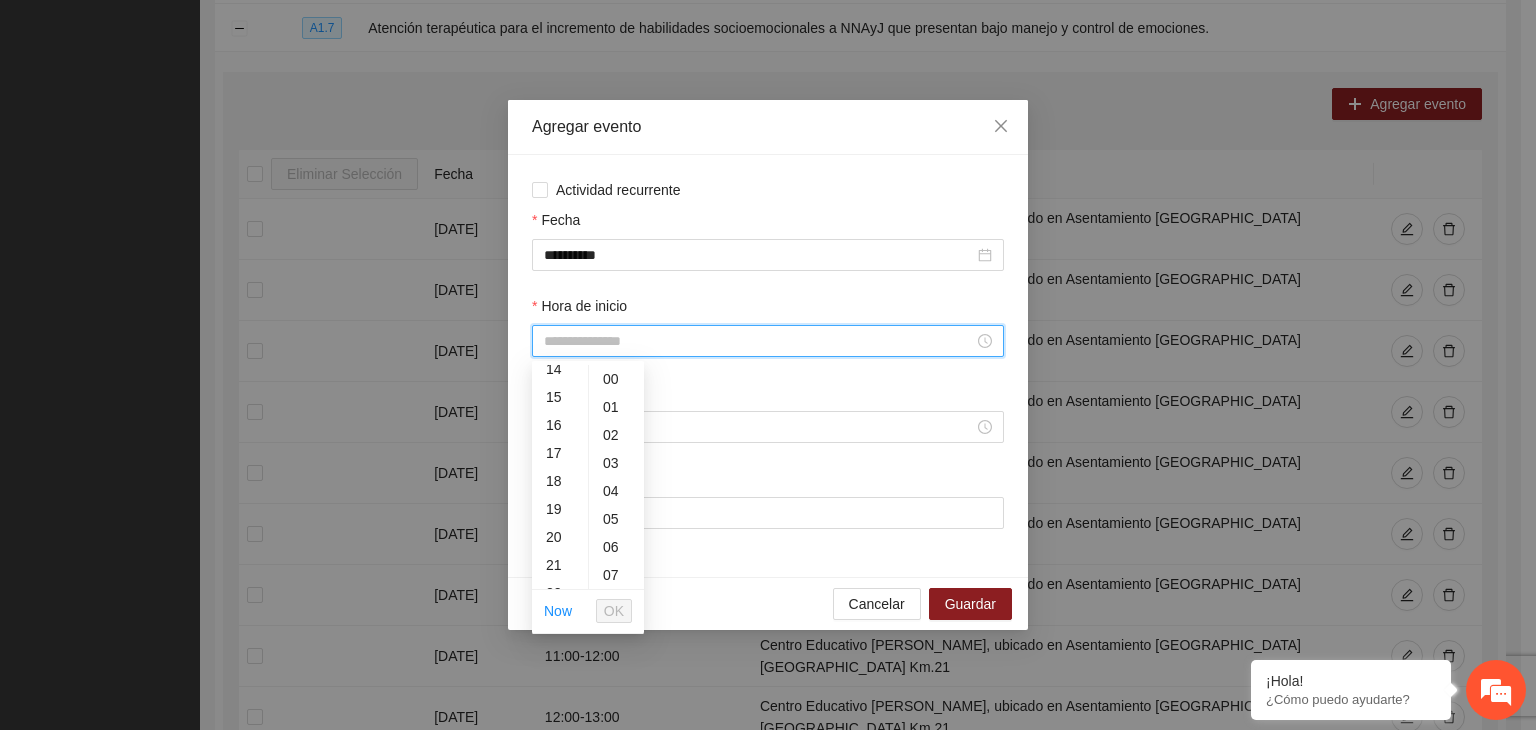 scroll, scrollTop: 413, scrollLeft: 0, axis: vertical 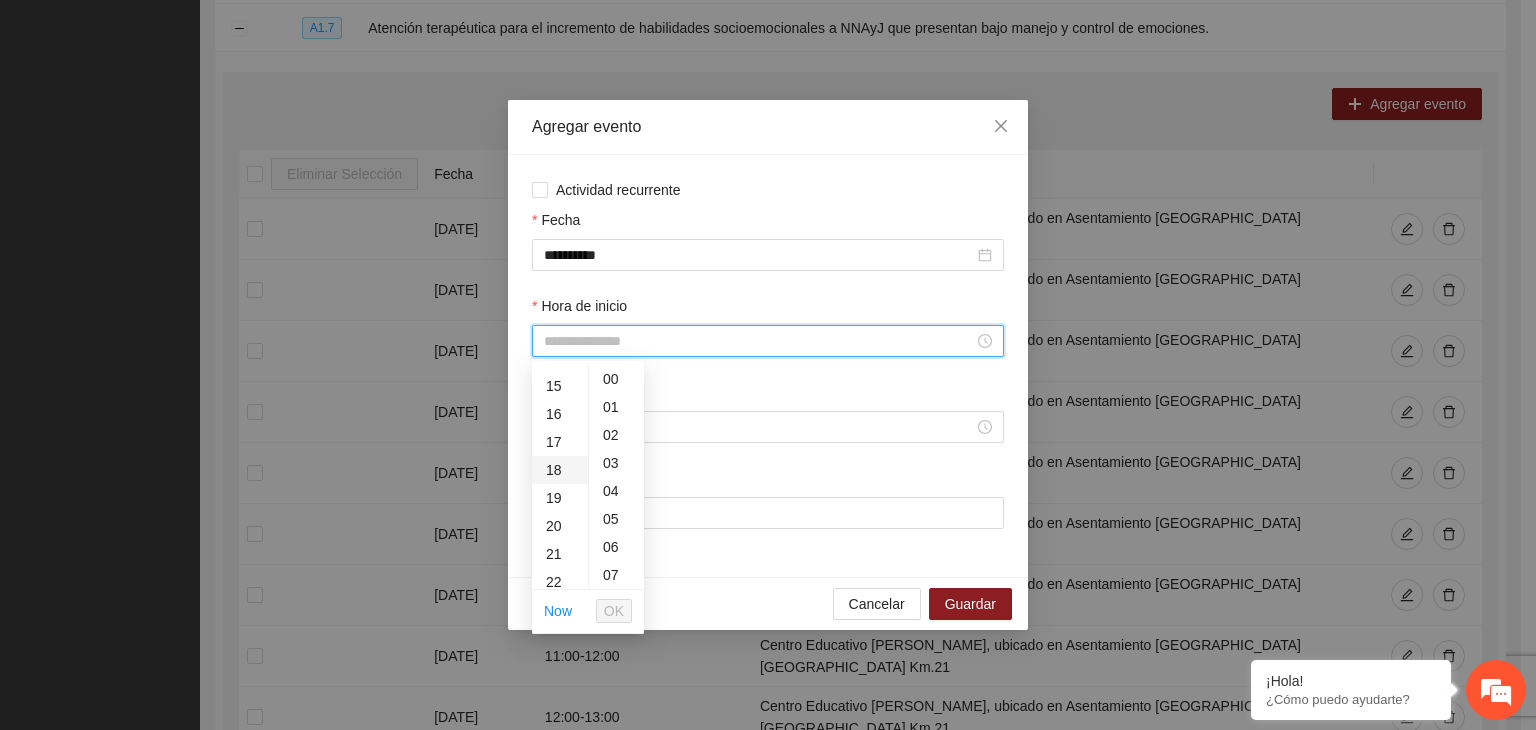 click on "18" at bounding box center (560, 470) 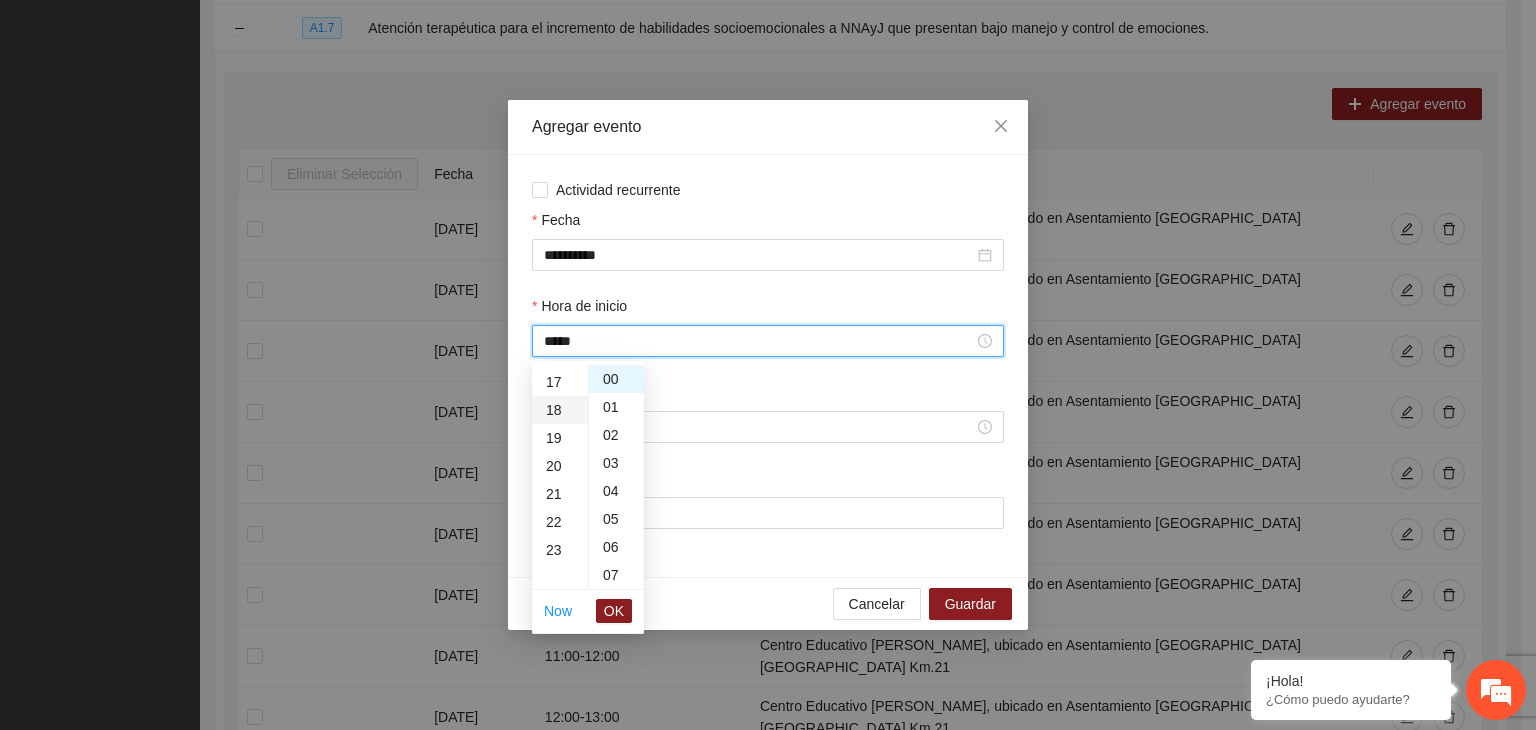 scroll, scrollTop: 504, scrollLeft: 0, axis: vertical 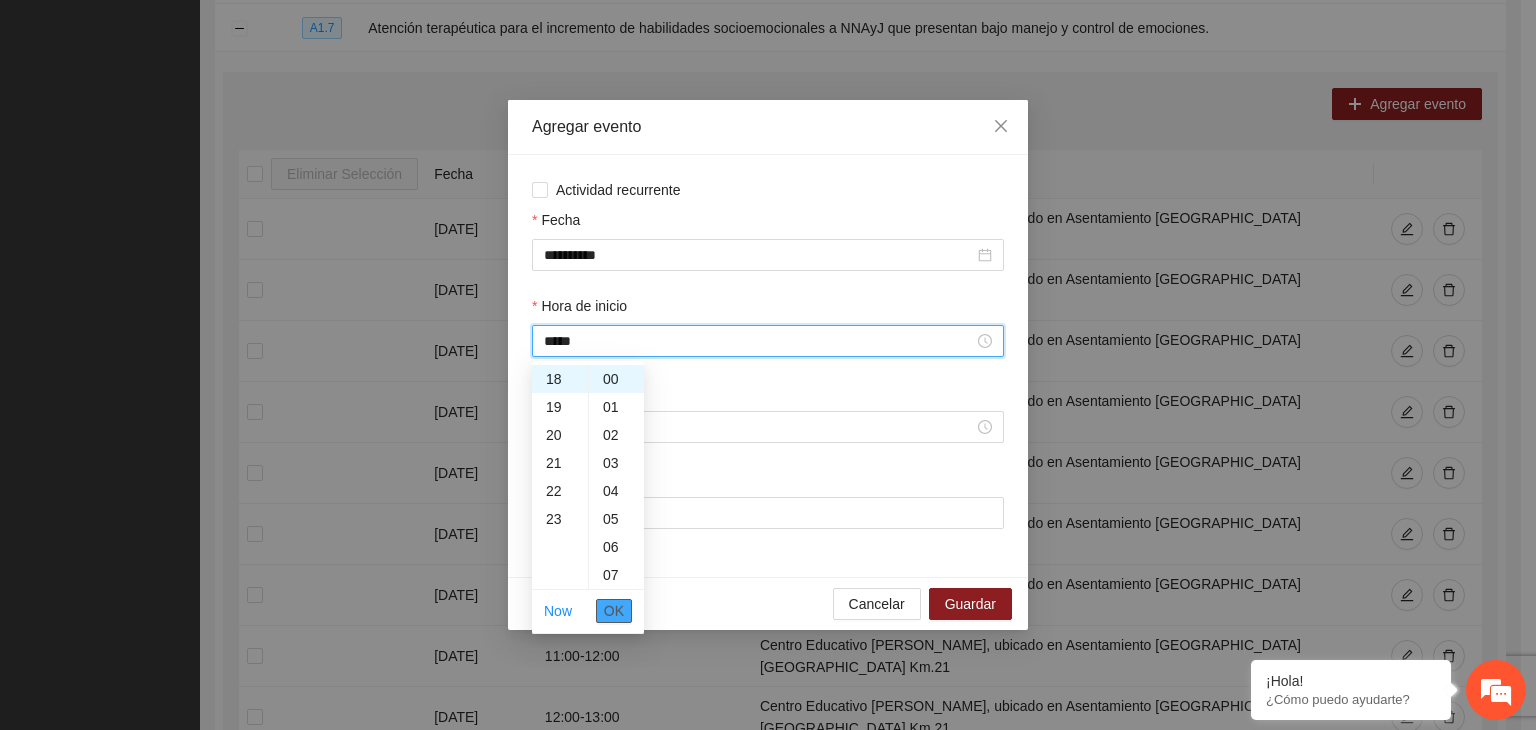 click on "OK" at bounding box center [614, 611] 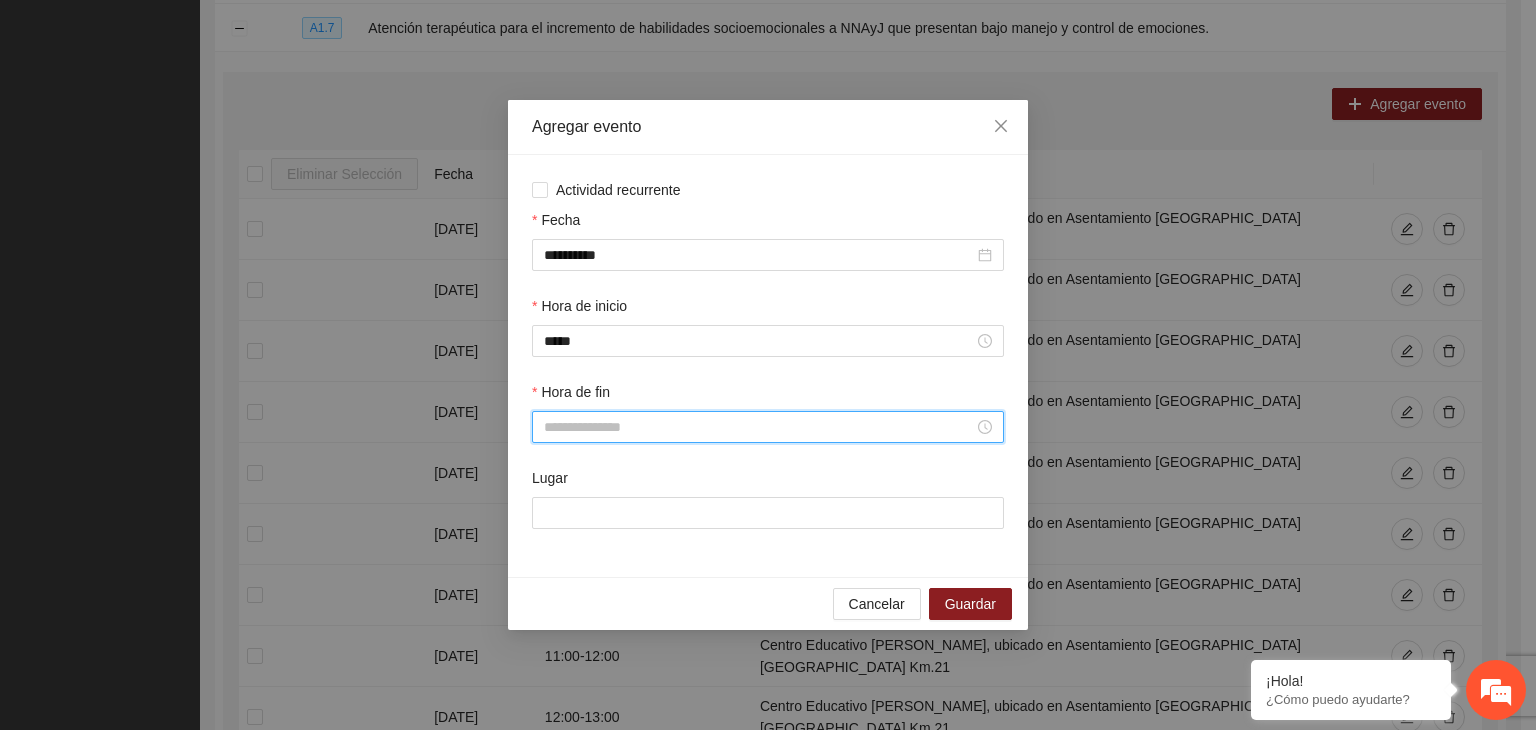 click on "Hora de fin" at bounding box center (759, 427) 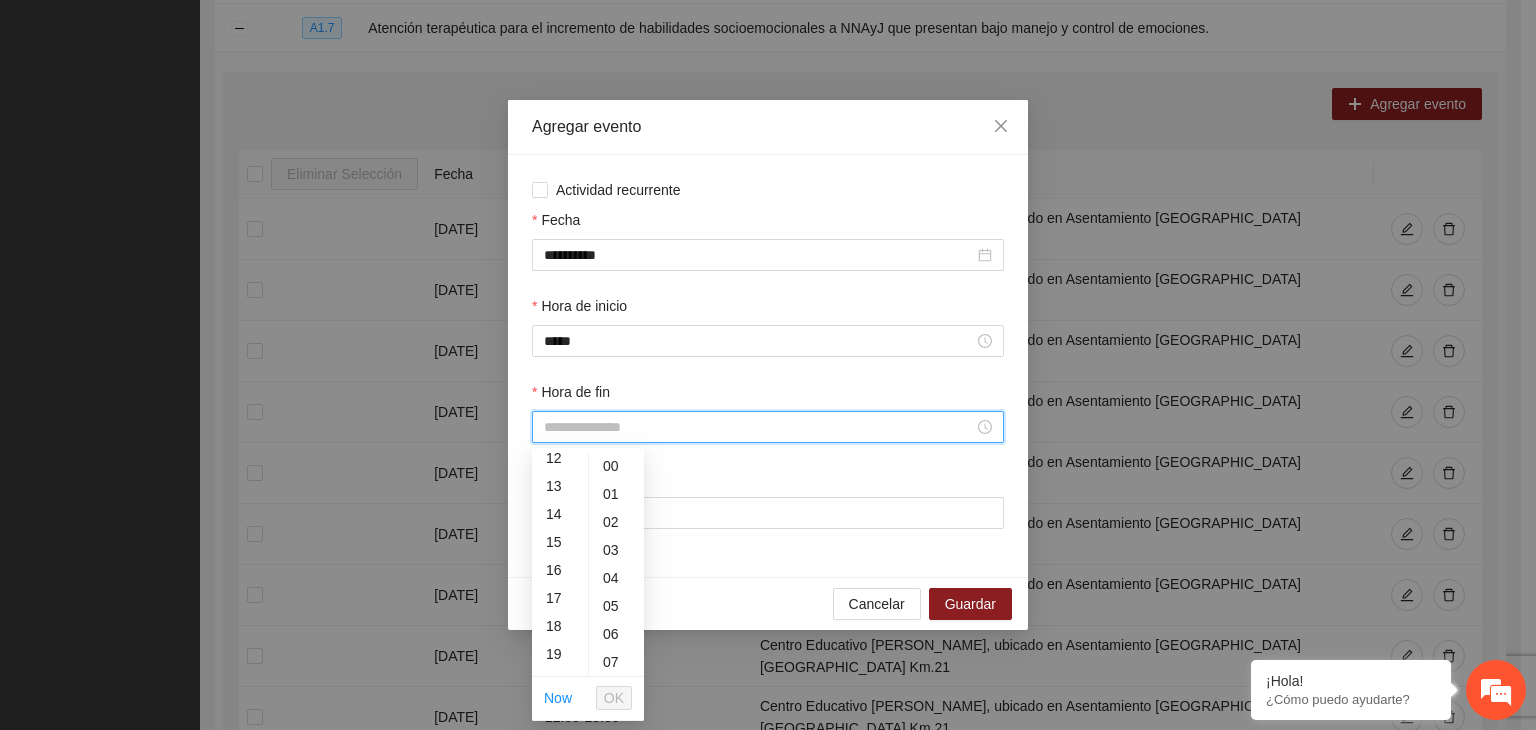 scroll, scrollTop: 360, scrollLeft: 0, axis: vertical 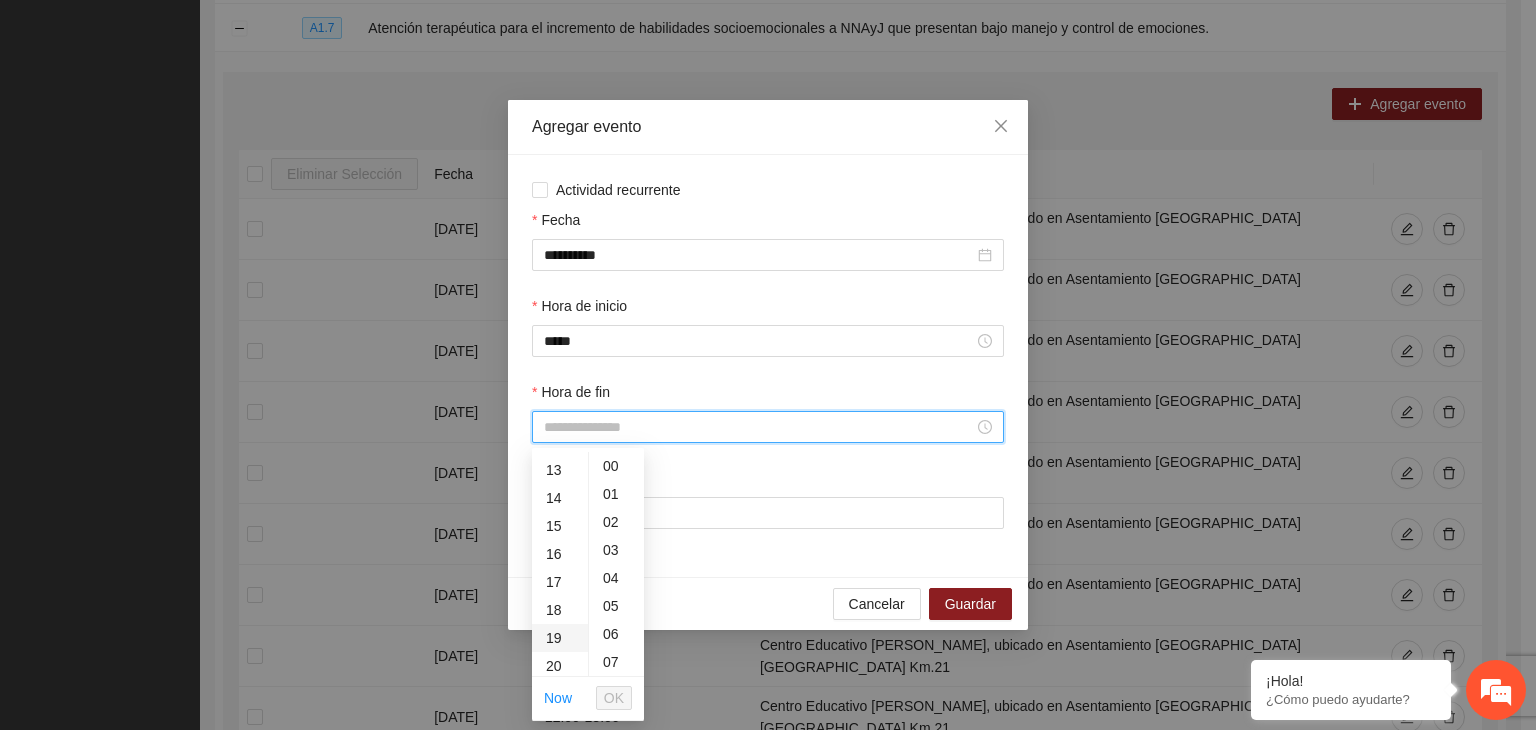 click on "19" at bounding box center [560, 638] 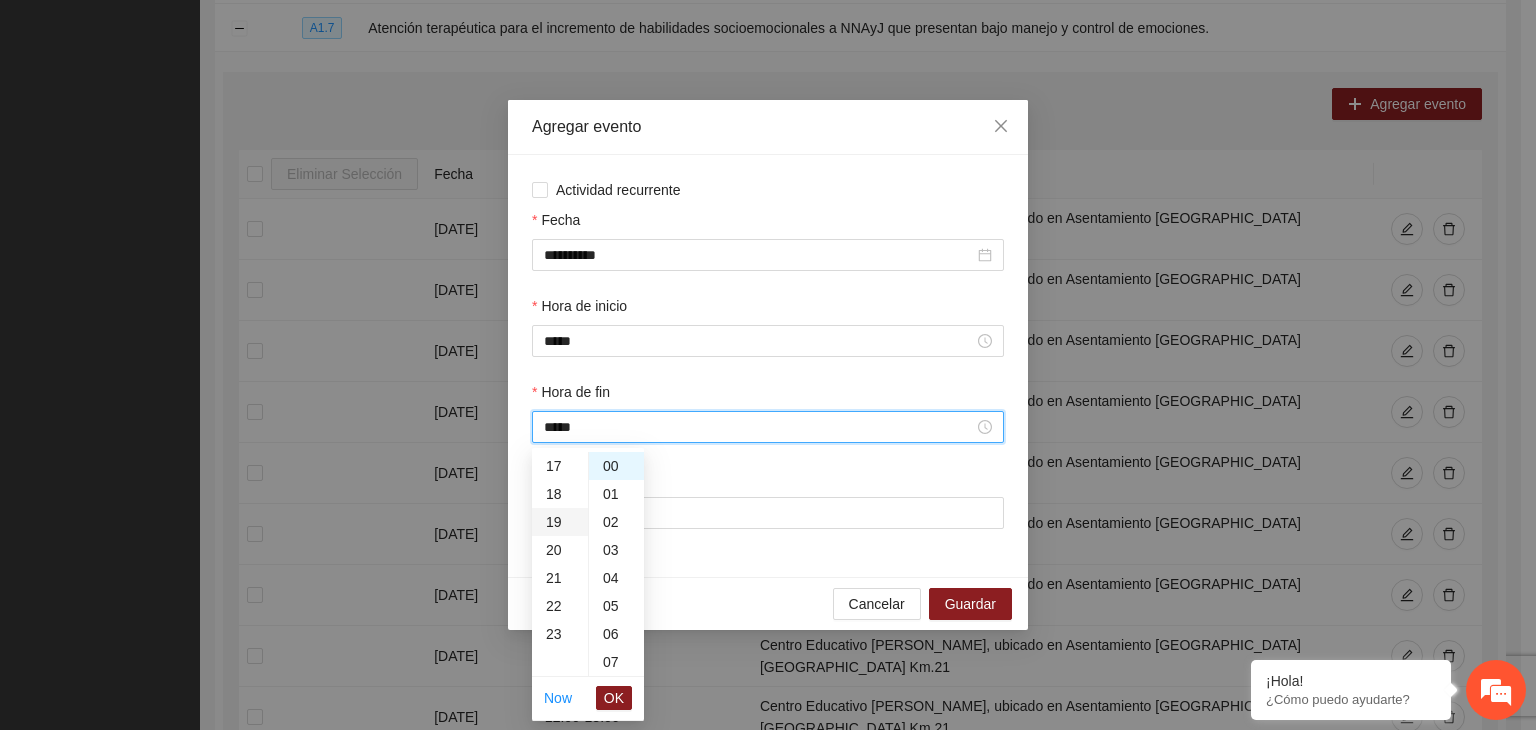 scroll, scrollTop: 532, scrollLeft: 0, axis: vertical 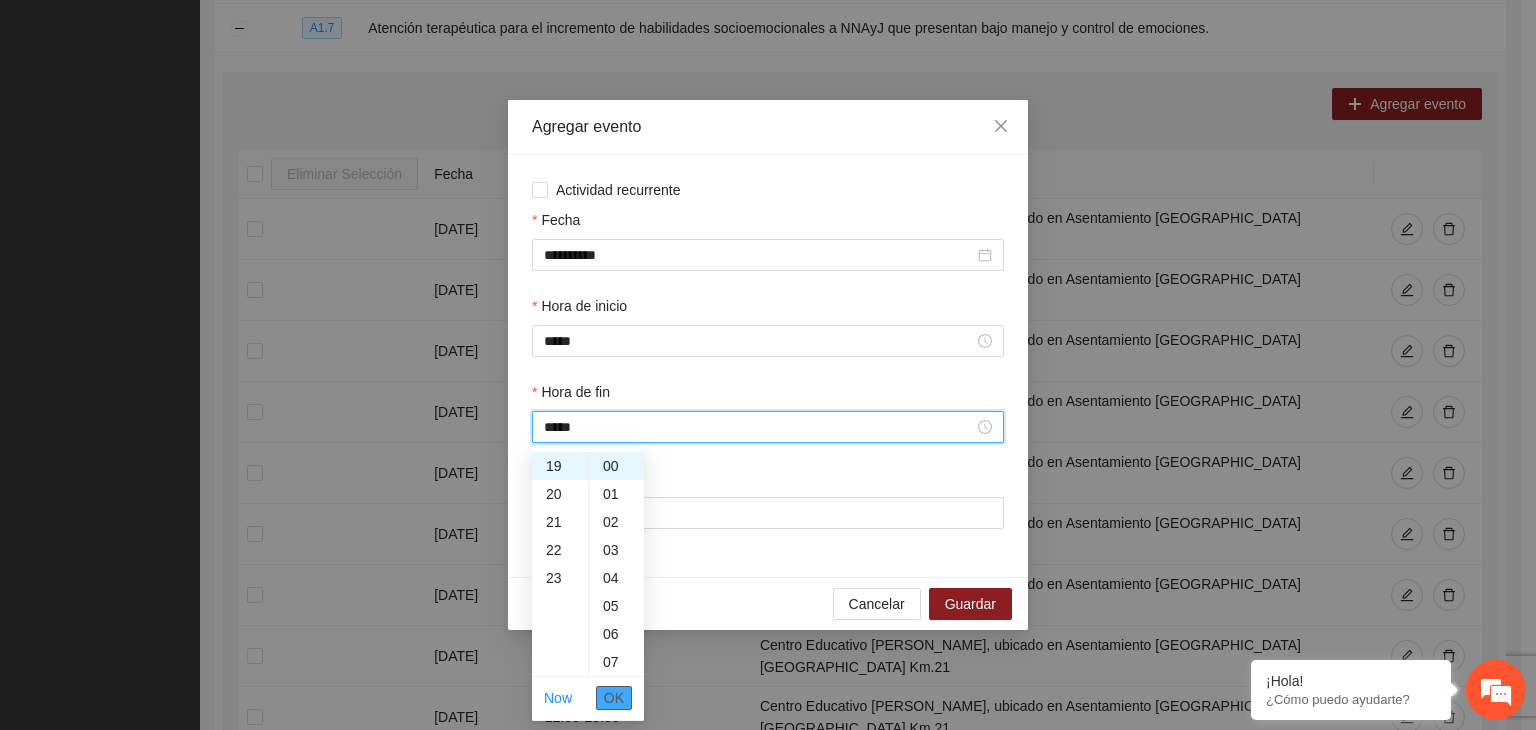 click on "OK" at bounding box center (614, 698) 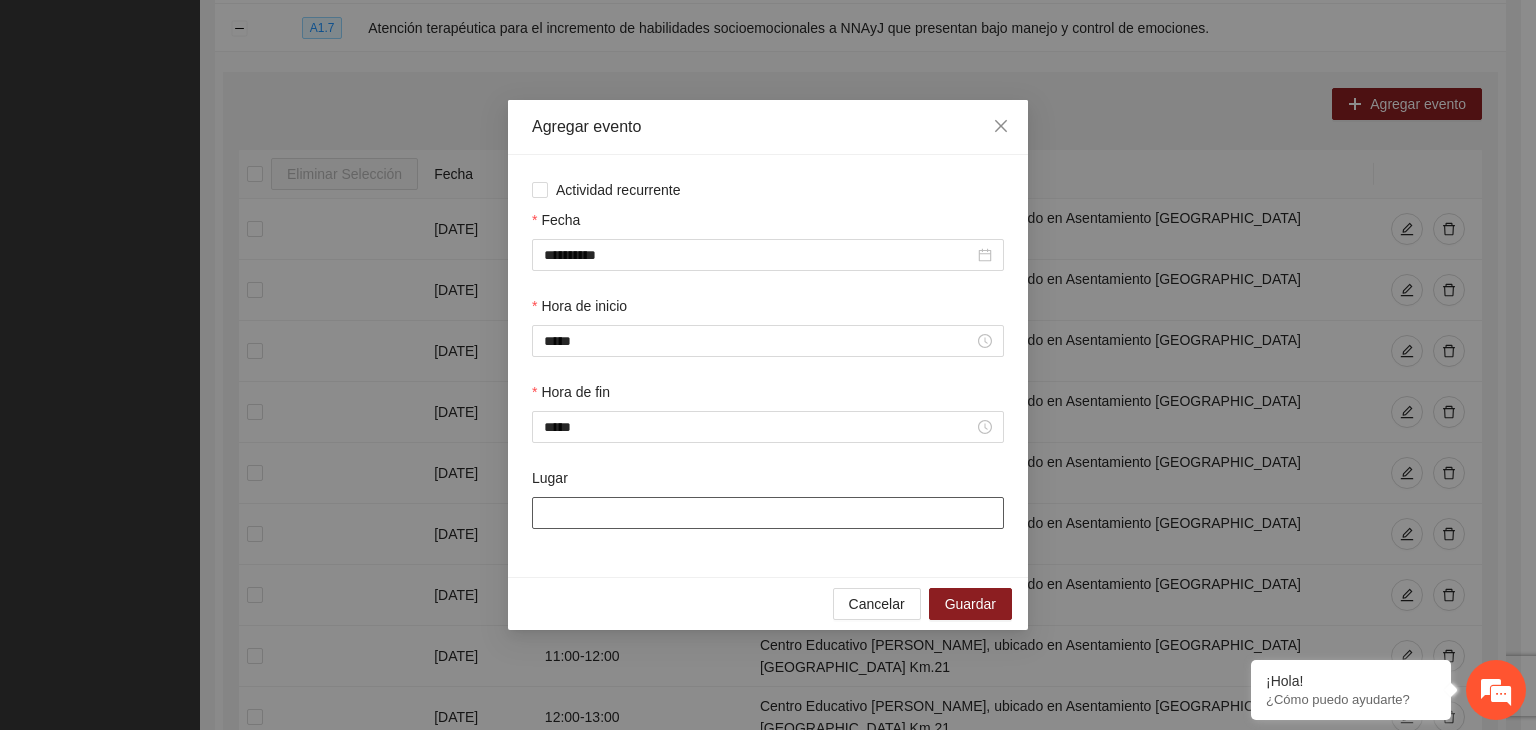 click on "Lugar" at bounding box center [768, 513] 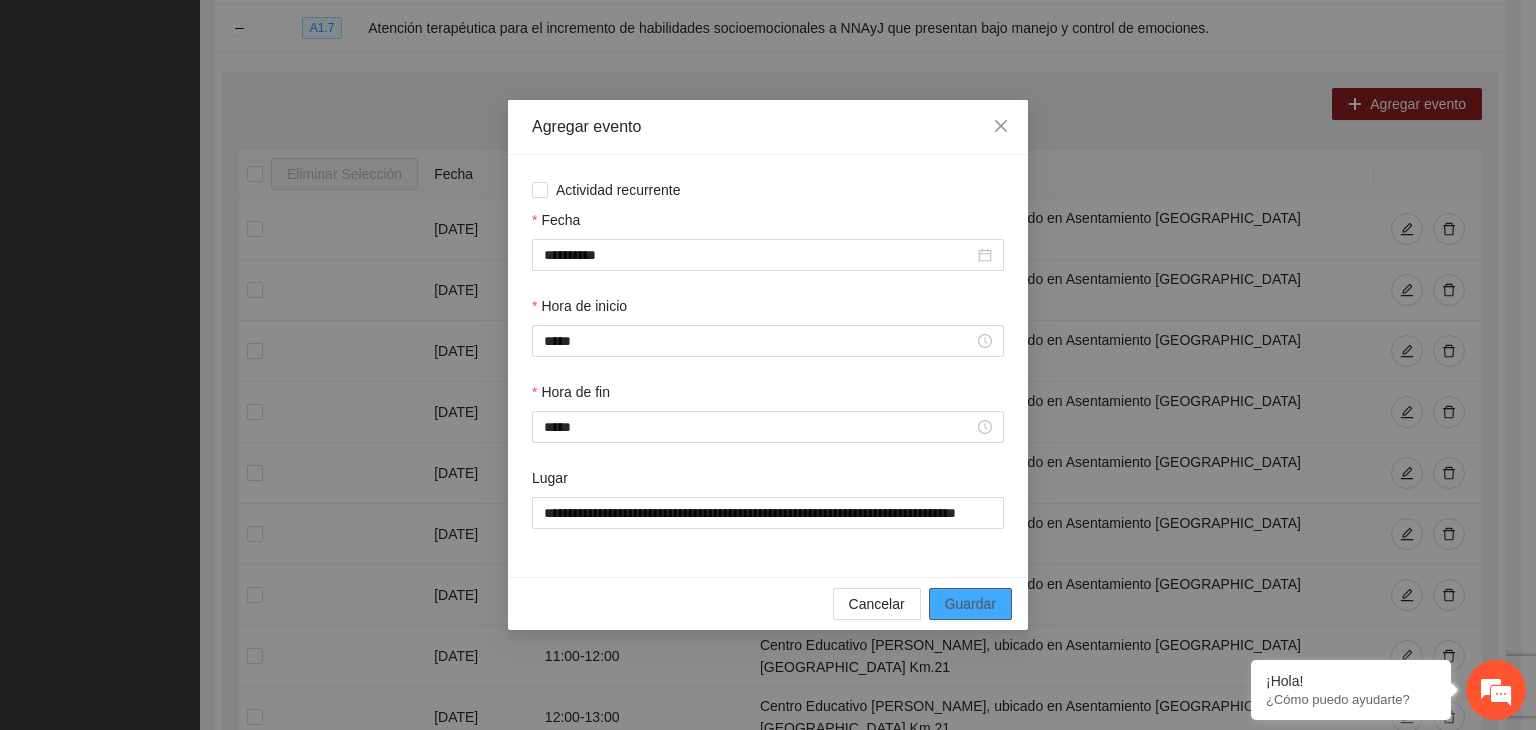 click on "Guardar" at bounding box center (970, 604) 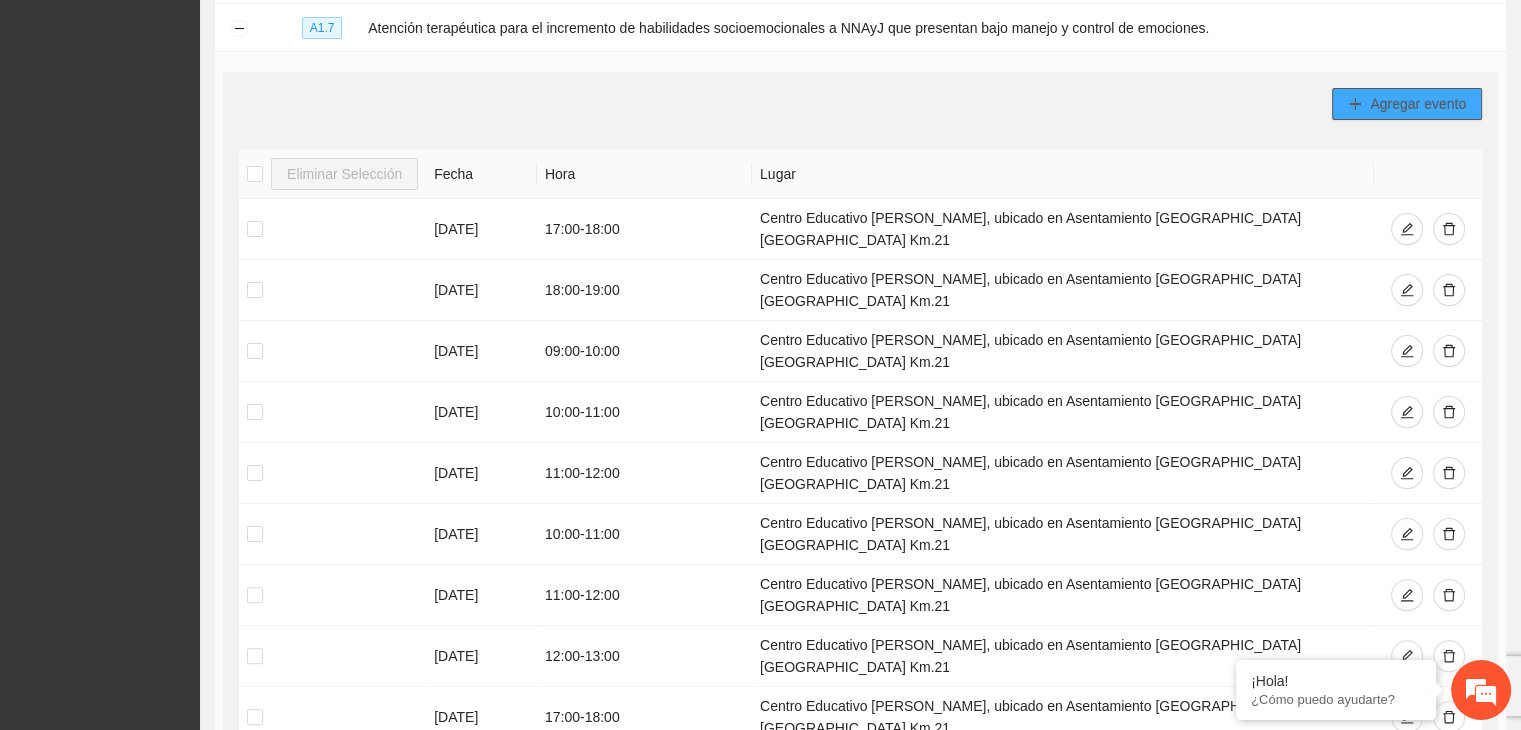 click on "Agregar evento" at bounding box center [1407, 104] 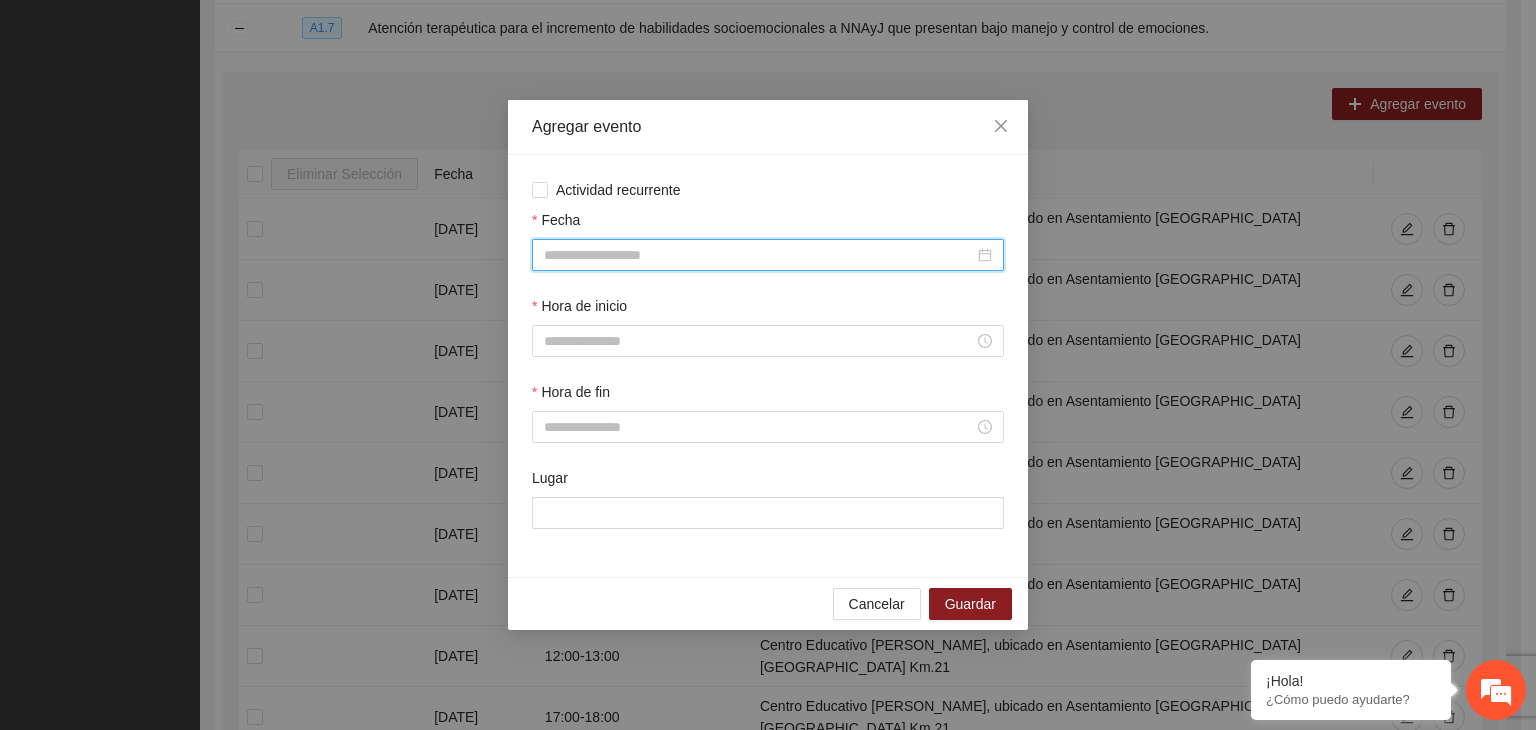 click on "Fecha" at bounding box center (759, 255) 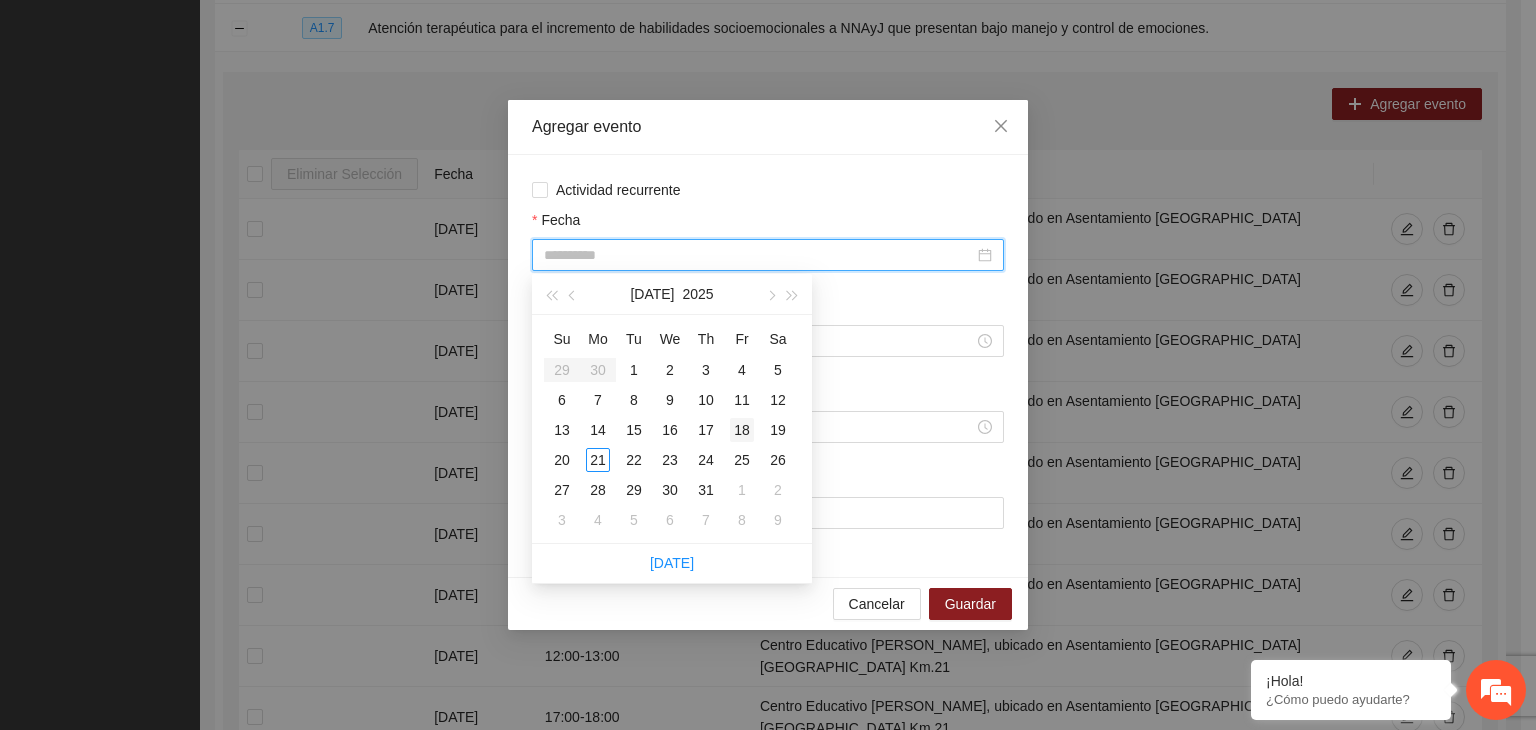 type on "**********" 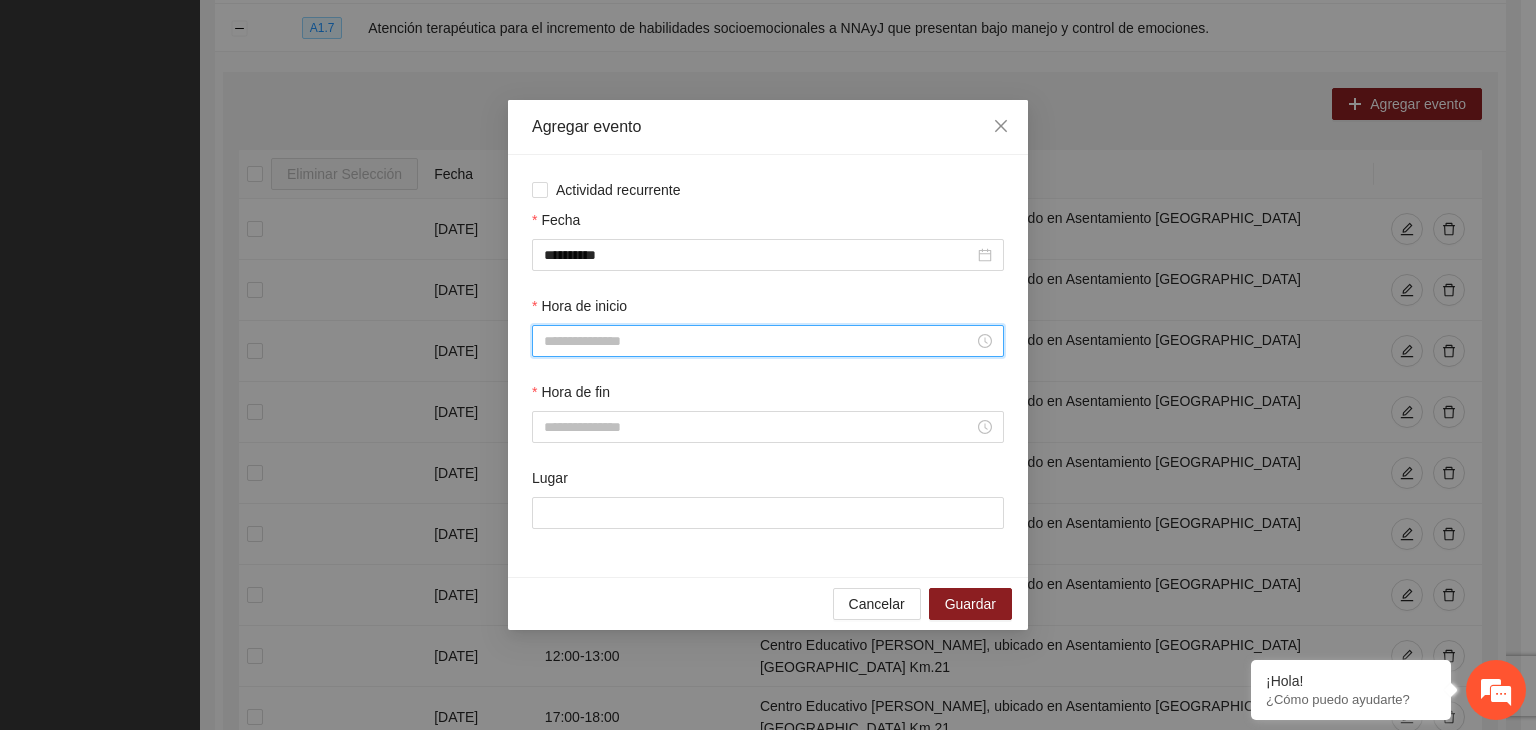 click on "Hora de inicio" at bounding box center (759, 341) 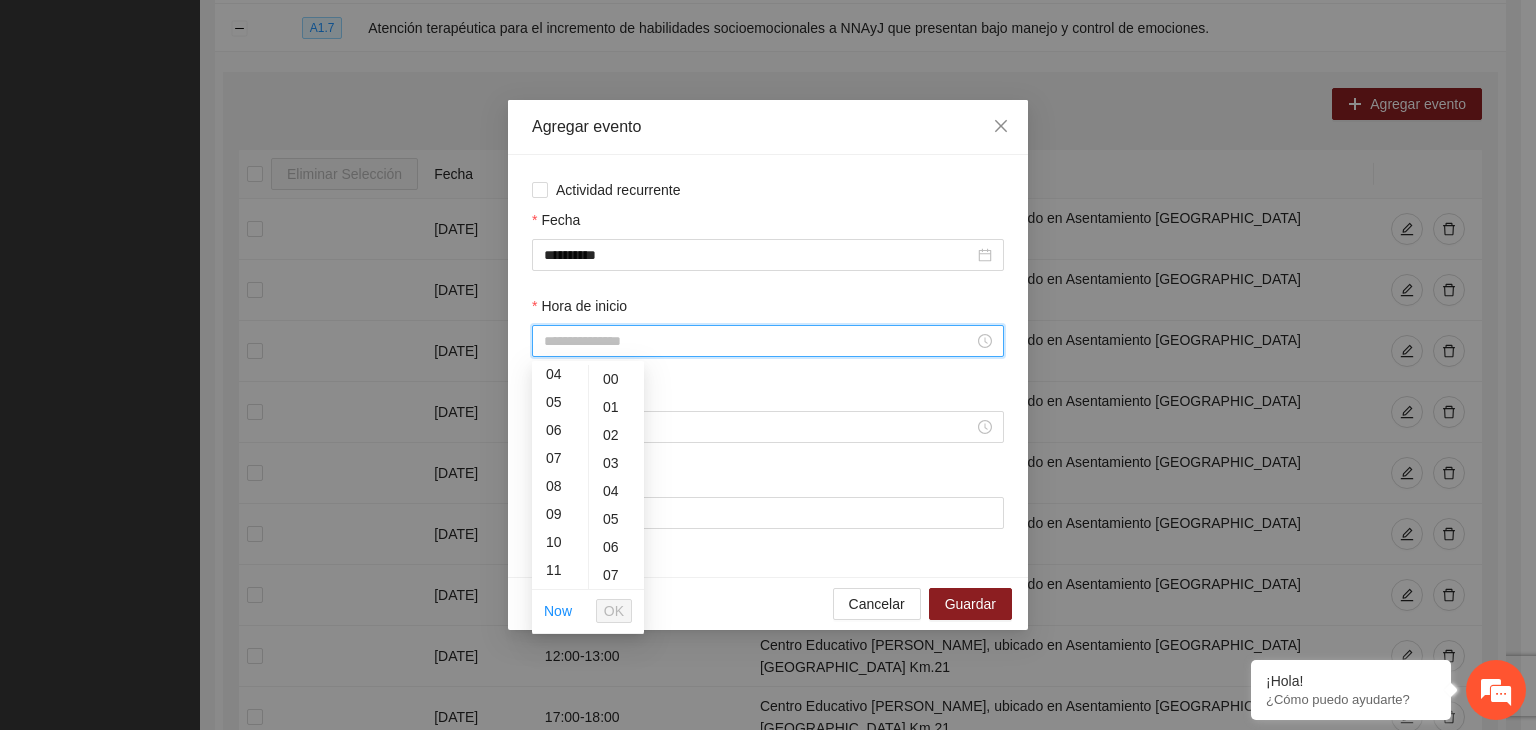 scroll, scrollTop: 136, scrollLeft: 0, axis: vertical 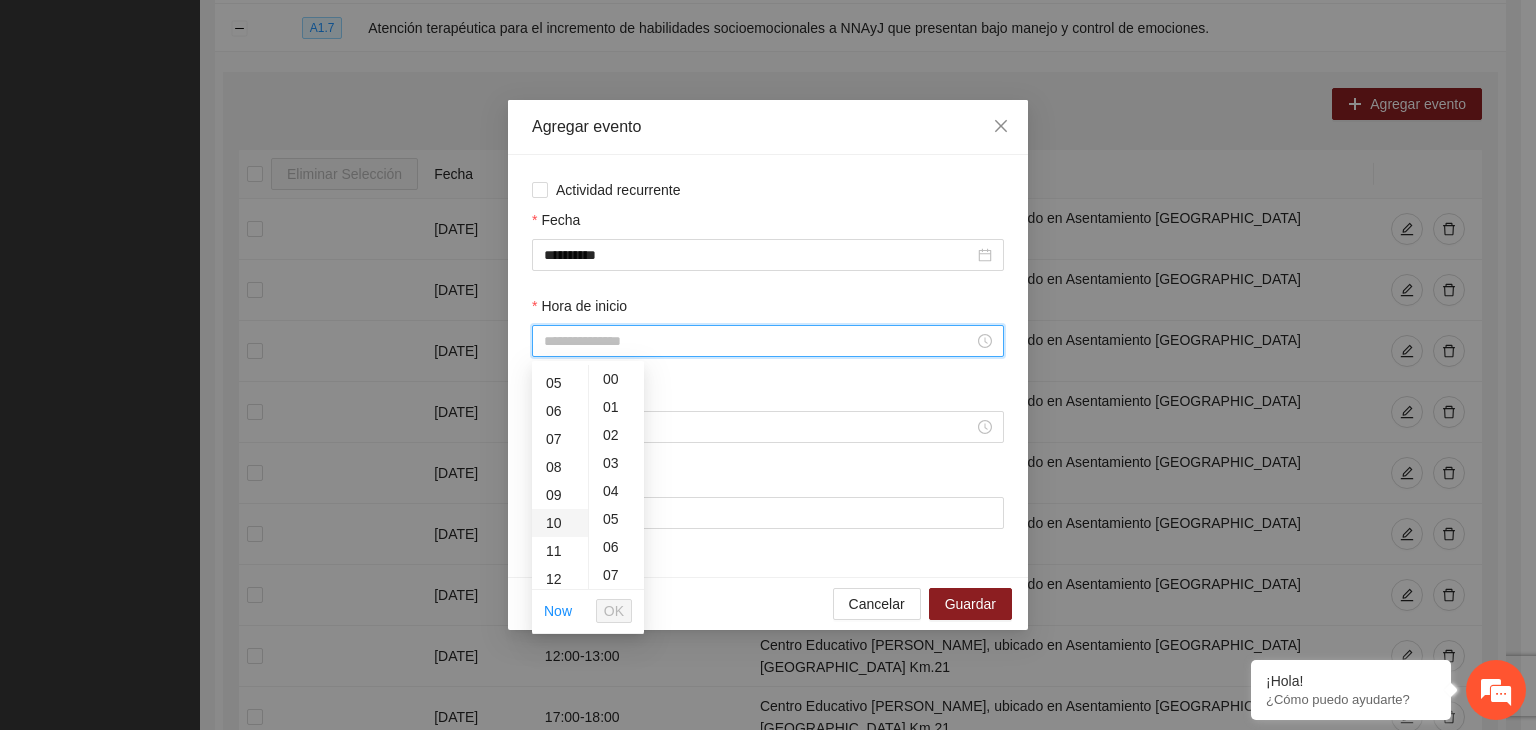 click on "10" at bounding box center (560, 523) 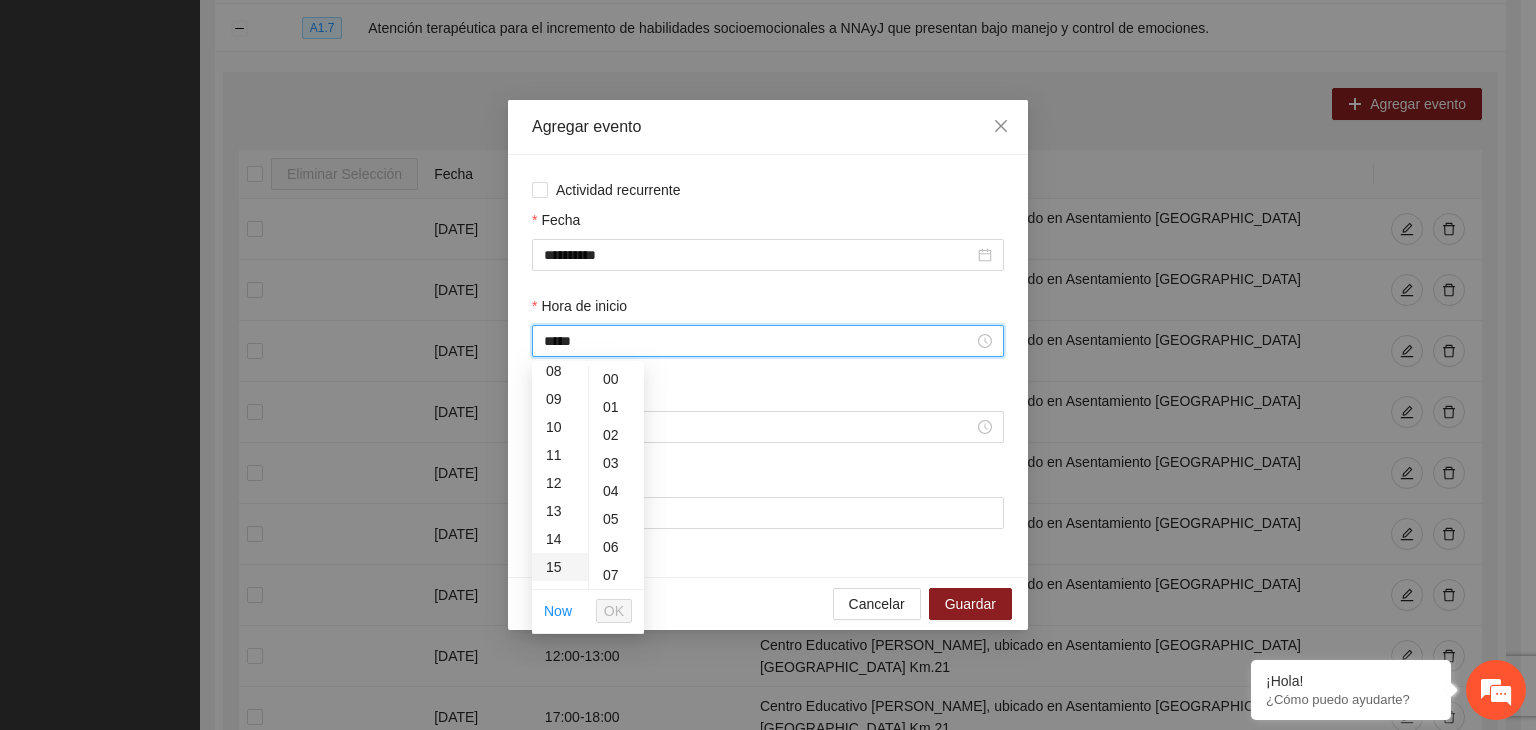 scroll, scrollTop: 280, scrollLeft: 0, axis: vertical 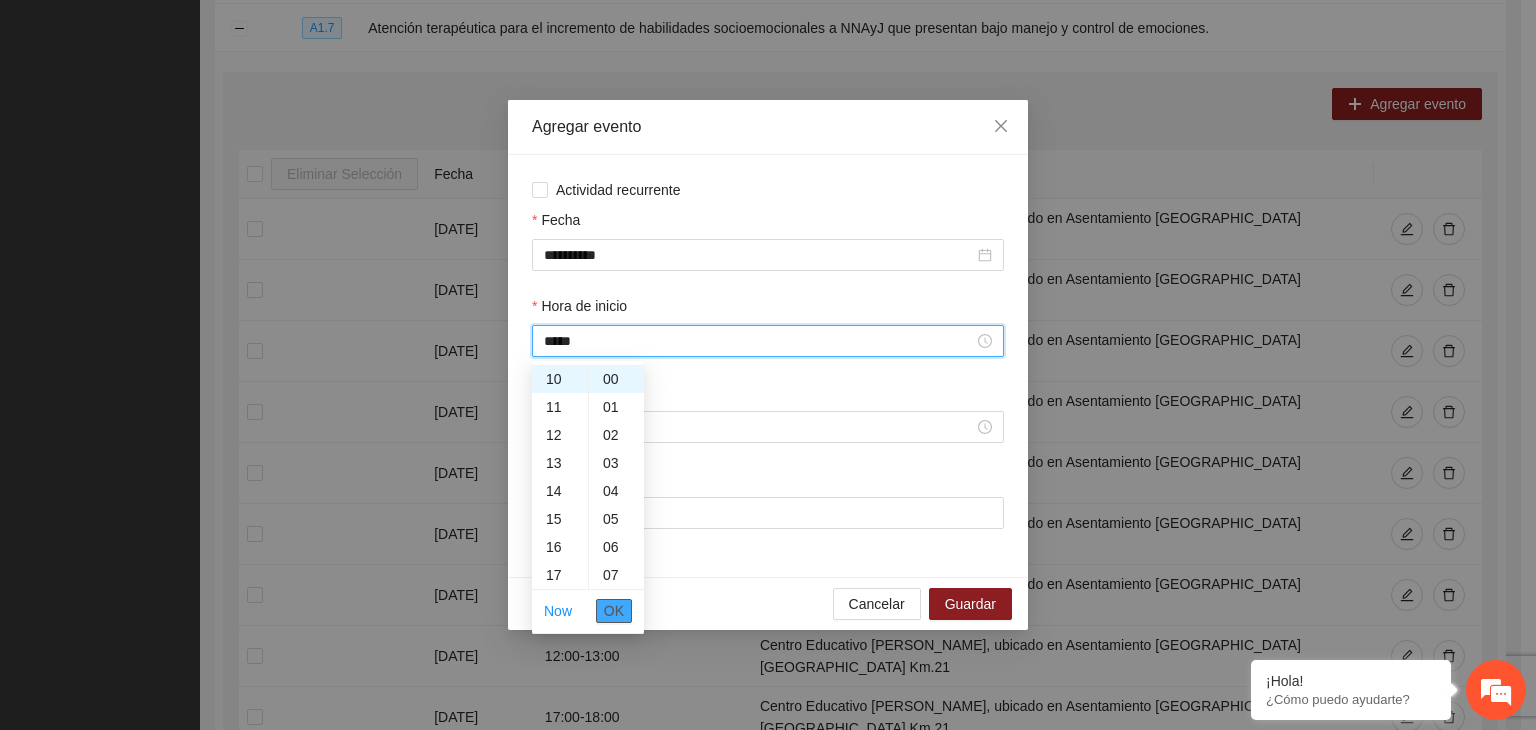 click on "OK" at bounding box center (614, 611) 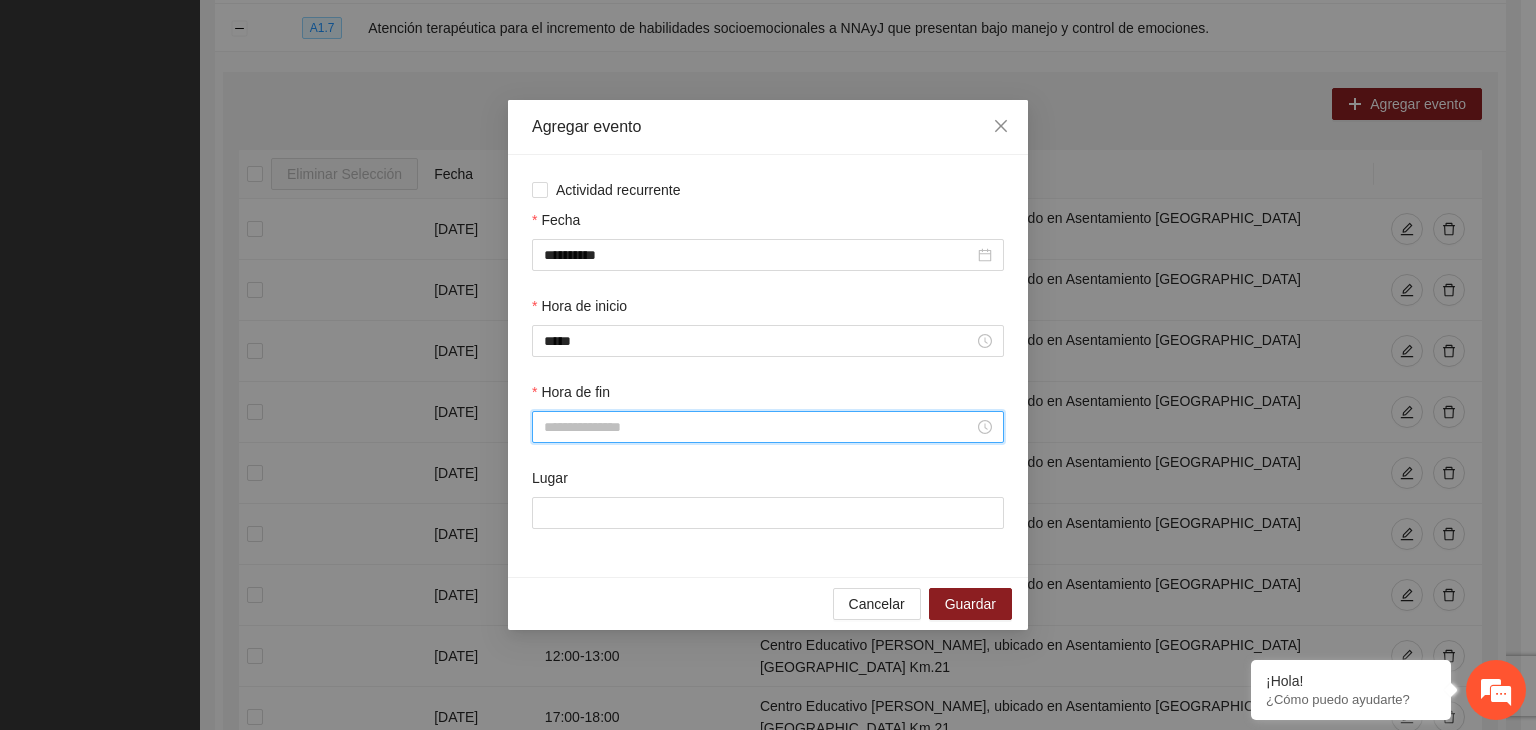 click on "Hora de fin" at bounding box center [759, 427] 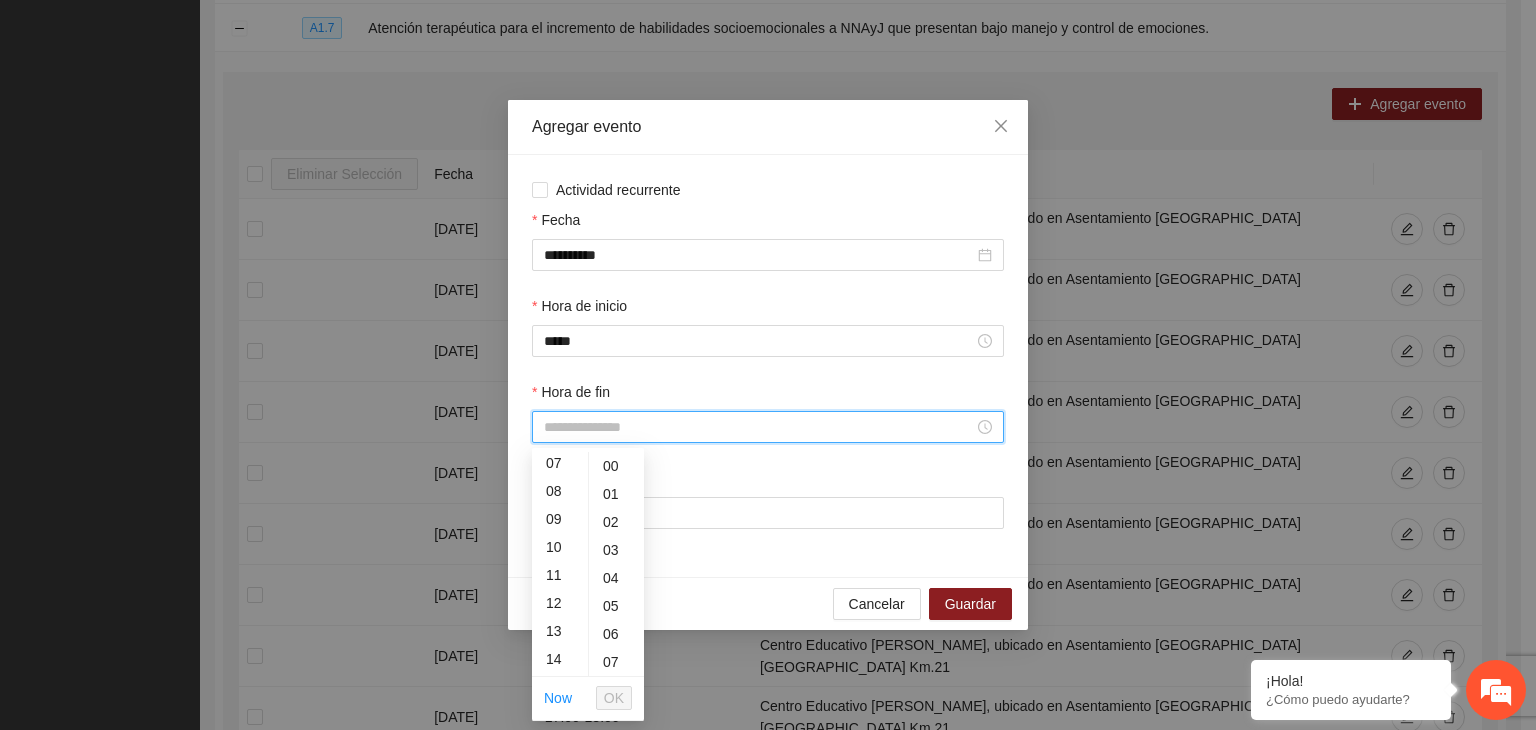 scroll, scrollTop: 210, scrollLeft: 0, axis: vertical 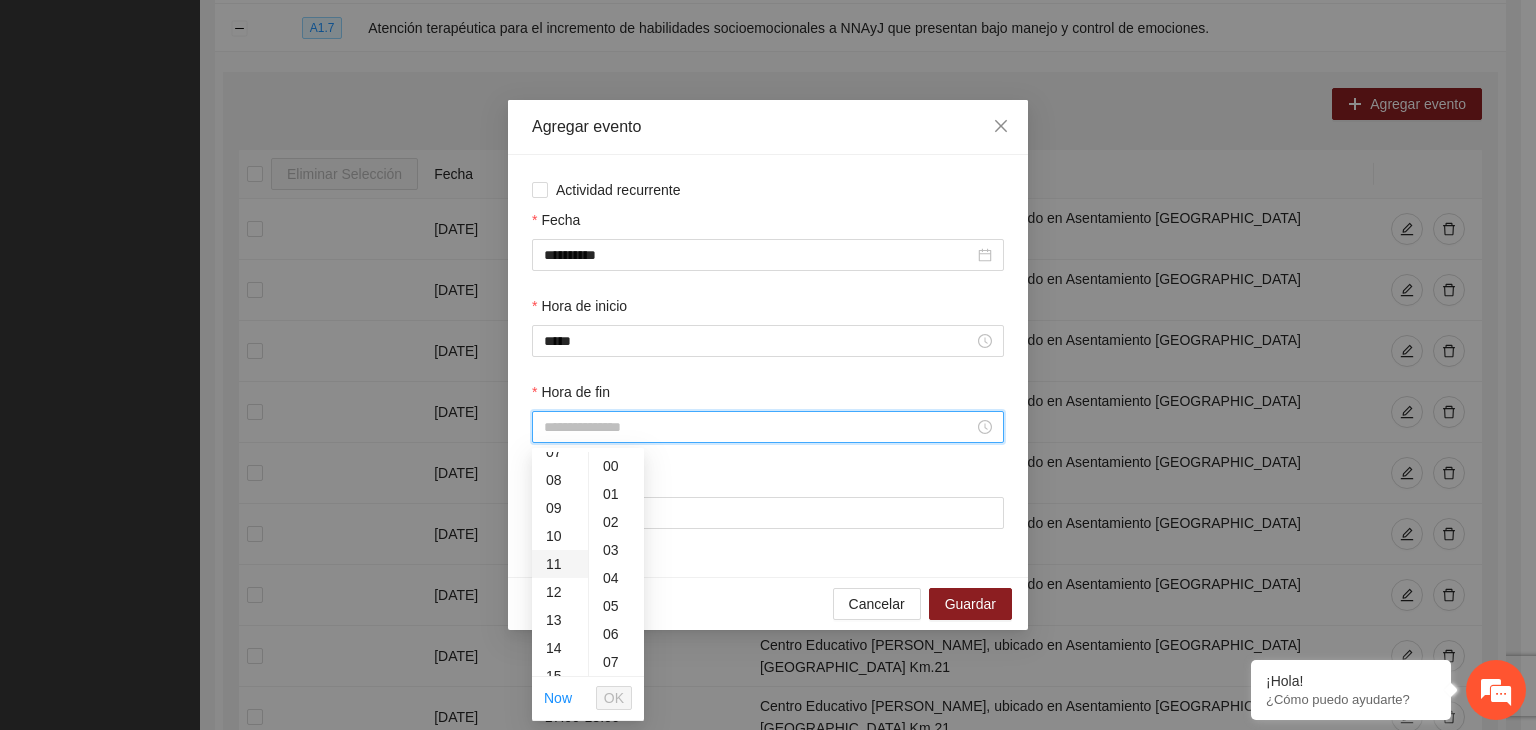 click on "11" at bounding box center (560, 564) 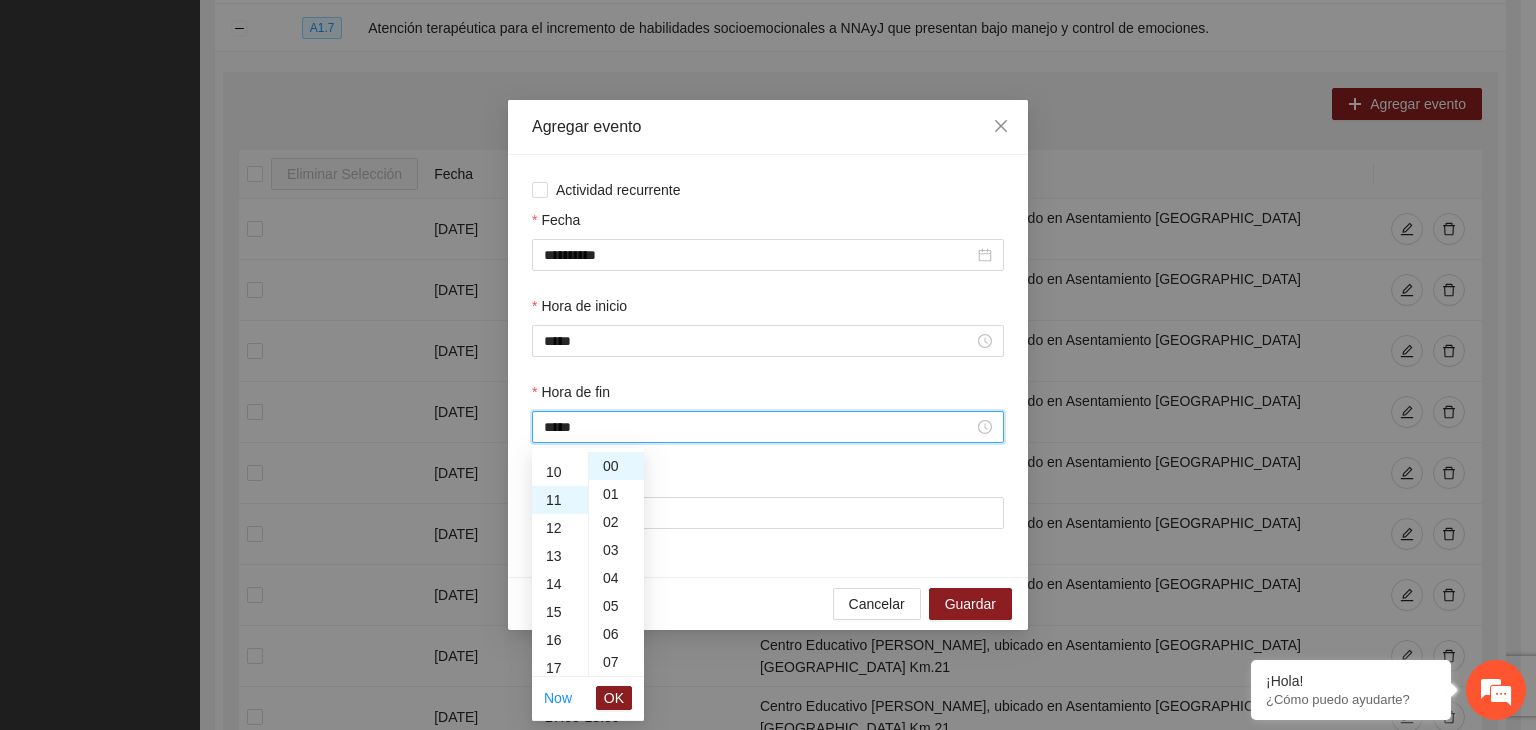scroll, scrollTop: 308, scrollLeft: 0, axis: vertical 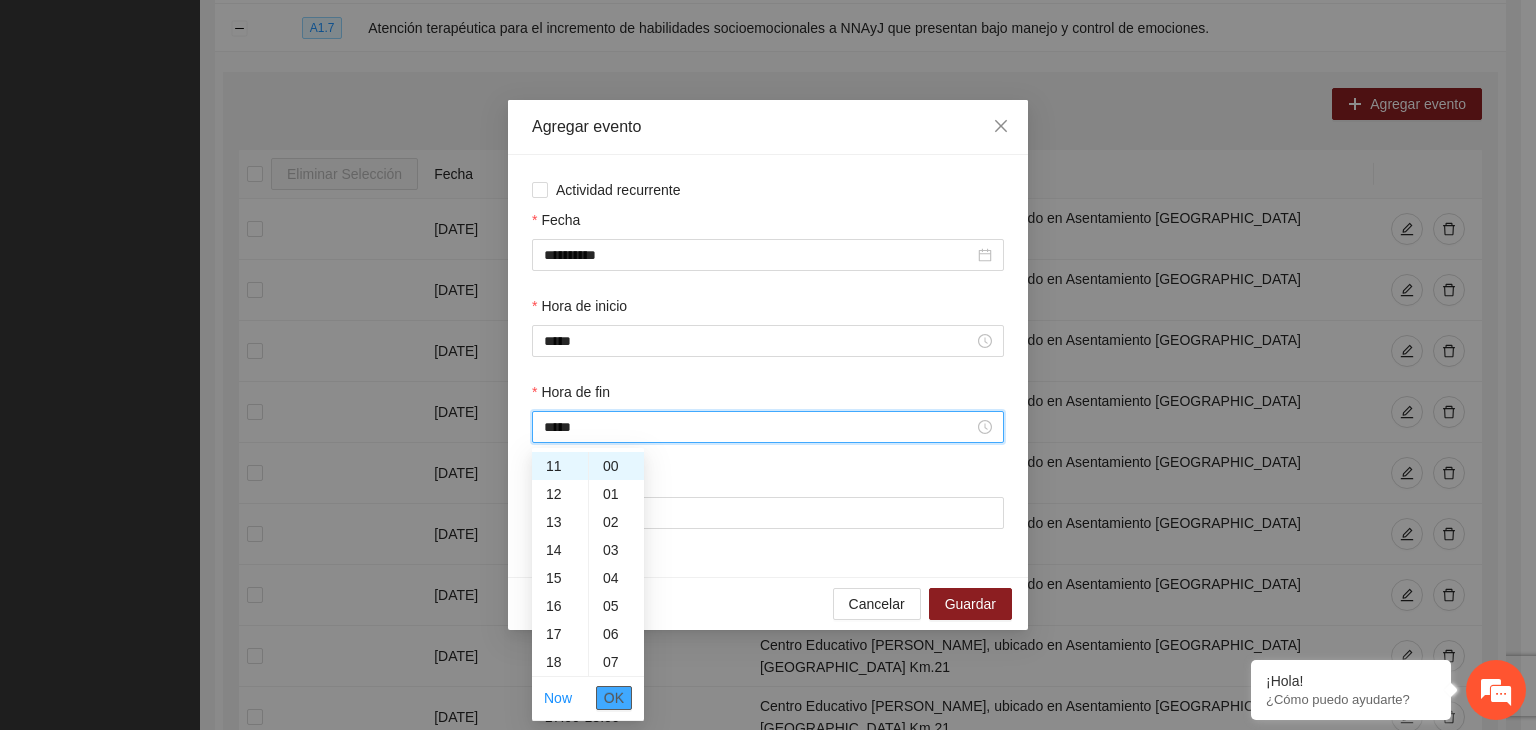 click on "OK" at bounding box center (614, 698) 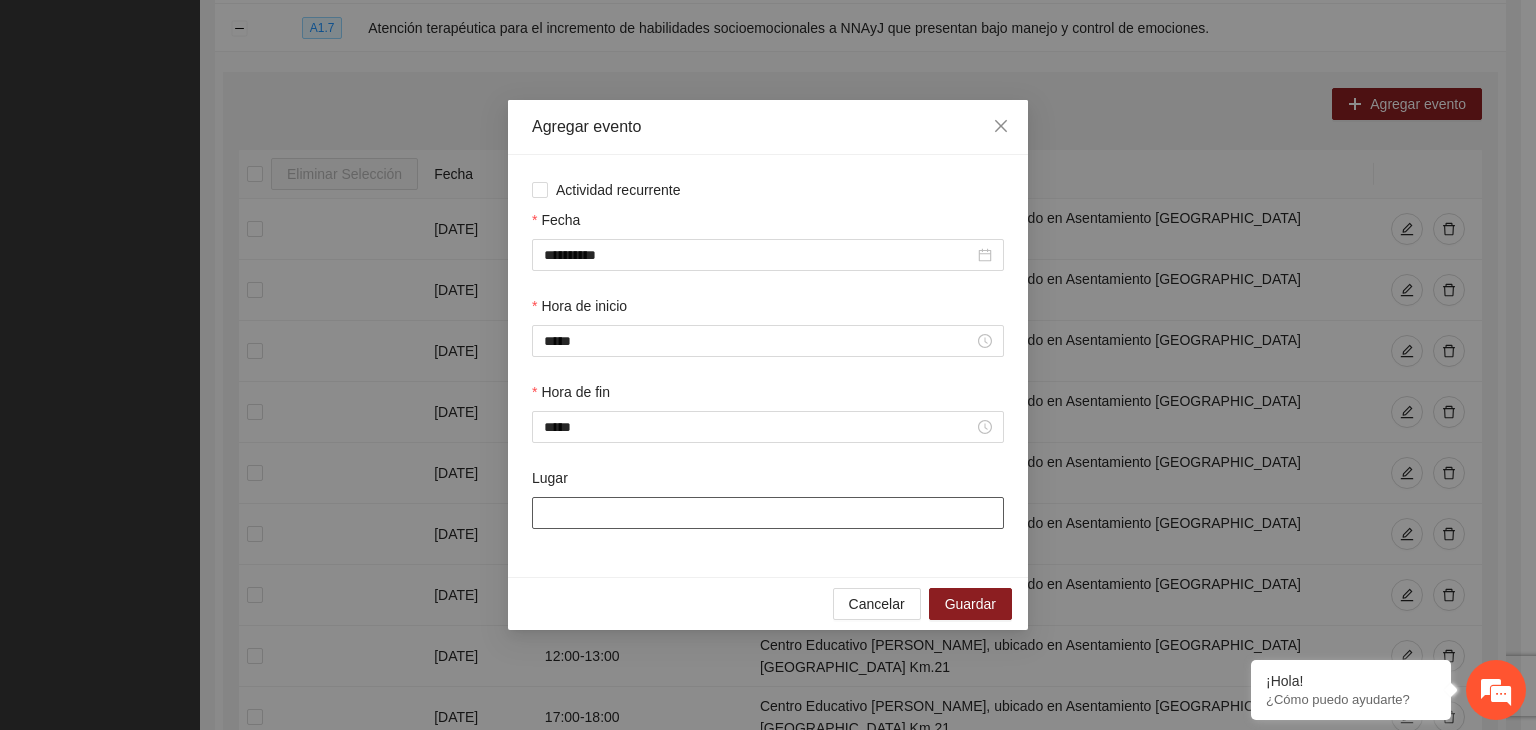 click on "Lugar" at bounding box center (768, 513) 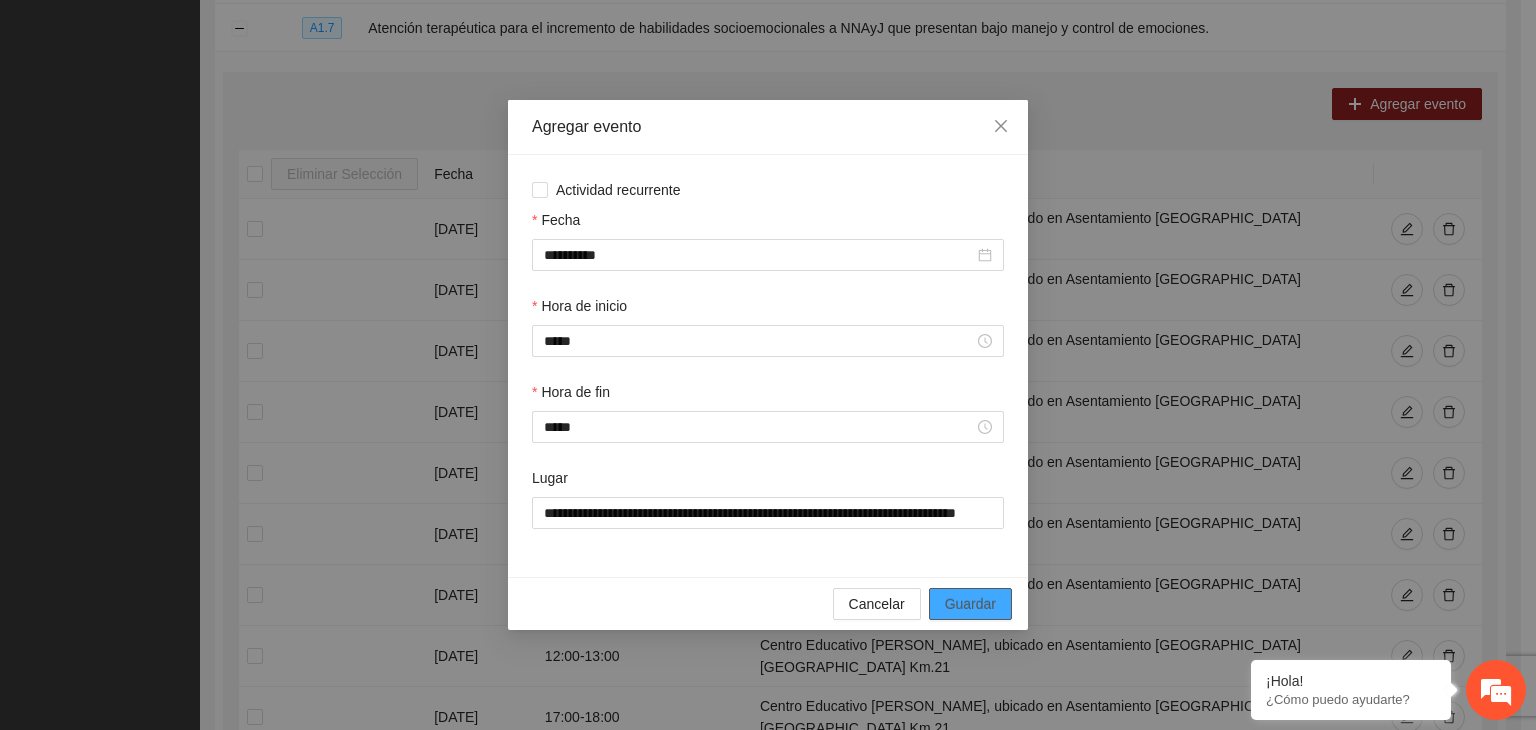 click on "Guardar" at bounding box center (970, 604) 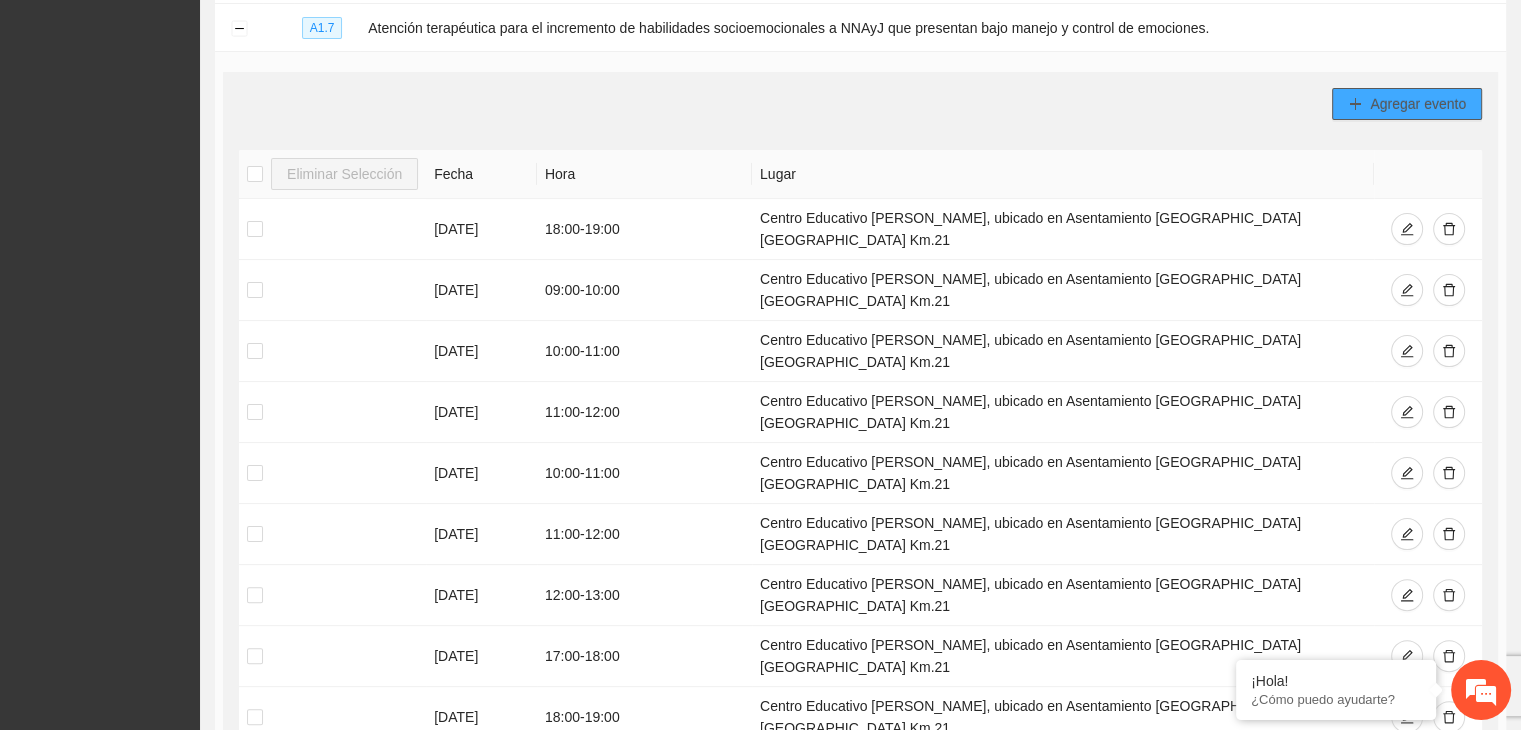 click 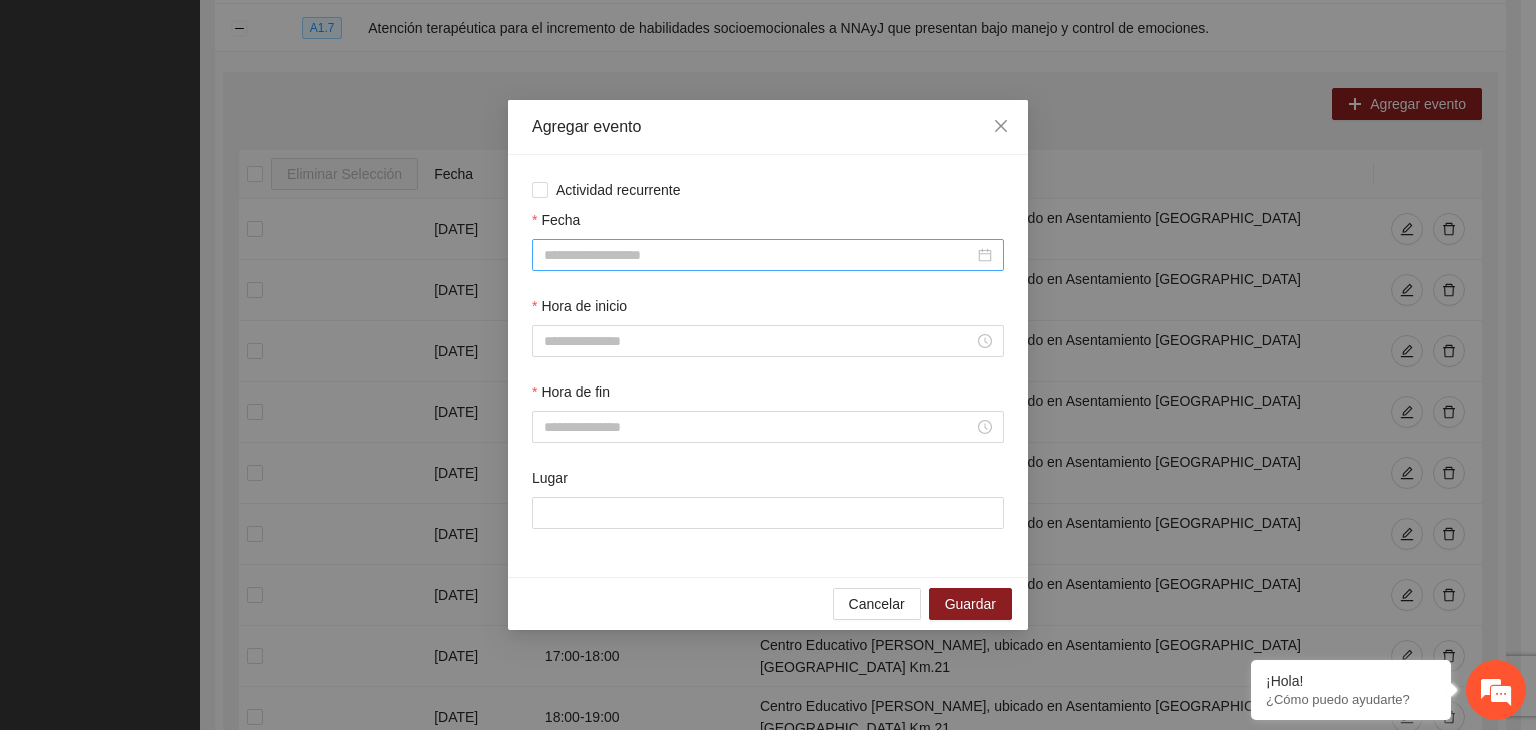 click on "Fecha" at bounding box center (759, 255) 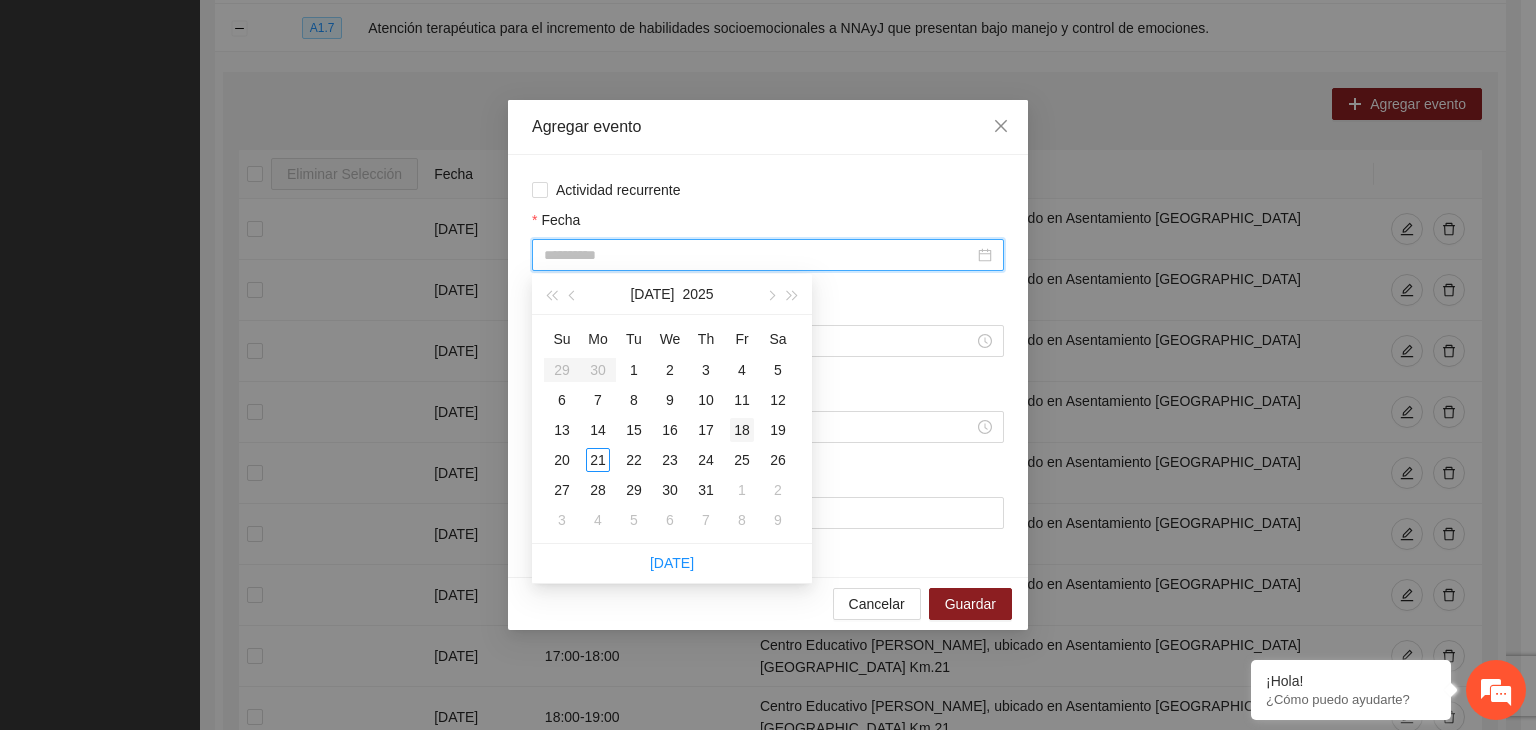 type on "**********" 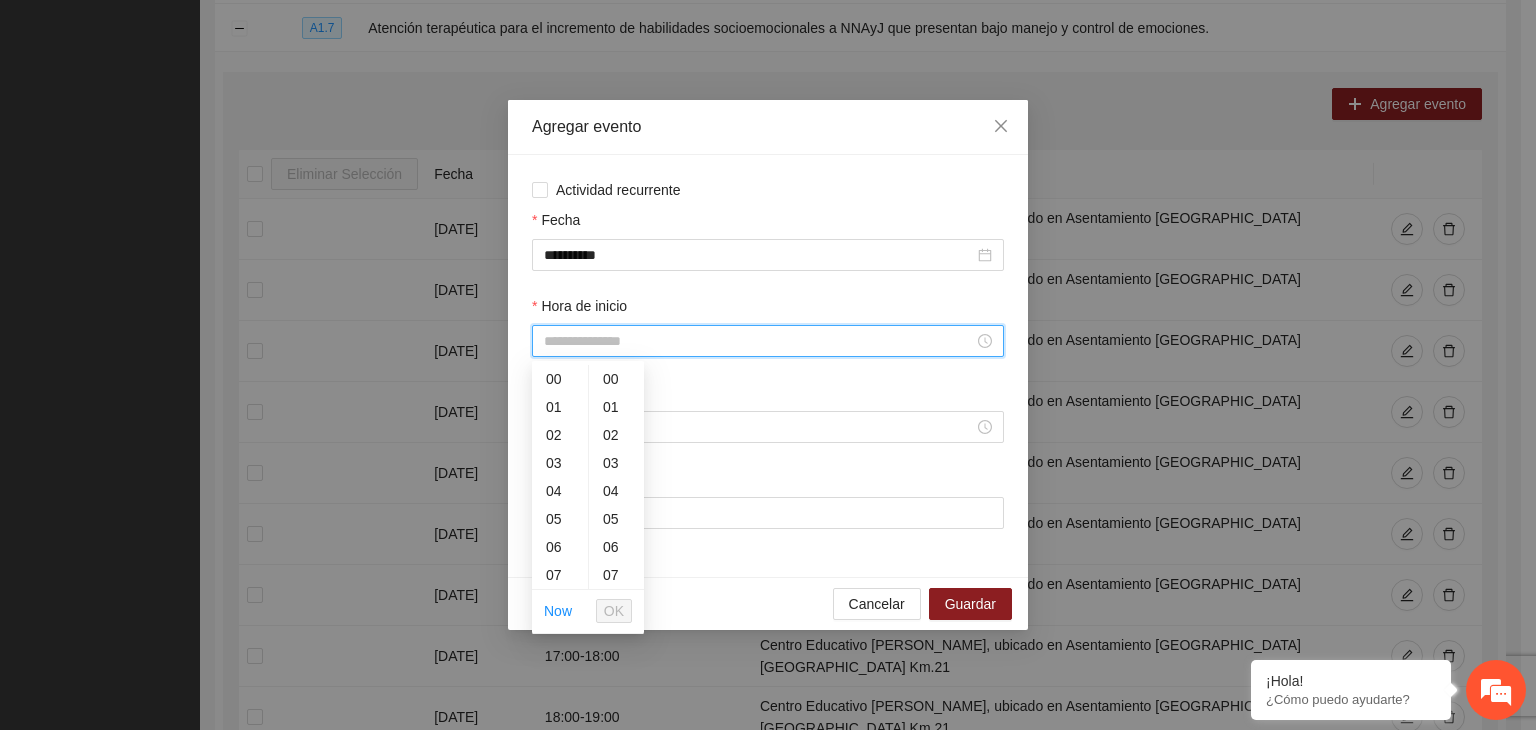 click on "Hora de inicio" at bounding box center (759, 341) 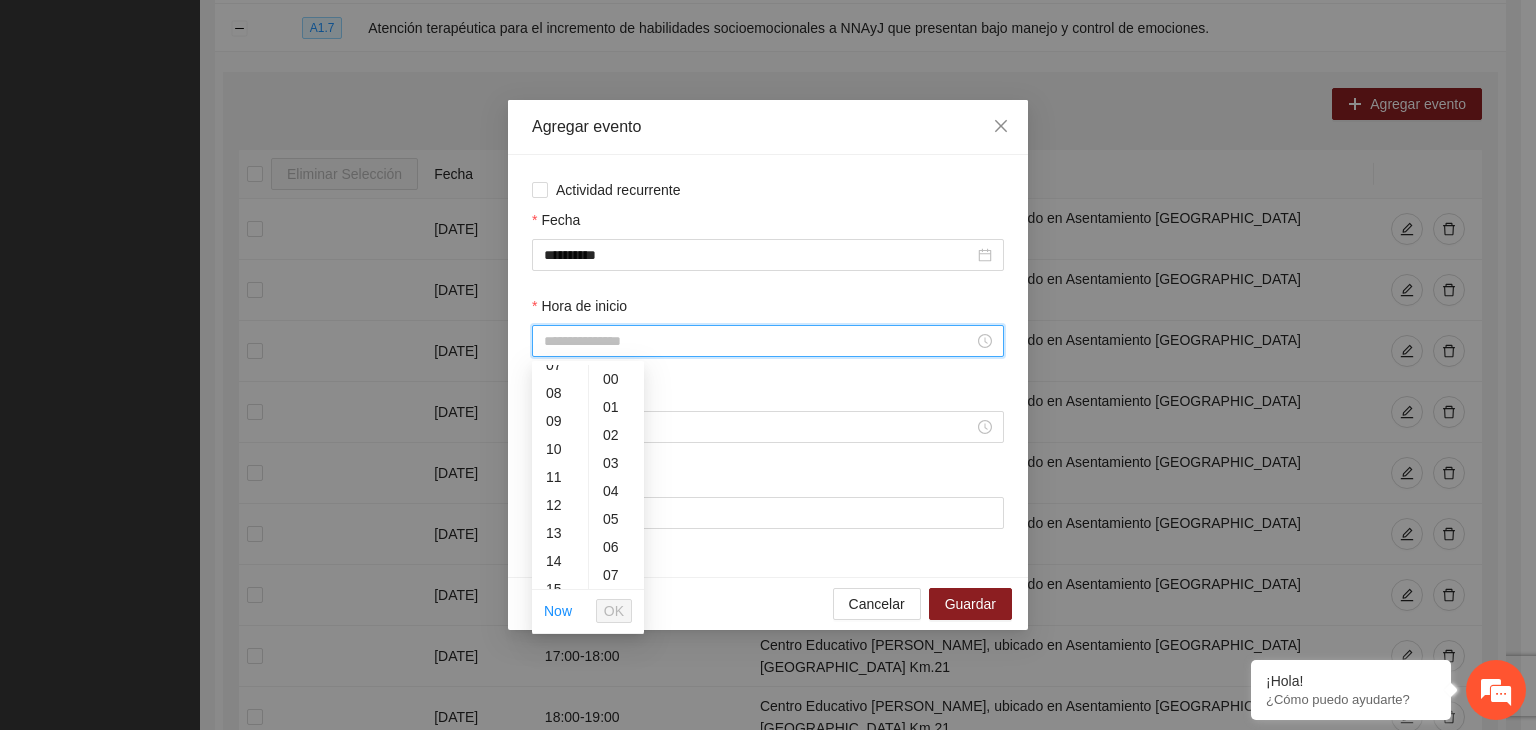 scroll, scrollTop: 220, scrollLeft: 0, axis: vertical 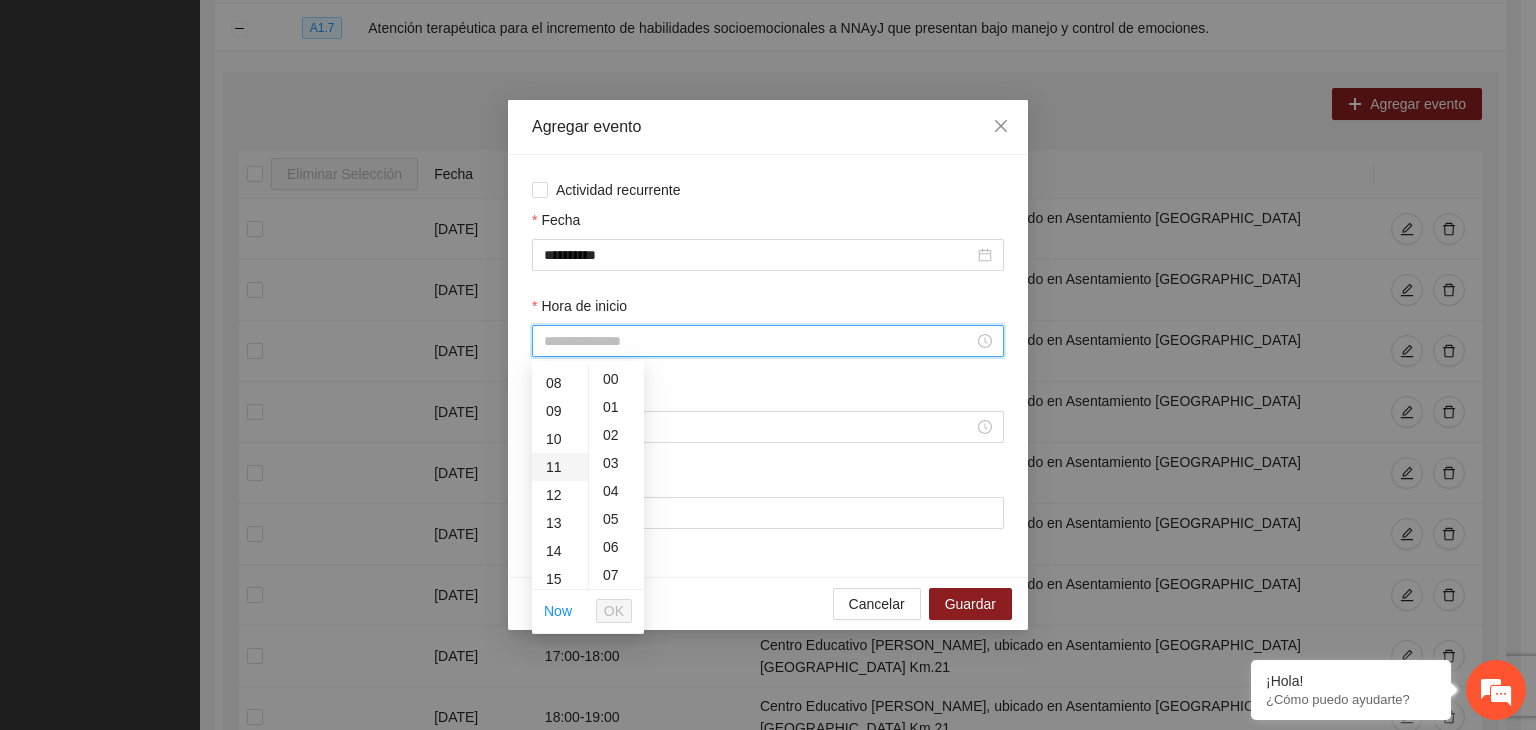 click on "11" at bounding box center [560, 467] 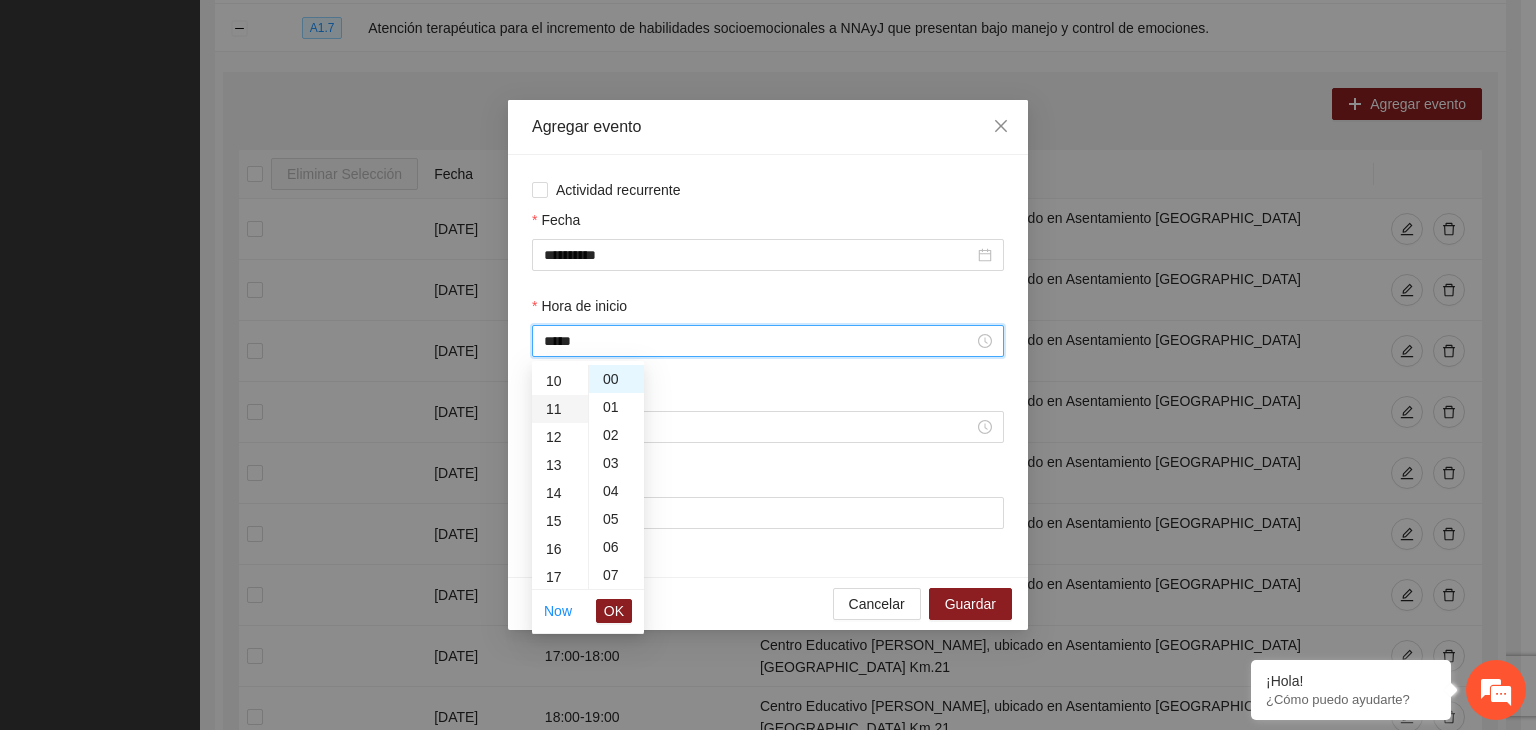 scroll, scrollTop: 308, scrollLeft: 0, axis: vertical 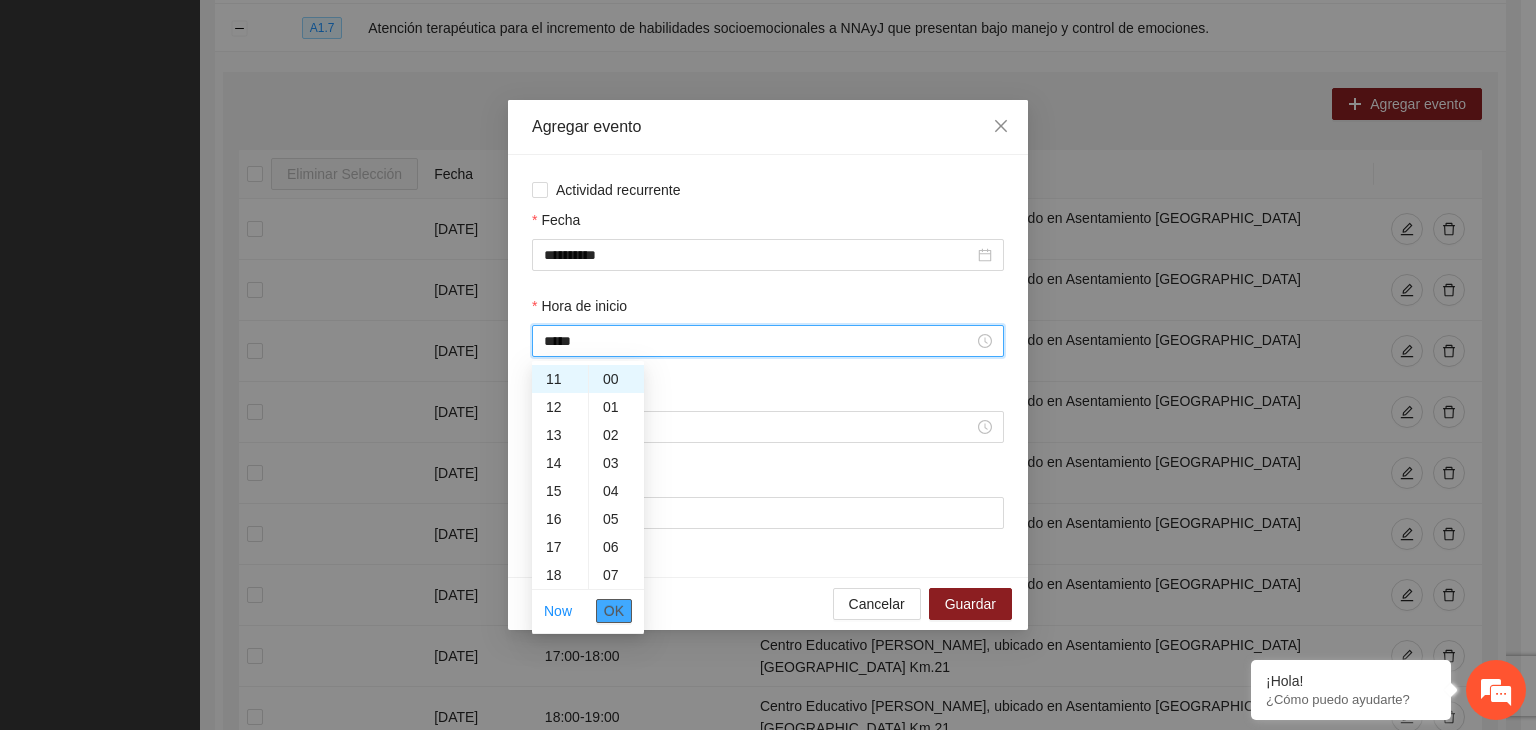 click on "OK" at bounding box center [614, 611] 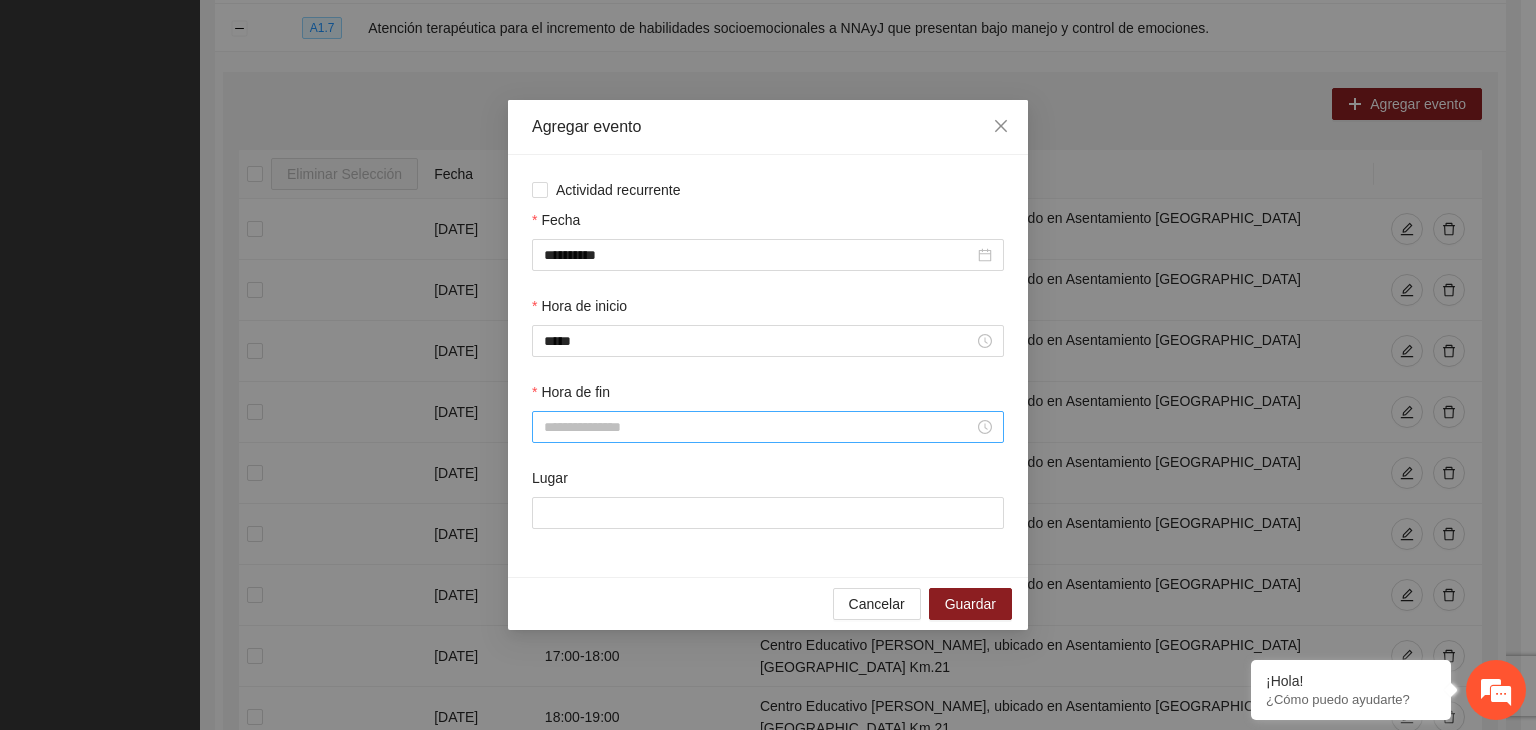 click at bounding box center [768, 427] 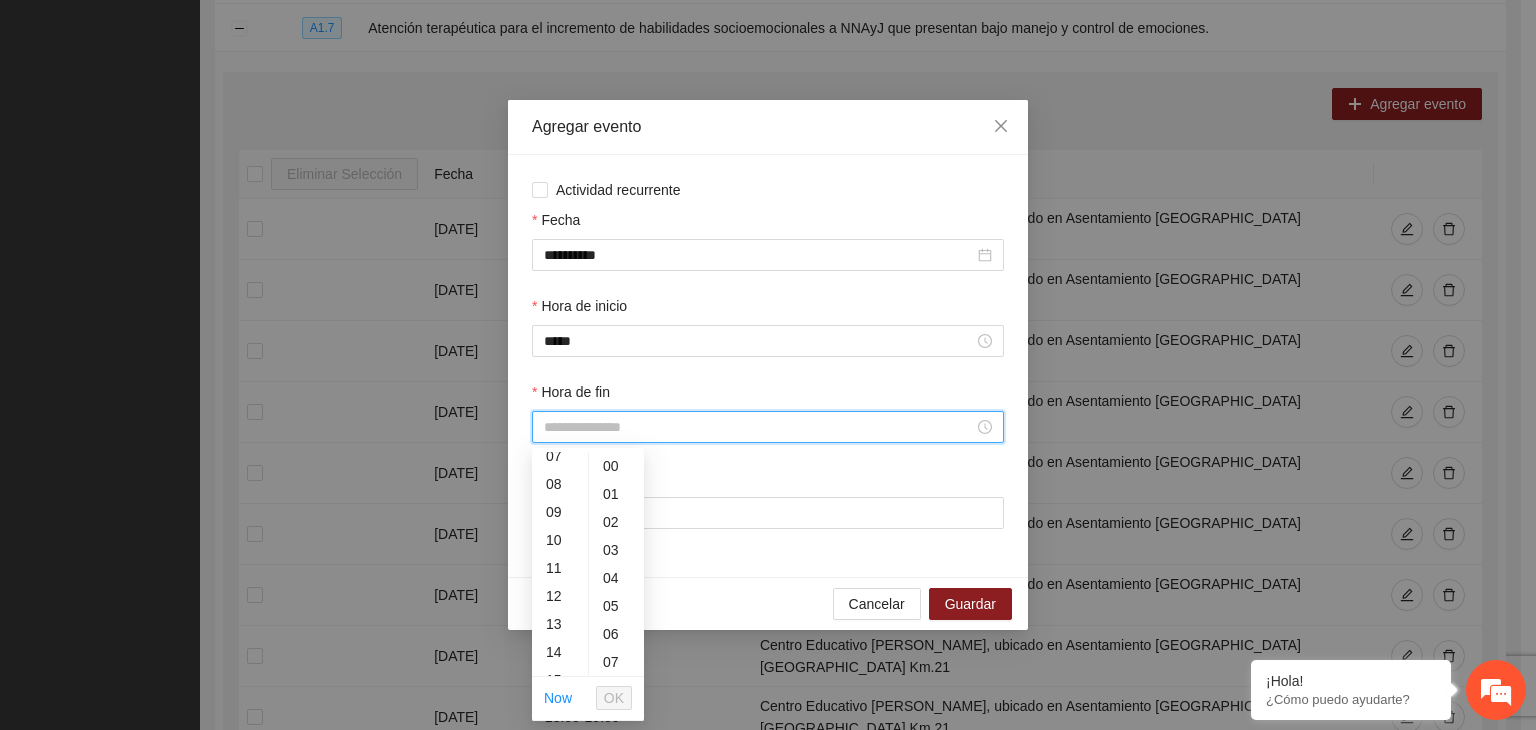 scroll, scrollTop: 224, scrollLeft: 0, axis: vertical 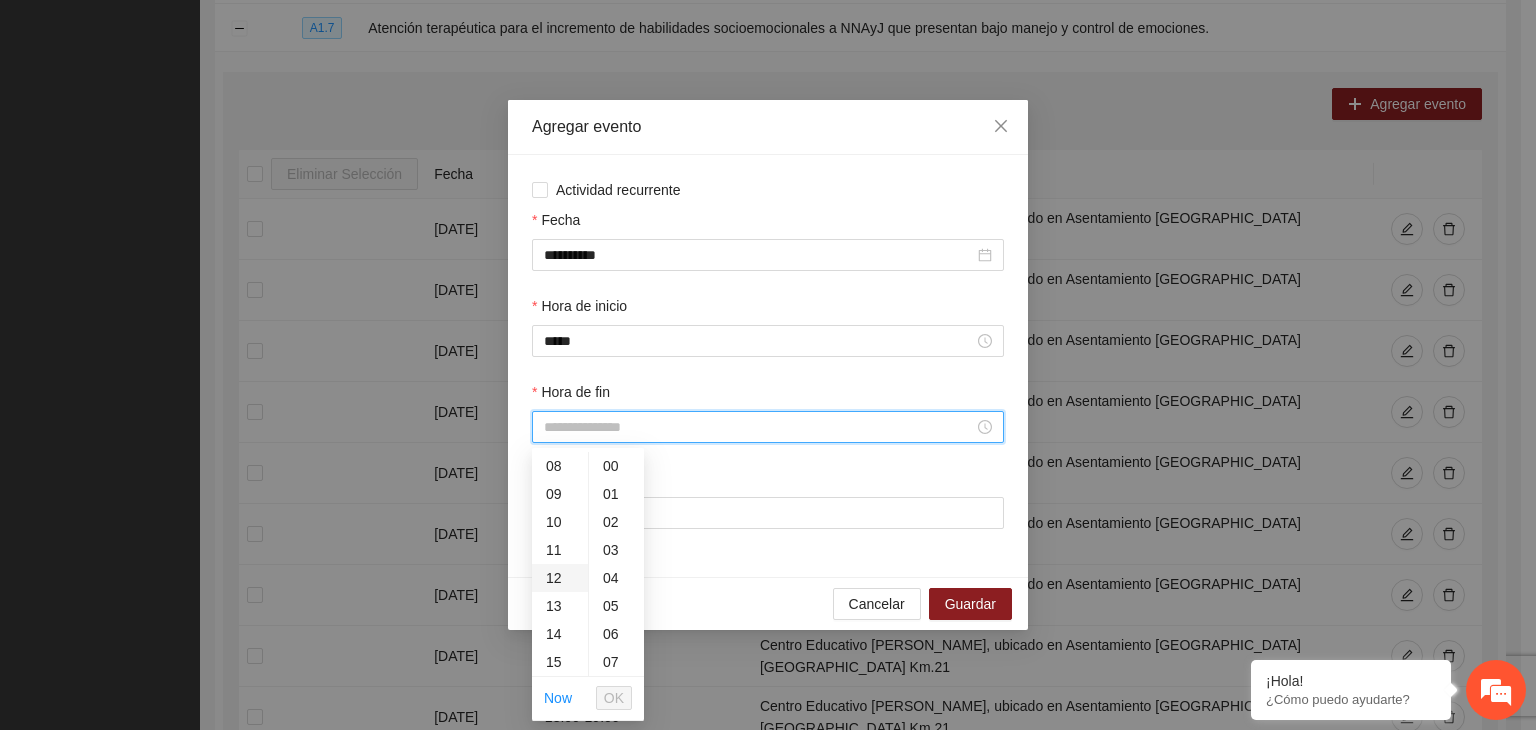 click on "12" at bounding box center [560, 578] 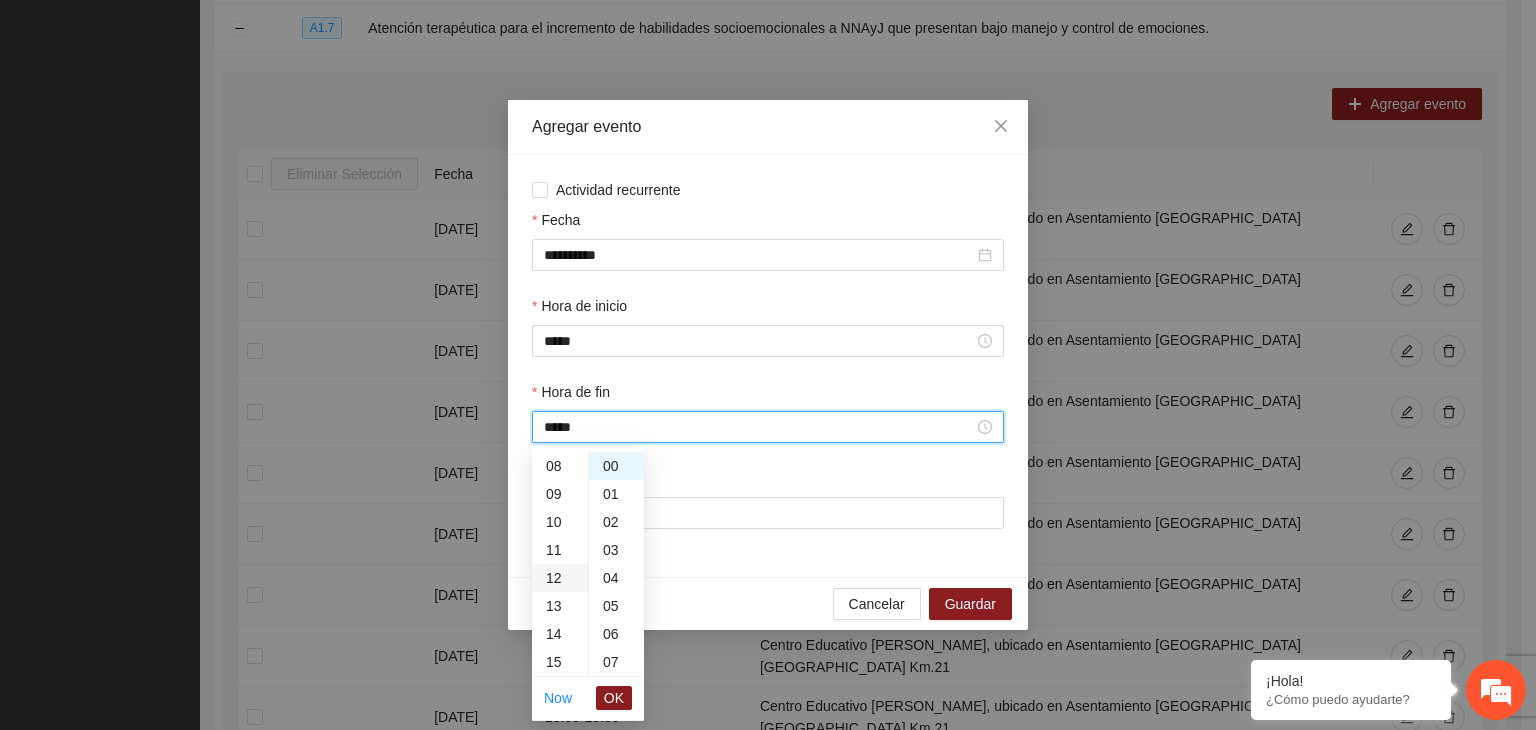 scroll, scrollTop: 336, scrollLeft: 0, axis: vertical 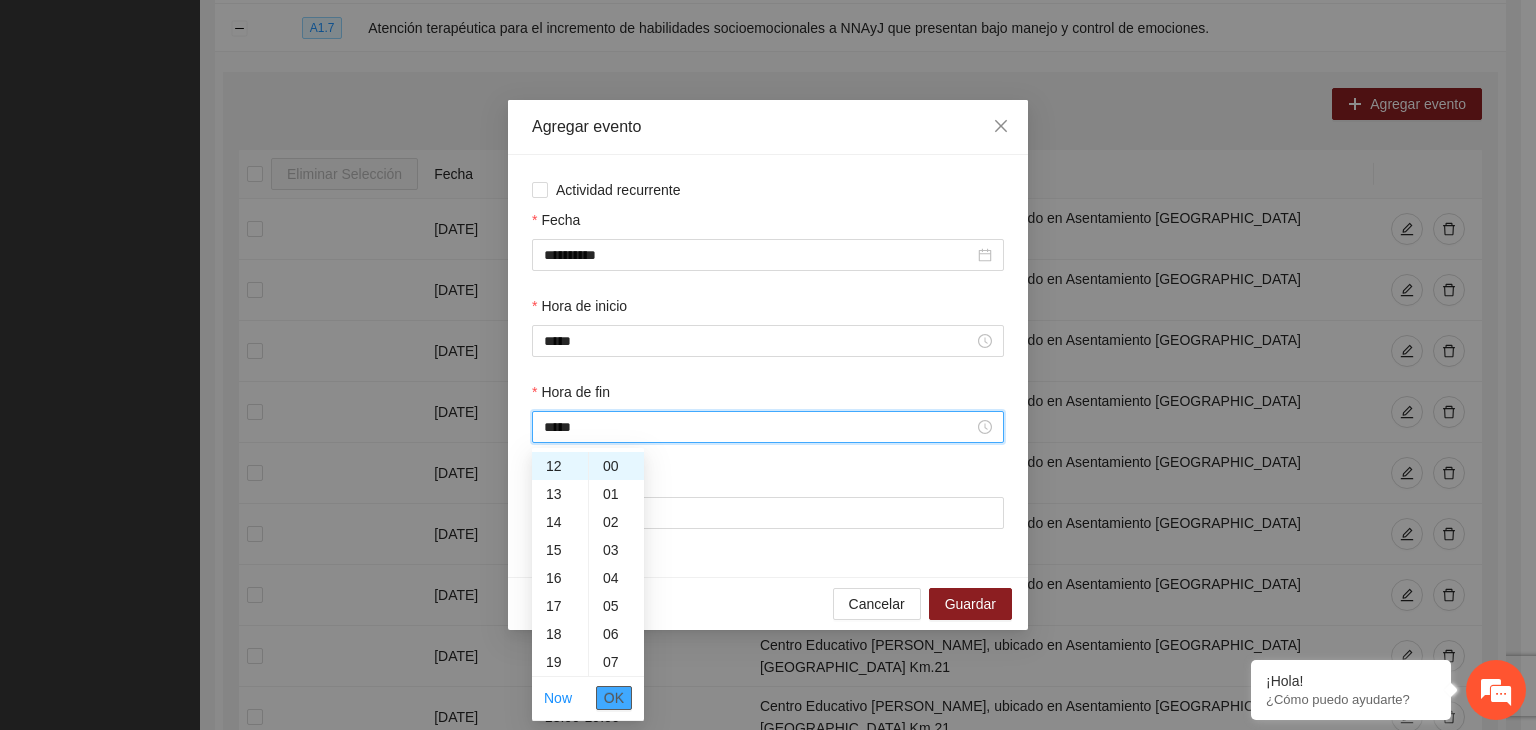 click on "OK" at bounding box center [614, 698] 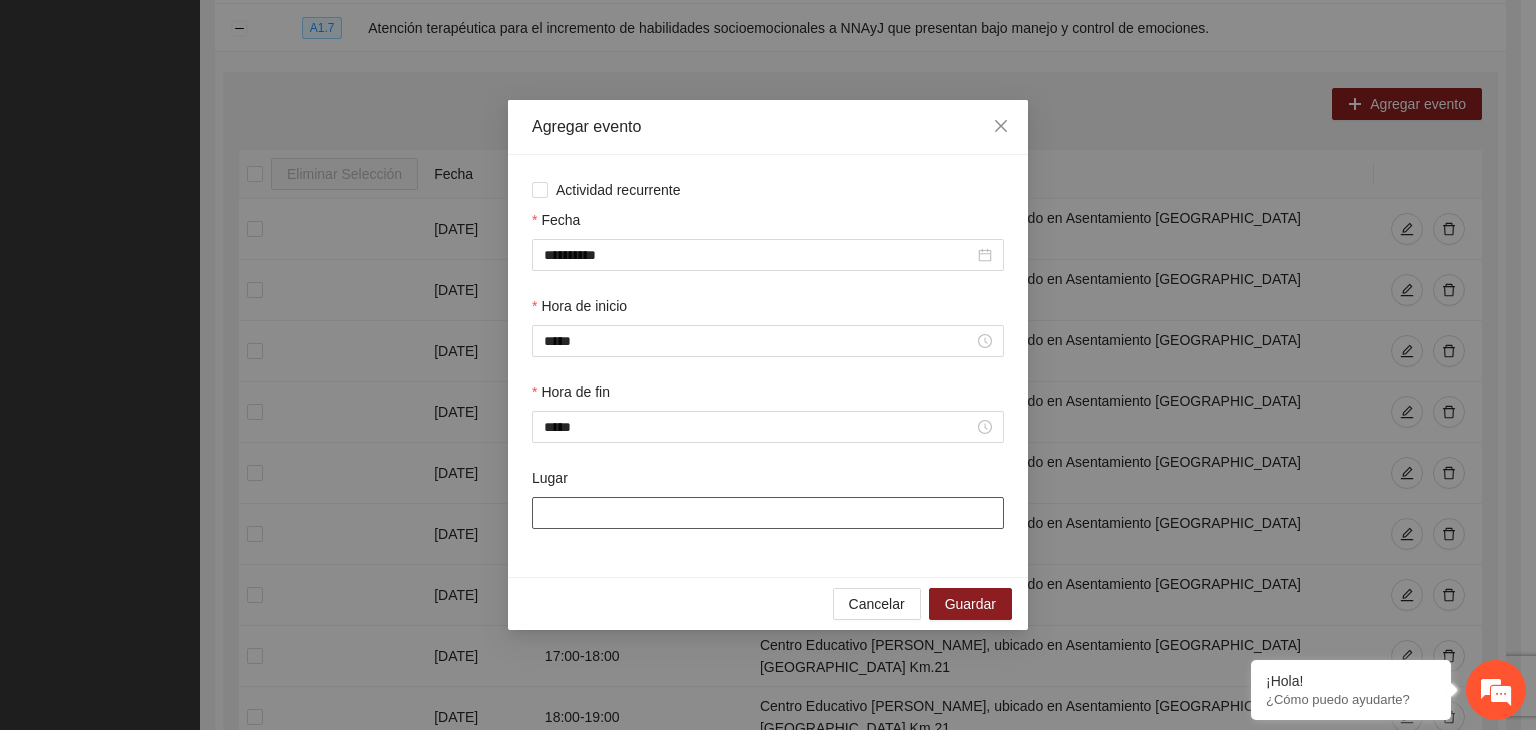 click on "Lugar" at bounding box center [768, 513] 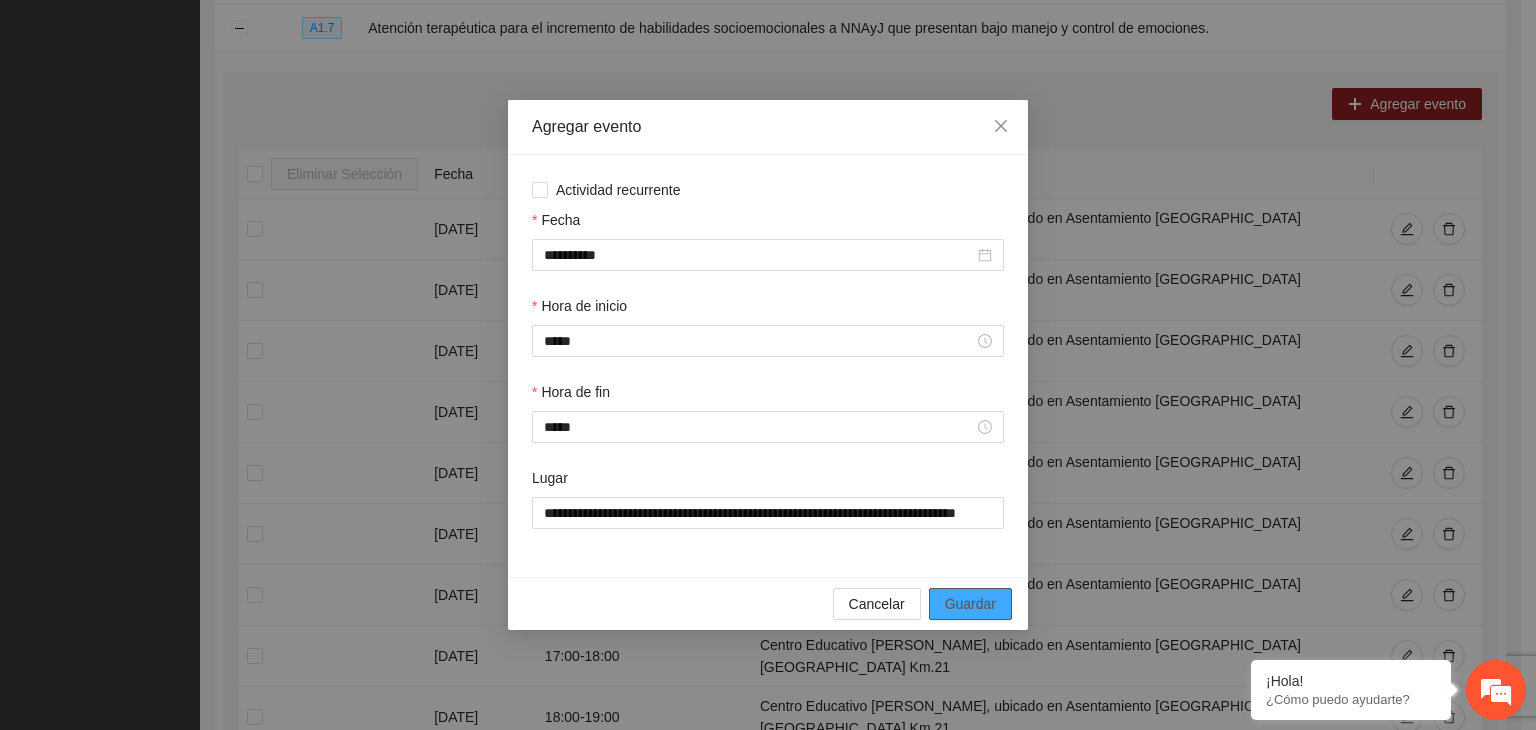 click on "Guardar" at bounding box center [970, 604] 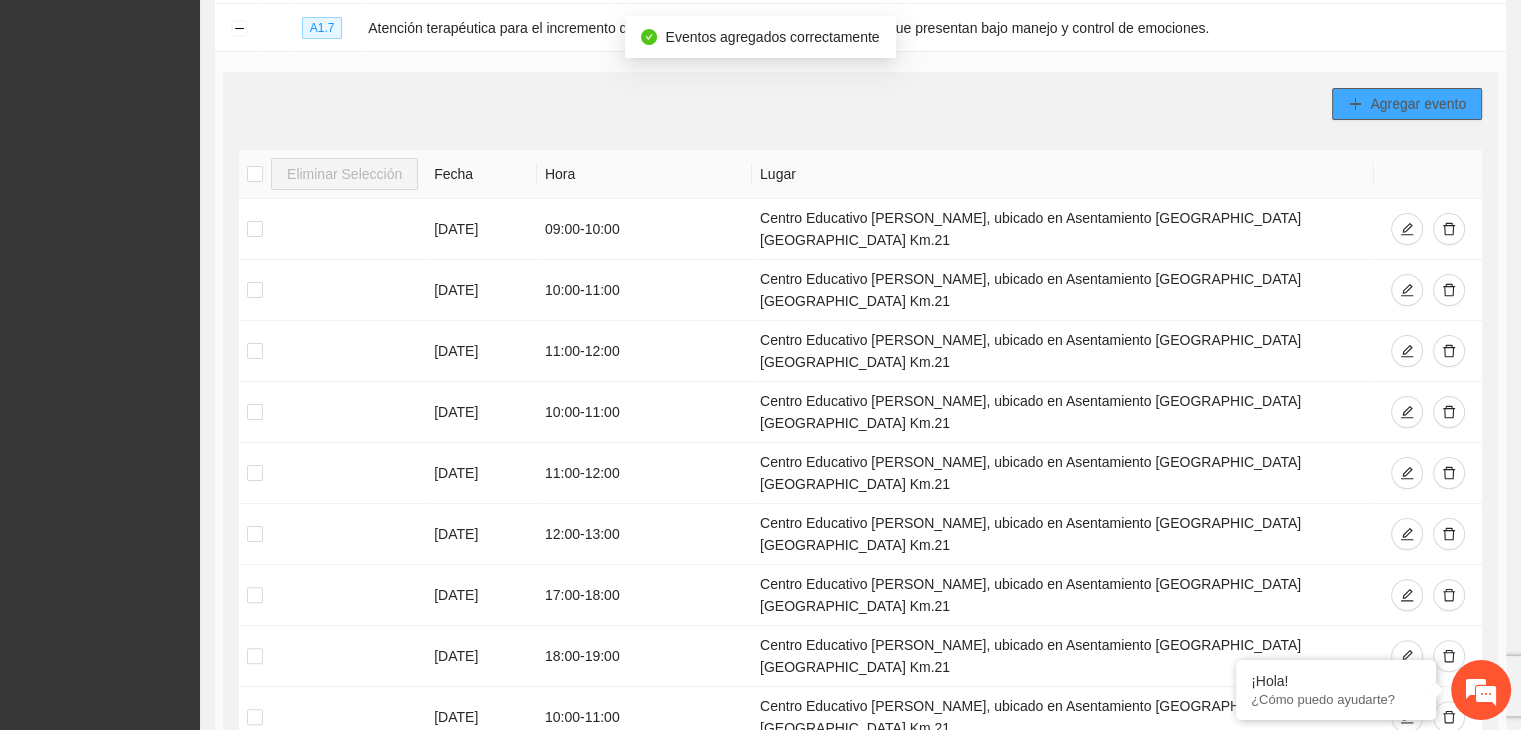 click 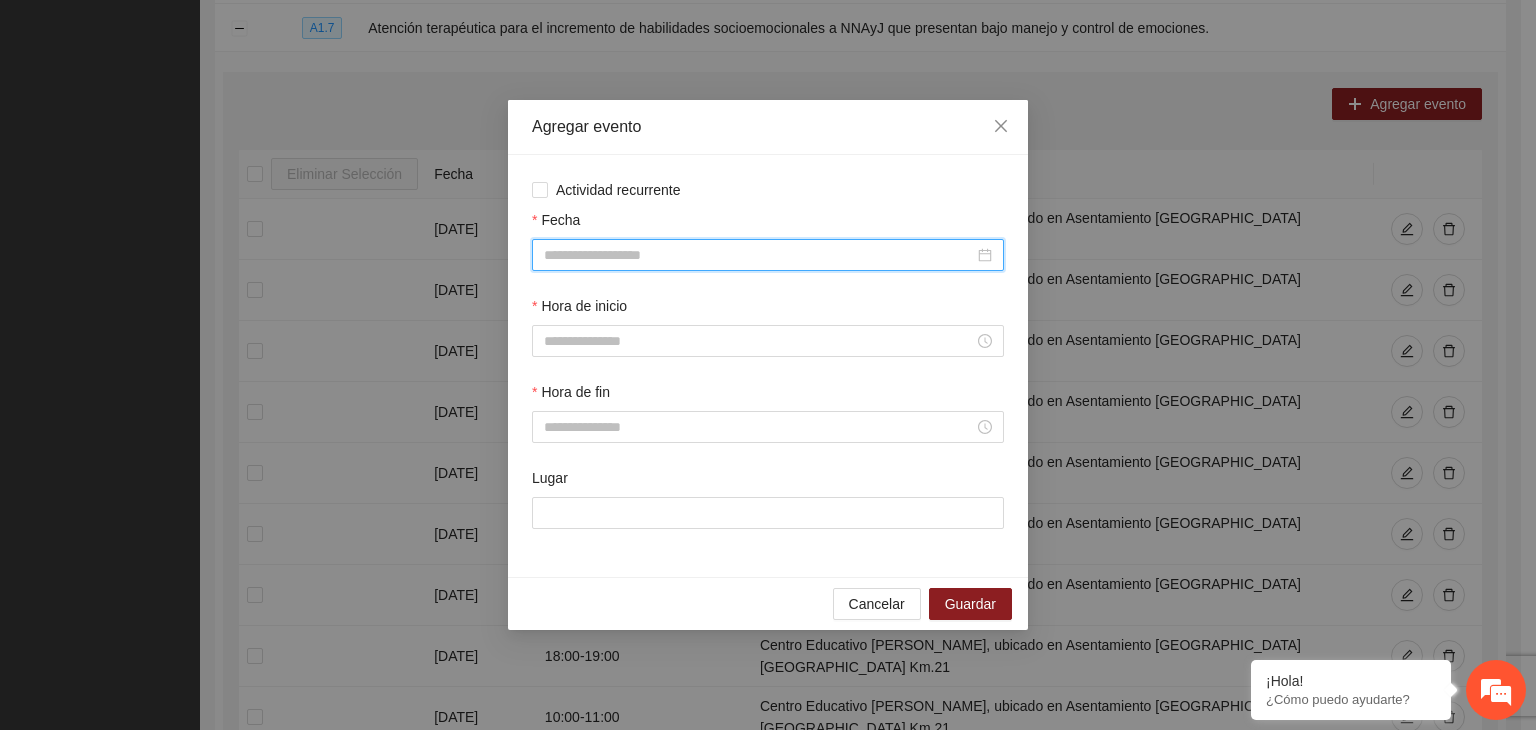 click on "Fecha" at bounding box center [759, 255] 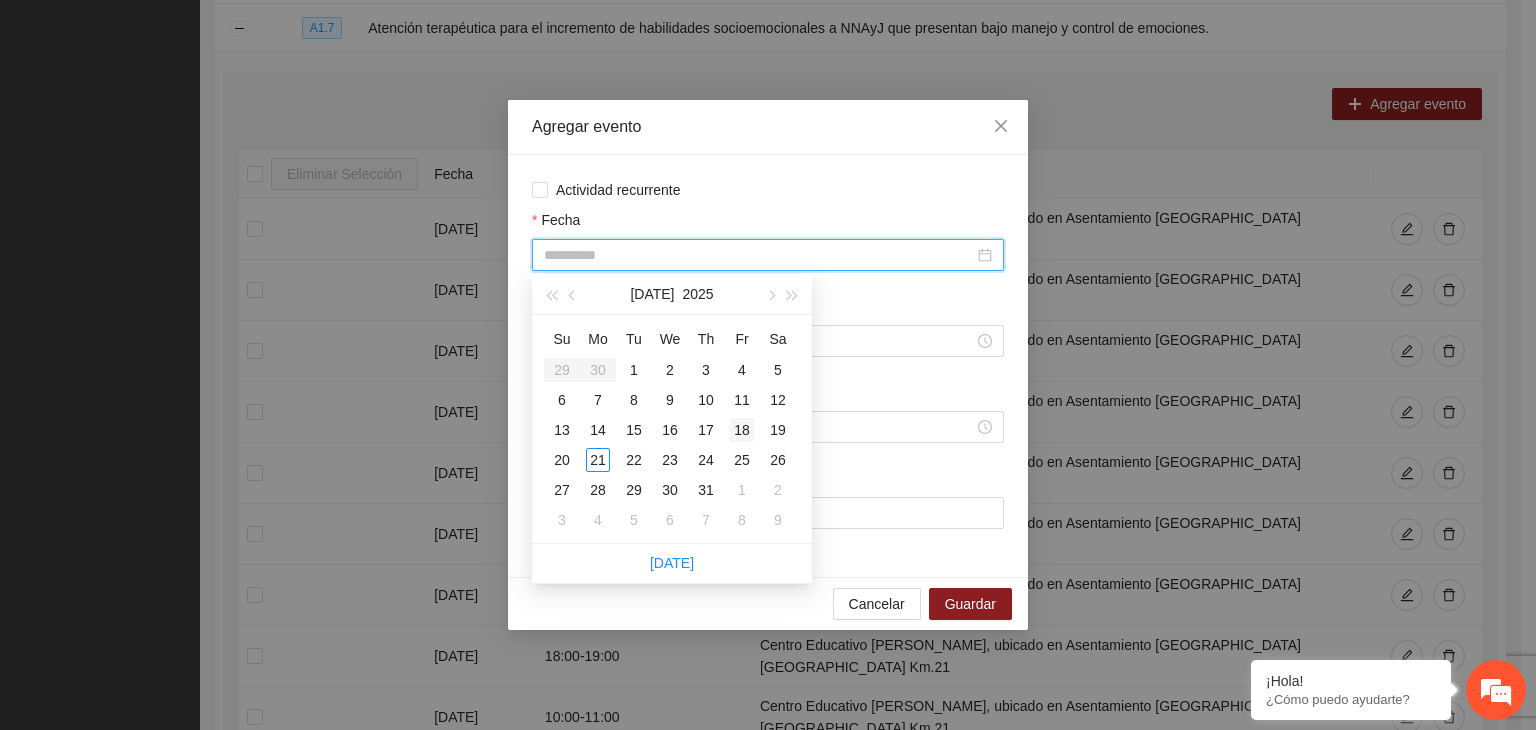 type on "**********" 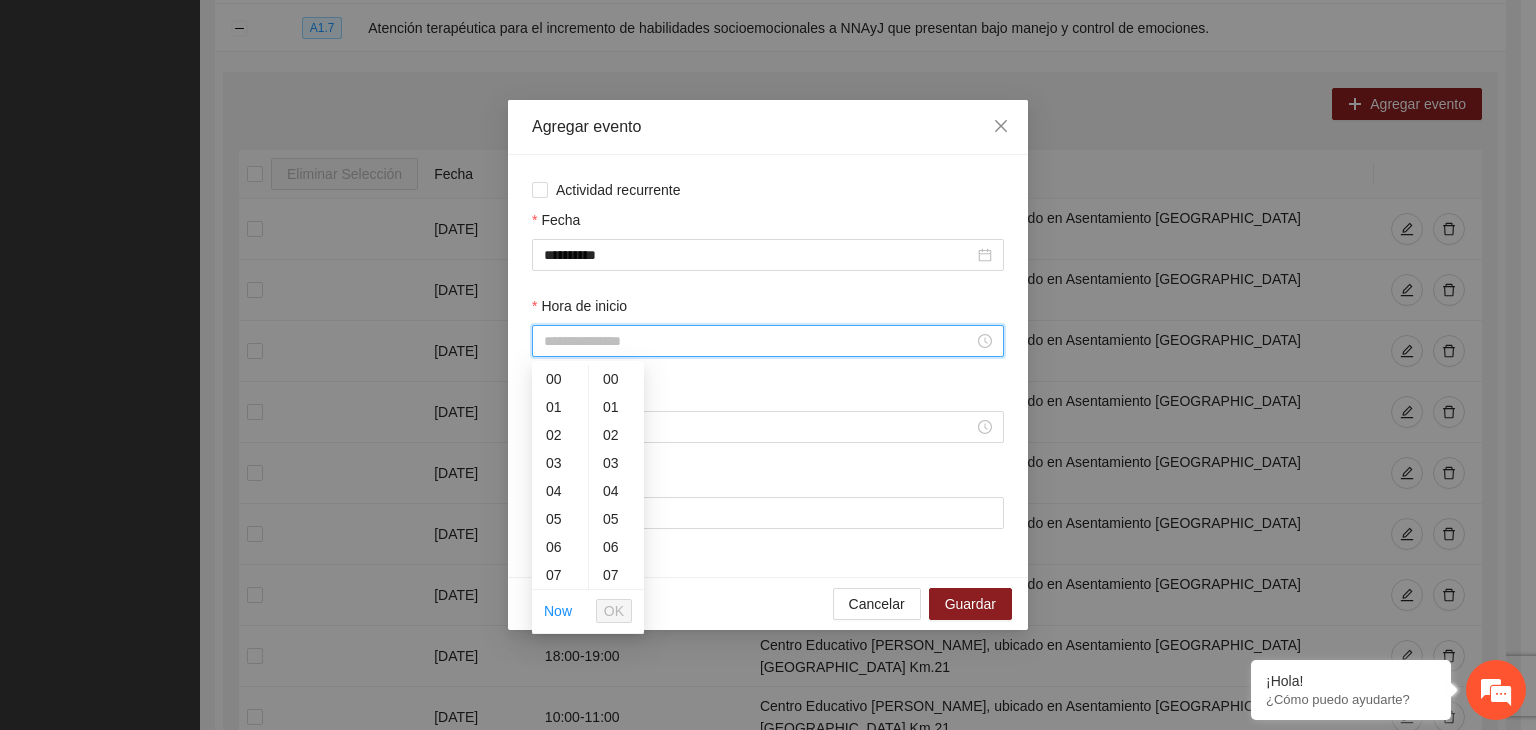 click on "Hora de inicio" at bounding box center (759, 341) 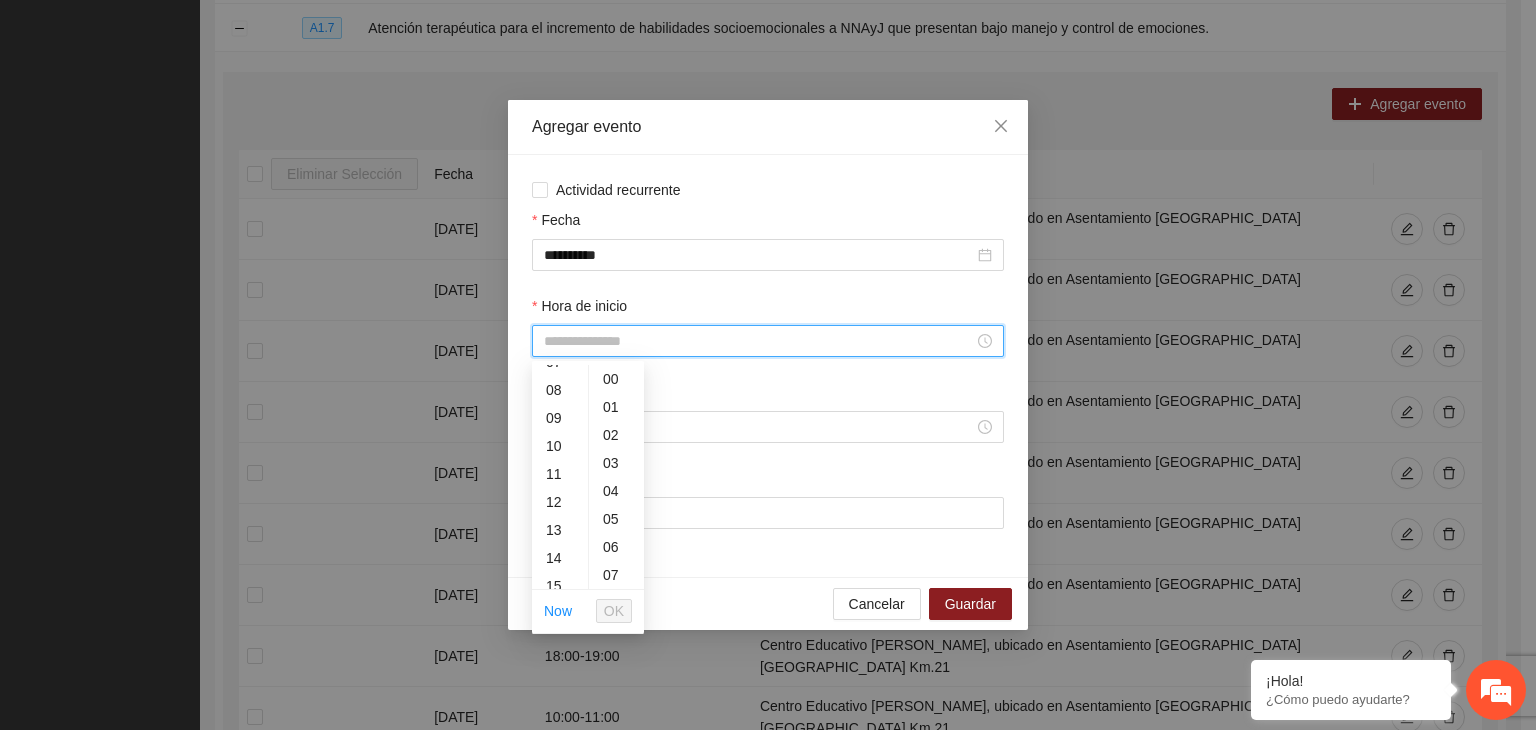 scroll, scrollTop: 217, scrollLeft: 0, axis: vertical 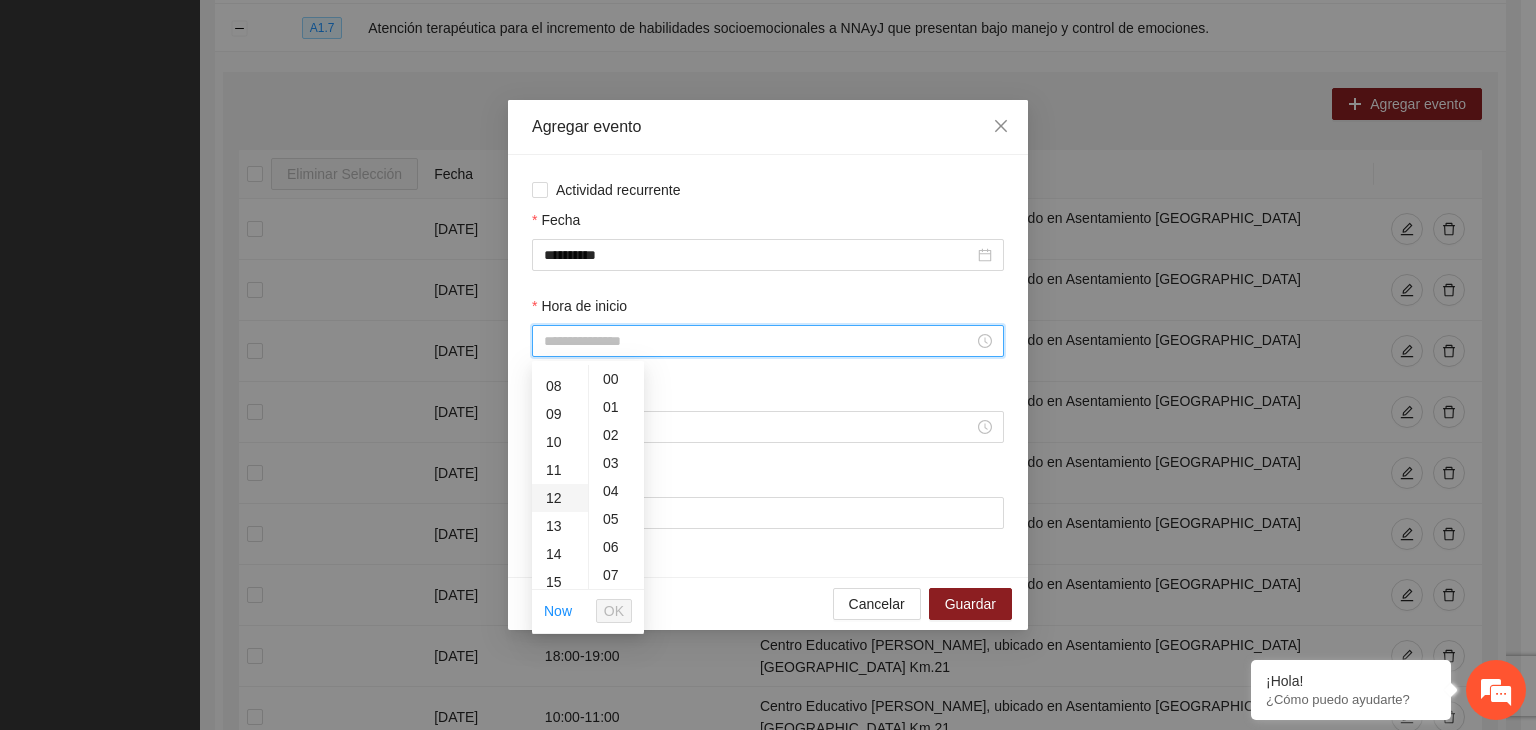 click on "12" at bounding box center (560, 498) 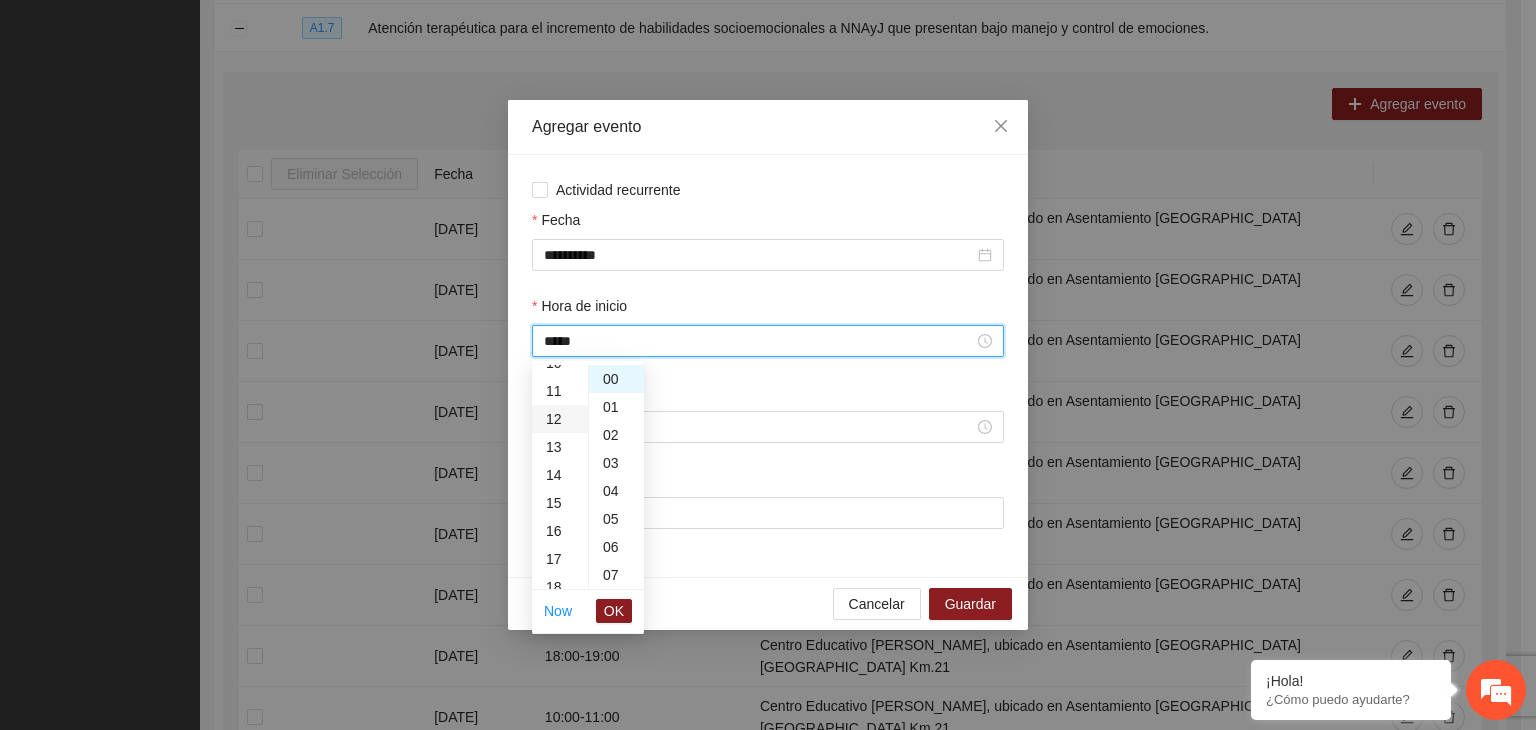 scroll, scrollTop: 336, scrollLeft: 0, axis: vertical 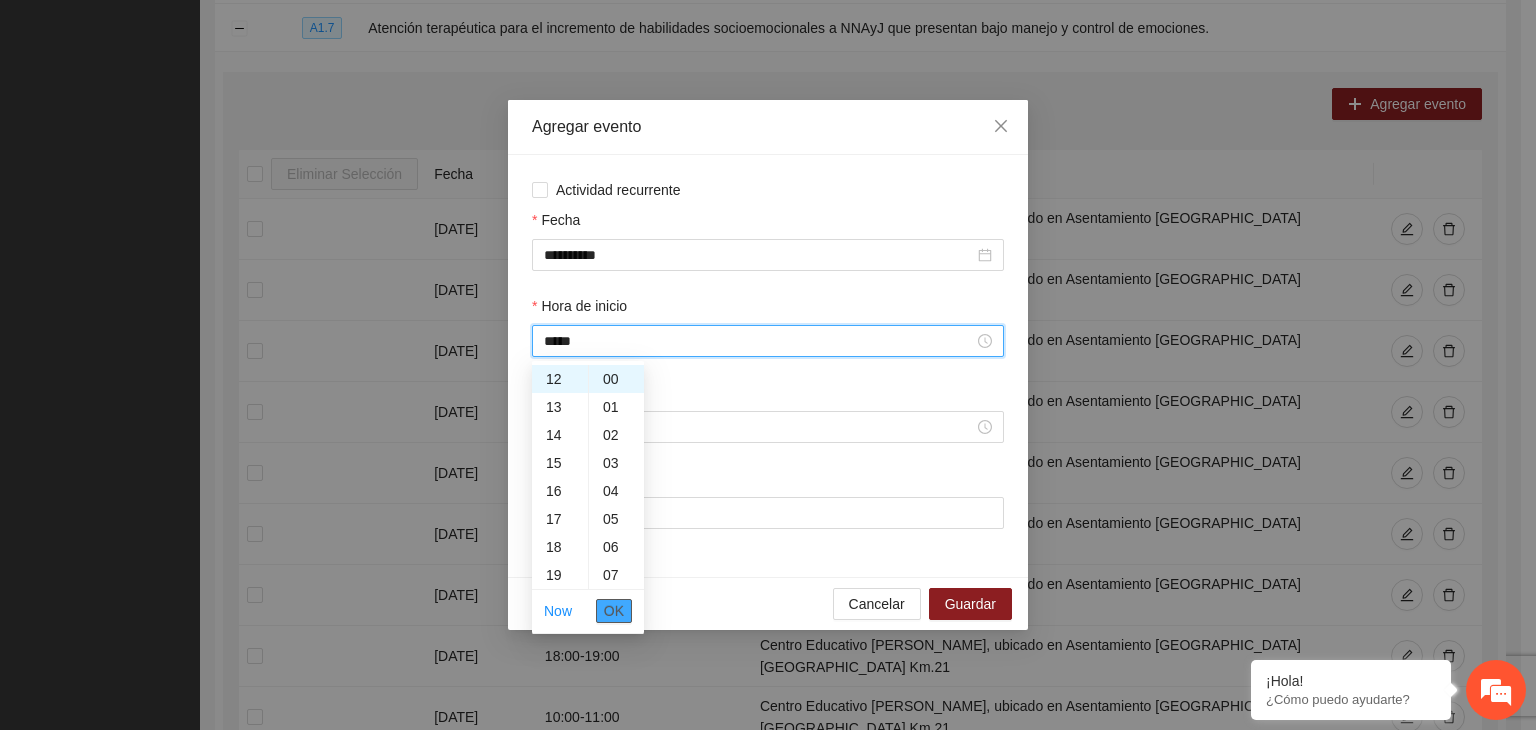 click on "OK" at bounding box center (614, 611) 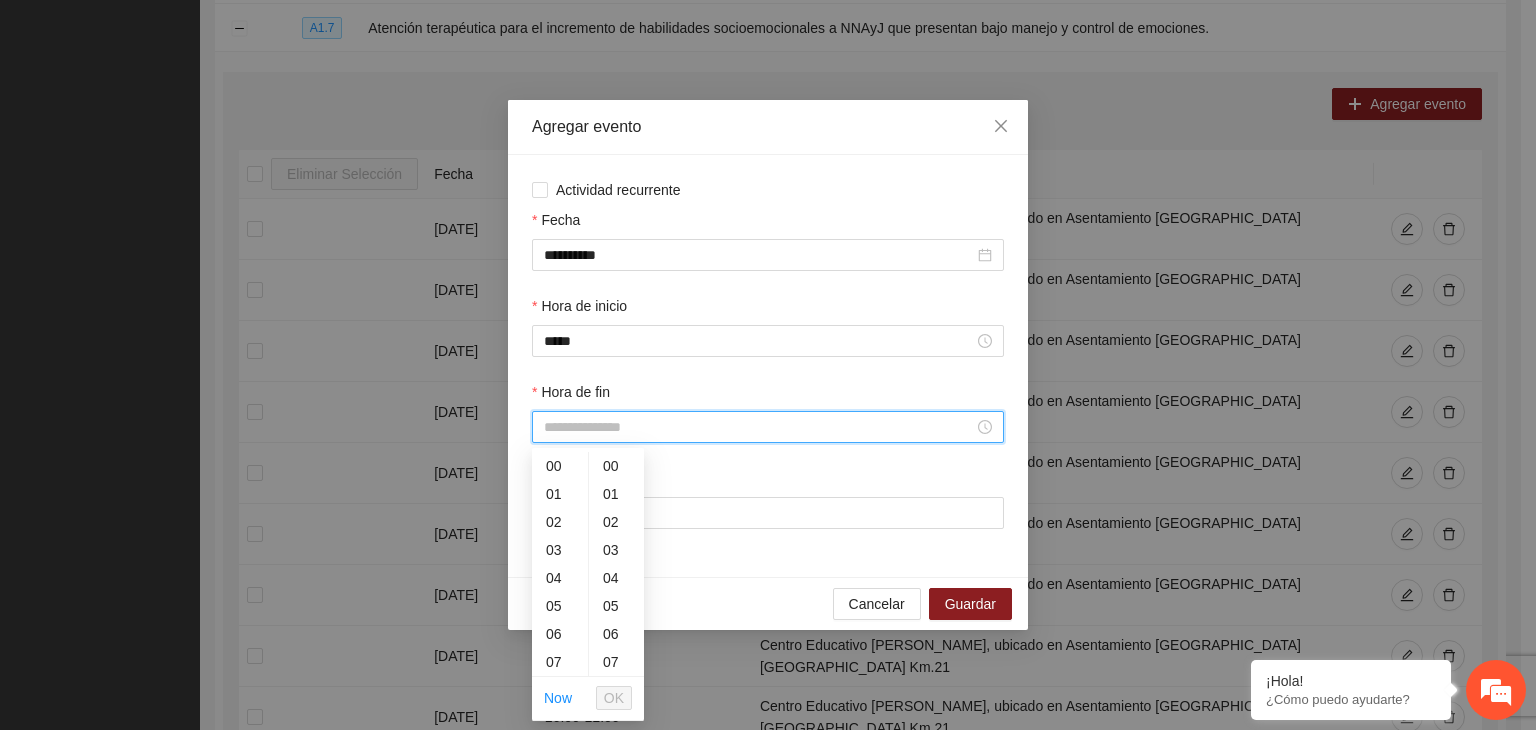 click on "Hora de fin" at bounding box center [759, 427] 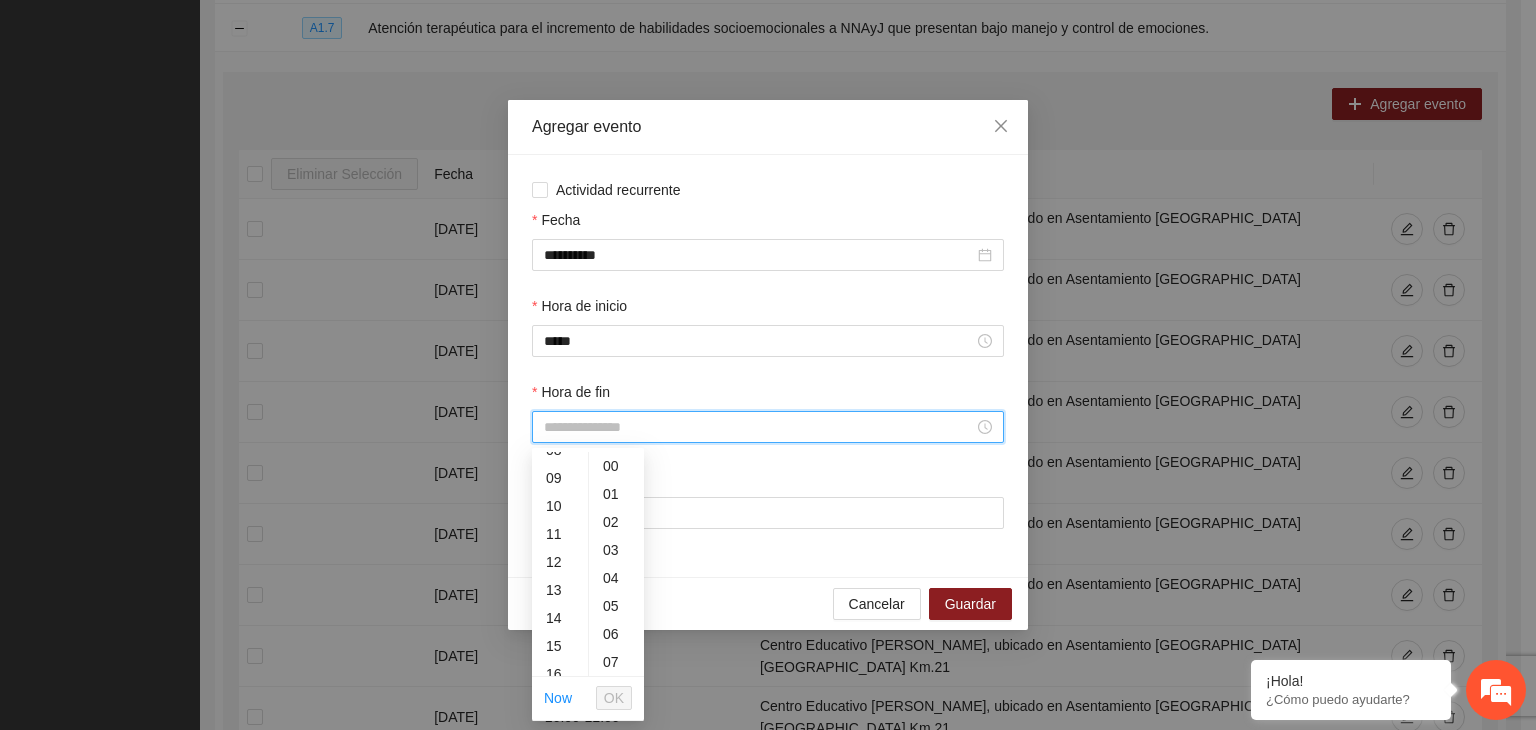scroll, scrollTop: 243, scrollLeft: 0, axis: vertical 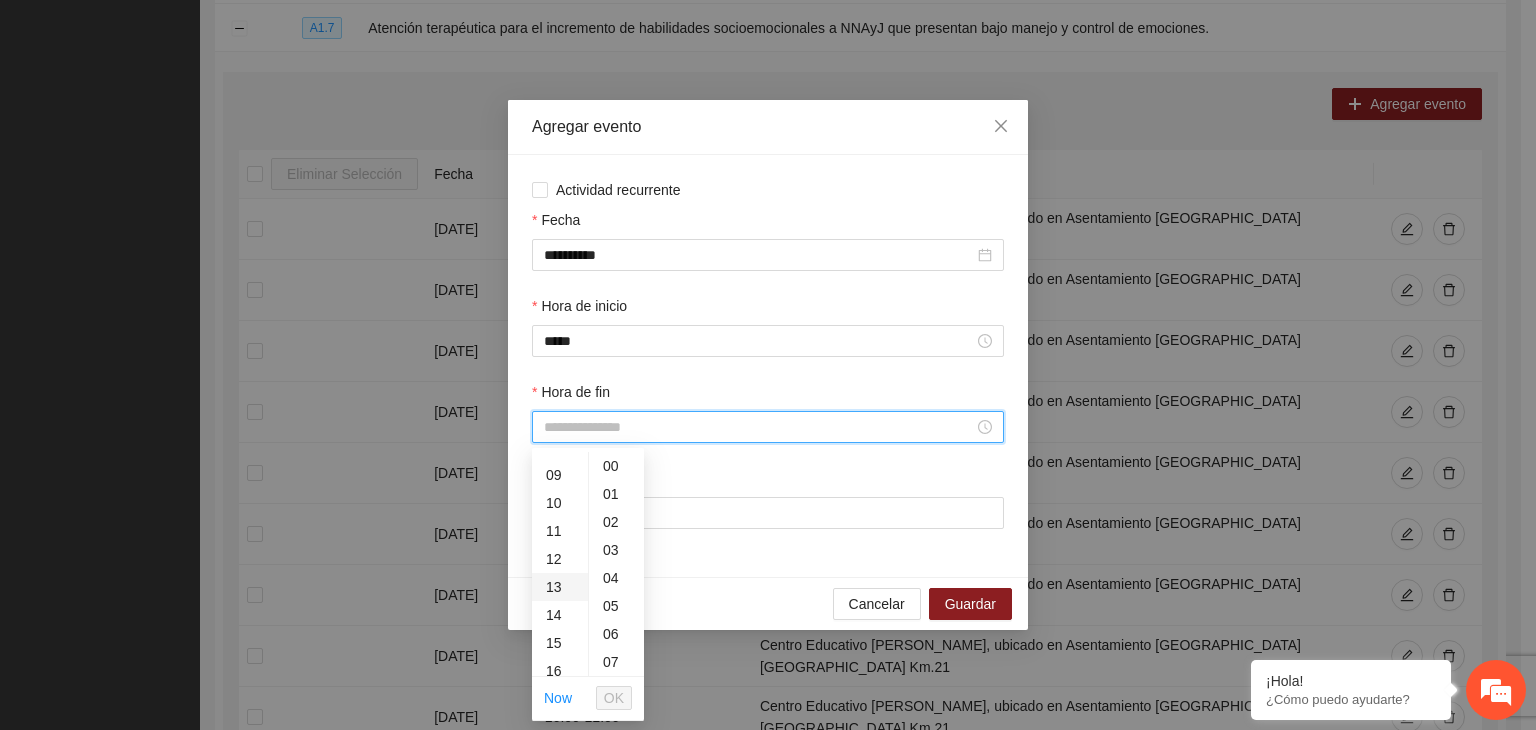 click on "13" at bounding box center (560, 587) 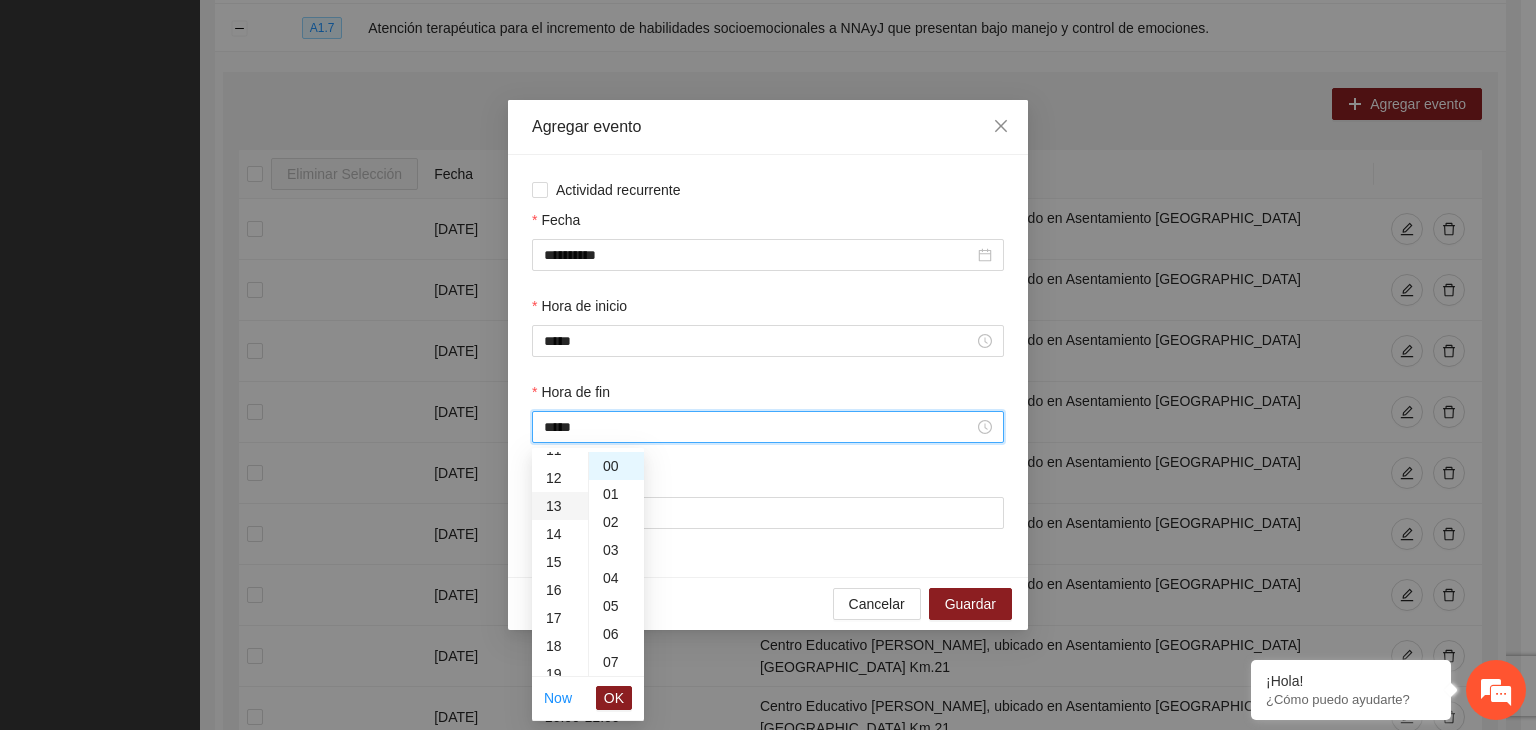 scroll, scrollTop: 364, scrollLeft: 0, axis: vertical 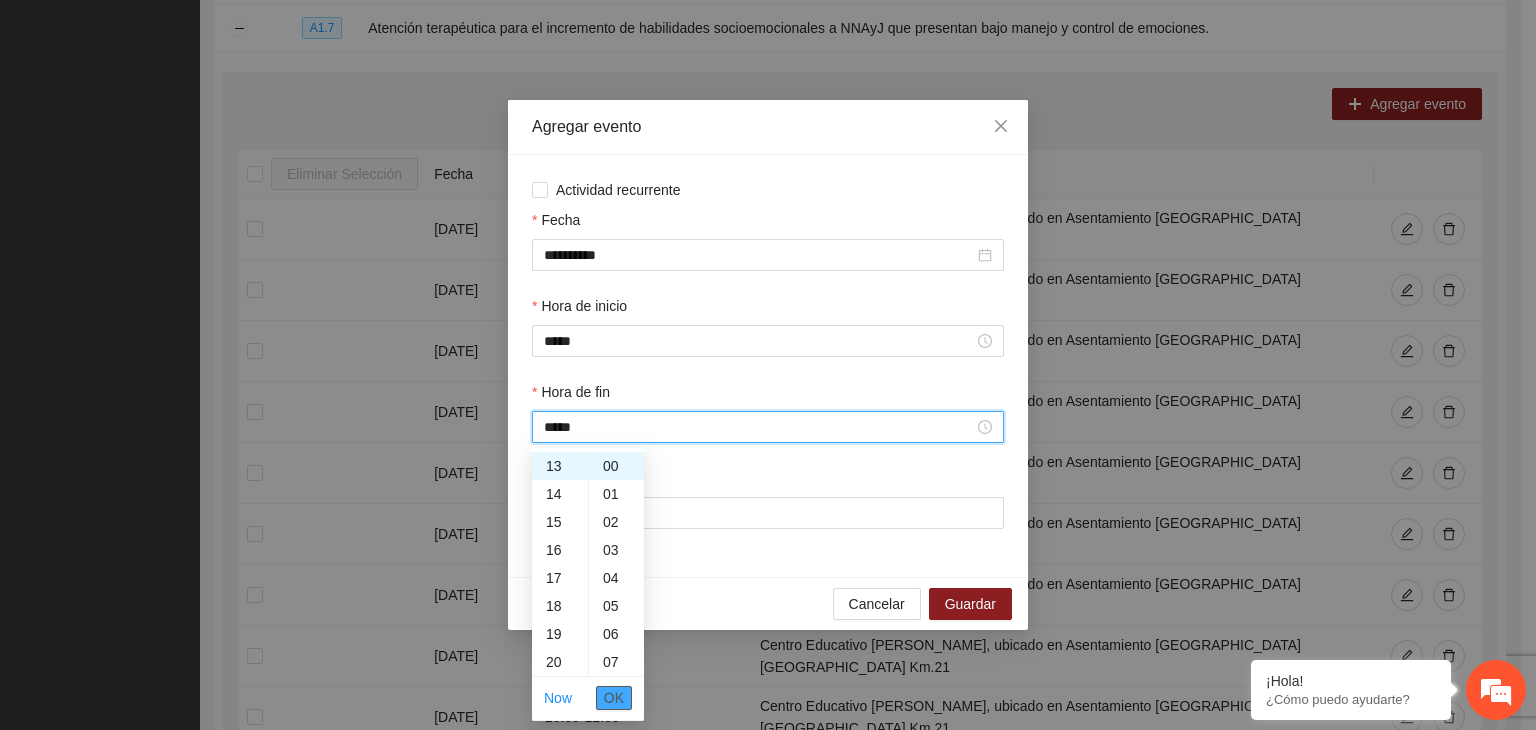 click on "OK" at bounding box center [614, 698] 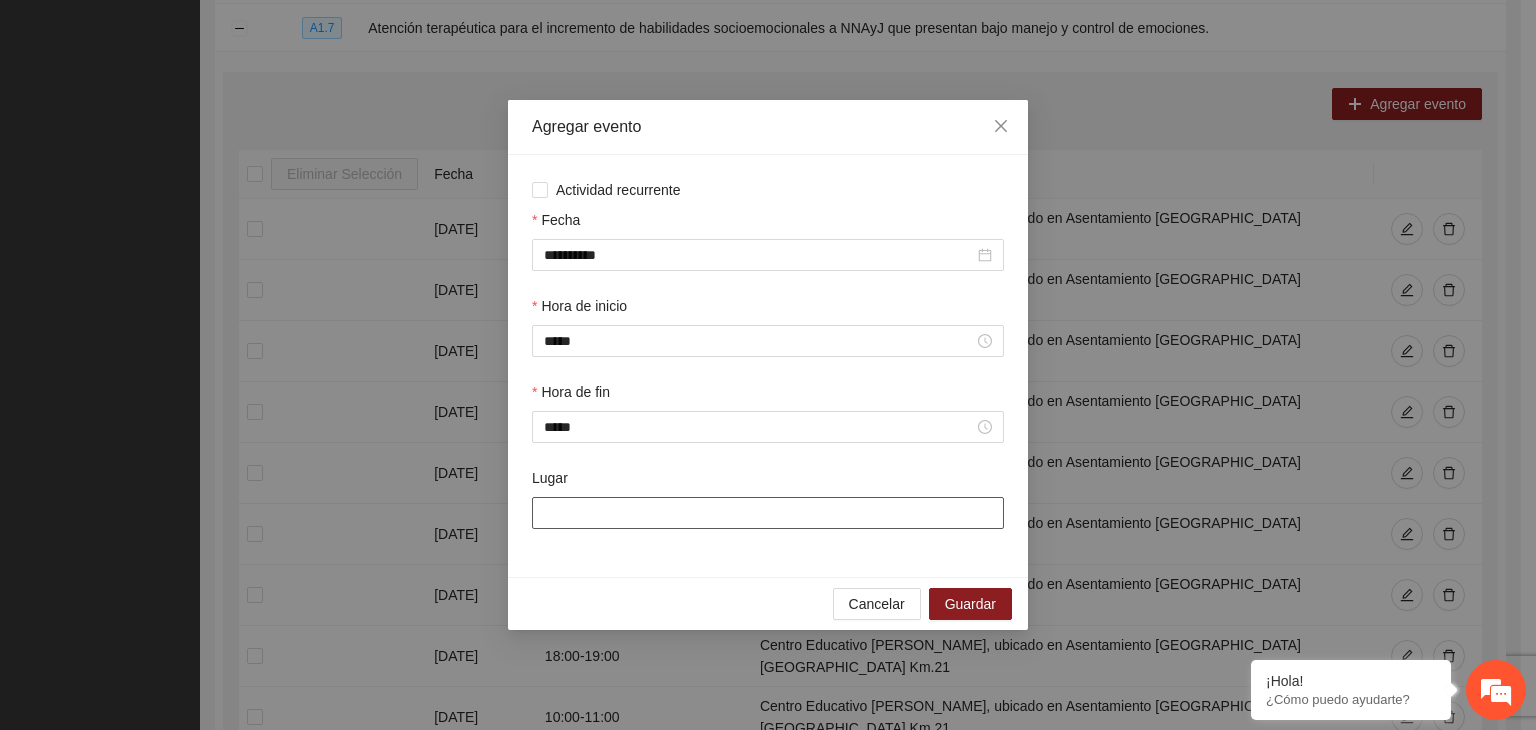 click on "Lugar" at bounding box center (768, 513) 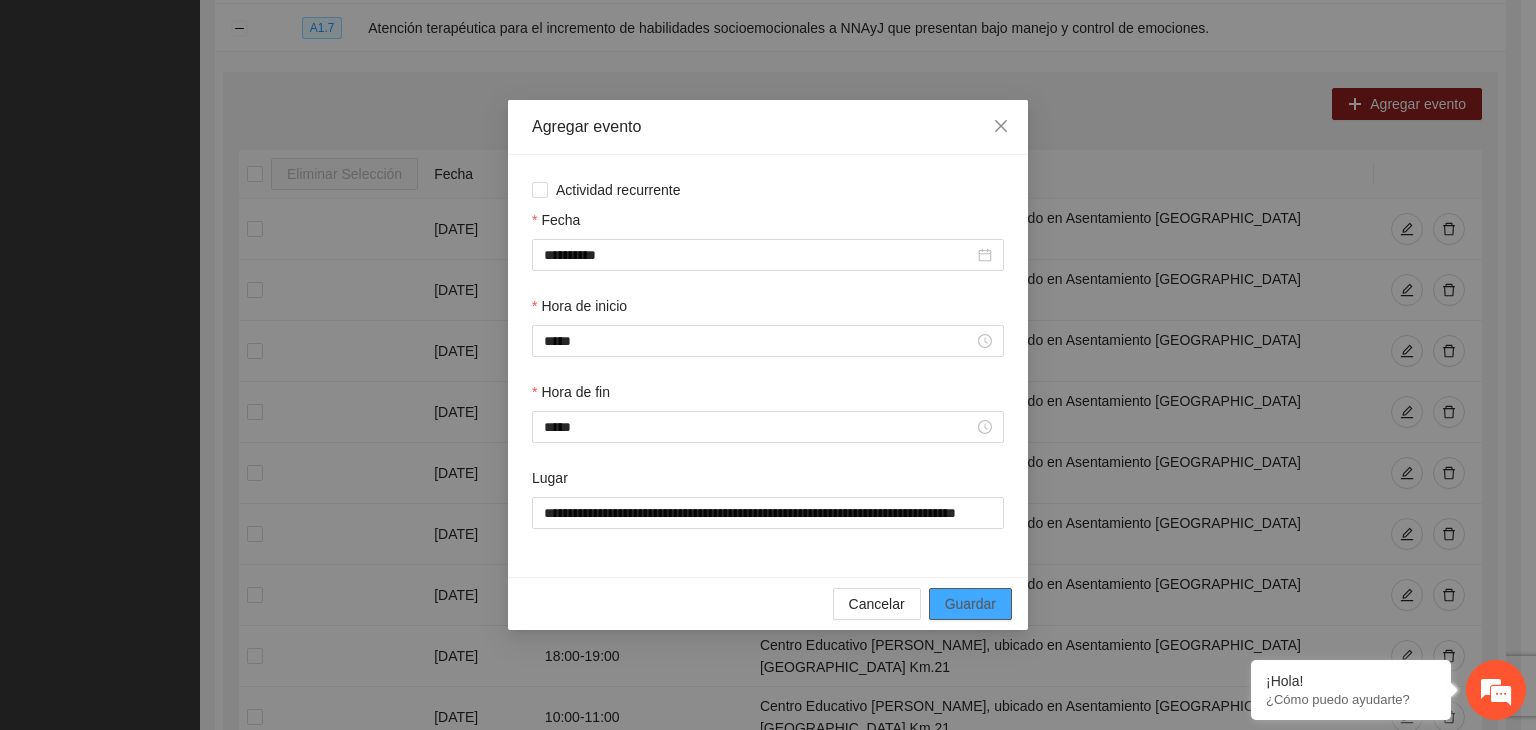click on "Guardar" at bounding box center (970, 604) 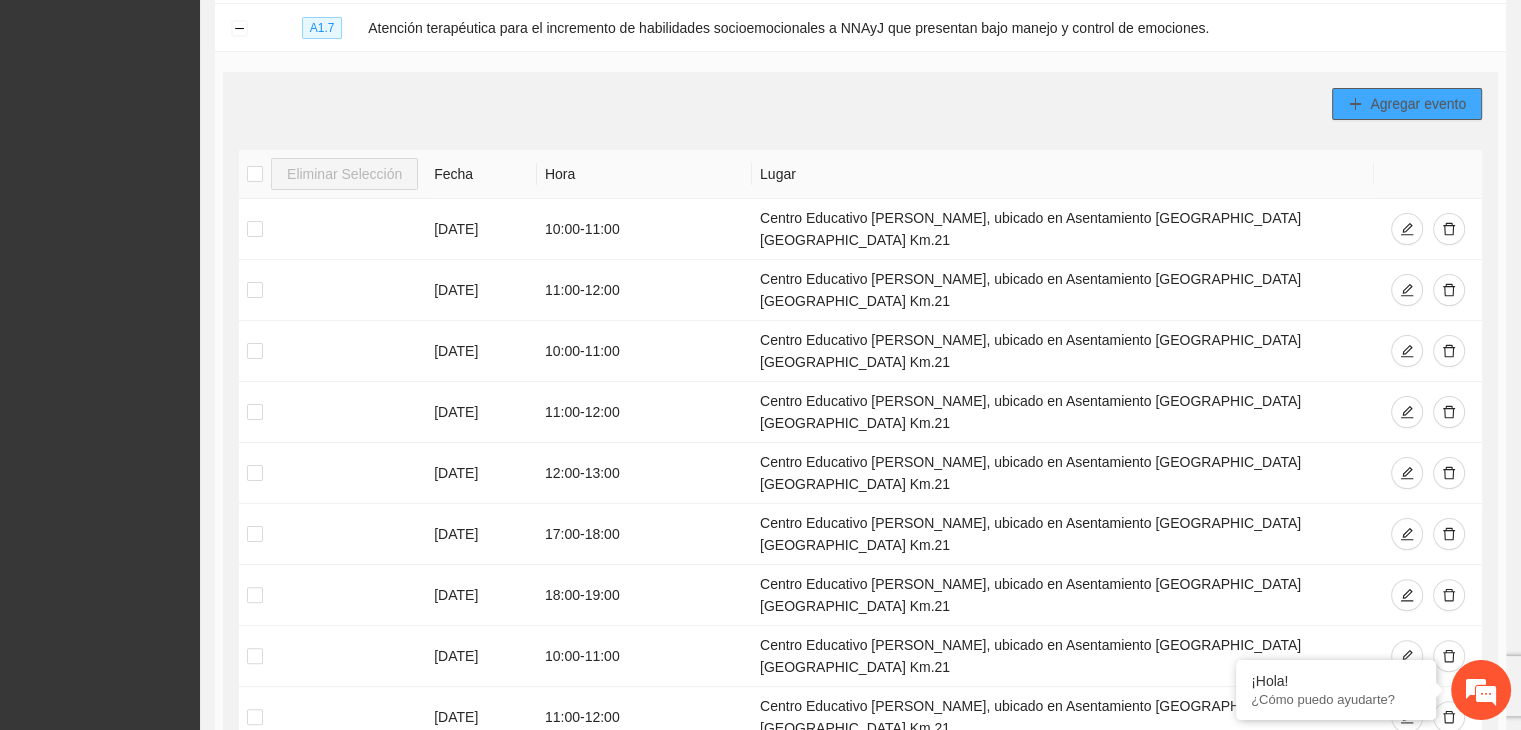 click 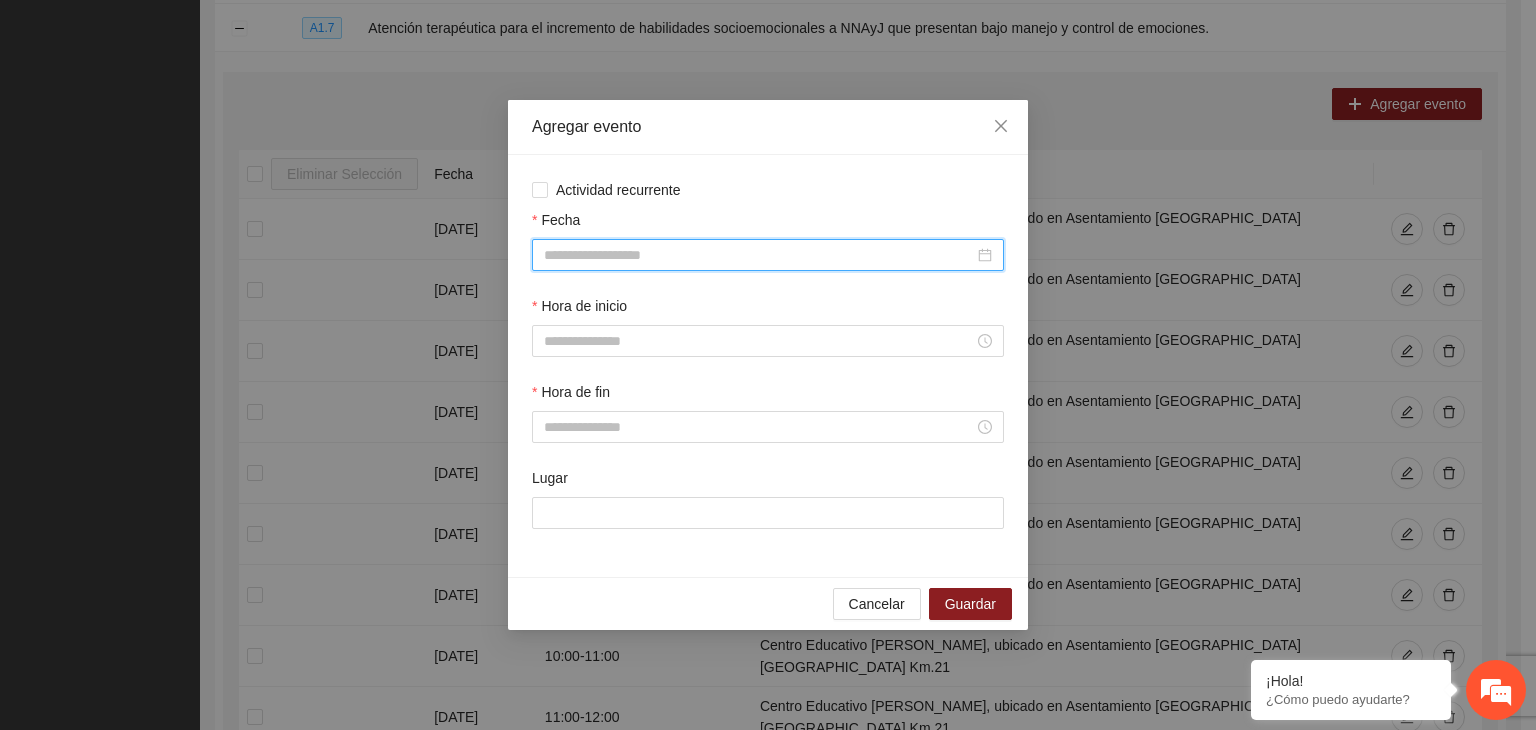 click on "Fecha" at bounding box center (759, 255) 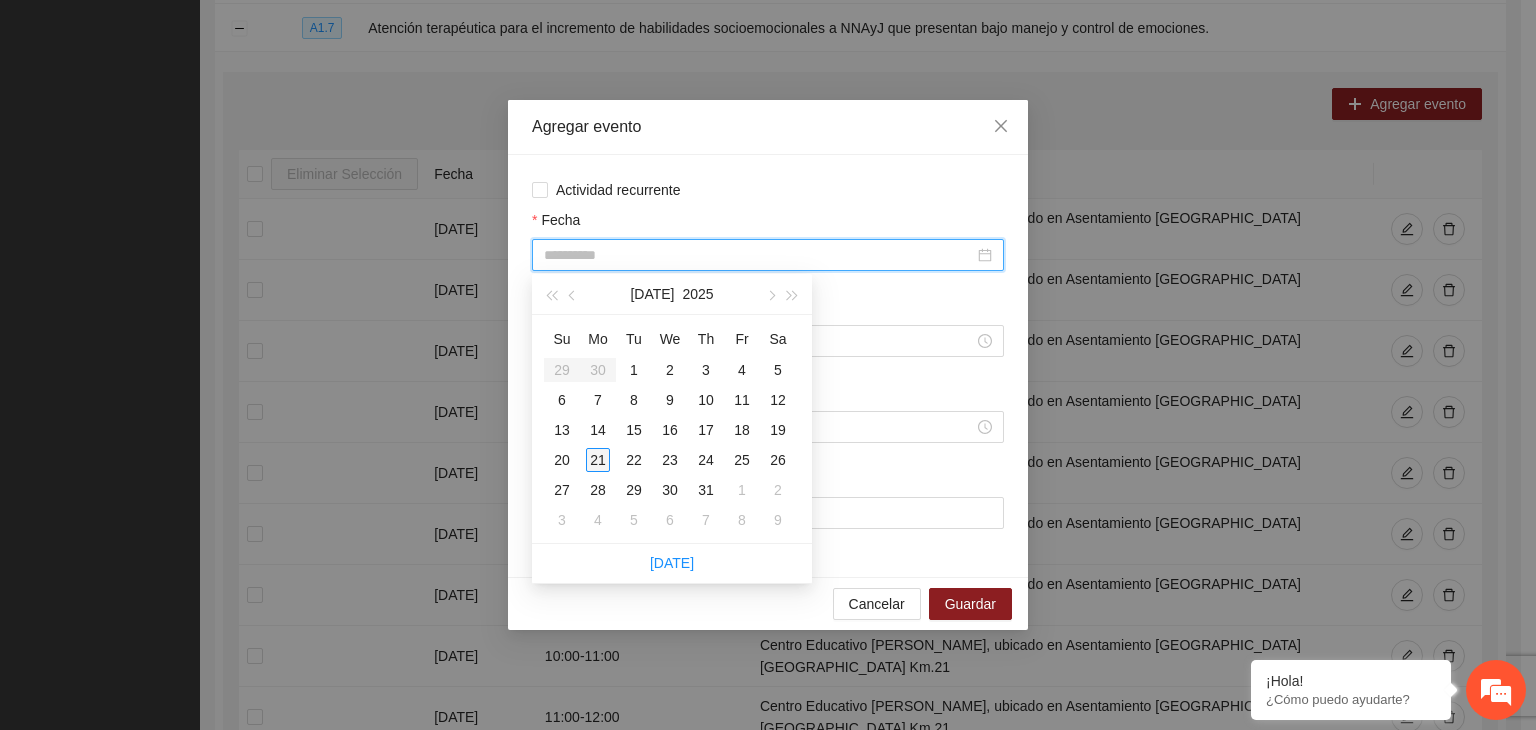 type on "**********" 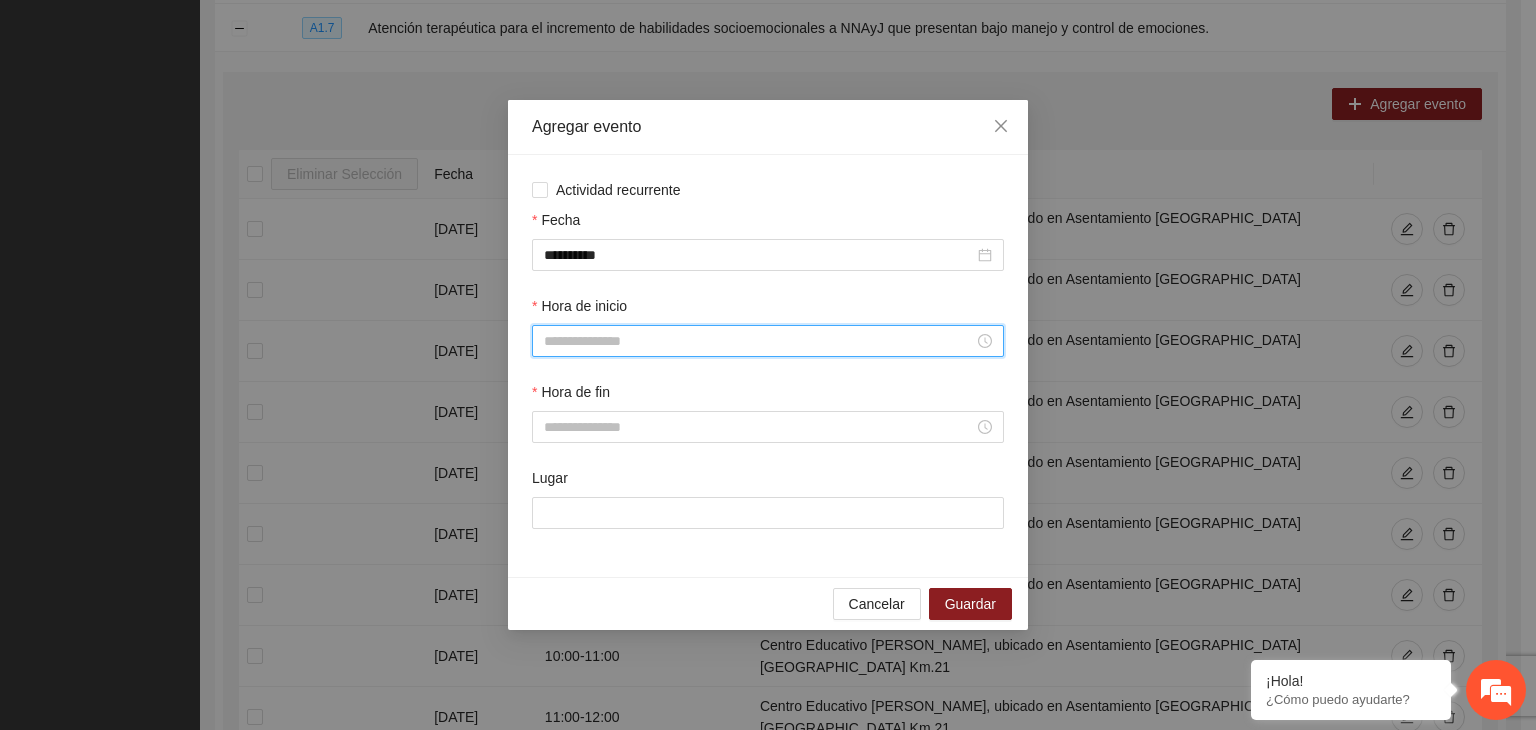 click on "Hora de inicio" at bounding box center (759, 341) 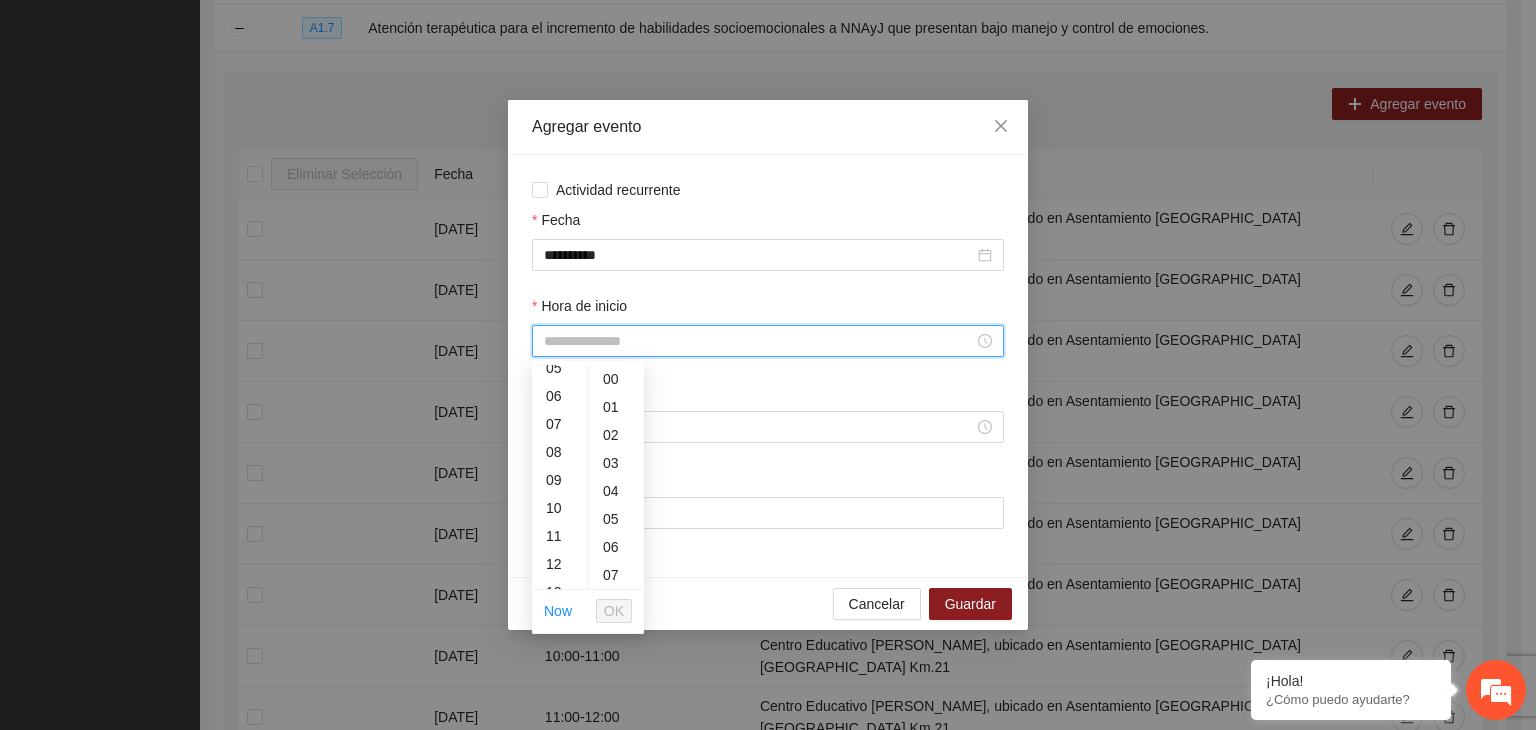 scroll, scrollTop: 161, scrollLeft: 0, axis: vertical 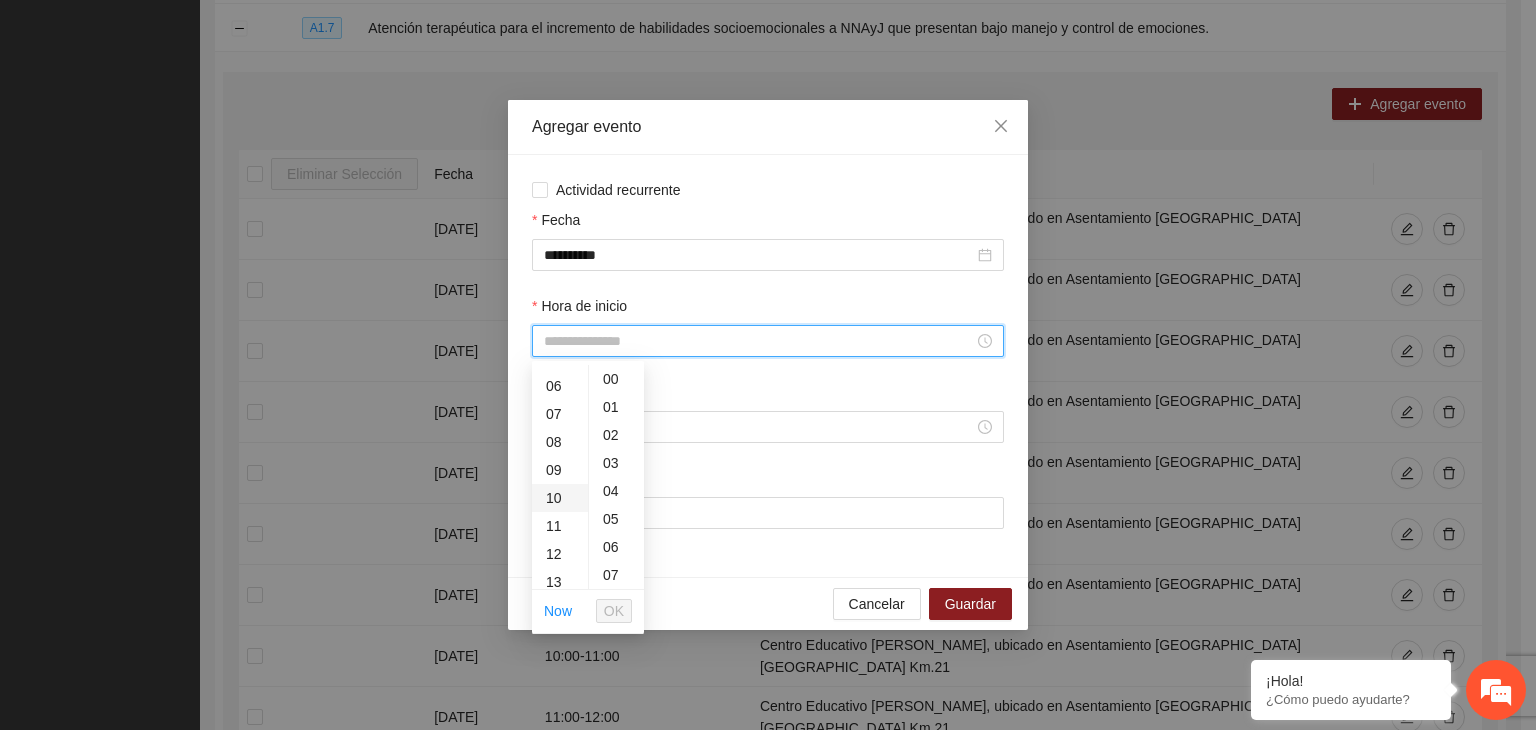 click on "10" at bounding box center (560, 498) 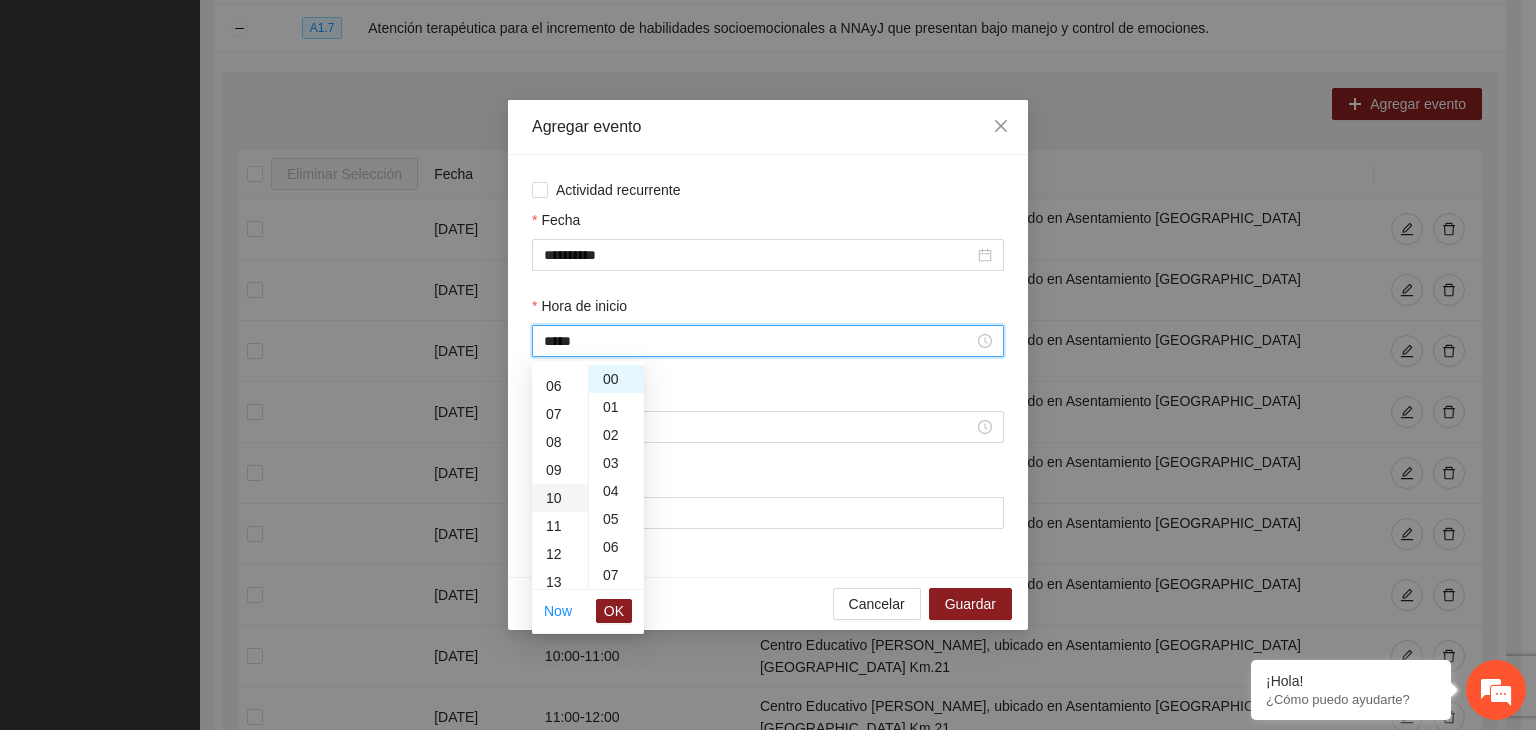 scroll, scrollTop: 280, scrollLeft: 0, axis: vertical 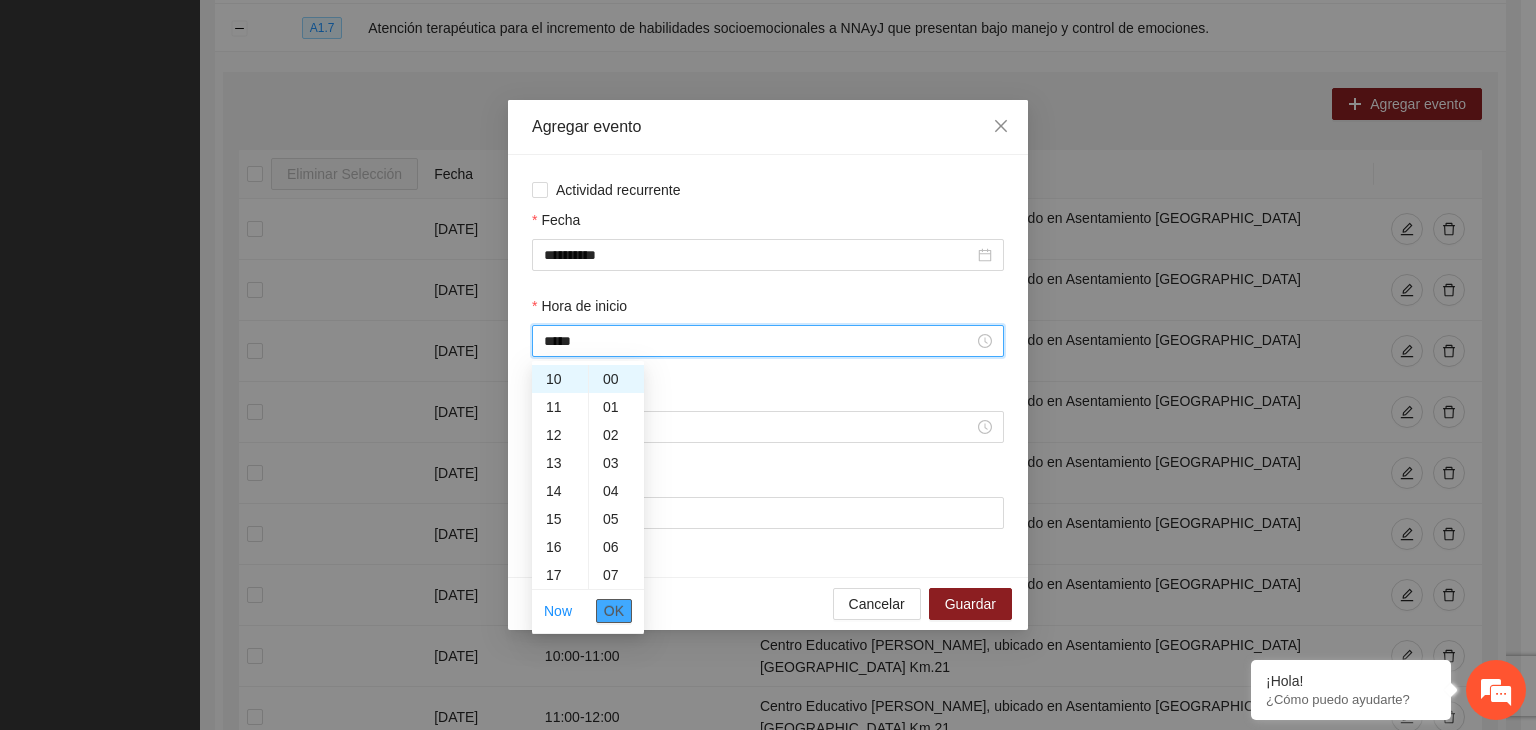 click on "OK" at bounding box center [614, 611] 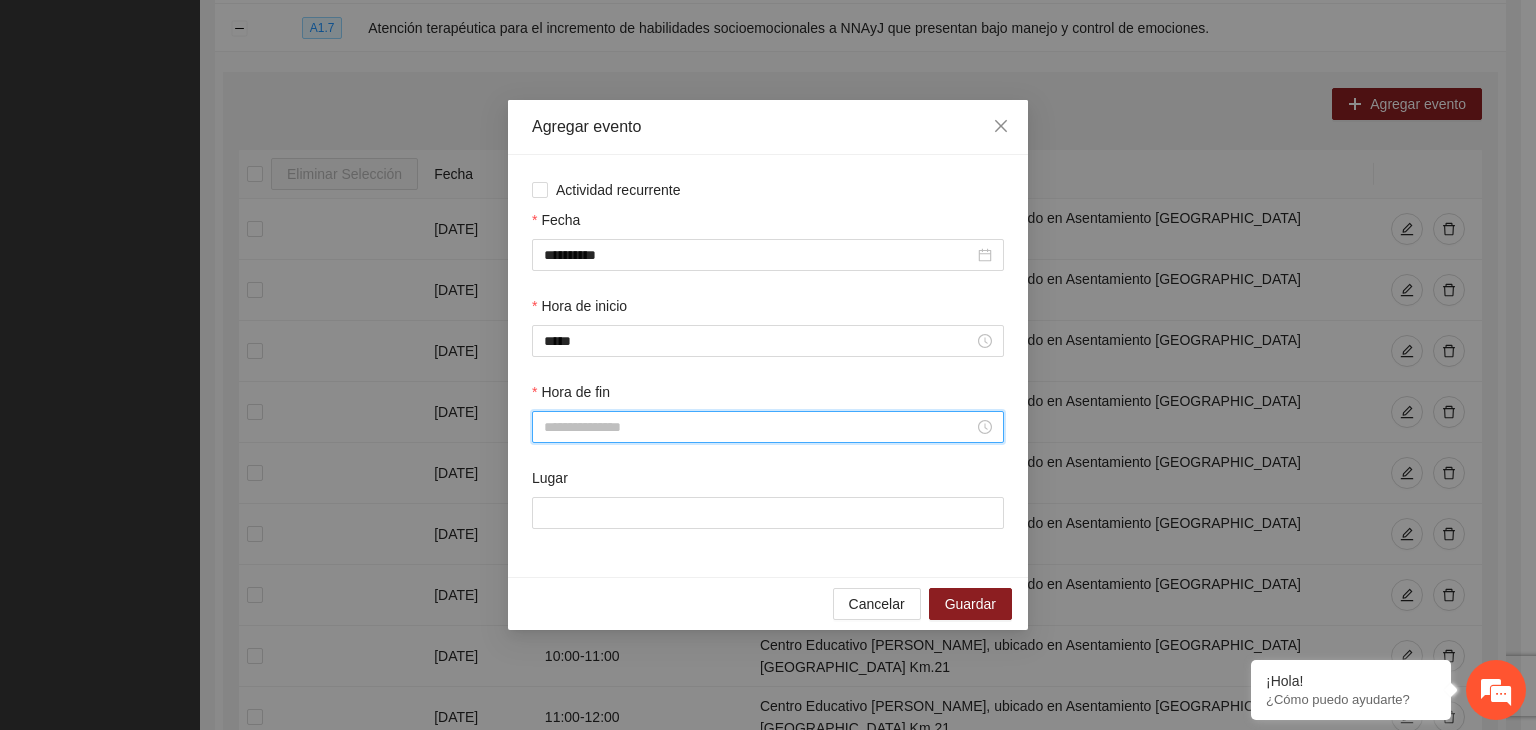 click on "Hora de fin" at bounding box center (759, 427) 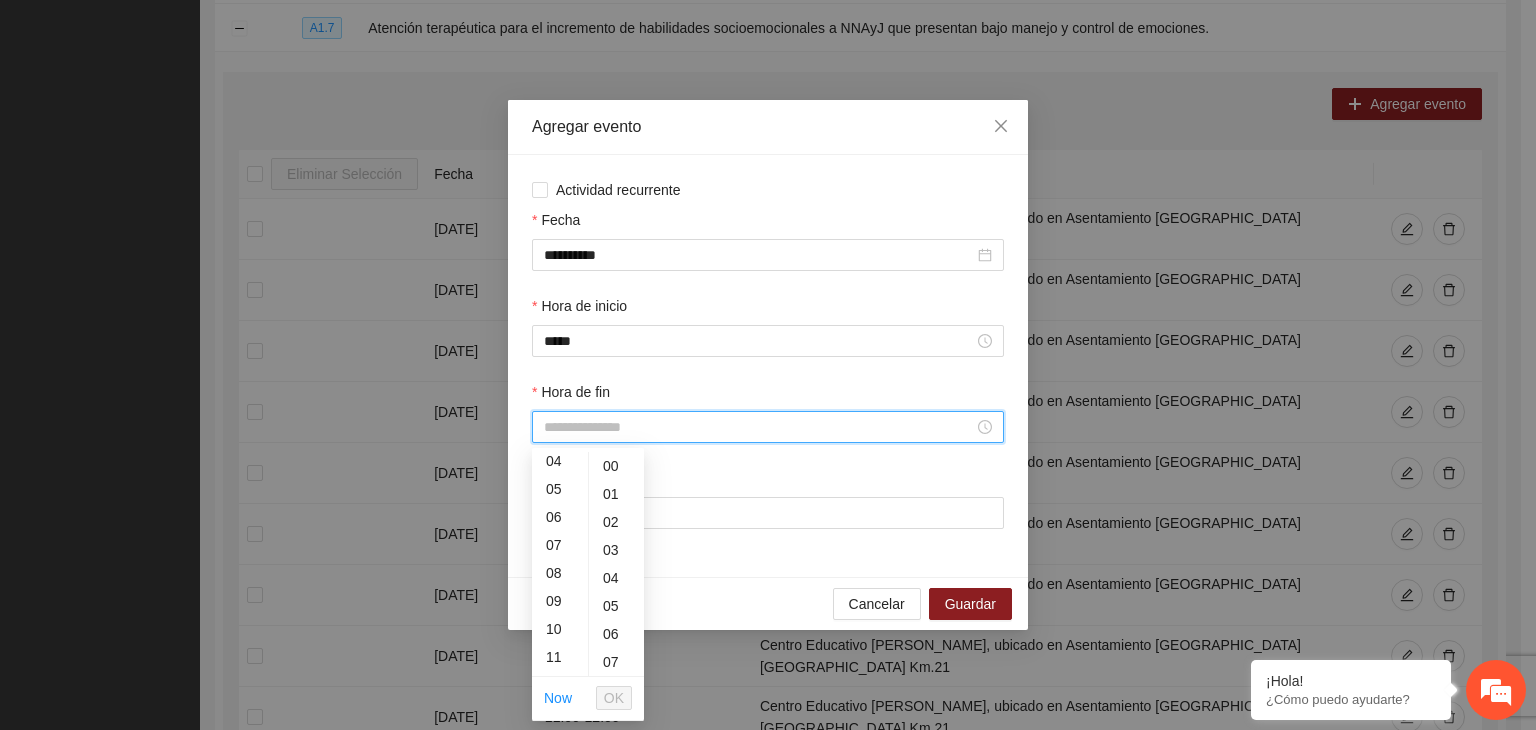 scroll, scrollTop: 143, scrollLeft: 0, axis: vertical 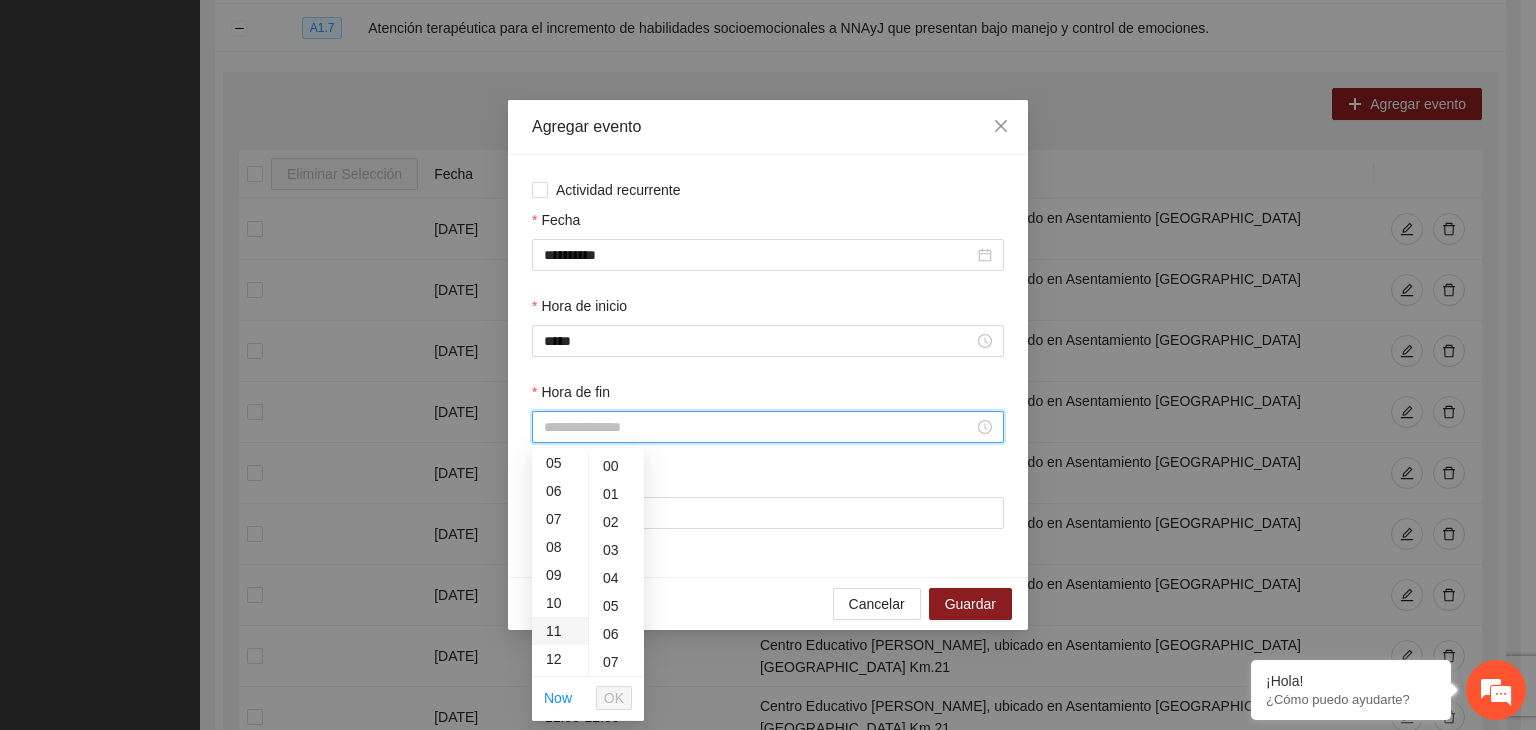 click on "11" at bounding box center [560, 631] 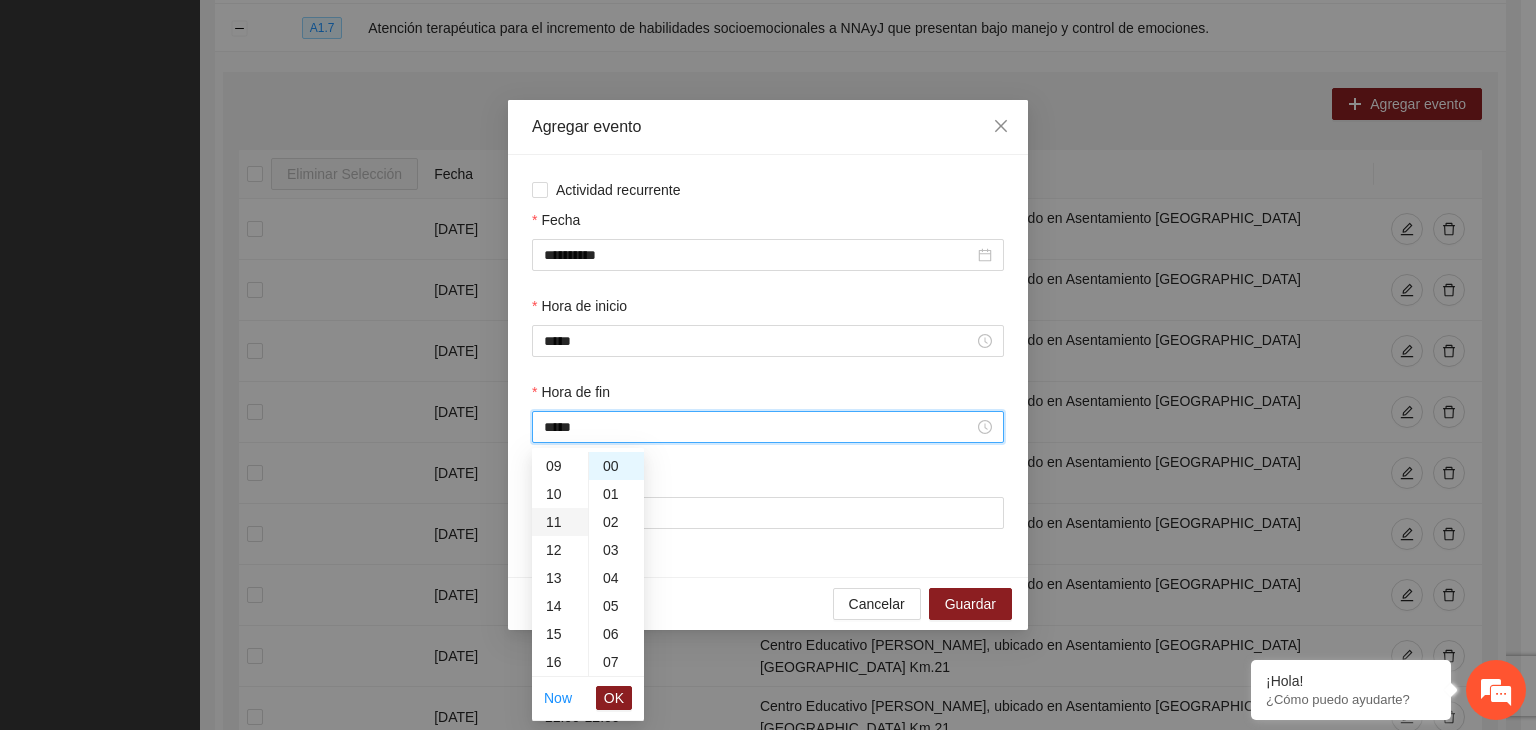 scroll, scrollTop: 308, scrollLeft: 0, axis: vertical 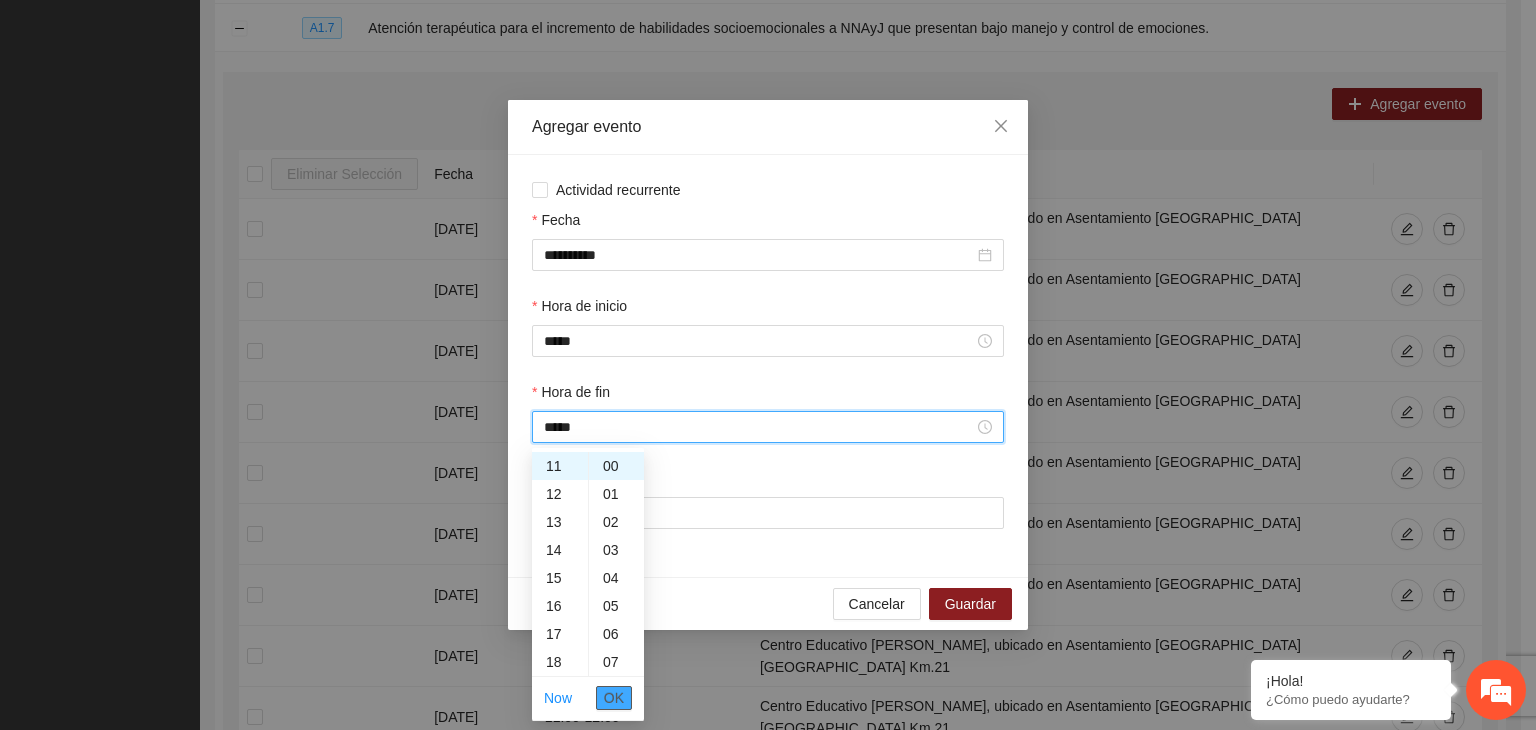 click on "OK" at bounding box center [614, 698] 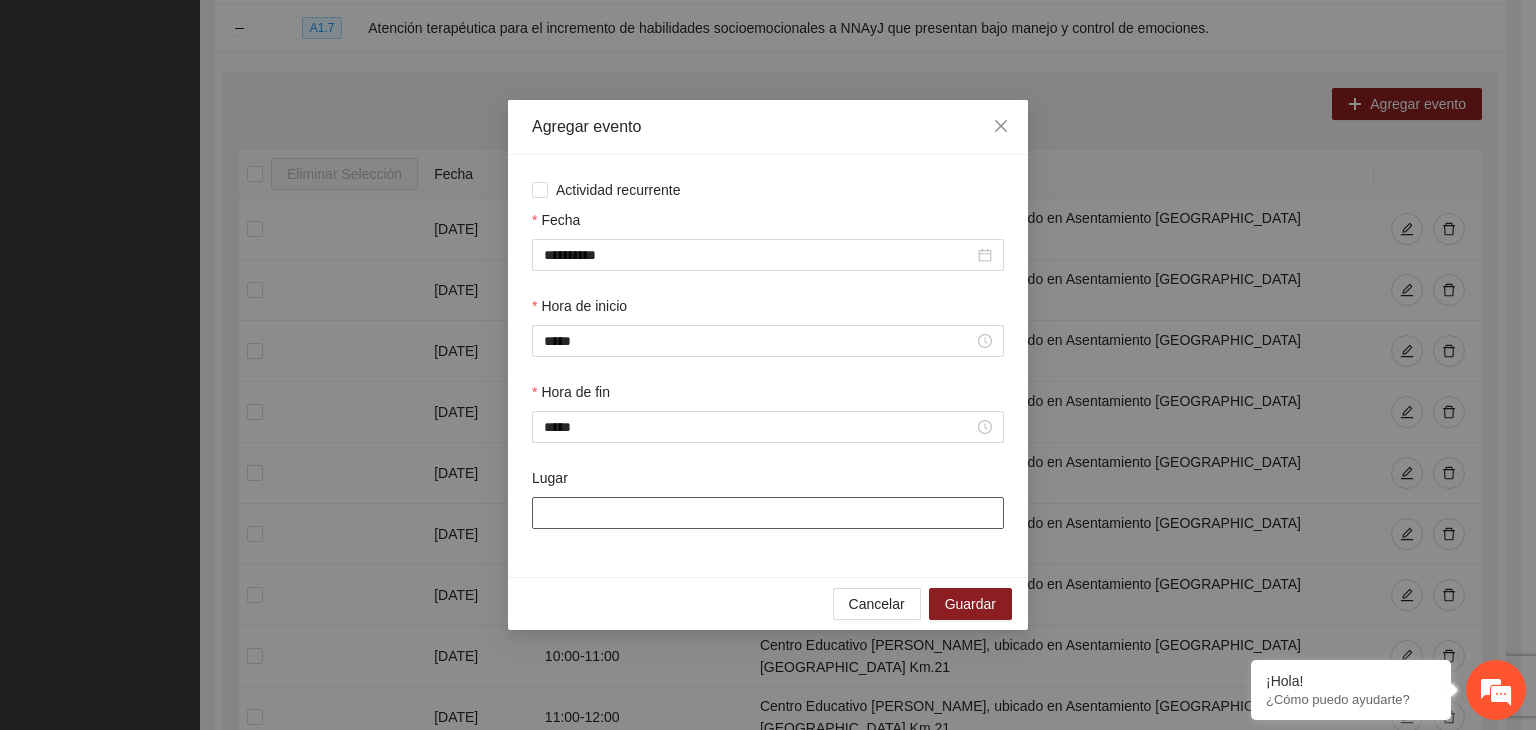 click on "Lugar" at bounding box center [768, 513] 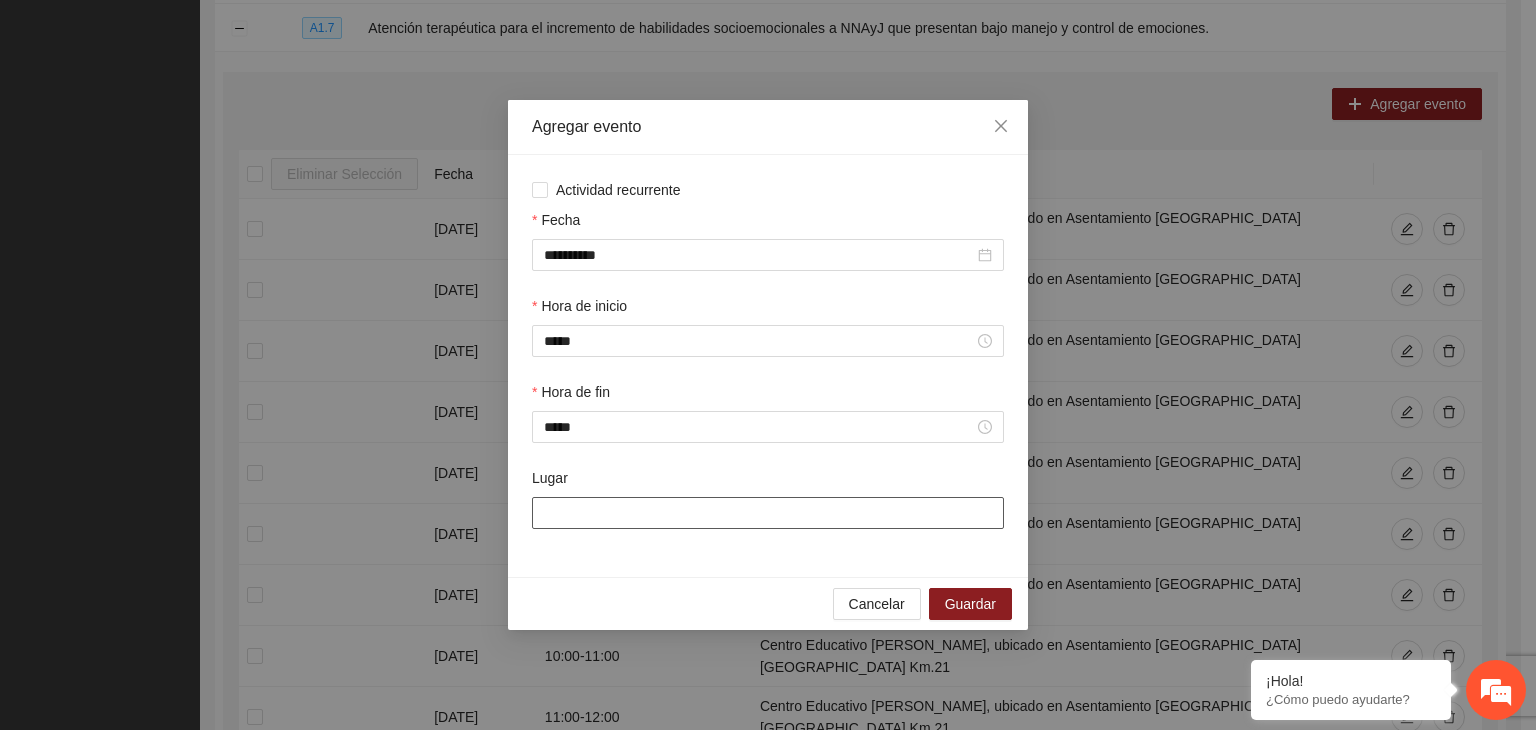 type on "**********" 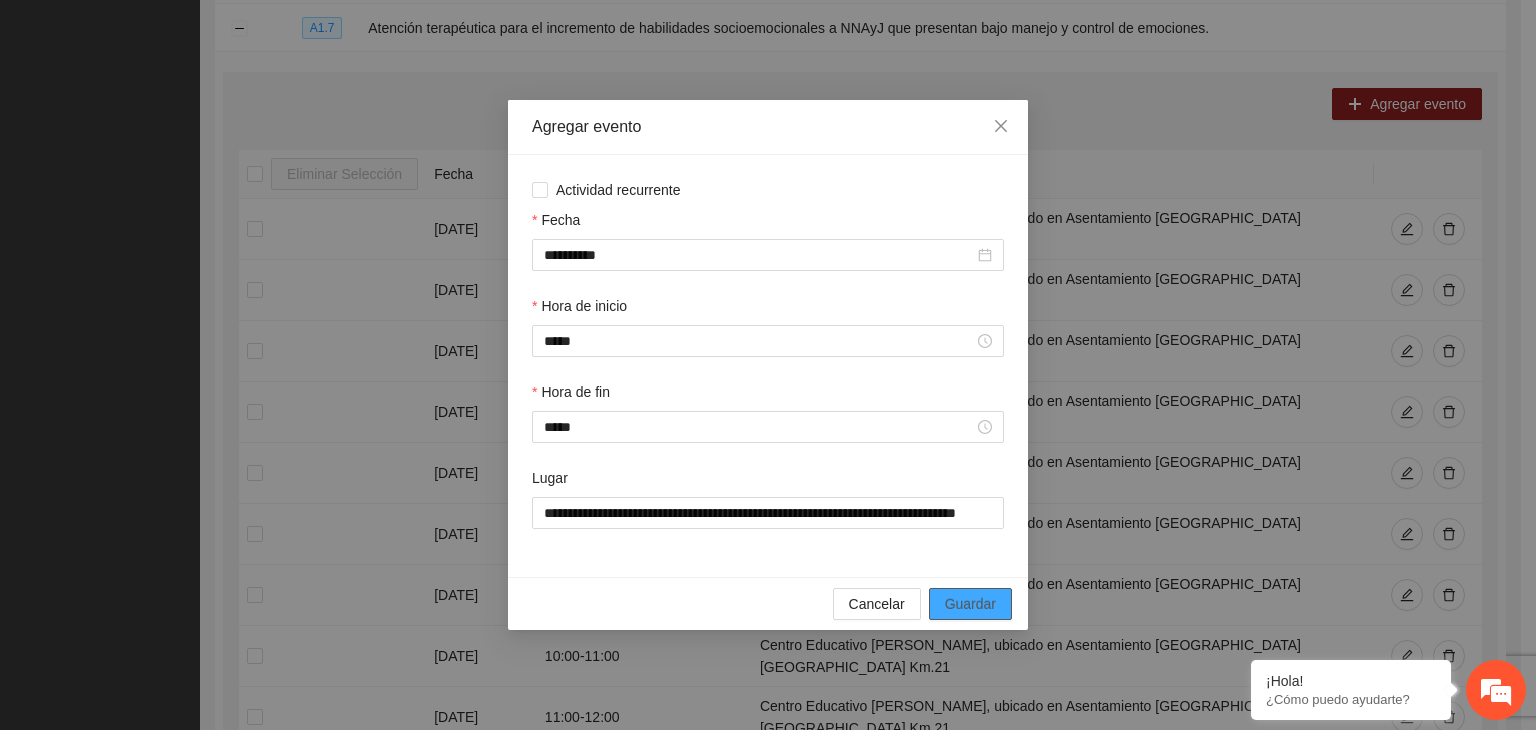 click on "Guardar" at bounding box center (970, 604) 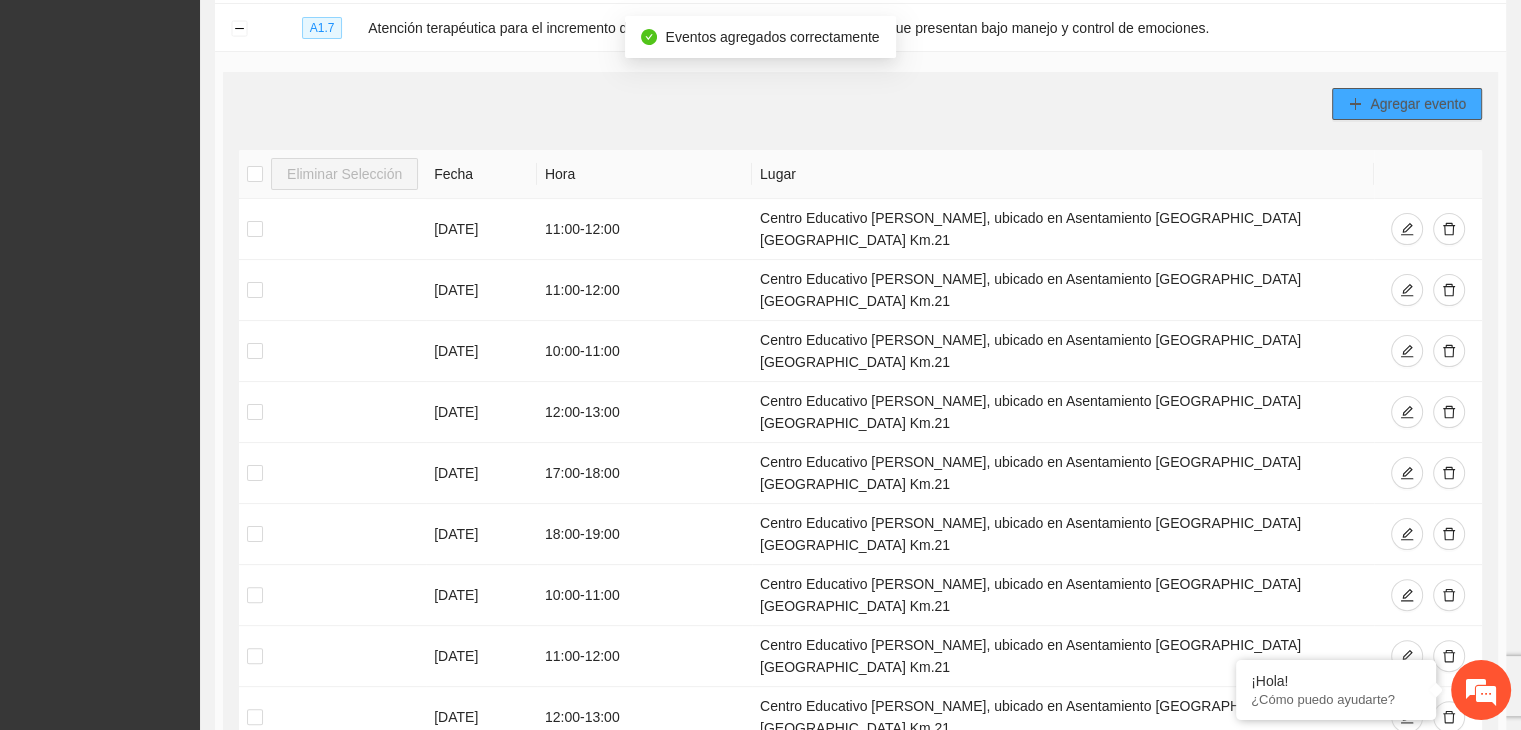 click 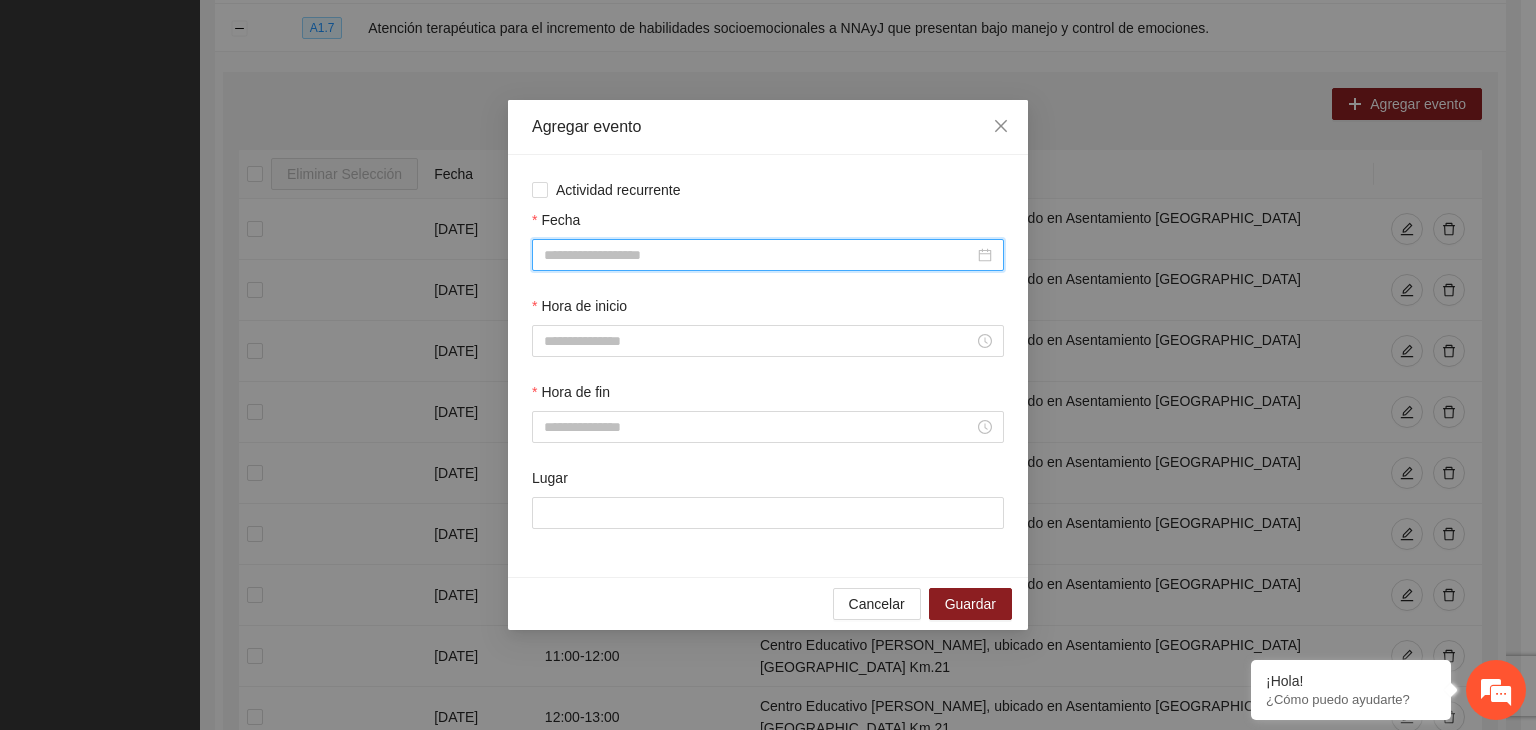 click on "Fecha" at bounding box center [759, 255] 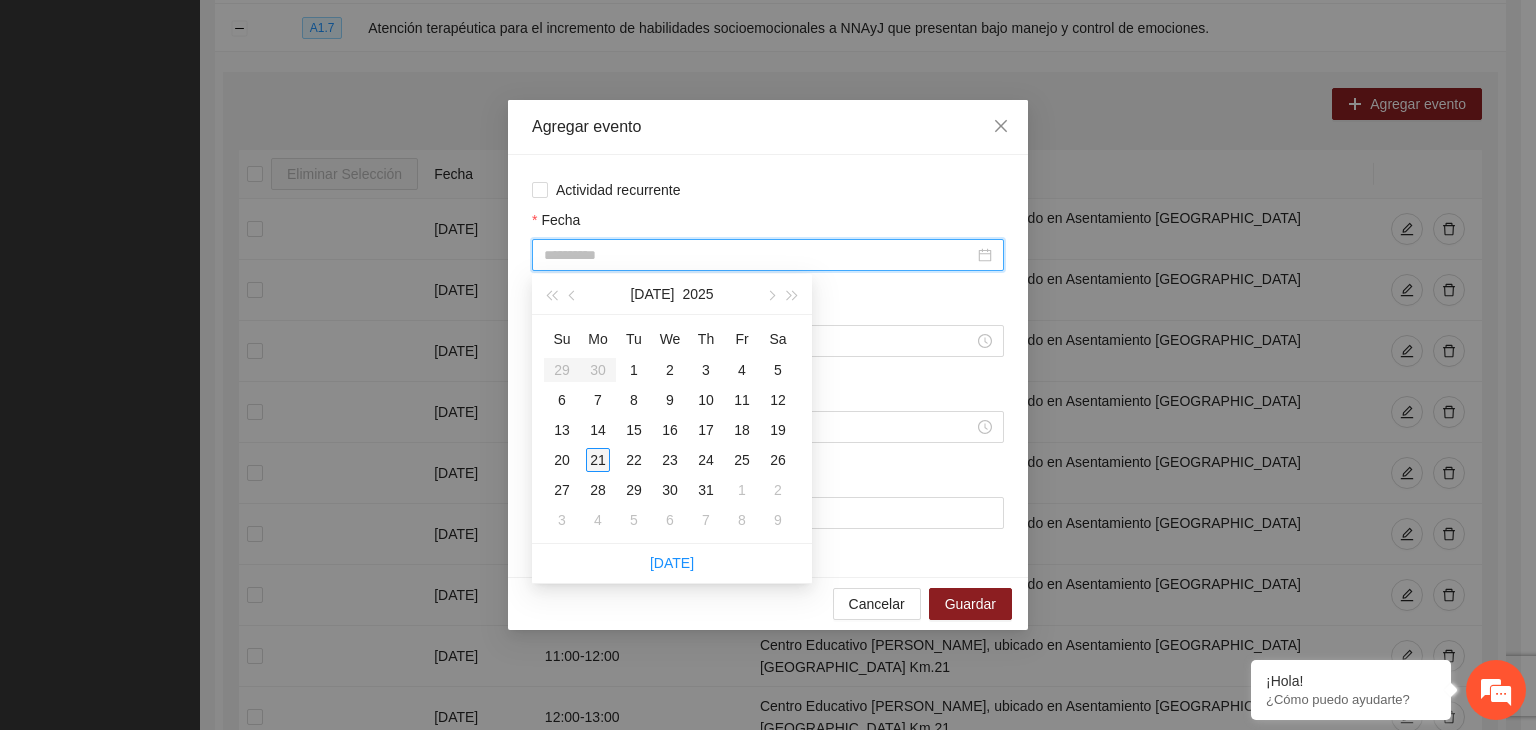 type on "**********" 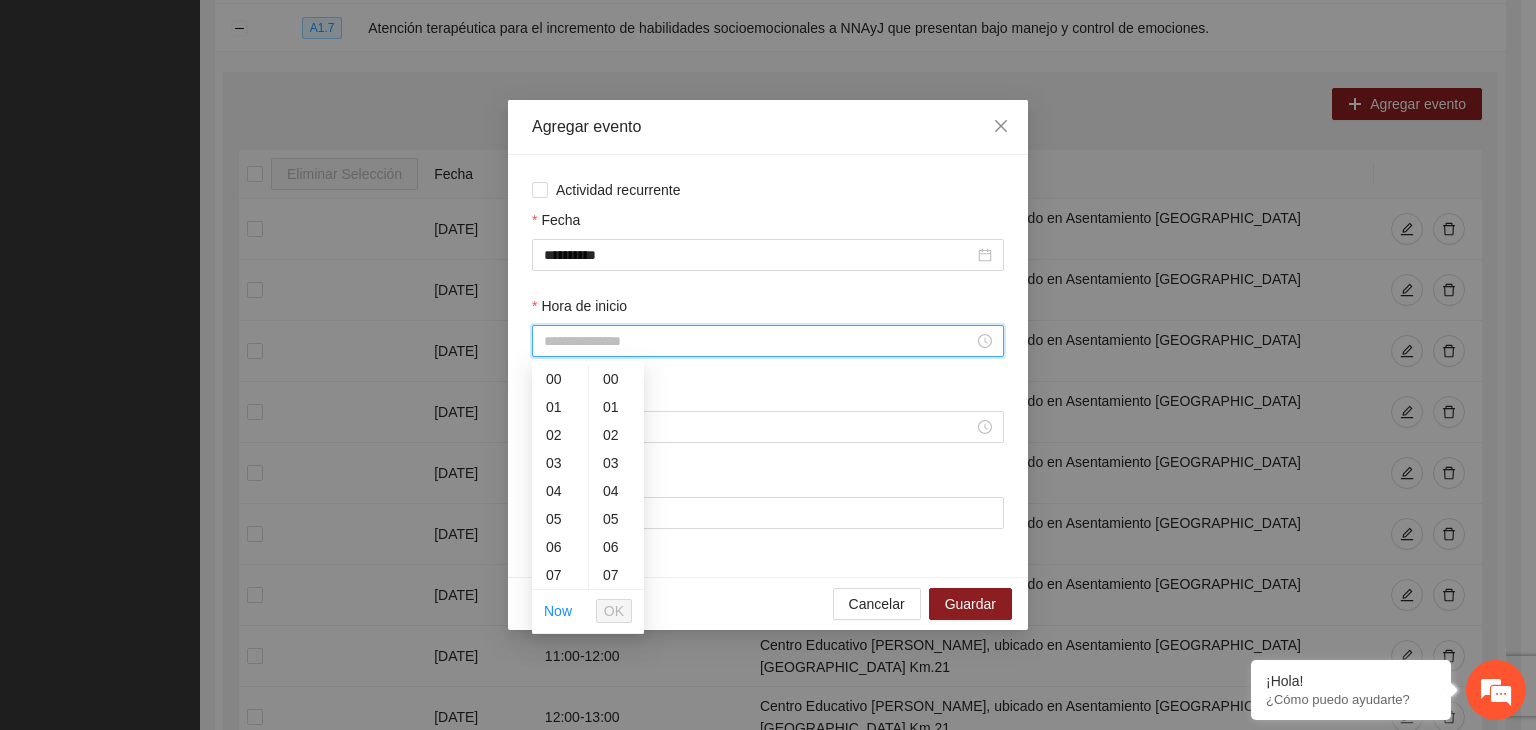 click on "Hora de inicio" at bounding box center (759, 341) 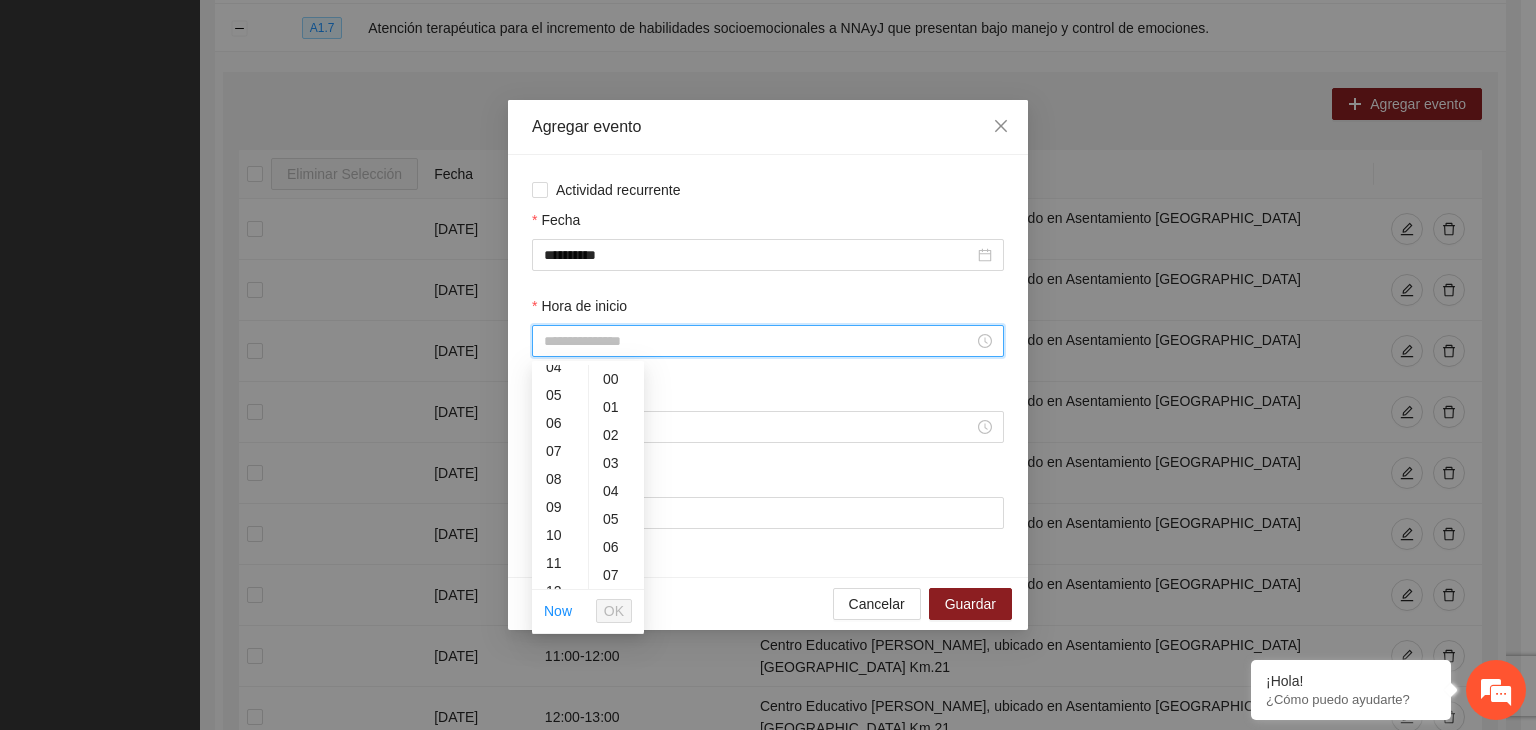 scroll, scrollTop: 188, scrollLeft: 0, axis: vertical 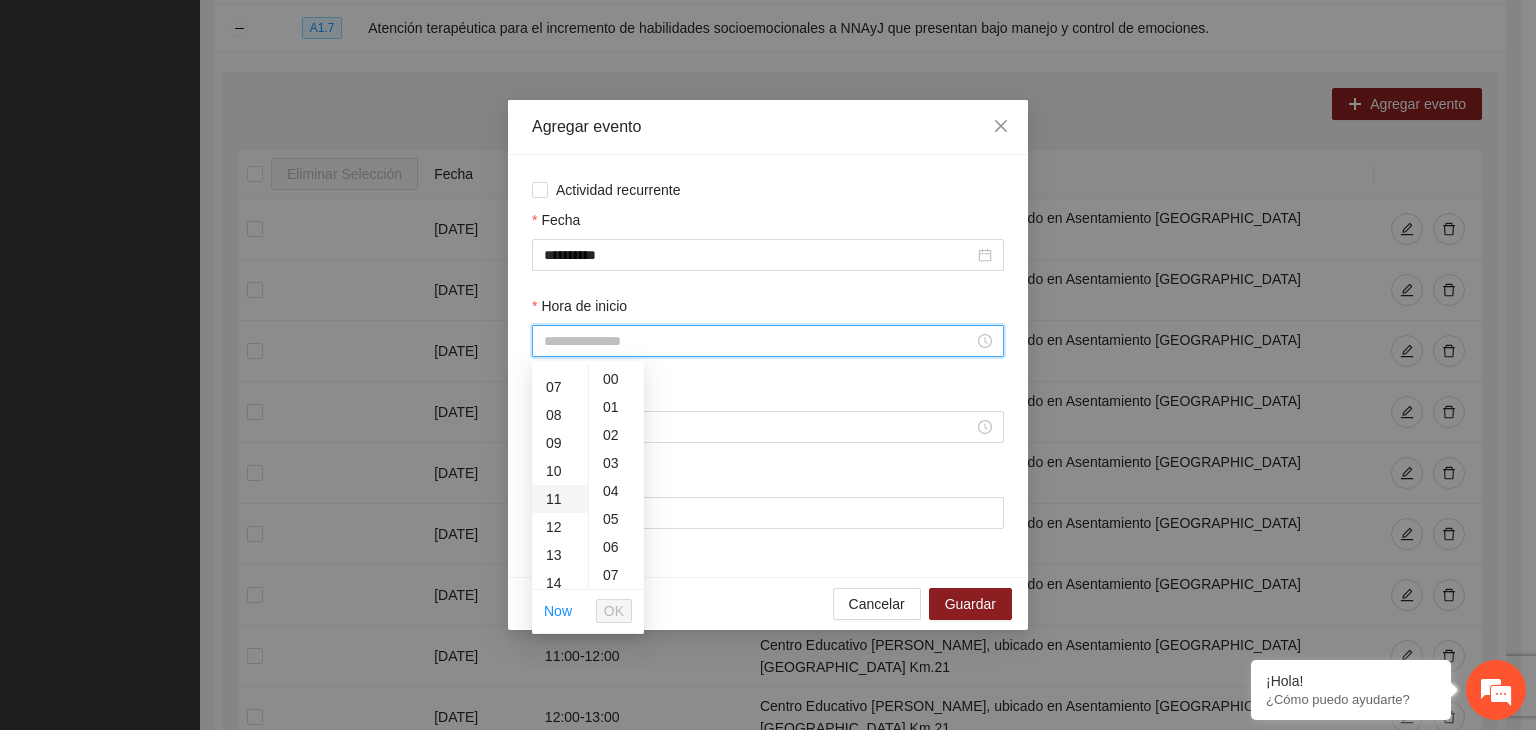 click on "11" at bounding box center (560, 499) 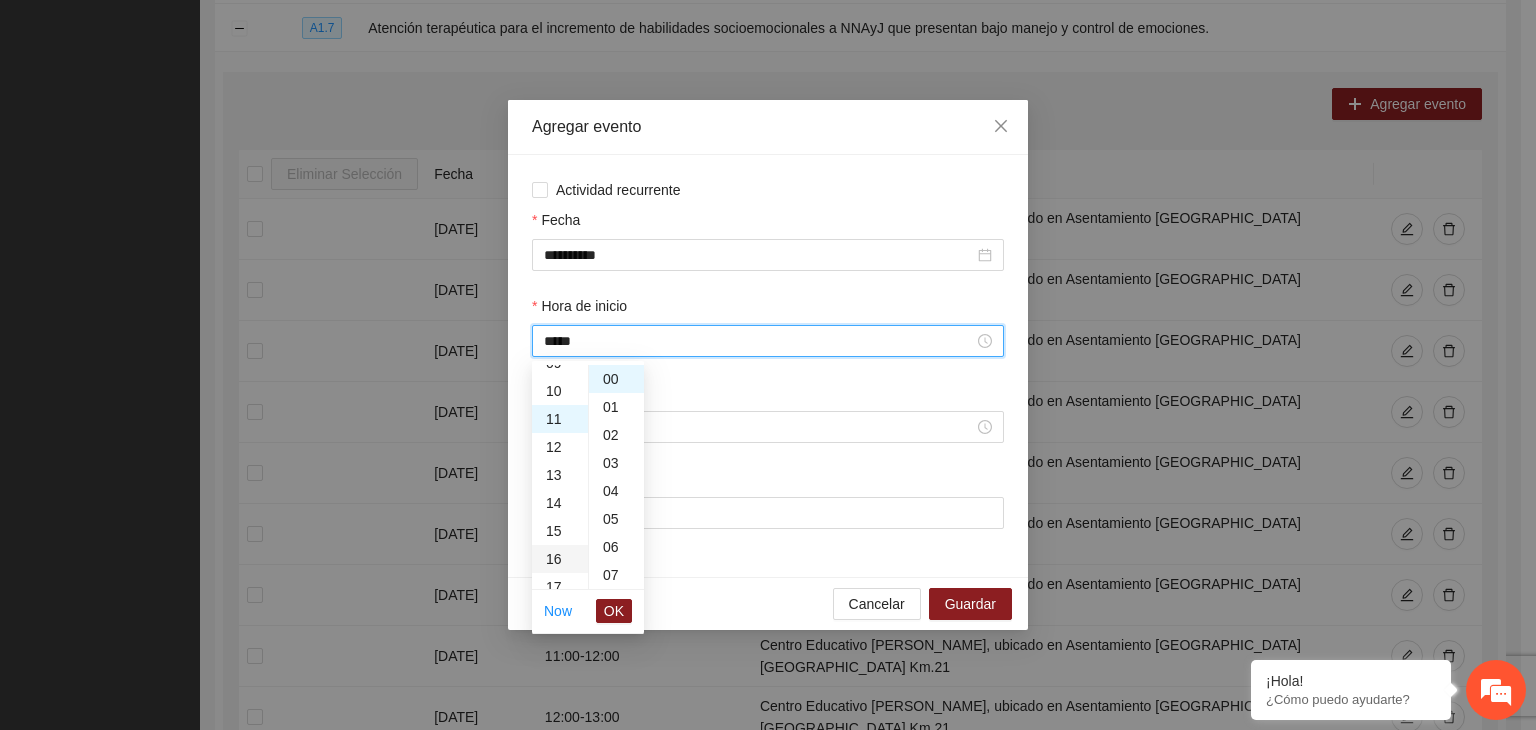 scroll, scrollTop: 308, scrollLeft: 0, axis: vertical 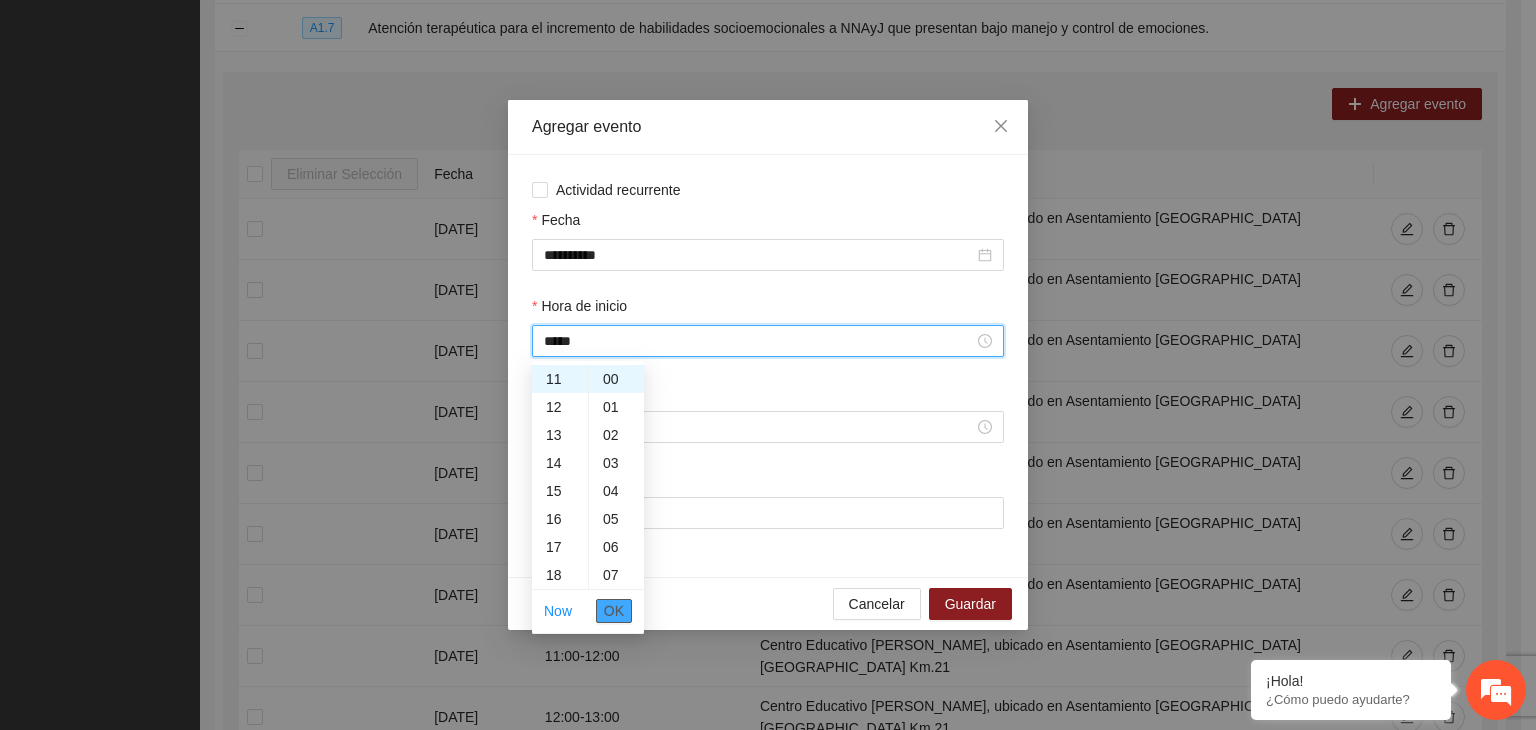 click on "OK" at bounding box center [614, 611] 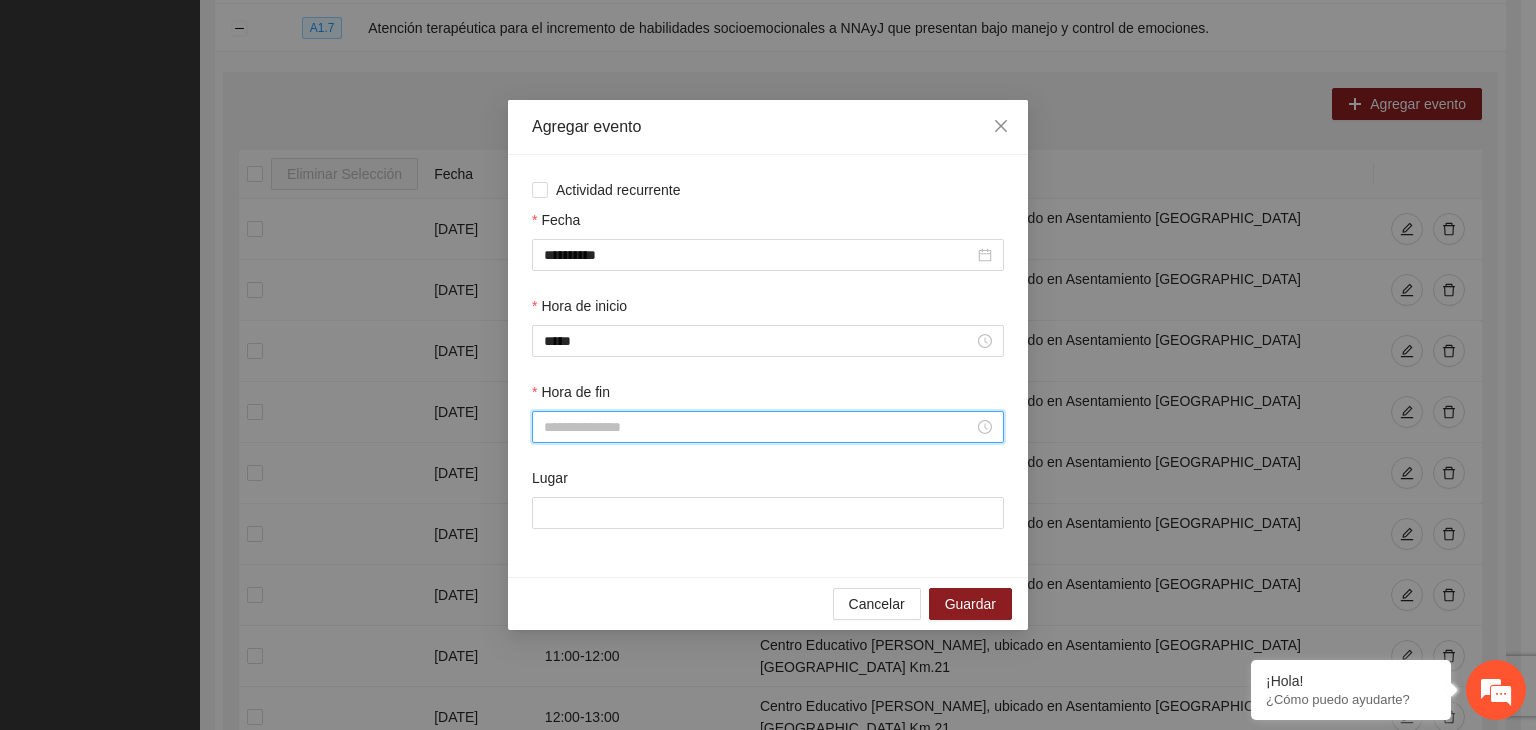 click on "Hora de fin" at bounding box center (759, 427) 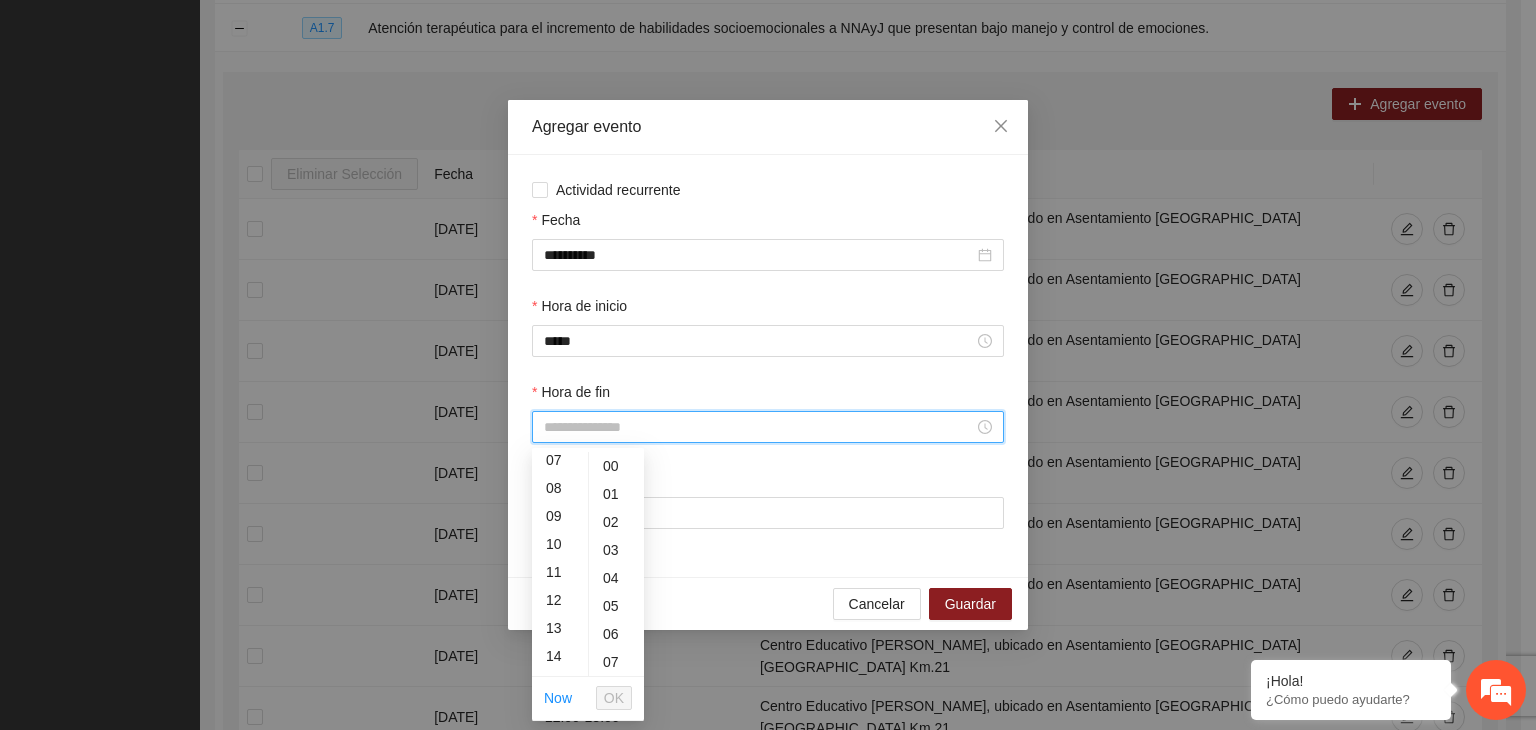 scroll, scrollTop: 210, scrollLeft: 0, axis: vertical 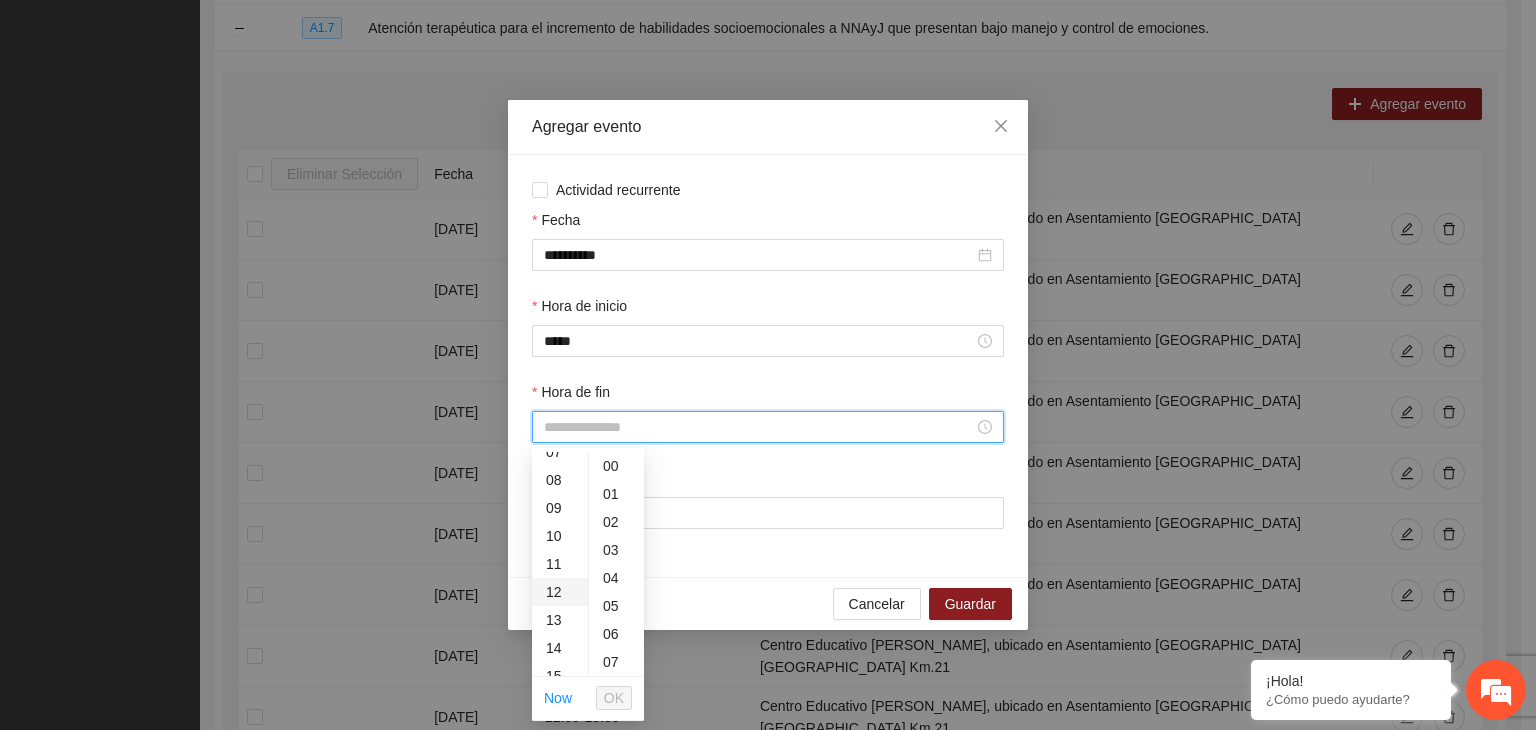 click on "12" at bounding box center (560, 592) 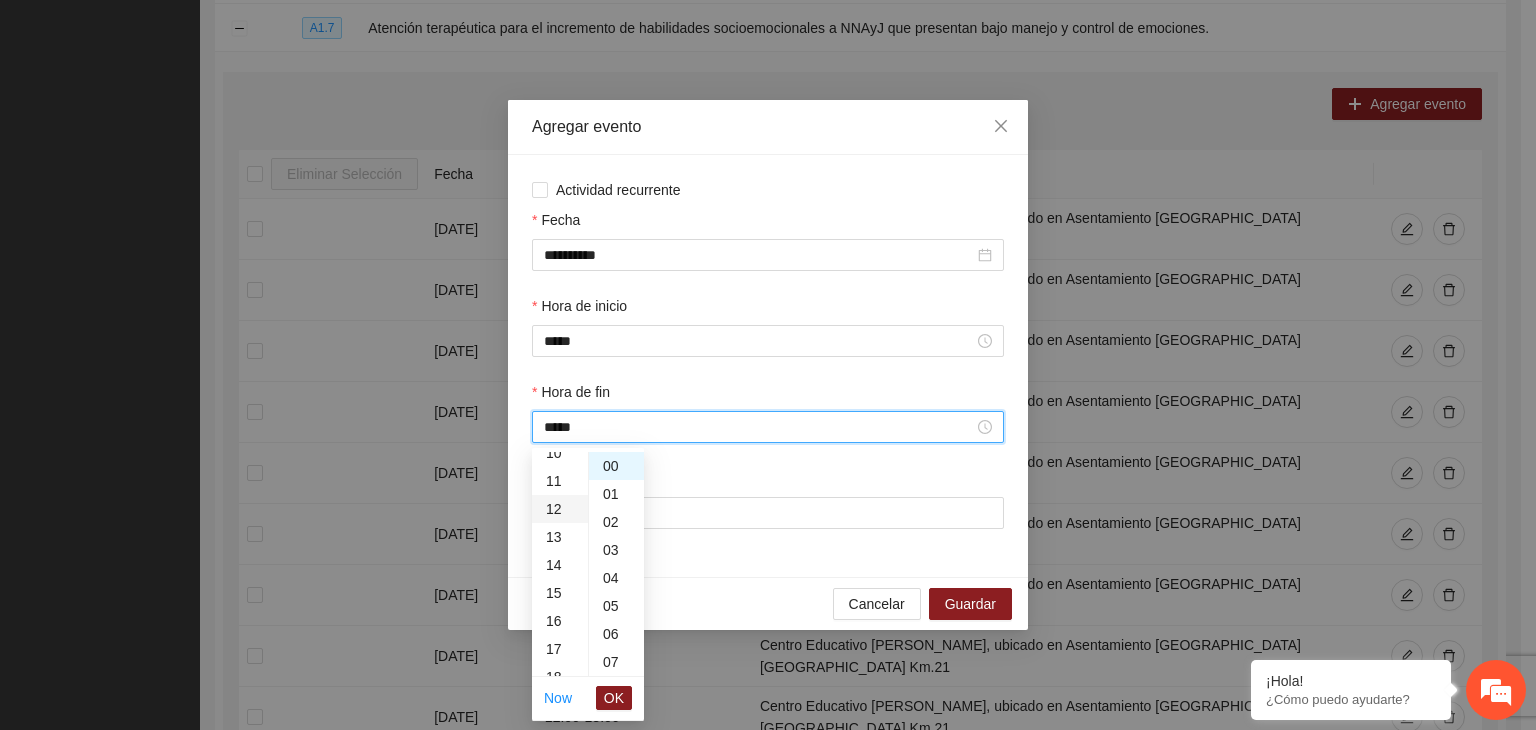 scroll, scrollTop: 336, scrollLeft: 0, axis: vertical 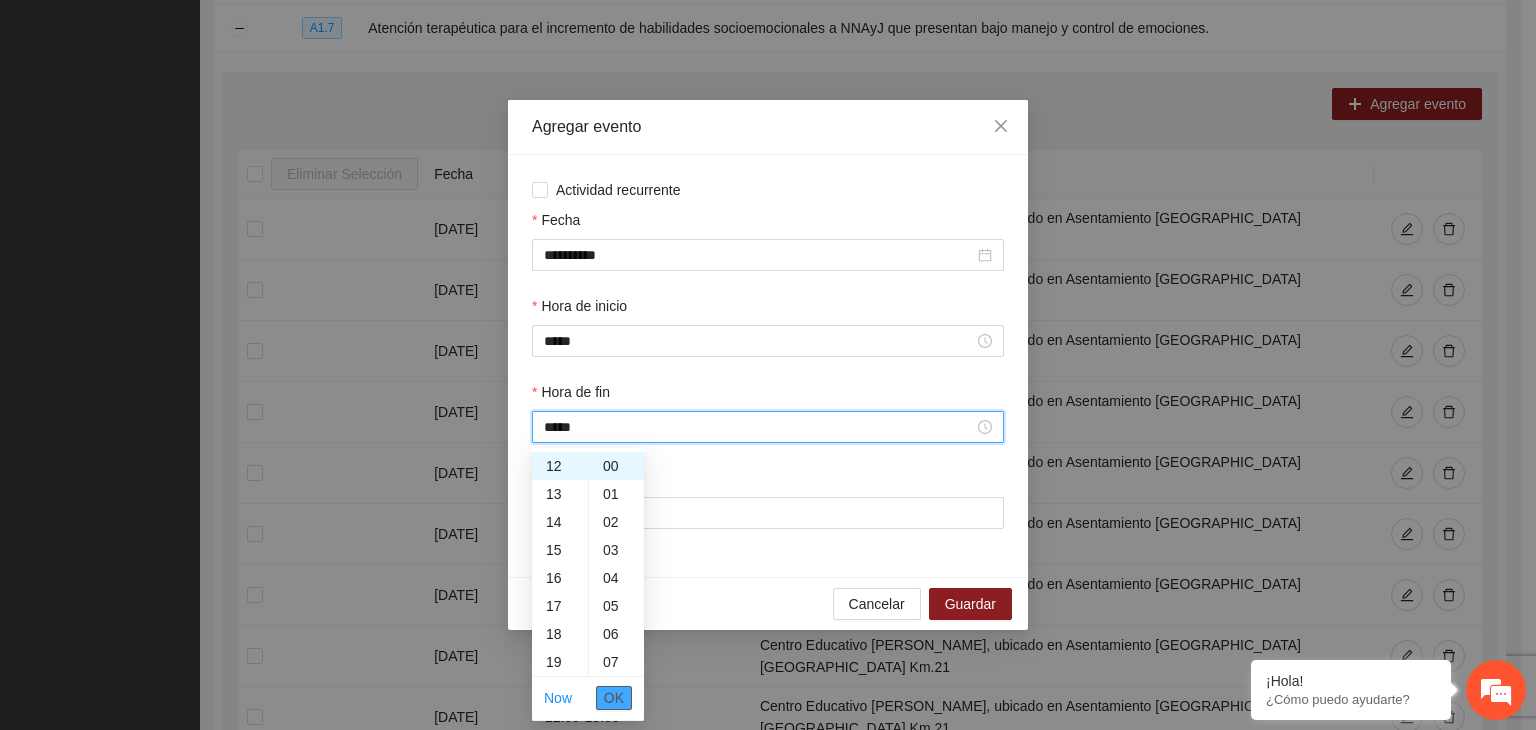 click on "OK" at bounding box center [614, 698] 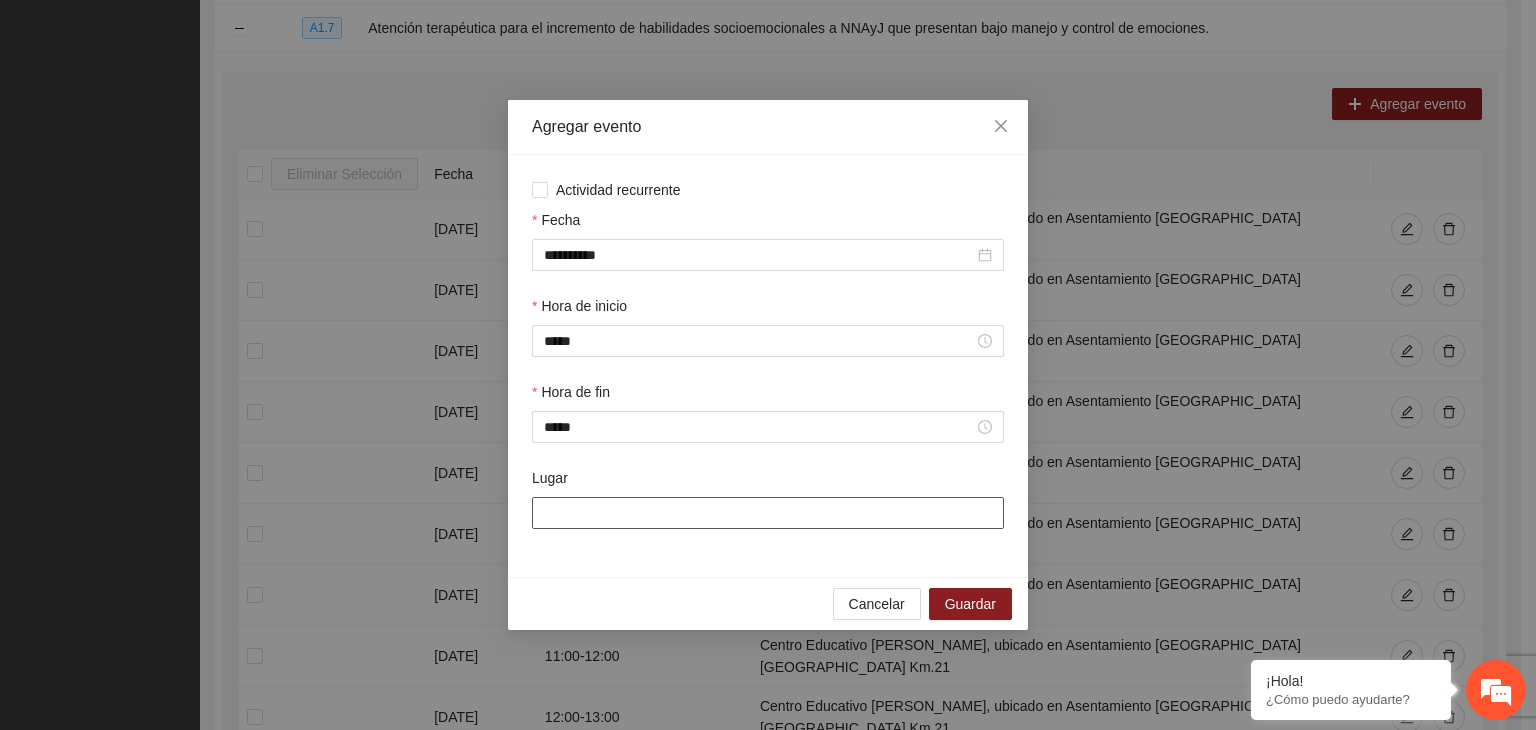 click on "Lugar" at bounding box center (768, 513) 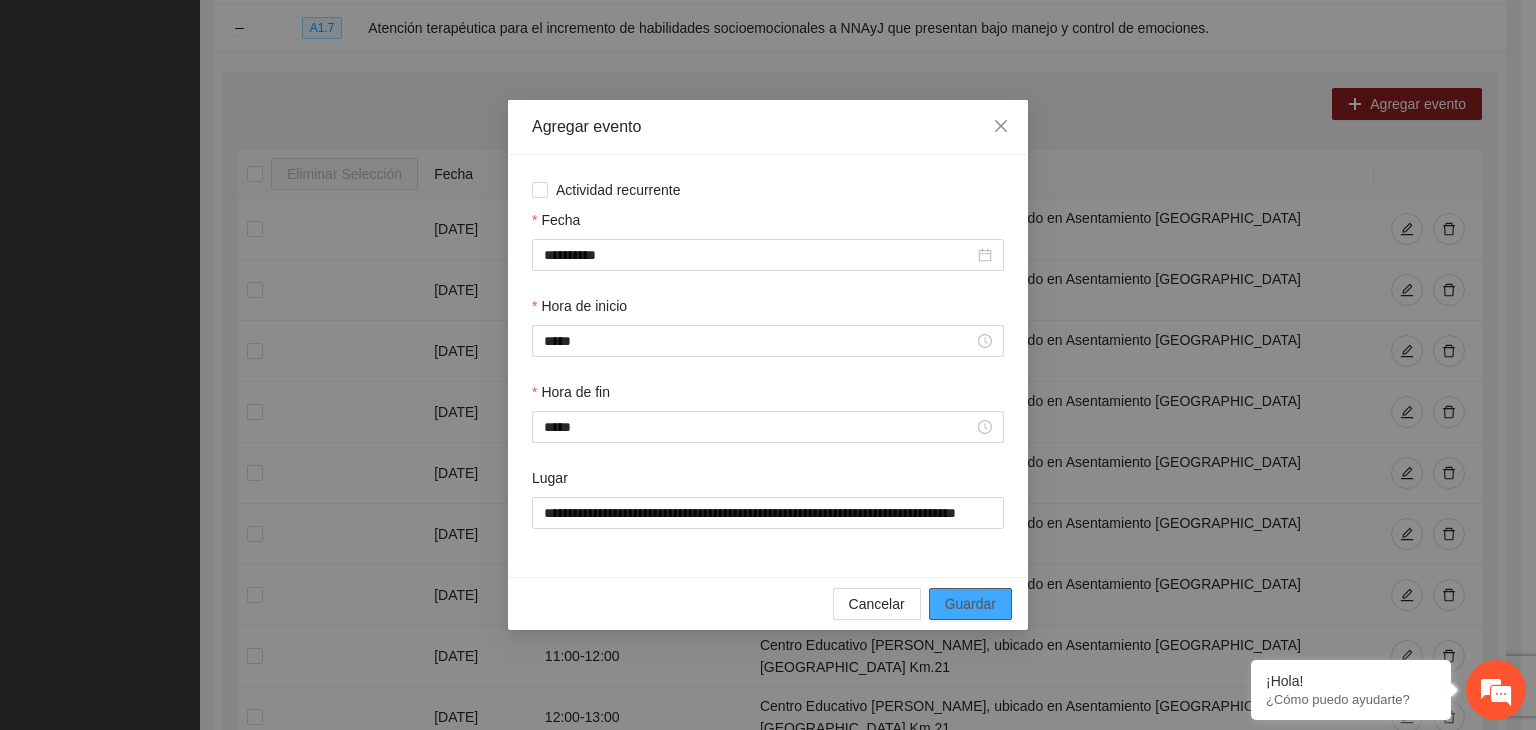 click on "Guardar" at bounding box center (970, 604) 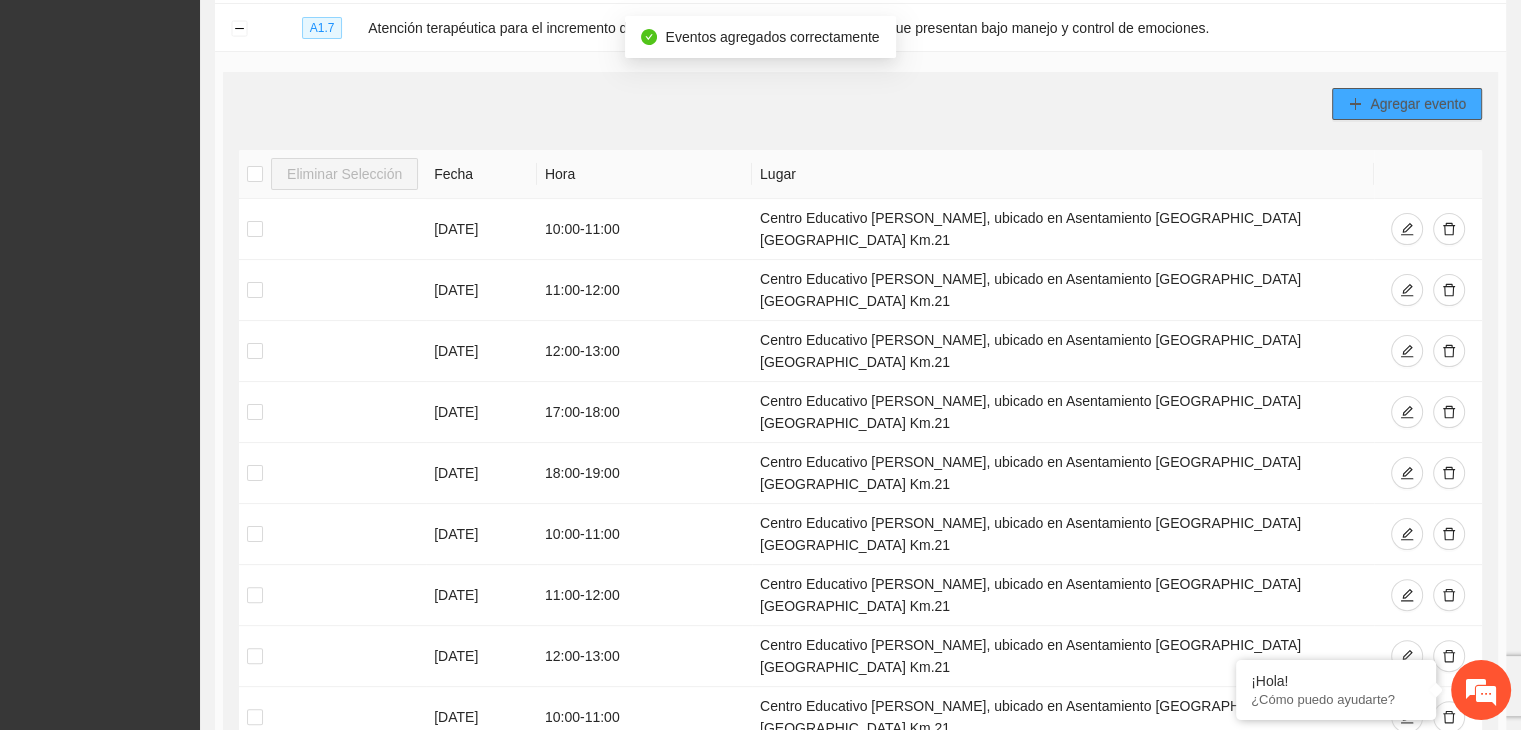 click 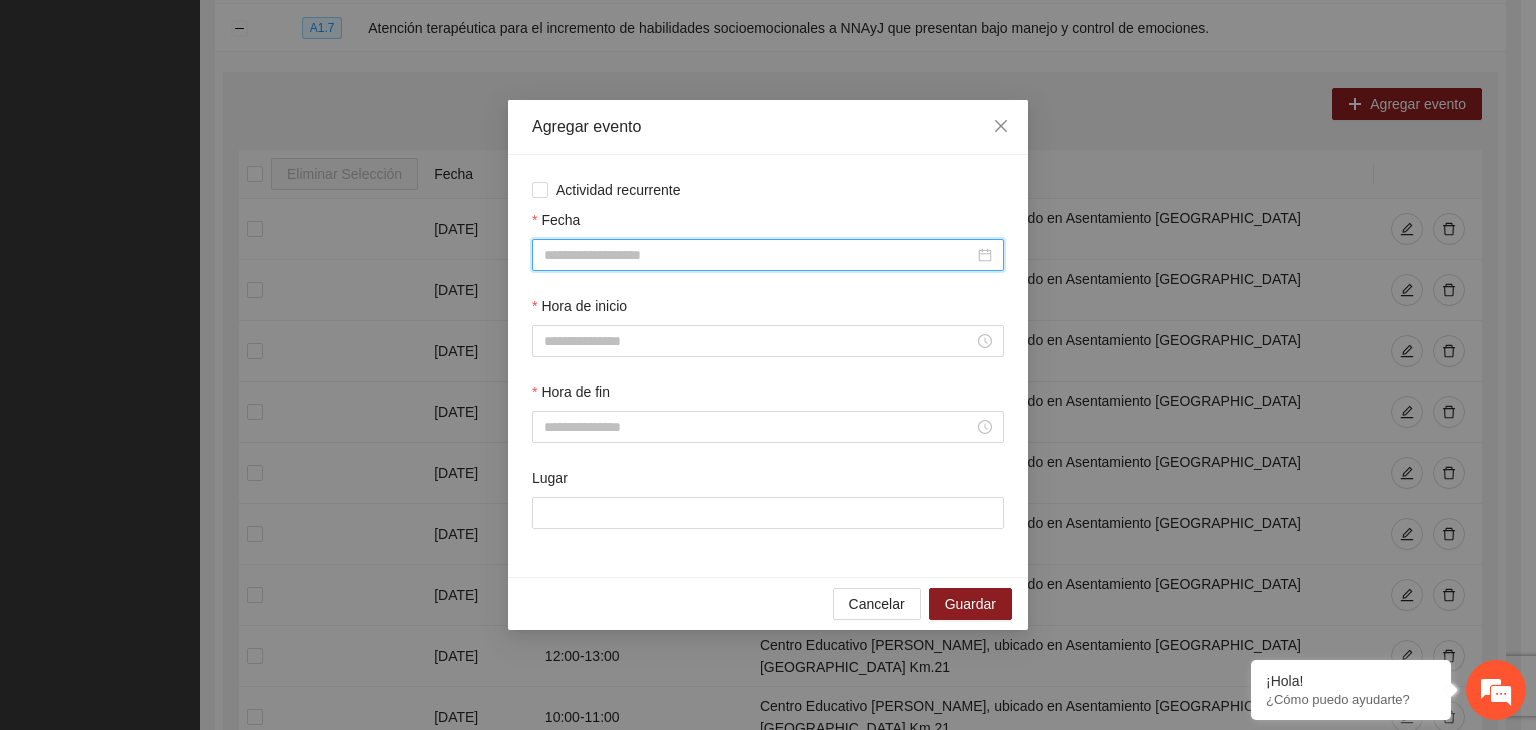 click on "Fecha" at bounding box center [759, 255] 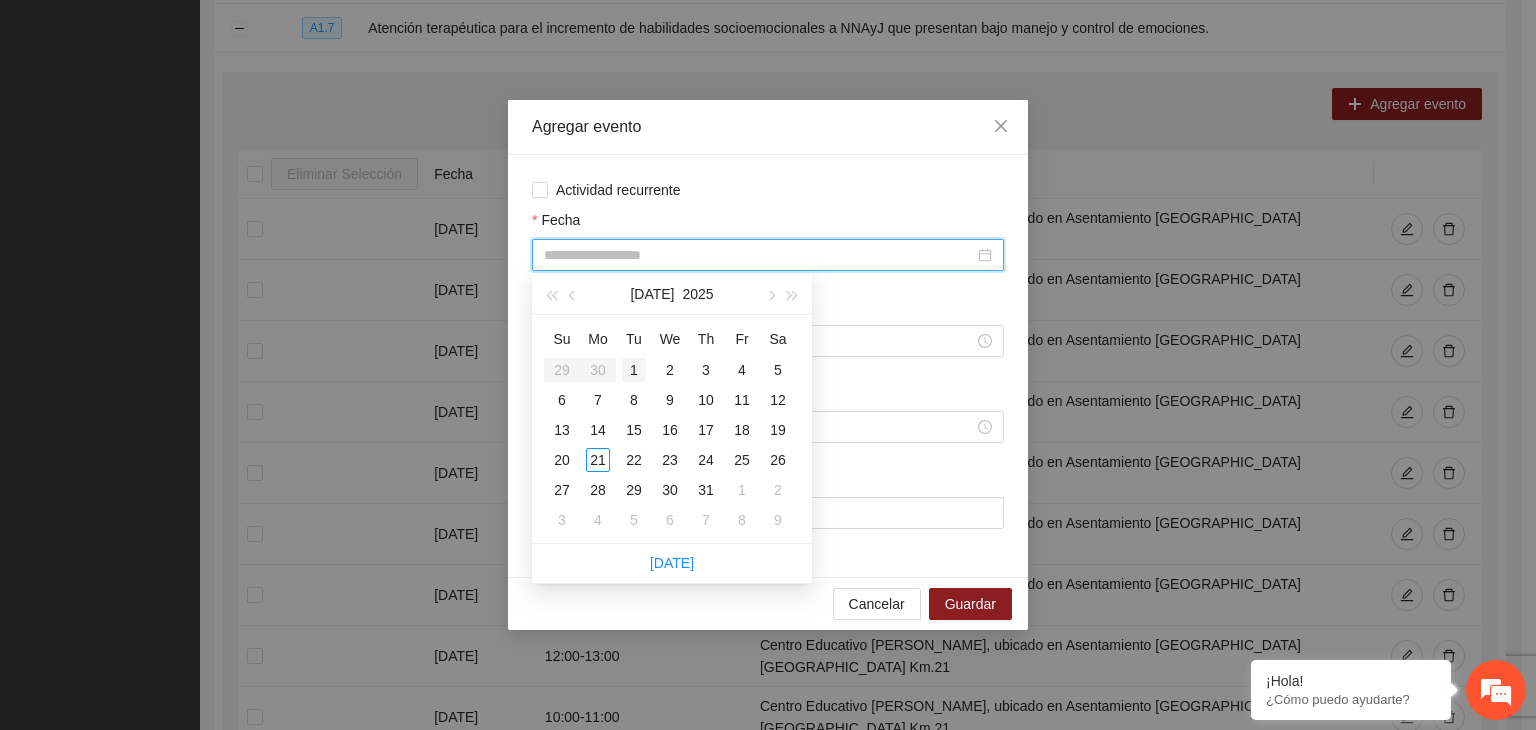 type on "**********" 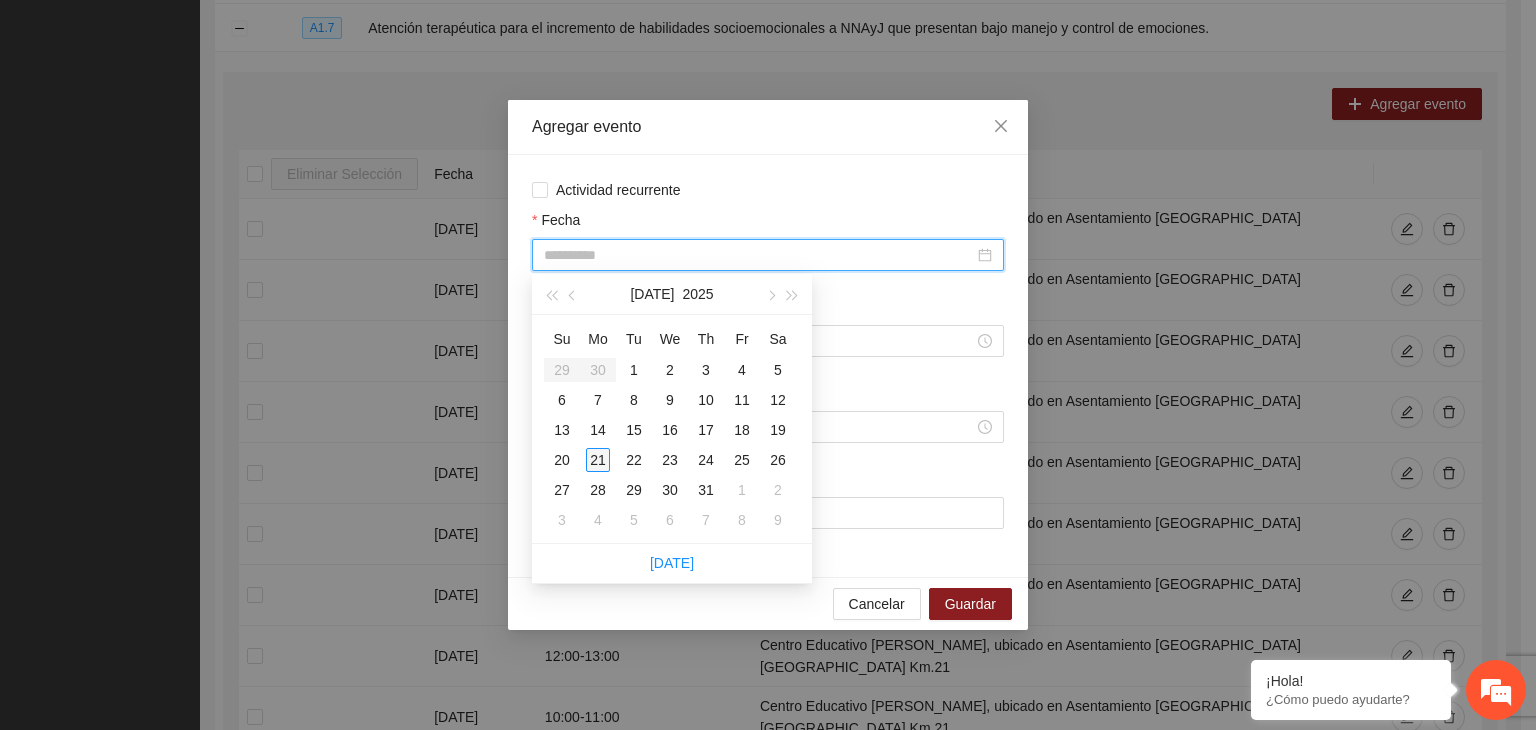 type on "**********" 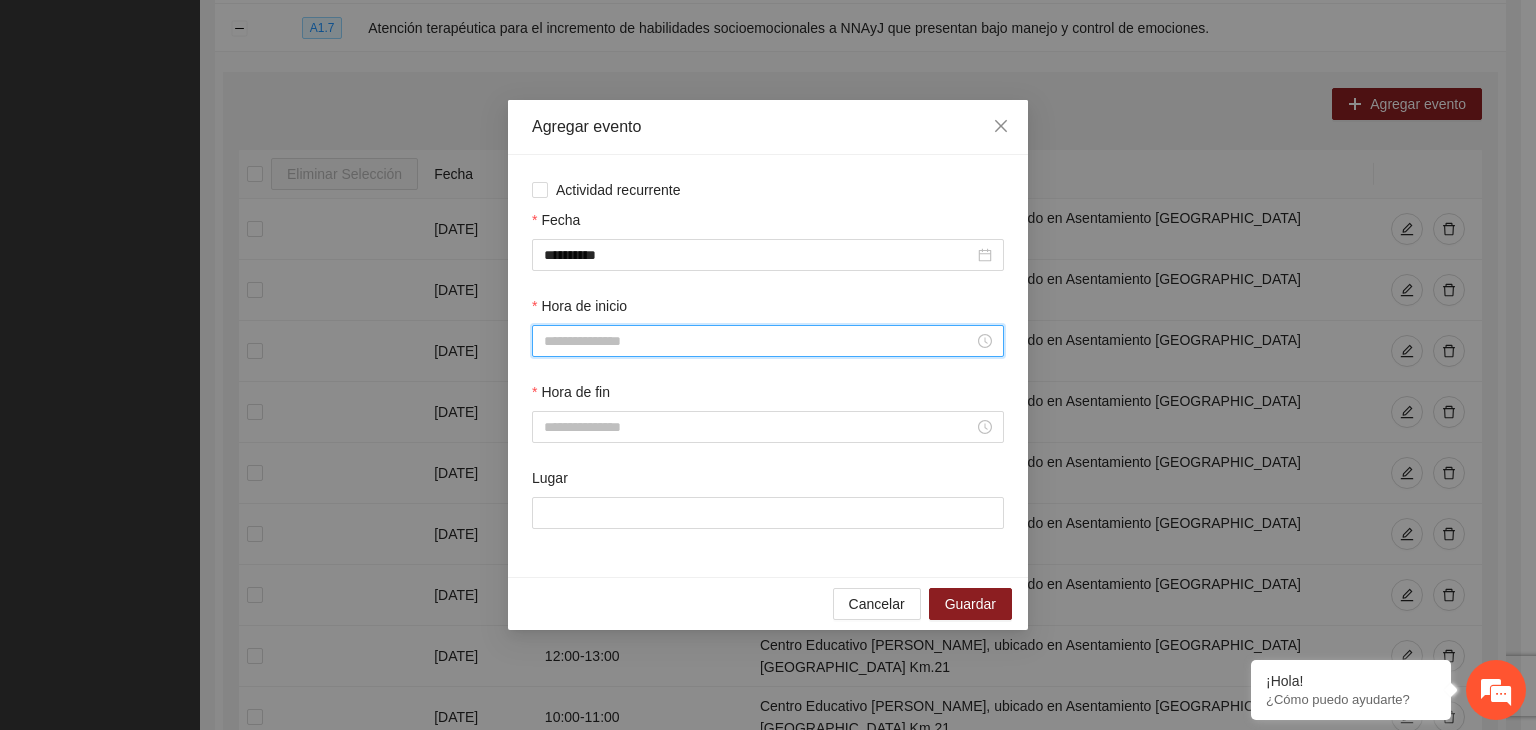 click on "Hora de inicio" at bounding box center [759, 341] 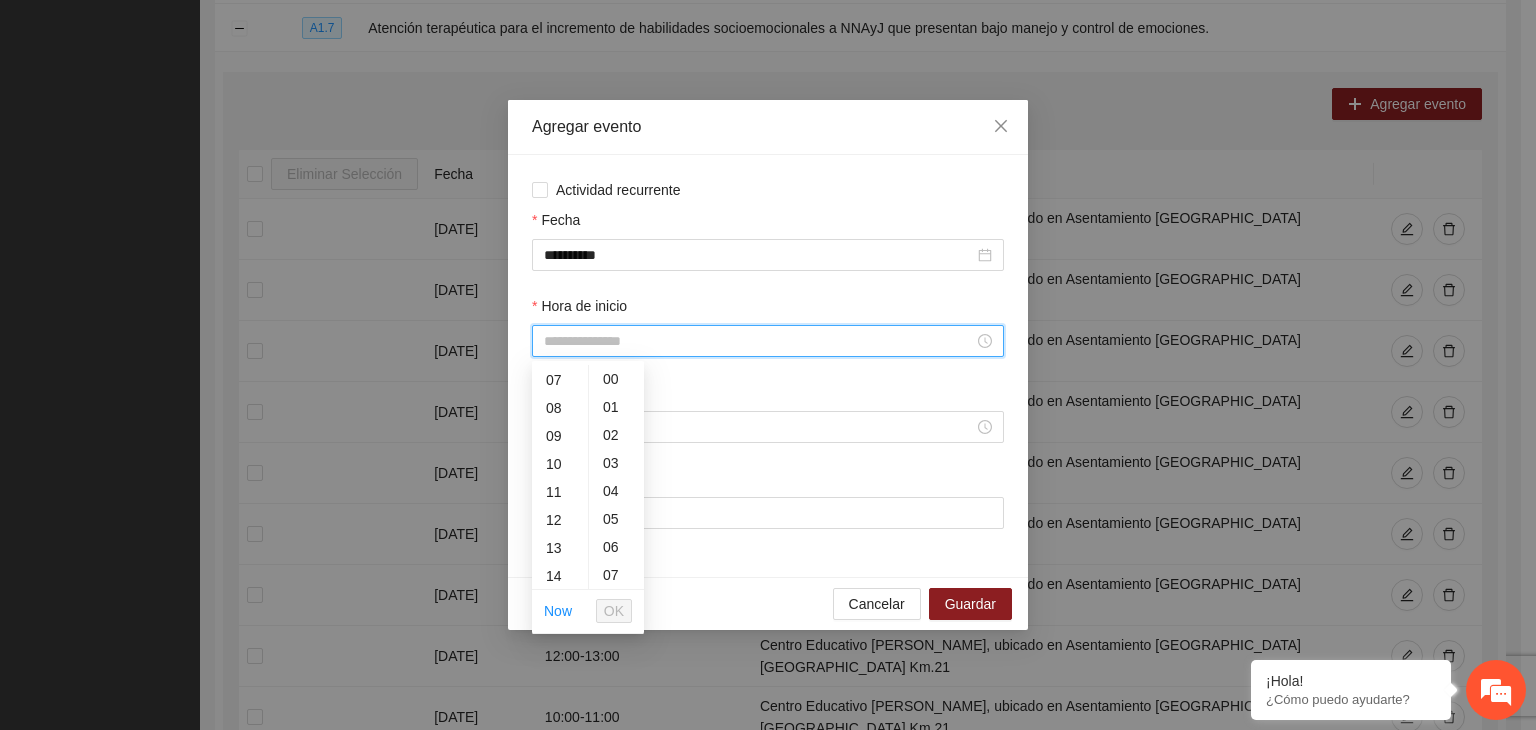 scroll, scrollTop: 276, scrollLeft: 0, axis: vertical 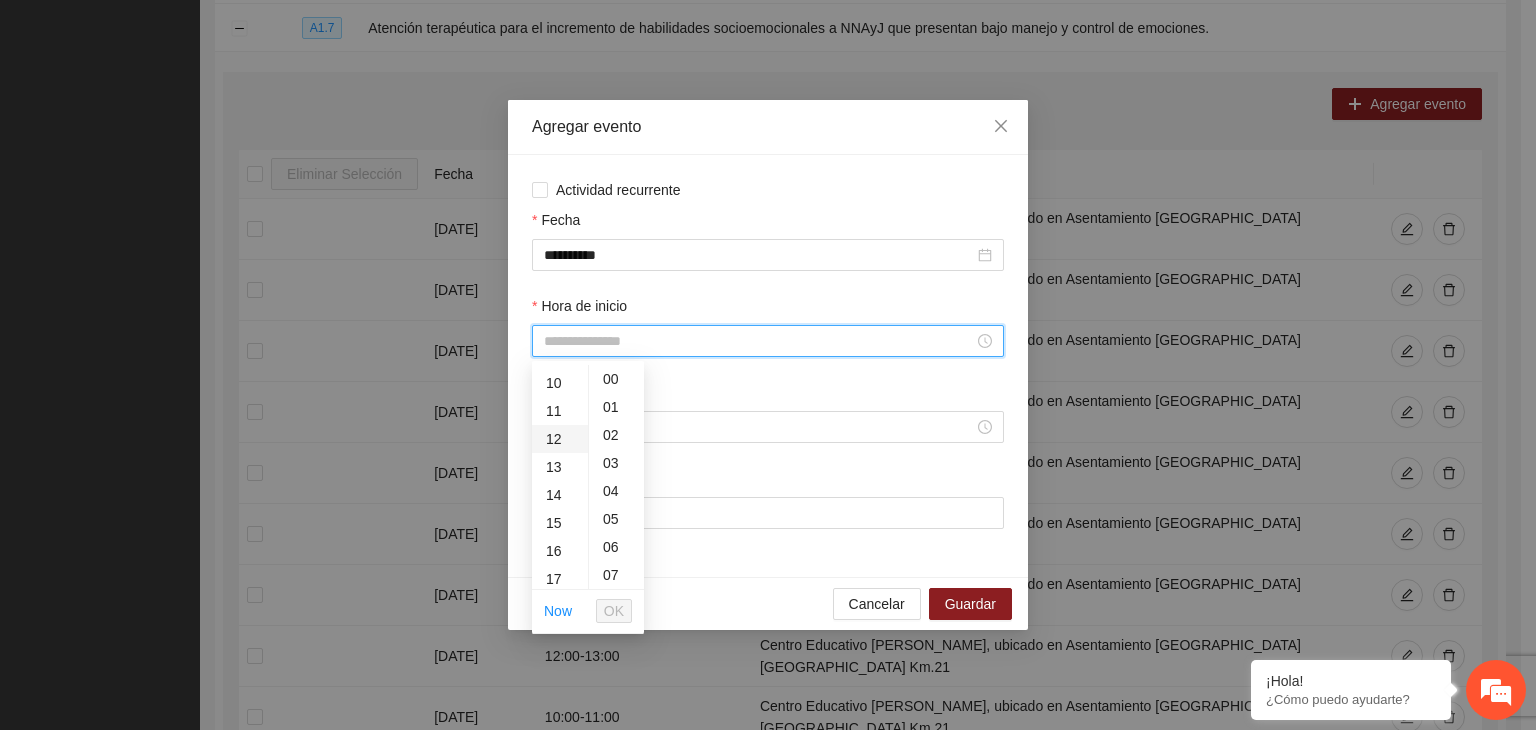 click on "12" at bounding box center [560, 439] 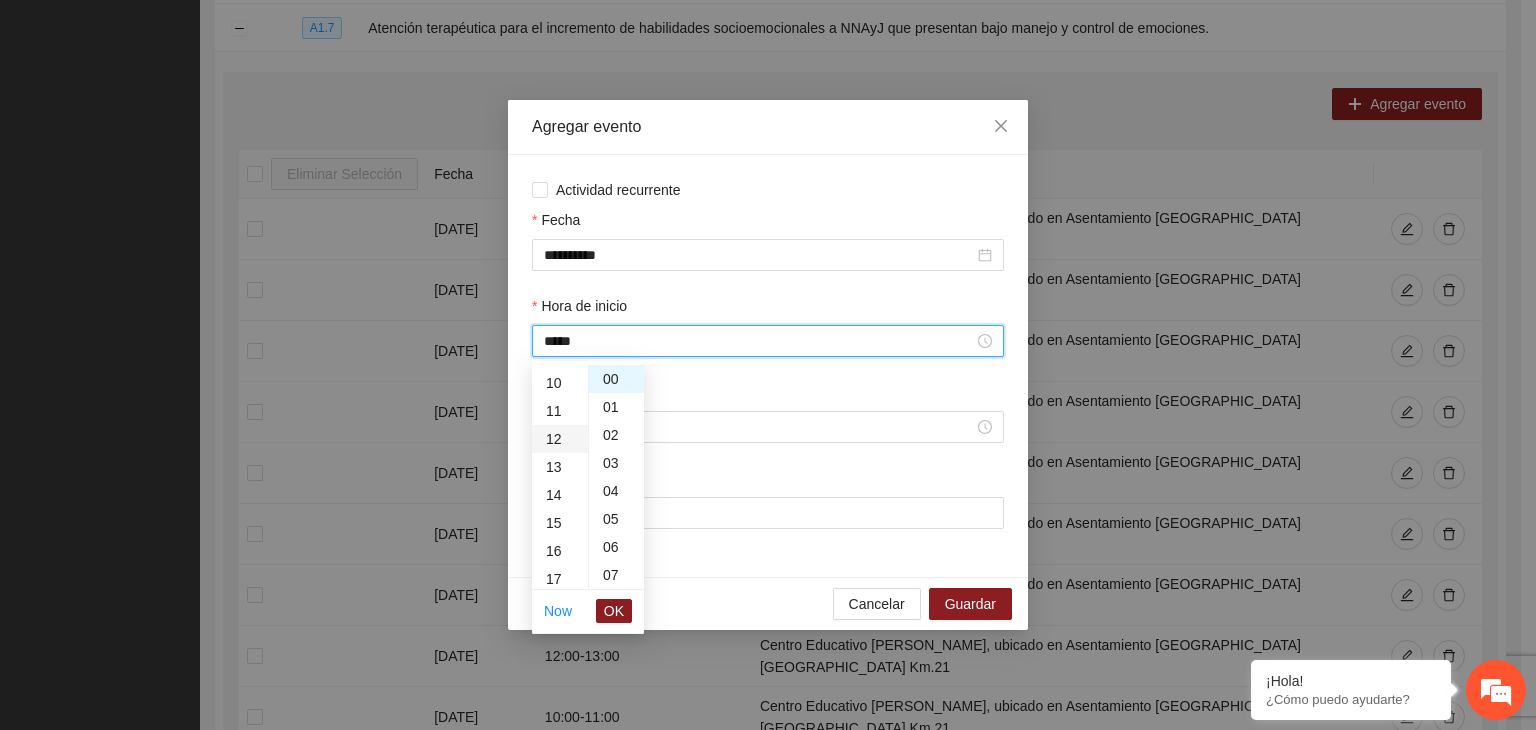 scroll, scrollTop: 336, scrollLeft: 0, axis: vertical 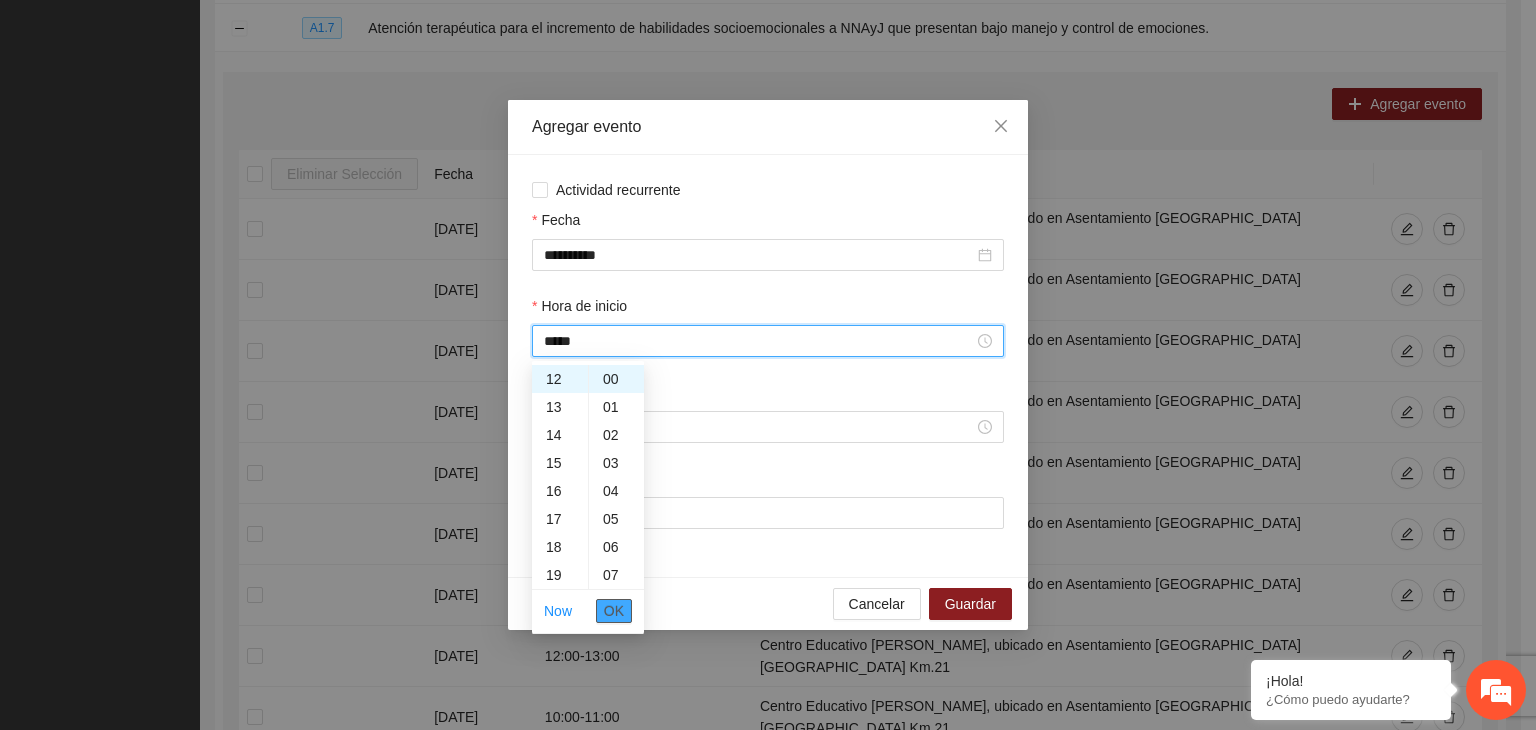 click on "OK" at bounding box center (614, 611) 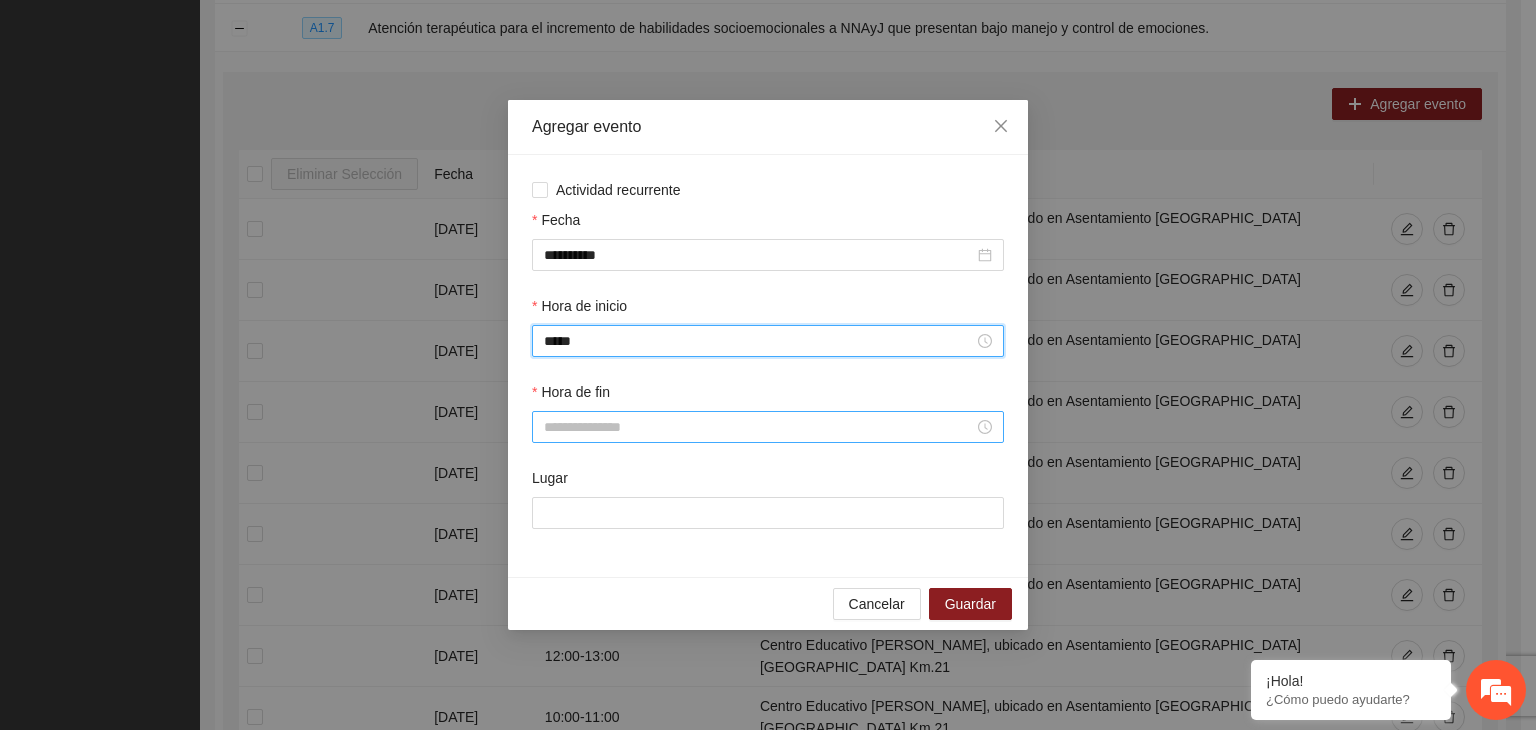 click on "Hora de fin" at bounding box center (759, 427) 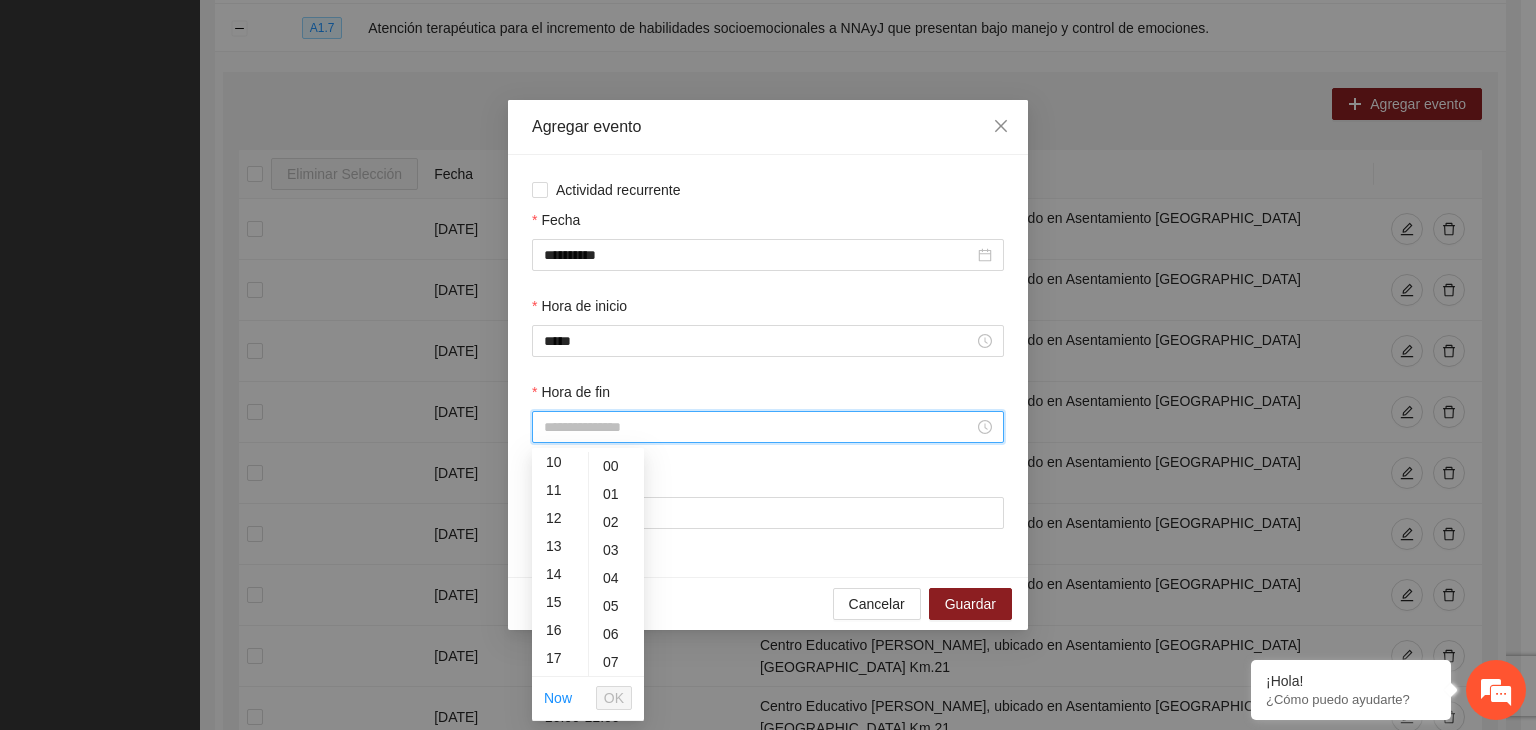 scroll, scrollTop: 295, scrollLeft: 0, axis: vertical 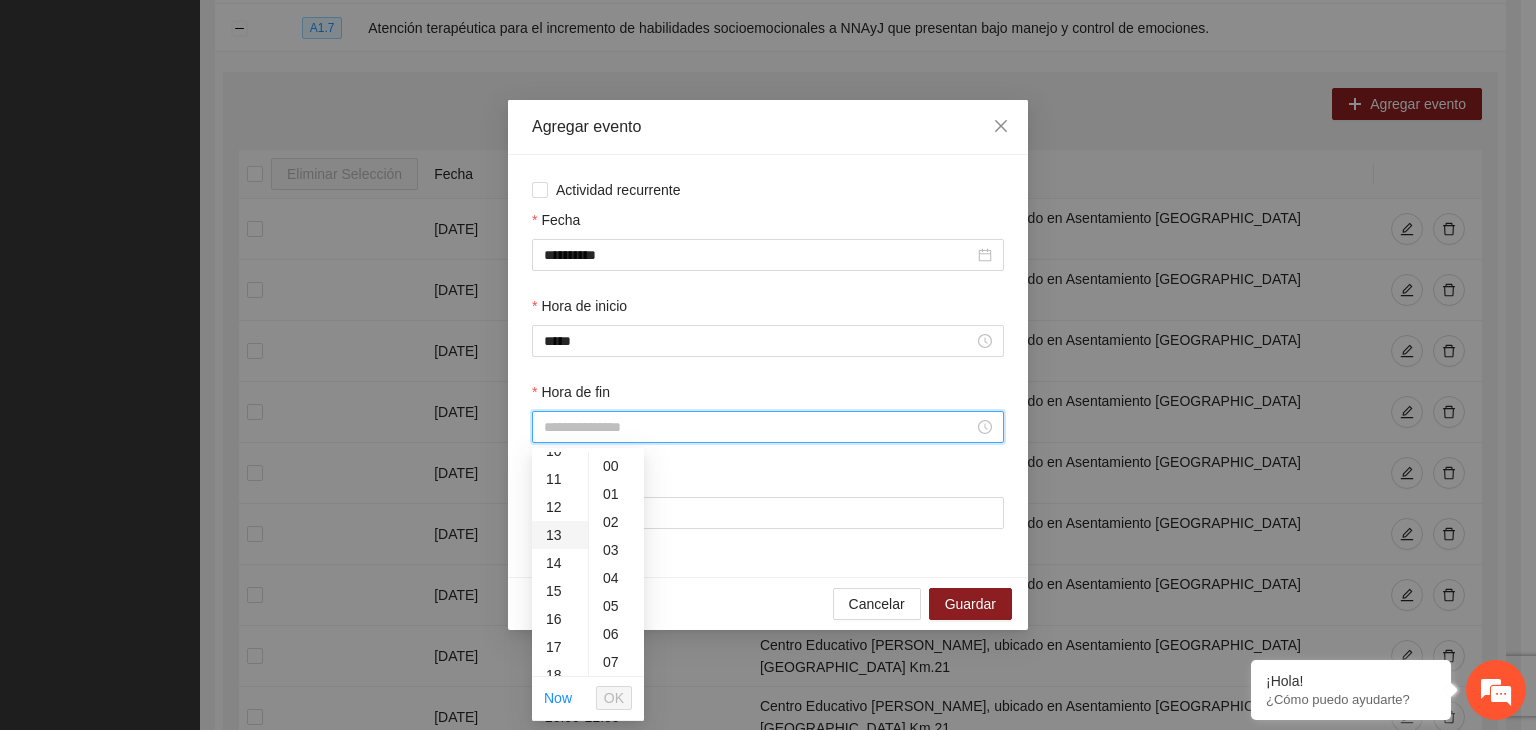 click on "13" at bounding box center (560, 535) 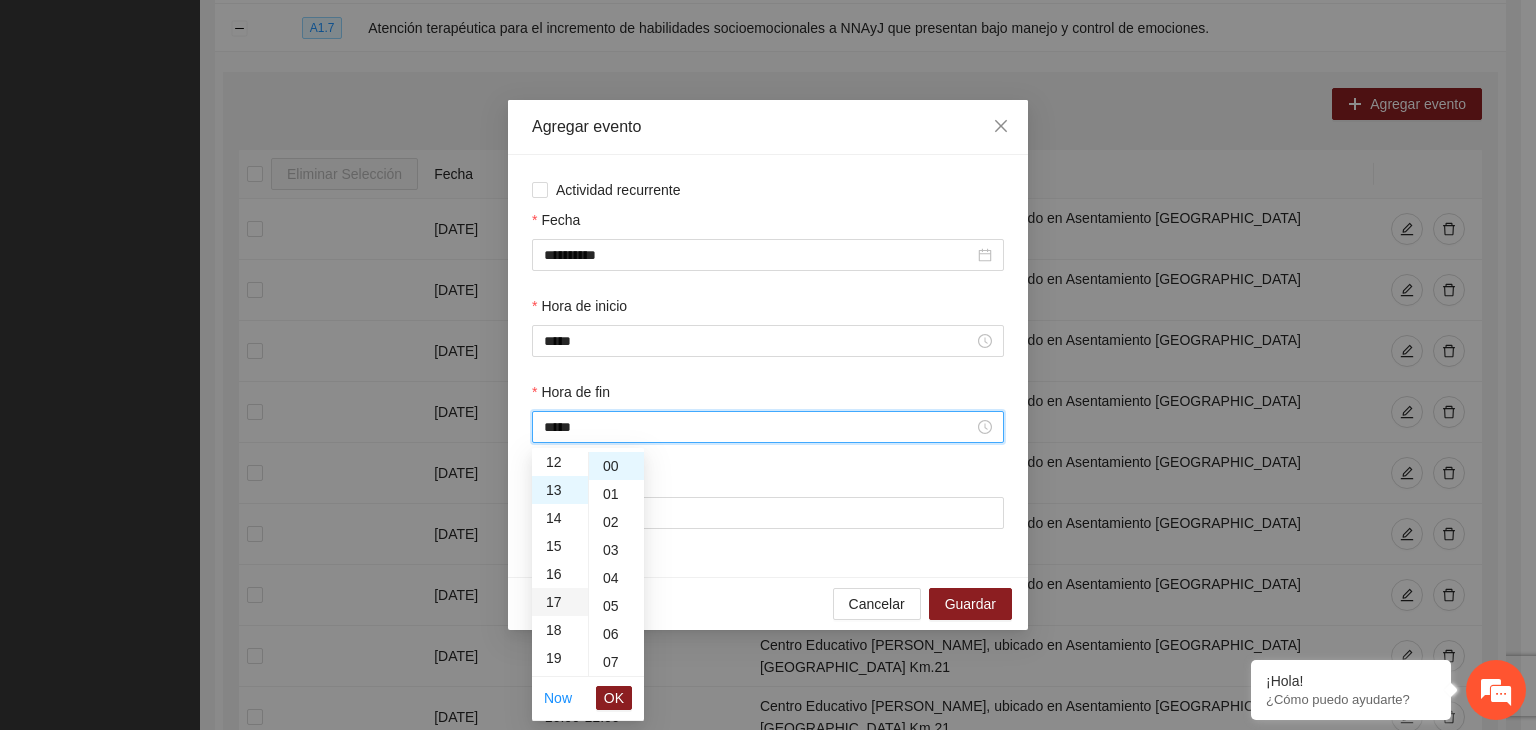 scroll, scrollTop: 364, scrollLeft: 0, axis: vertical 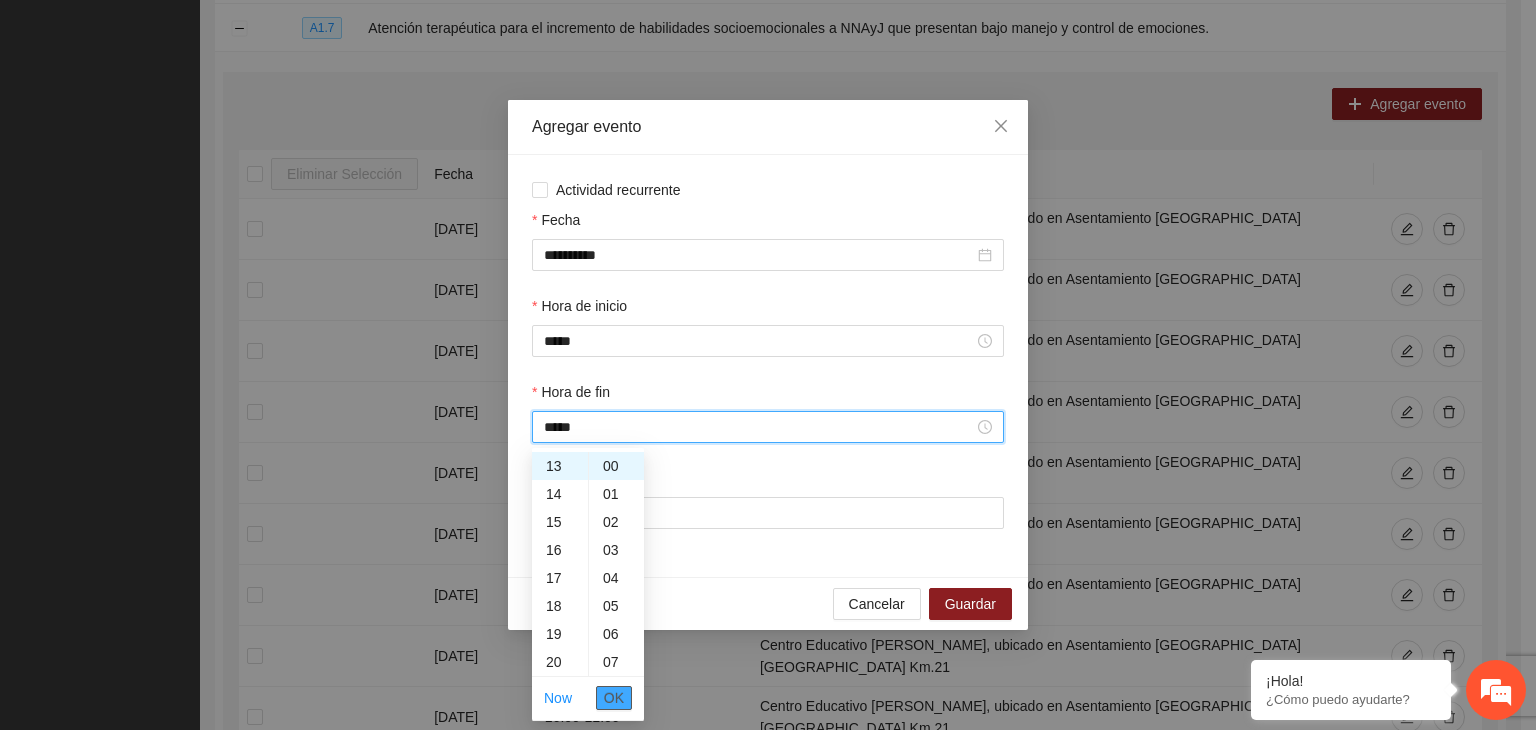 click on "OK" at bounding box center [614, 698] 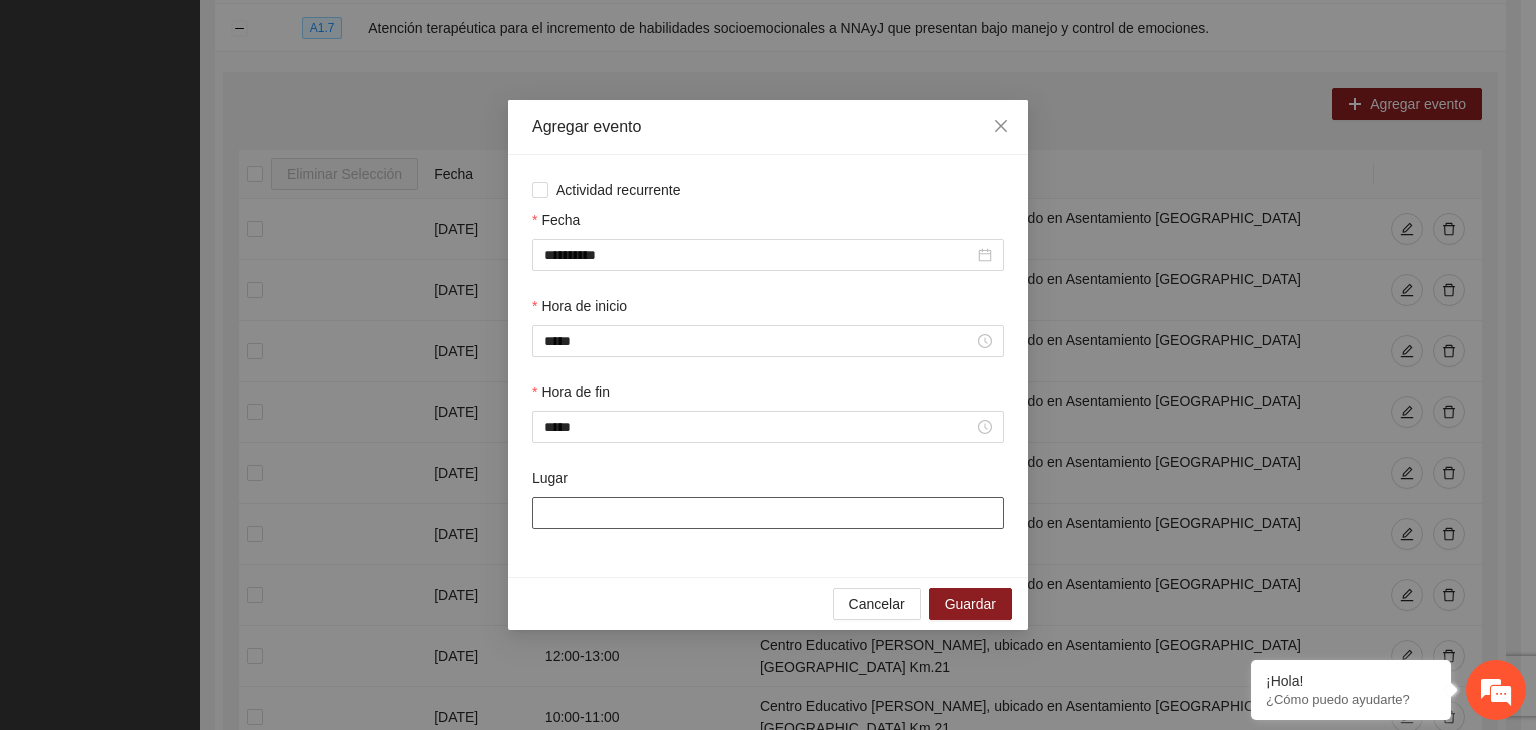 click on "Lugar" at bounding box center [768, 513] 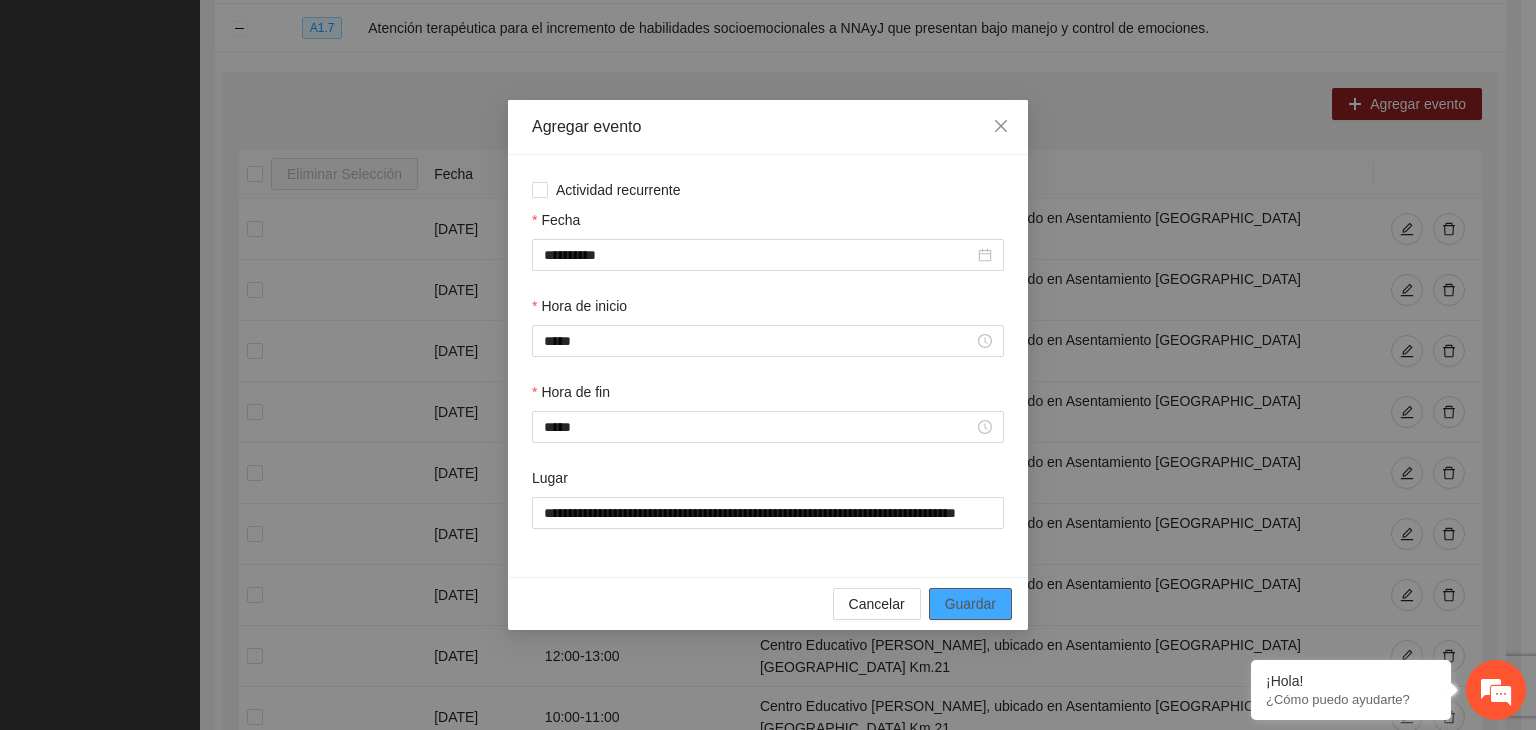 click on "Guardar" at bounding box center (970, 604) 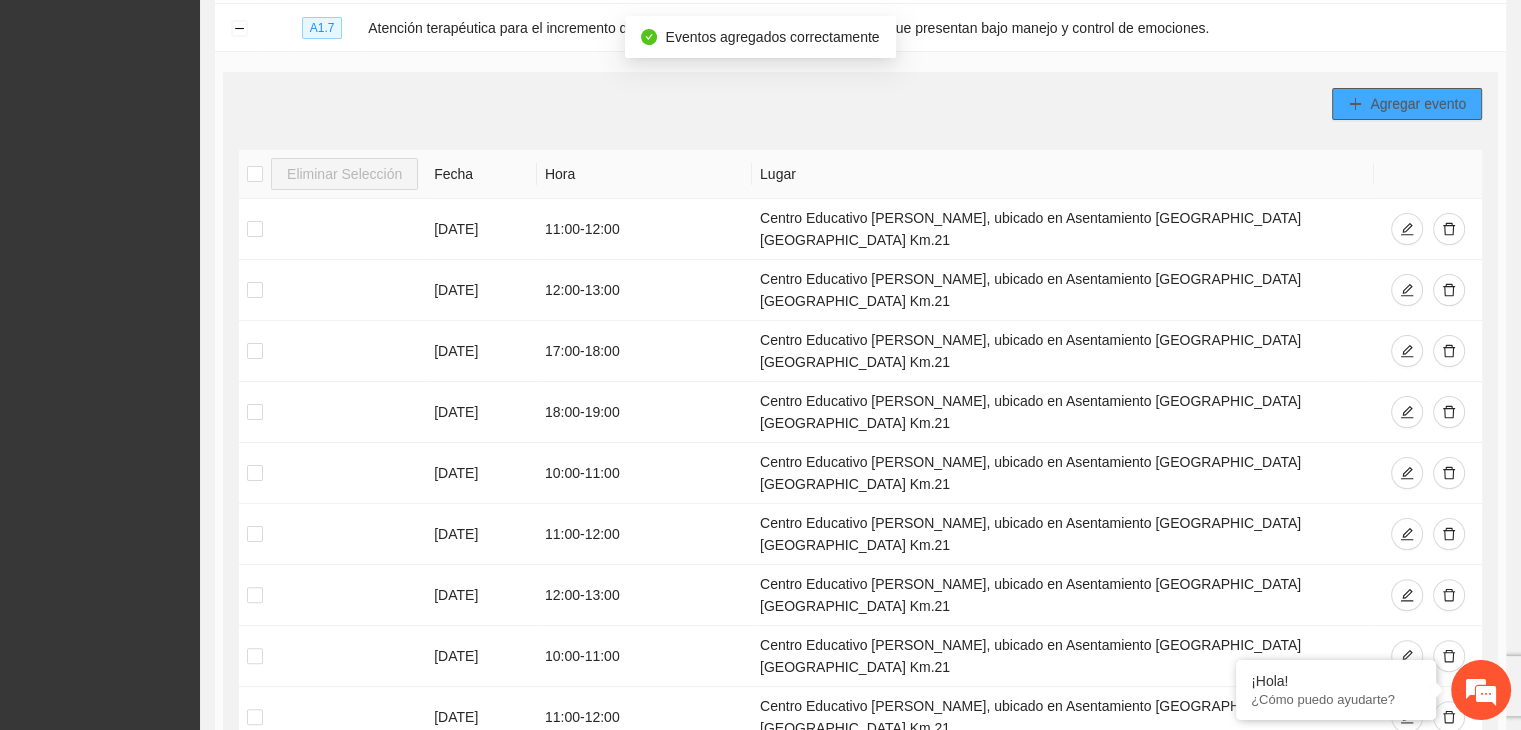 click on "Agregar evento" at bounding box center [1407, 104] 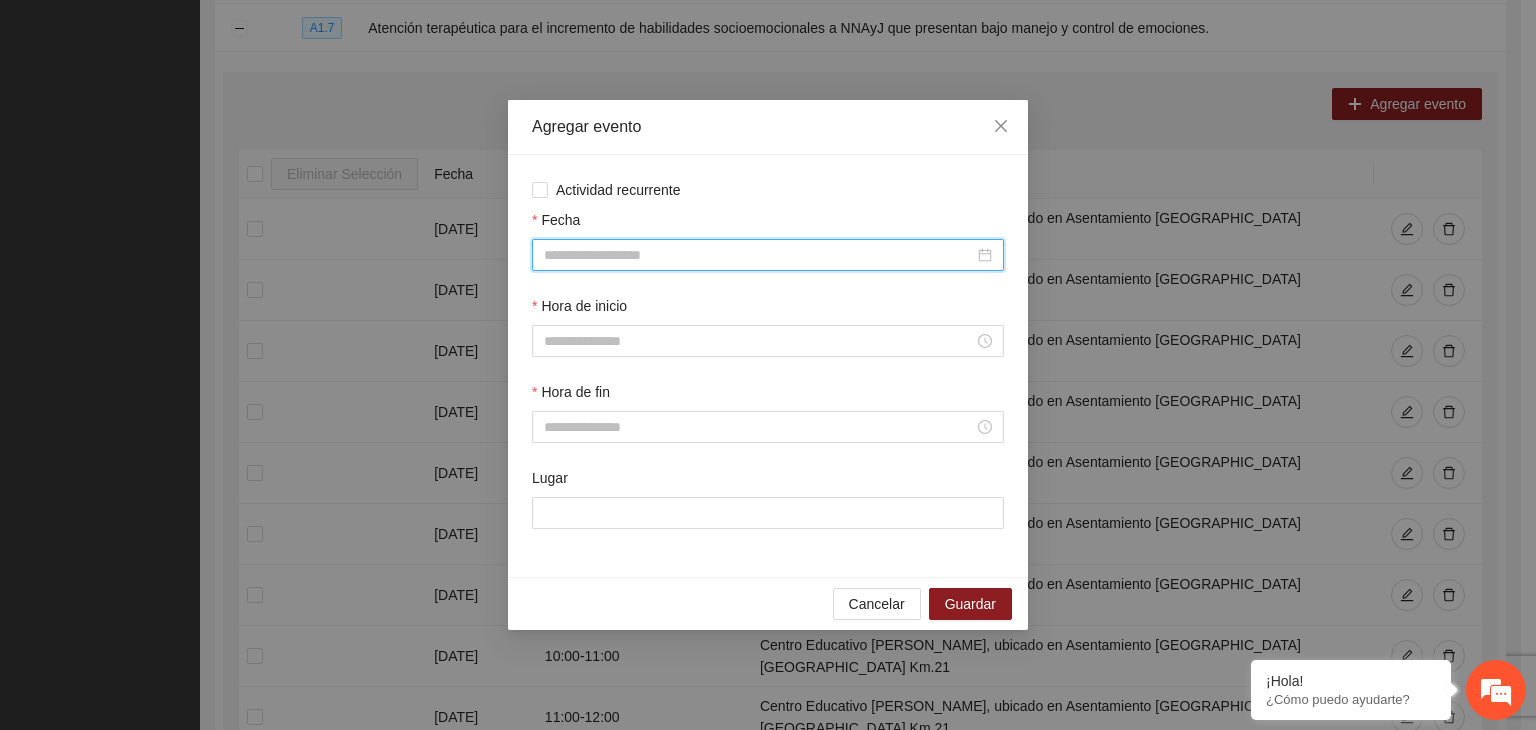 click on "Fecha" at bounding box center [759, 255] 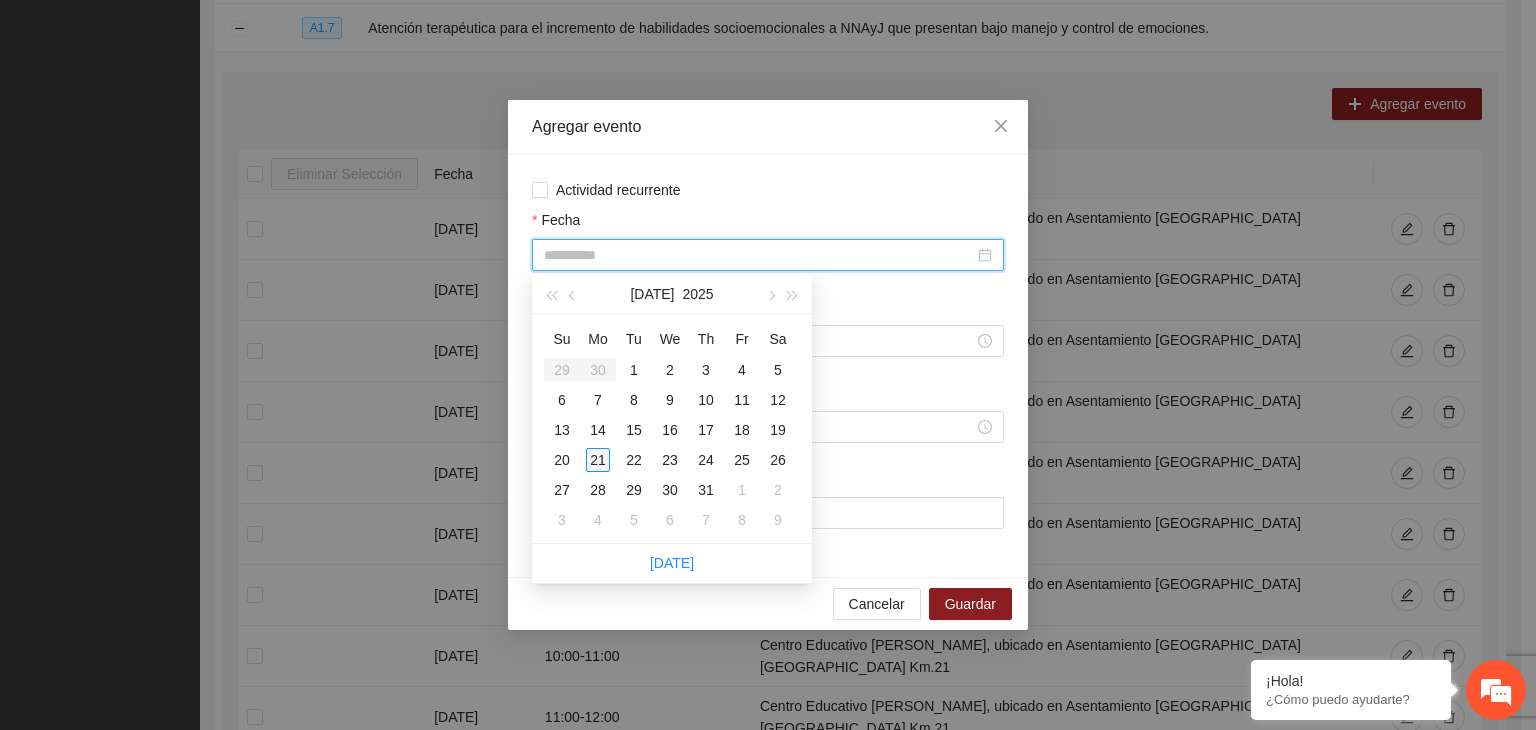 type on "**********" 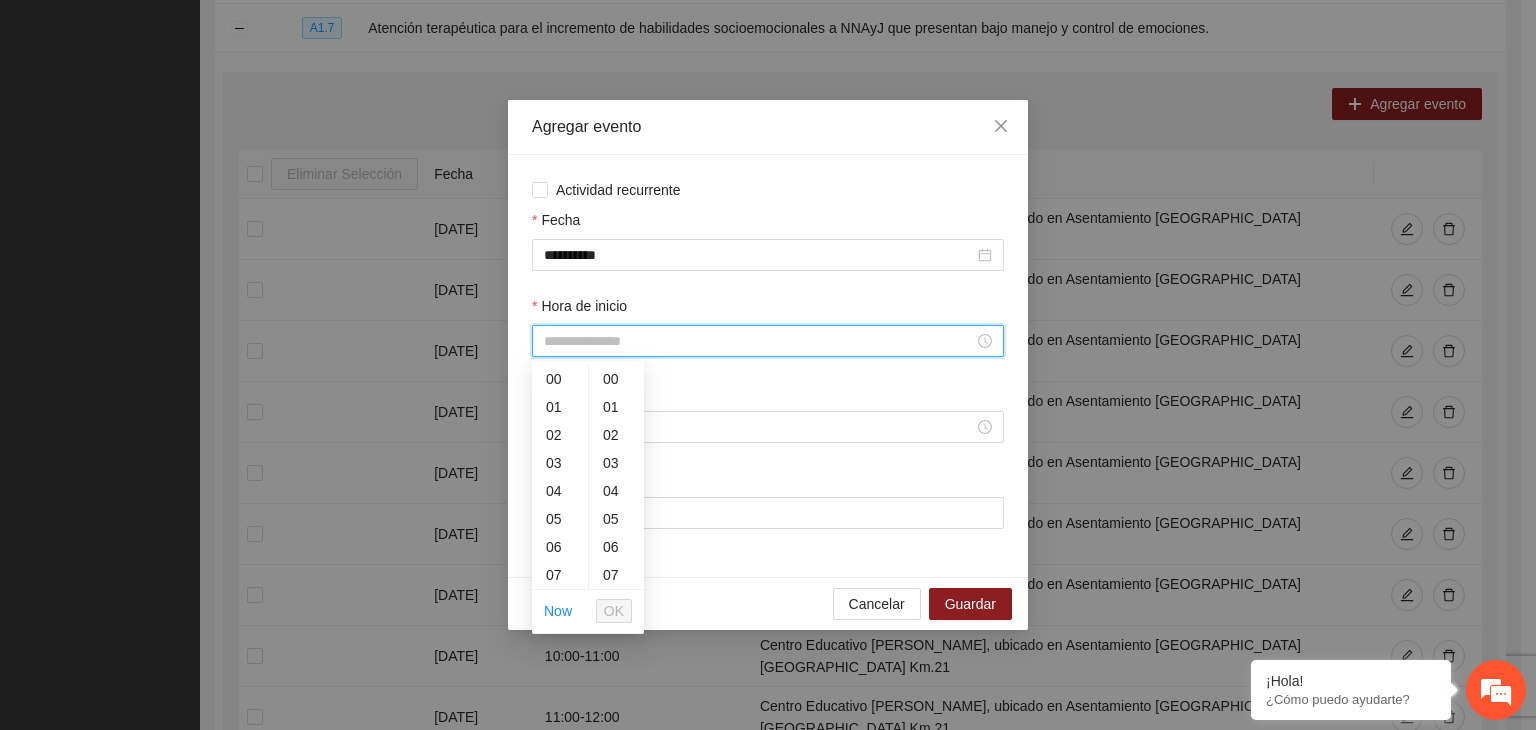 click on "Hora de inicio" at bounding box center (759, 341) 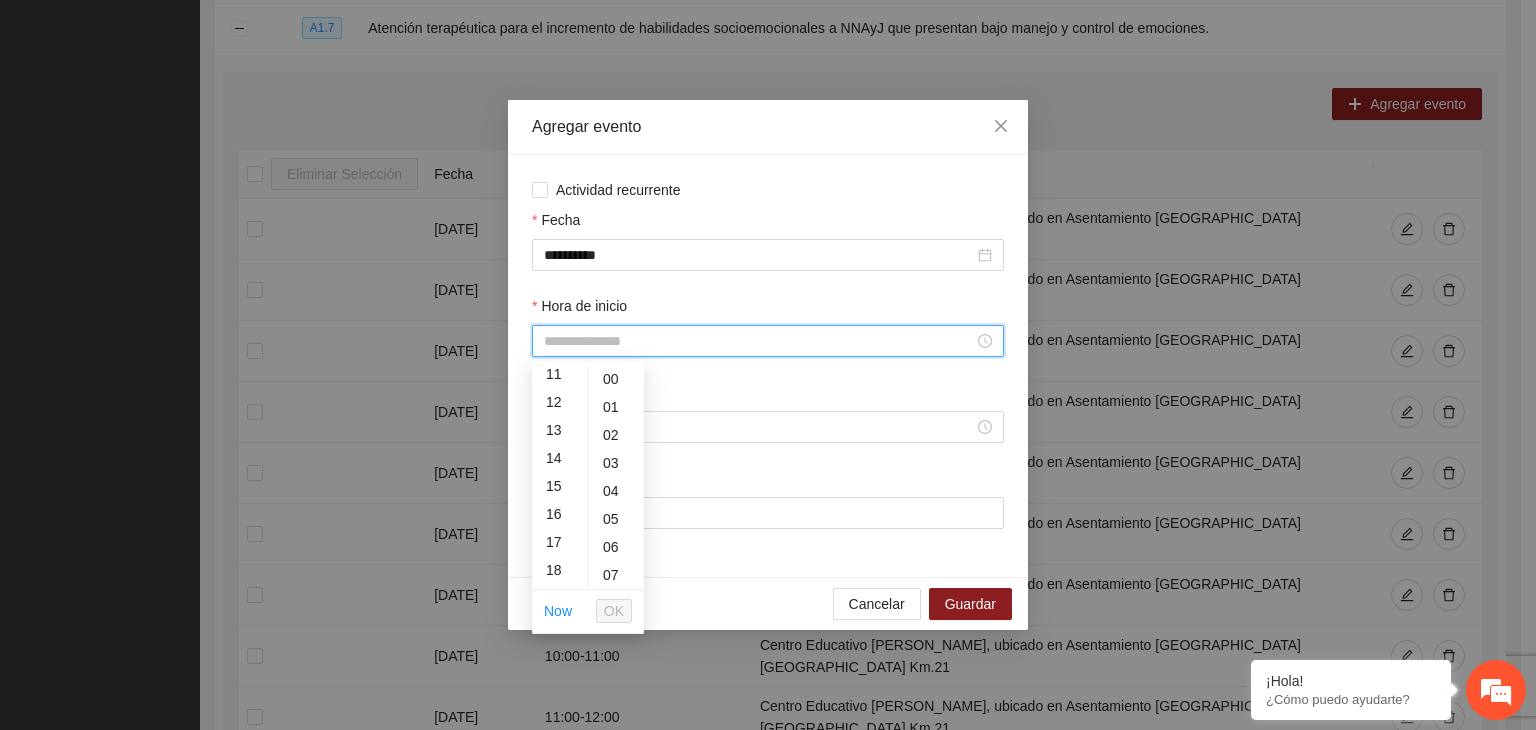 scroll, scrollTop: 324, scrollLeft: 0, axis: vertical 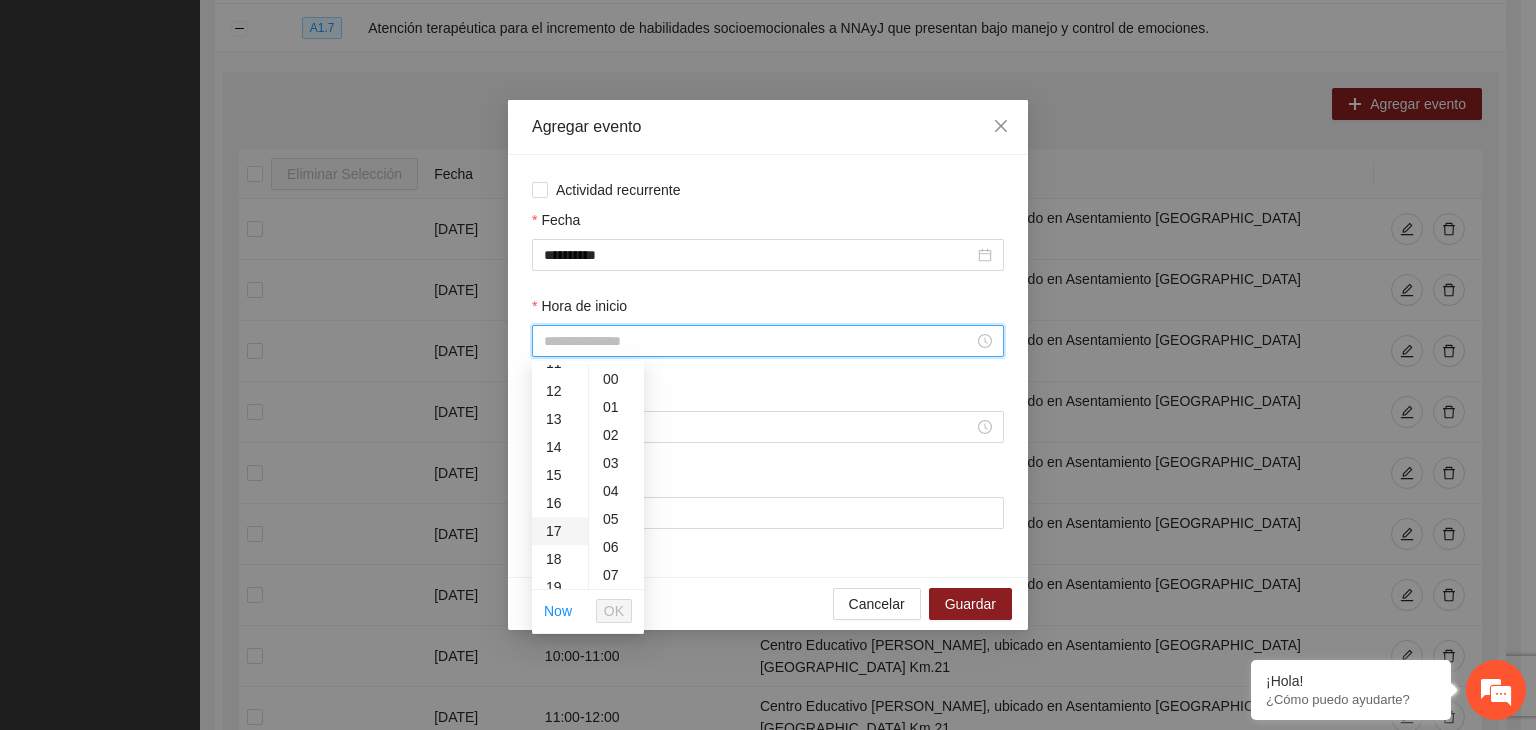click on "17" at bounding box center (560, 531) 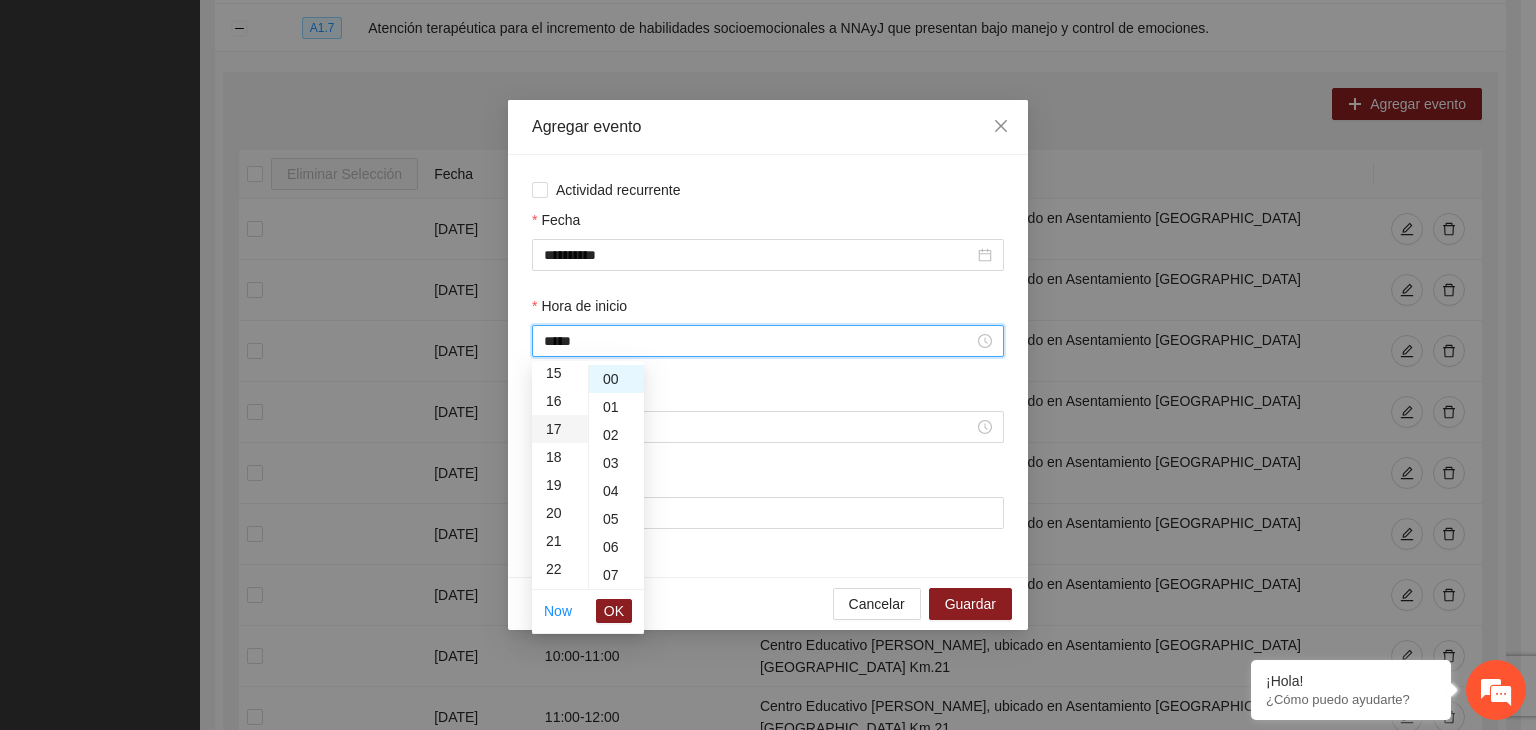 scroll, scrollTop: 476, scrollLeft: 0, axis: vertical 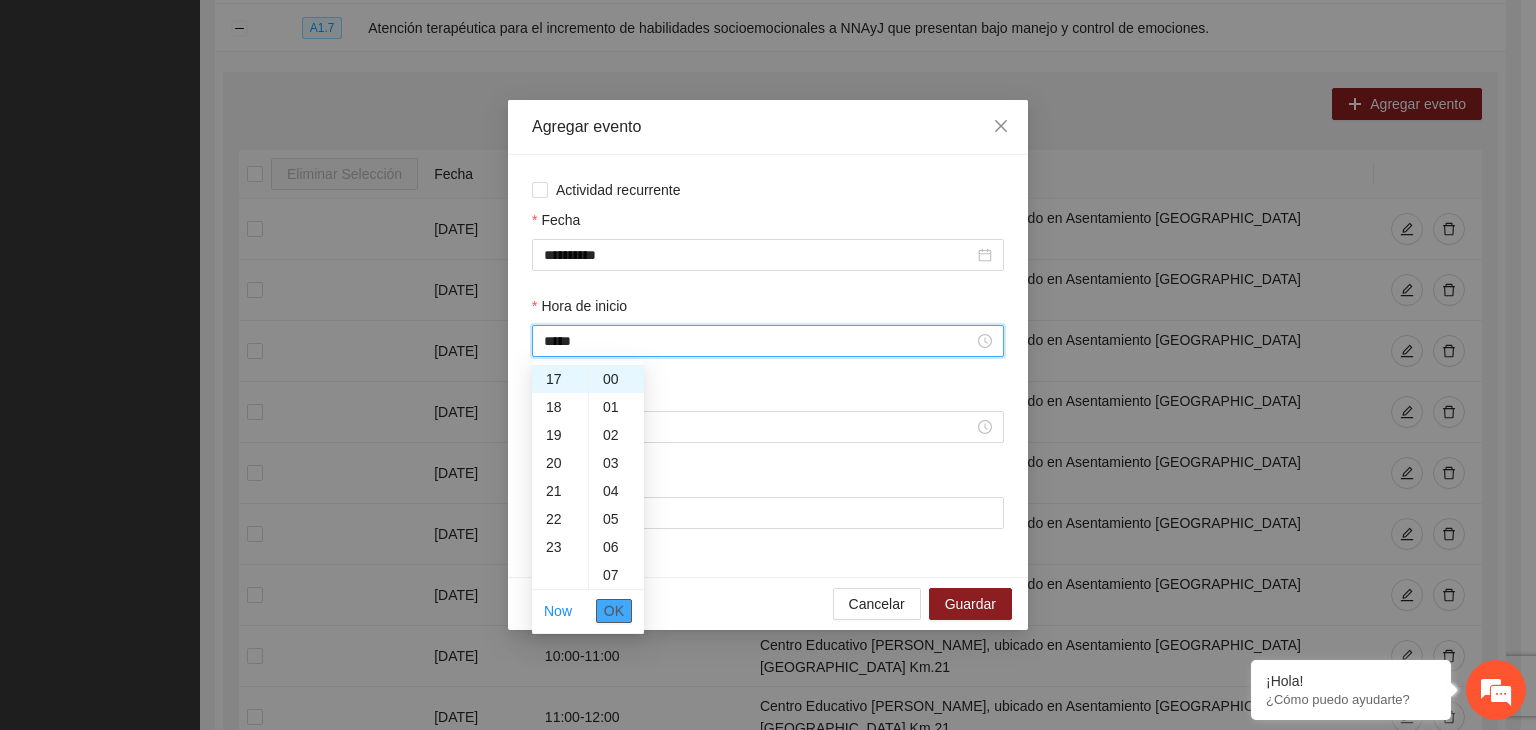 click on "OK" at bounding box center [614, 611] 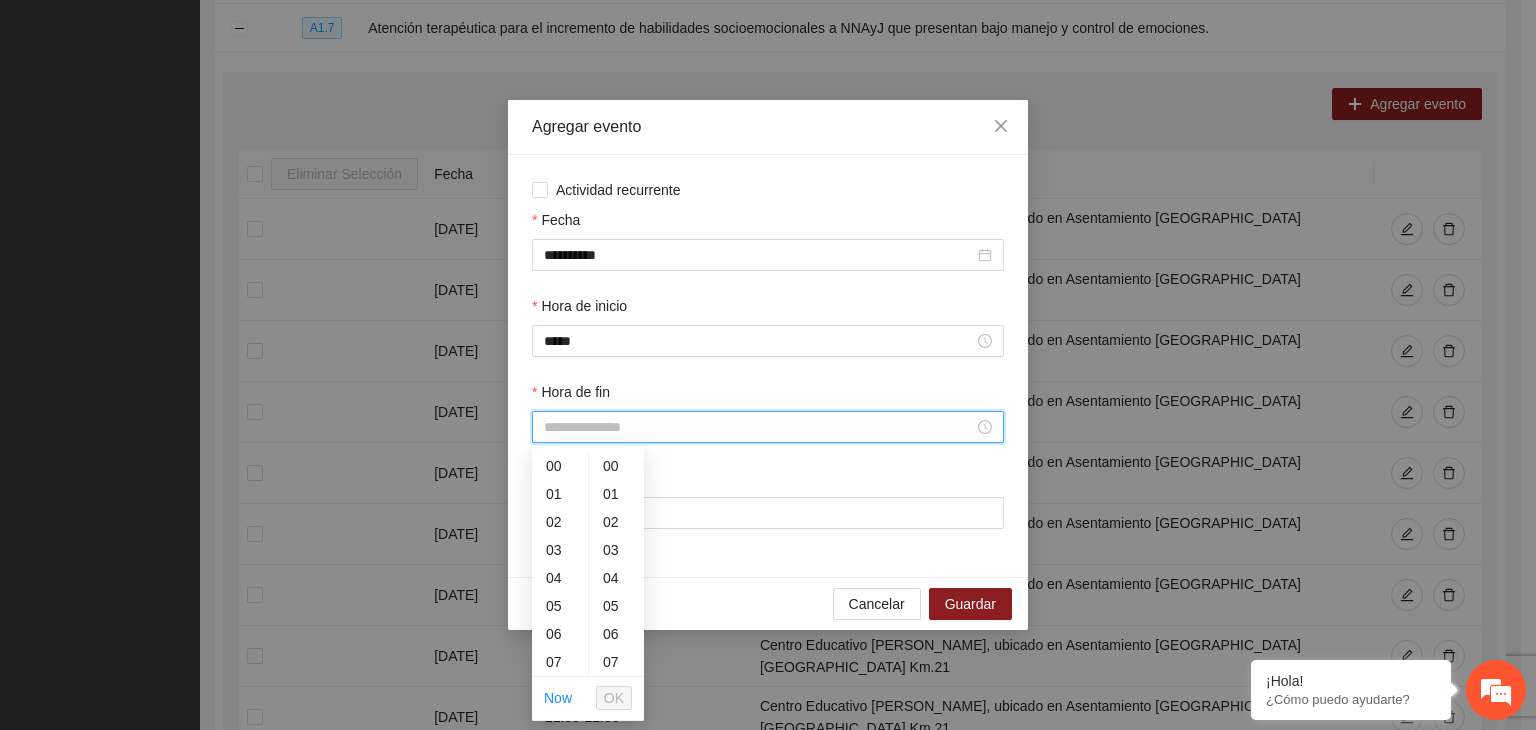 click on "Hora de fin" at bounding box center (759, 427) 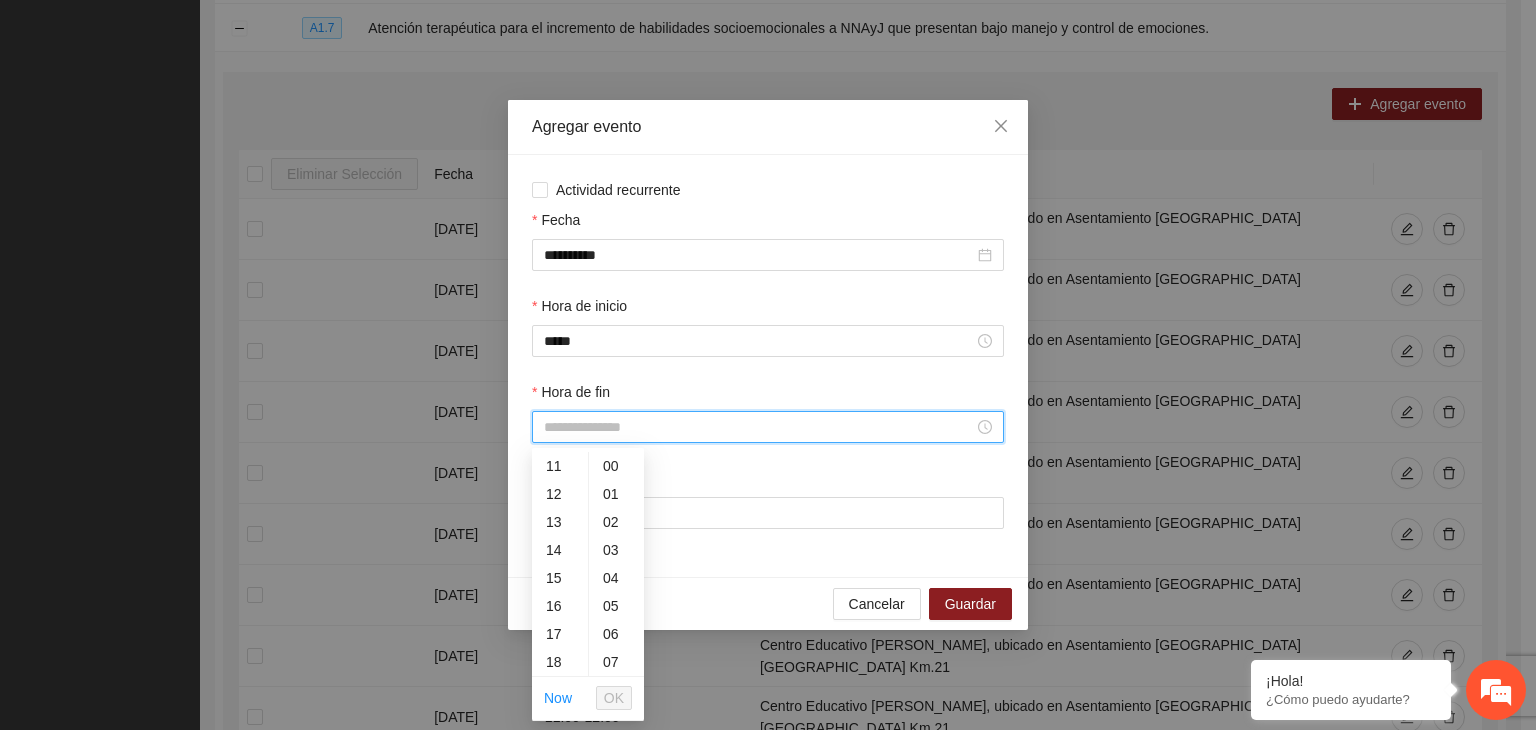 scroll, scrollTop: 320, scrollLeft: 0, axis: vertical 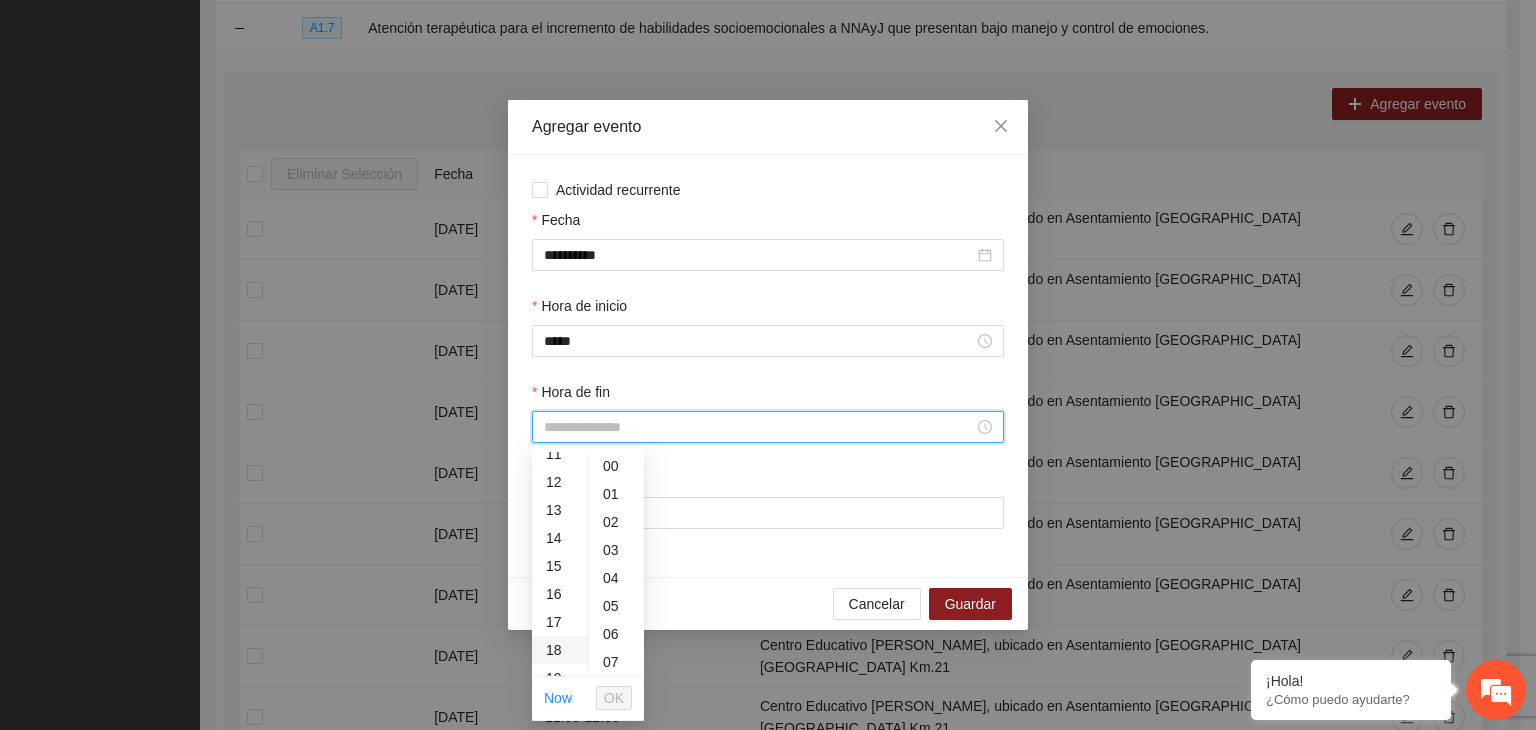 click on "18" at bounding box center (560, 650) 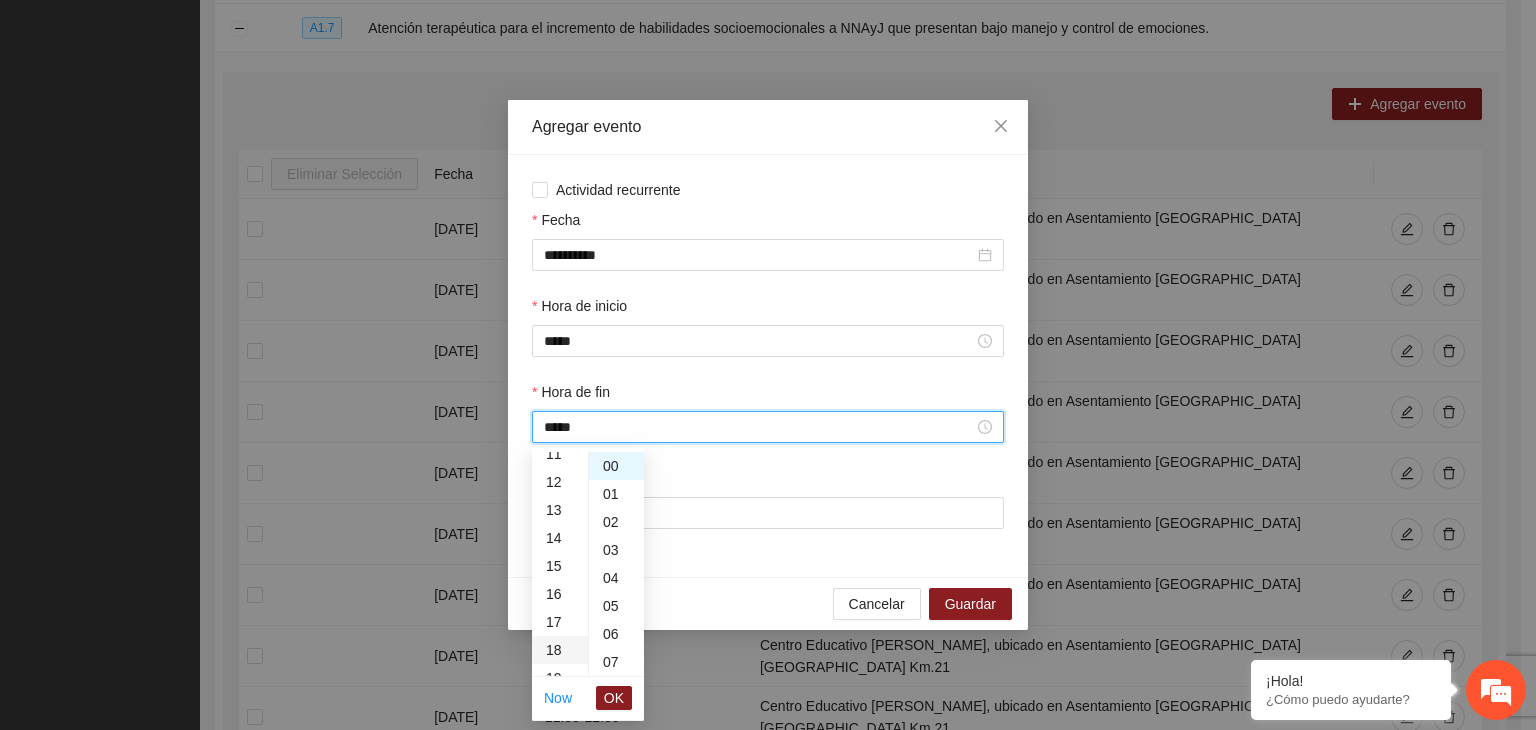 scroll, scrollTop: 504, scrollLeft: 0, axis: vertical 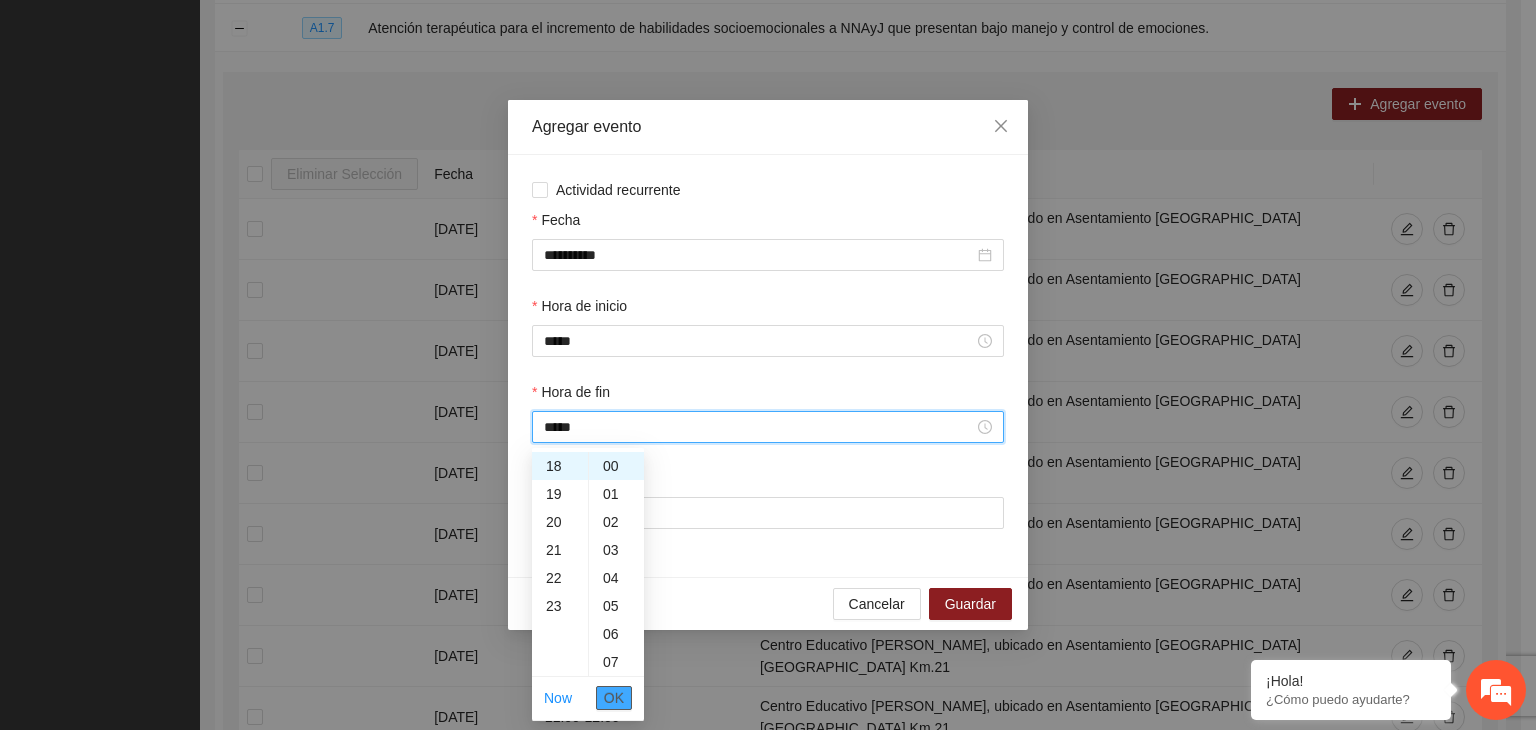 click on "OK" at bounding box center [614, 698] 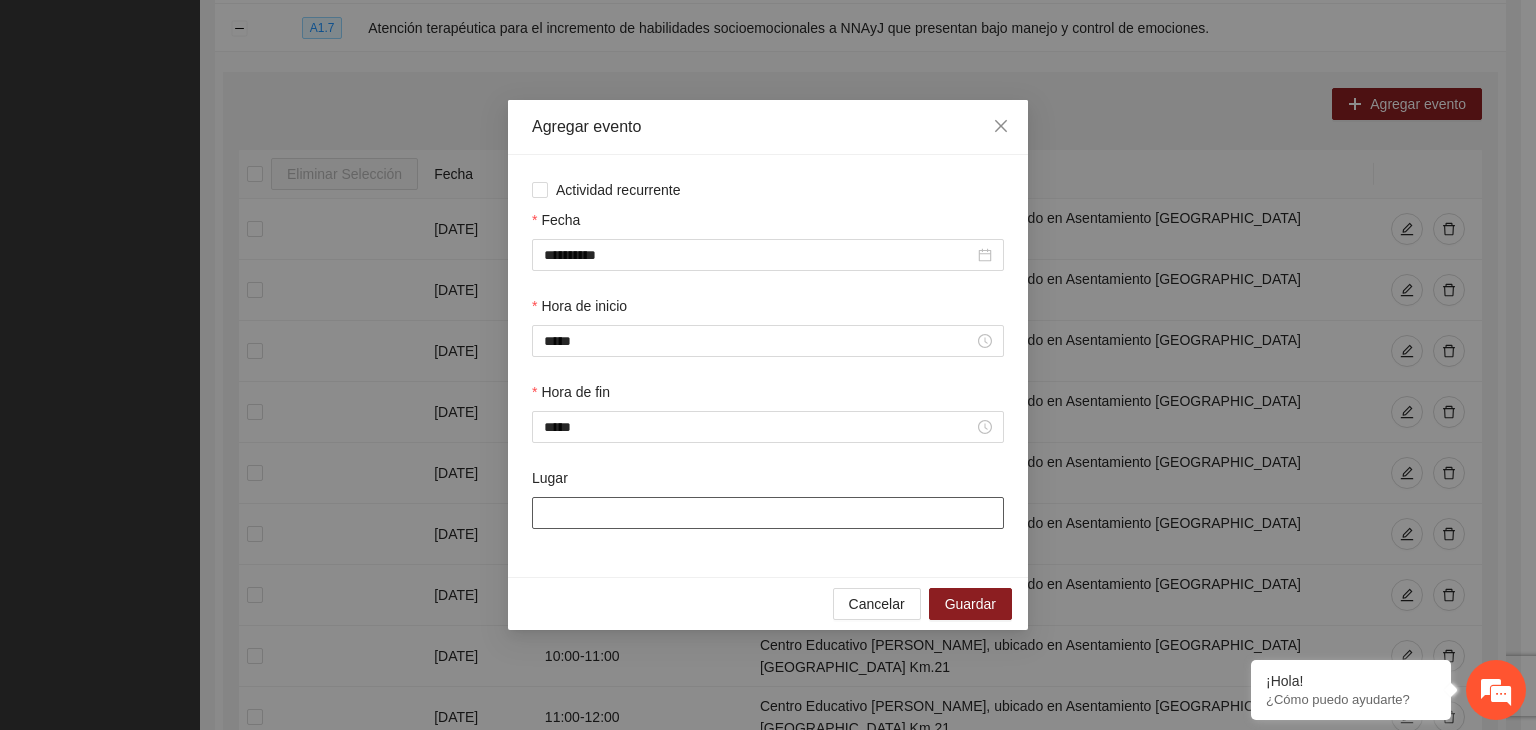 click on "Lugar" at bounding box center (768, 513) 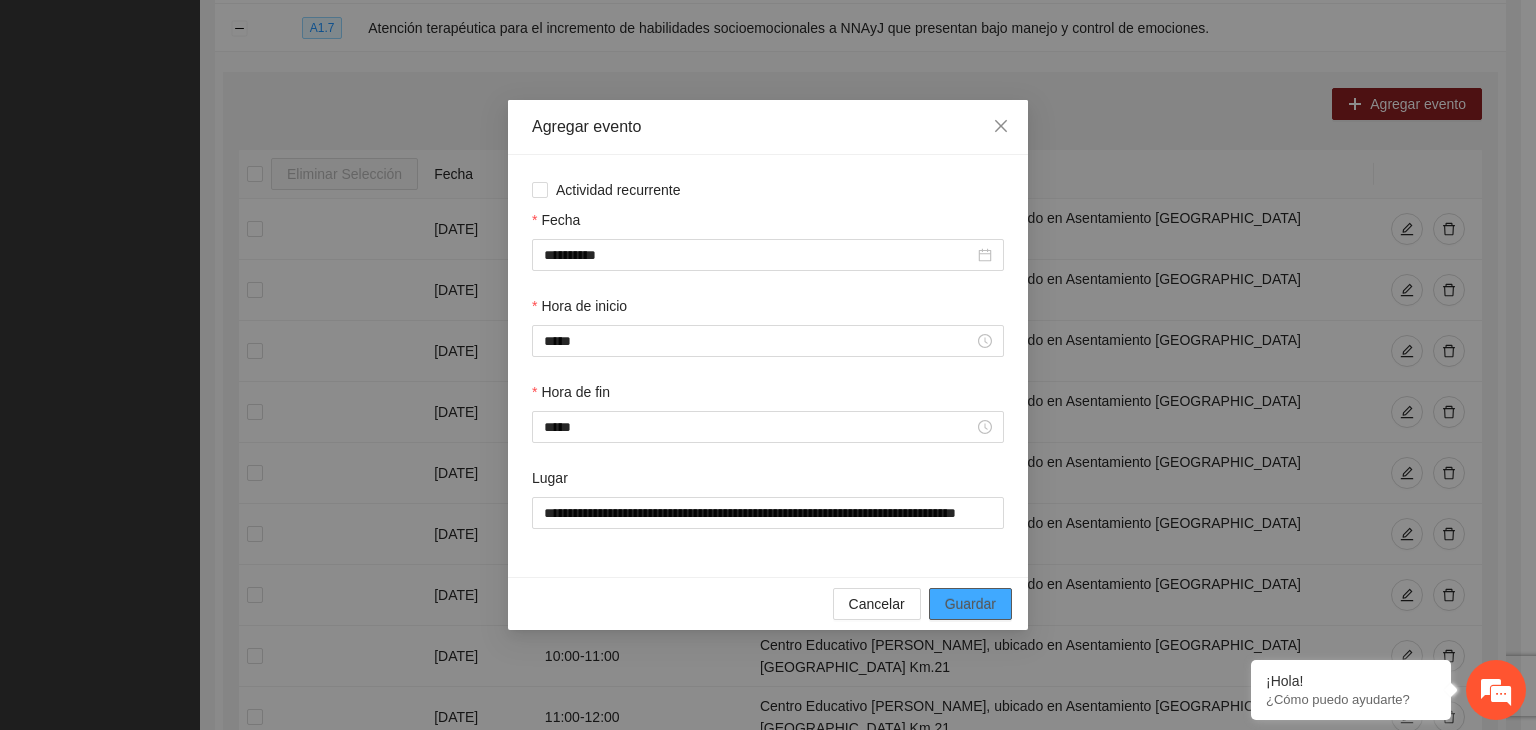 click on "Guardar" at bounding box center [970, 604] 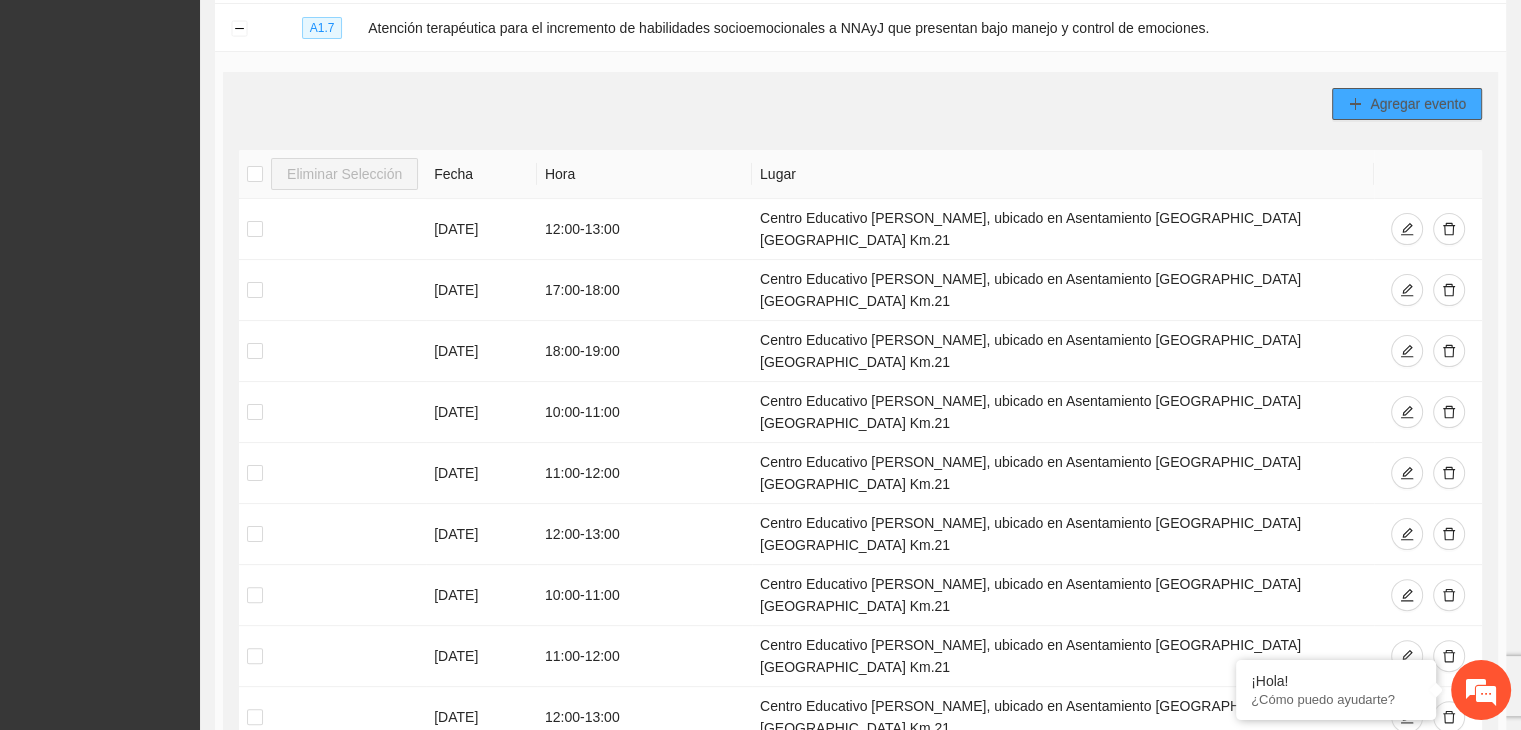 click on "Agregar evento" at bounding box center [1407, 104] 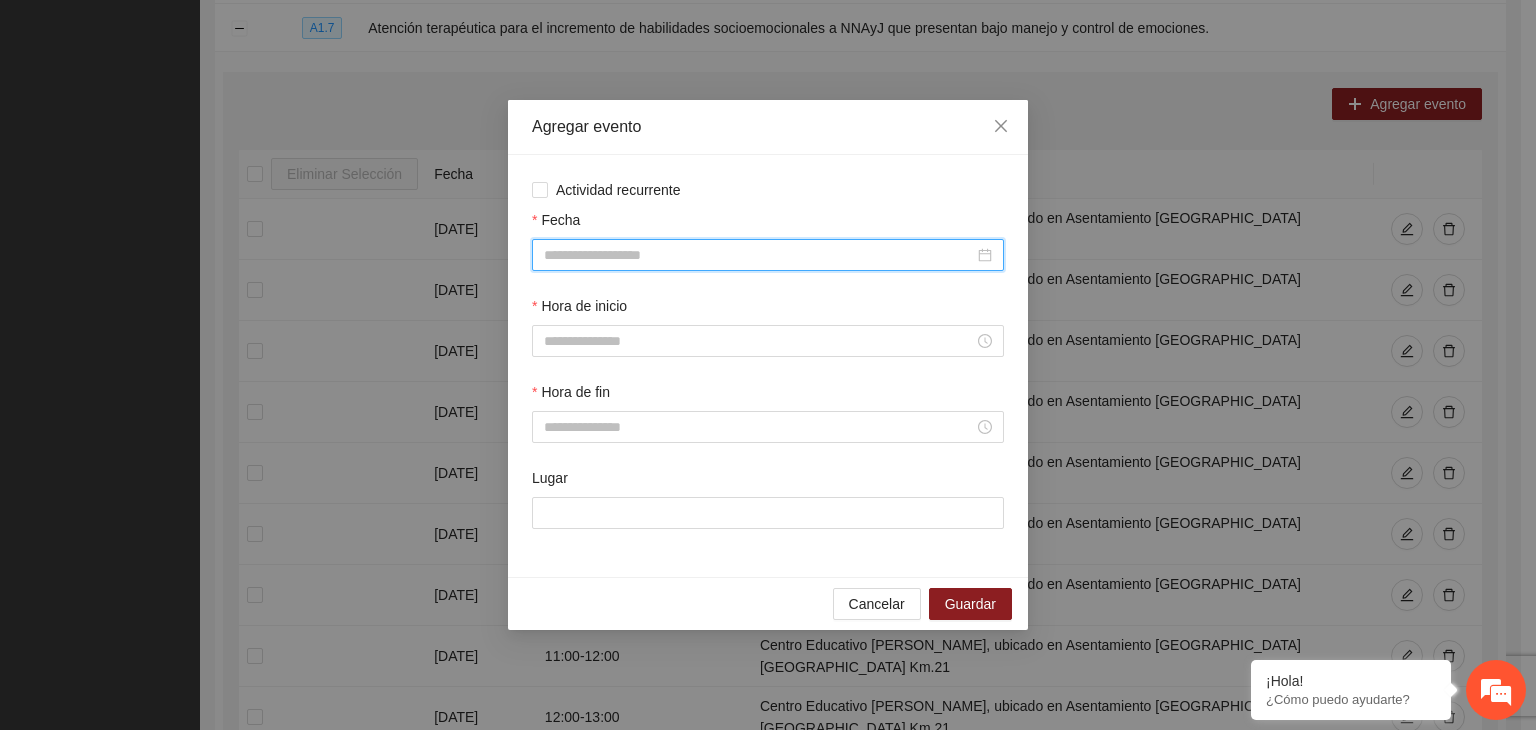 click on "Fecha" at bounding box center [759, 255] 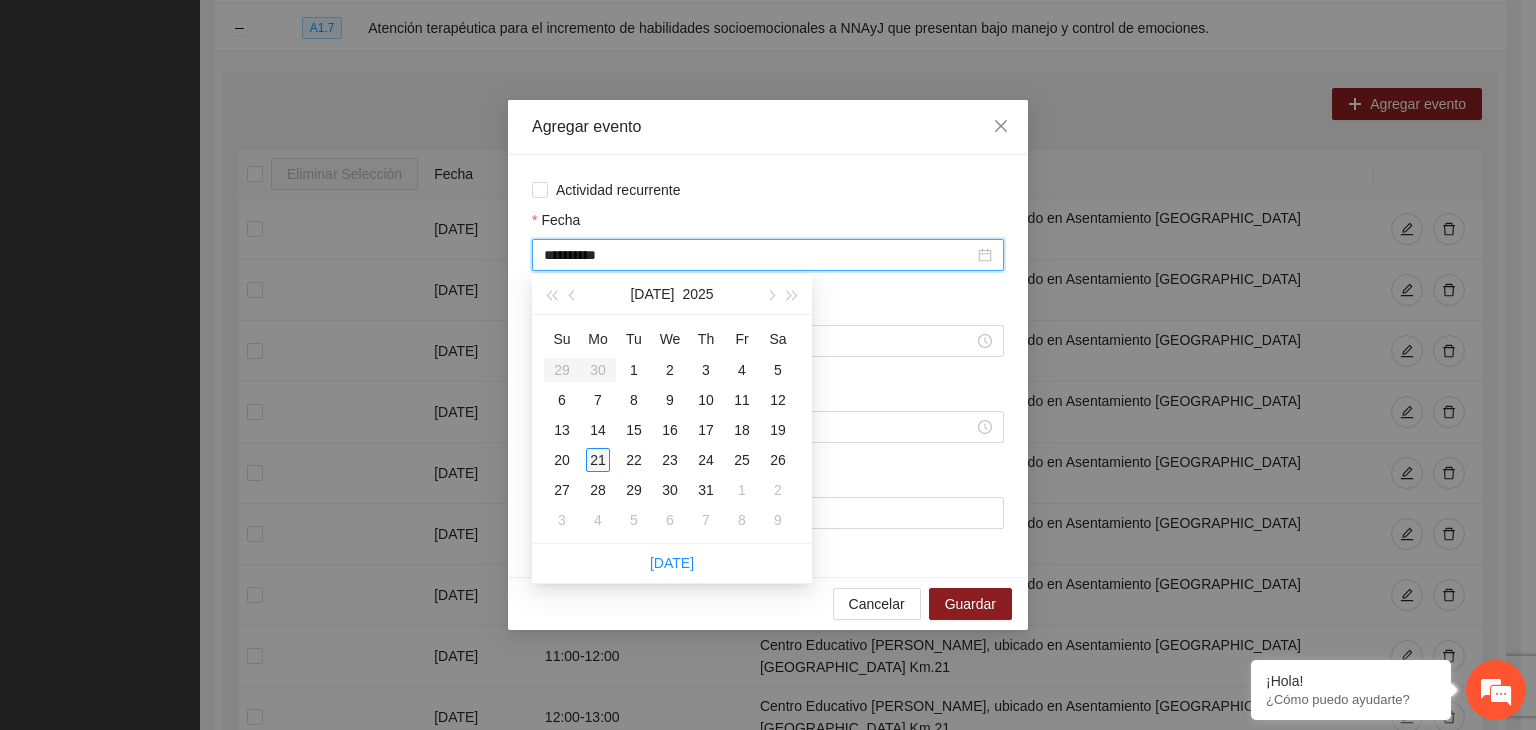 type on "**********" 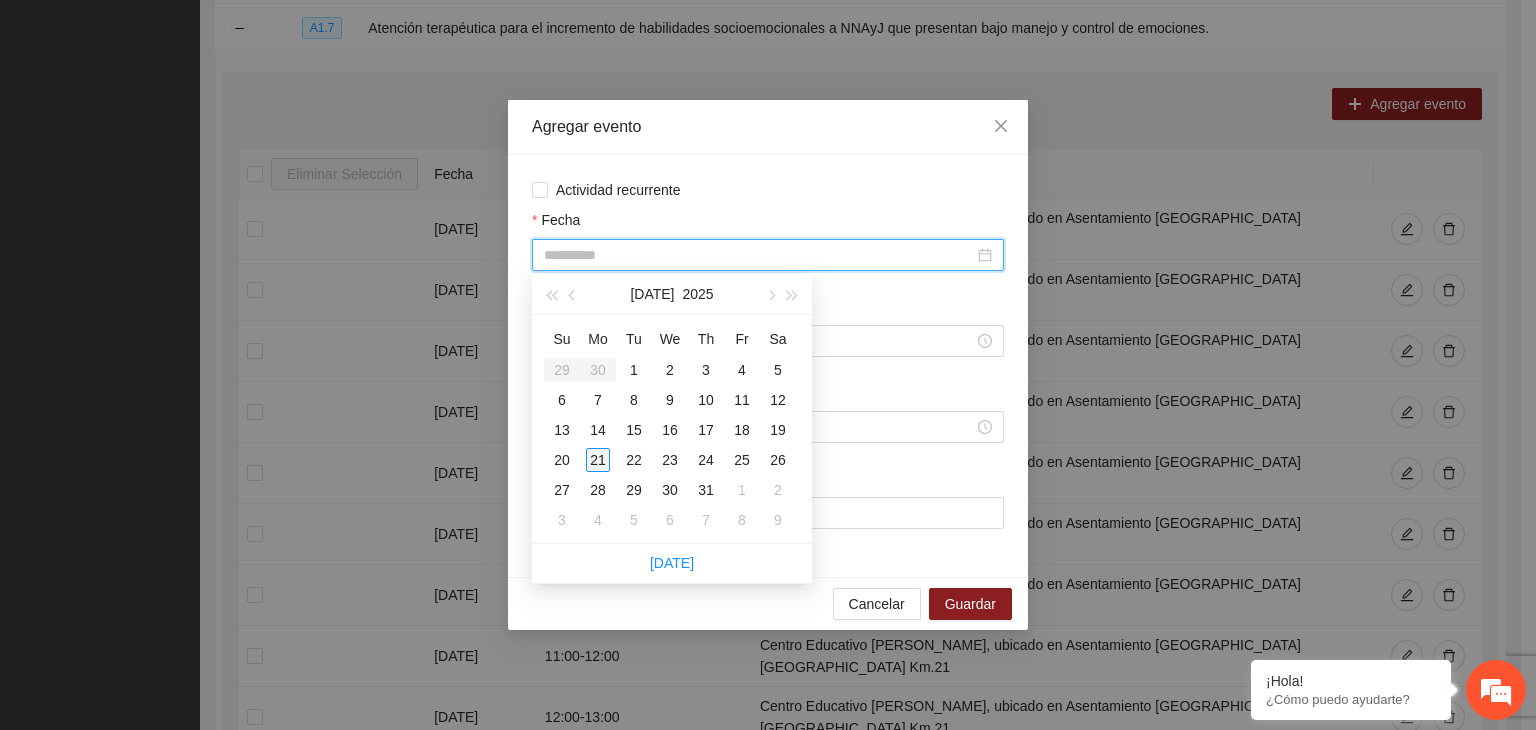 click on "21" at bounding box center [598, 460] 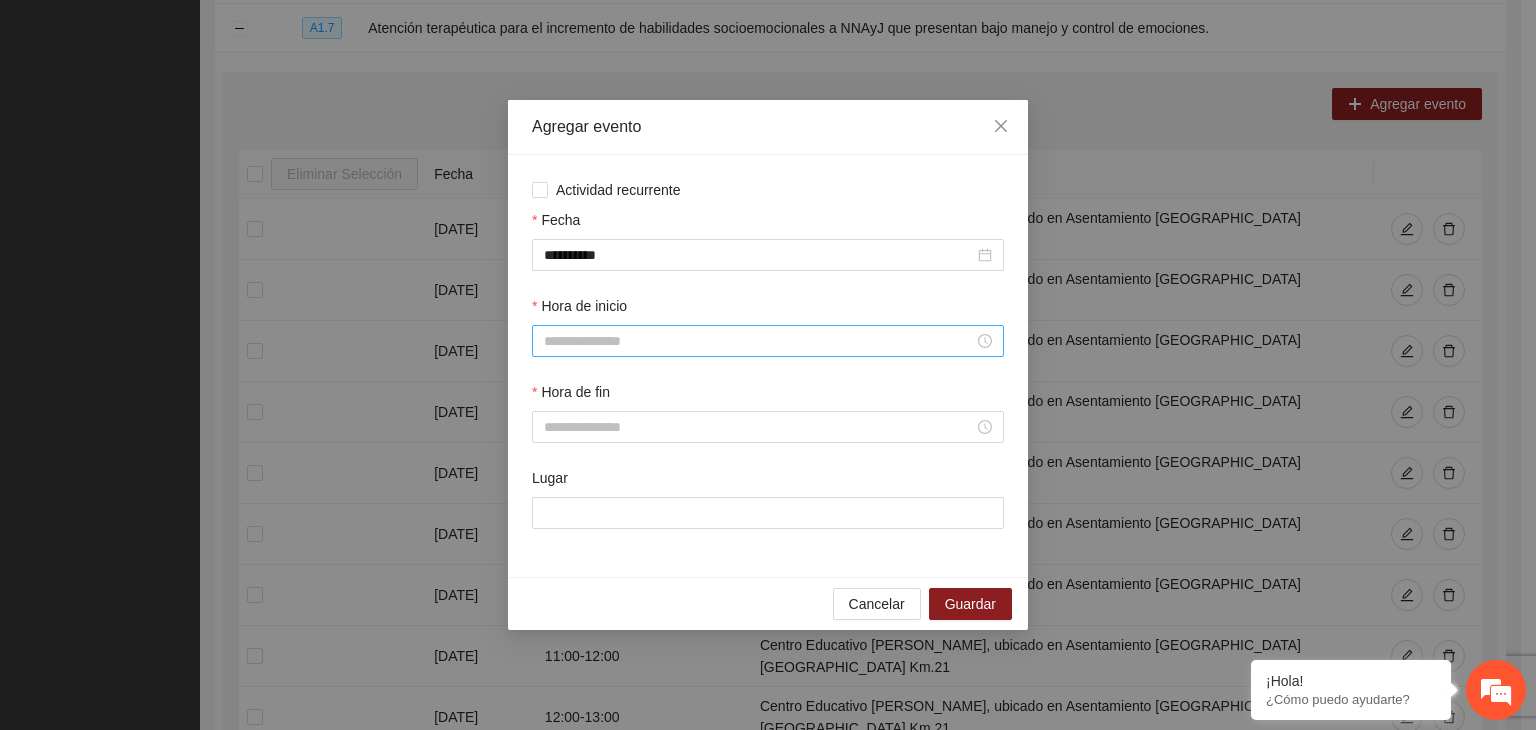 drag, startPoint x: 616, startPoint y: 325, endPoint x: 624, endPoint y: 338, distance: 15.264338 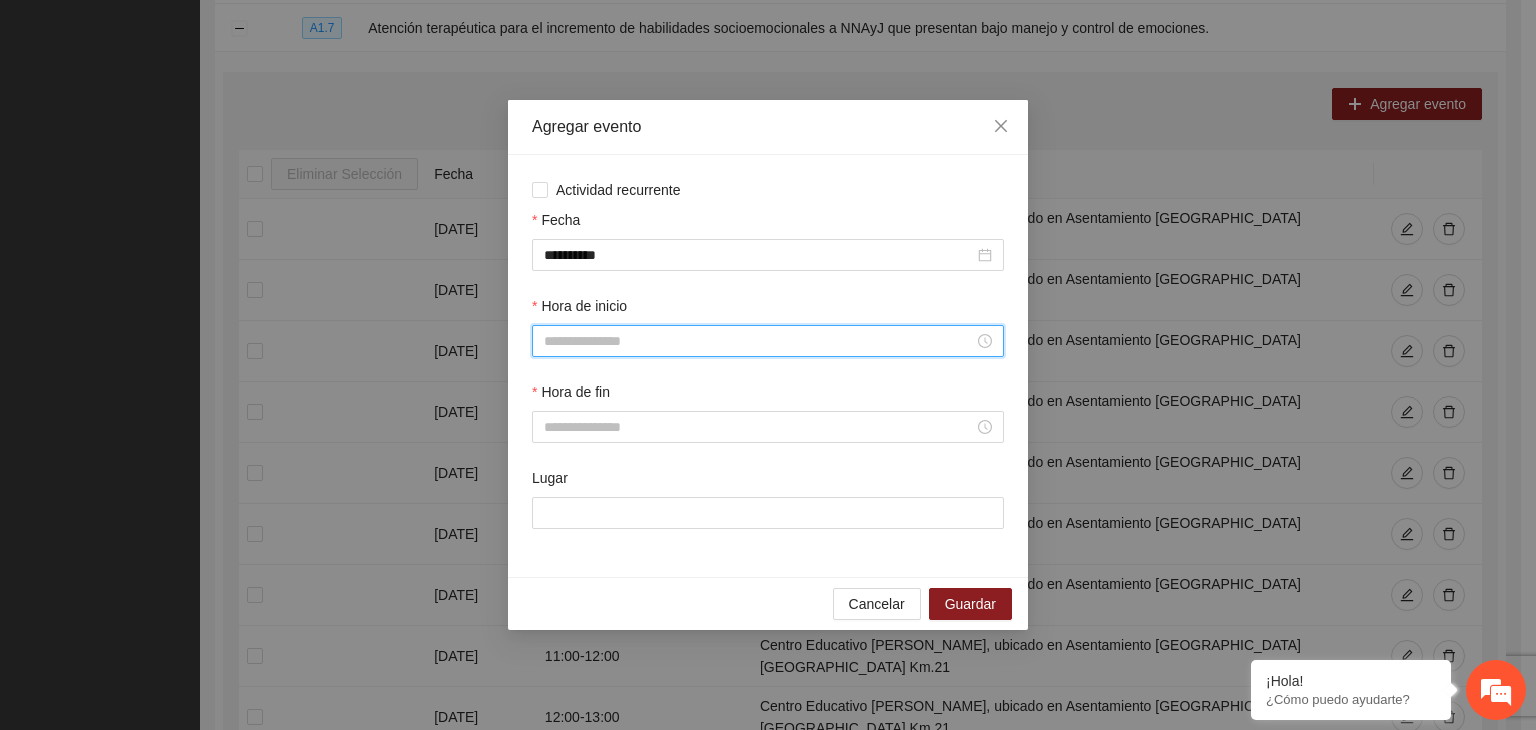 click on "Hora de inicio" at bounding box center (759, 341) 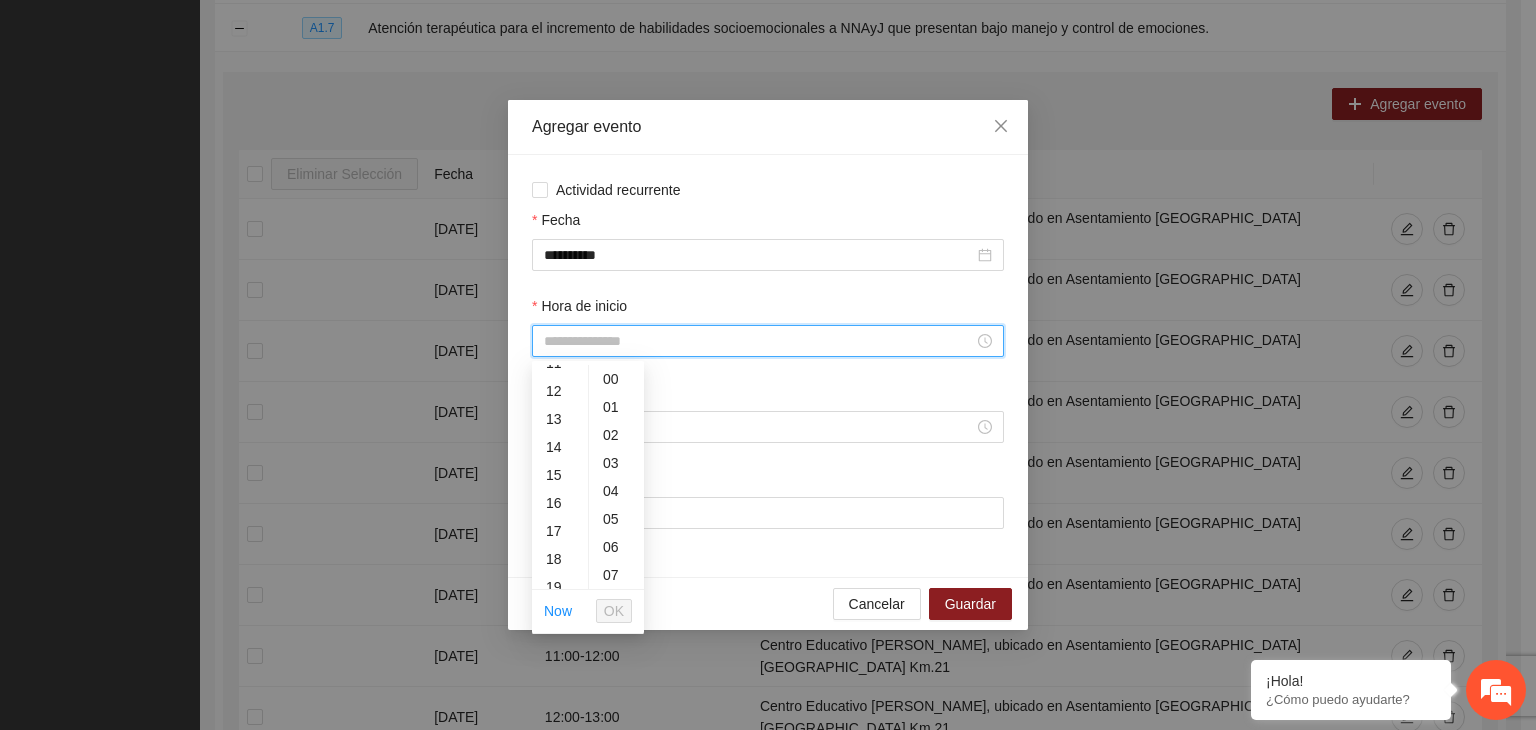scroll, scrollTop: 365, scrollLeft: 0, axis: vertical 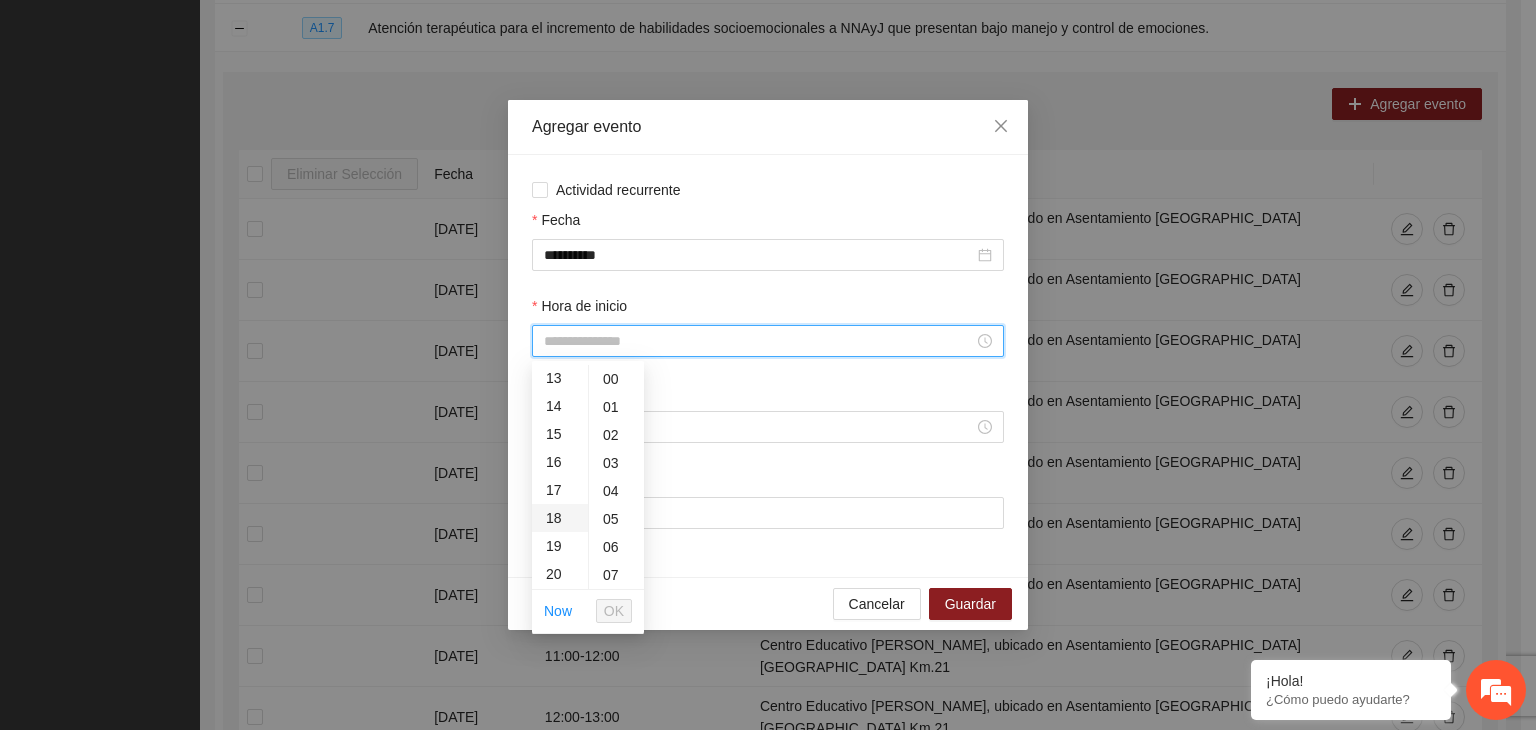 click on "18" at bounding box center [560, 518] 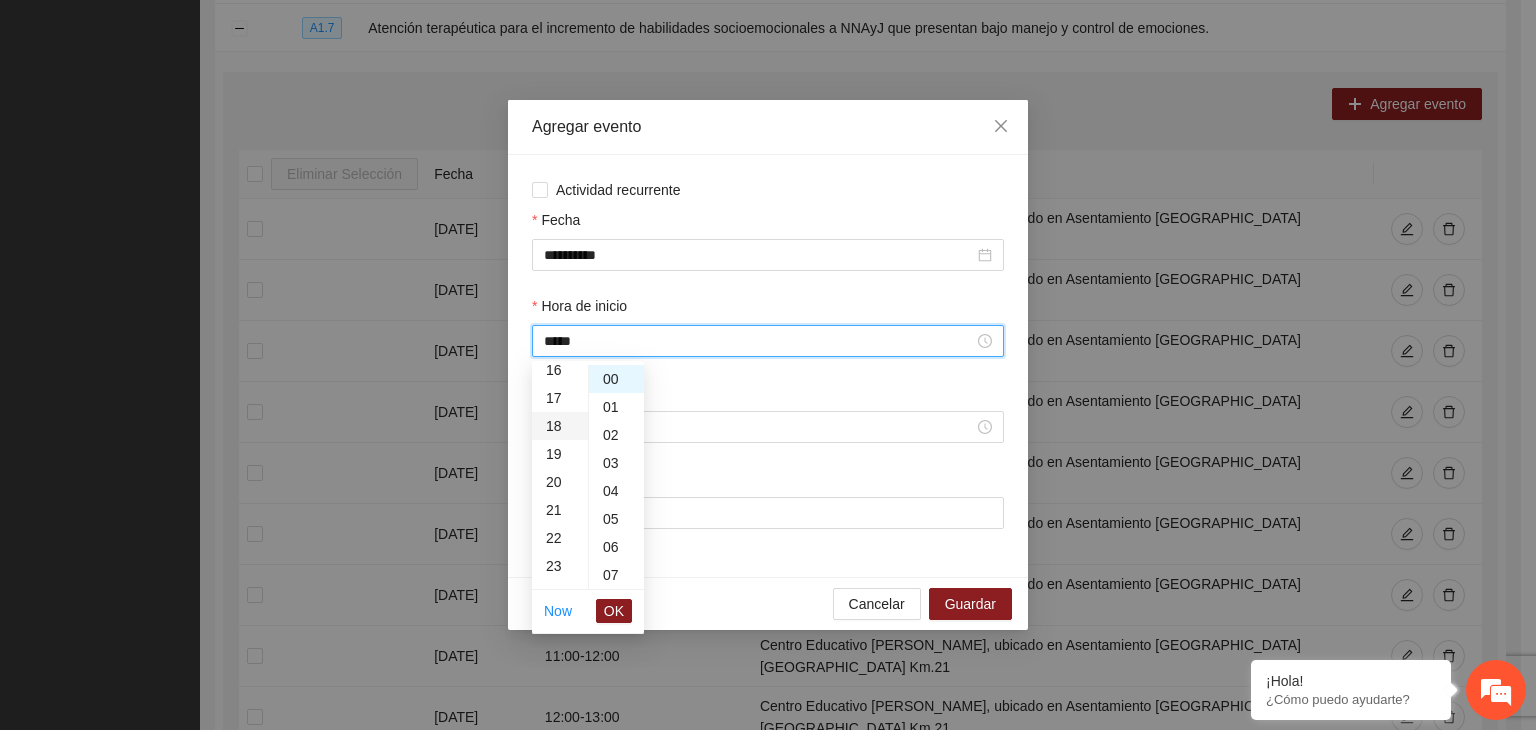 scroll, scrollTop: 504, scrollLeft: 0, axis: vertical 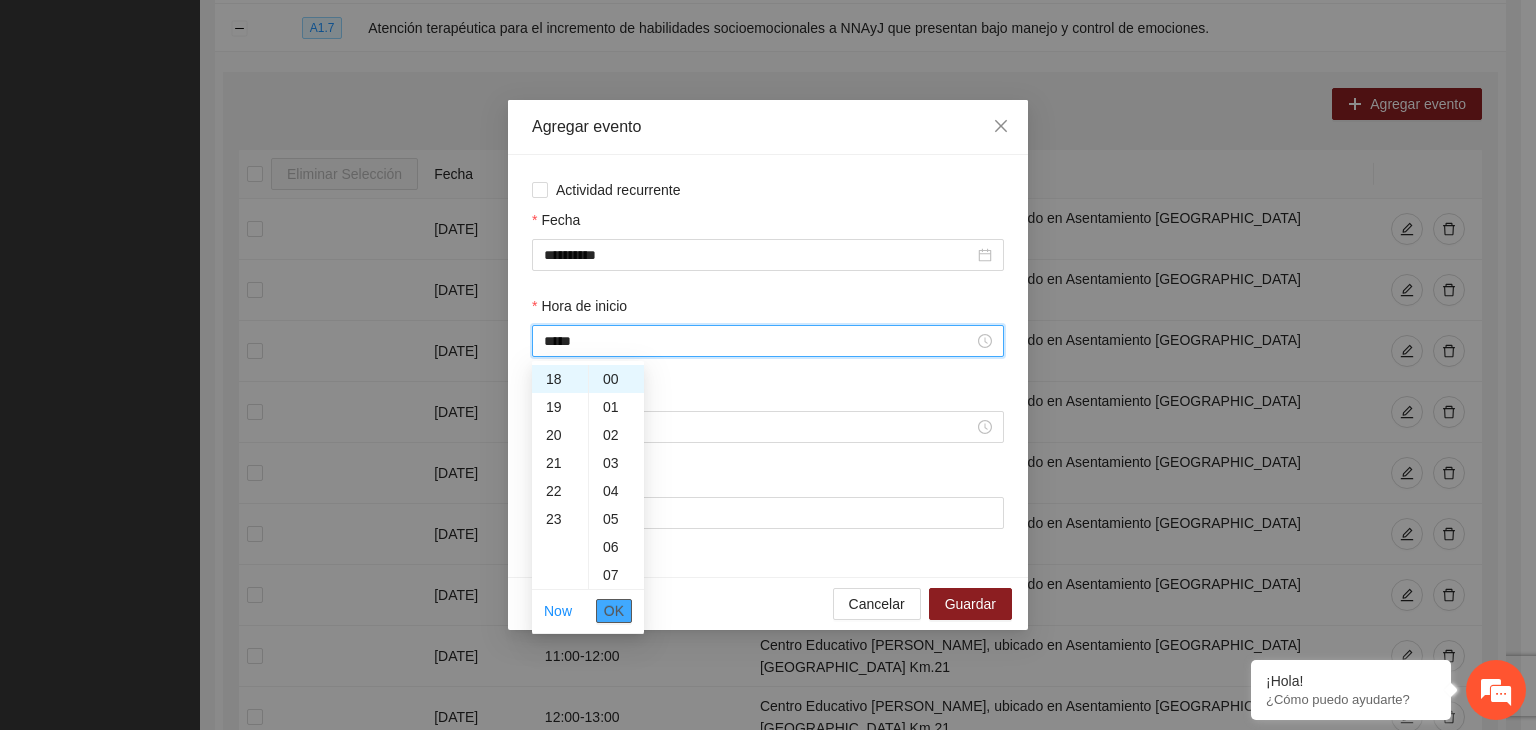 click on "OK" at bounding box center [614, 611] 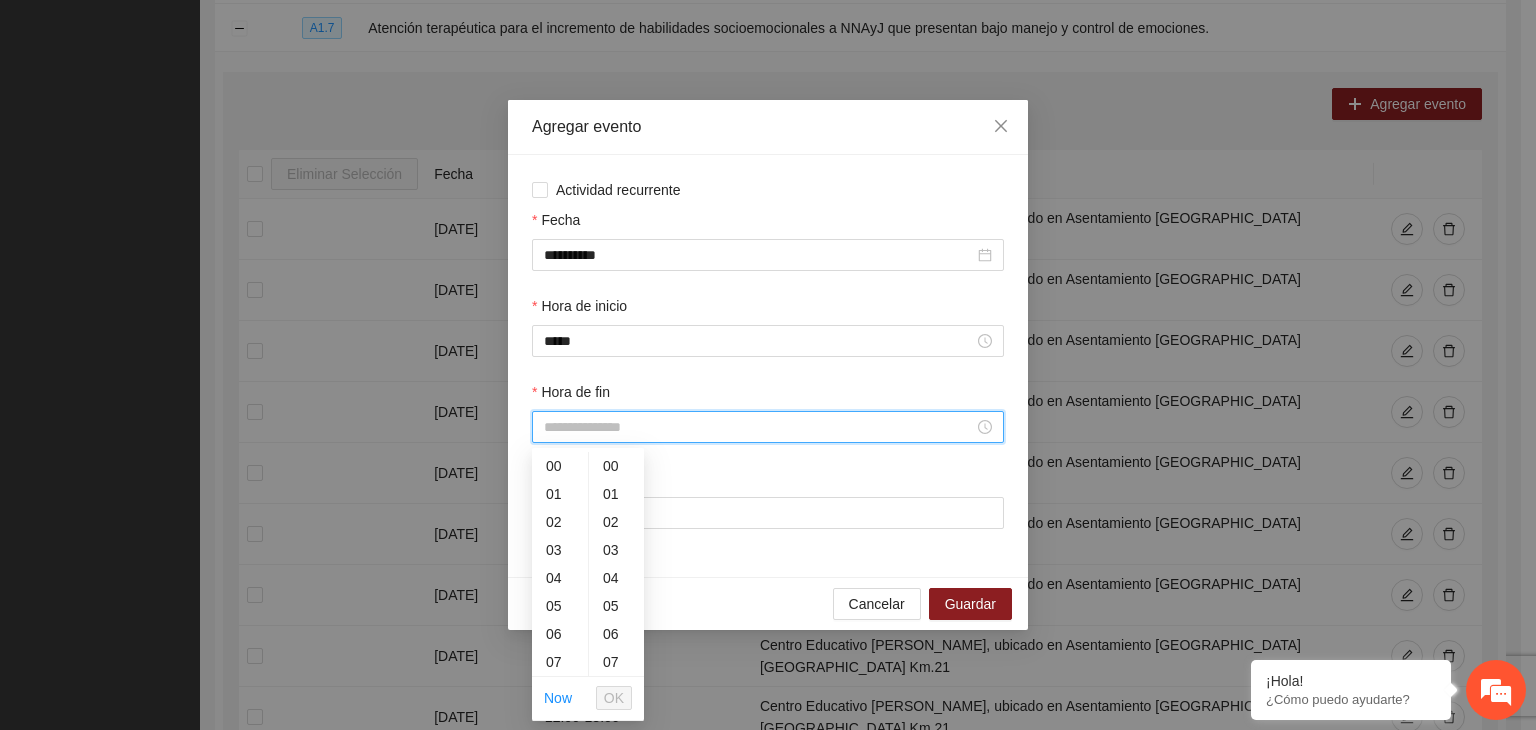 click on "Hora de fin" at bounding box center (759, 427) 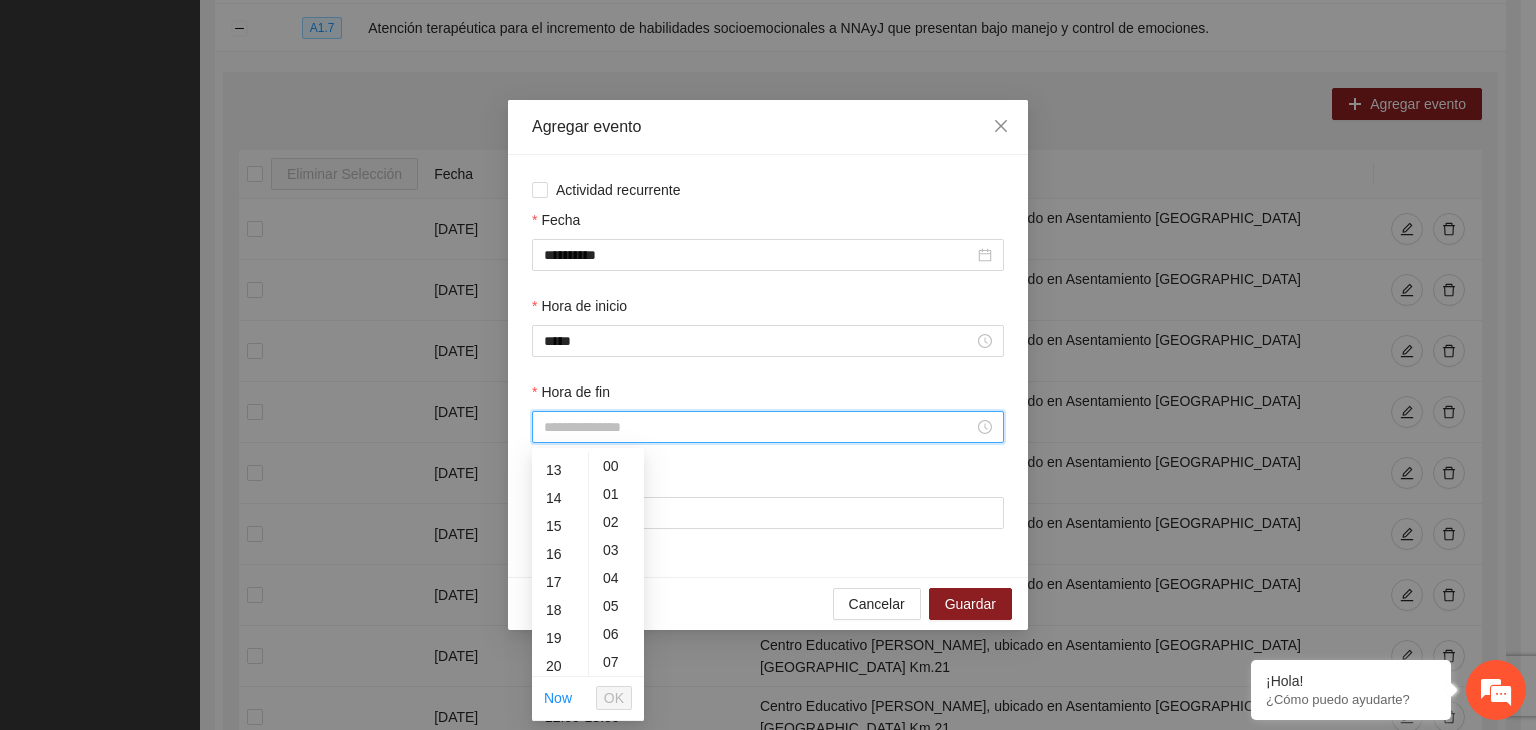 scroll, scrollTop: 378, scrollLeft: 0, axis: vertical 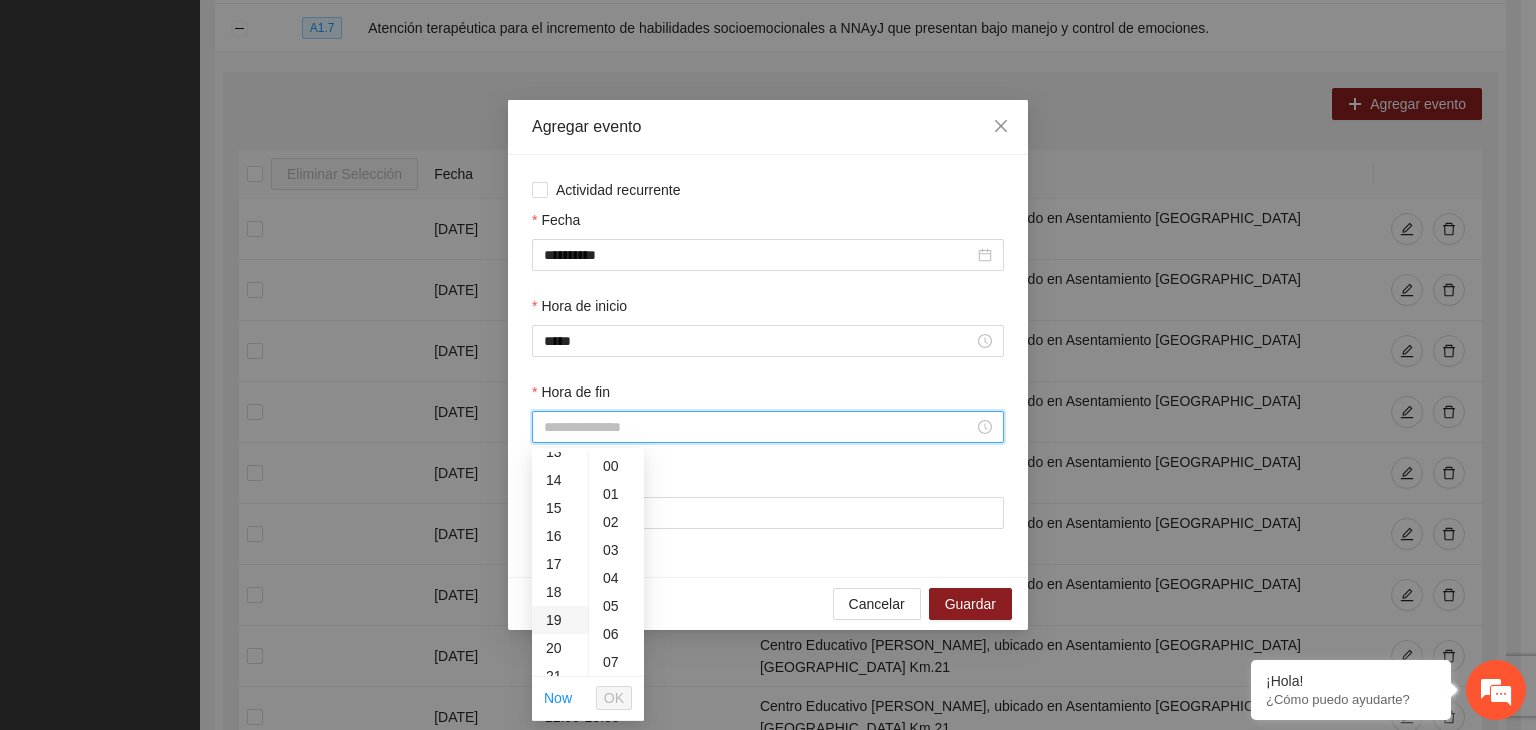 click on "19" at bounding box center [560, 620] 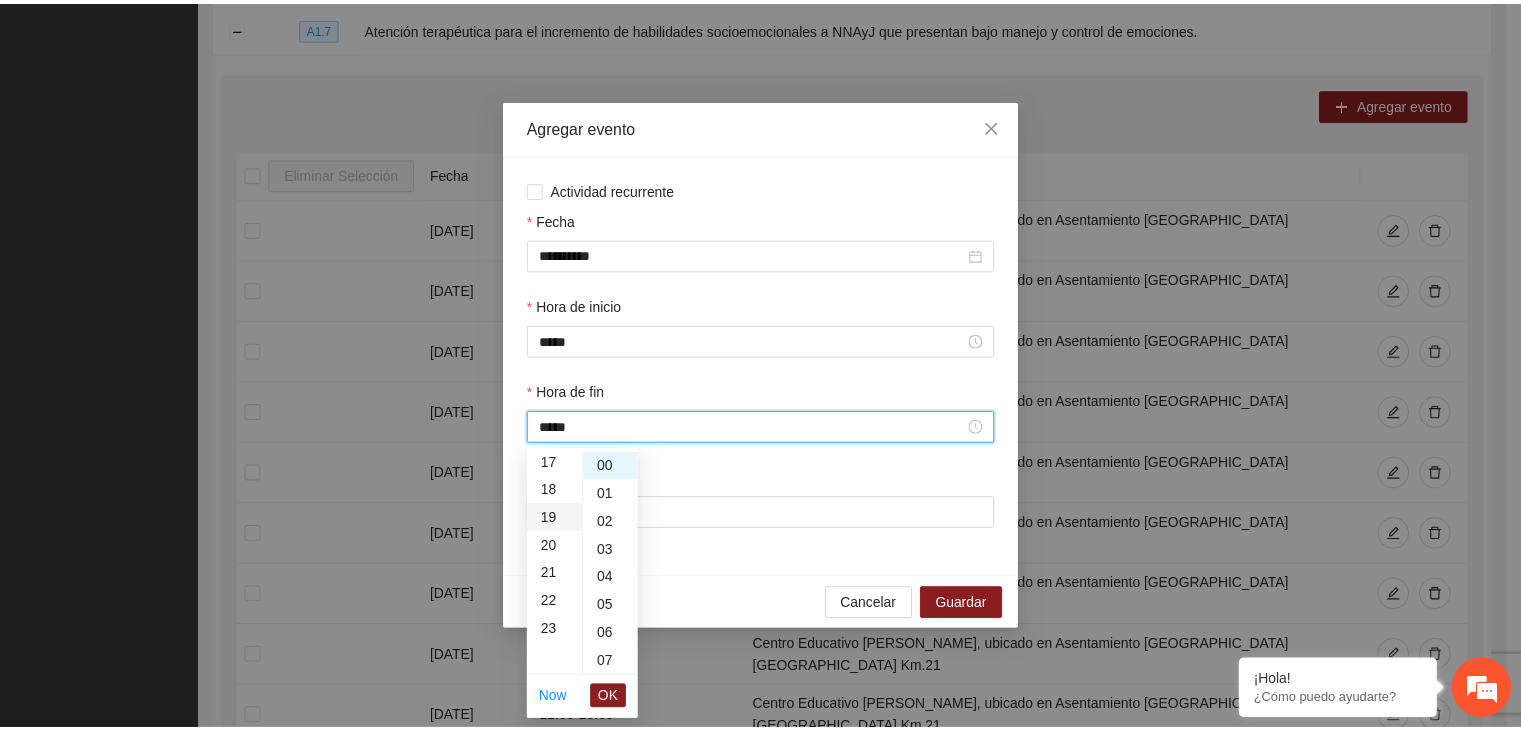 scroll, scrollTop: 532, scrollLeft: 0, axis: vertical 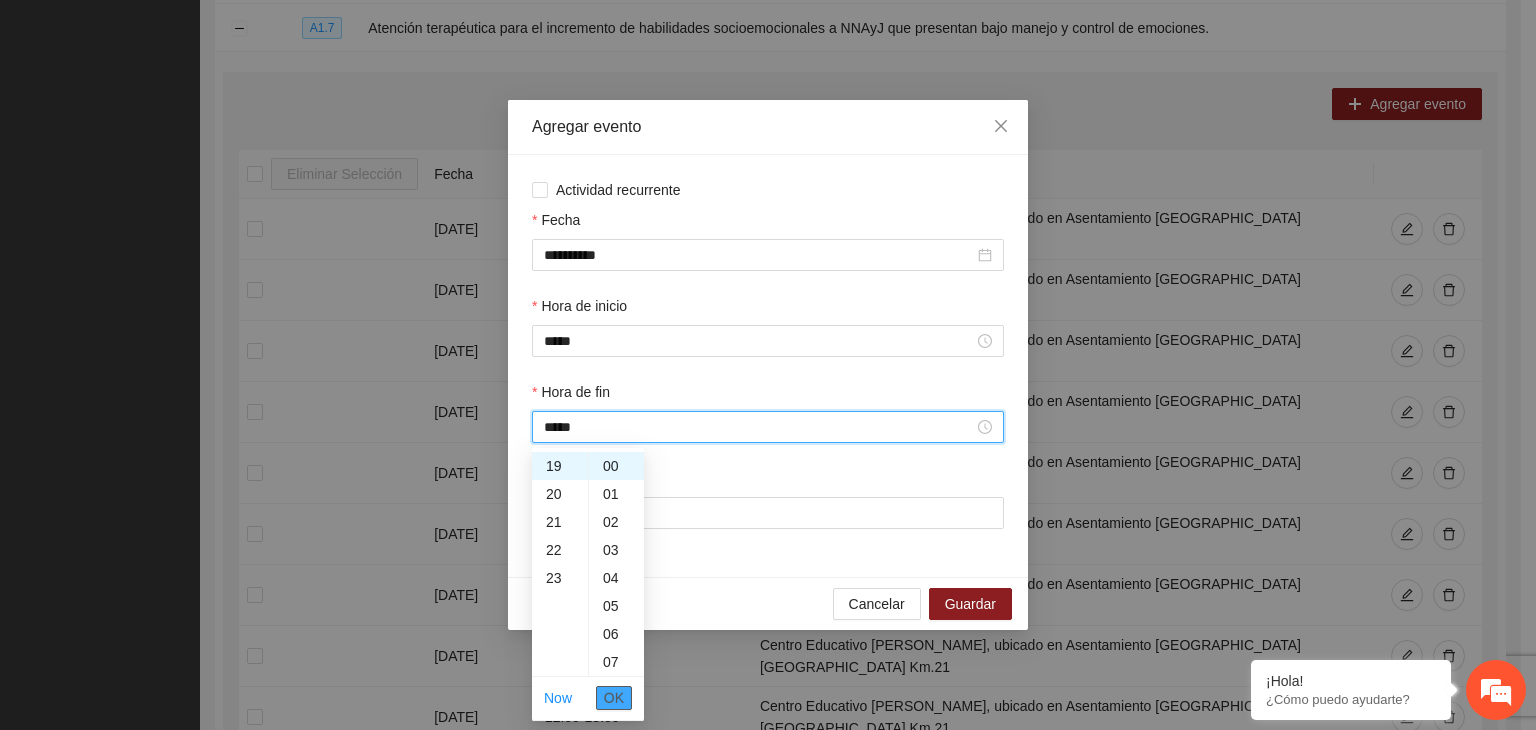 click on "OK" at bounding box center (614, 698) 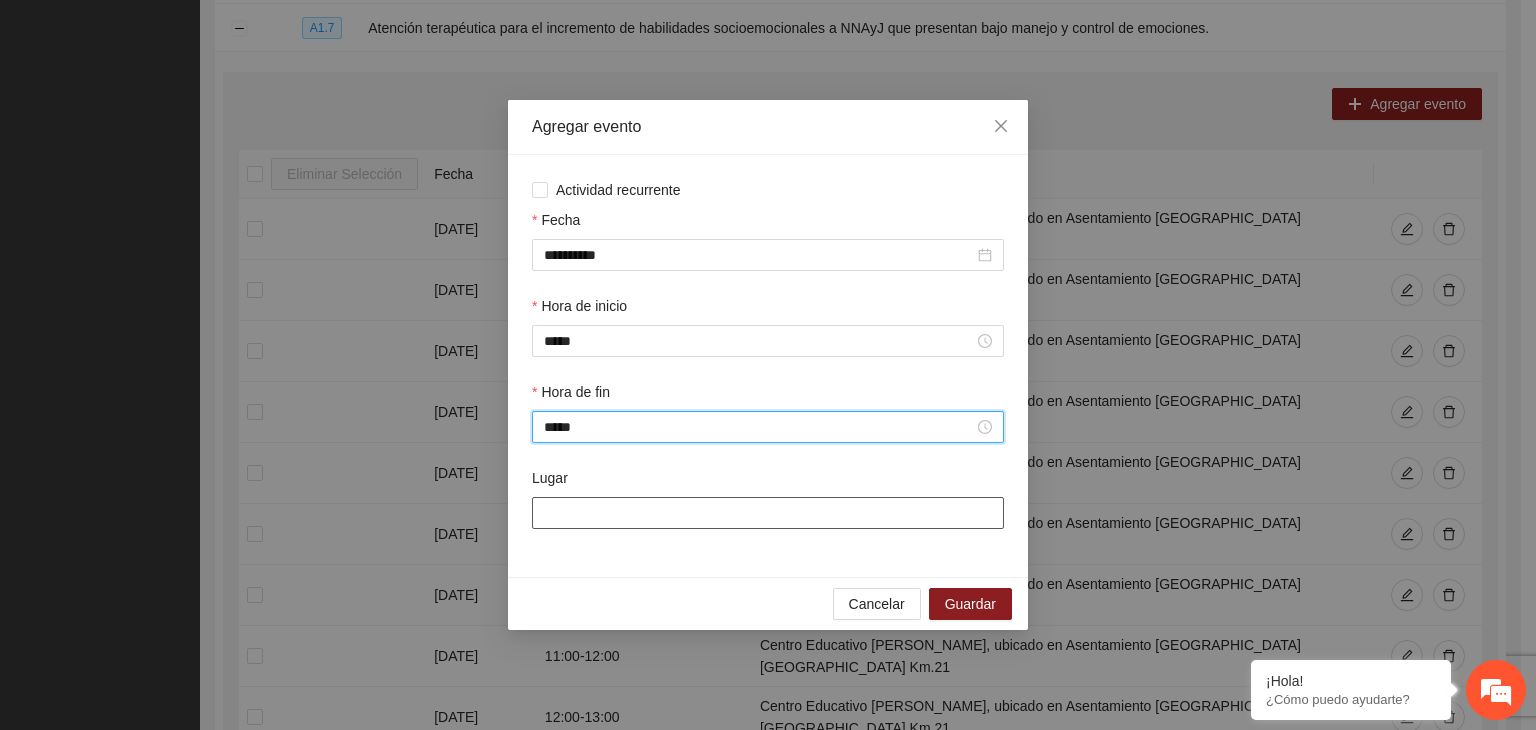 click on "Lugar" at bounding box center (768, 513) 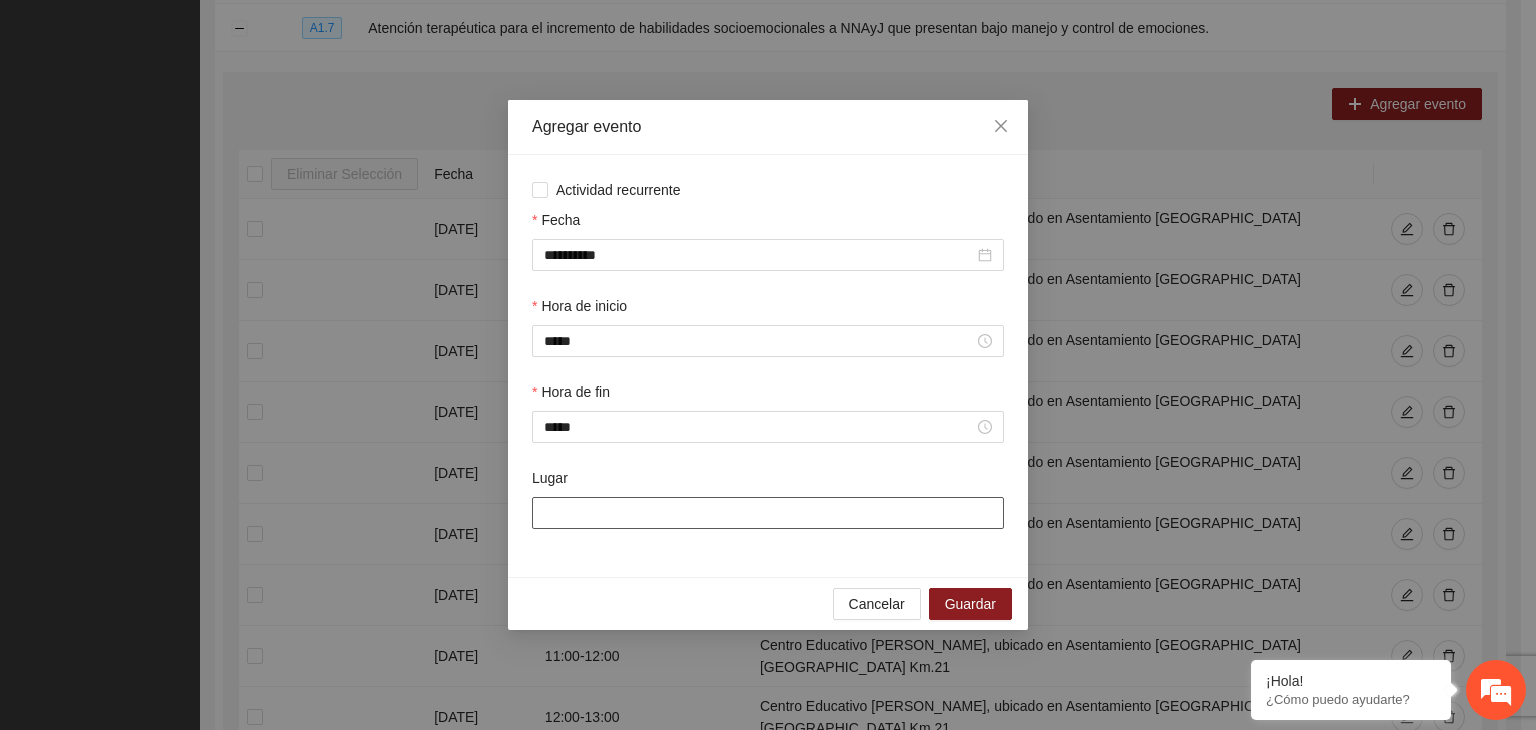 type on "**********" 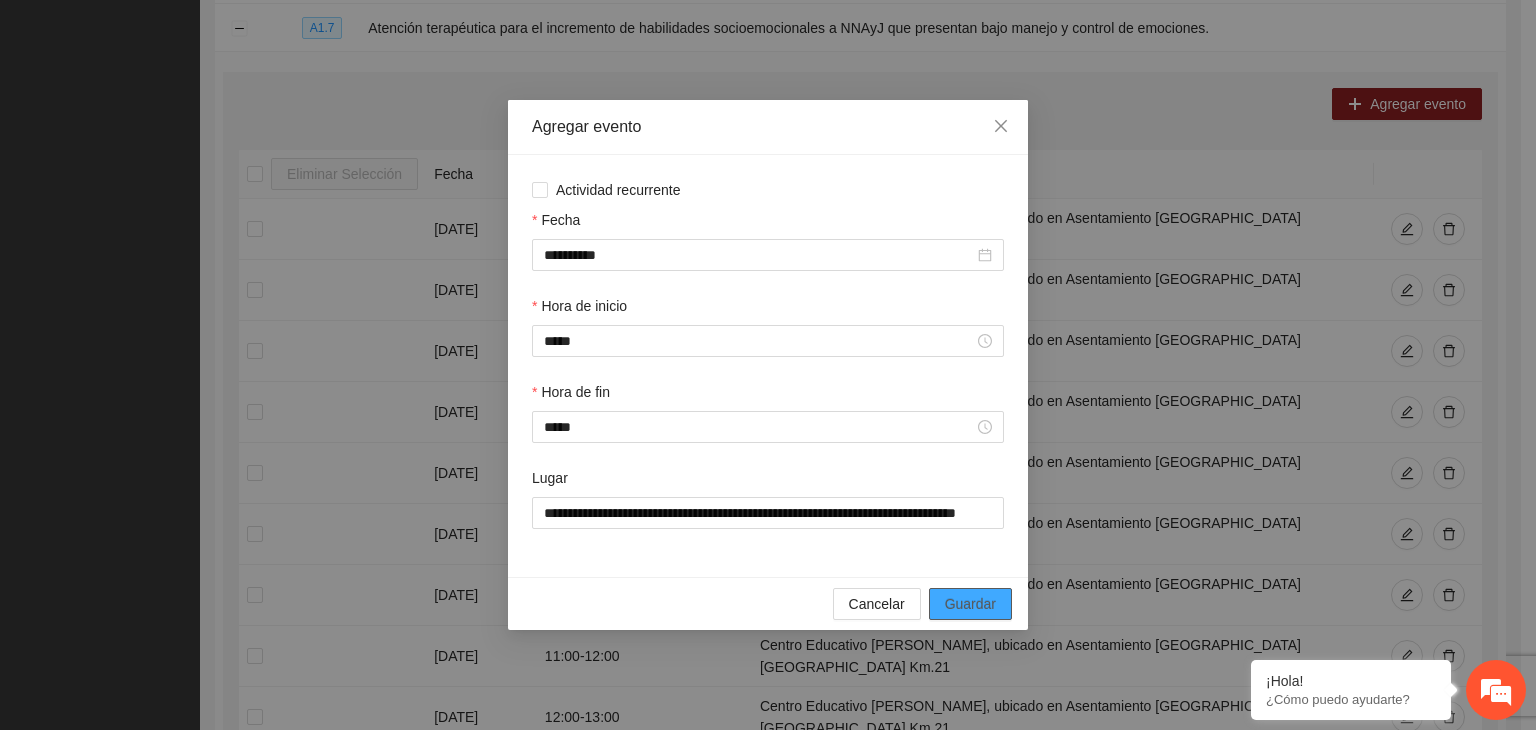 click on "Guardar" at bounding box center [970, 604] 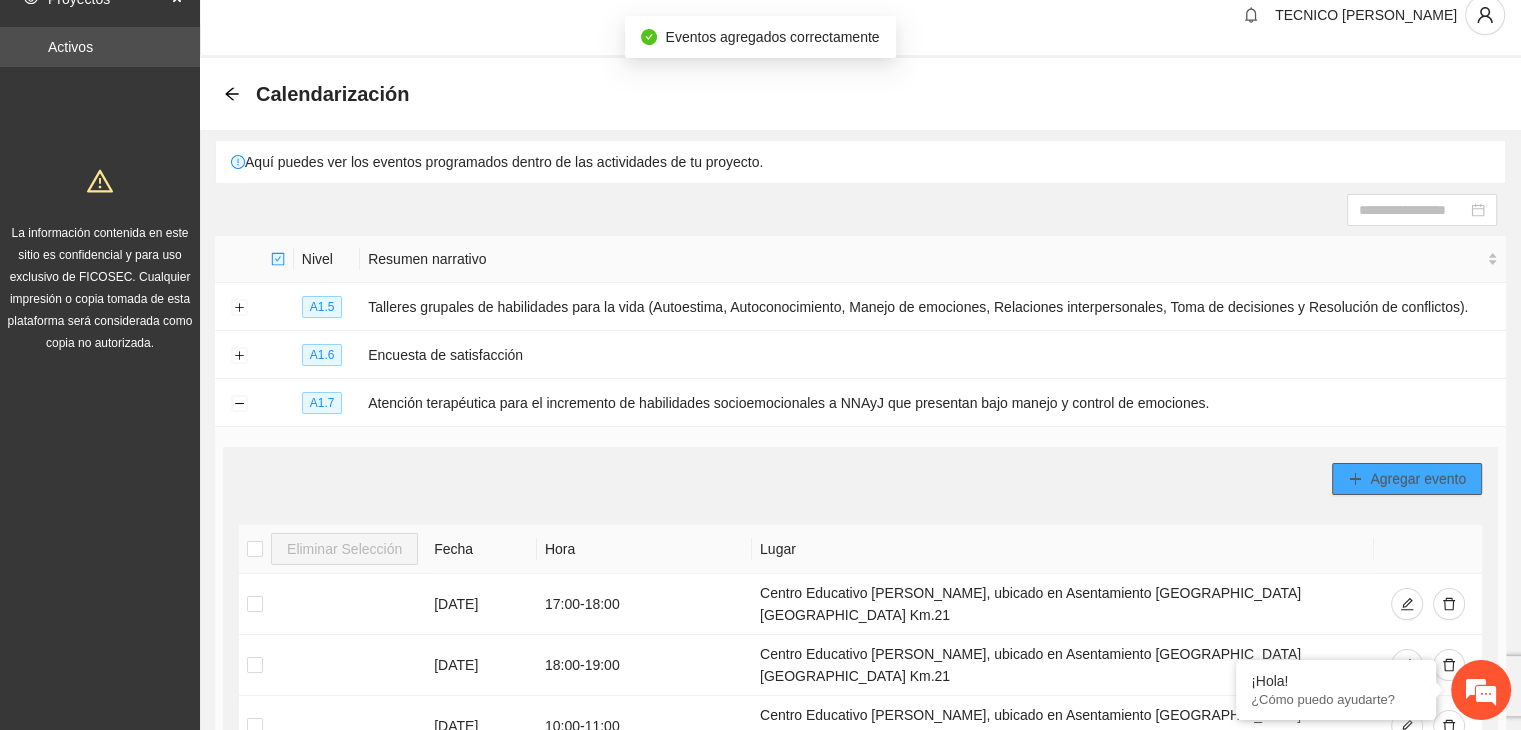 scroll, scrollTop: 0, scrollLeft: 0, axis: both 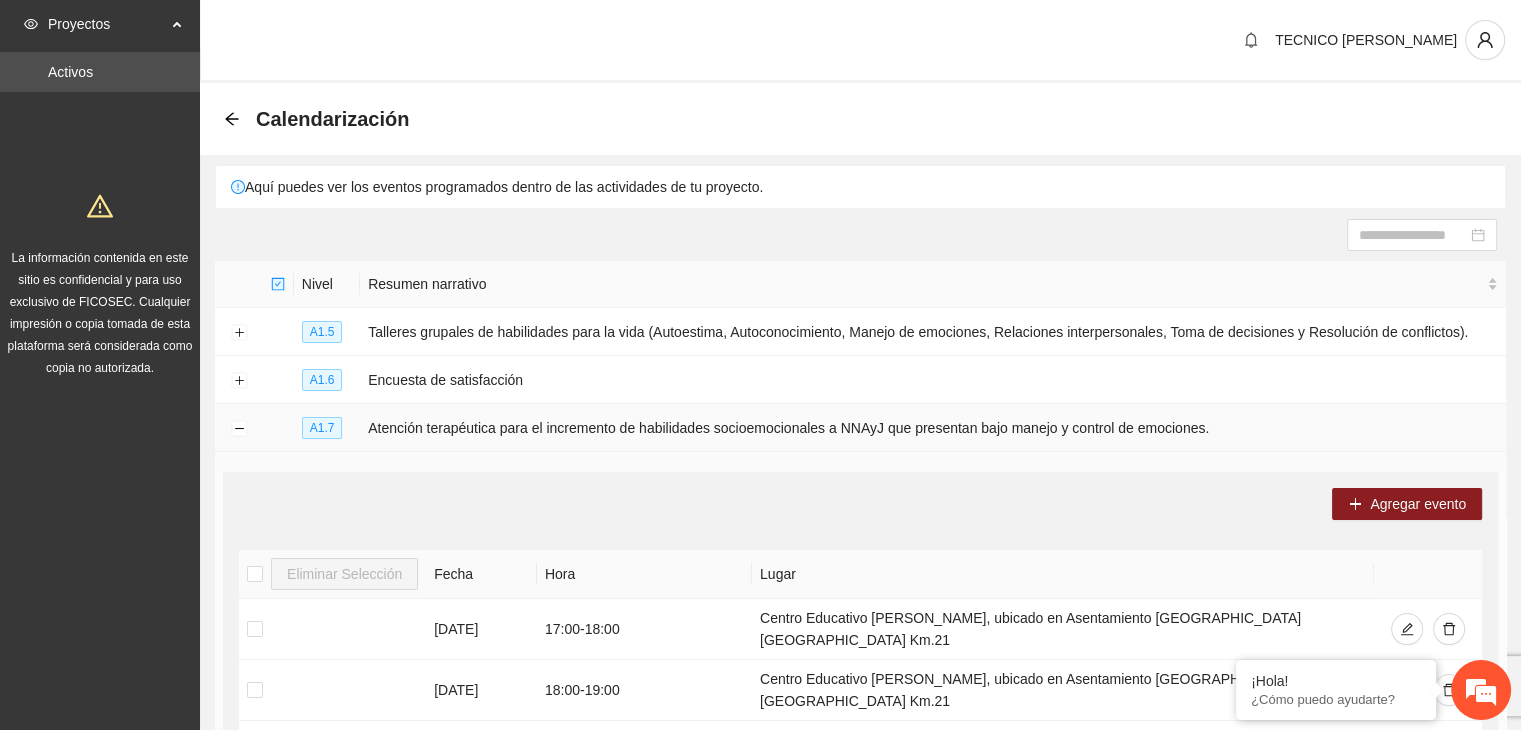 click at bounding box center [239, 428] 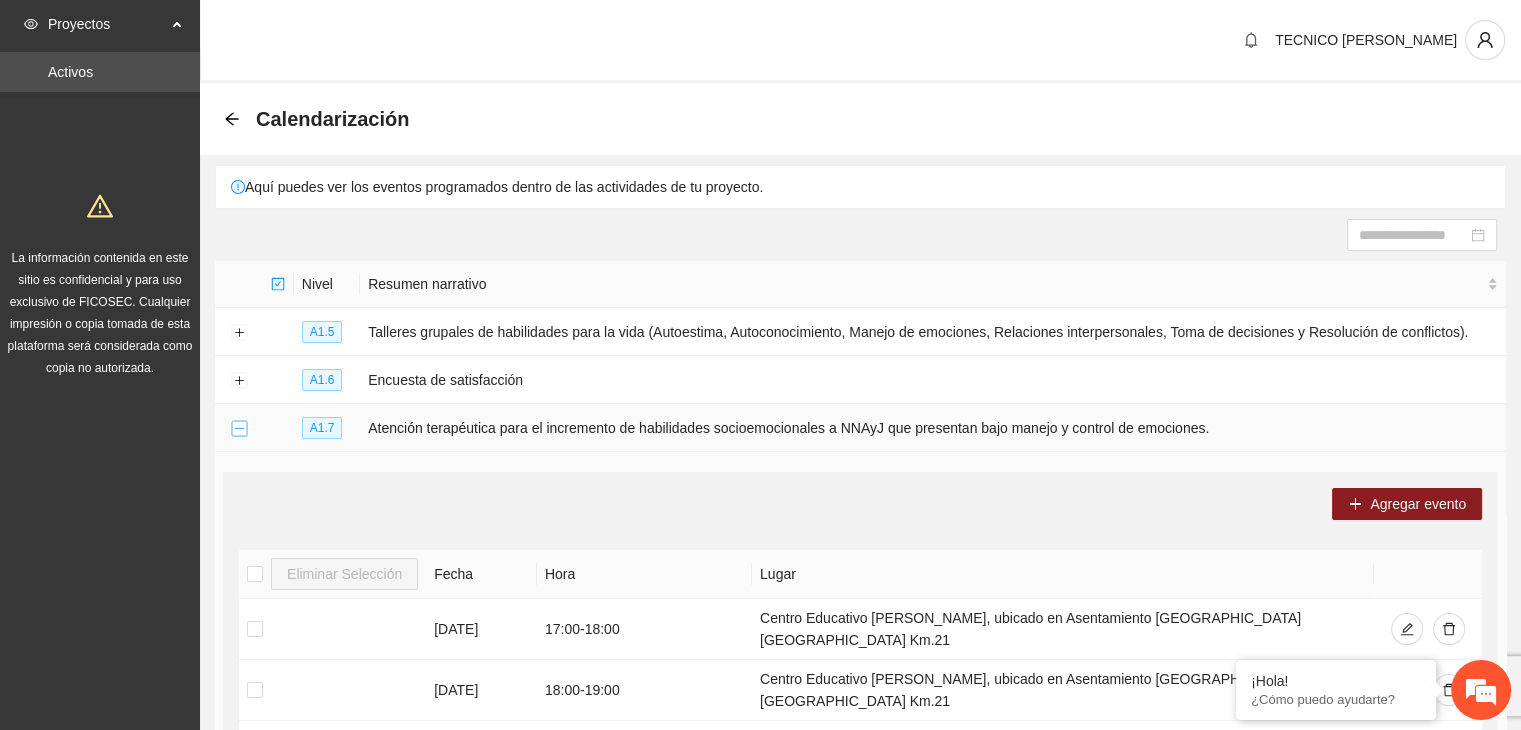 click at bounding box center (239, 429) 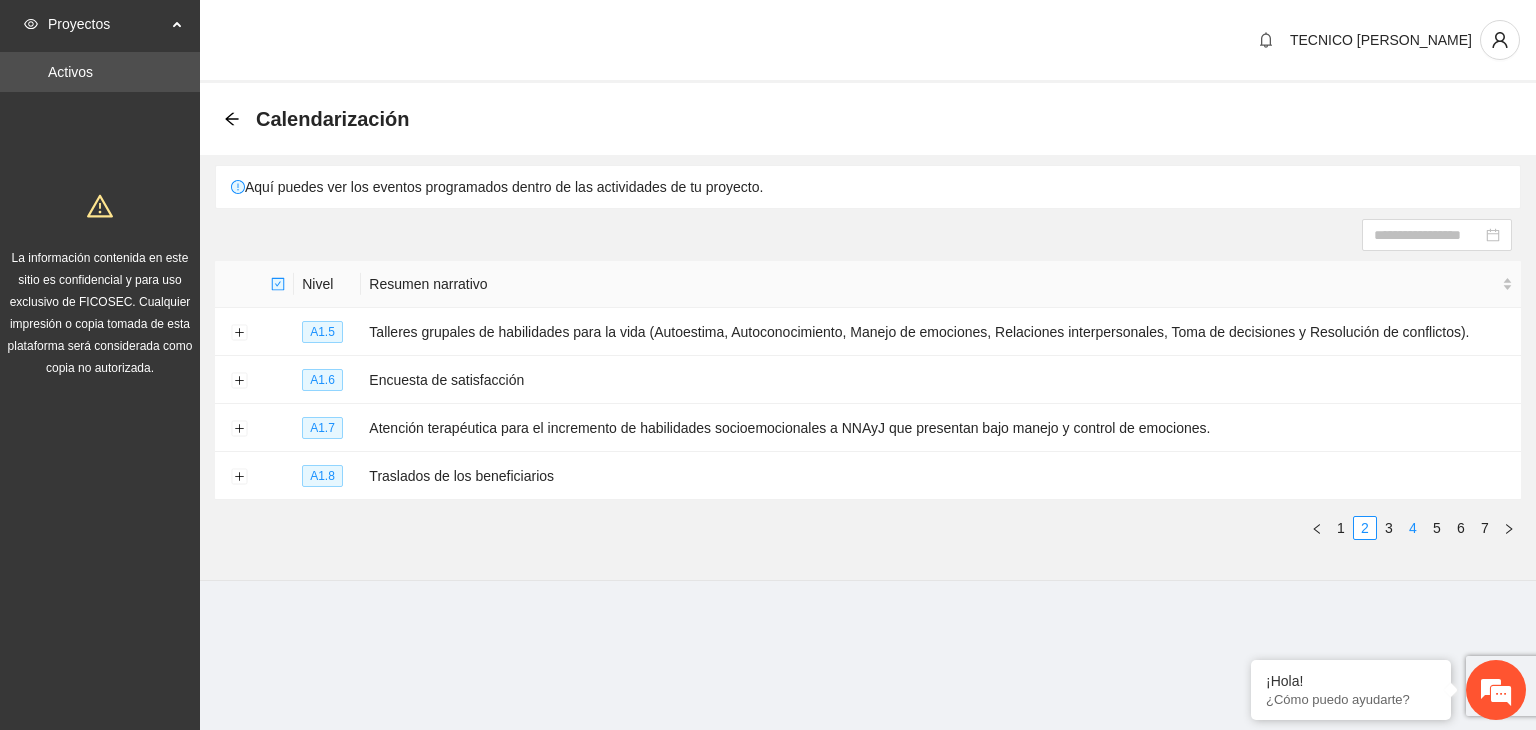 click on "4" at bounding box center [1413, 528] 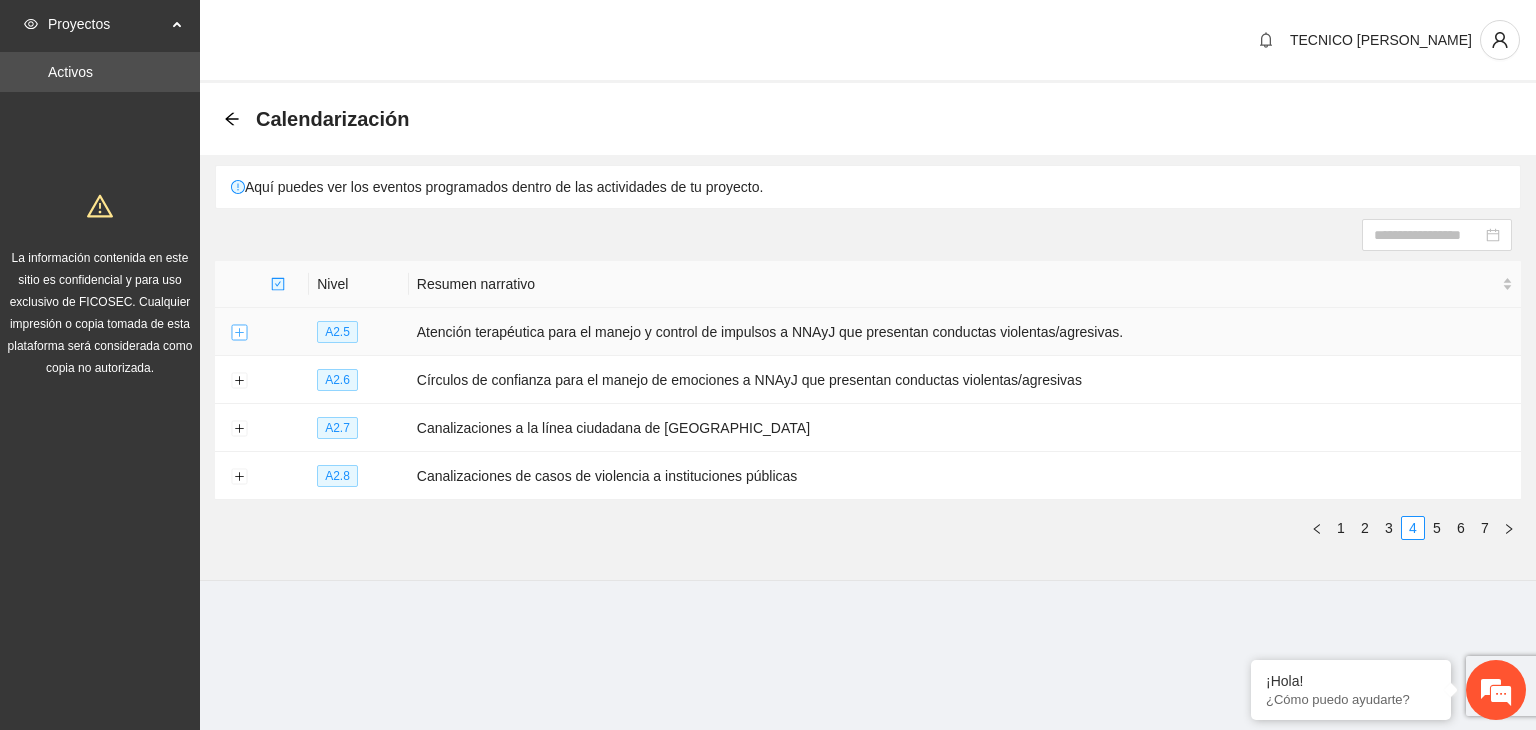 click at bounding box center [239, 333] 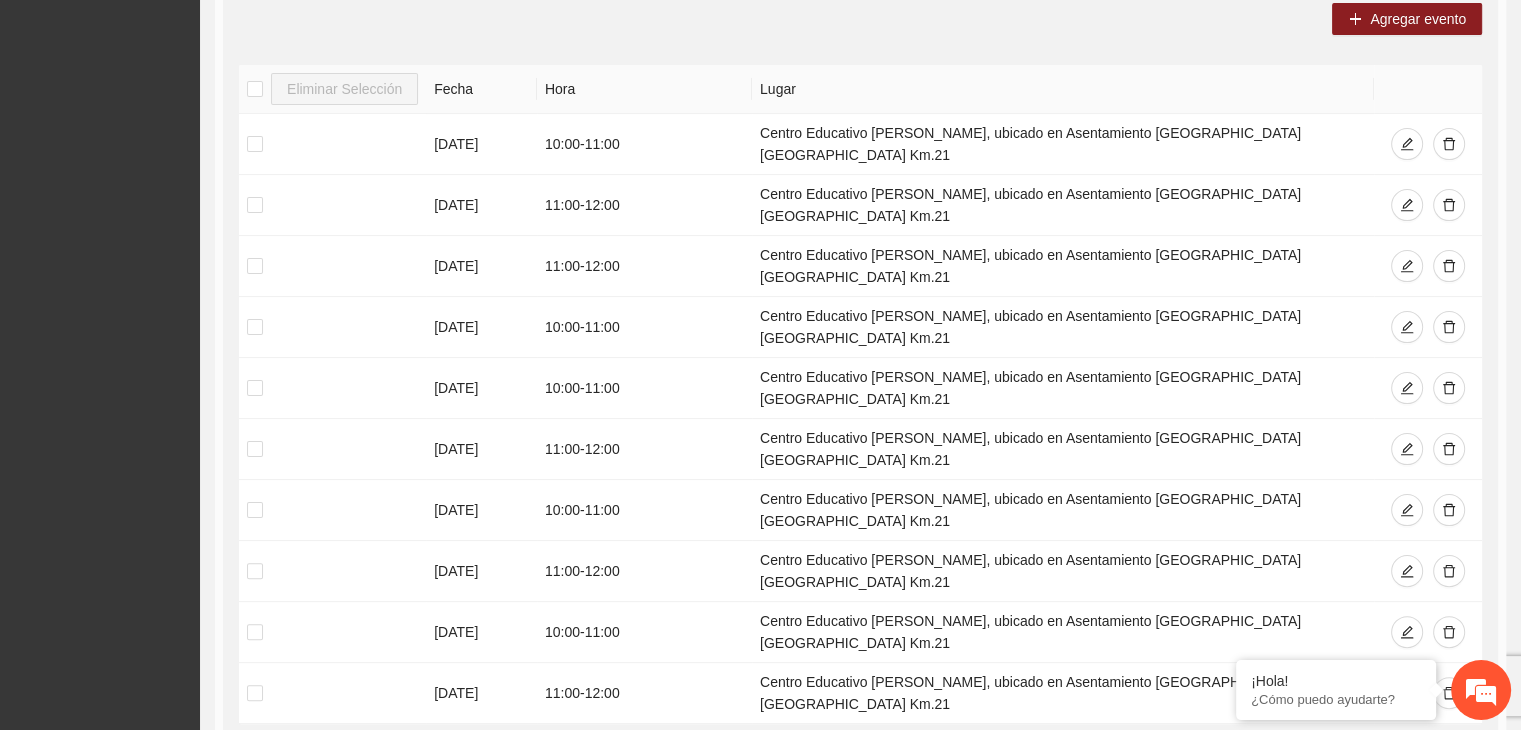 scroll, scrollTop: 388, scrollLeft: 0, axis: vertical 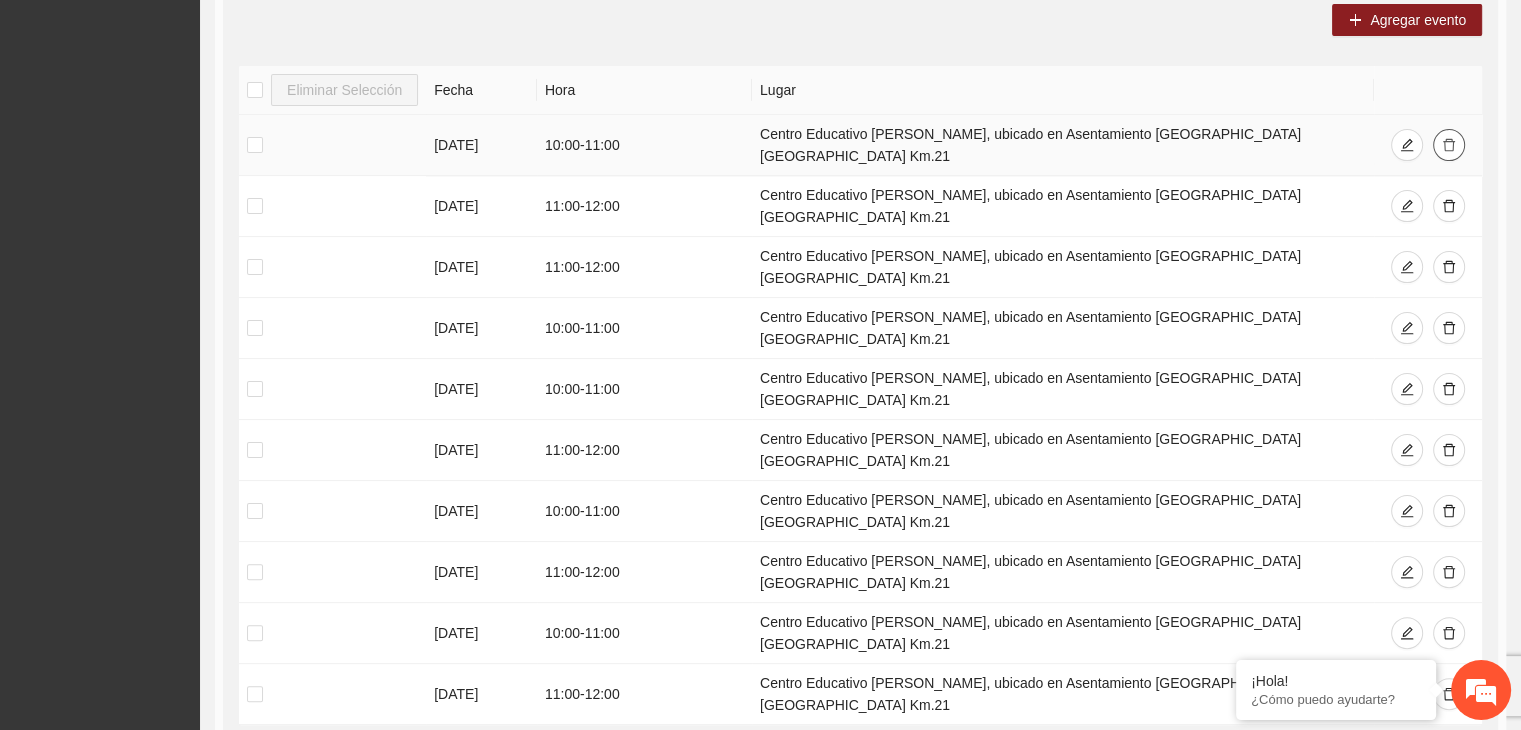 click 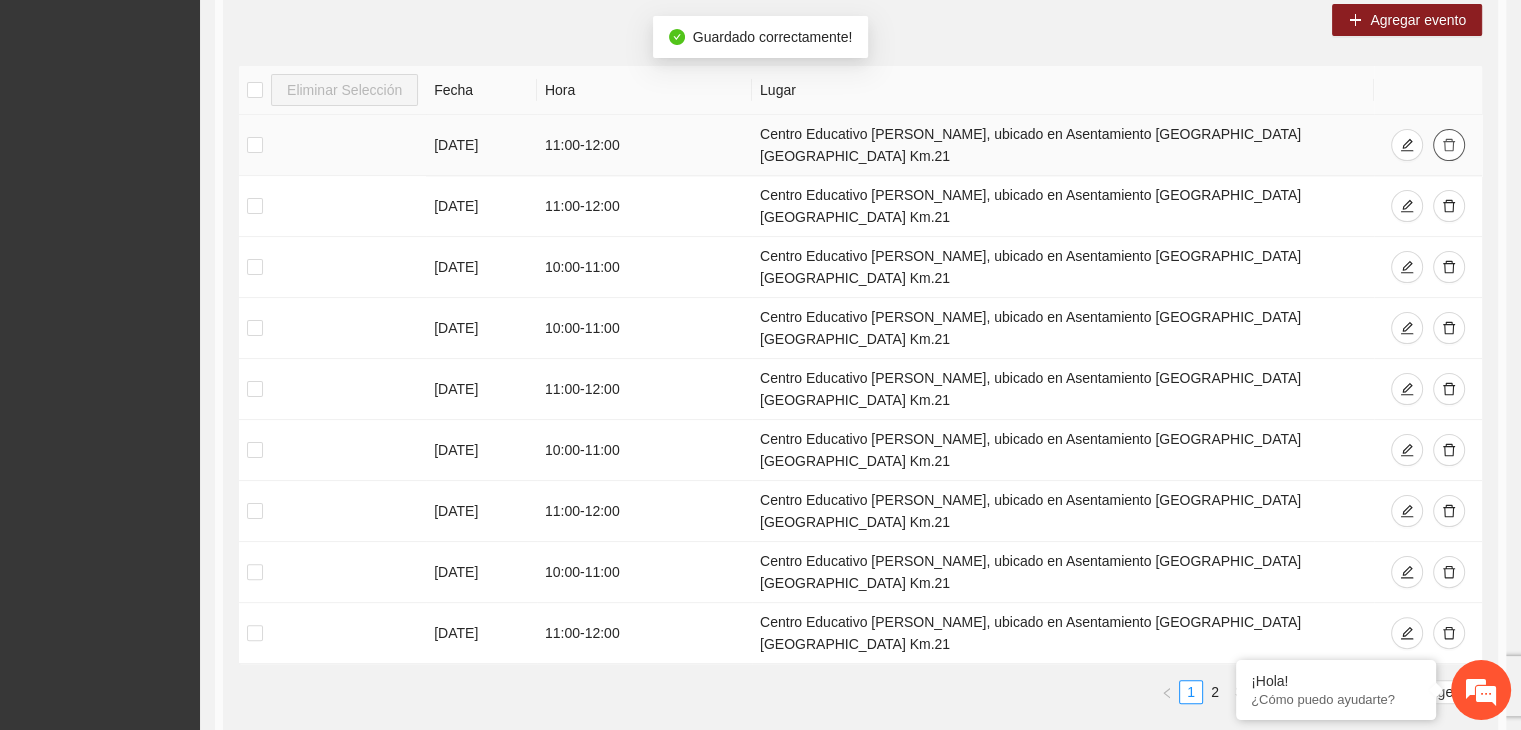 click 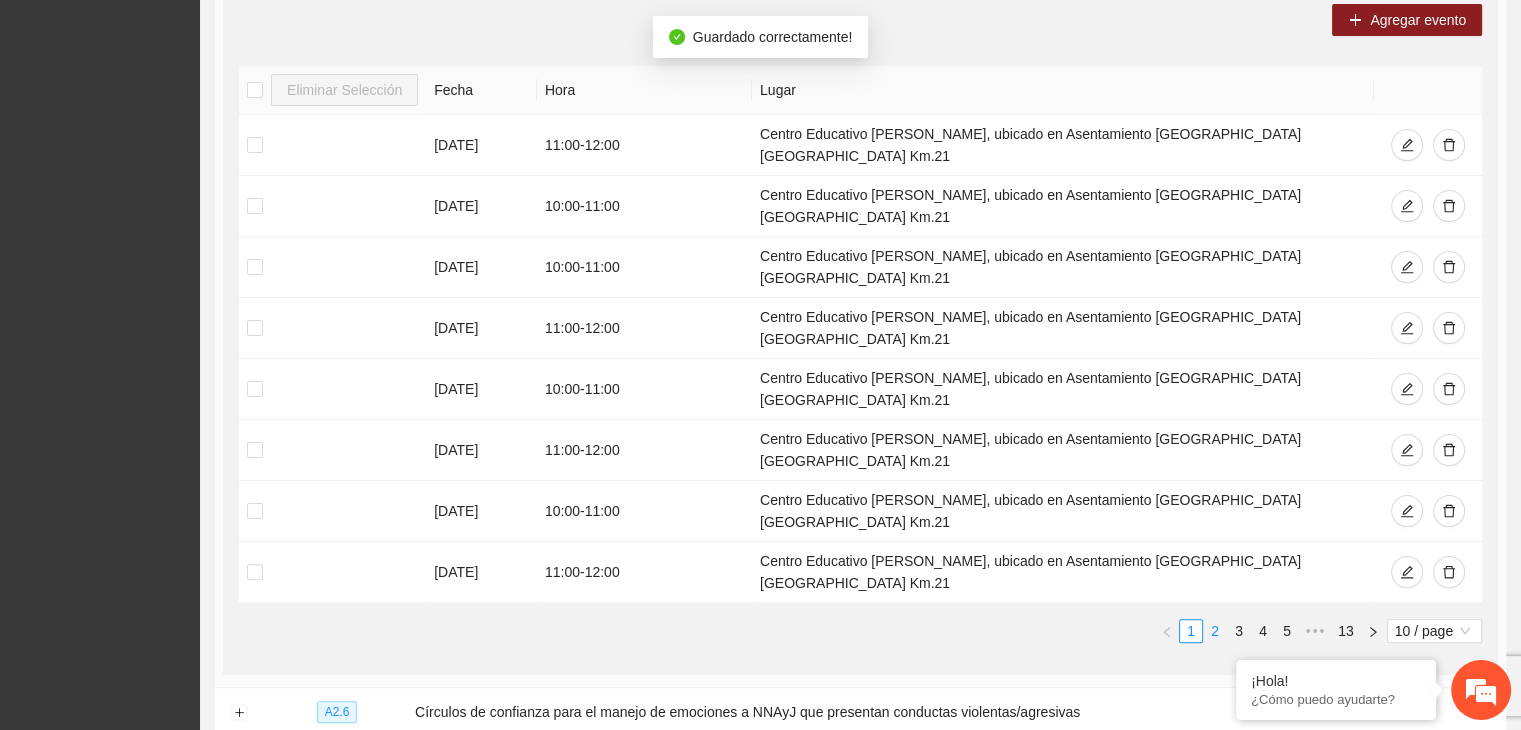 click on "2" at bounding box center (1215, 631) 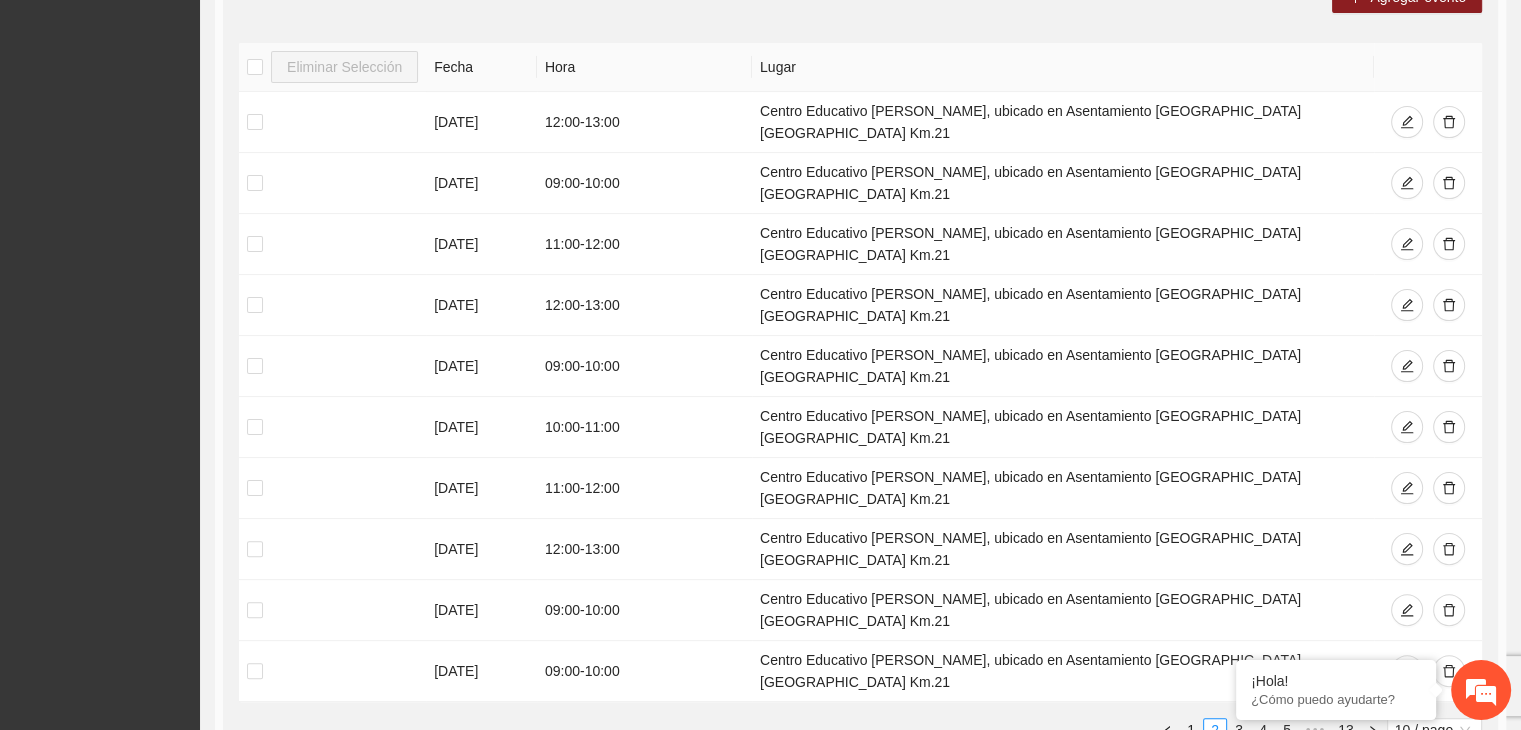 scroll, scrollTop: 405, scrollLeft: 0, axis: vertical 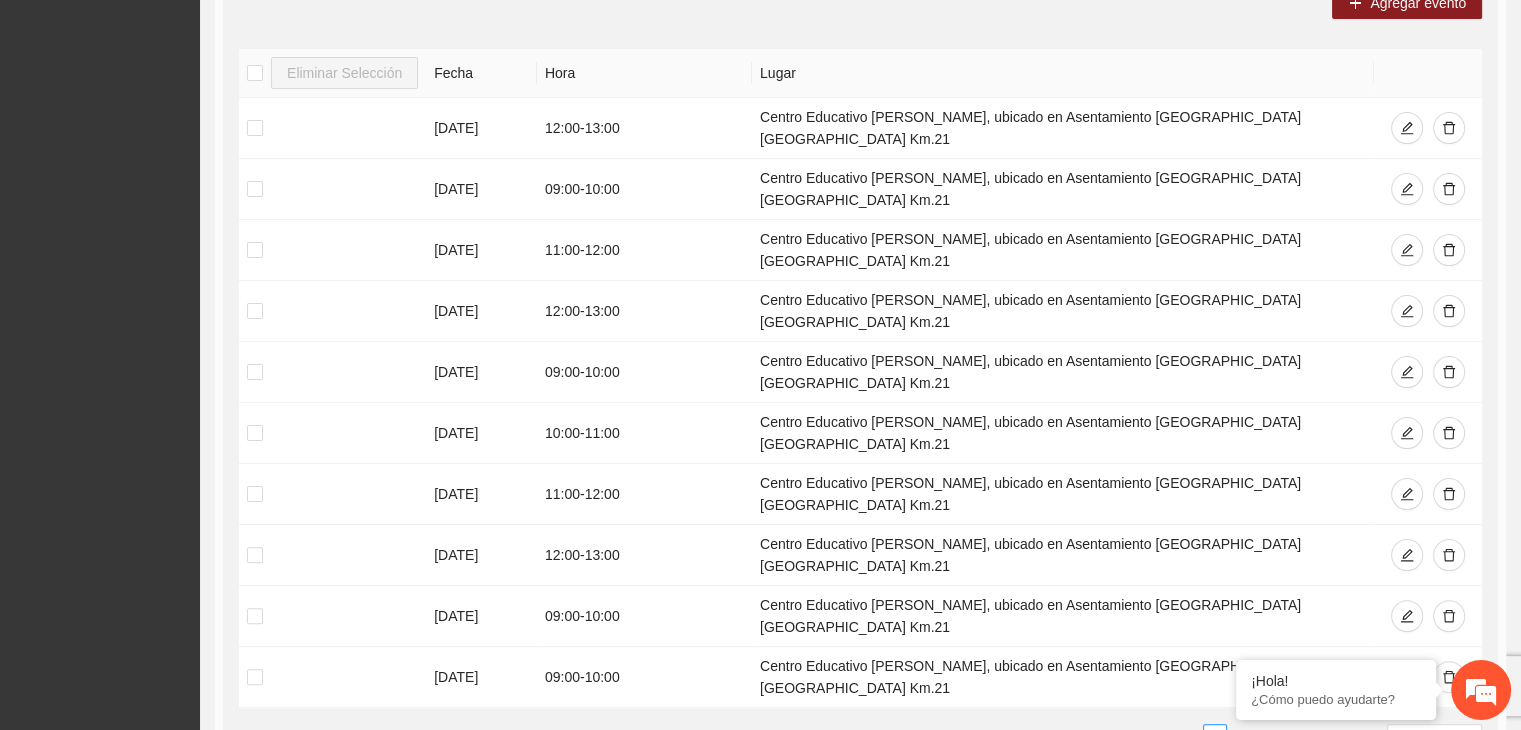 click on "3" at bounding box center [1239, 736] 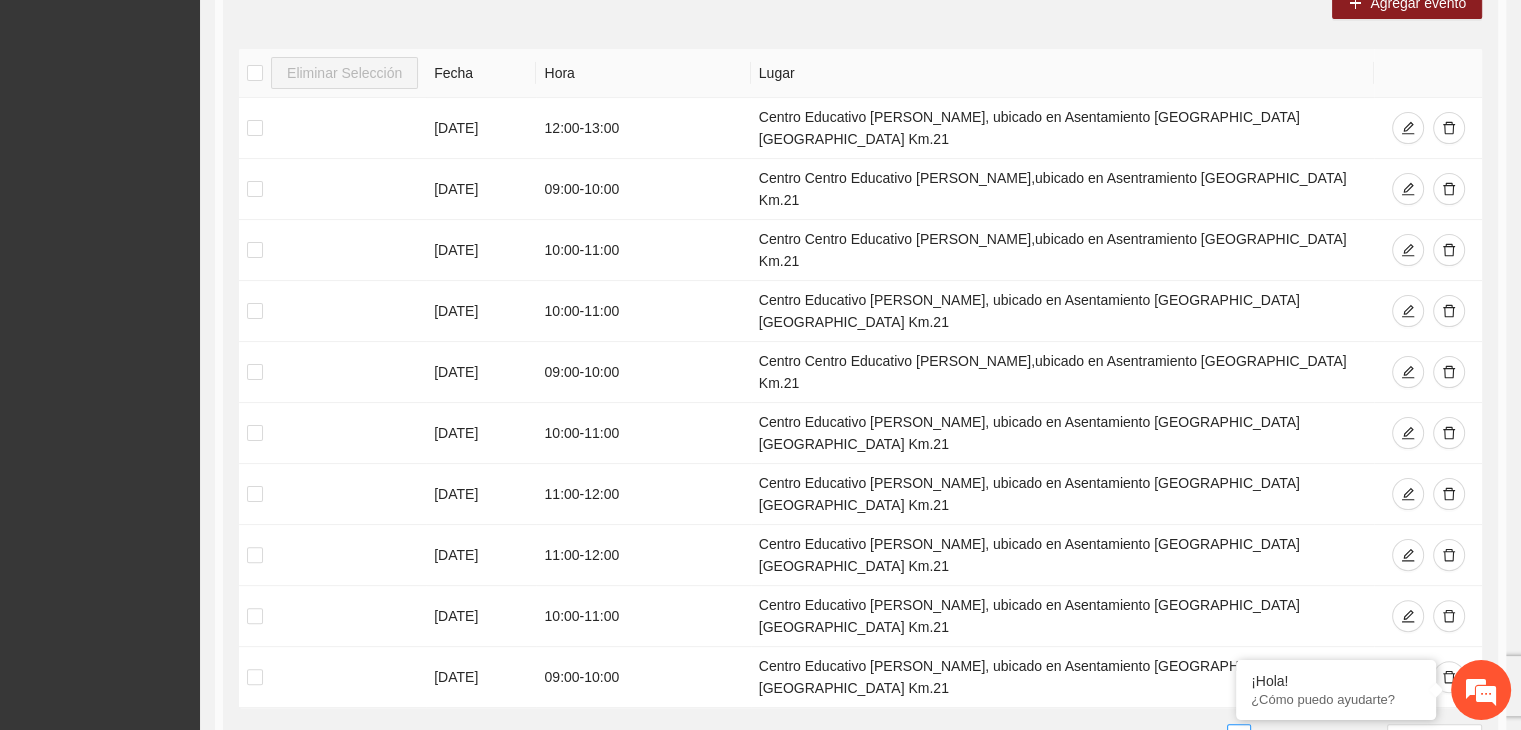 click on "4" at bounding box center (1263, 736) 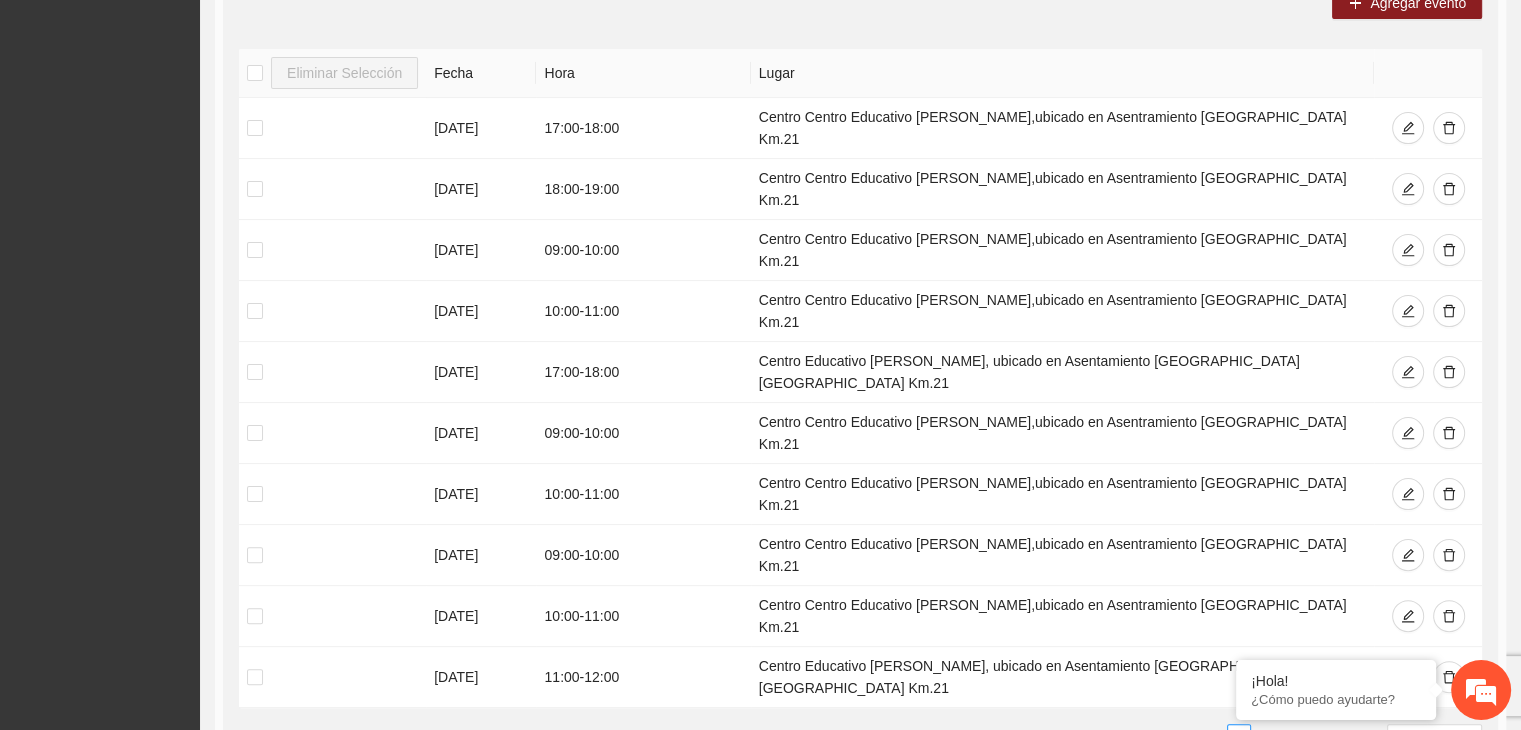 click on "3" at bounding box center (1215, 736) 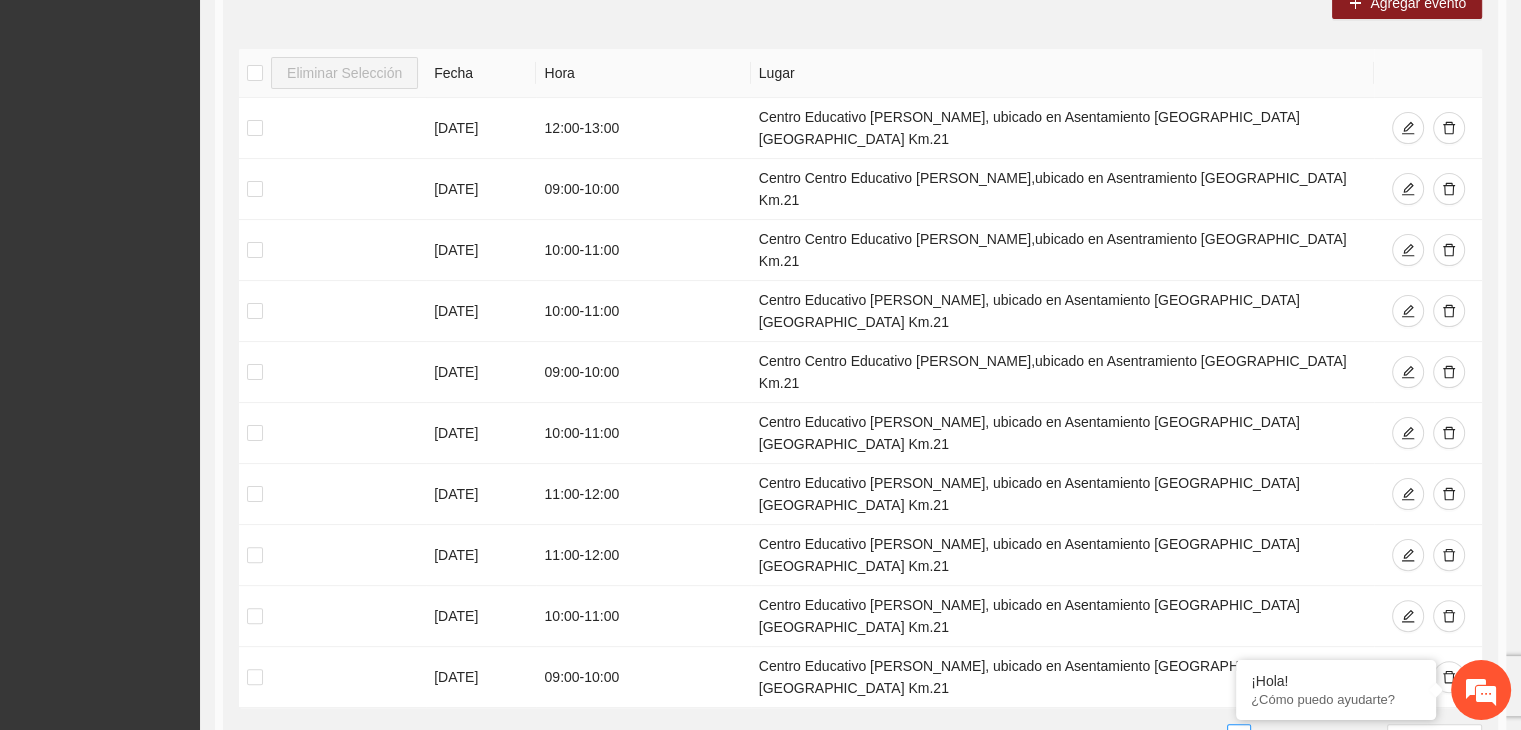 click on "2" at bounding box center (1215, 736) 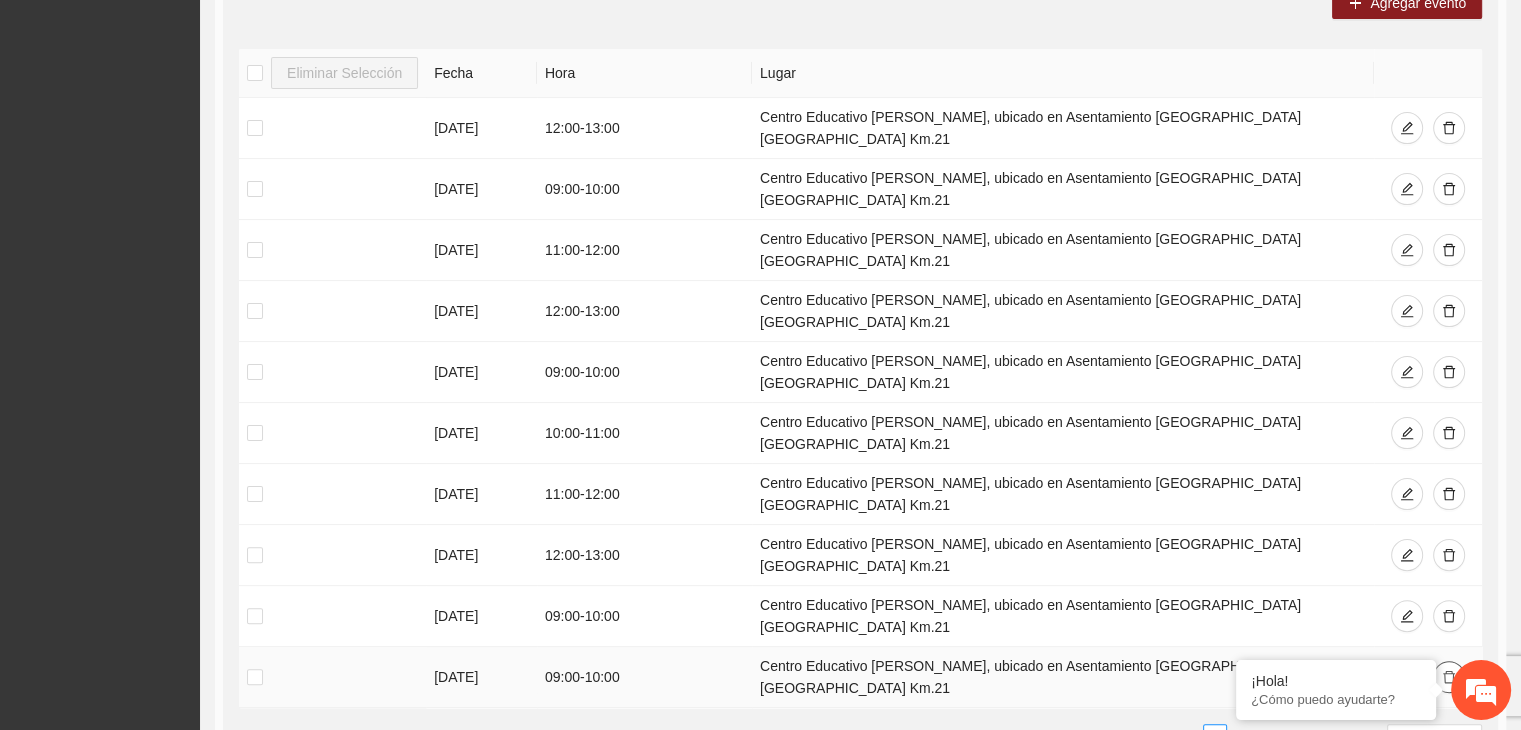 click 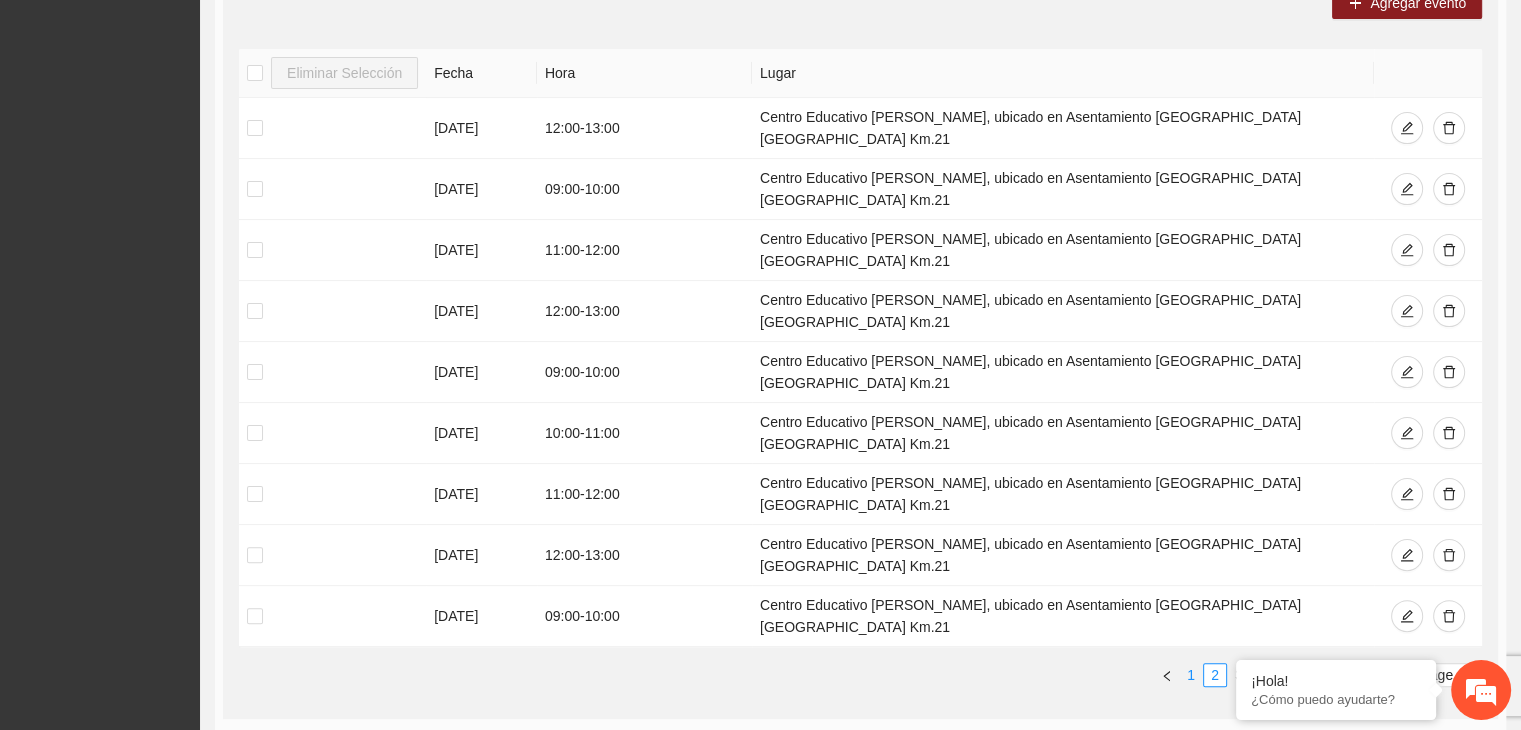 click on "1" at bounding box center (1191, 675) 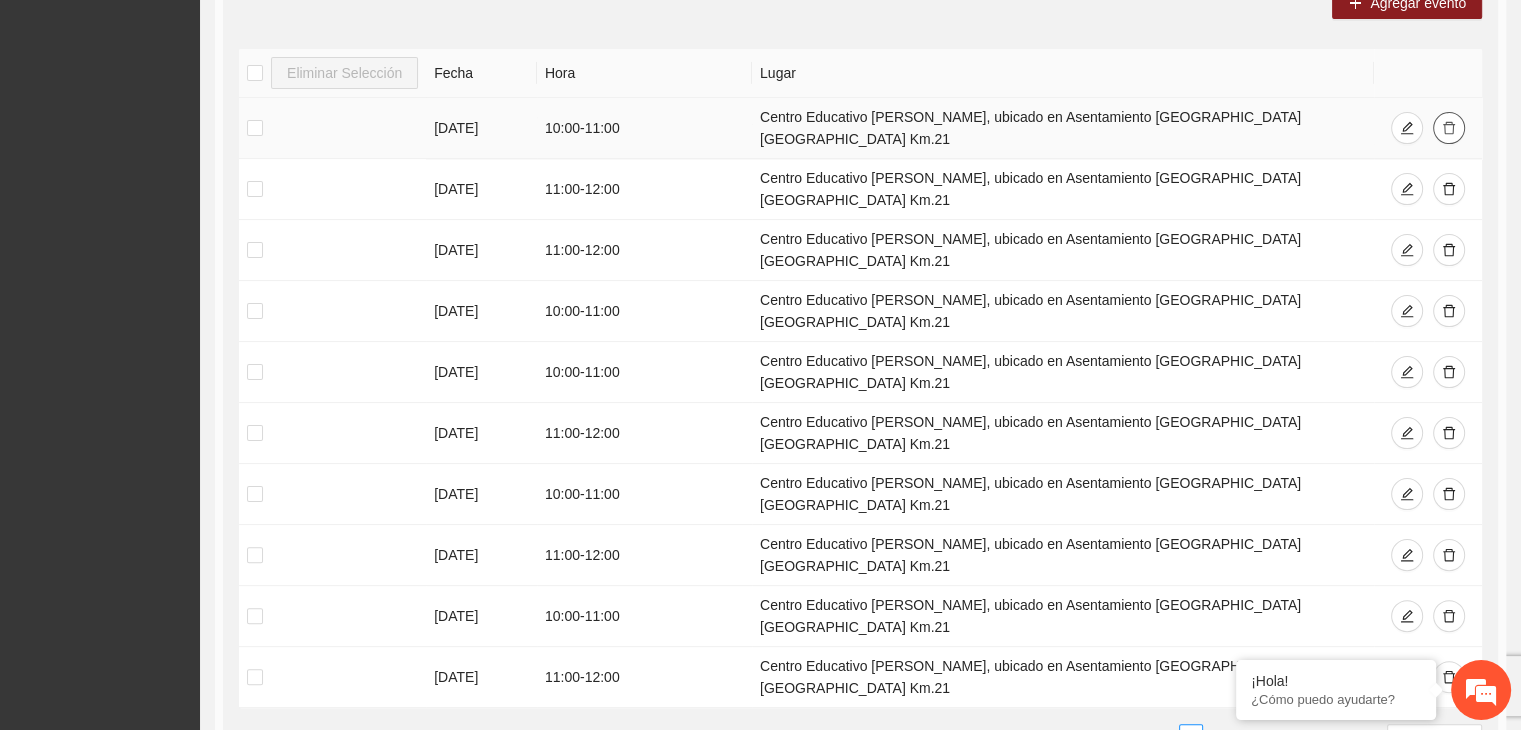 click 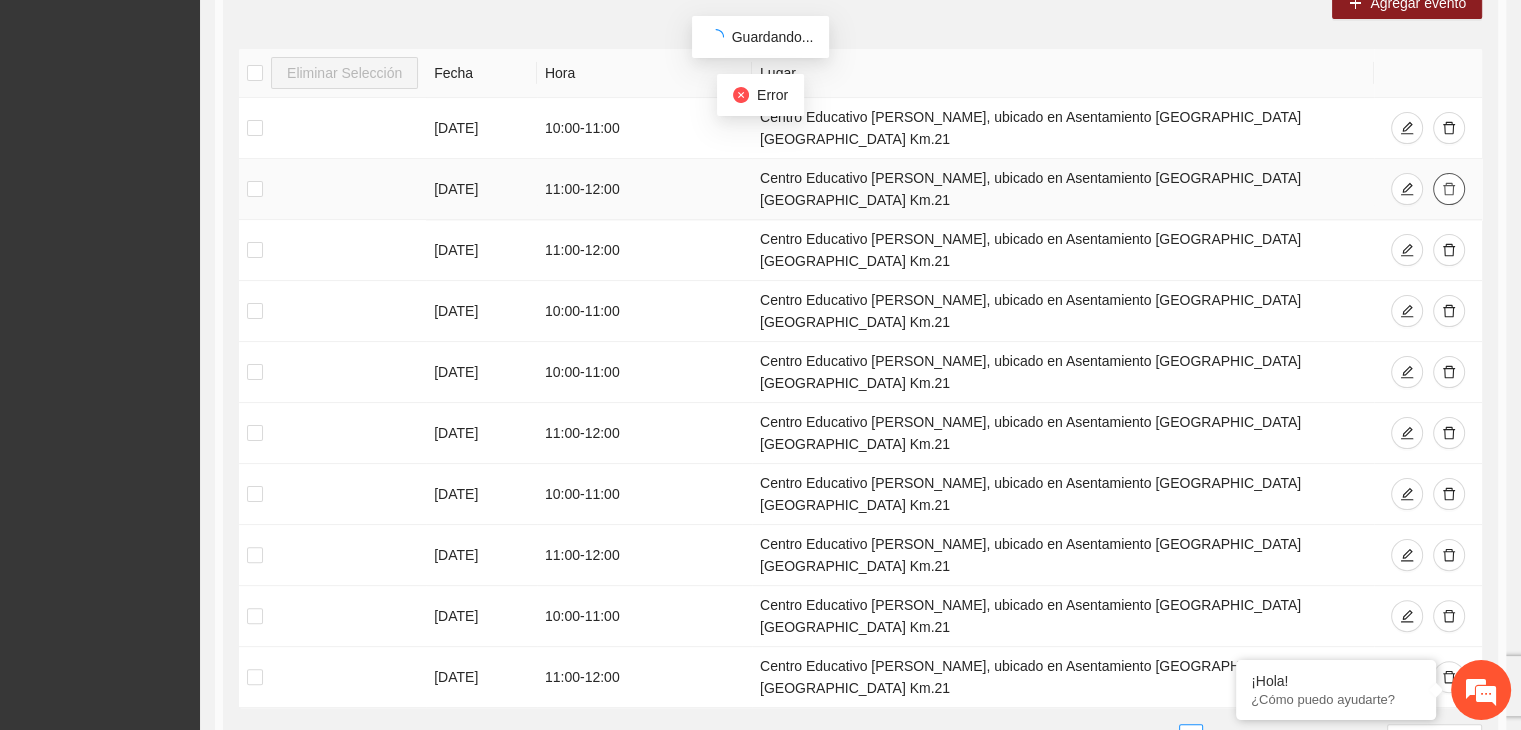 click 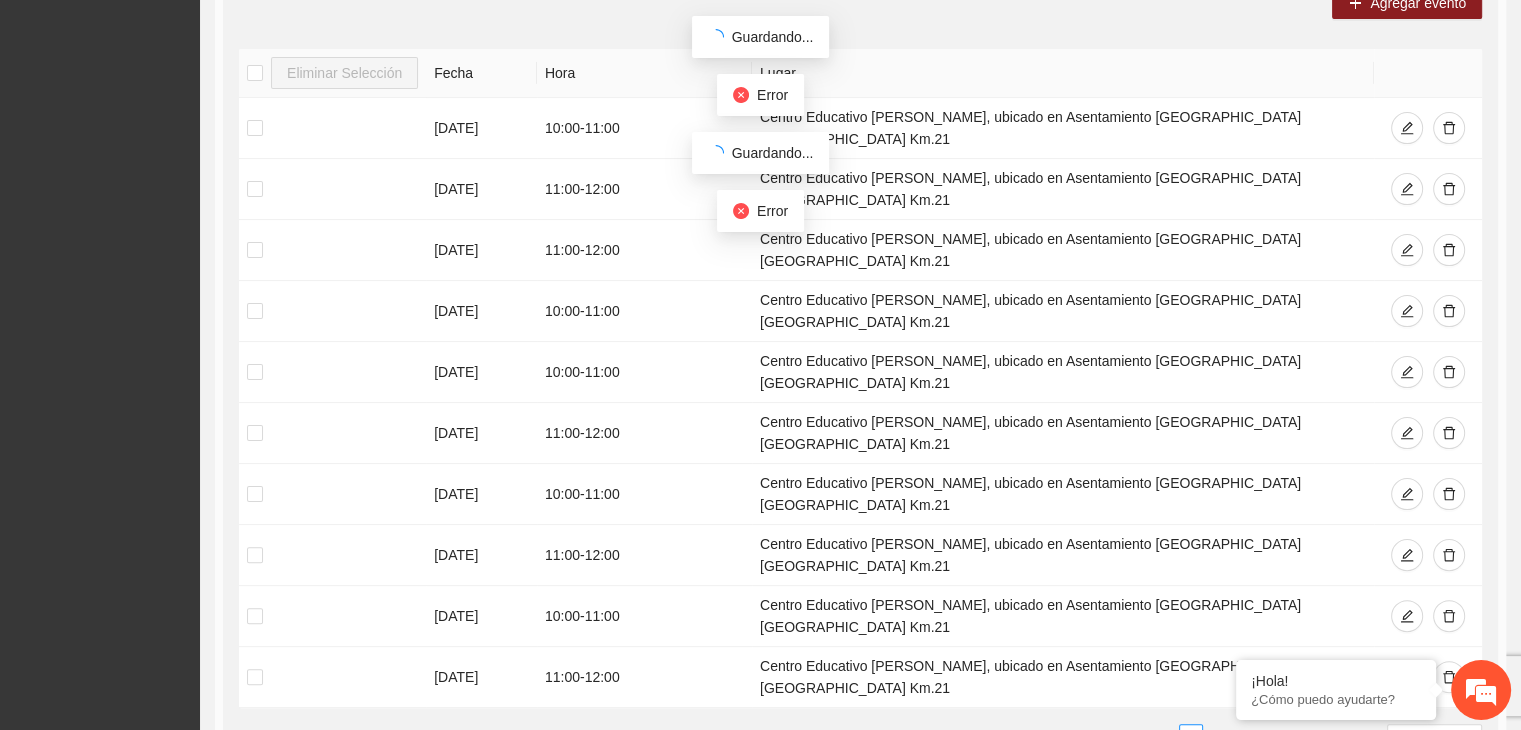 click on "Agregar evento Eliminar Selección Fecha Hora Lugar 21/07/2025 10:00  -  11:00 Centro Educativo Joshua, ubicado en Asentamiento Tarahumara Ladrillera Norte Km.21 21/07/2025 11:00  -  12:00 Centro Educativo Joshua, ubicado en Asentamiento Tarahumara Ladrillera Norte Km.21 22/07/2025 11:00  -  12:00 Centro Educativo Joshua, ubicado en Asentamiento Tarahumara Ladrillera Norte Km.21 22/07/2025 10:00  -  11:00 Centro Educativo Joshua, ubicado en Asentamiento Tarahumara Ladrillera Norte Km.21 23/07/2025 10:00  -  11:00 Centro Educativo Joshua, ubicado en Asentamiento Tarahumara Ladrillera Norte Km.21 23/07/2025 11:00  -  12:00 Centro Educativo Joshua, ubicado en Asentamiento Tarahumara Ladrillera Norte Km.21 24/07/2025 10:00  -  11:00 Centro Educativo Joshua, ubicado en Asentamiento Tarahumara Ladrillera Norte Km.21 24/07/2025 11:00  -  12:00 Centro Educativo Joshua, ubicado en Asentamiento Tarahumara Ladrillera Norte Km.21 25/07/2025 10:00  -  11:00 25/07/2025 11:00  -  12:00 1 2 3 4 5 ••• 13 10 / page" at bounding box center [860, 375] 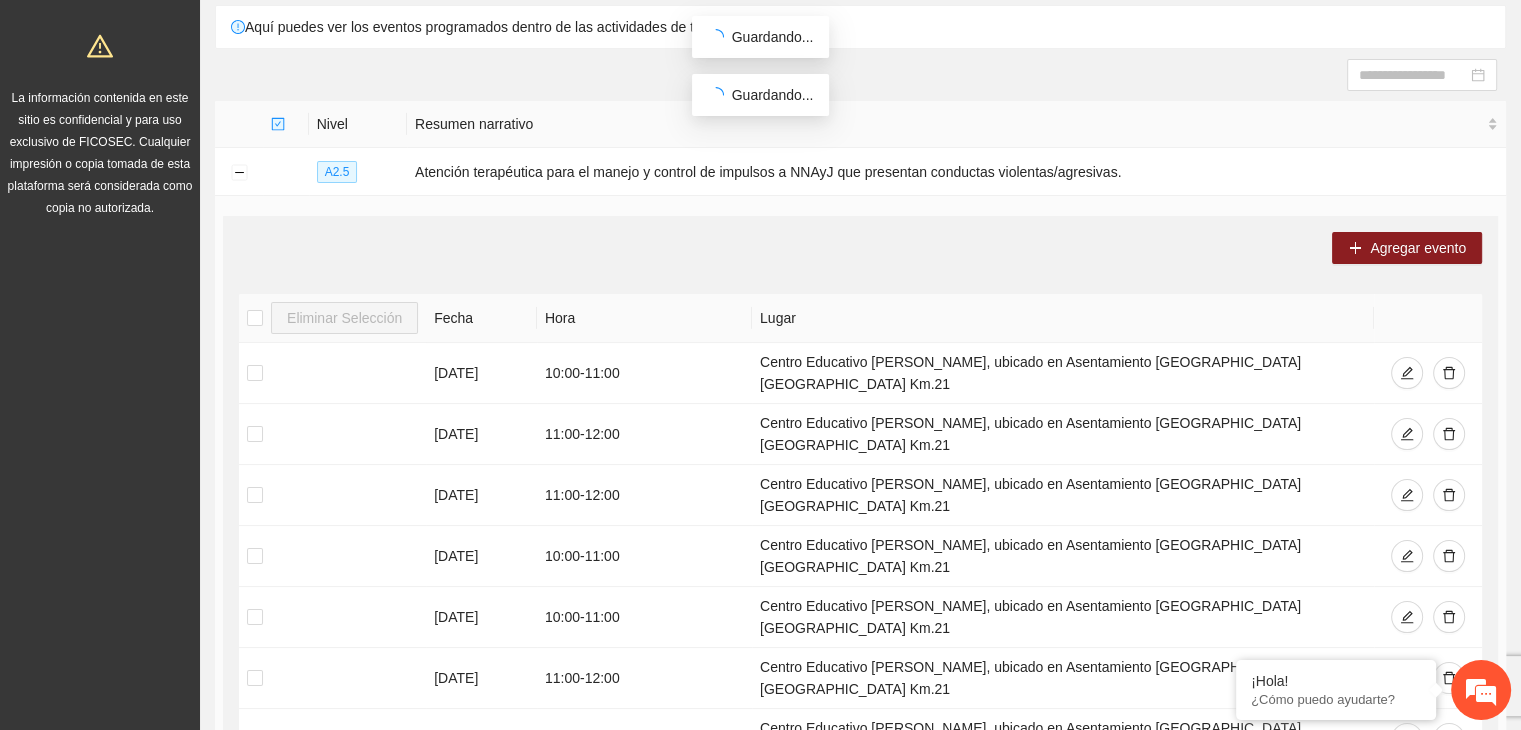 scroll, scrollTop: 94, scrollLeft: 0, axis: vertical 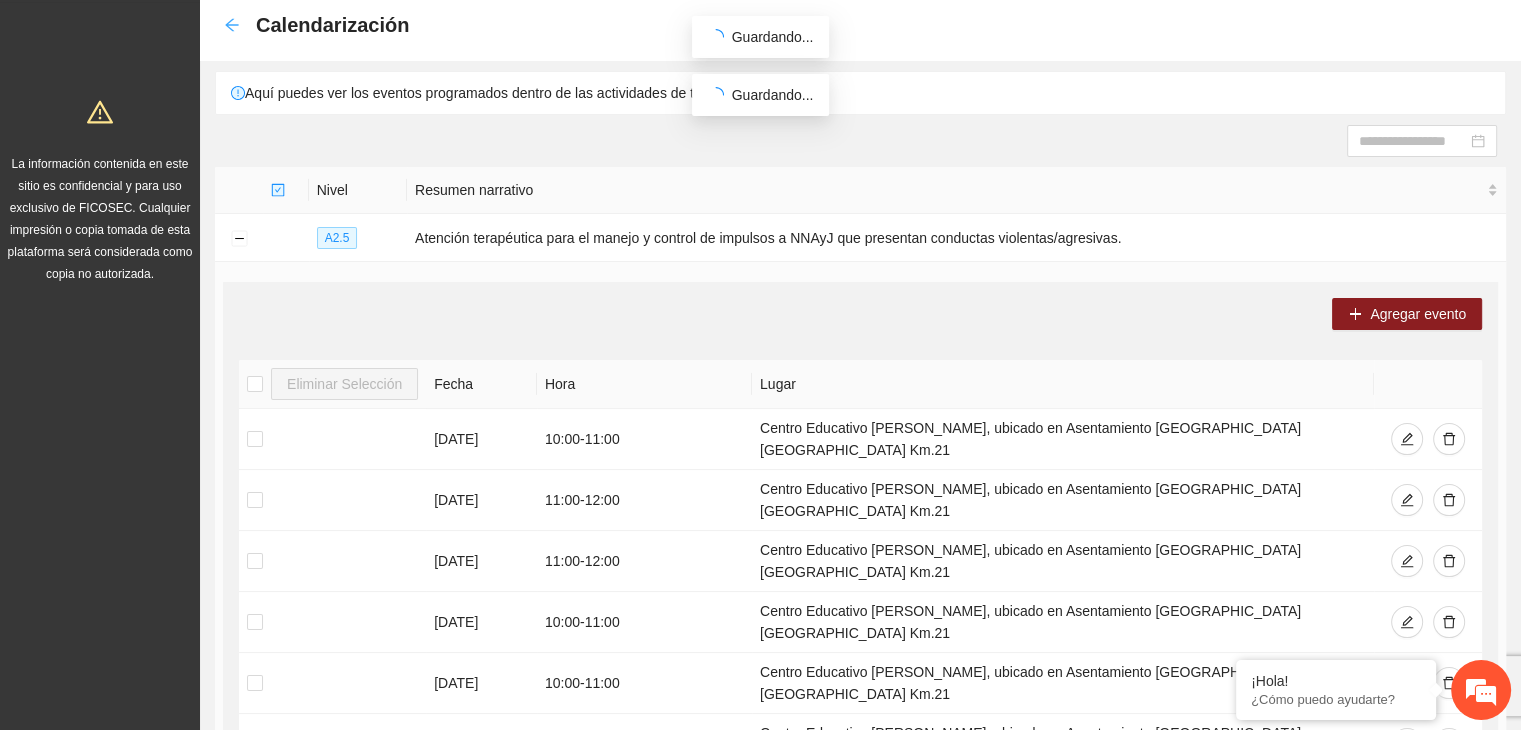 click 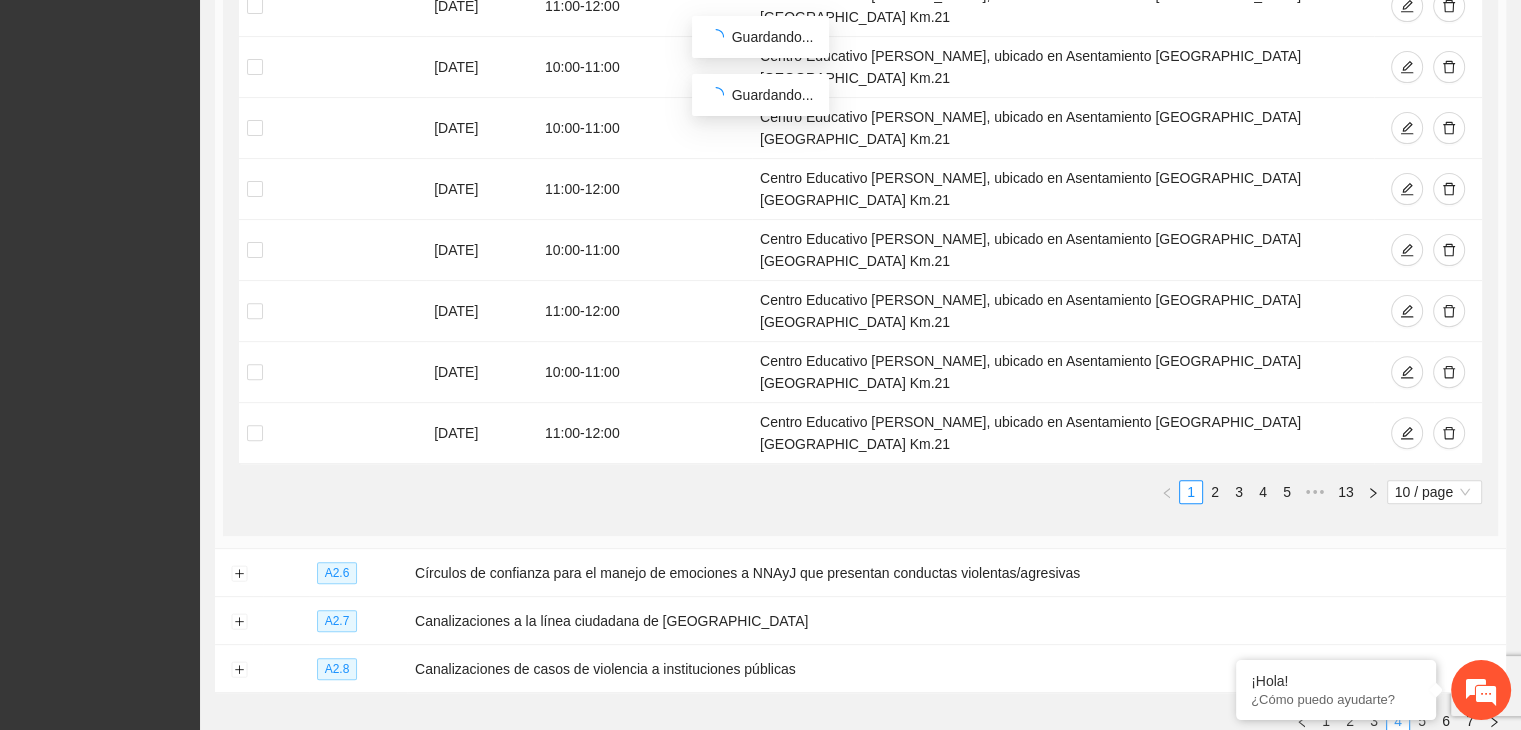 scroll, scrollTop: 0, scrollLeft: 0, axis: both 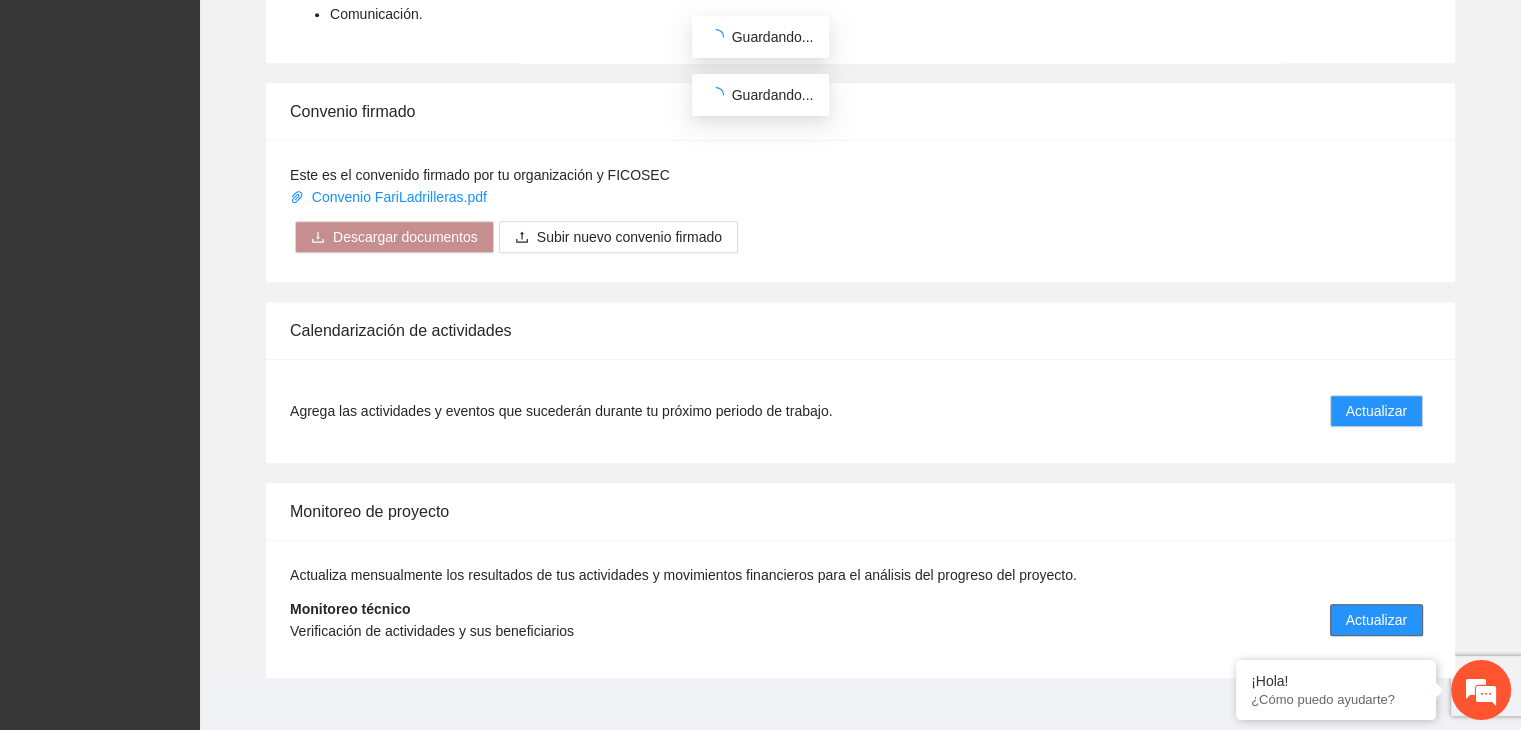 click on "Actualizar" at bounding box center (1376, 620) 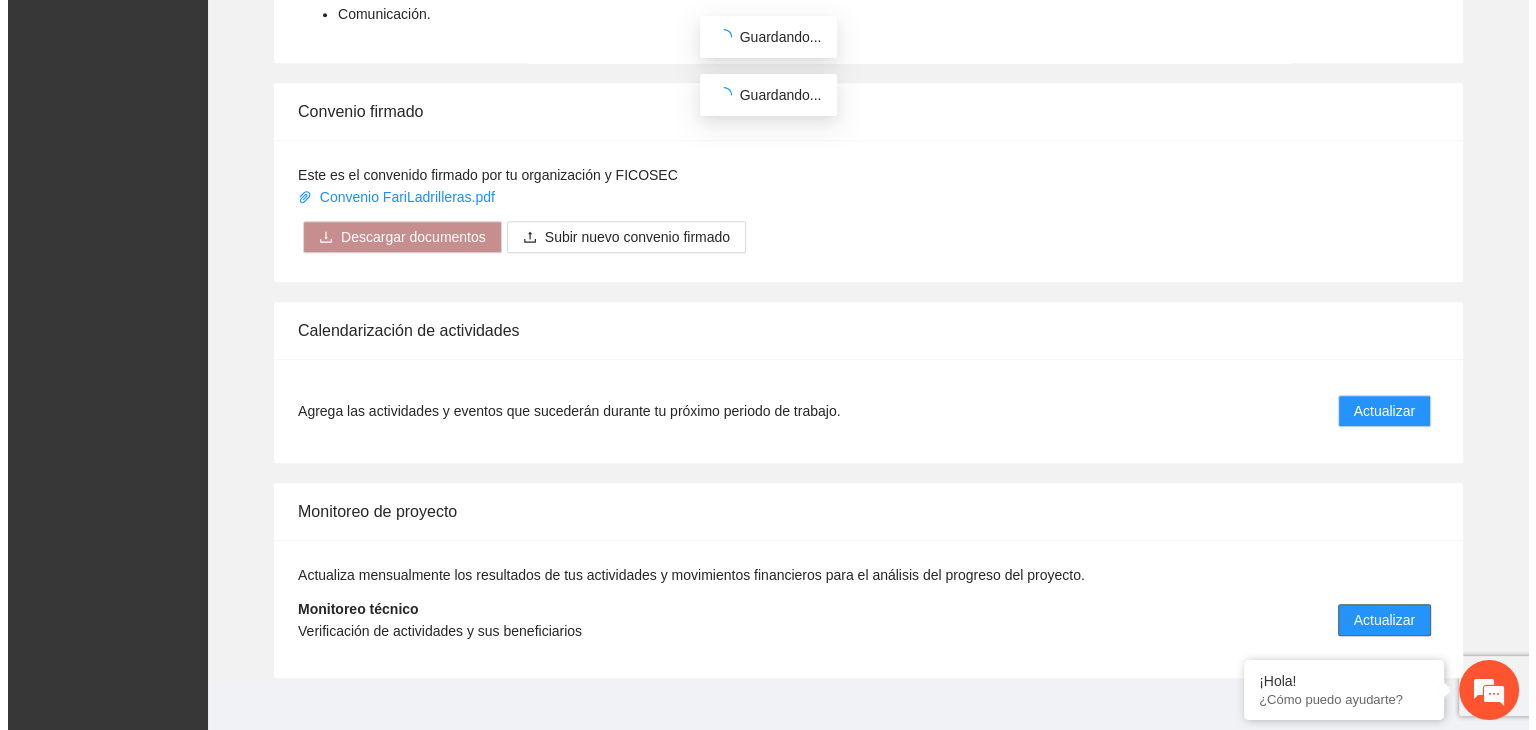 scroll, scrollTop: 0, scrollLeft: 0, axis: both 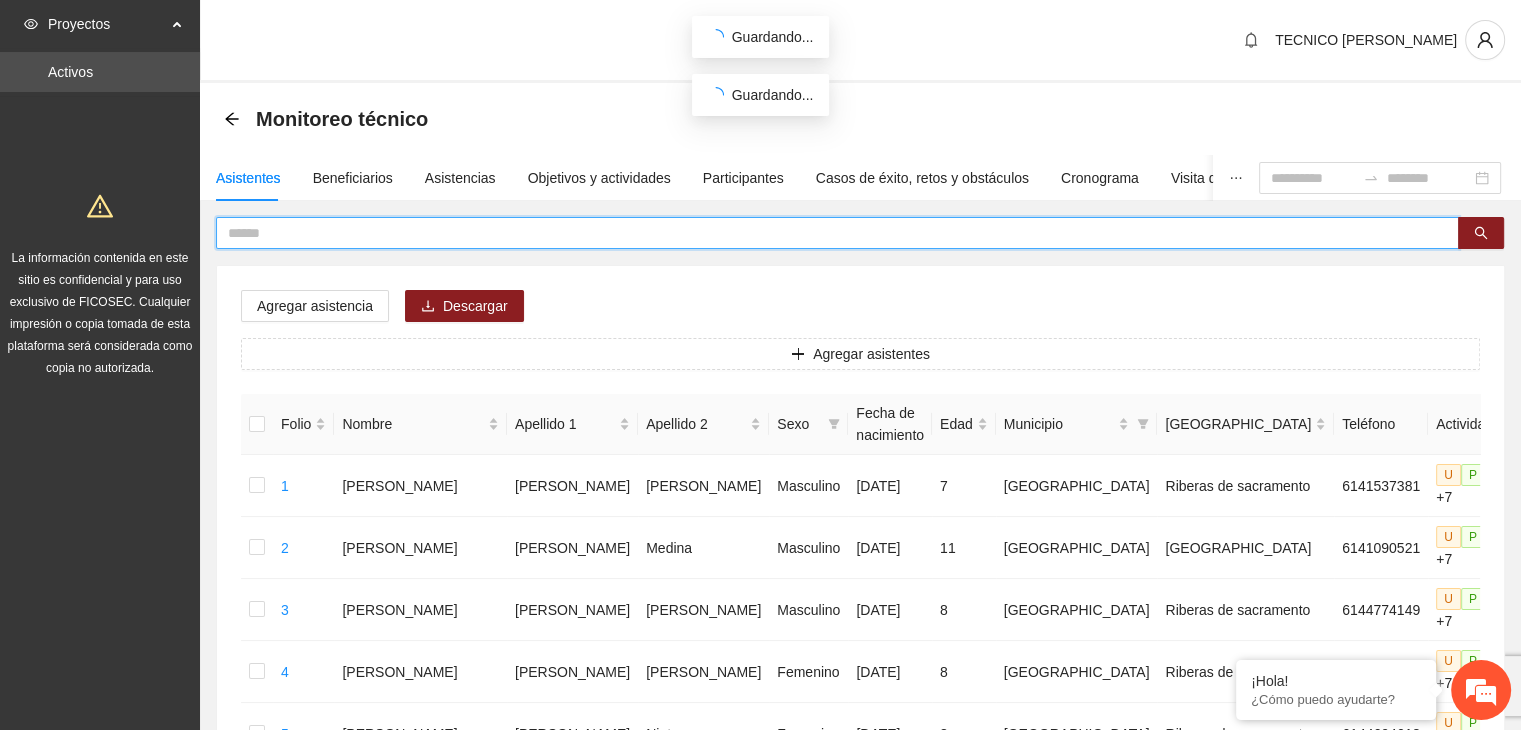 click at bounding box center [829, 233] 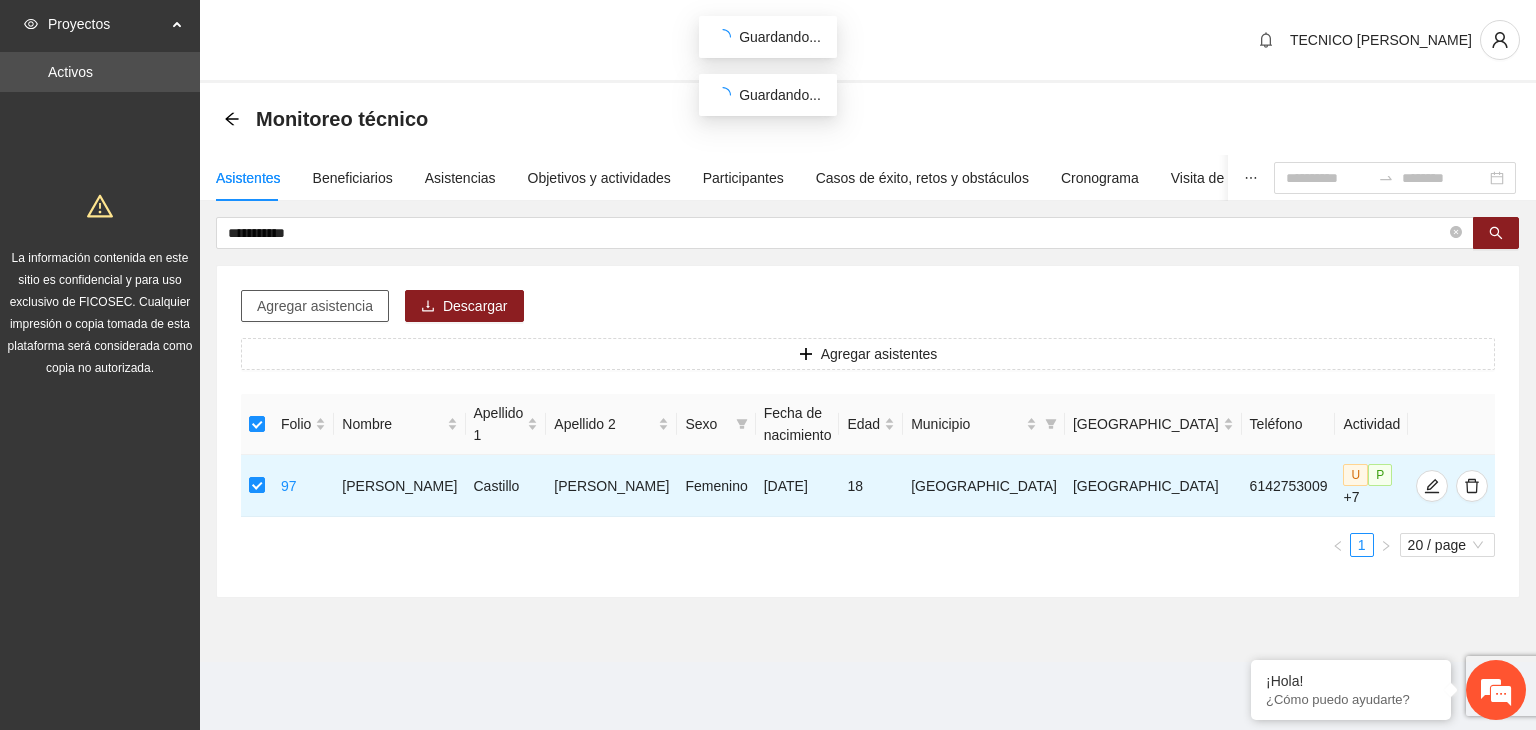 click on "Agregar asistencia" at bounding box center (315, 306) 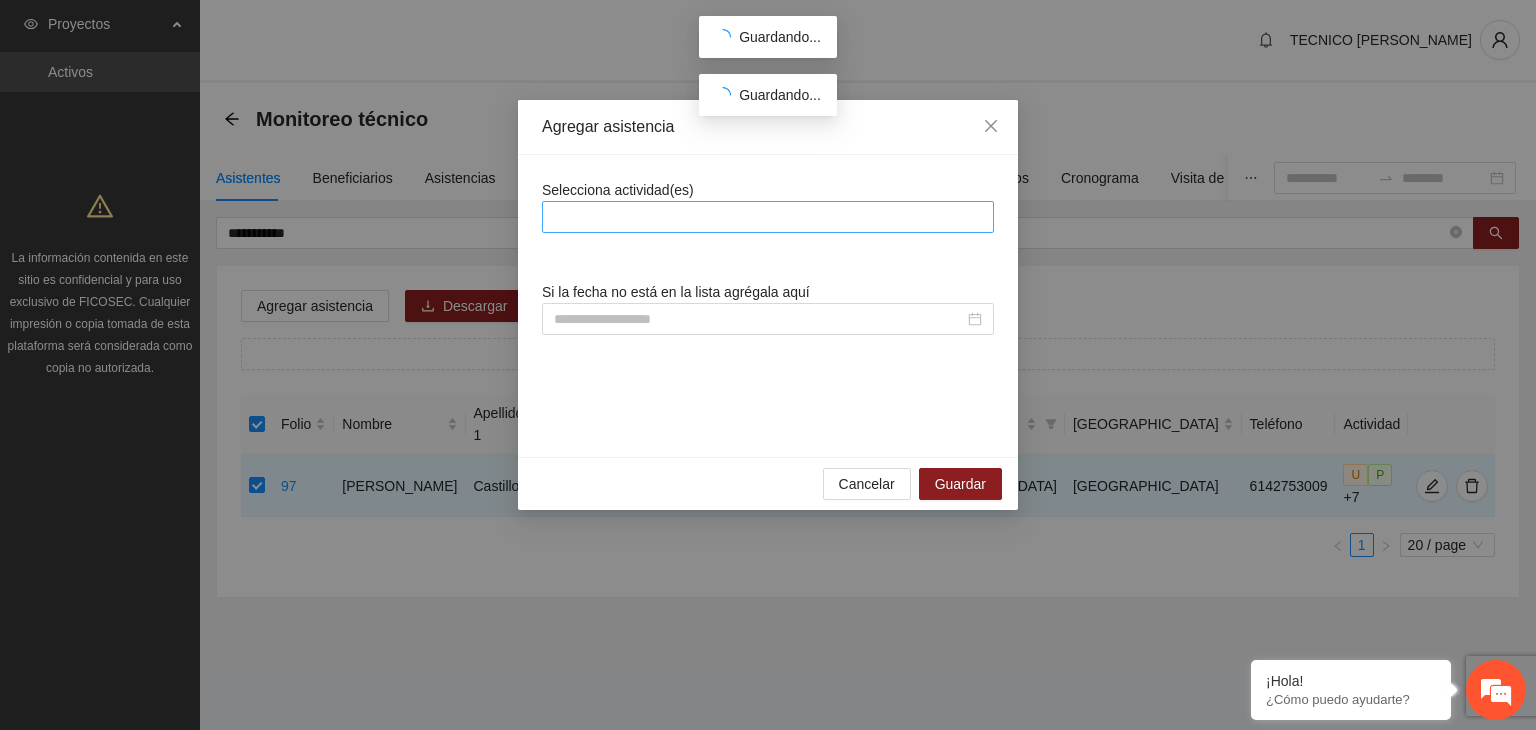 click at bounding box center [768, 217] 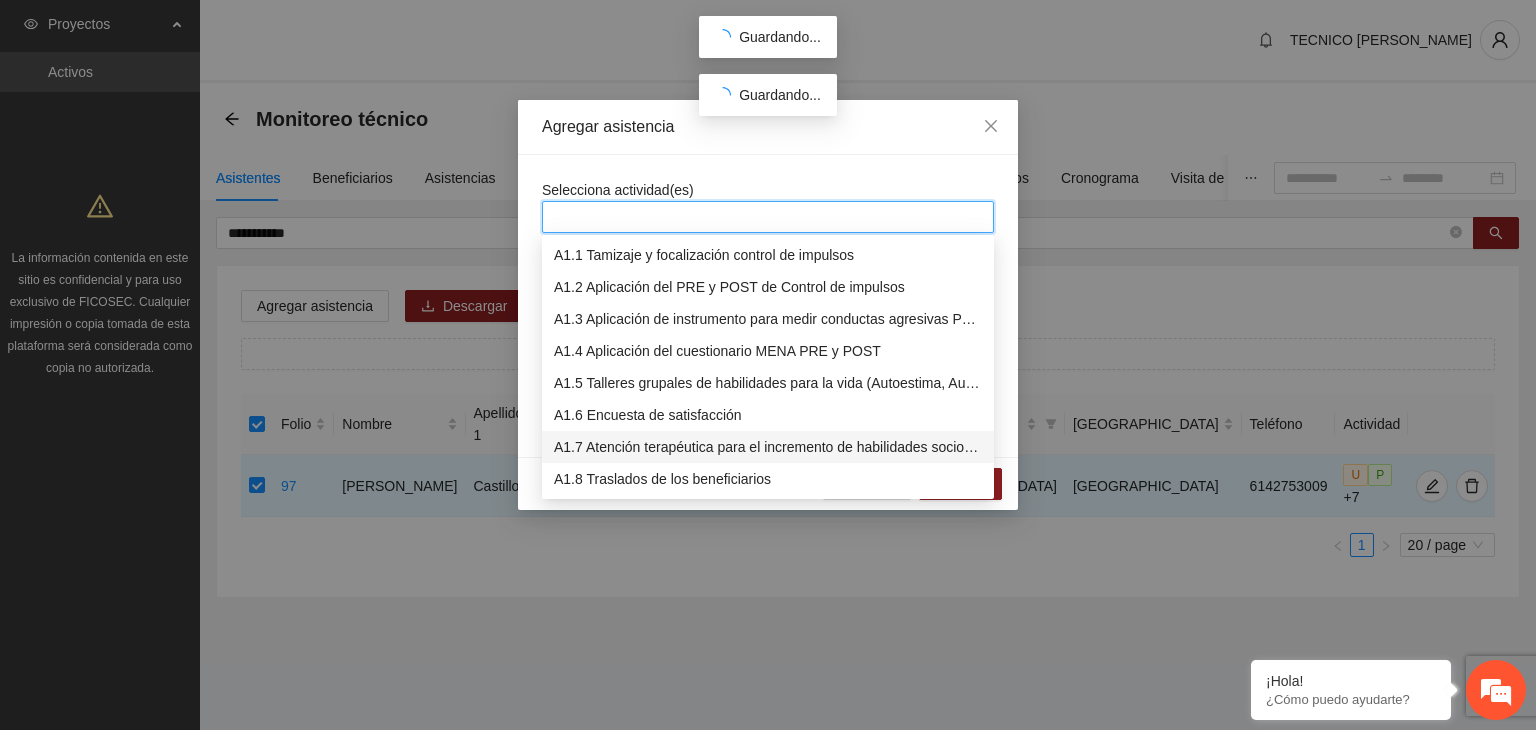 click on "A1.7 Atención terapéutica para el incremento de habilidades socioemocionales a NNAyJ que presentan bajo manejo y control de emociones." at bounding box center [768, 447] 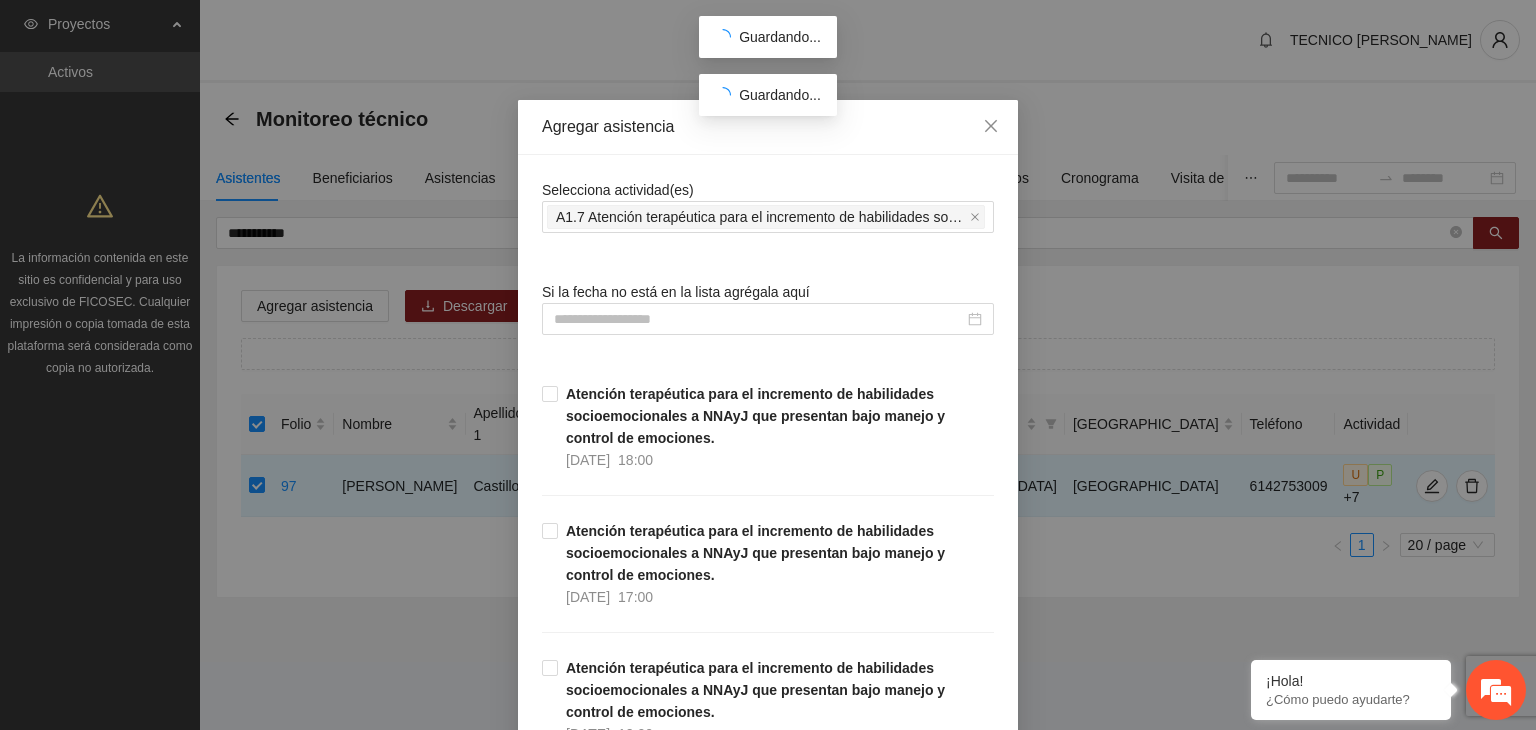 click on "Selecciona actividad(es) A1.7 Atención terapéutica para el incremento de habilidades socioemocionales a NNAyJ que presentan bajo manejo y control de emociones.   Si la fecha no está en la lista agrégala aquí Atención terapéutica para el incremento de habilidades socioemocionales a NNAyJ que presentan bajo manejo y control de emociones. 21/07/2025 18:00 Atención terapéutica para el incremento de habilidades socioemocionales a NNAyJ que presentan bajo manejo y control de emociones. 21/07/2025 17:00 Atención terapéutica para el incremento de habilidades socioemocionales a NNAyJ que presentan bajo manejo y control de emociones. 21/07/2025 12:00 Atención terapéutica para el incremento de habilidades socioemocionales a NNAyJ que presentan bajo manejo y control de emociones. 21/07/2025 11:00 Atención terapéutica para el incremento de habilidades socioemocionales a NNAyJ que presentan bajo manejo y control de emociones. 21/07/2025 10:00 18/07/2025 12:00 18/07/2025 11:00 18/07/2025 10:00 17/07/2025" at bounding box center (768, 16677) 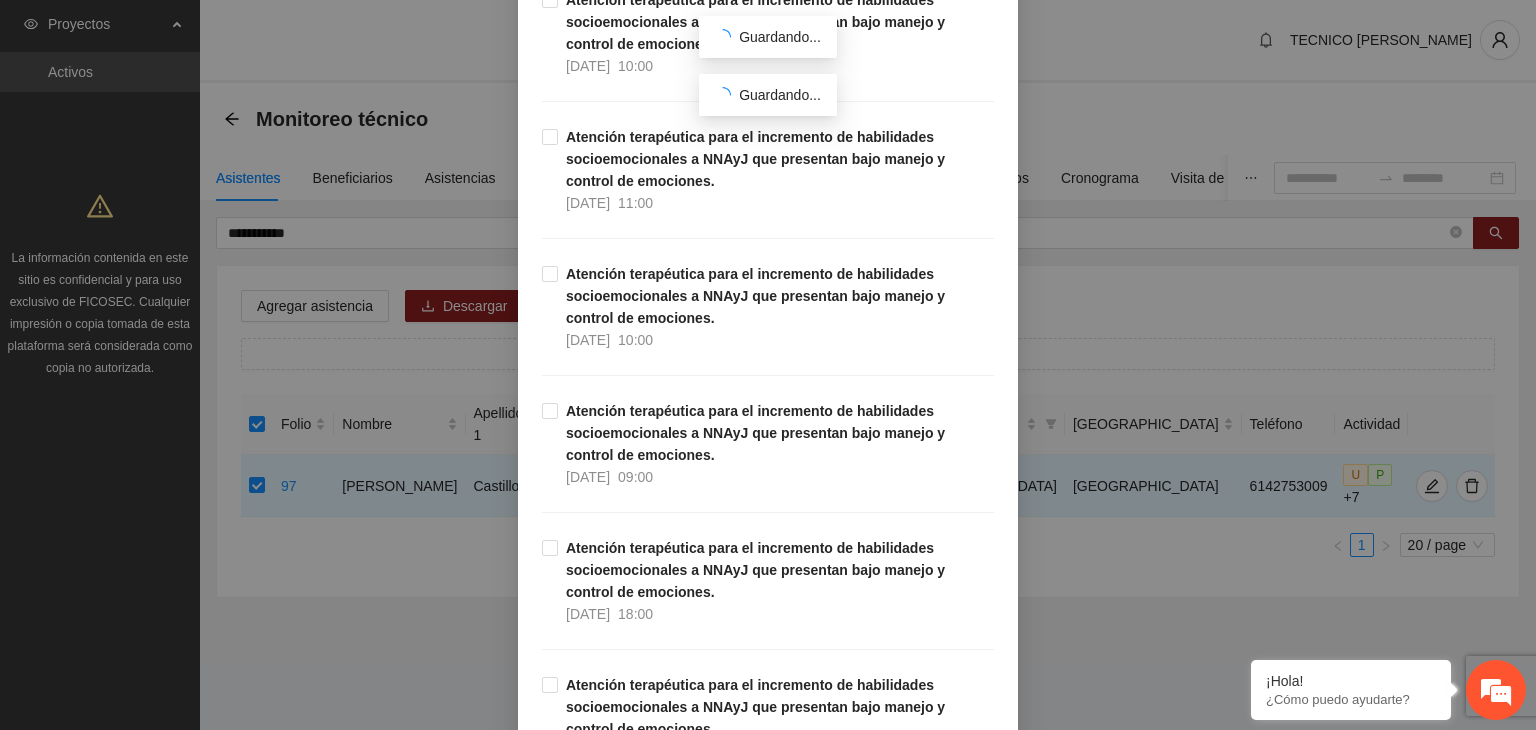 scroll, scrollTop: 2153, scrollLeft: 0, axis: vertical 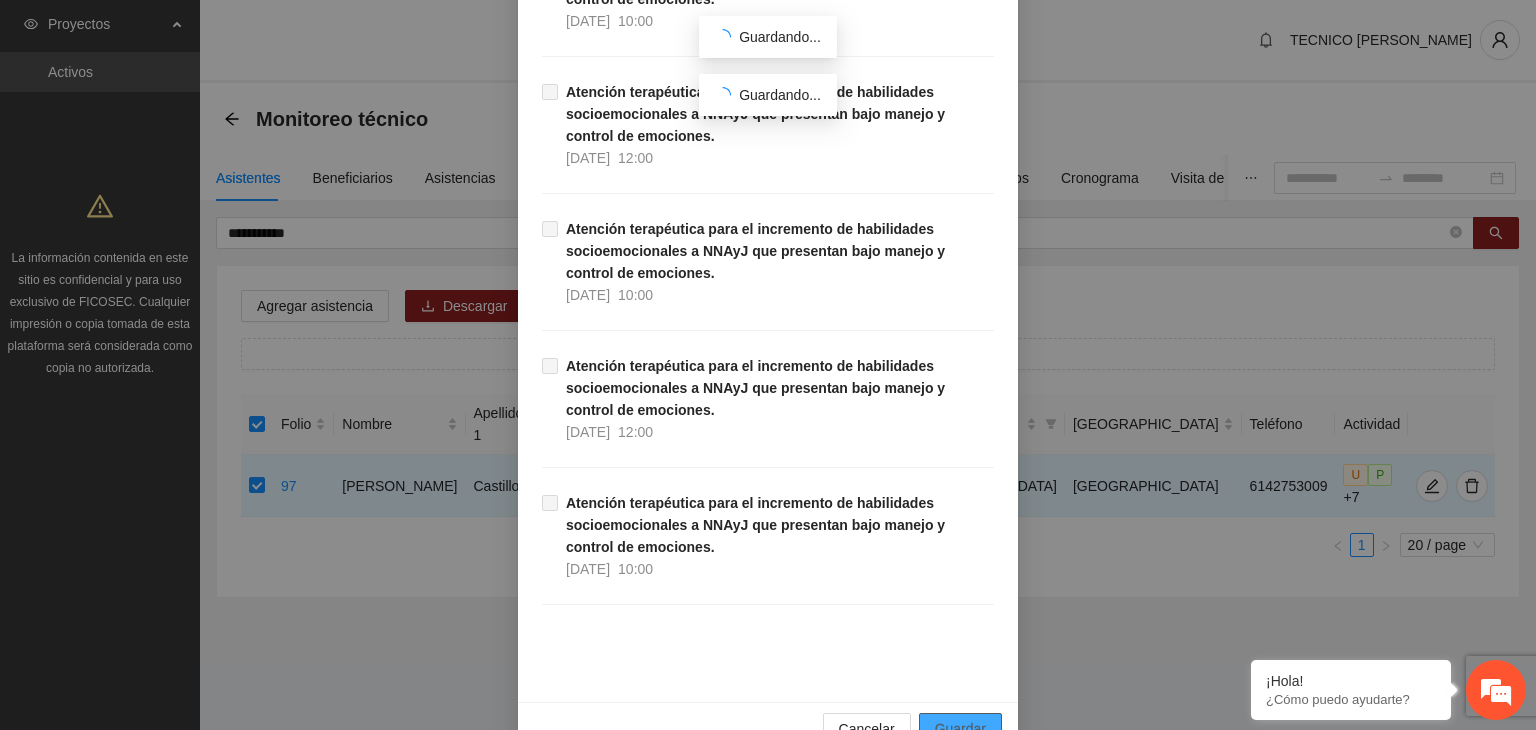 click on "Guardar" at bounding box center (960, 729) 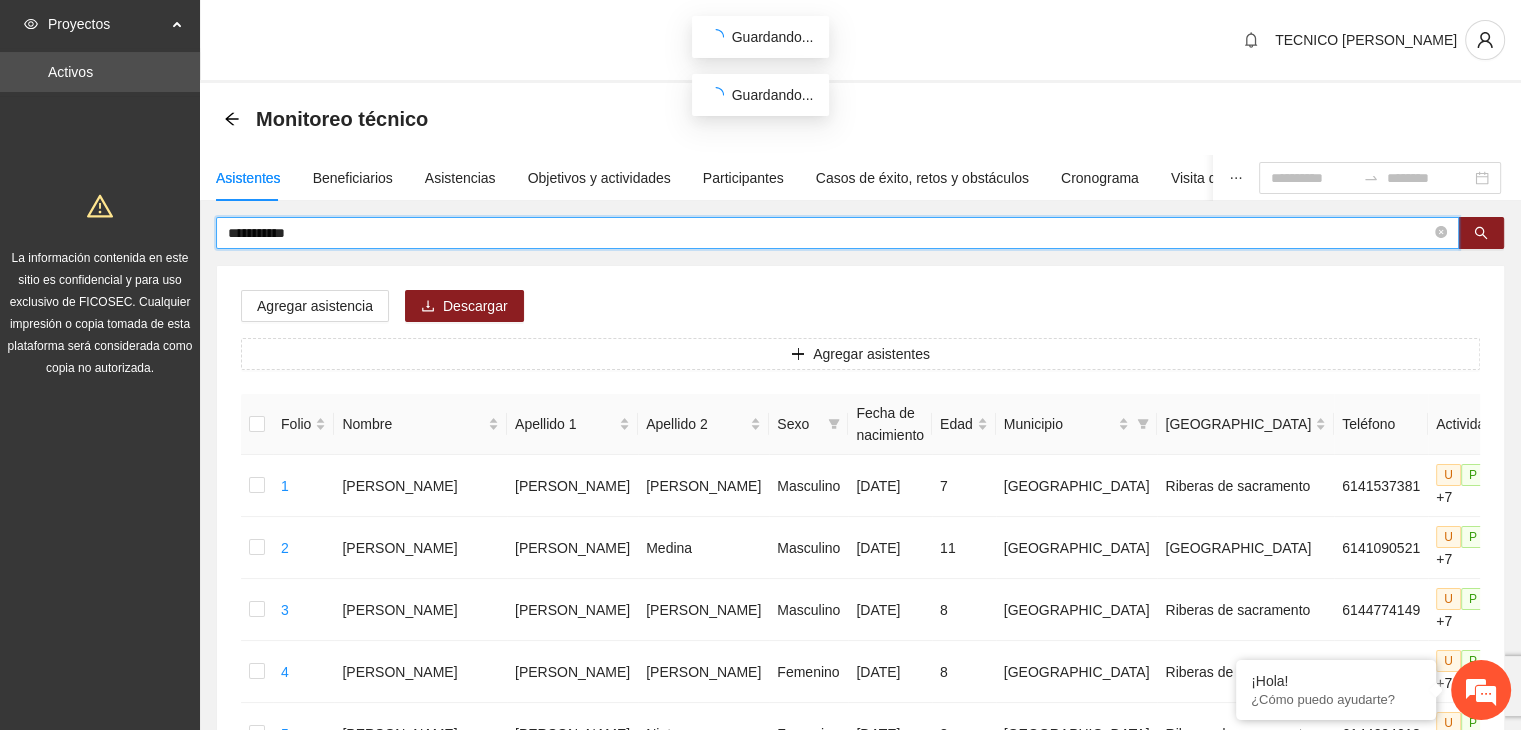 drag, startPoint x: 356, startPoint y: 231, endPoint x: 195, endPoint y: 241, distance: 161.31026 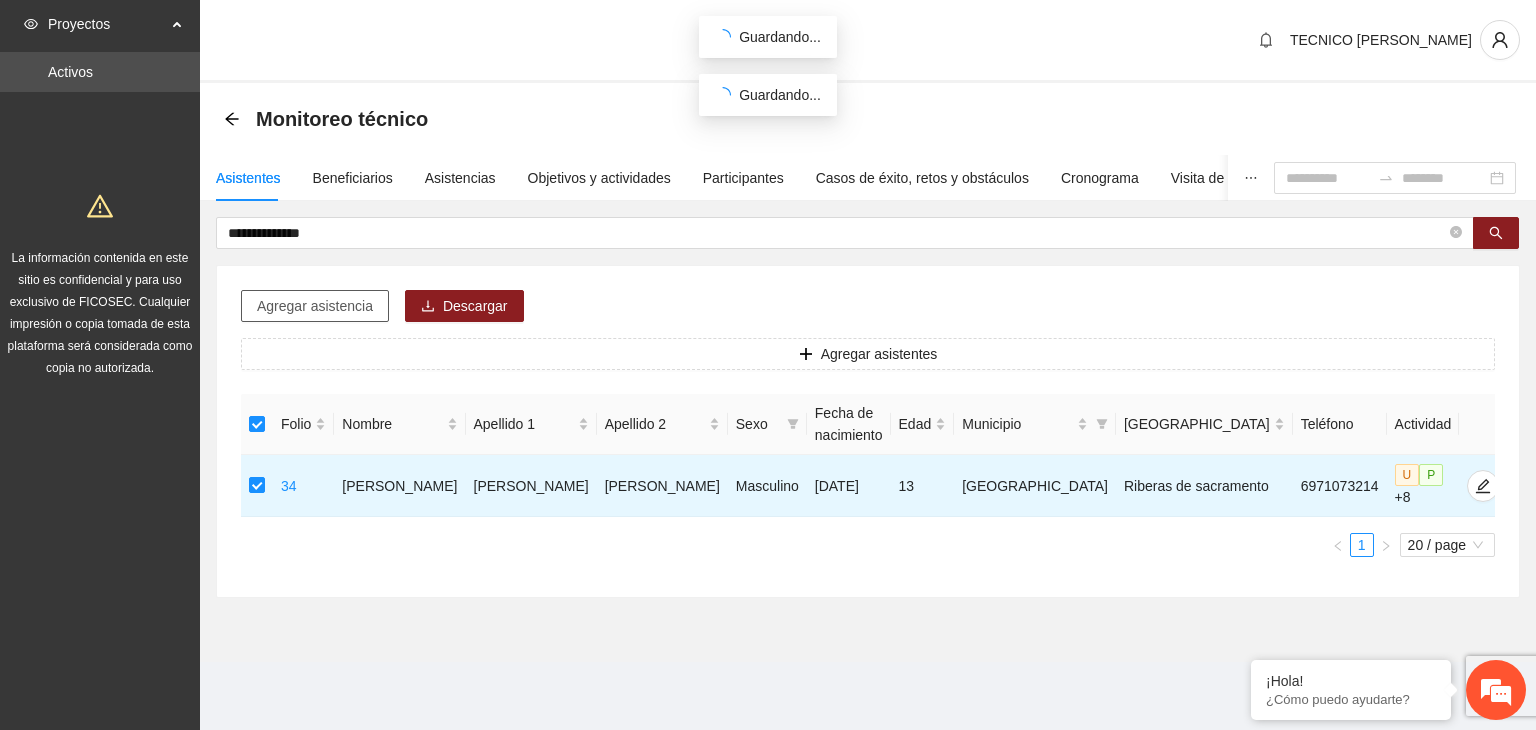 click on "Agregar asistencia" at bounding box center (315, 306) 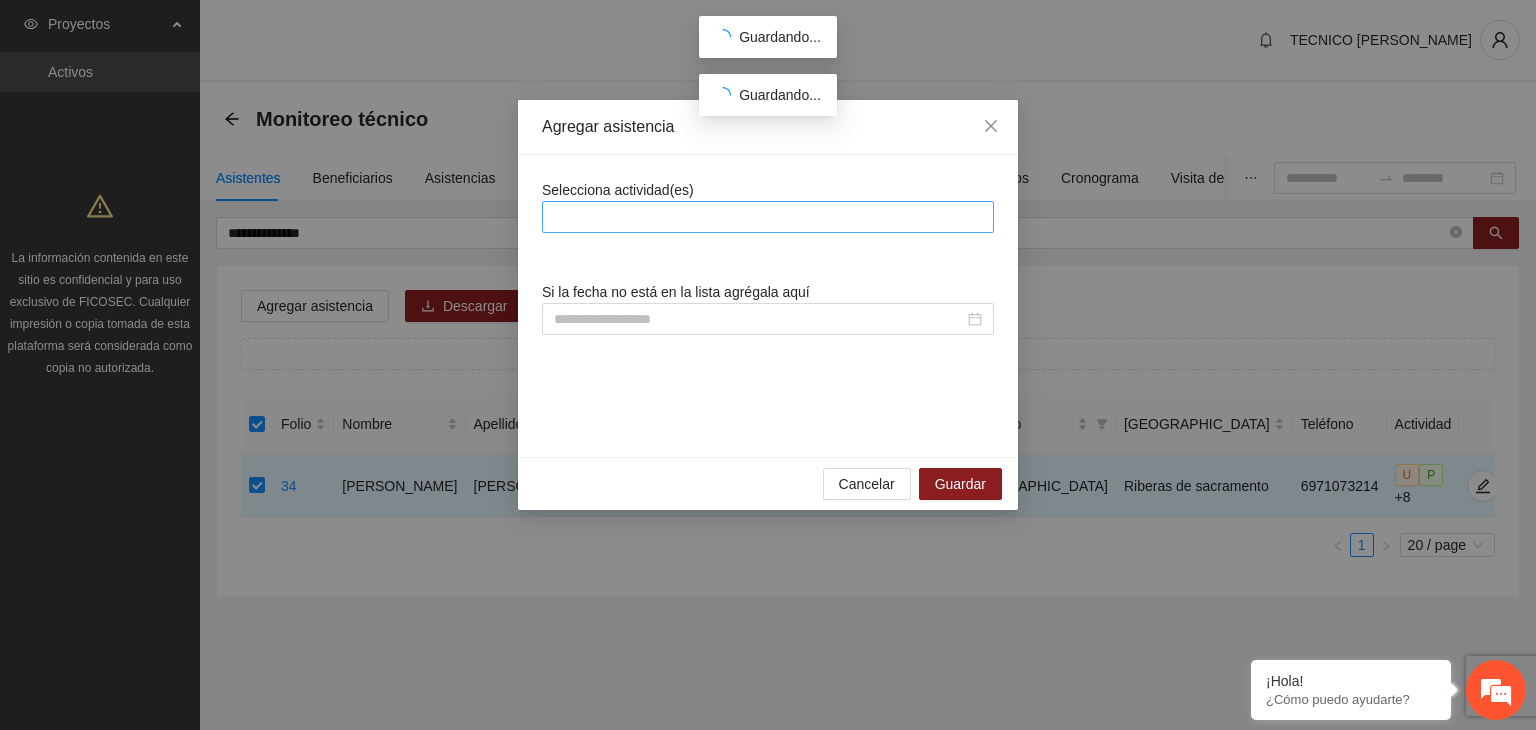 click at bounding box center (768, 217) 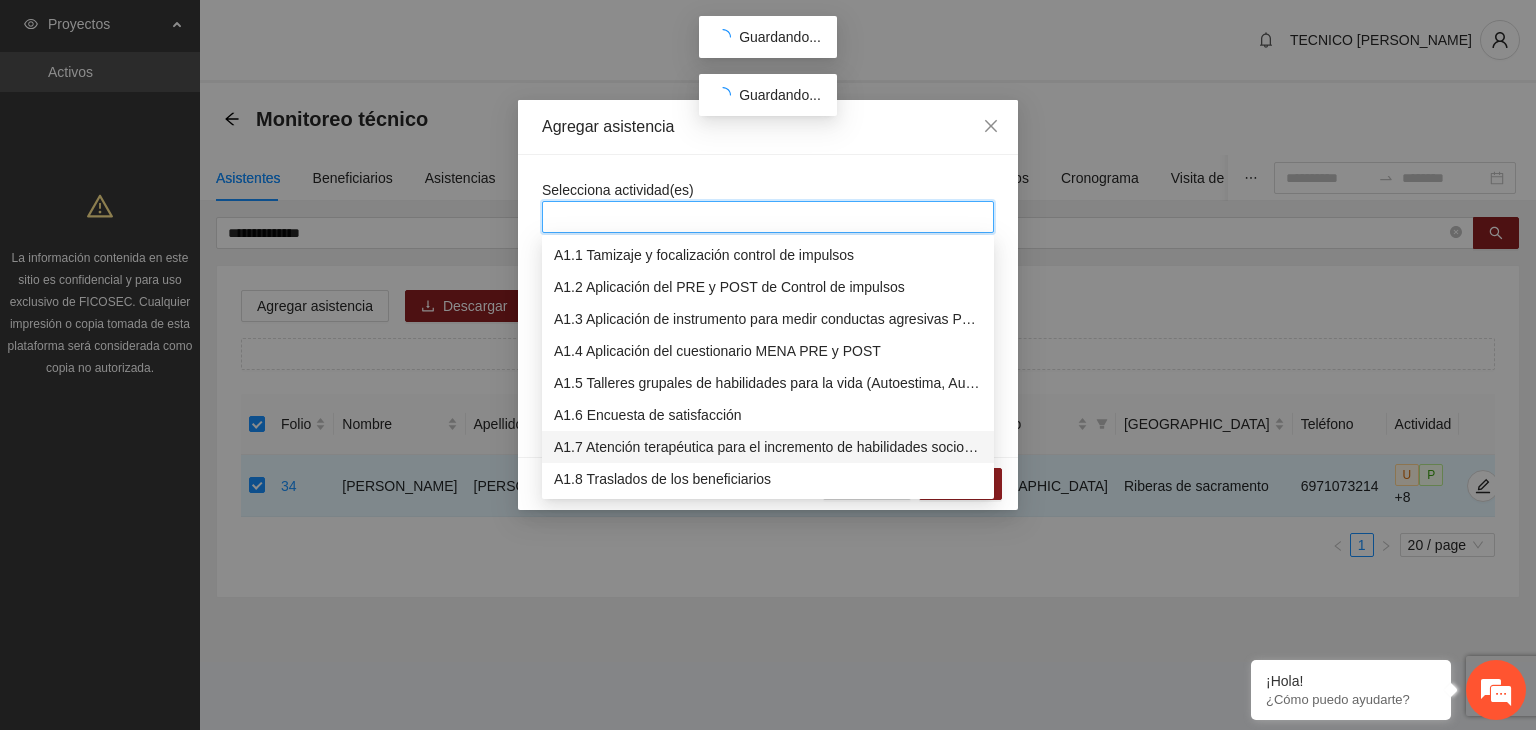 click on "A1.7 Atención terapéutica para el incremento de habilidades socioemocionales a NNAyJ que presentan bajo manejo y control de emociones." at bounding box center [768, 447] 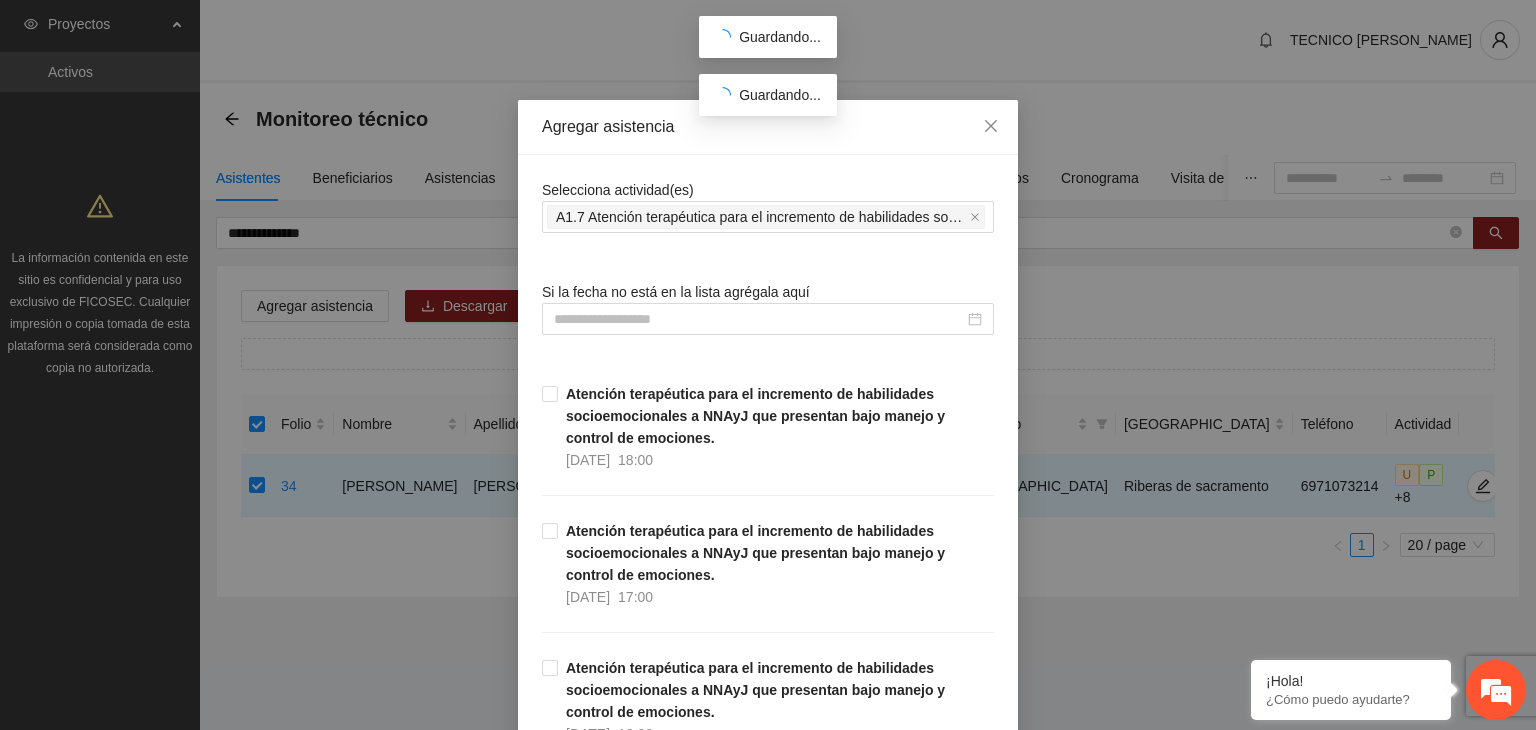 click on "Agregar asistencia" at bounding box center (768, 127) 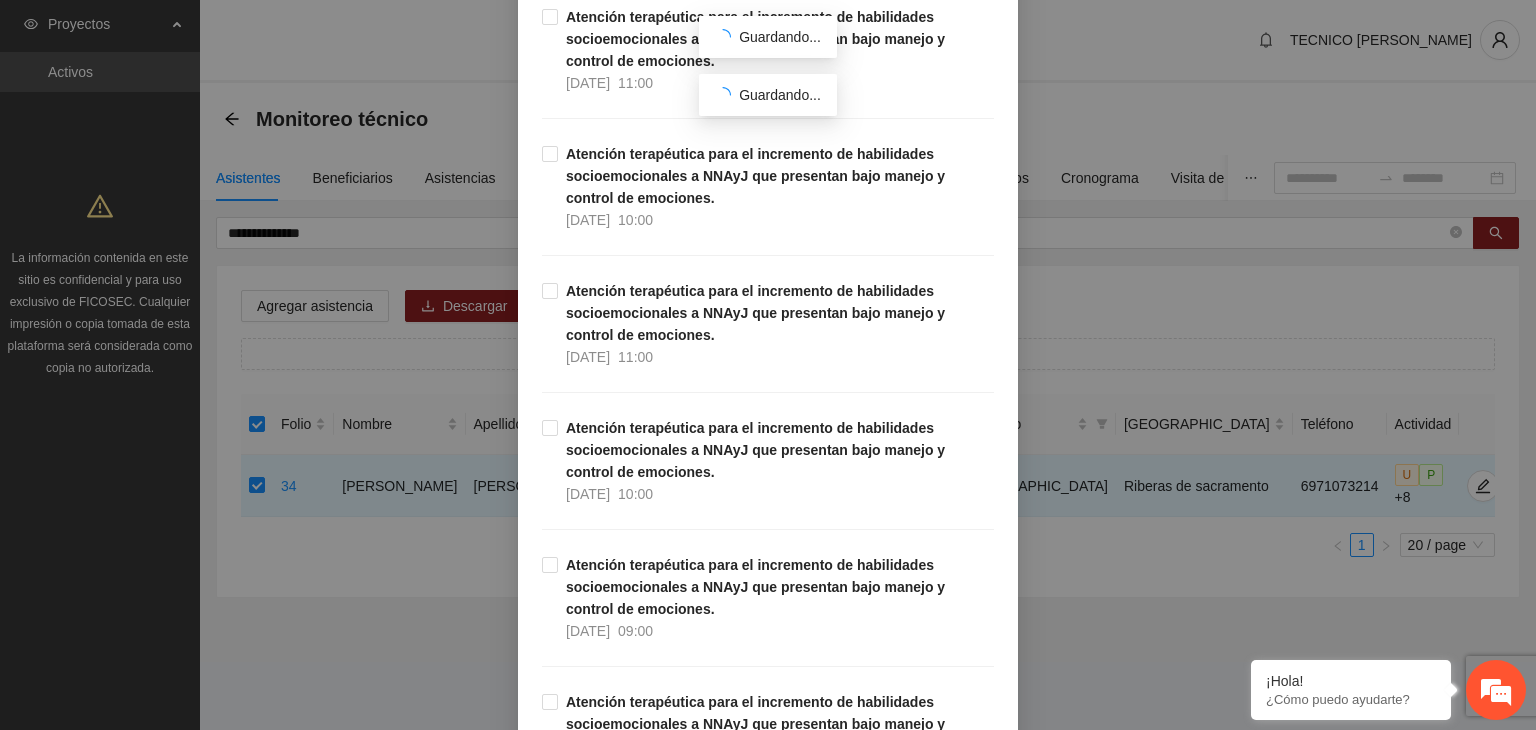 scroll, scrollTop: 2153, scrollLeft: 0, axis: vertical 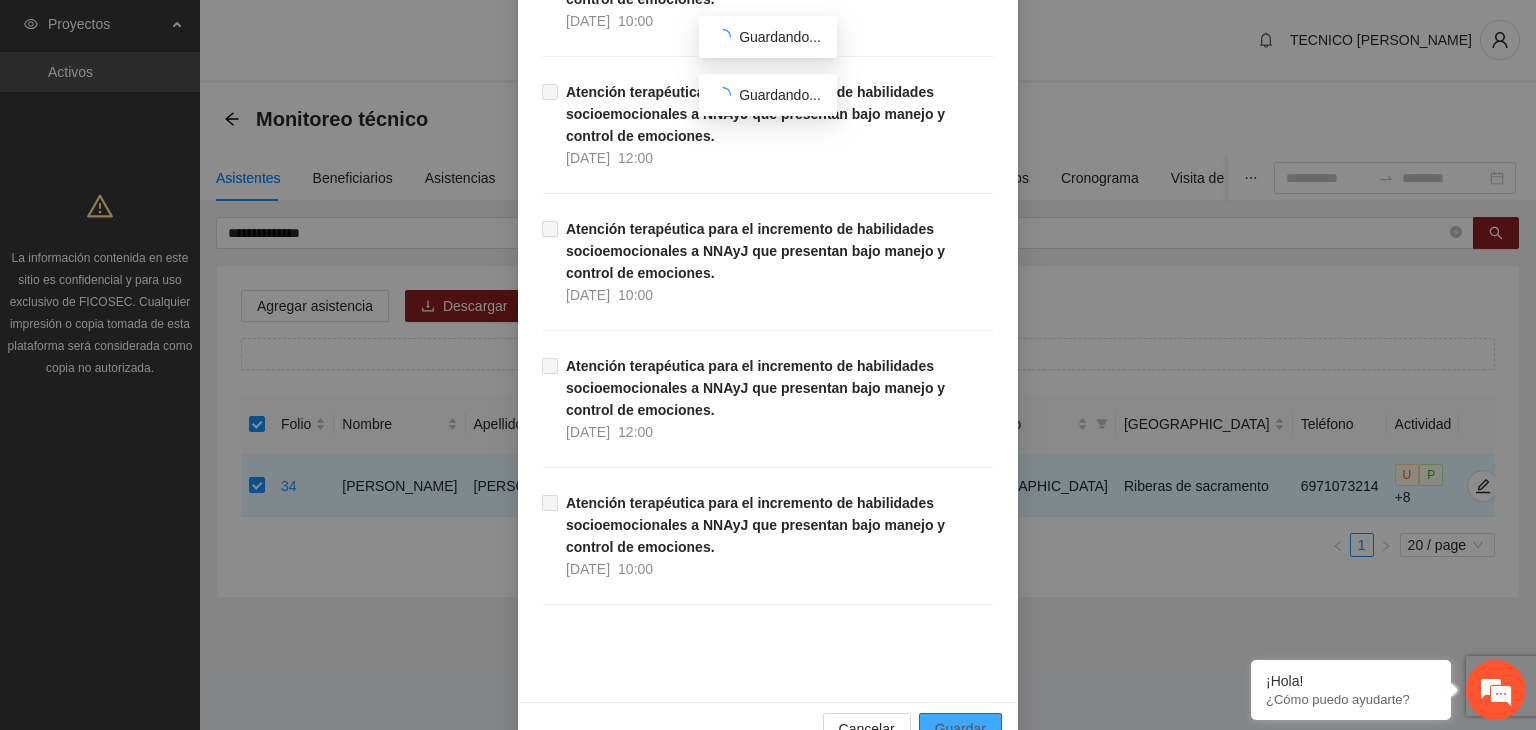 click on "Guardar" at bounding box center (960, 729) 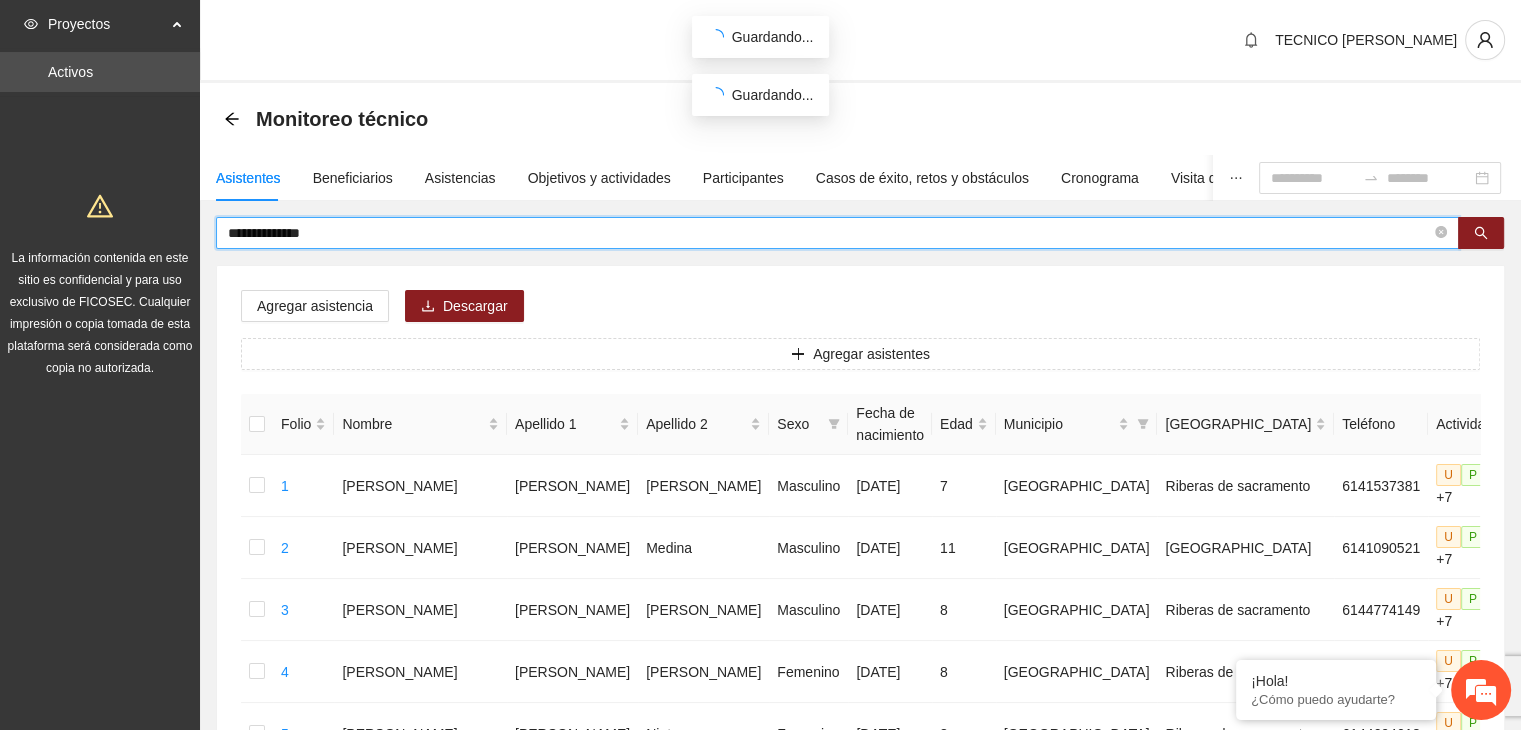 drag, startPoint x: 332, startPoint y: 233, endPoint x: 225, endPoint y: 233, distance: 107 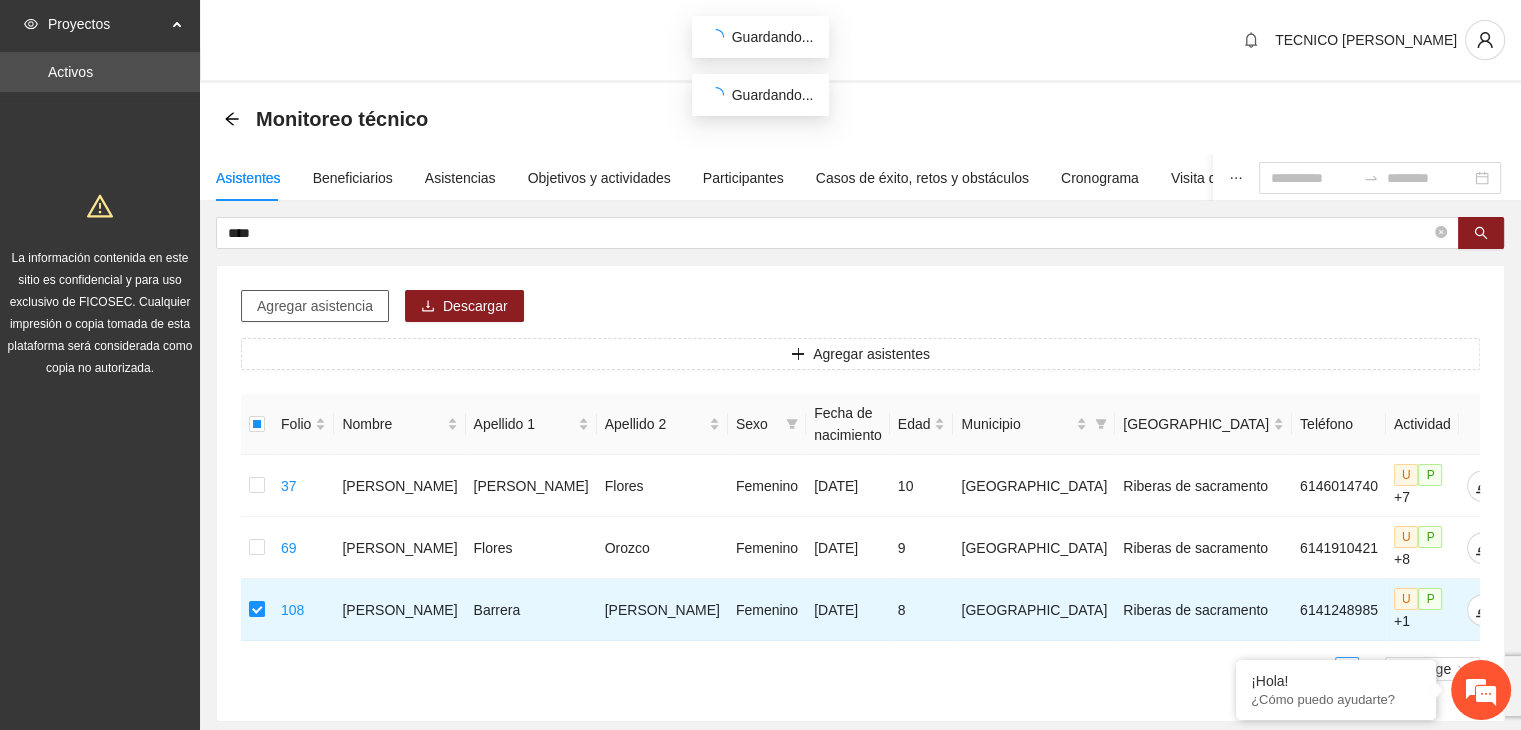click on "Agregar asistencia" at bounding box center [315, 306] 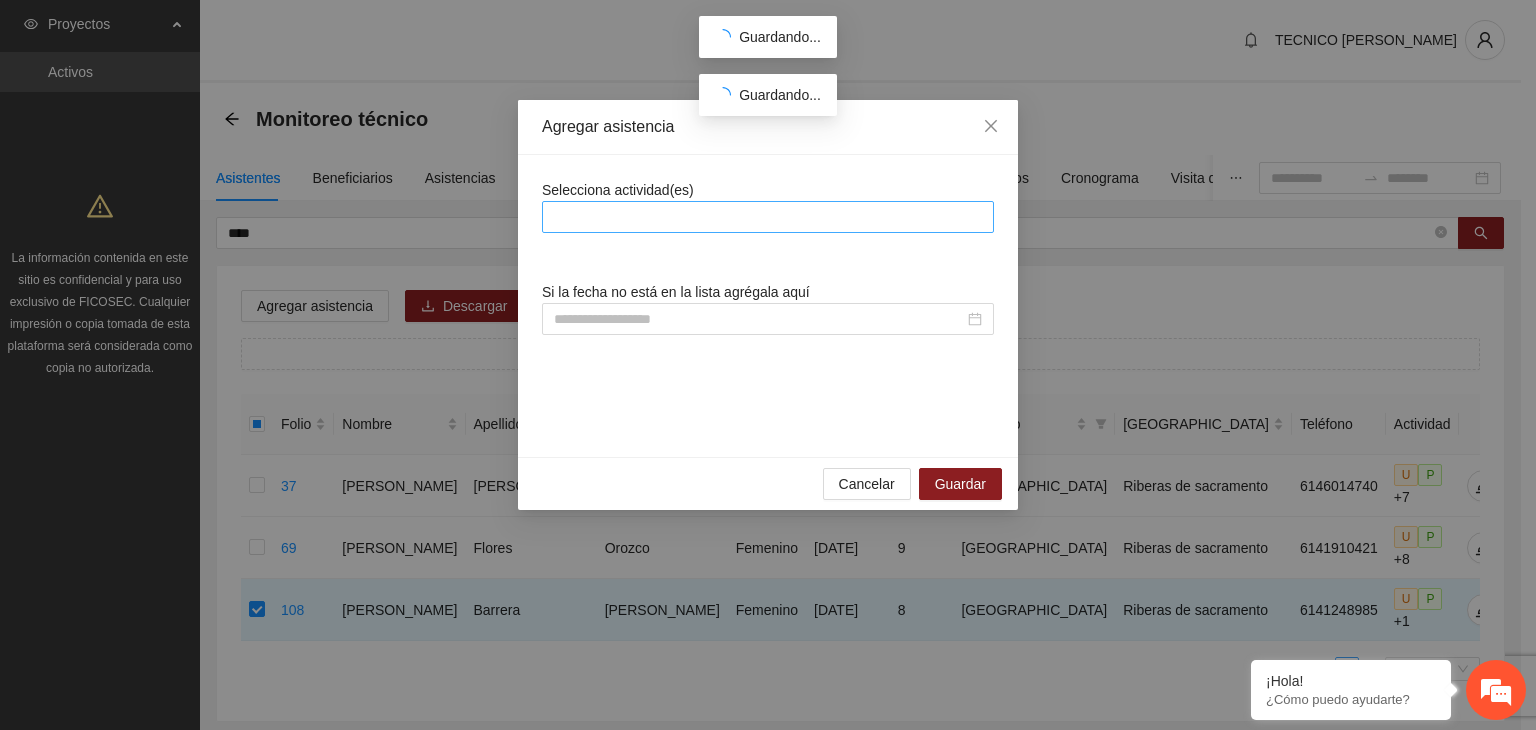 click at bounding box center [768, 217] 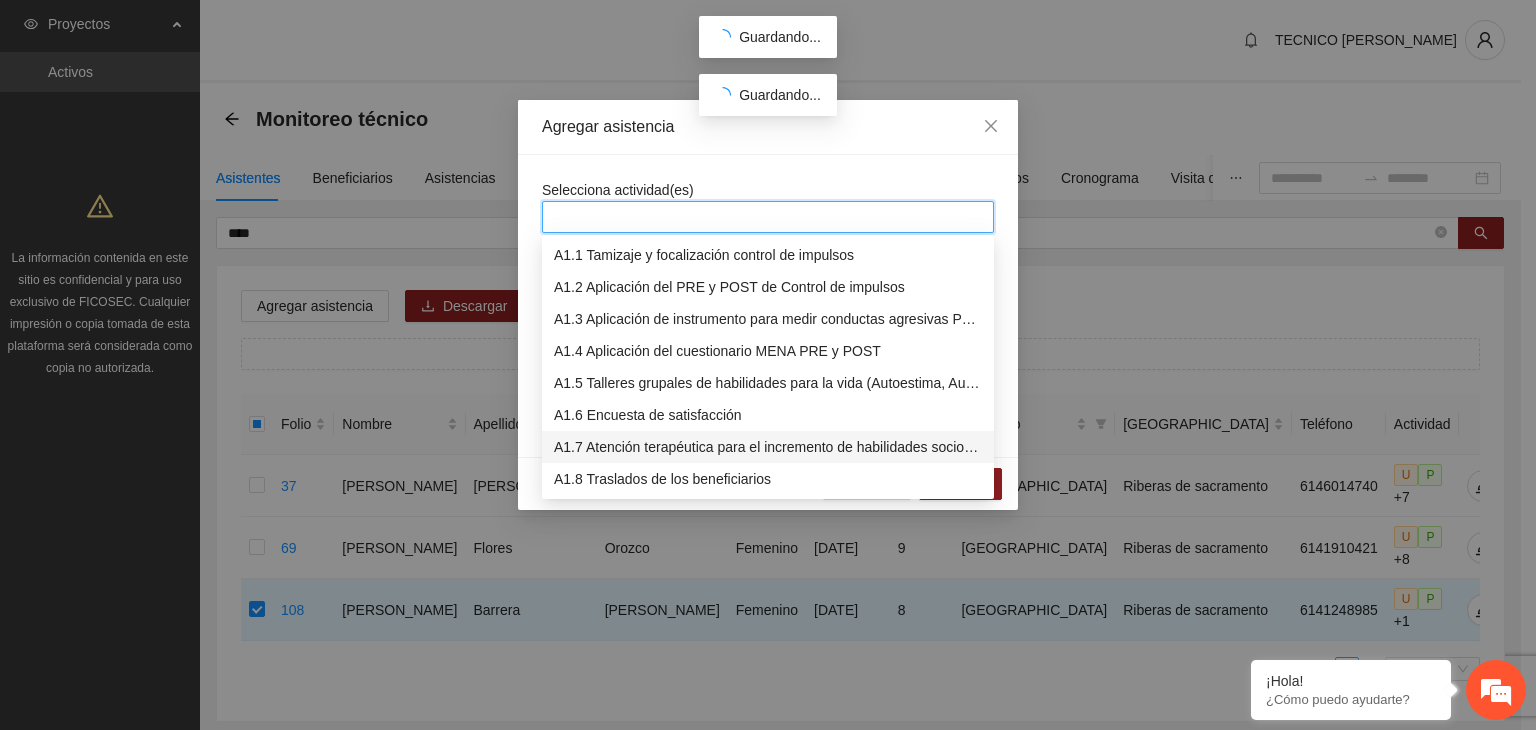click on "A1.7 Atención terapéutica para el incremento de habilidades socioemocionales a NNAyJ que presentan bajo manejo y control de emociones." at bounding box center [768, 447] 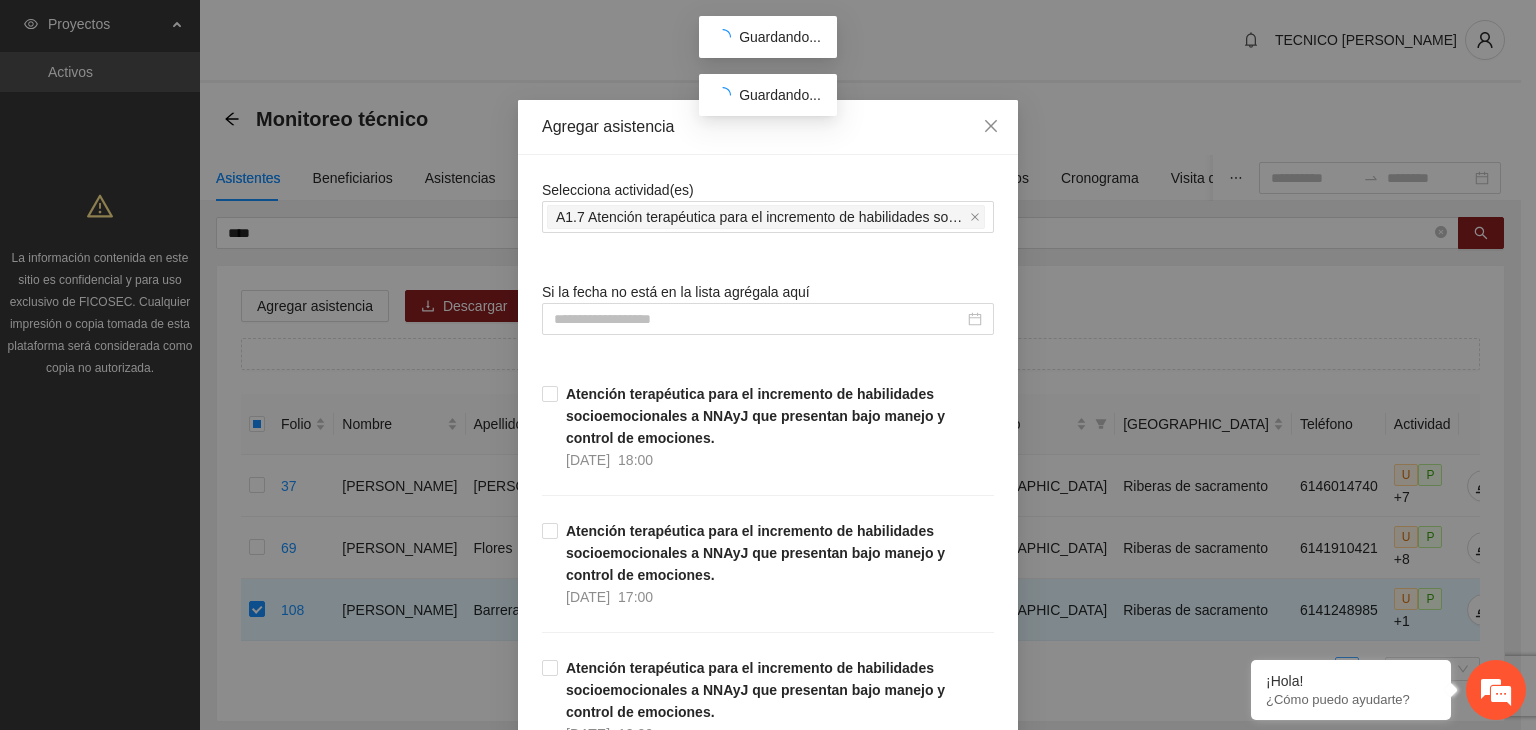 click on "Selecciona actividad(es) A1.7 Atención terapéutica para el incremento de habilidades socioemocionales a NNAyJ que presentan bajo manejo y control de emociones.   Si la fecha no está en la lista agrégala aquí Atención terapéutica para el incremento de habilidades socioemocionales a NNAyJ que presentan bajo manejo y control de emociones. 21/07/2025 18:00 Atención terapéutica para el incremento de habilidades socioemocionales a NNAyJ que presentan bajo manejo y control de emociones. 21/07/2025 17:00 Atención terapéutica para el incremento de habilidades socioemocionales a NNAyJ que presentan bajo manejo y control de emociones. 21/07/2025 12:00 Atención terapéutica para el incremento de habilidades socioemocionales a NNAyJ que presentan bajo manejo y control de emociones. 21/07/2025 11:00 Atención terapéutica para el incremento de habilidades socioemocionales a NNAyJ que presentan bajo manejo y control de emociones. 21/07/2025 10:00 18/07/2025 12:00 18/07/2025 11:00 18/07/2025 10:00 17/07/2025" at bounding box center (768, 16677) 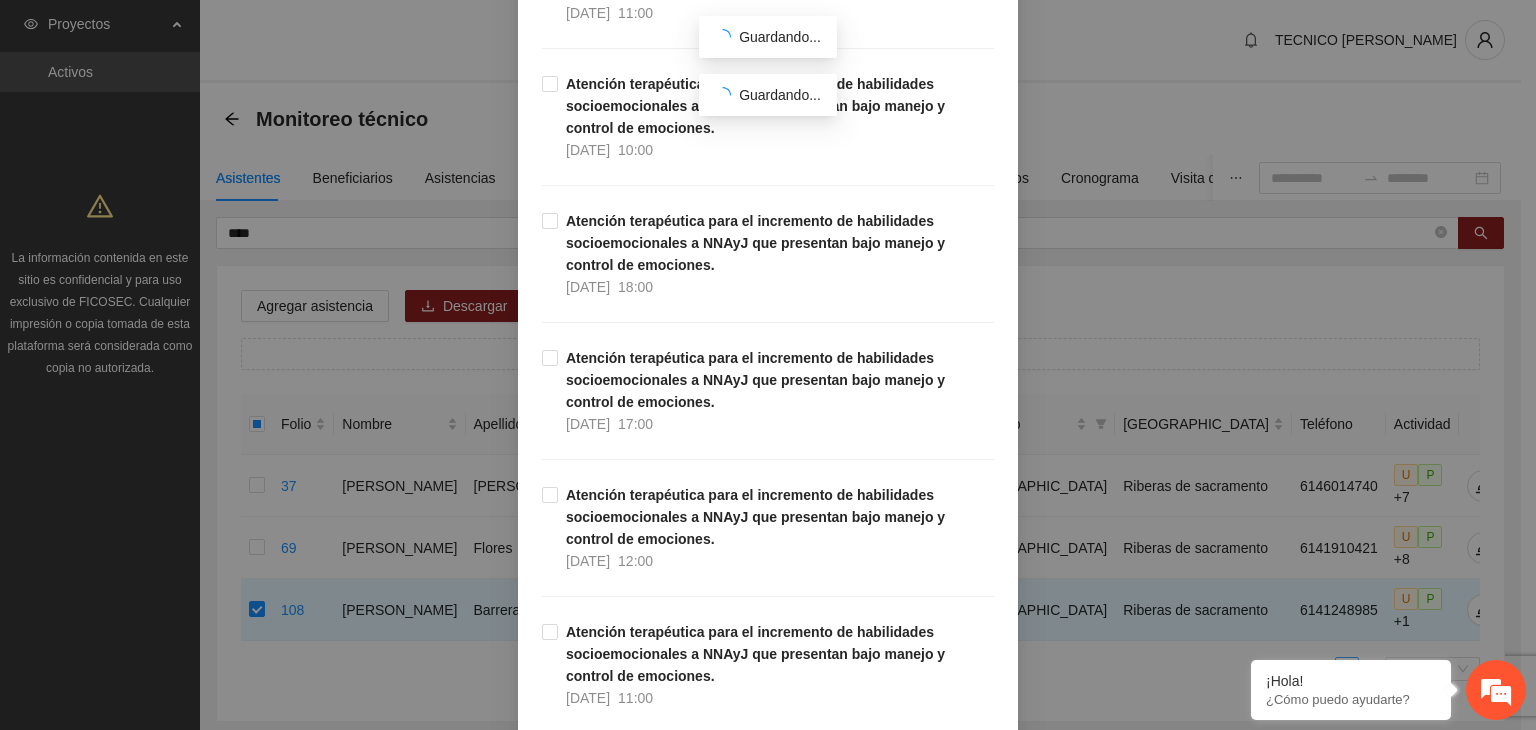 scroll, scrollTop: 1307, scrollLeft: 0, axis: vertical 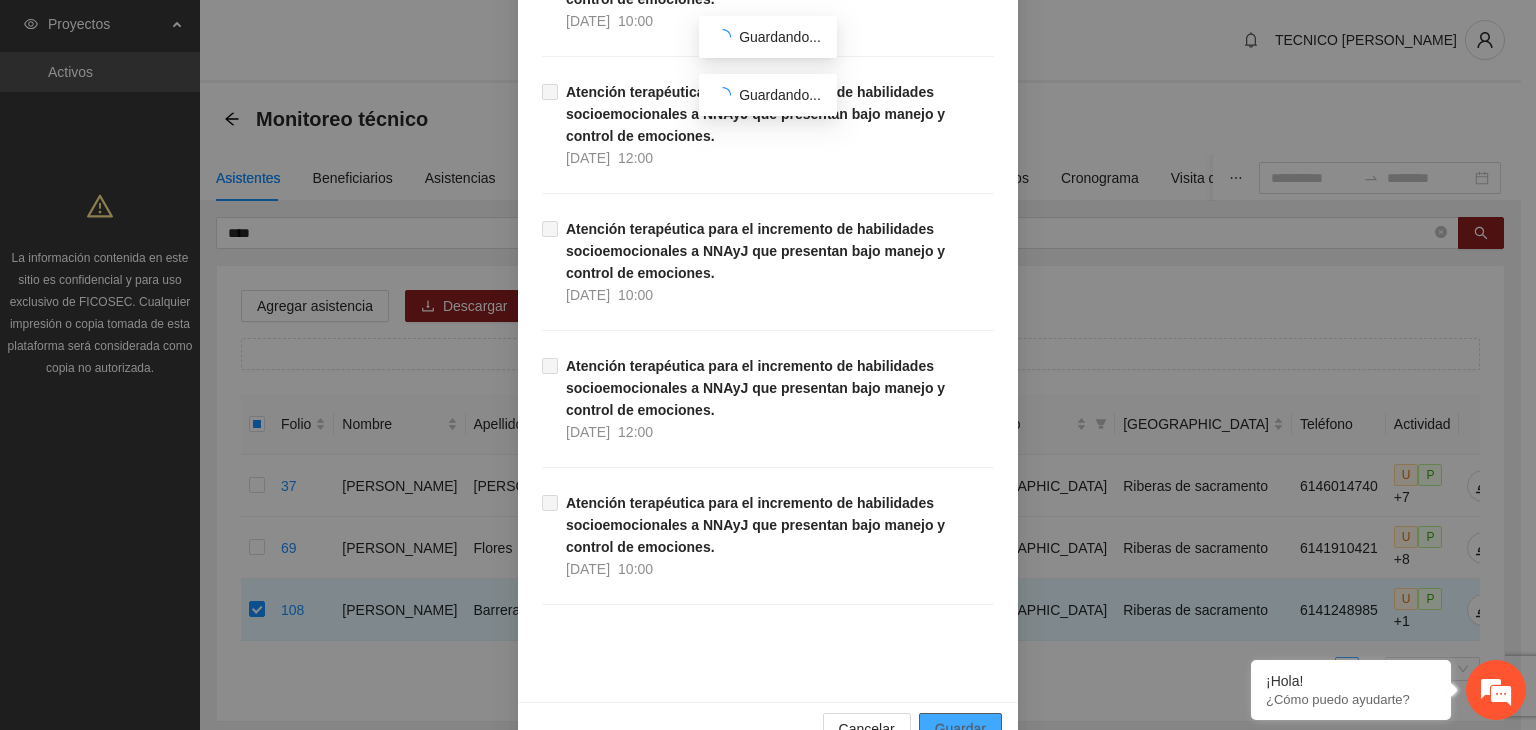 click on "Guardar" at bounding box center [960, 729] 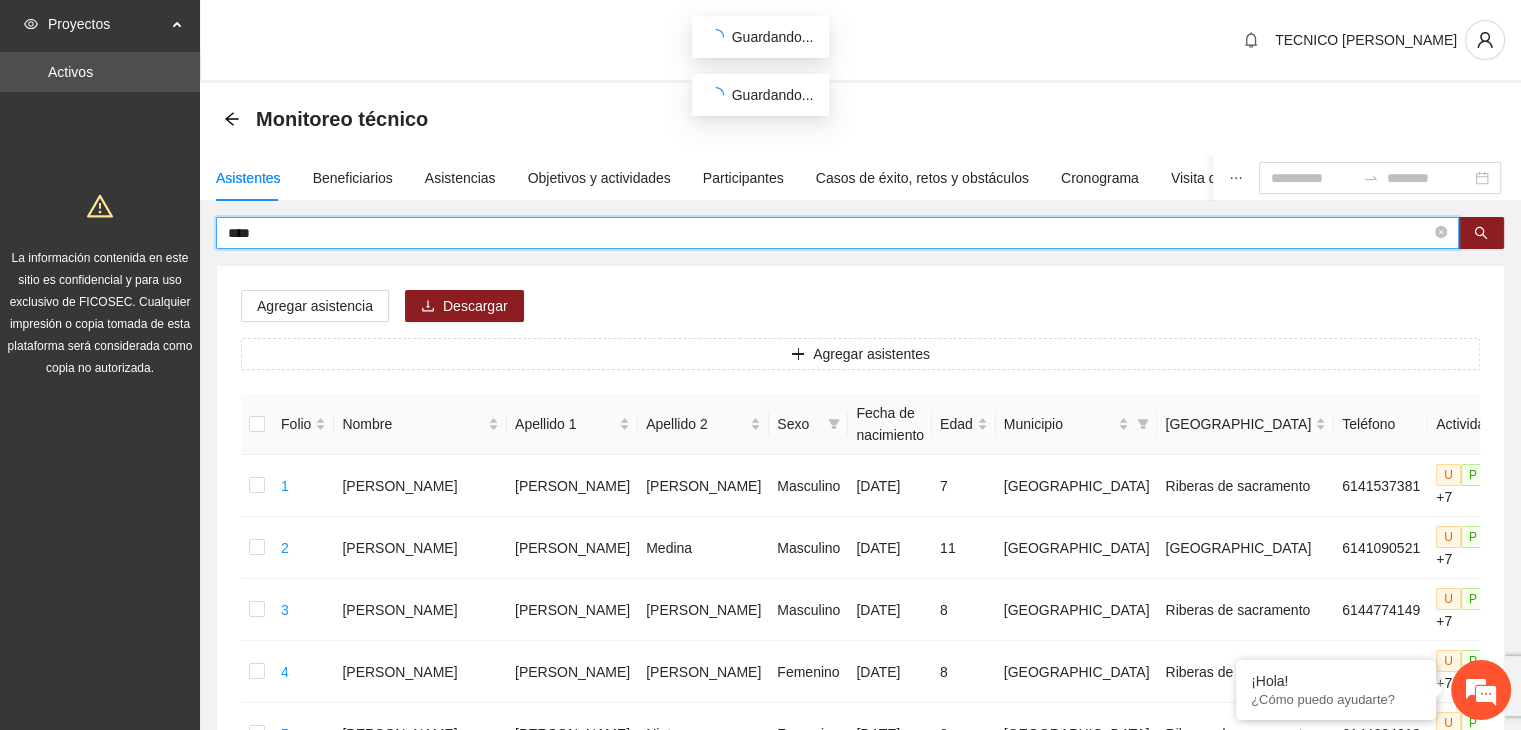 drag, startPoint x: 283, startPoint y: 238, endPoint x: 178, endPoint y: 229, distance: 105.38501 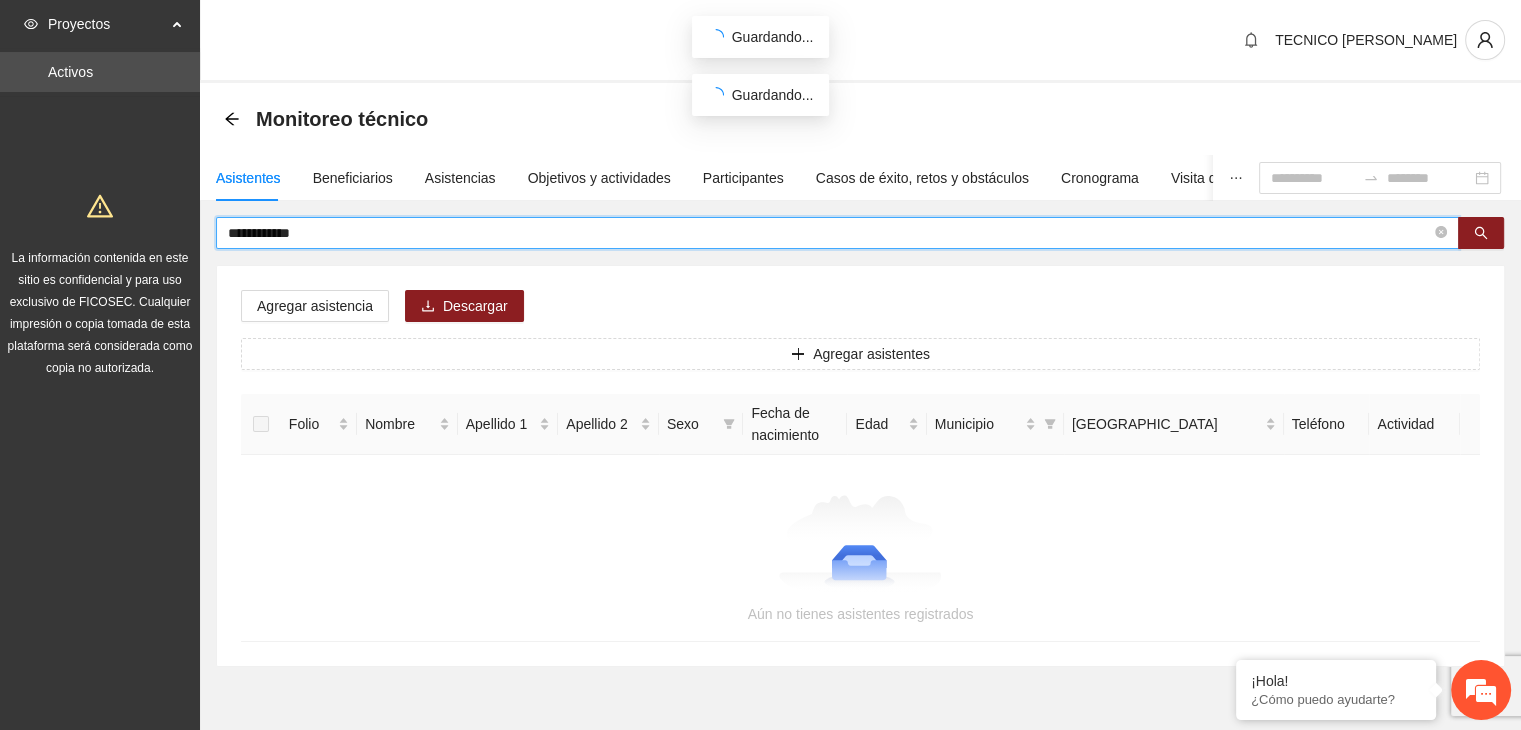 click on "**********" at bounding box center [829, 233] 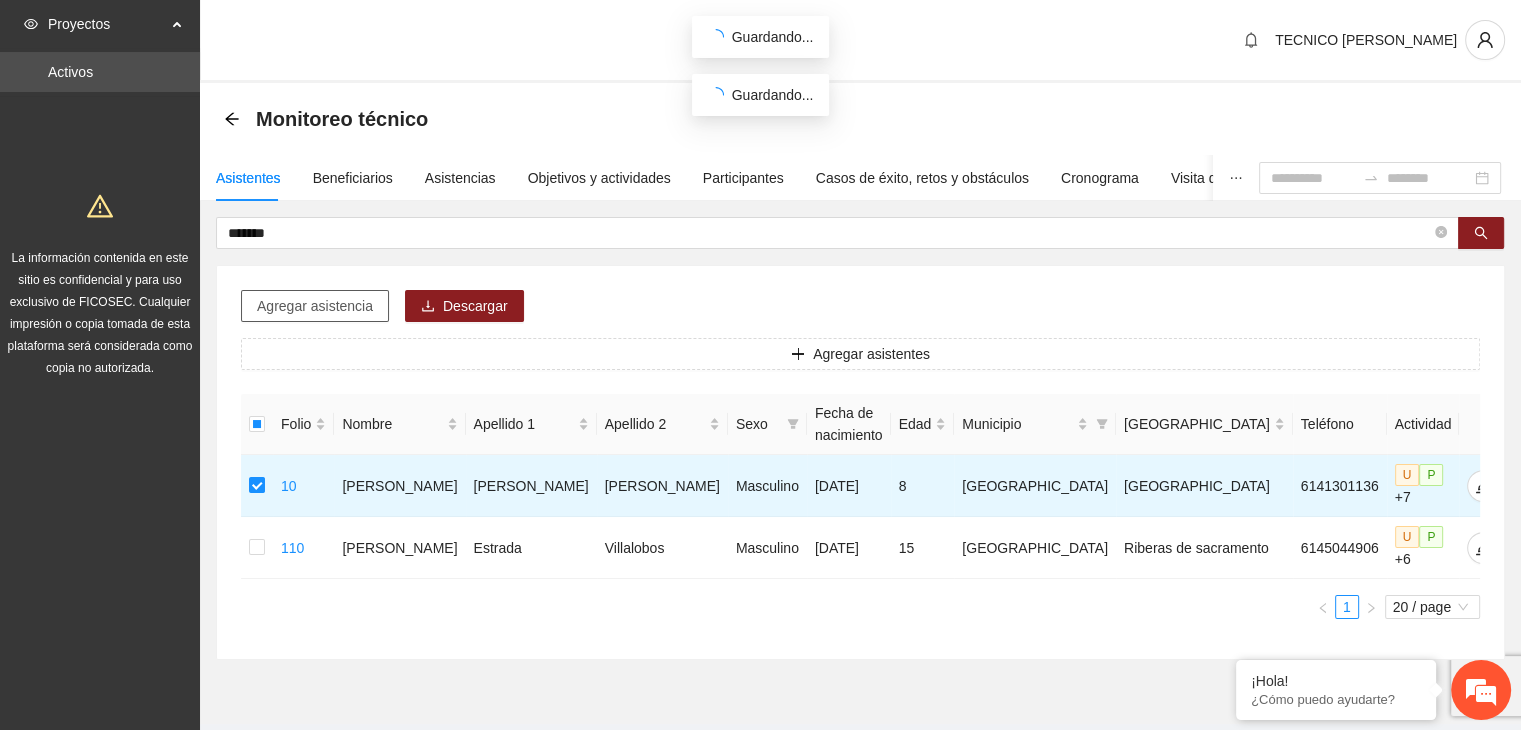 click on "Agregar asistencia" at bounding box center [315, 306] 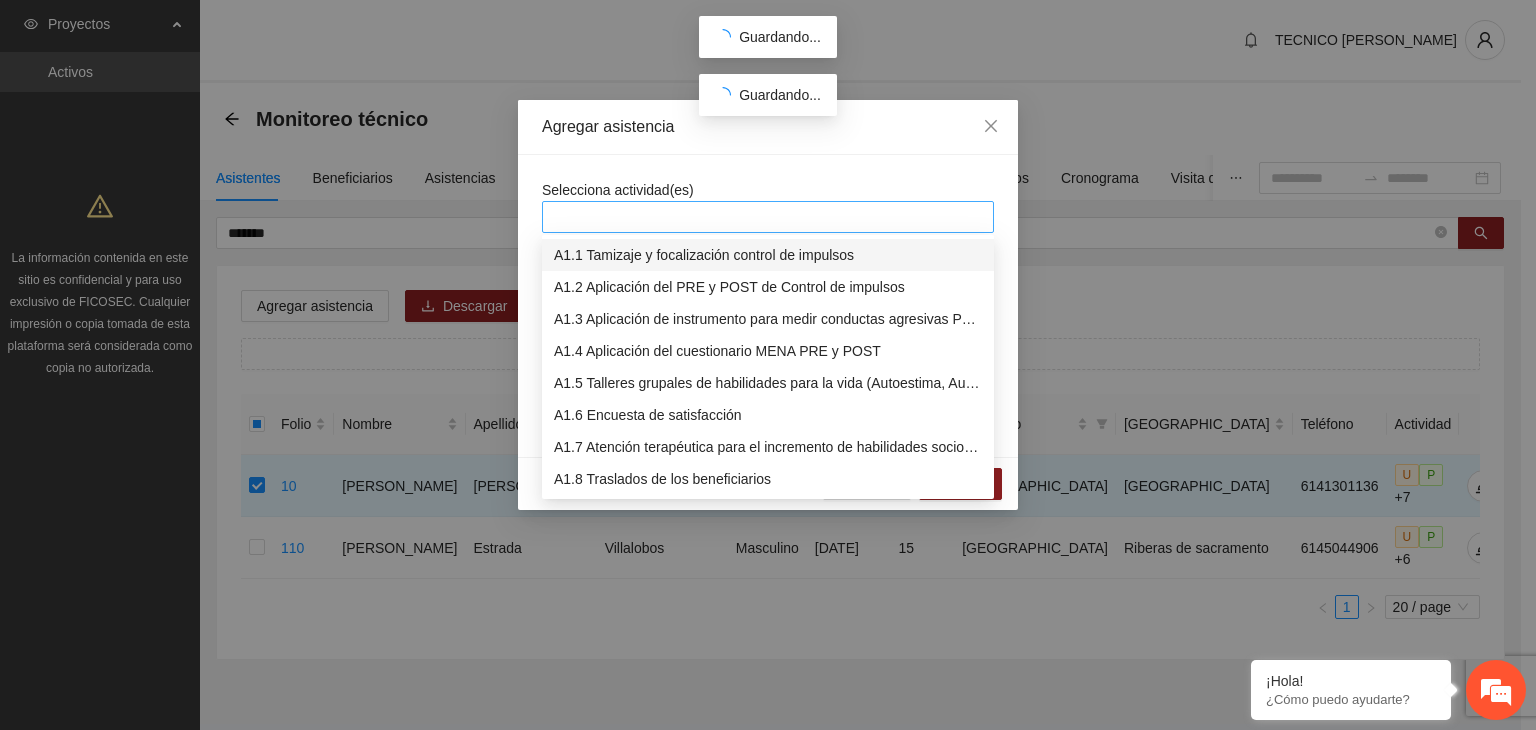 click at bounding box center (768, 217) 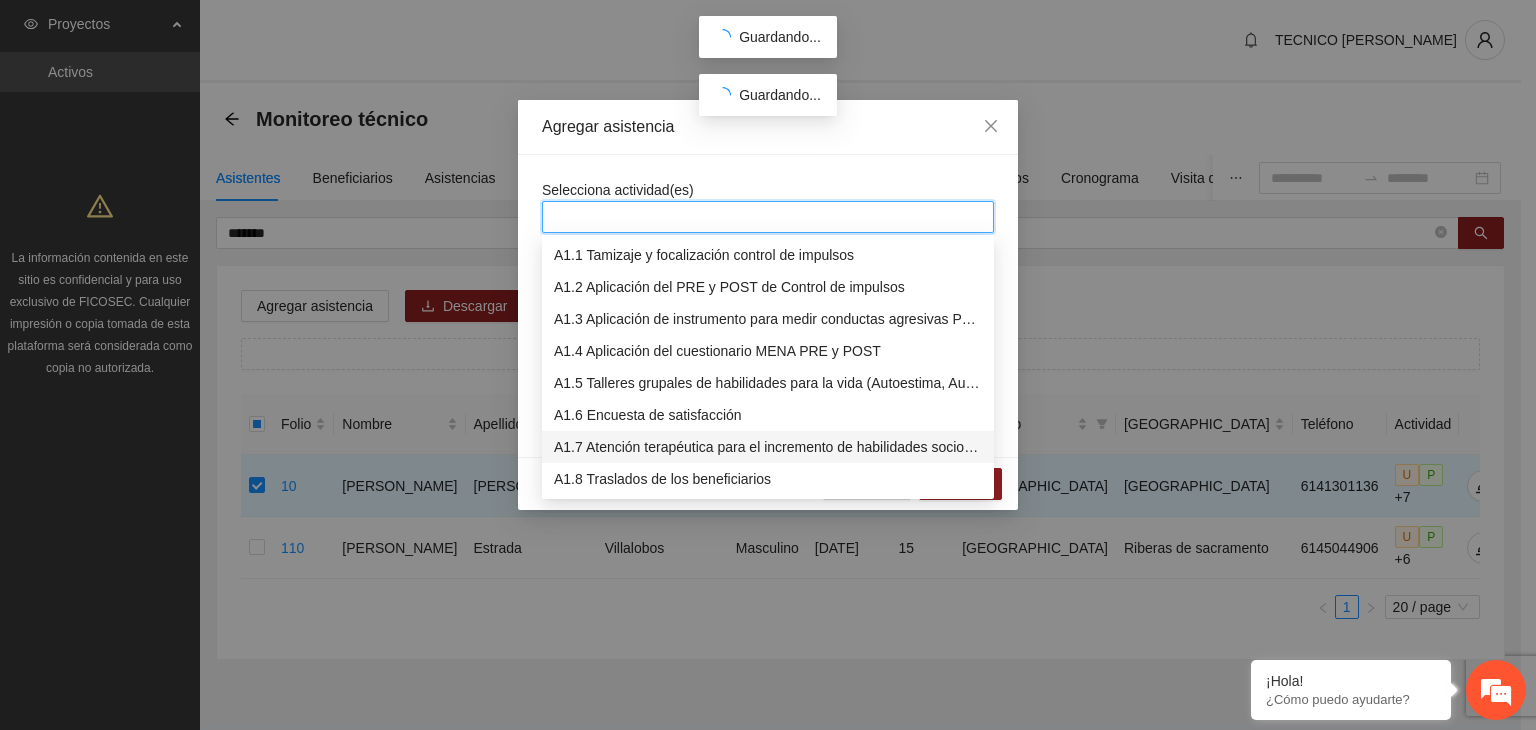 click on "A1.7 Atención terapéutica para el incremento de habilidades socioemocionales a NNAyJ que presentan bajo manejo y control de emociones." at bounding box center (768, 447) 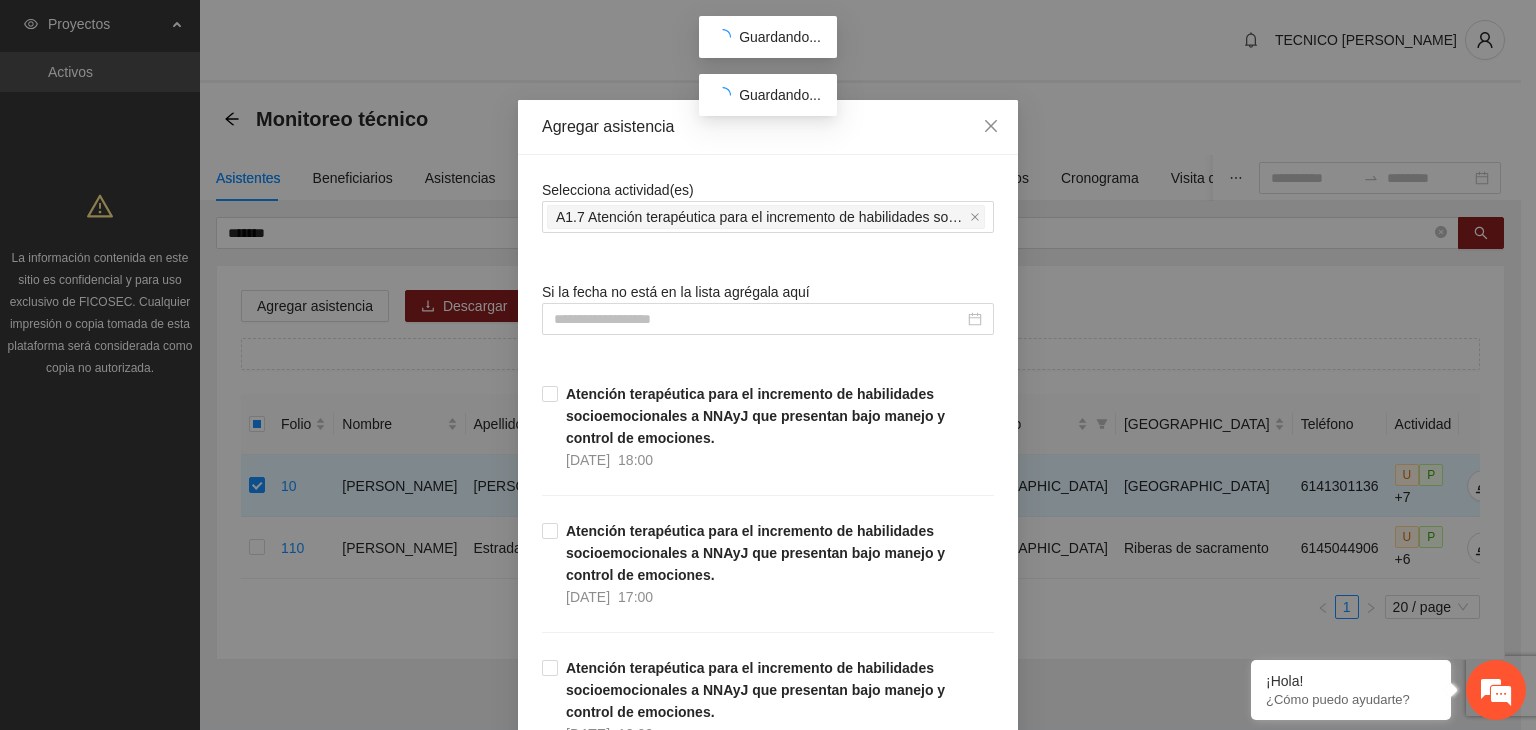 click on "Selecciona actividad(es) A1.7 Atención terapéutica para el incremento de habilidades socioemocionales a NNAyJ que presentan bajo manejo y control de emociones.   Si la fecha no está en la lista agrégala aquí Atención terapéutica para el incremento de habilidades socioemocionales a NNAyJ que presentan bajo manejo y control de emociones. 21/07/2025 18:00 Atención terapéutica para el incremento de habilidades socioemocionales a NNAyJ que presentan bajo manejo y control de emociones. 21/07/2025 17:00 Atención terapéutica para el incremento de habilidades socioemocionales a NNAyJ que presentan bajo manejo y control de emociones. 21/07/2025 12:00 Atención terapéutica para el incremento de habilidades socioemocionales a NNAyJ que presentan bajo manejo y control de emociones. 21/07/2025 11:00 Atención terapéutica para el incremento de habilidades socioemocionales a NNAyJ que presentan bajo manejo y control de emociones. 21/07/2025 10:00 18/07/2025 12:00 18/07/2025 11:00 18/07/2025 10:00 17/07/2025" at bounding box center [768, 16677] 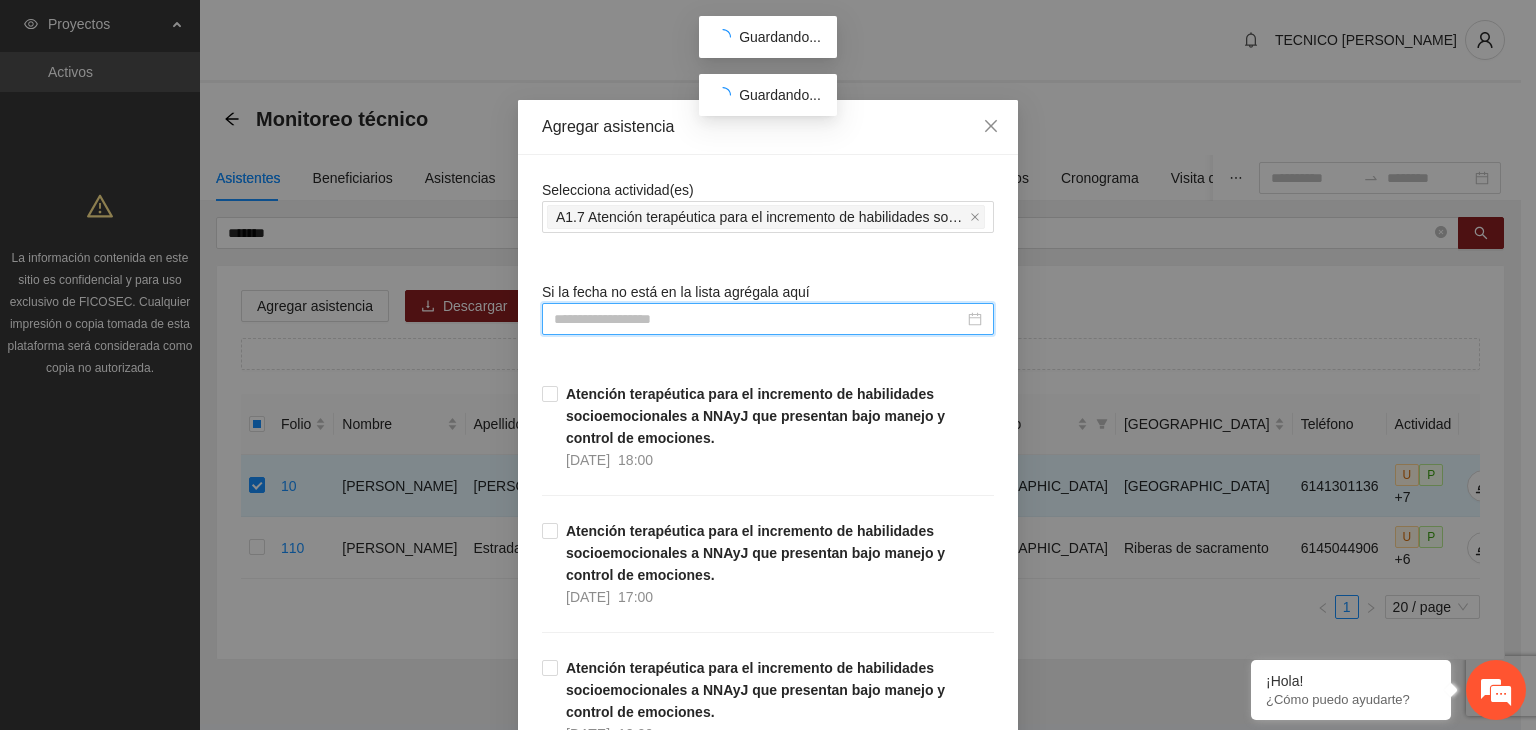 click at bounding box center [759, 319] 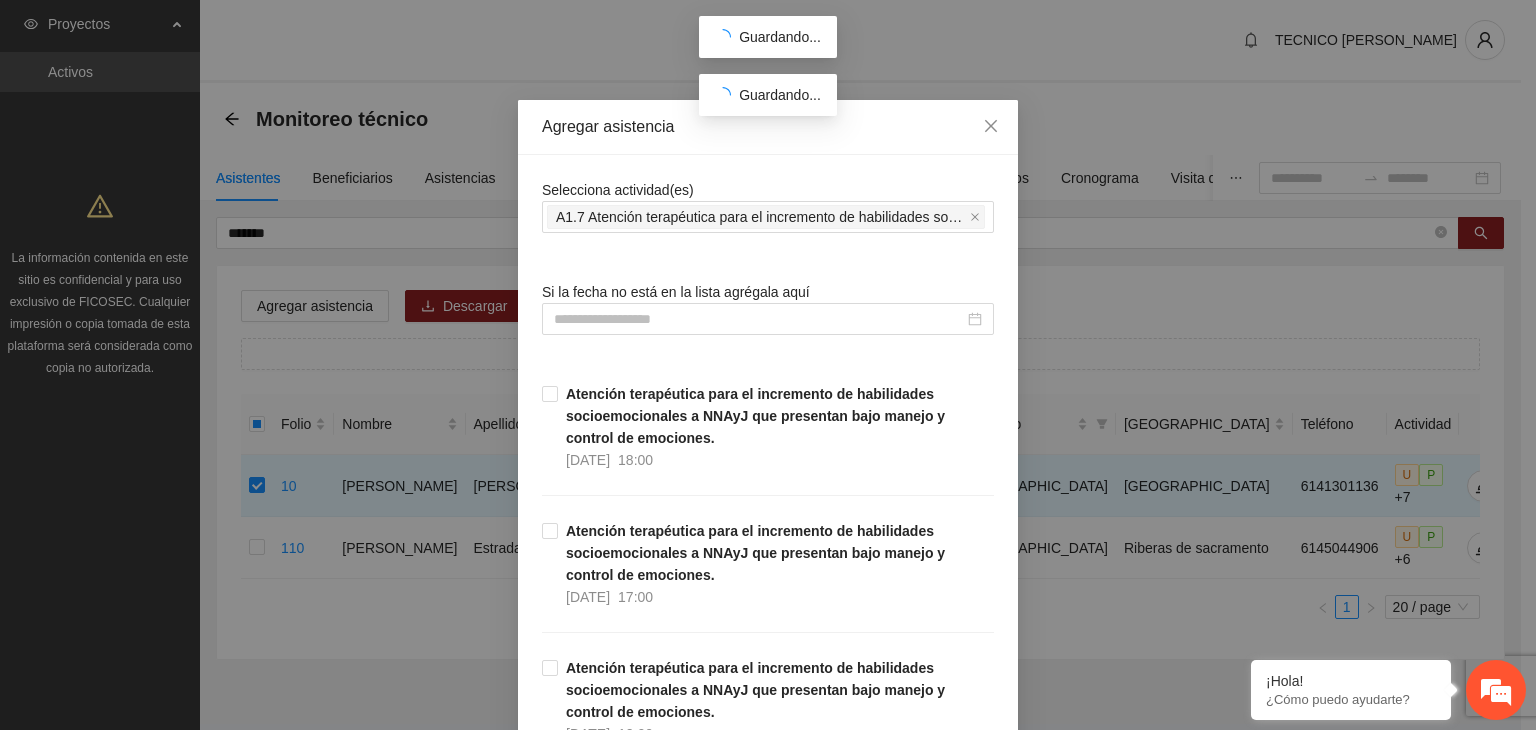 click on "Selecciona actividad(es) A1.7 Atención terapéutica para el incremento de habilidades socioemocionales a NNAyJ que presentan bajo manejo y control de emociones.   Si la fecha no está en la lista agrégala aquí Atención terapéutica para el incremento de habilidades socioemocionales a NNAyJ que presentan bajo manejo y control de emociones. 21/07/2025 18:00 Atención terapéutica para el incremento de habilidades socioemocionales a NNAyJ que presentan bajo manejo y control de emociones. 21/07/2025 17:00 Atención terapéutica para el incremento de habilidades socioemocionales a NNAyJ que presentan bajo manejo y control de emociones. 21/07/2025 12:00 Atención terapéutica para el incremento de habilidades socioemocionales a NNAyJ que presentan bajo manejo y control de emociones. 21/07/2025 11:00 Atención terapéutica para el incremento de habilidades socioemocionales a NNAyJ que presentan bajo manejo y control de emociones. 21/07/2025 10:00 18/07/2025 12:00 18/07/2025 11:00 18/07/2025 10:00 17/07/2025" at bounding box center [768, 16677] 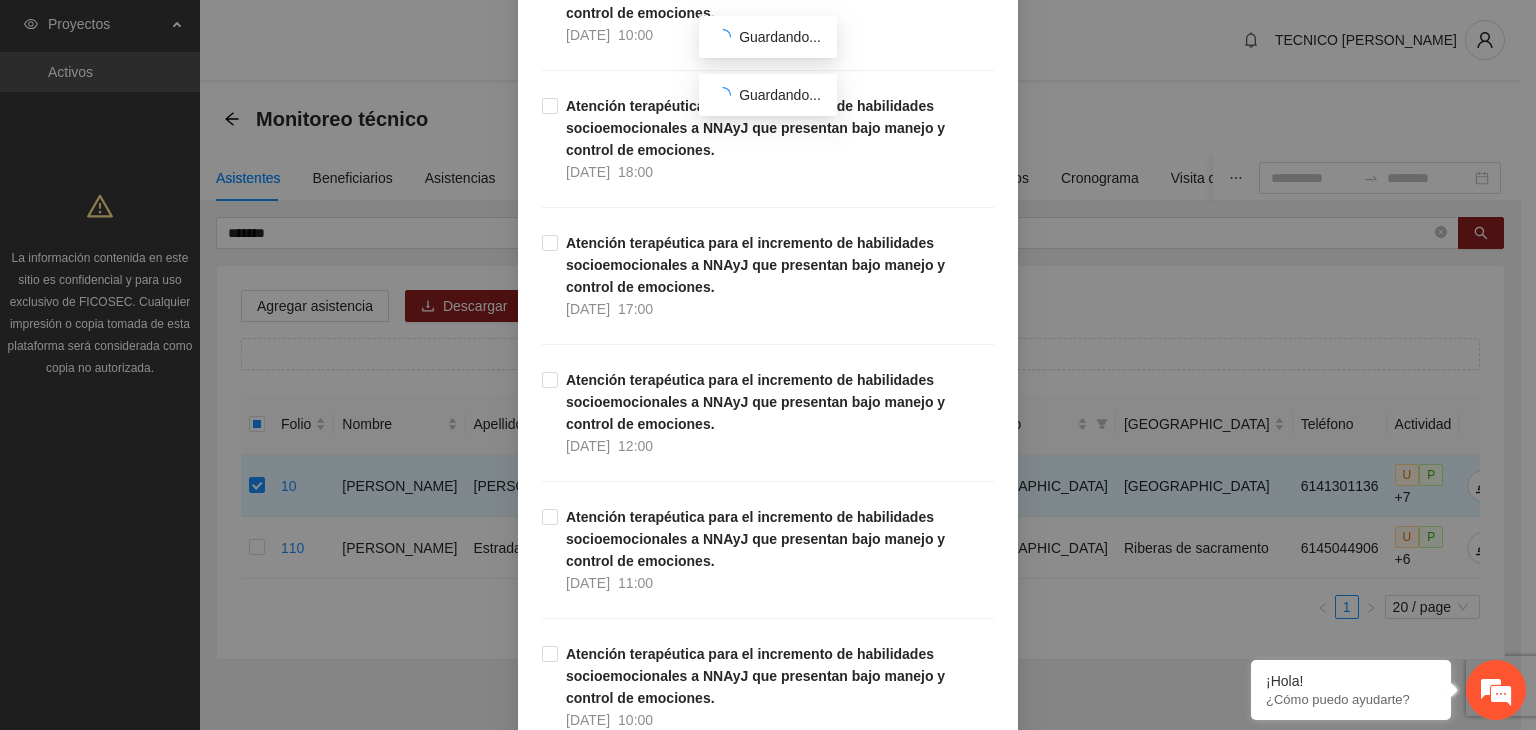 scroll, scrollTop: 1461, scrollLeft: 0, axis: vertical 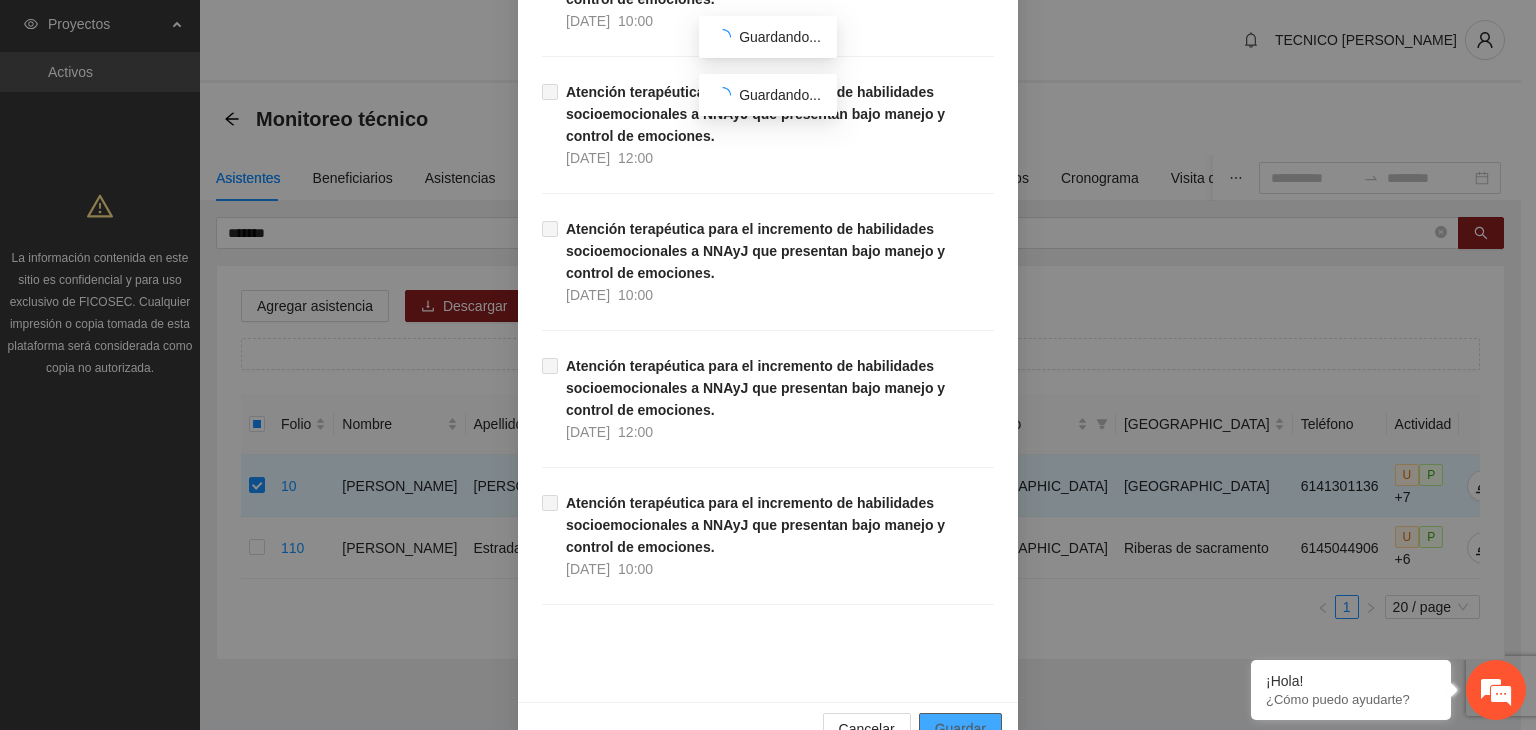 click on "Guardar" at bounding box center [960, 729] 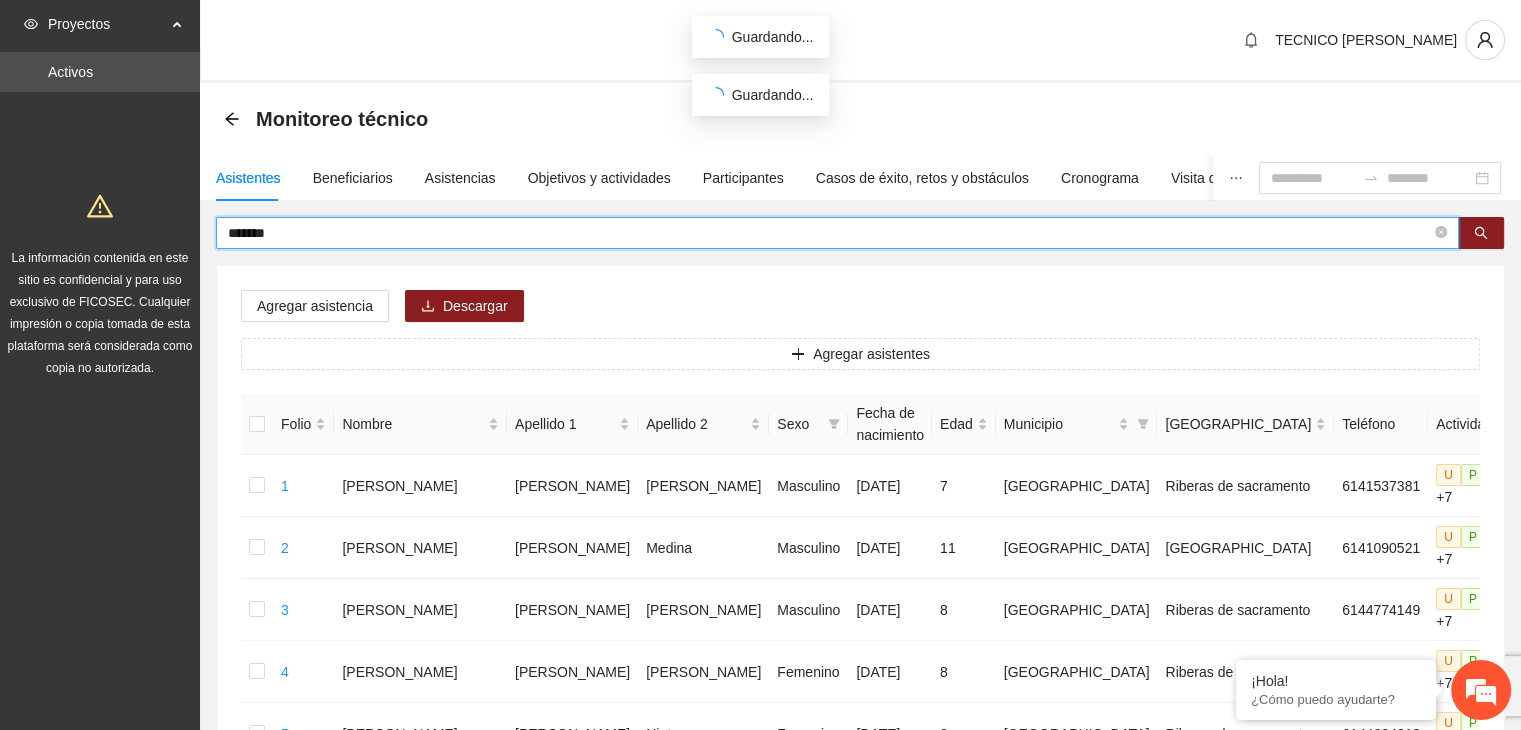 drag, startPoint x: 341, startPoint y: 223, endPoint x: 185, endPoint y: 249, distance: 158.15182 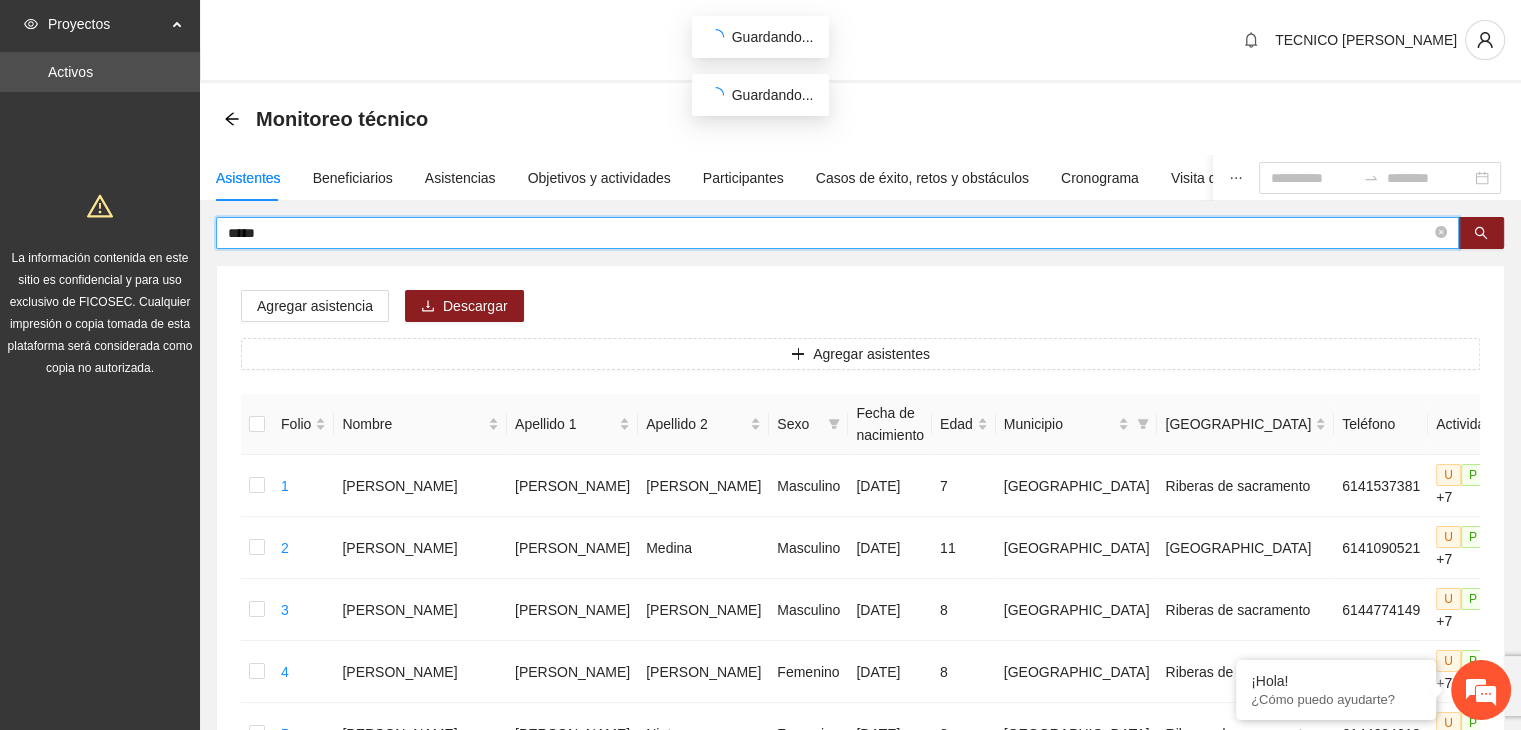 type on "*****" 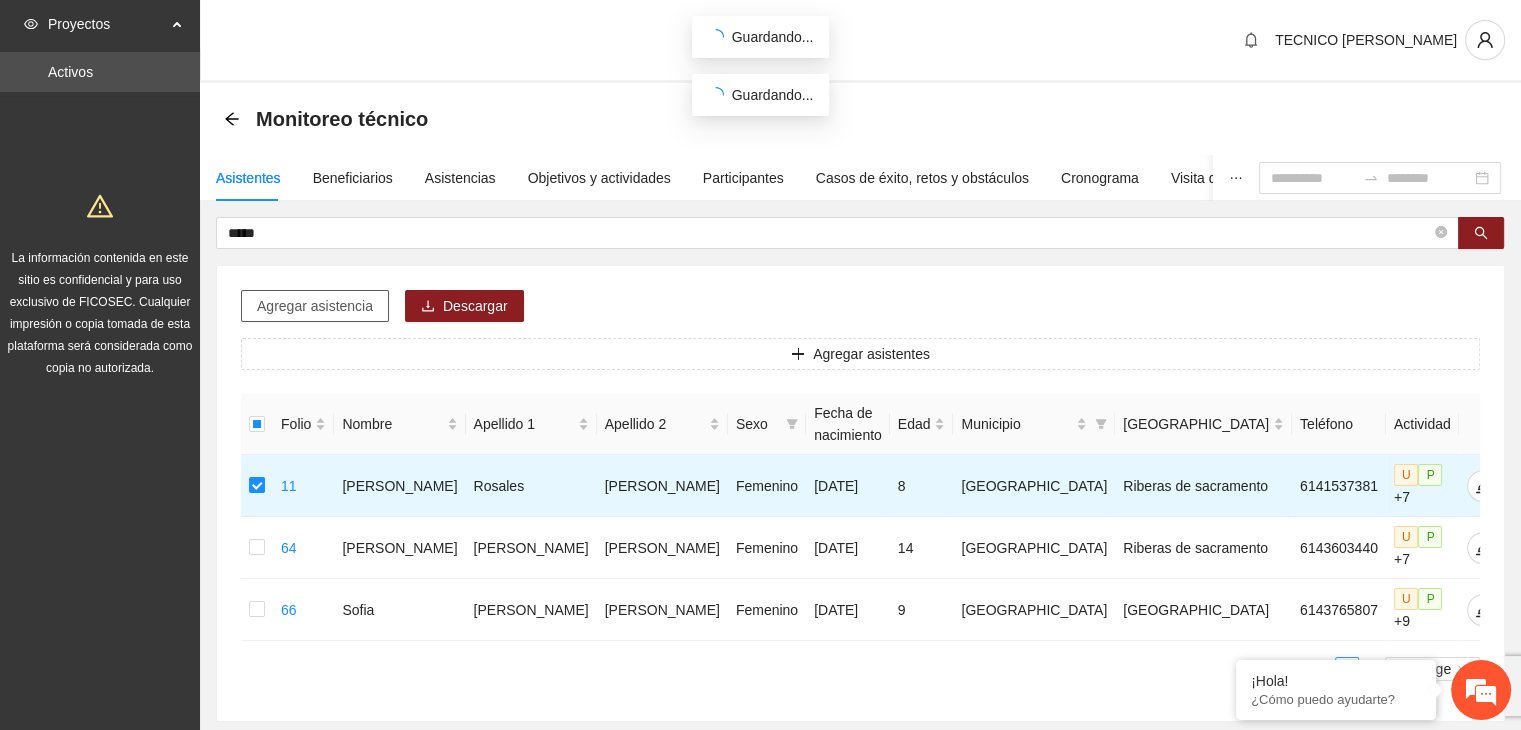 click on "Agregar asistencia" at bounding box center [315, 306] 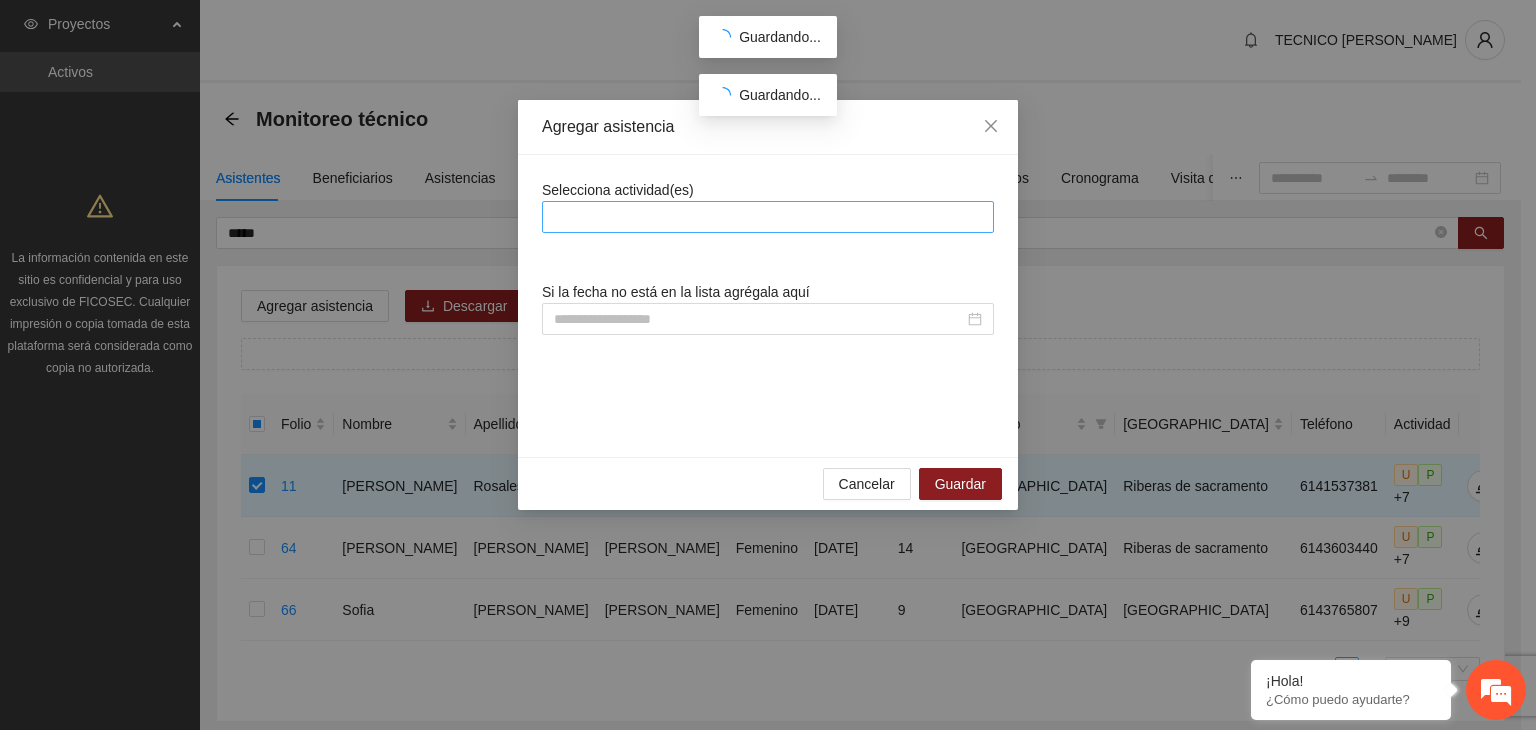 click at bounding box center (768, 217) 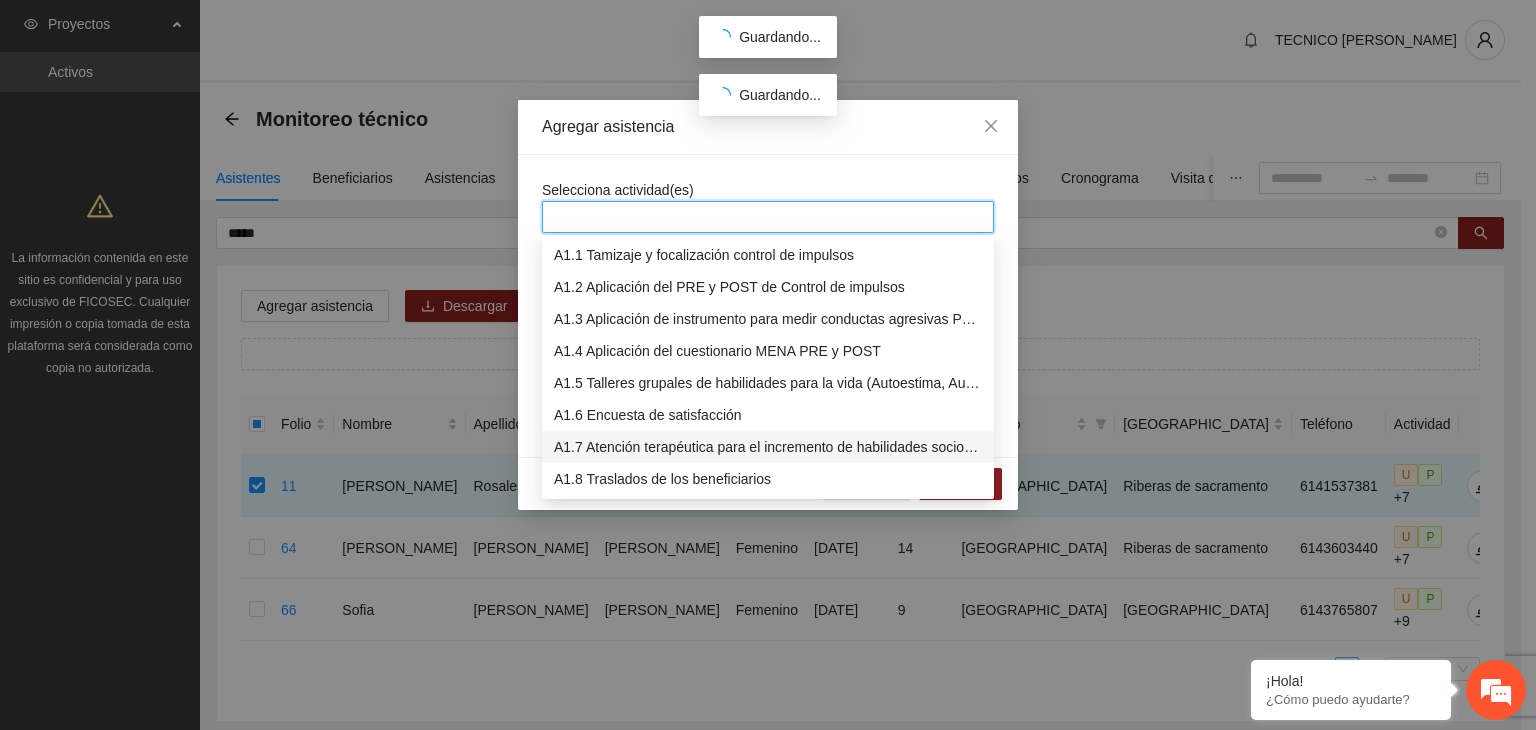 click on "A1.7 Atención terapéutica para el incremento de habilidades socioemocionales a NNAyJ que presentan bajo manejo y control de emociones." at bounding box center [768, 447] 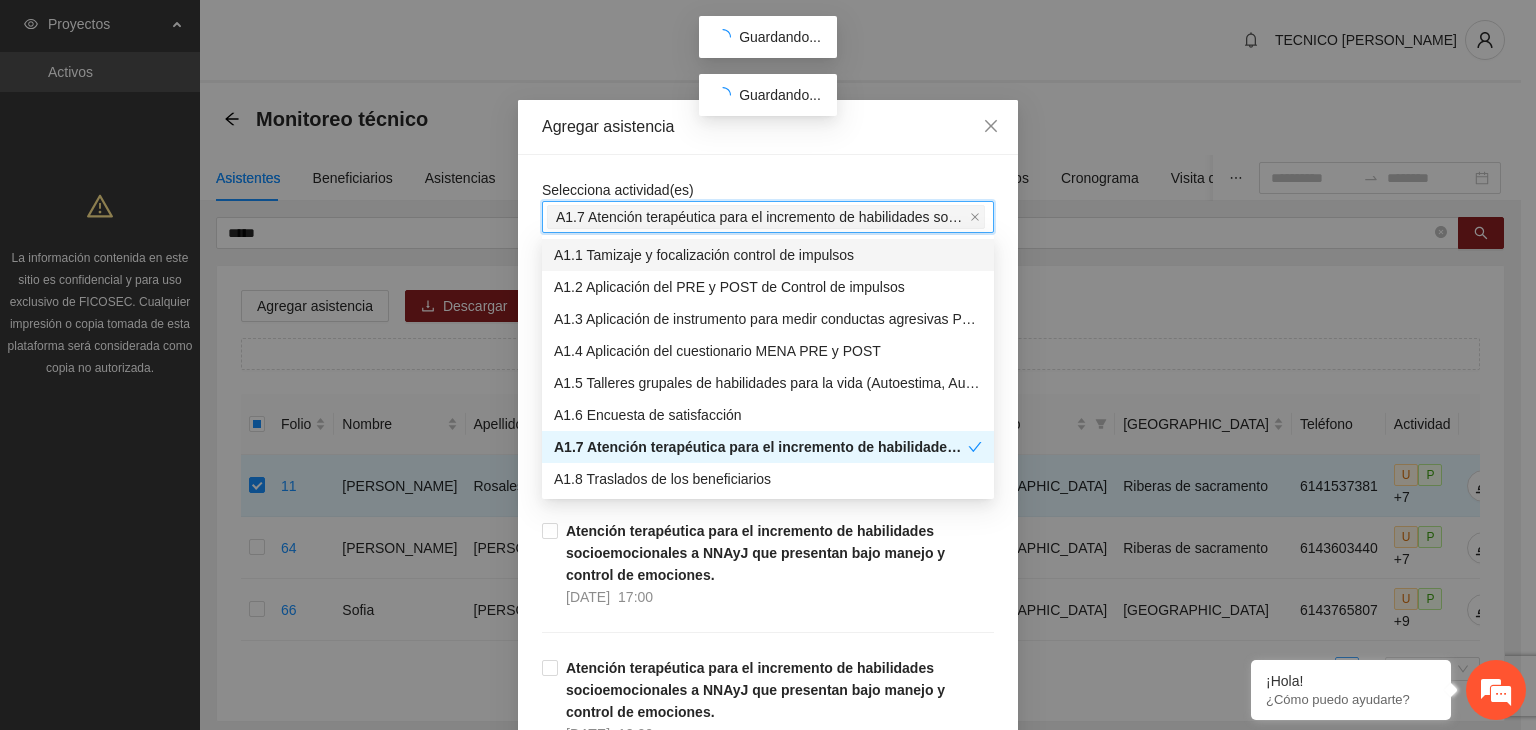 click on "Selecciona actividad(es) A1.7 Atención terapéutica para el incremento de habilidades socioemocionales a NNAyJ que presentan bajo manejo y control de emociones." at bounding box center [768, 206] 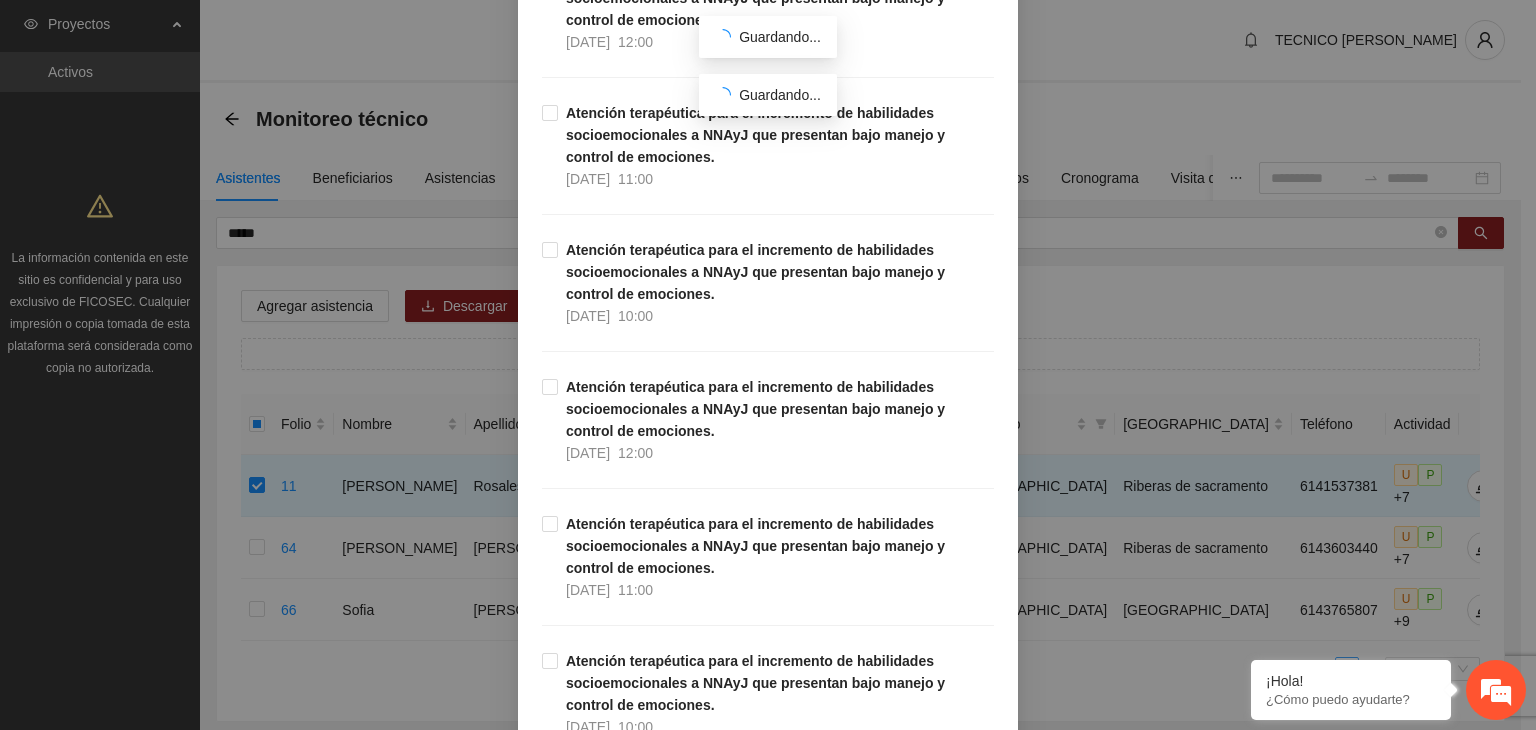 scroll, scrollTop: 808, scrollLeft: 0, axis: vertical 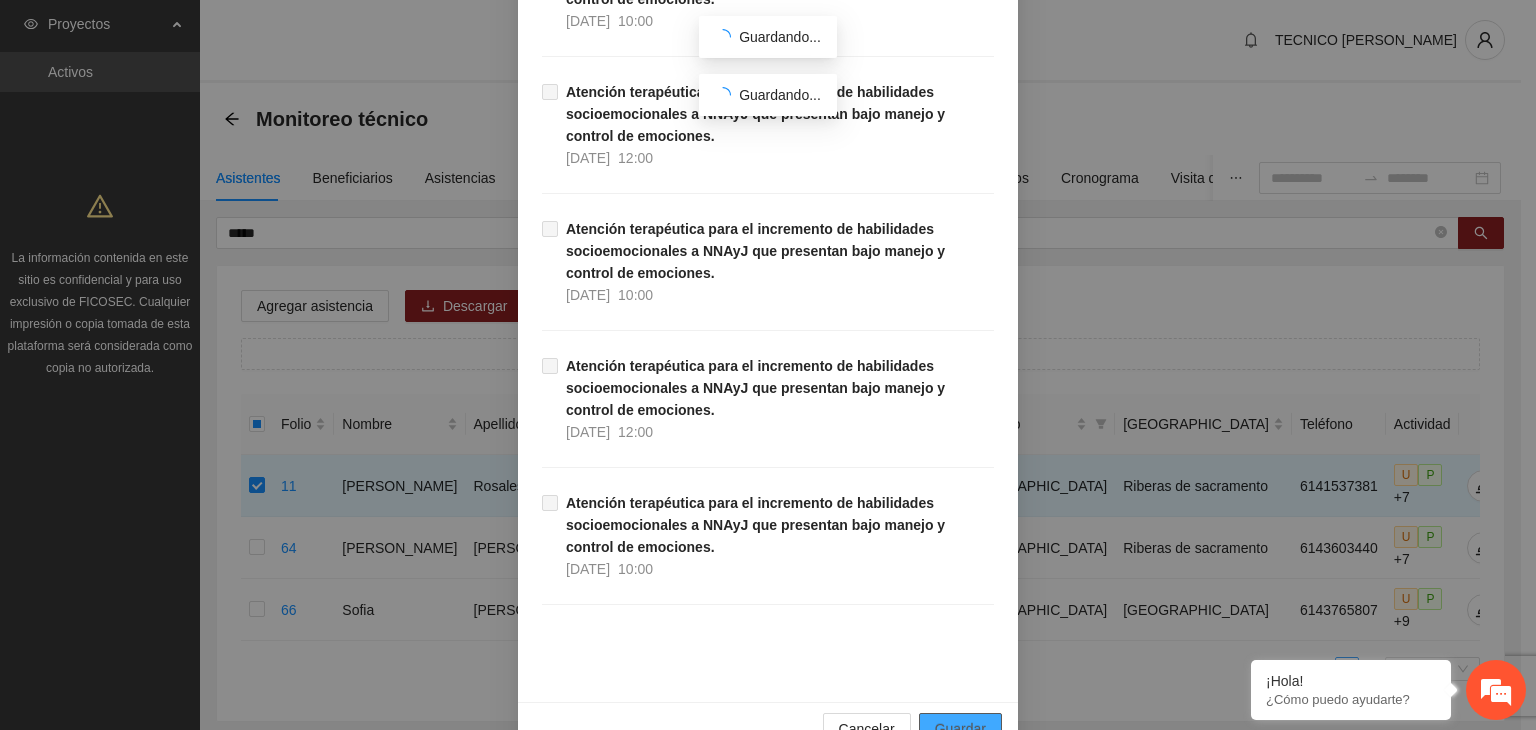 click on "Guardar" at bounding box center [960, 729] 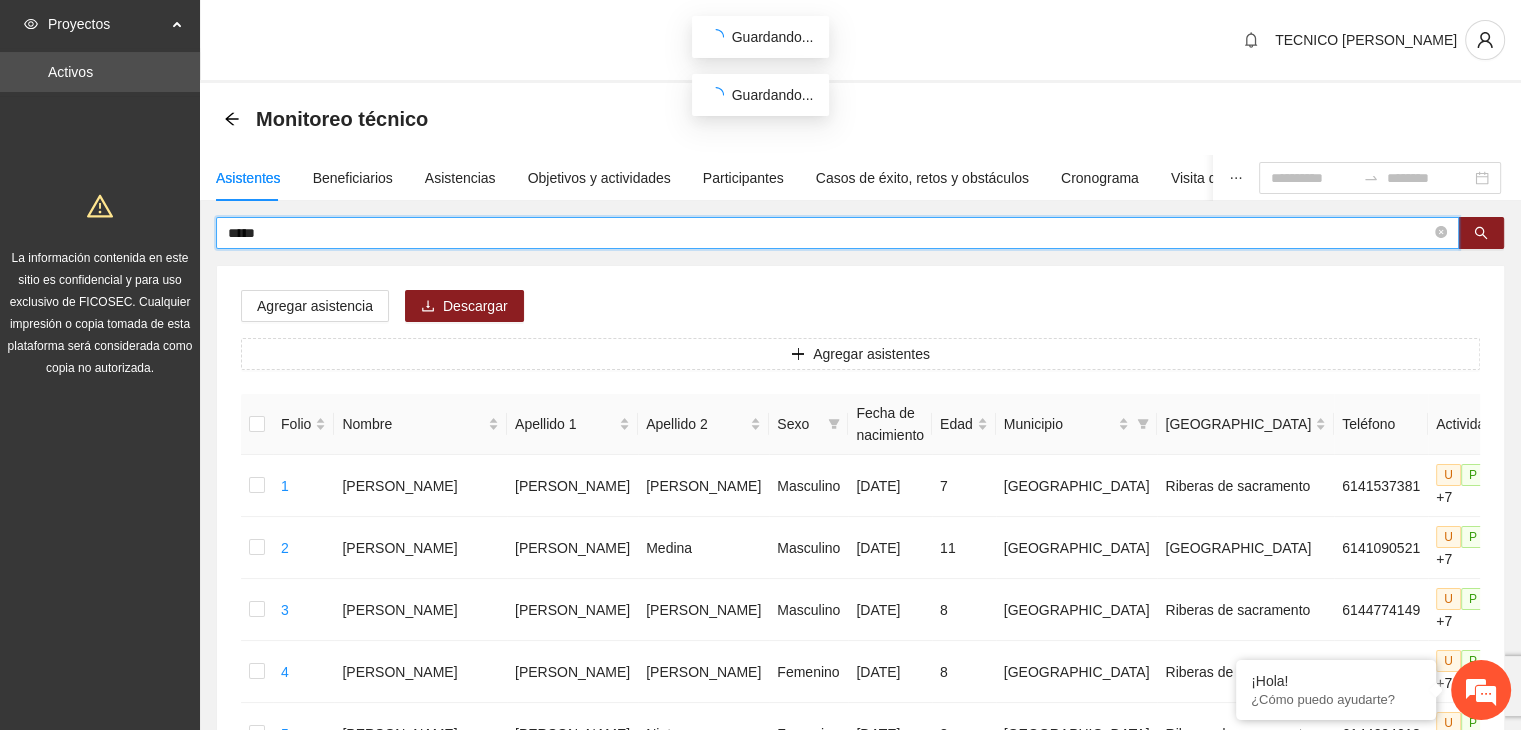 drag, startPoint x: 347, startPoint y: 237, endPoint x: 159, endPoint y: 217, distance: 189.06084 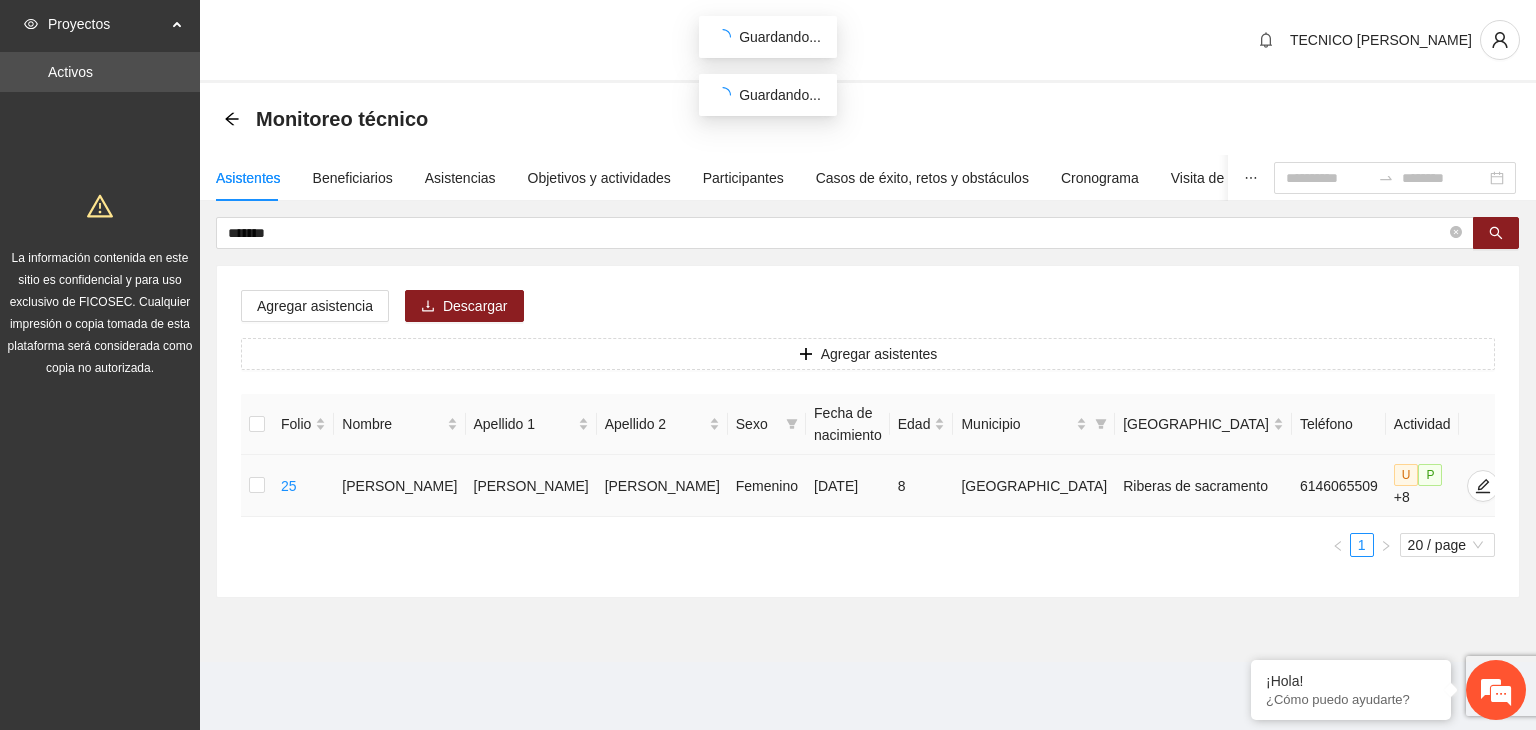 click at bounding box center (257, 486) 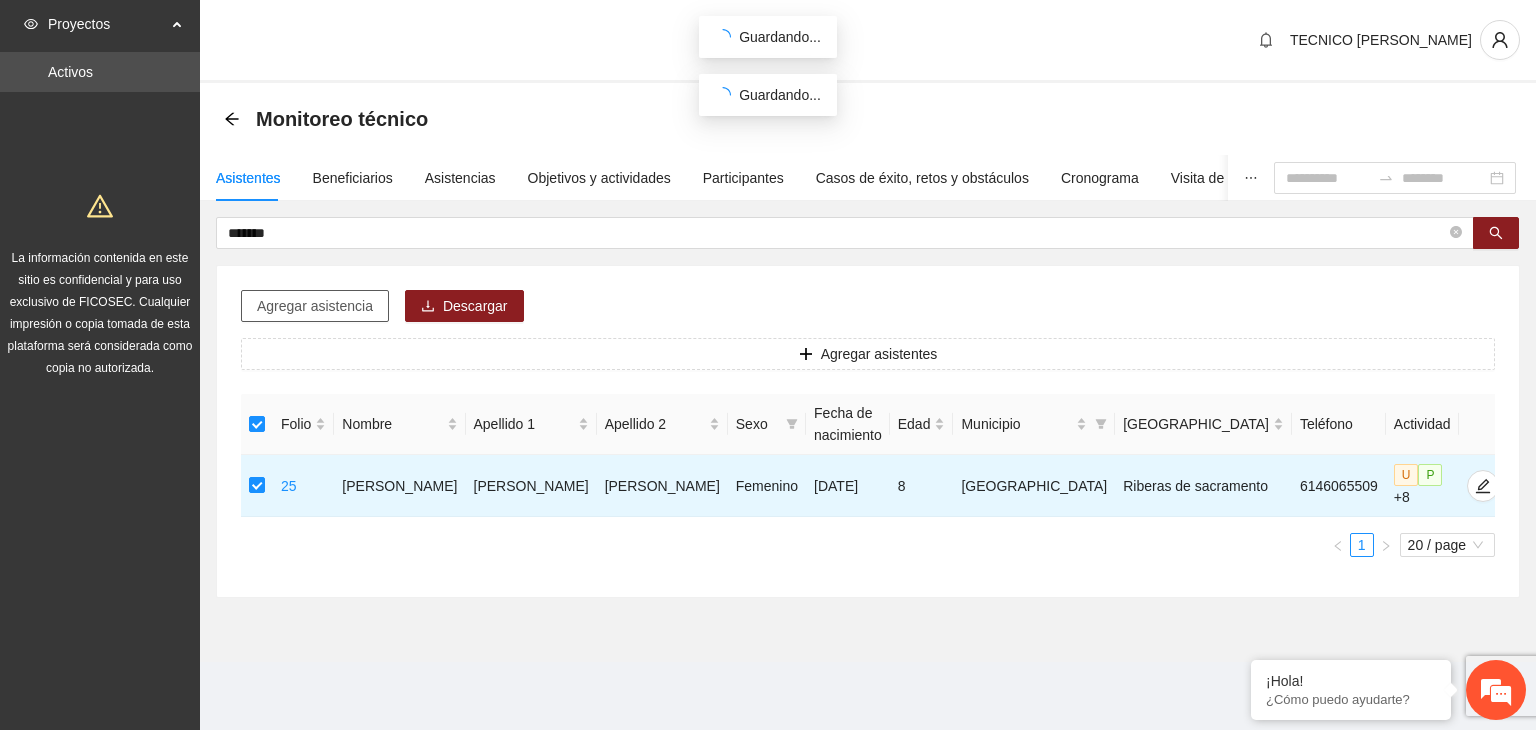 click on "Agregar asistencia" at bounding box center (315, 306) 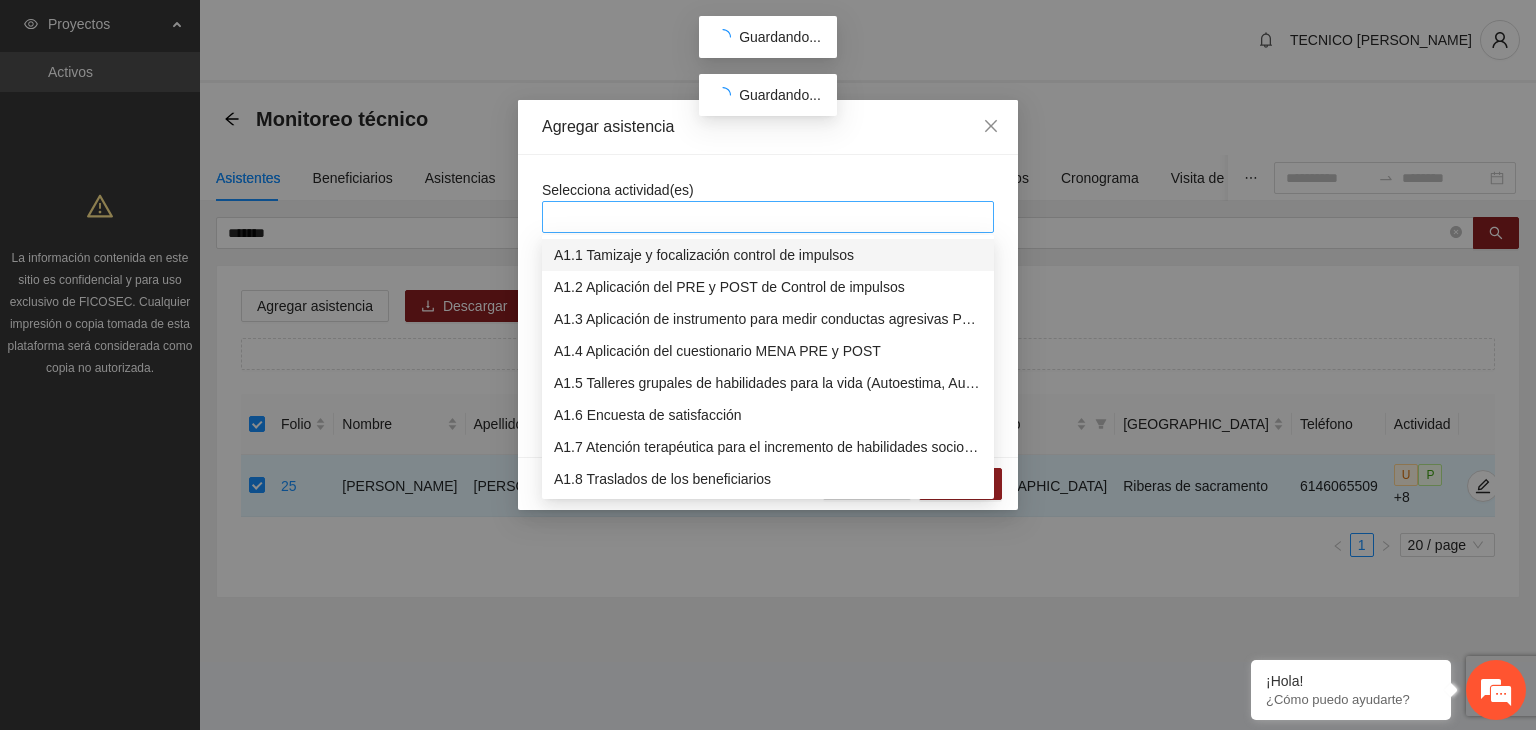click at bounding box center [768, 217] 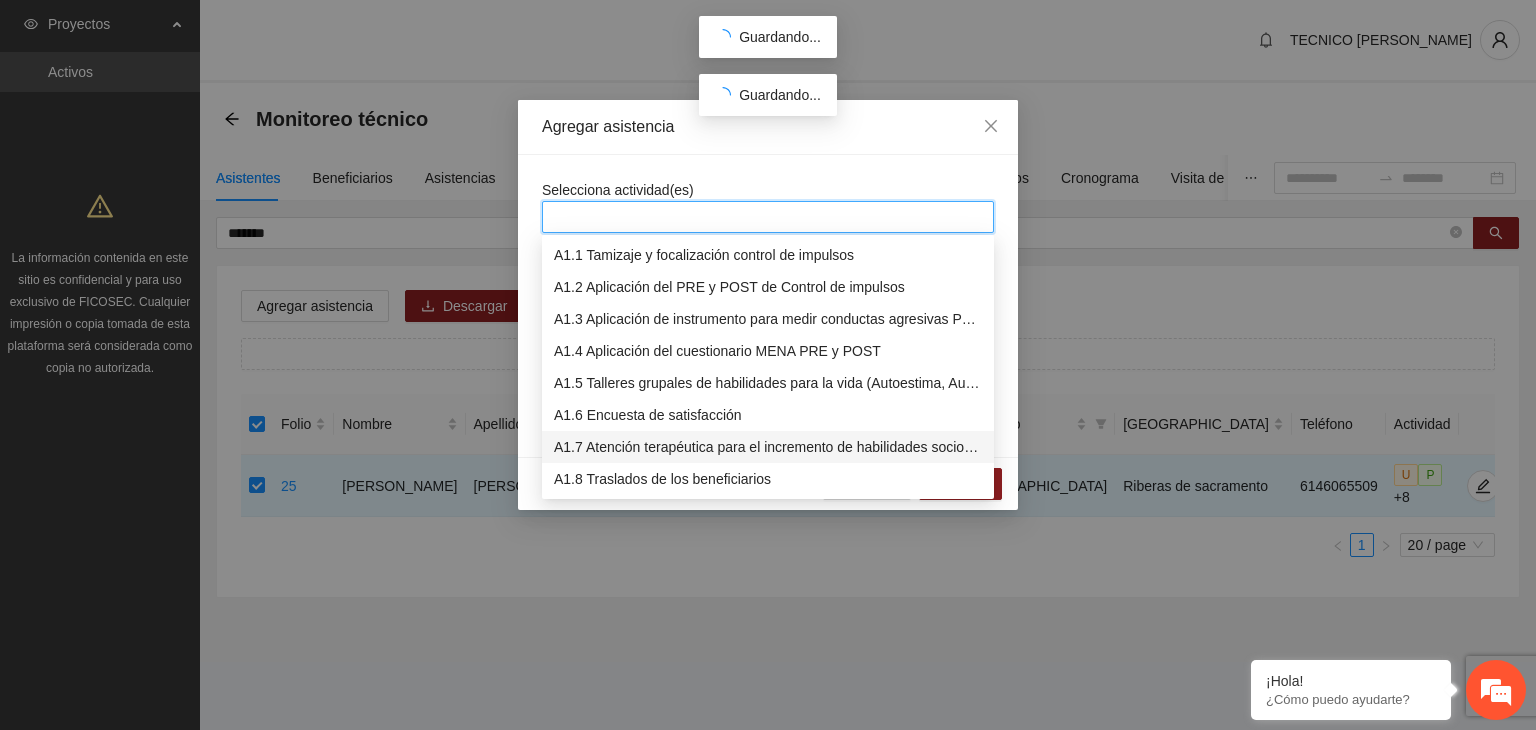 click on "A1.7 Atención terapéutica para el incremento de habilidades socioemocionales a NNAyJ que presentan bajo manejo y control de emociones." at bounding box center [768, 447] 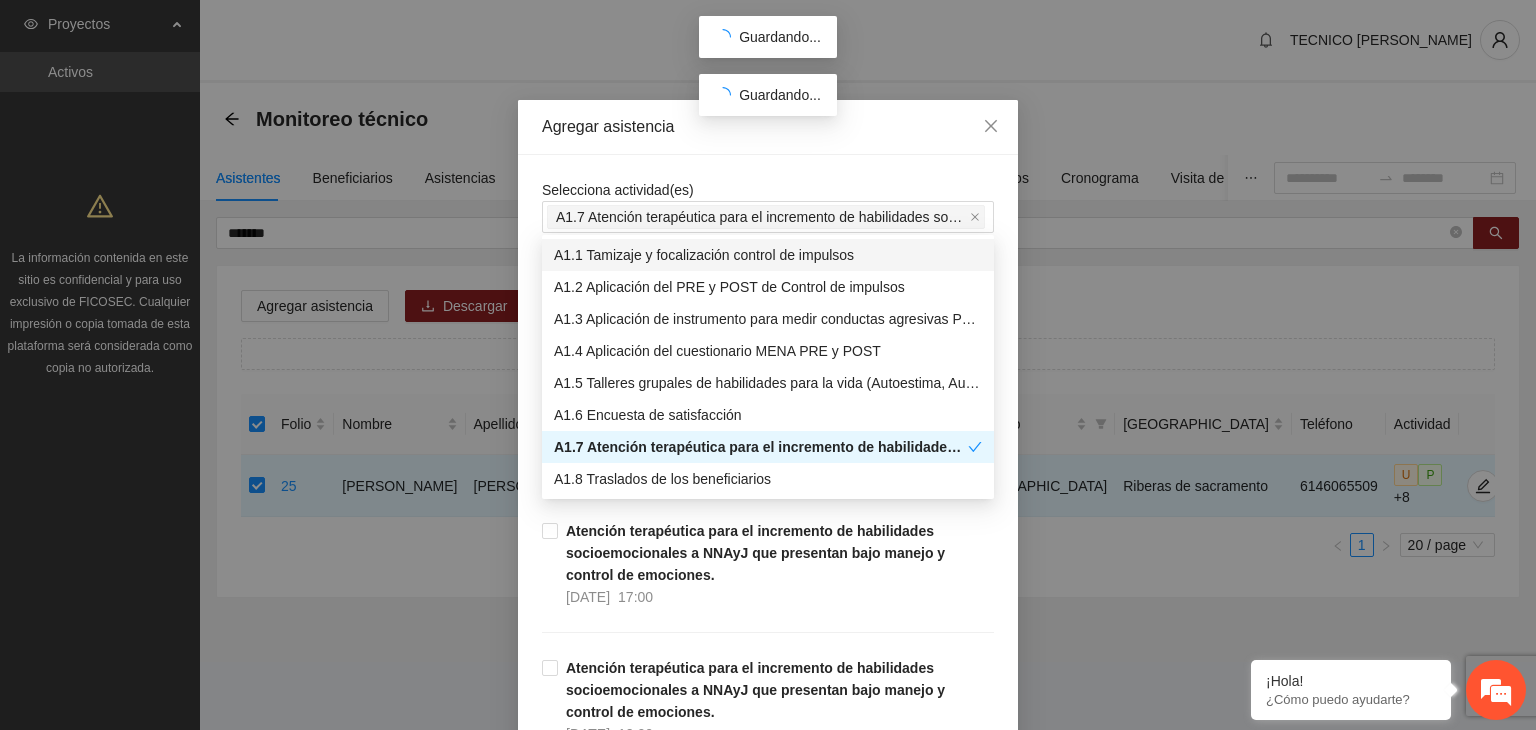 click on "Selecciona actividad(es) A1.7 Atención terapéutica para el incremento de habilidades socioemocionales a NNAyJ que presentan bajo manejo y control de emociones.   Si la fecha no está en la lista agrégala aquí Atención terapéutica para el incremento de habilidades socioemocionales a NNAyJ que presentan bajo manejo y control de emociones. 21/07/2025 18:00 Atención terapéutica para el incremento de habilidades socioemocionales a NNAyJ que presentan bajo manejo y control de emociones. 21/07/2025 17:00 Atención terapéutica para el incremento de habilidades socioemocionales a NNAyJ que presentan bajo manejo y control de emociones. 21/07/2025 12:00 Atención terapéutica para el incremento de habilidades socioemocionales a NNAyJ que presentan bajo manejo y control de emociones. 21/07/2025 11:00 Atención terapéutica para el incremento de habilidades socioemocionales a NNAyJ que presentan bajo manejo y control de emociones. 21/07/2025 10:00 18/07/2025 12:00 18/07/2025 11:00 18/07/2025 10:00 17/07/2025" at bounding box center (768, 16677) 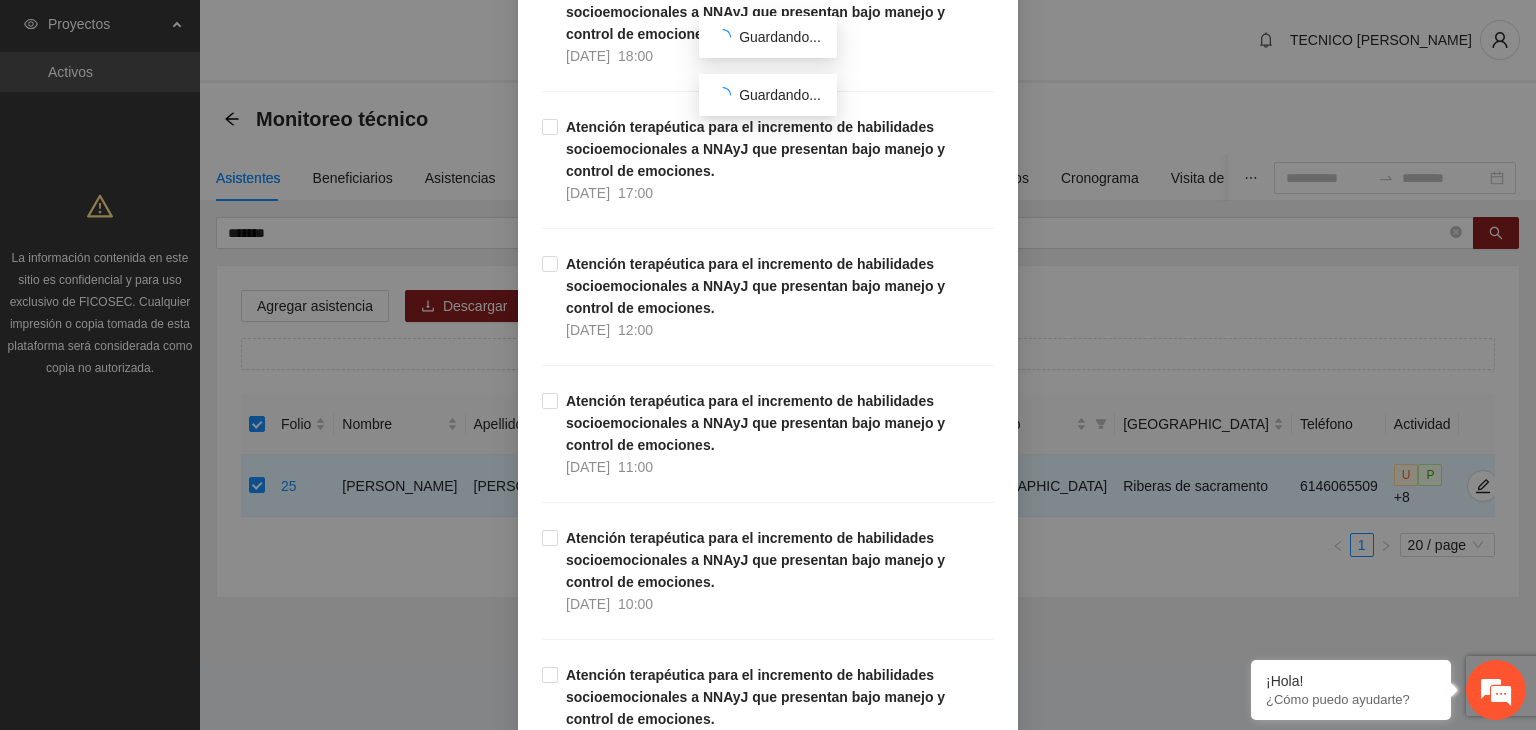 scroll, scrollTop: 1576, scrollLeft: 0, axis: vertical 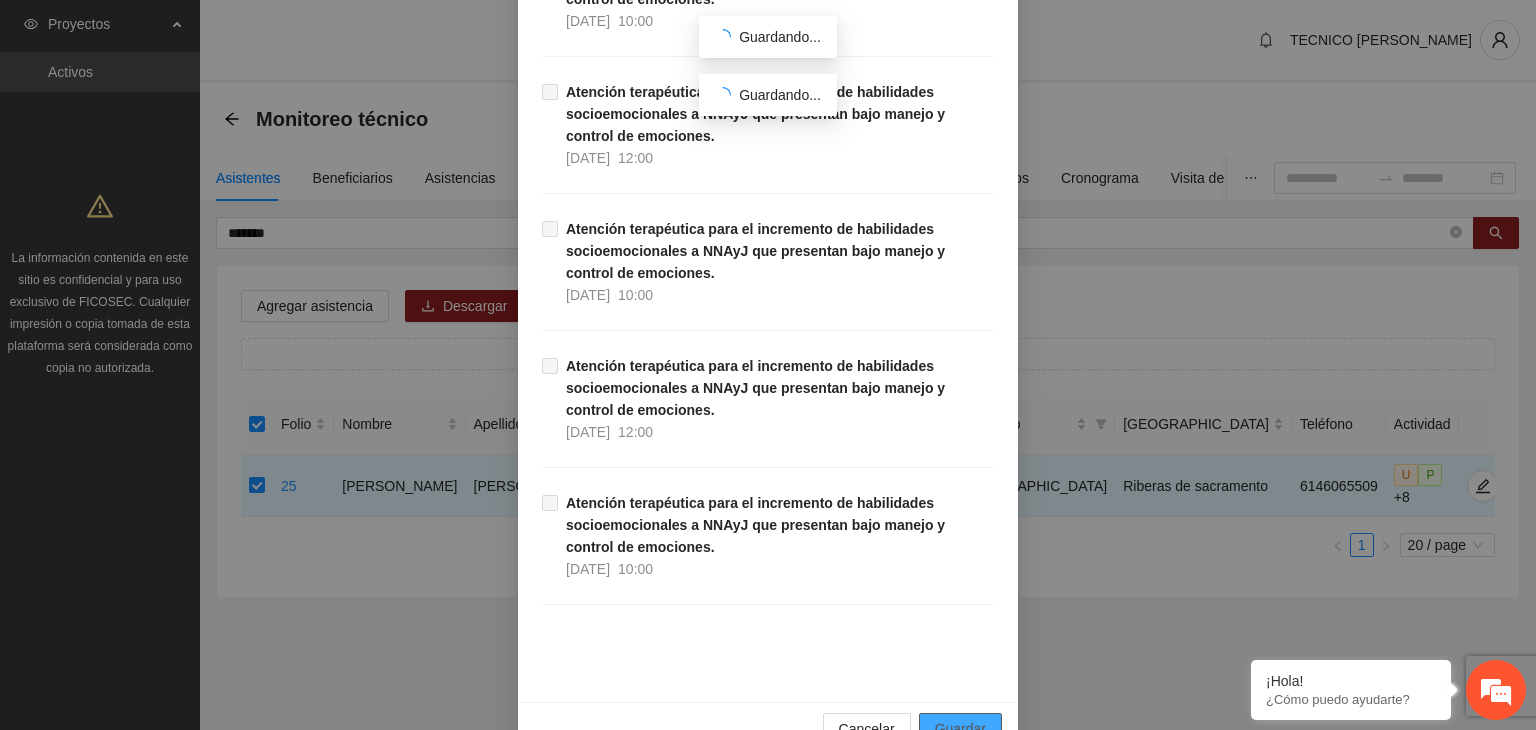 click on "Guardar" at bounding box center [960, 729] 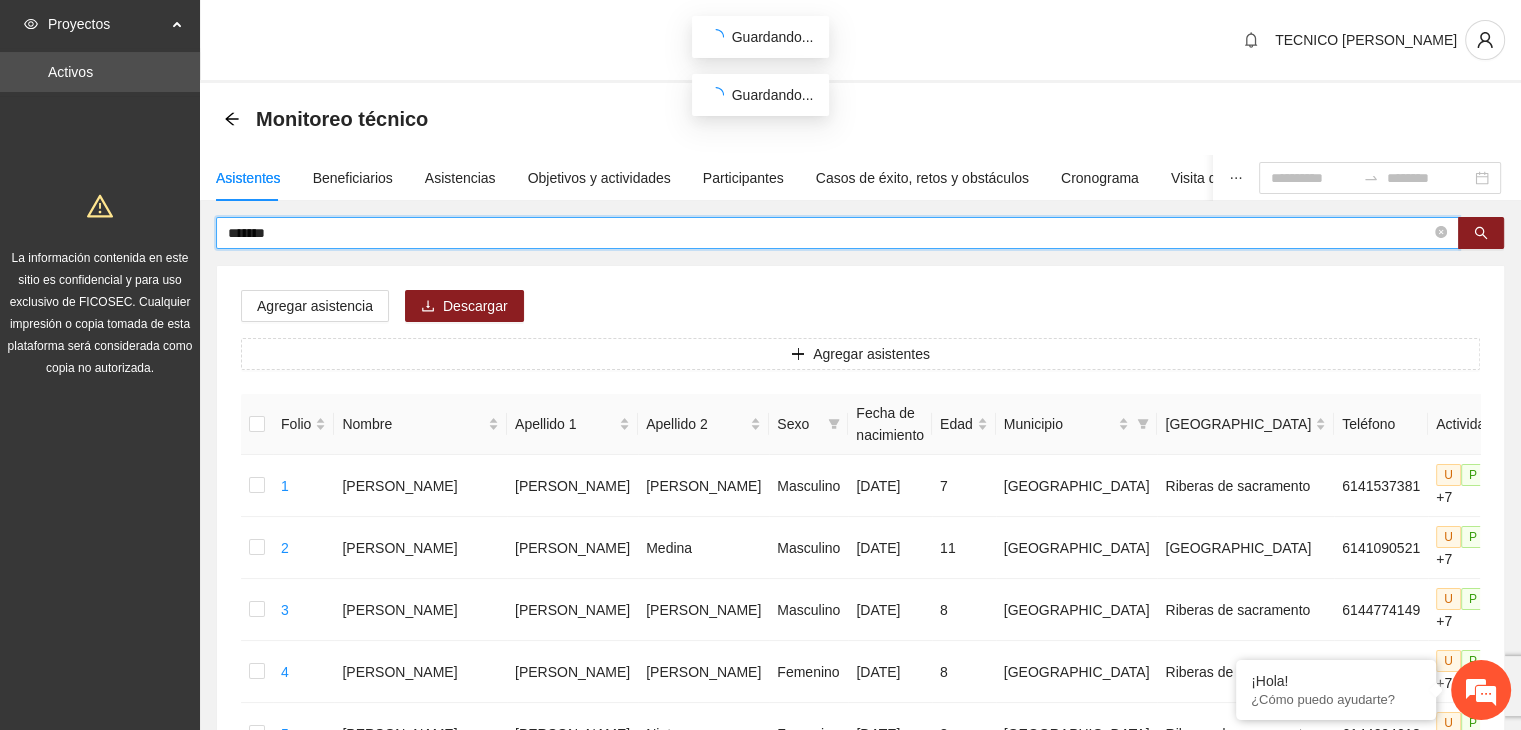 drag, startPoint x: 319, startPoint y: 236, endPoint x: 216, endPoint y: 229, distance: 103.23759 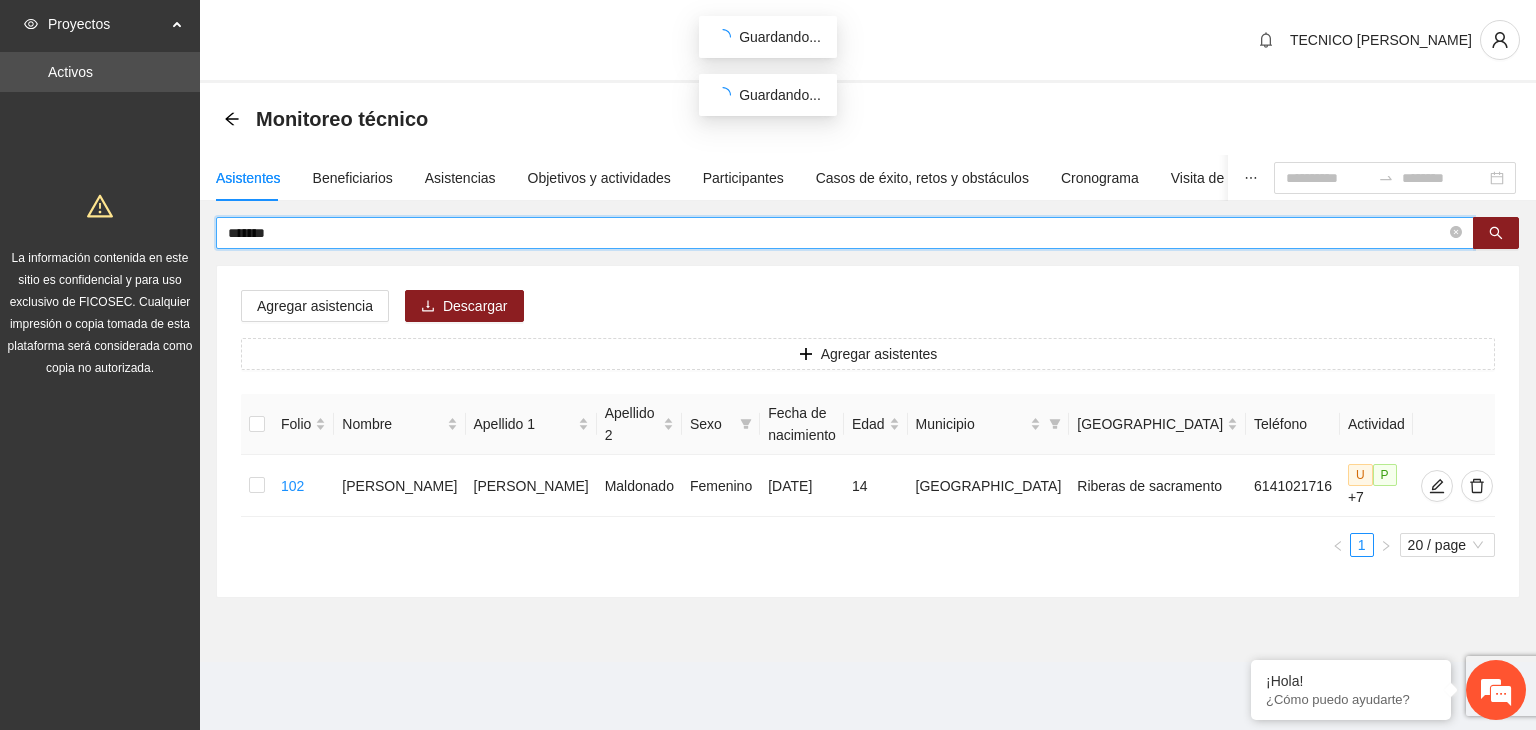 type on "*******" 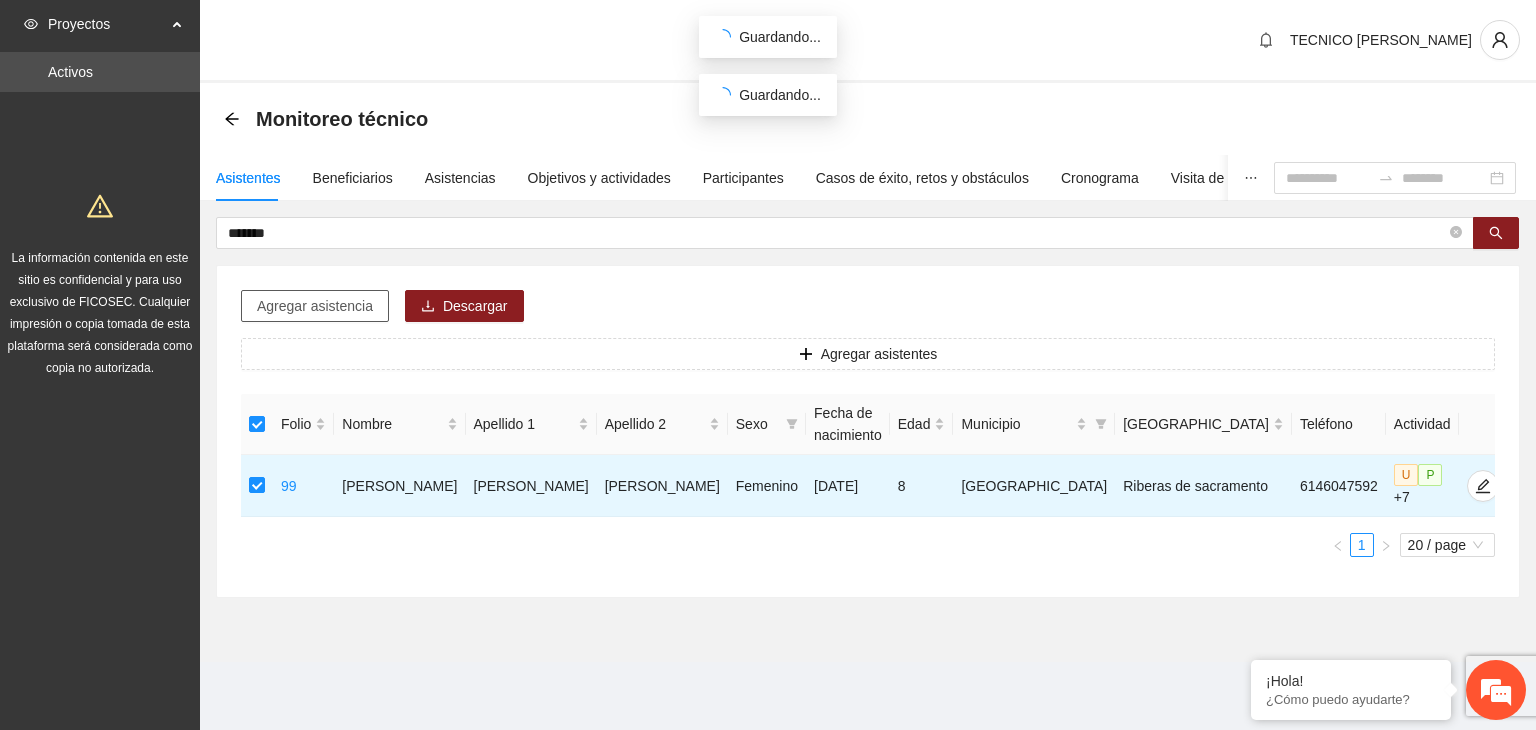 click on "Agregar asistencia" at bounding box center [315, 306] 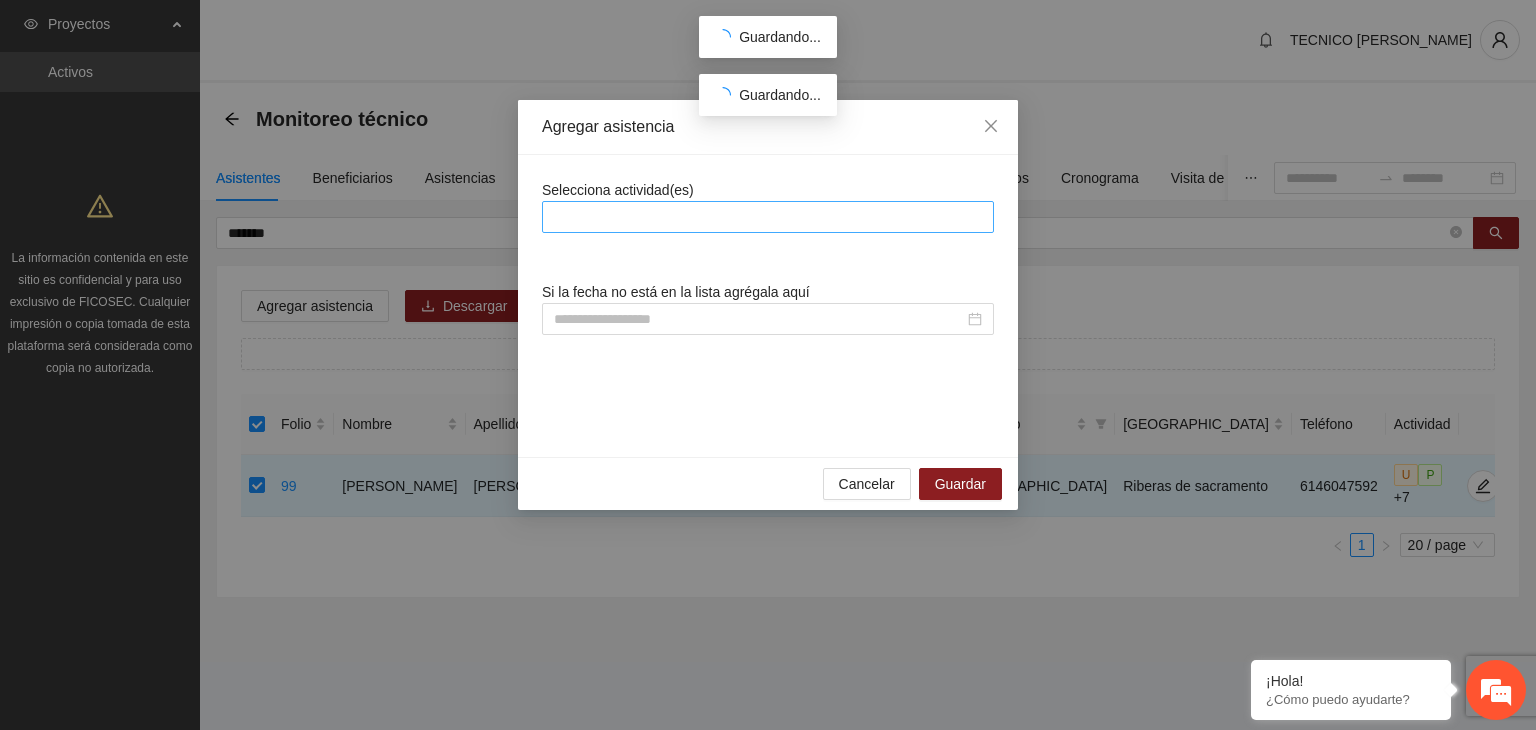 click at bounding box center [768, 217] 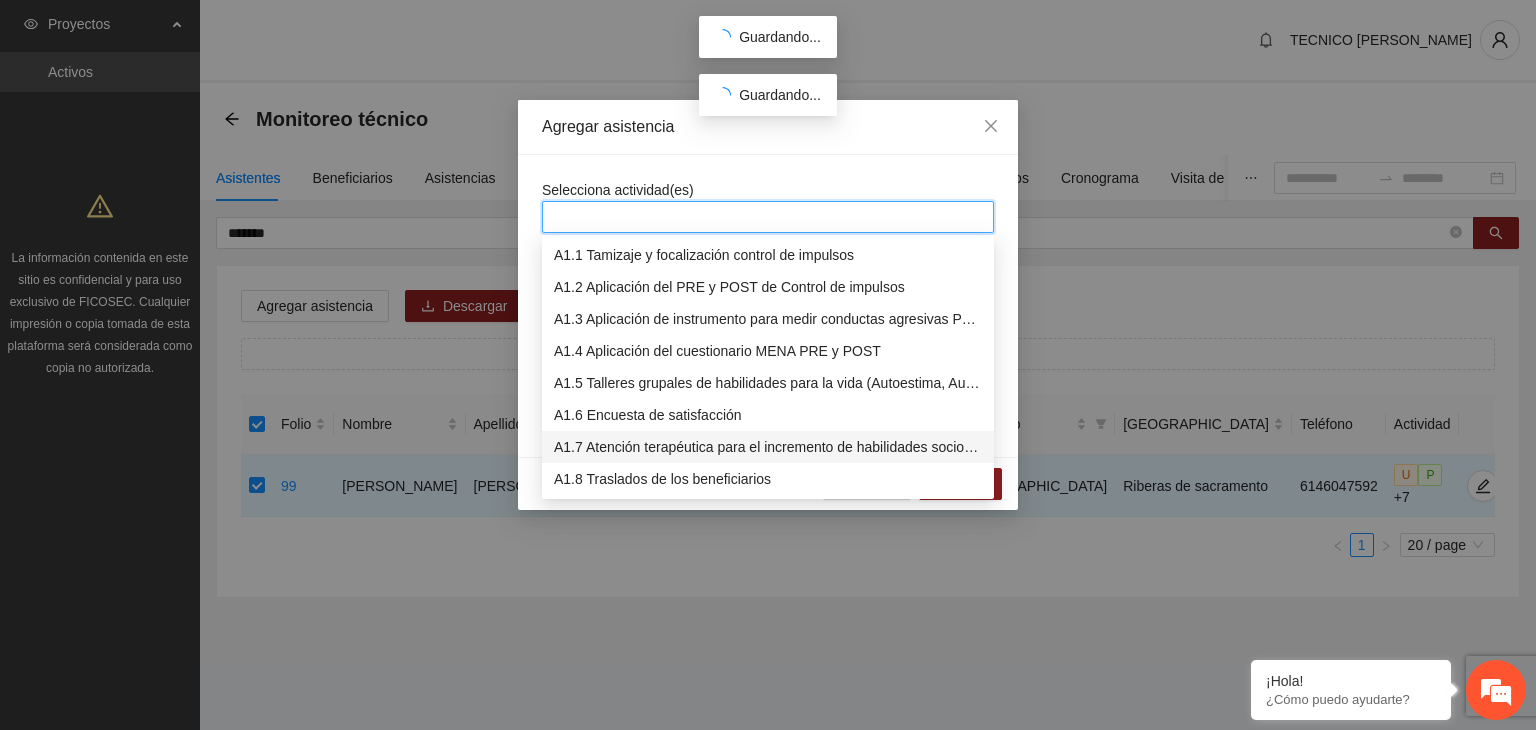 click on "A1.7 Atención terapéutica para el incremento de habilidades socioemocionales a NNAyJ que presentan bajo manejo y control de emociones." at bounding box center [768, 447] 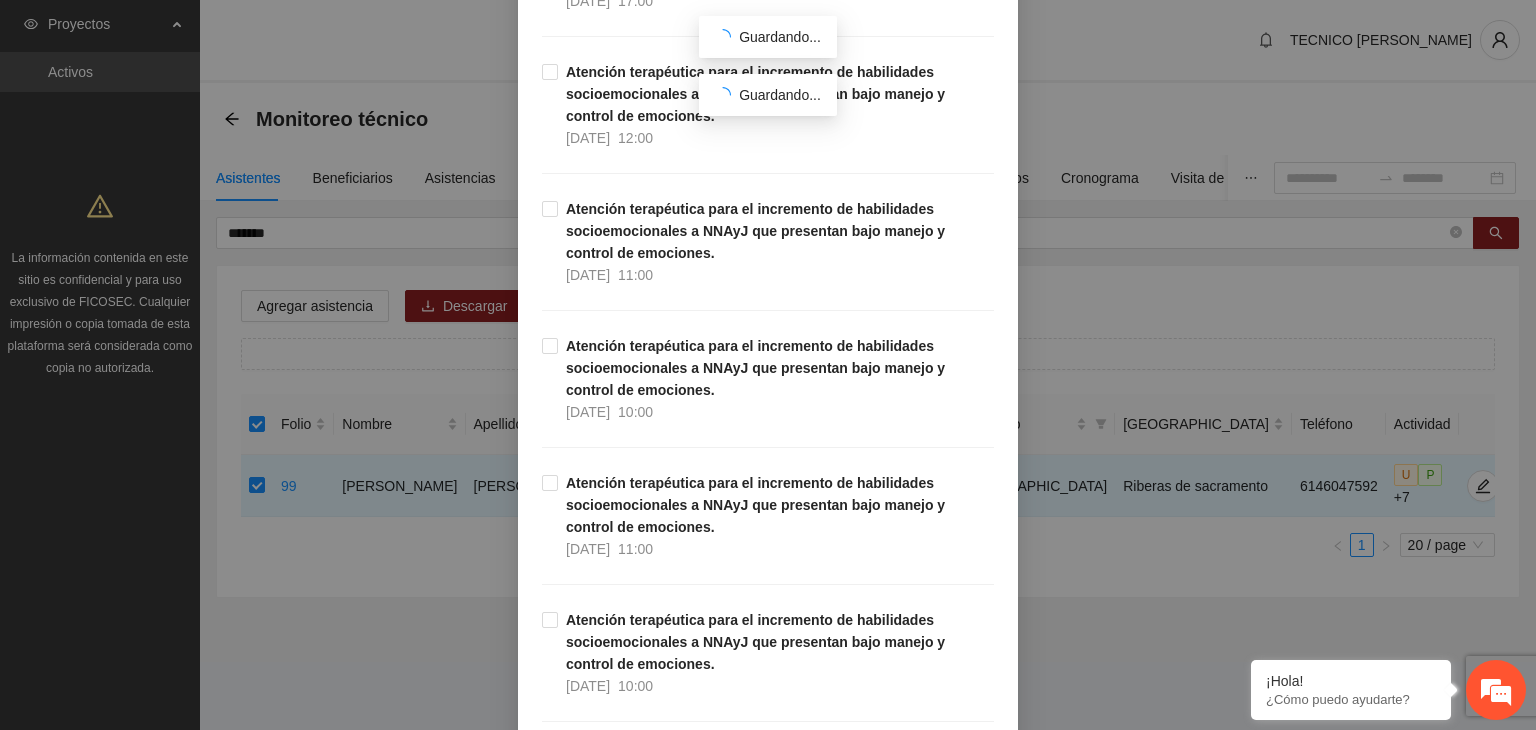 scroll, scrollTop: 1576, scrollLeft: 0, axis: vertical 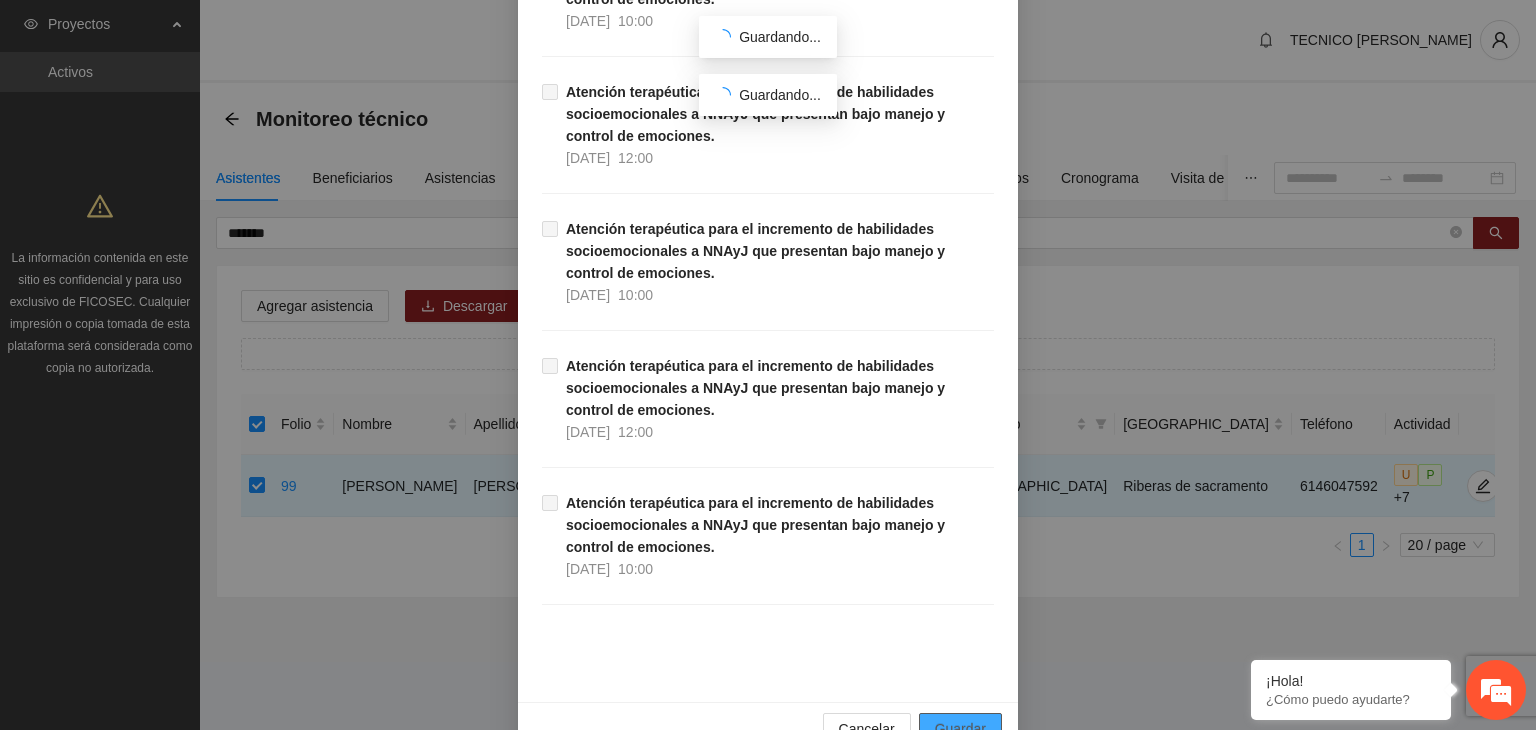 click on "Guardar" at bounding box center (960, 729) 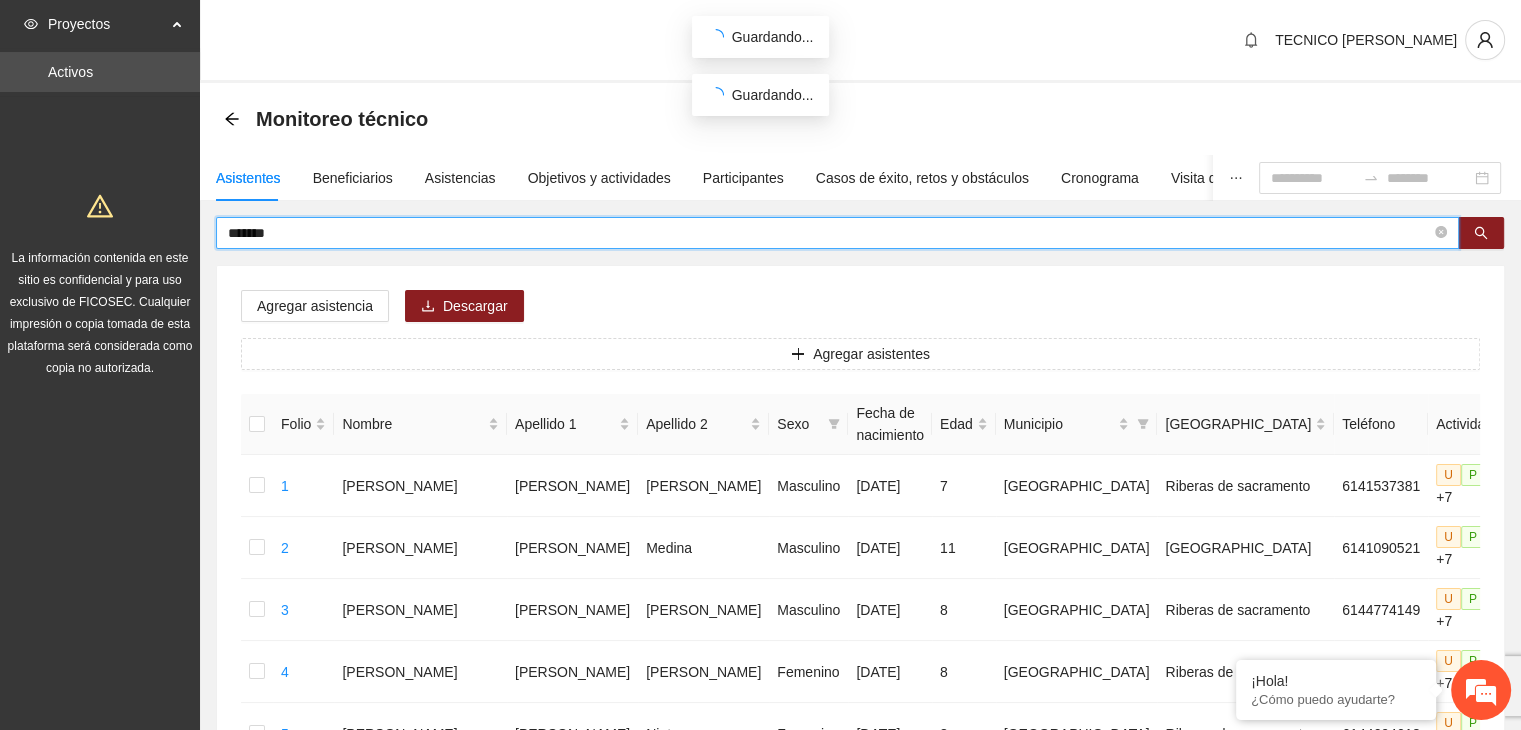 drag, startPoint x: 320, startPoint y: 228, endPoint x: 162, endPoint y: 214, distance: 158.61903 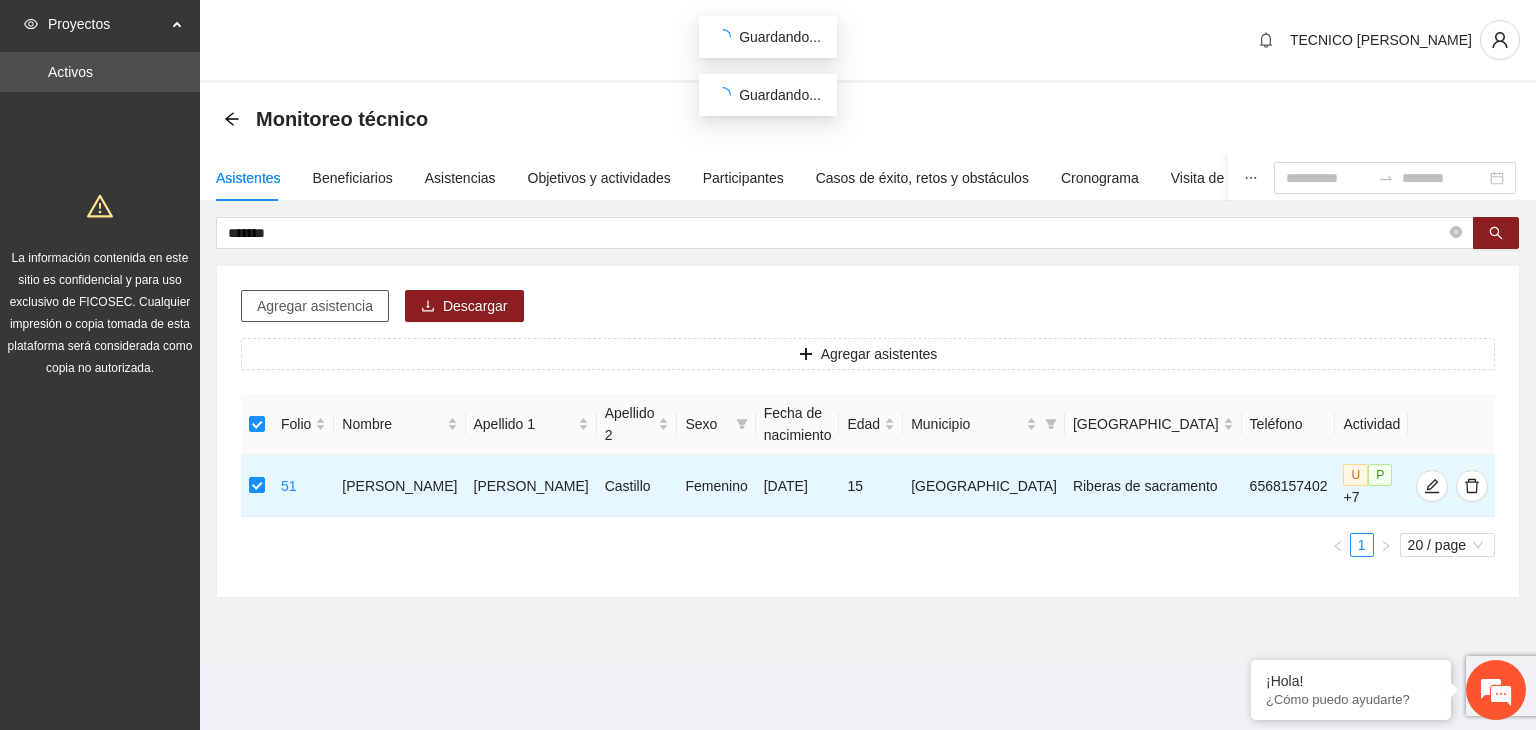 click on "Agregar asistencia" at bounding box center [315, 306] 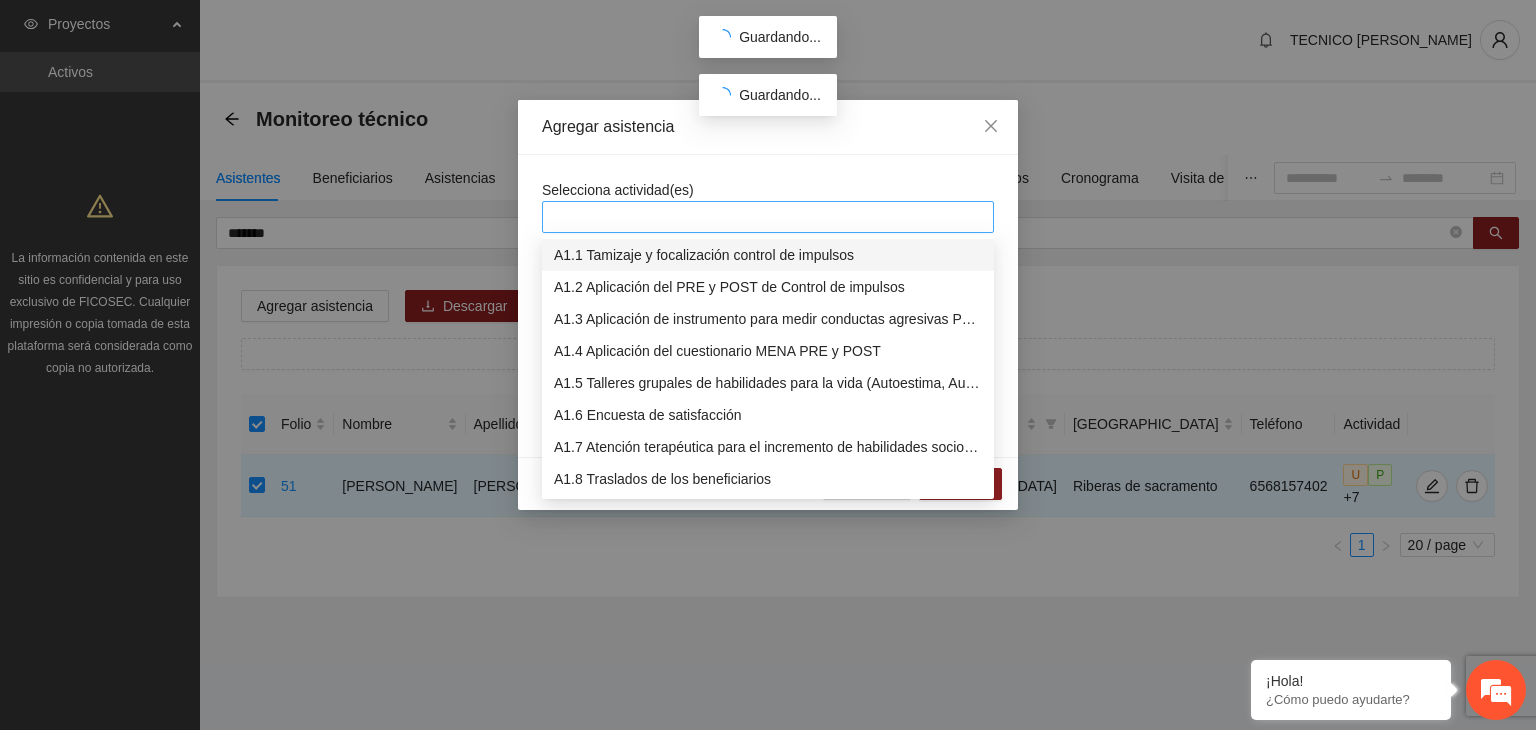 click at bounding box center (768, 217) 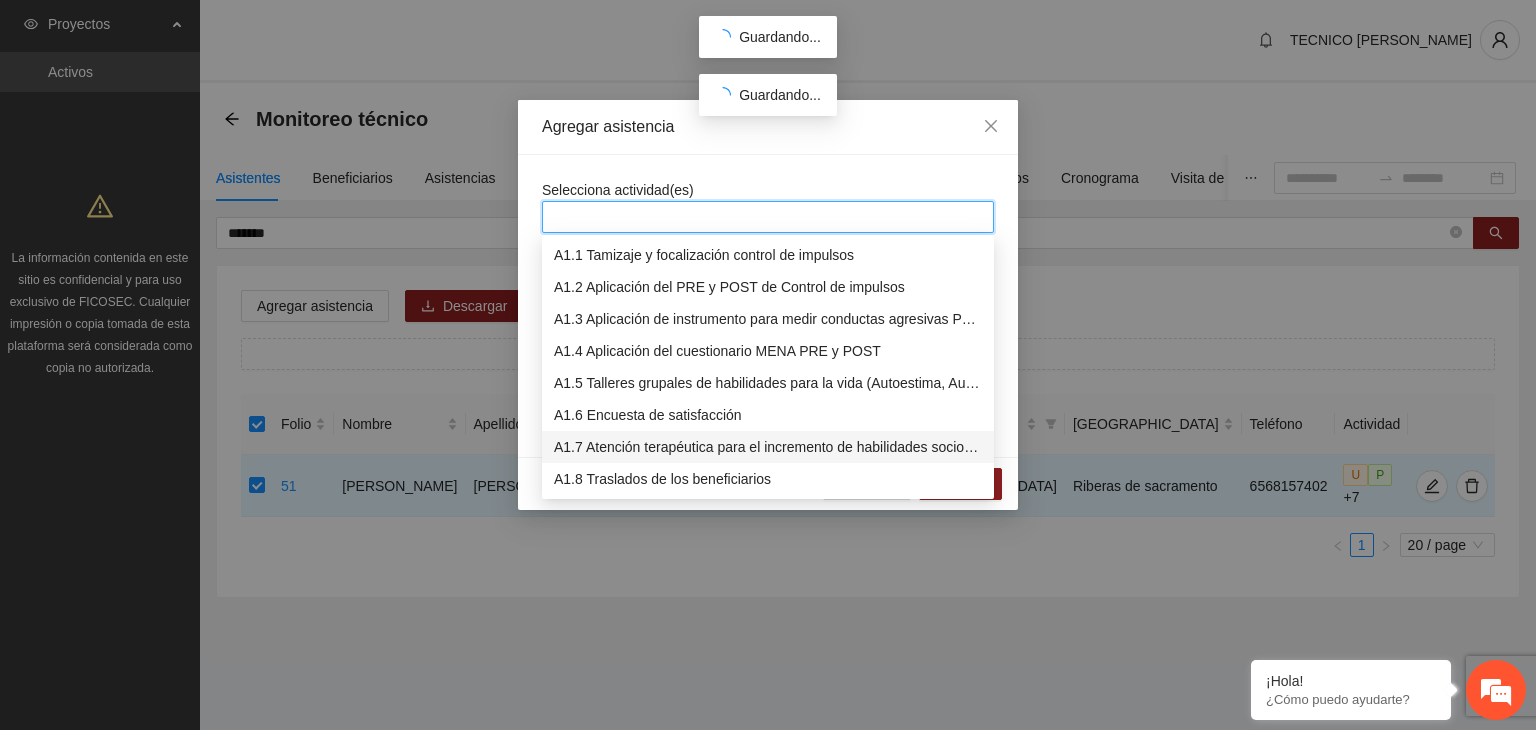 click on "A1.7 Atención terapéutica para el incremento de habilidades socioemocionales a NNAyJ que presentan bajo manejo y control de emociones." at bounding box center (768, 447) 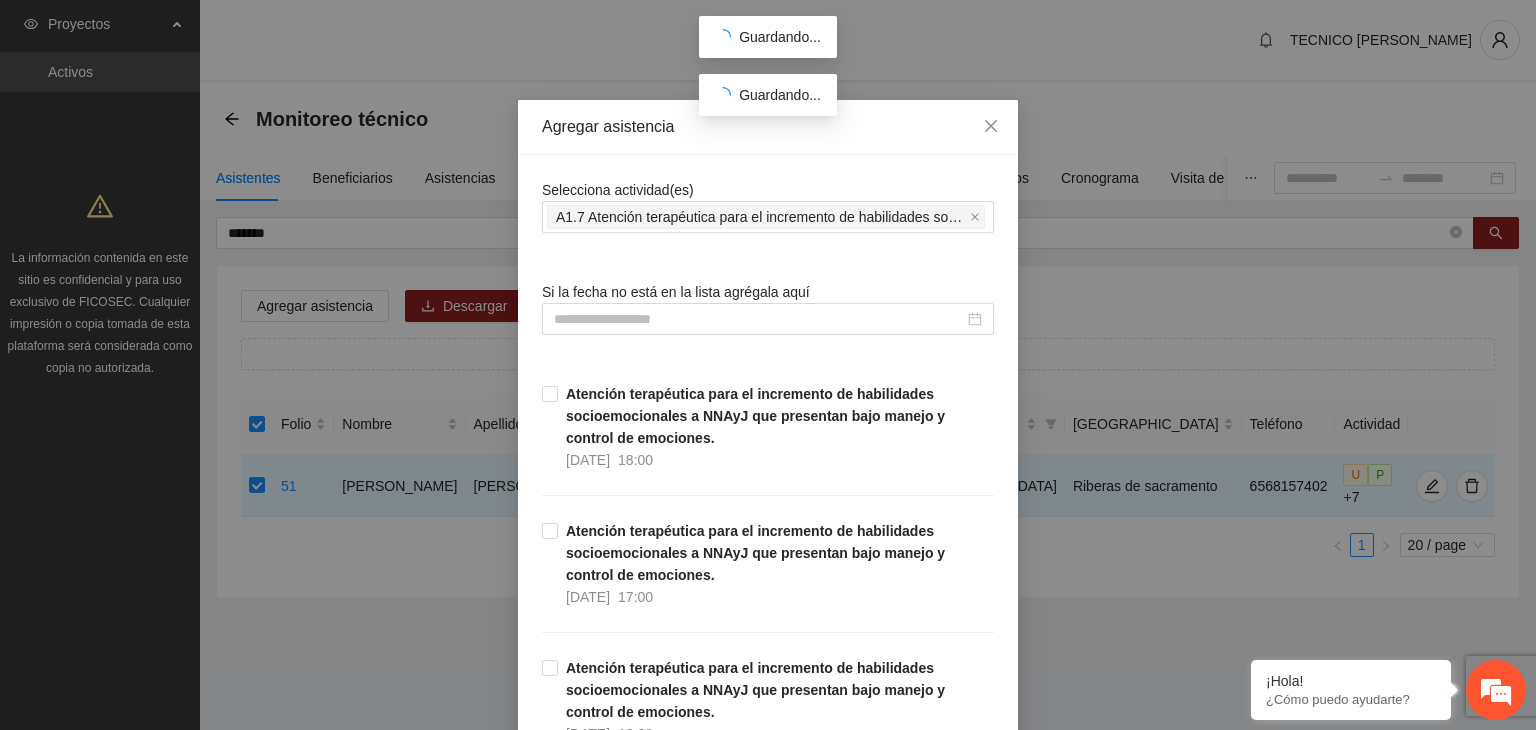 click on "Selecciona actividad(es) A1.7 Atención terapéutica para el incremento de habilidades socioemocionales a NNAyJ que presentan bajo manejo y control de emociones.   Si la fecha no está en la lista agrégala aquí Atención terapéutica para el incremento de habilidades socioemocionales a NNAyJ que presentan bajo manejo y control de emociones. 21/07/2025 18:00 Atención terapéutica para el incremento de habilidades socioemocionales a NNAyJ que presentan bajo manejo y control de emociones. 21/07/2025 17:00 Atención terapéutica para el incremento de habilidades socioemocionales a NNAyJ que presentan bajo manejo y control de emociones. 21/07/2025 12:00 Atención terapéutica para el incremento de habilidades socioemocionales a NNAyJ que presentan bajo manejo y control de emociones. 21/07/2025 11:00 Atención terapéutica para el incremento de habilidades socioemocionales a NNAyJ que presentan bajo manejo y control de emociones. 21/07/2025 10:00 18/07/2025 12:00 18/07/2025 11:00 18/07/2025 10:00 17/07/2025" at bounding box center (768, 16677) 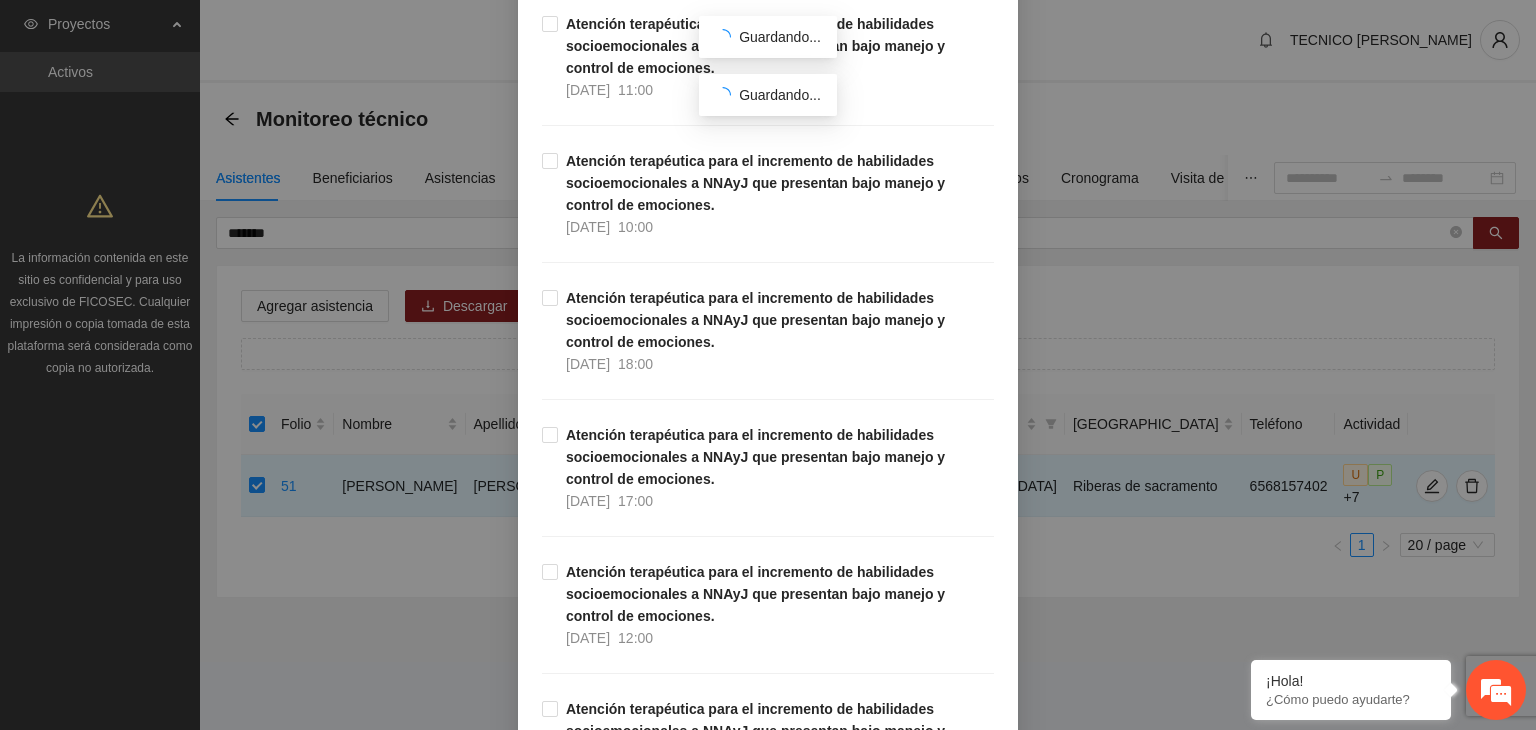 scroll, scrollTop: 1230, scrollLeft: 0, axis: vertical 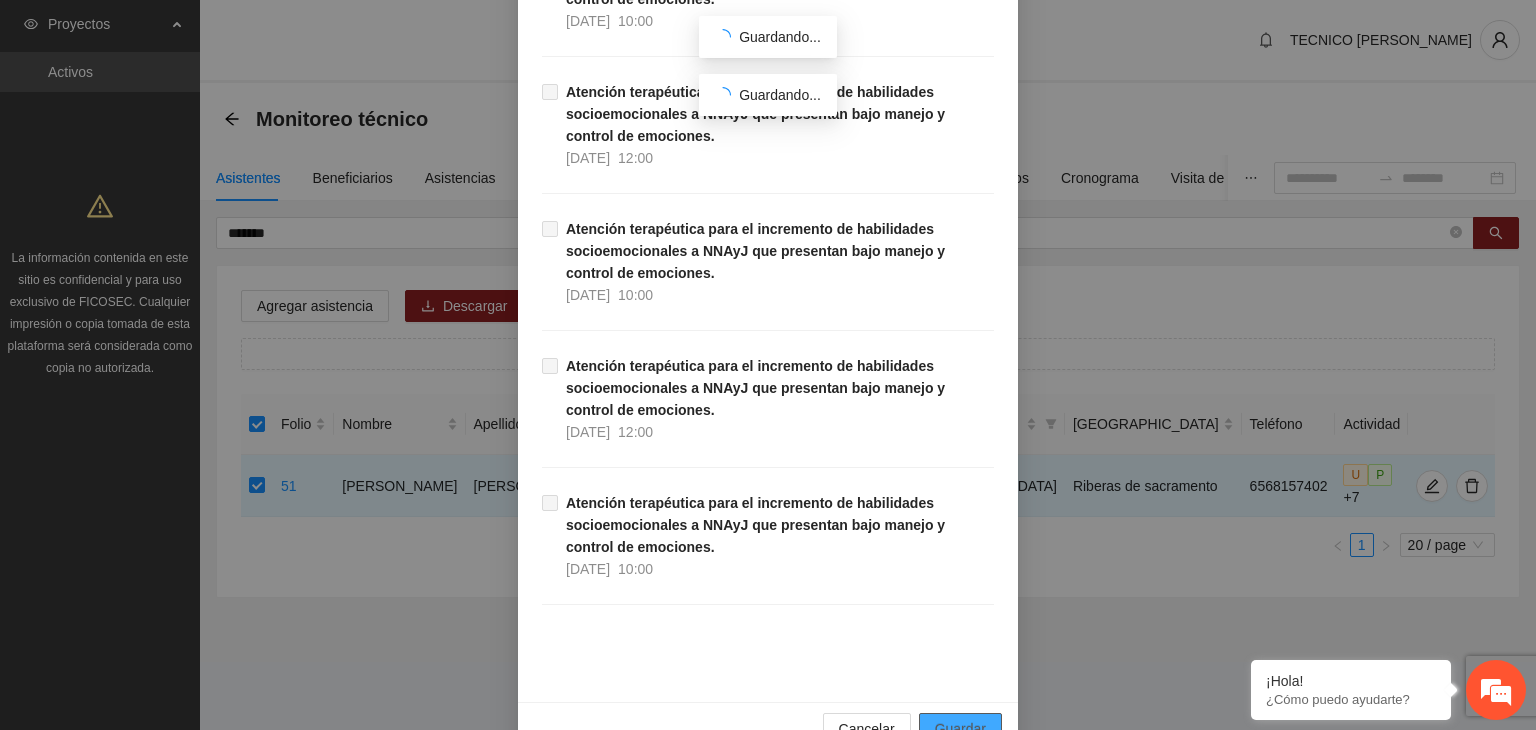 click on "Guardar" at bounding box center [960, 729] 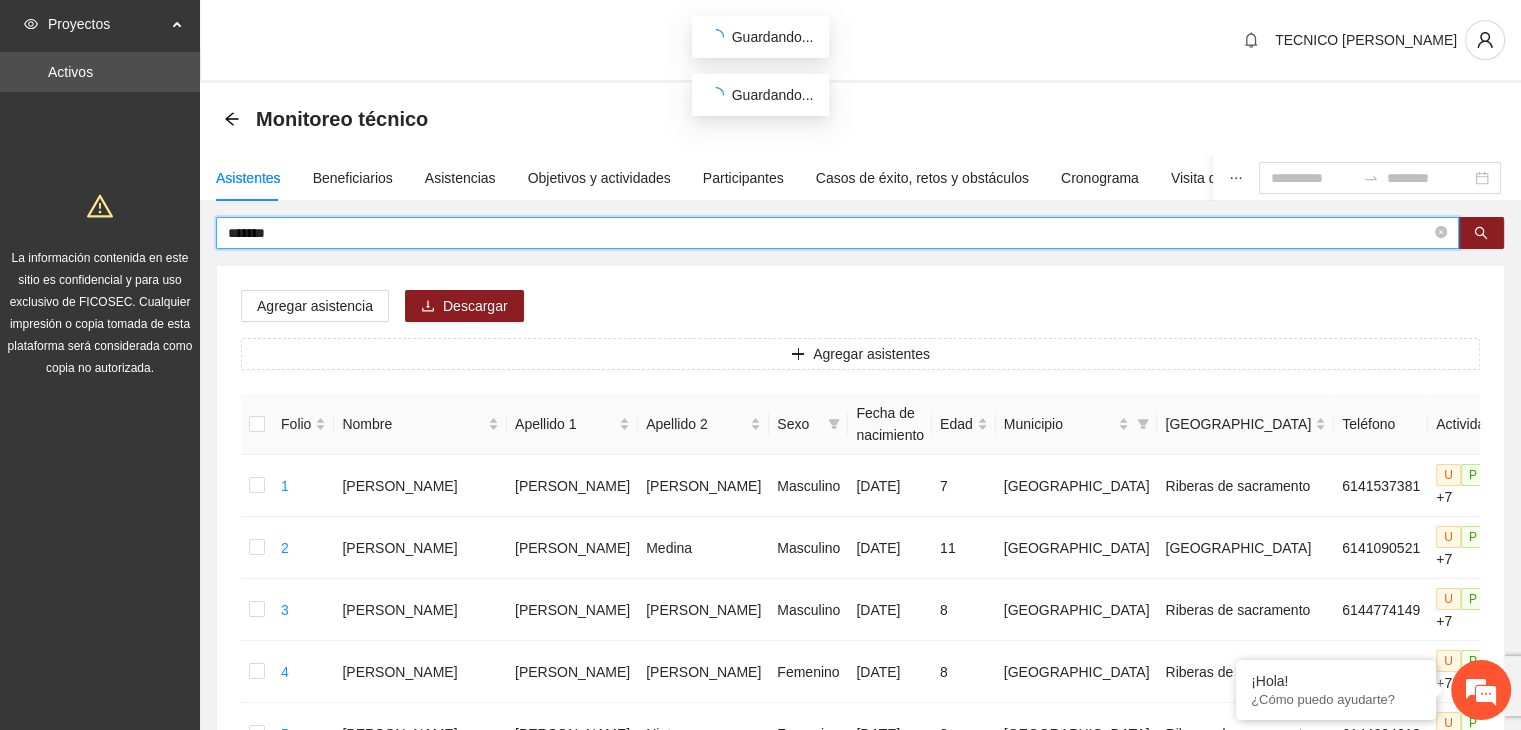 drag, startPoint x: 435, startPoint y: 230, endPoint x: 64, endPoint y: 245, distance: 371.3031 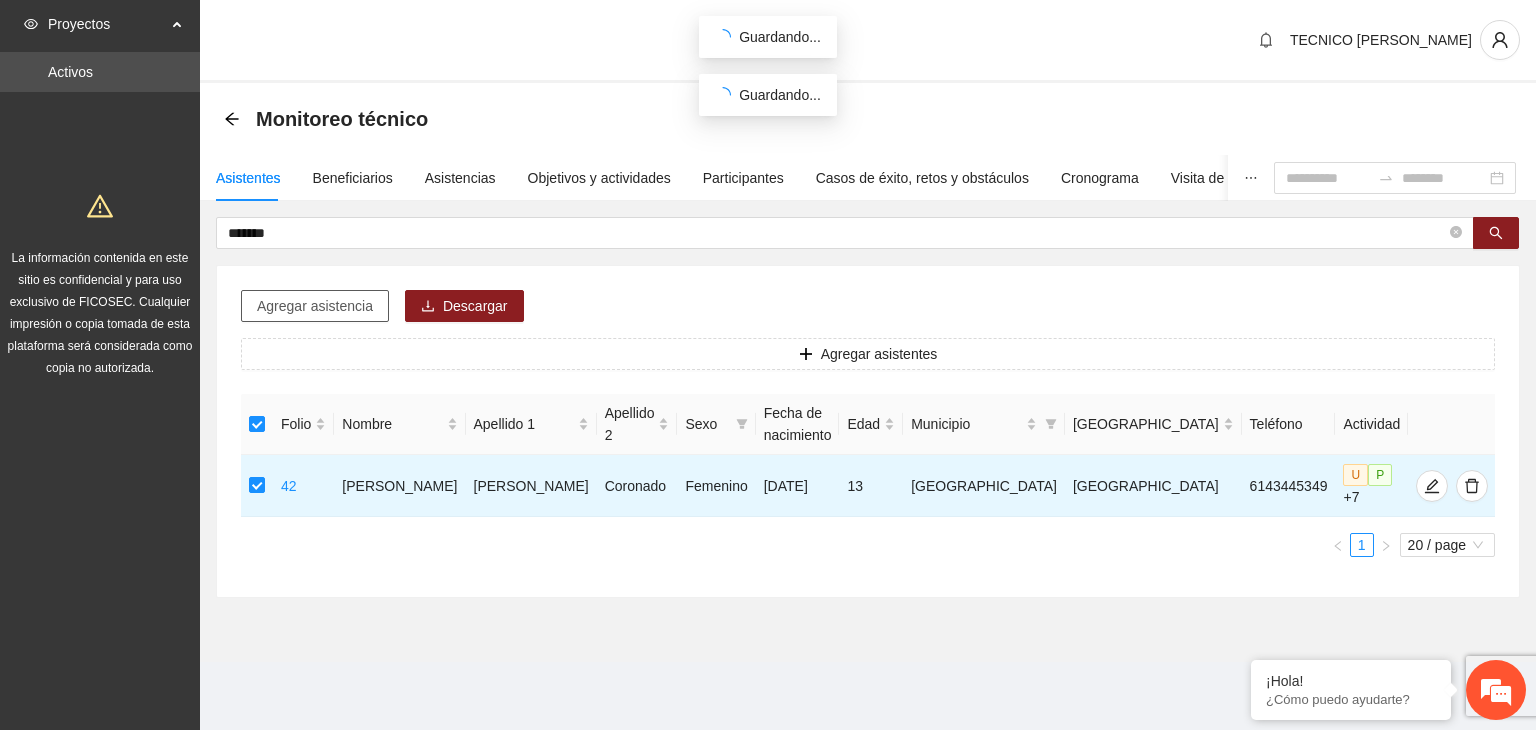 click on "Agregar asistencia" at bounding box center (315, 306) 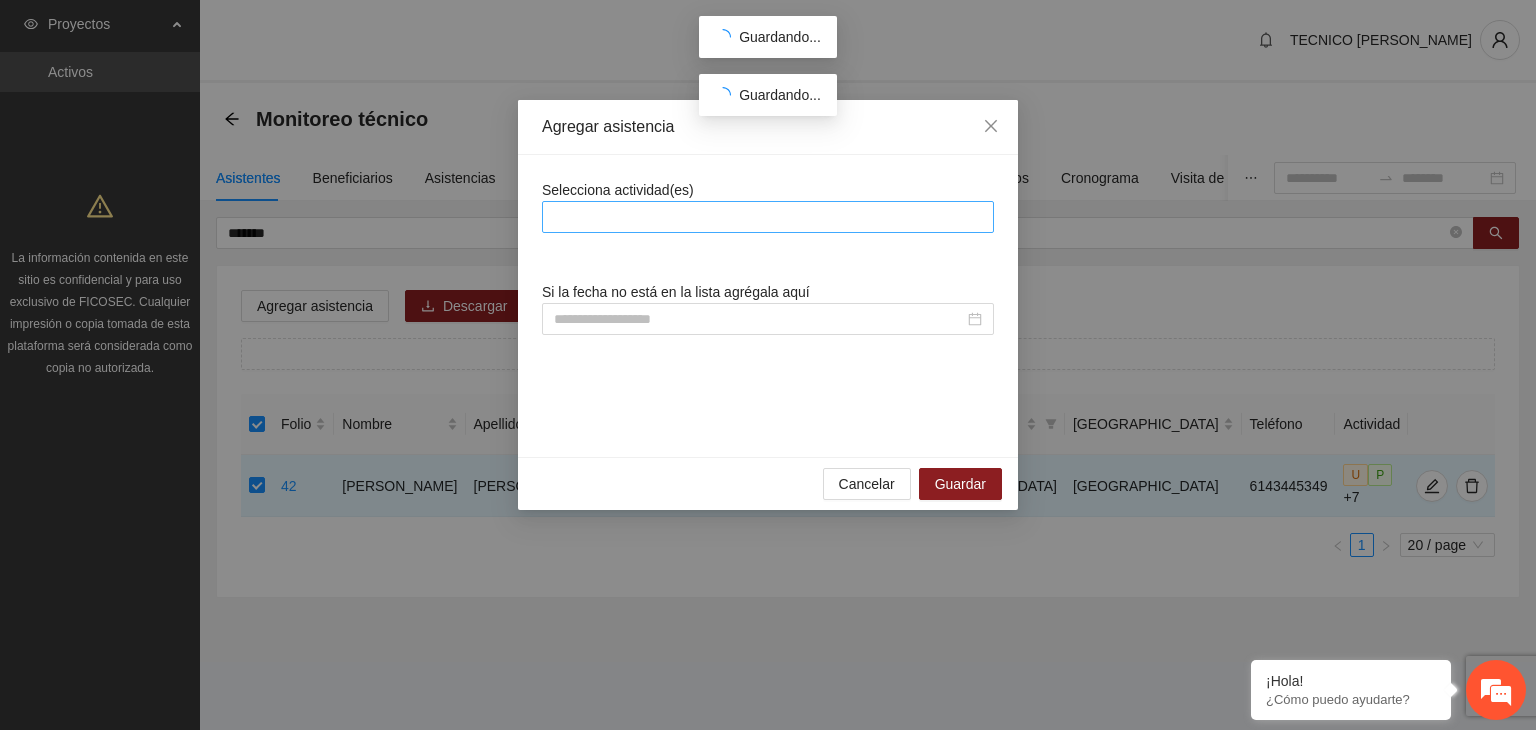 click at bounding box center [768, 217] 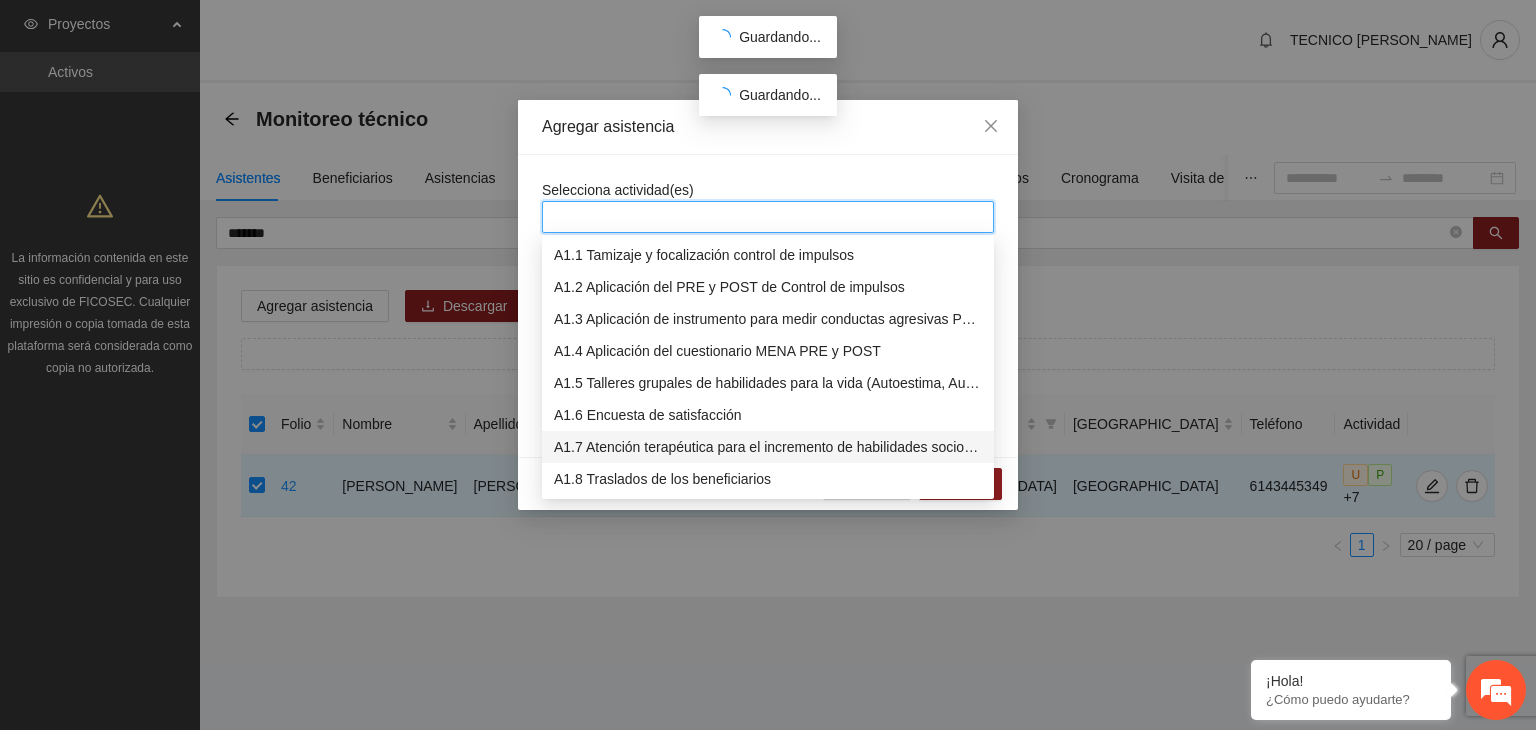 click on "A1.7 Atención terapéutica para el incremento de habilidades socioemocionales a NNAyJ que presentan bajo manejo y control de emociones." at bounding box center [768, 447] 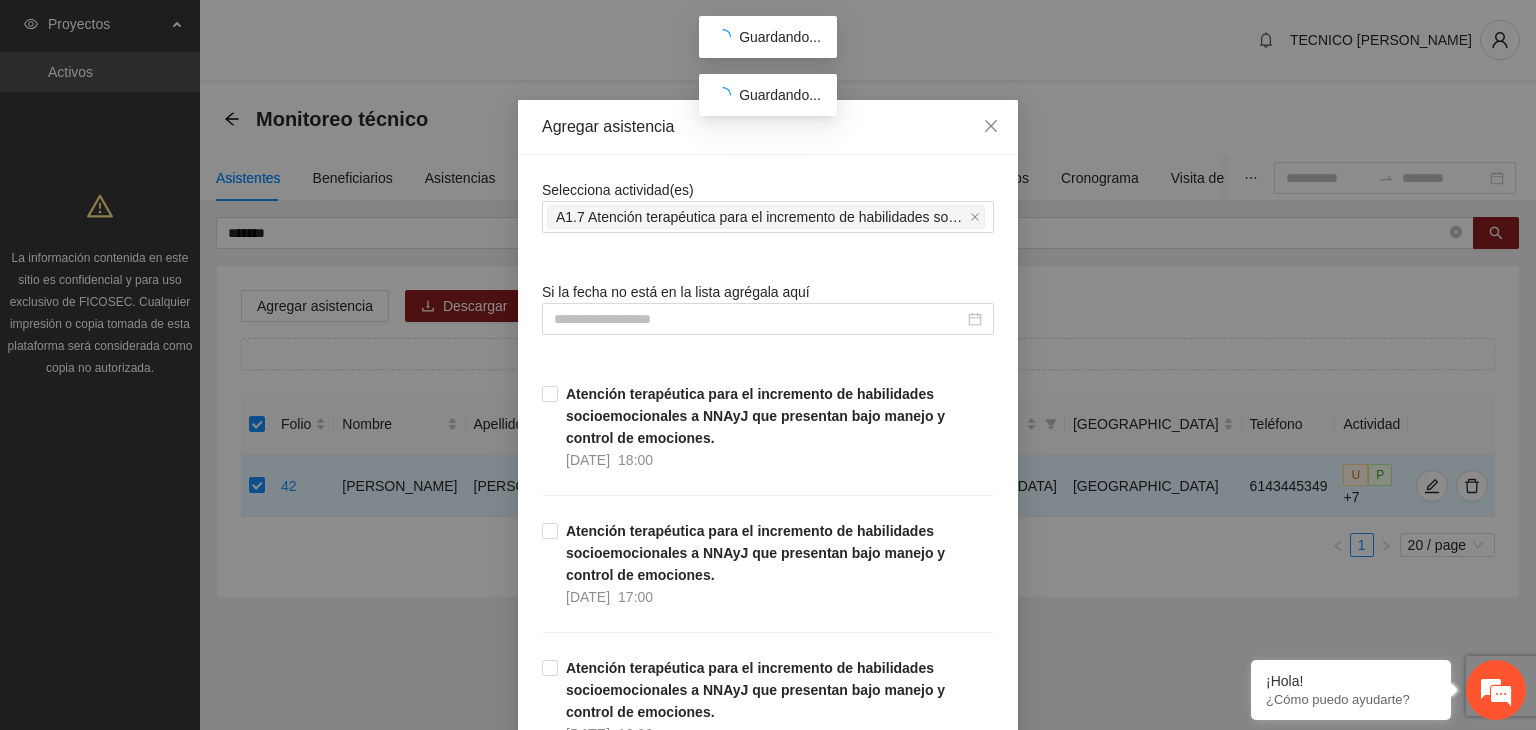 click on "Agregar asistencia Selecciona actividad(es) A1.7 Atención terapéutica para el incremento de habilidades socioemocionales a NNAyJ que presentan bajo manejo y control de emociones.   Si la fecha no está en la lista agrégala aquí Atención terapéutica para el incremento de habilidades socioemocionales a NNAyJ que presentan bajo manejo y control de emociones. 21/07/2025 18:00 Atención terapéutica para el incremento de habilidades socioemocionales a NNAyJ que presentan bajo manejo y control de emociones. 21/07/2025 17:00 Atención terapéutica para el incremento de habilidades socioemocionales a NNAyJ que presentan bajo manejo y control de emociones. 21/07/2025 12:00 Atención terapéutica para el incremento de habilidades socioemocionales a NNAyJ que presentan bajo manejo y control de emociones. 21/07/2025 11:00 Atención terapéutica para el incremento de habilidades socioemocionales a NNAyJ que presentan bajo manejo y control de emociones. 21/07/2025 10:00 18/07/2025 12:00 18/07/2025 11:00 18/07/2025" at bounding box center (768, 365) 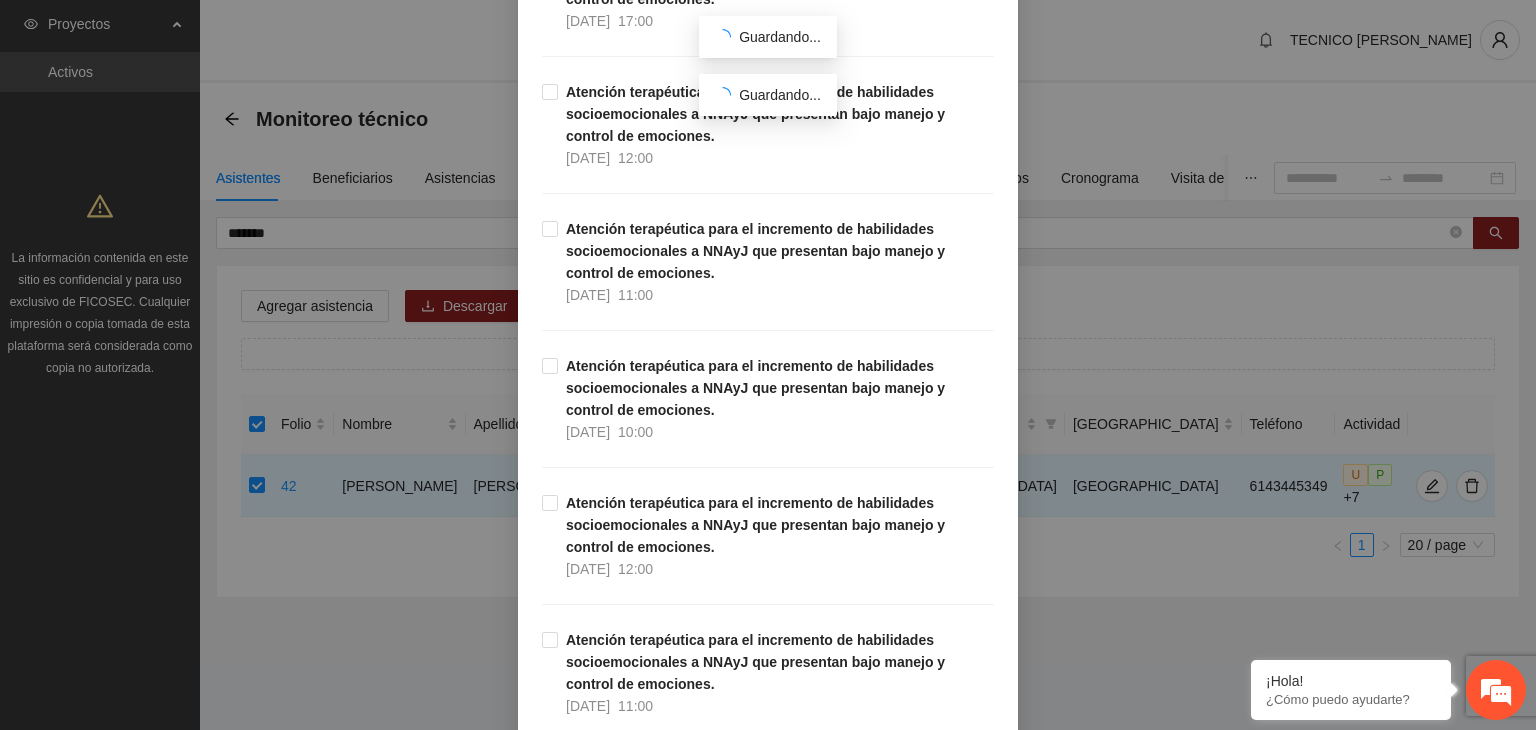 scroll, scrollTop: 461, scrollLeft: 0, axis: vertical 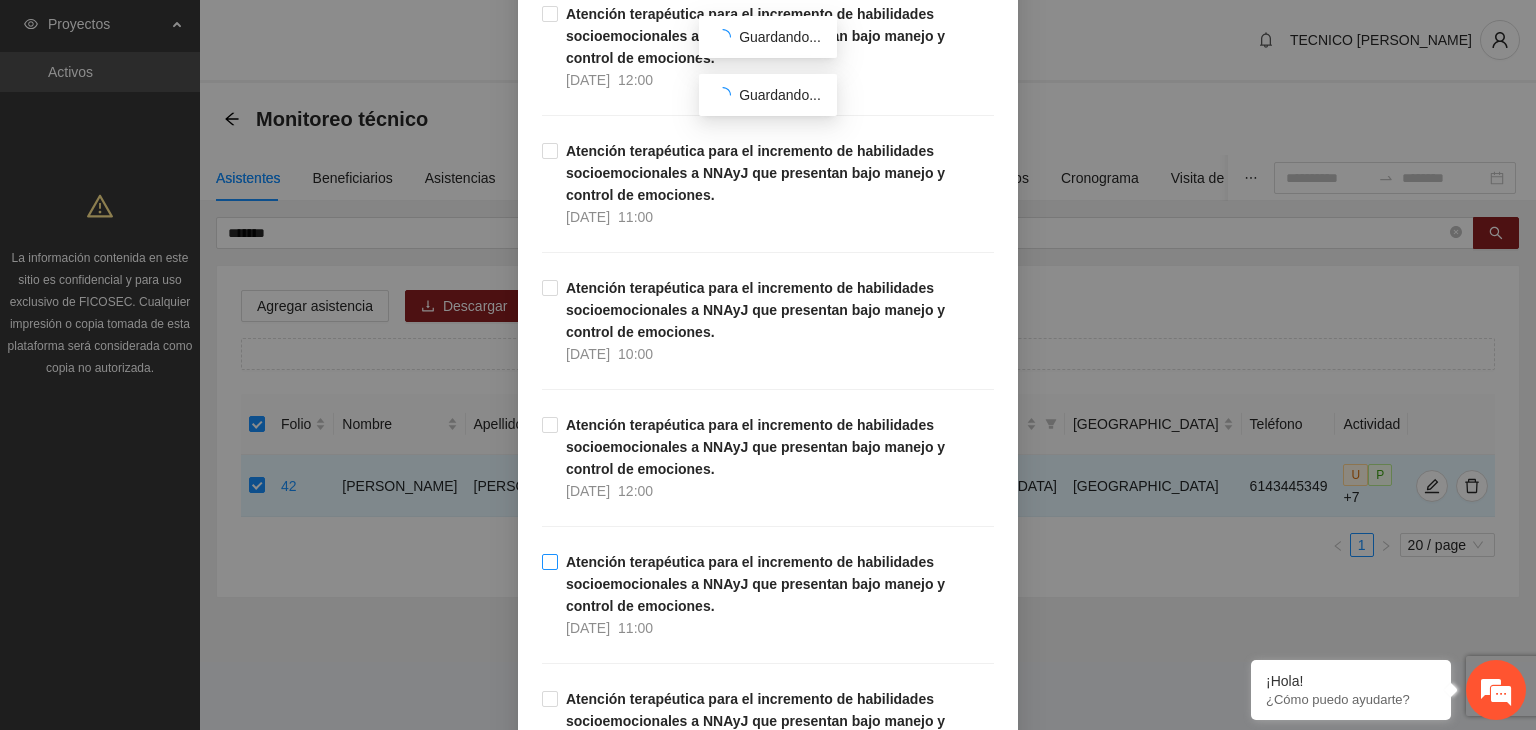 click on "Atención terapéutica para el incremento de habilidades socioemocionales a NNAyJ que presentan bajo manejo y control de emociones. 18/07/2025 11:00" at bounding box center (776, 595) 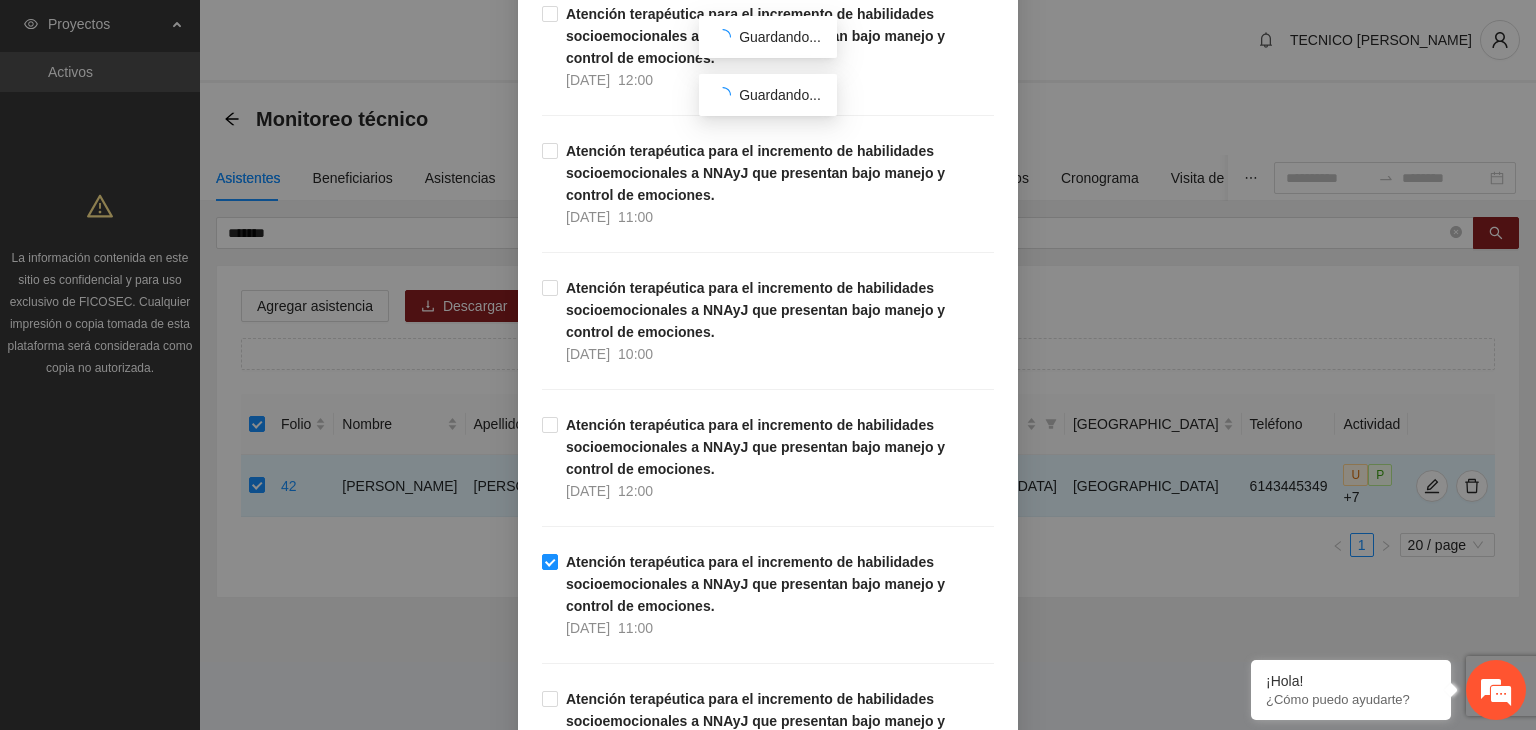 scroll, scrollTop: 32497, scrollLeft: 0, axis: vertical 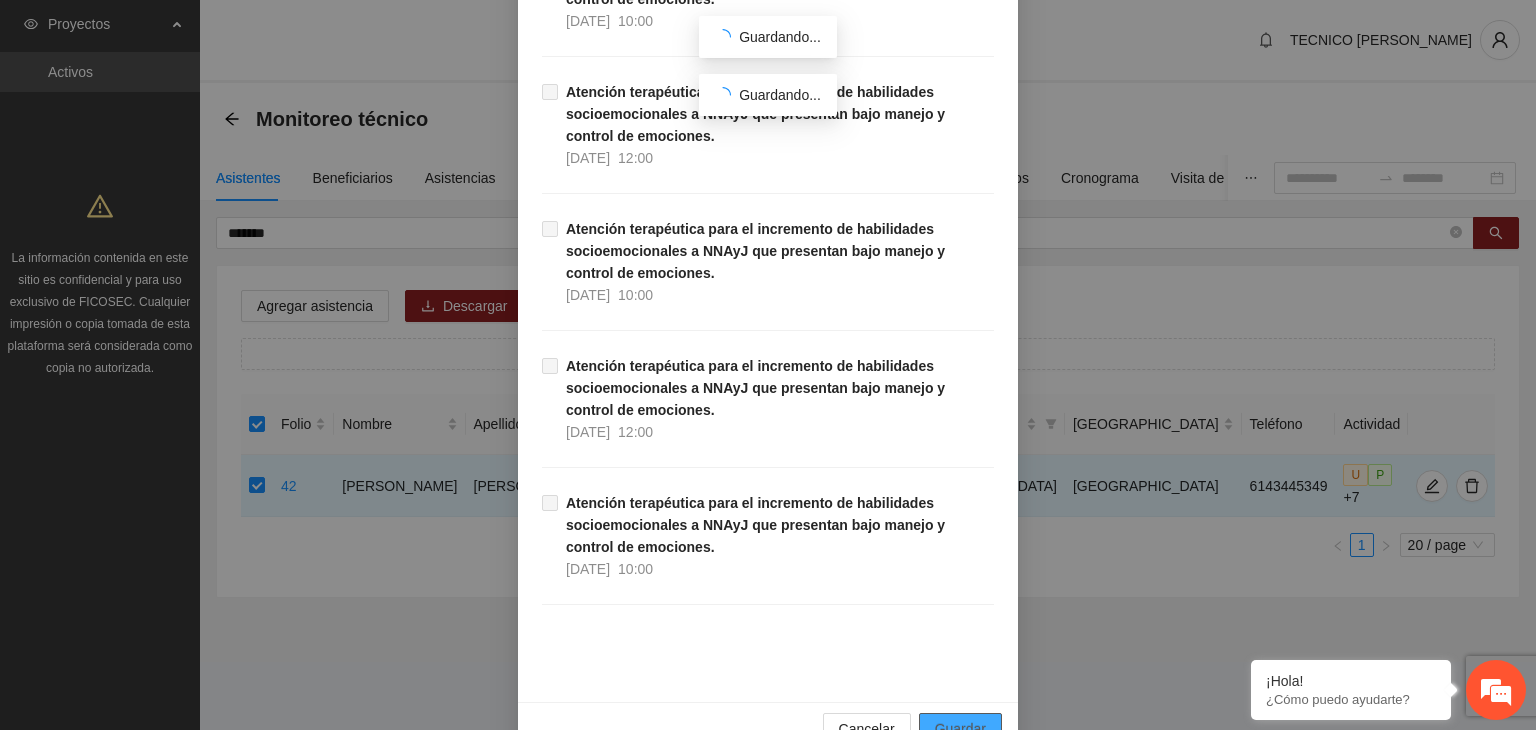 click on "Guardar" at bounding box center [960, 729] 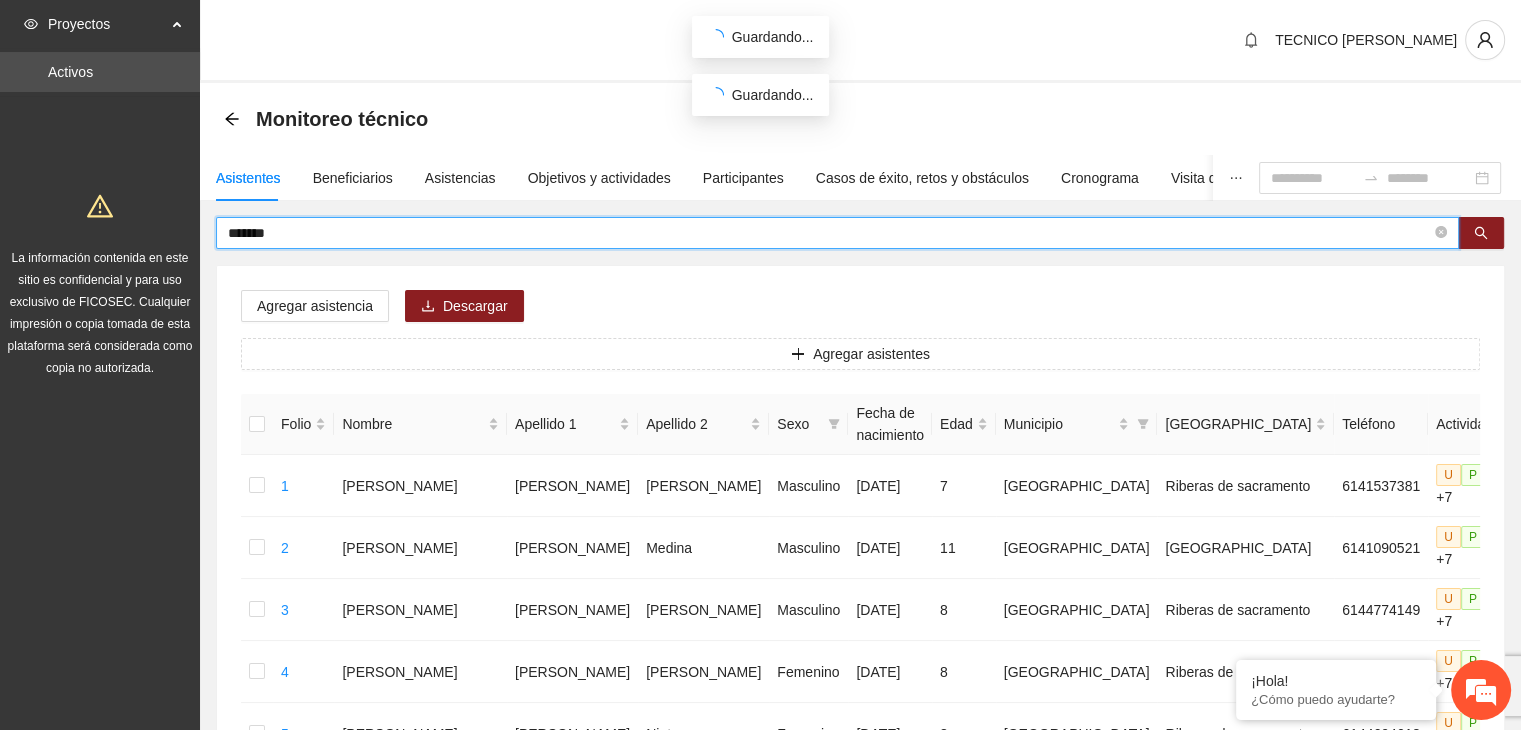 drag, startPoint x: 296, startPoint y: 236, endPoint x: 164, endPoint y: 232, distance: 132.0606 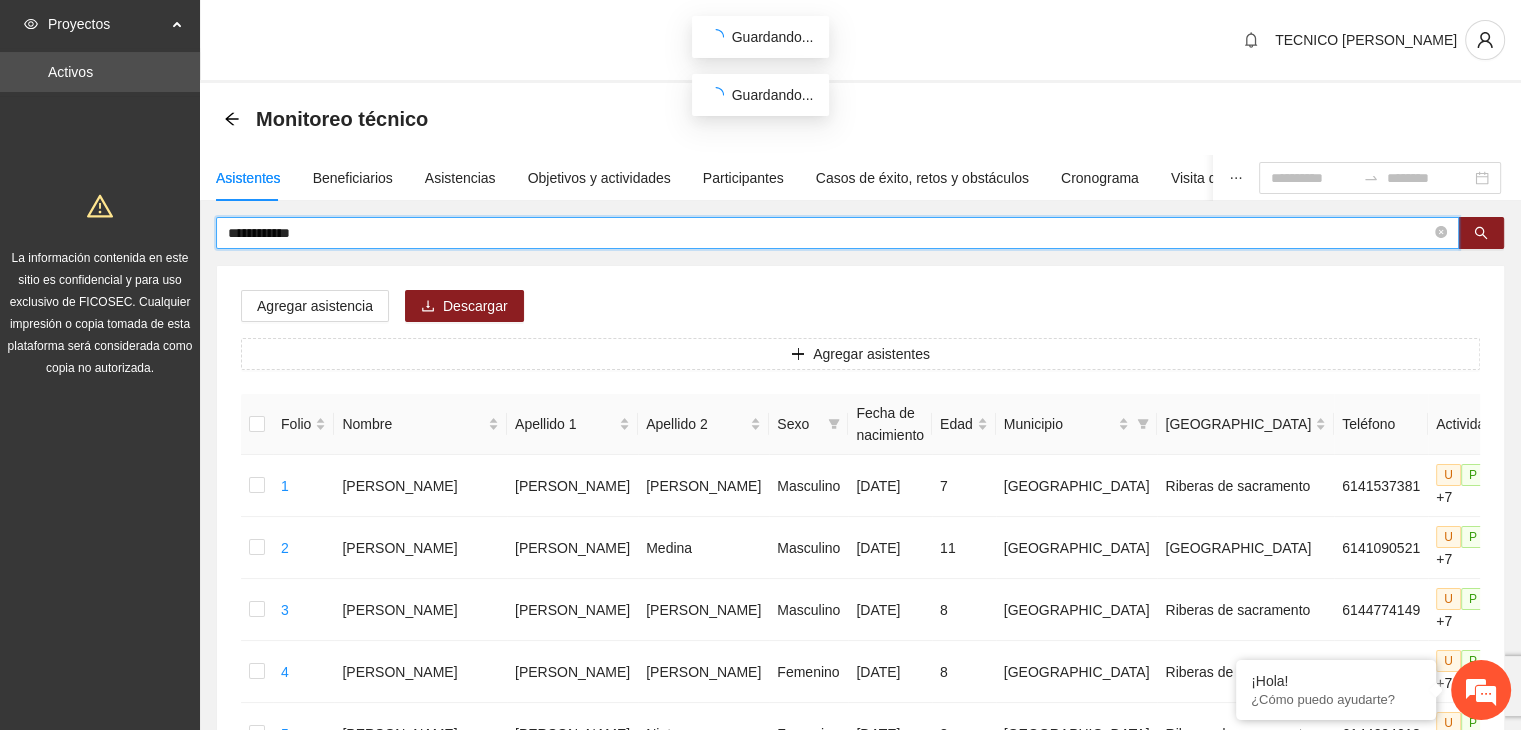 type on "**********" 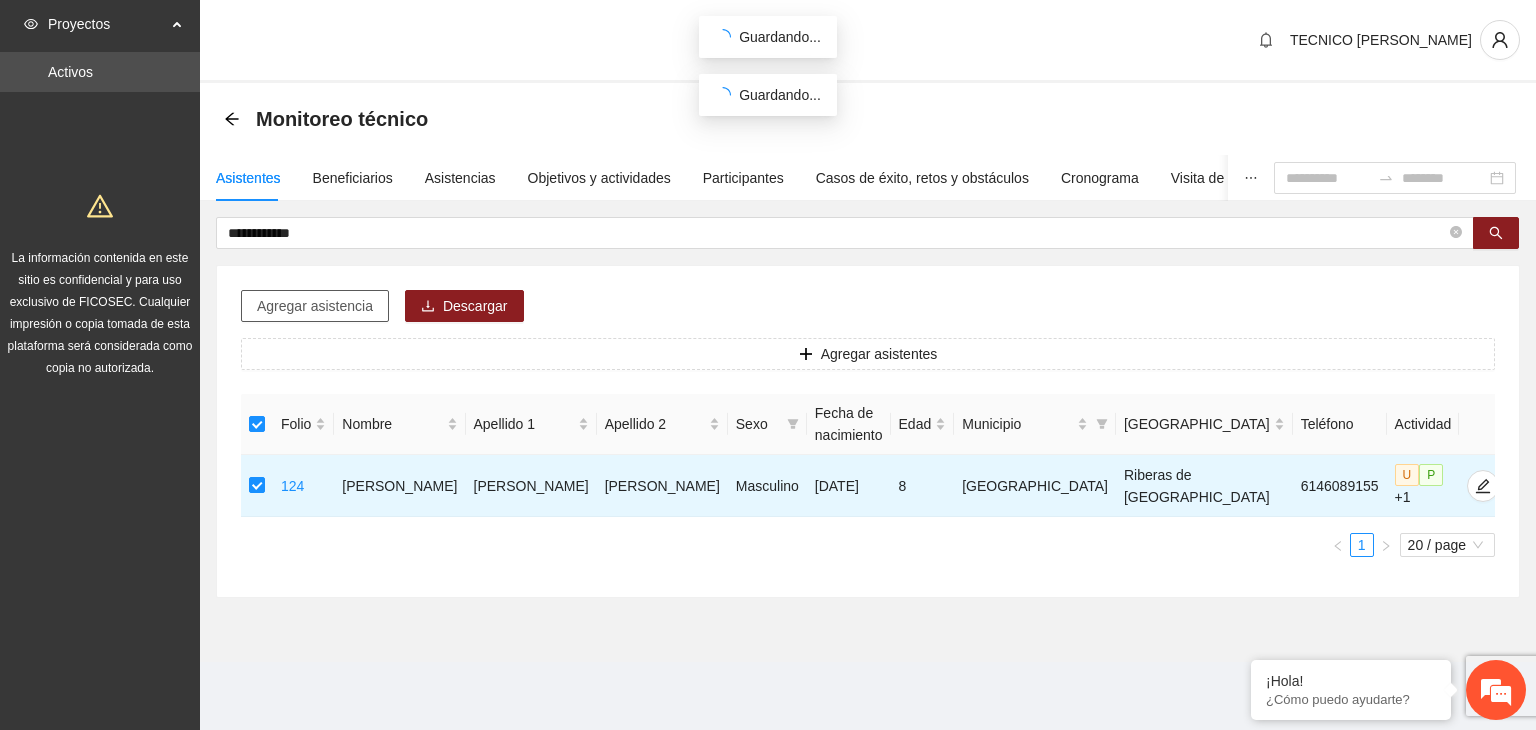 click on "Agregar asistencia" at bounding box center [315, 306] 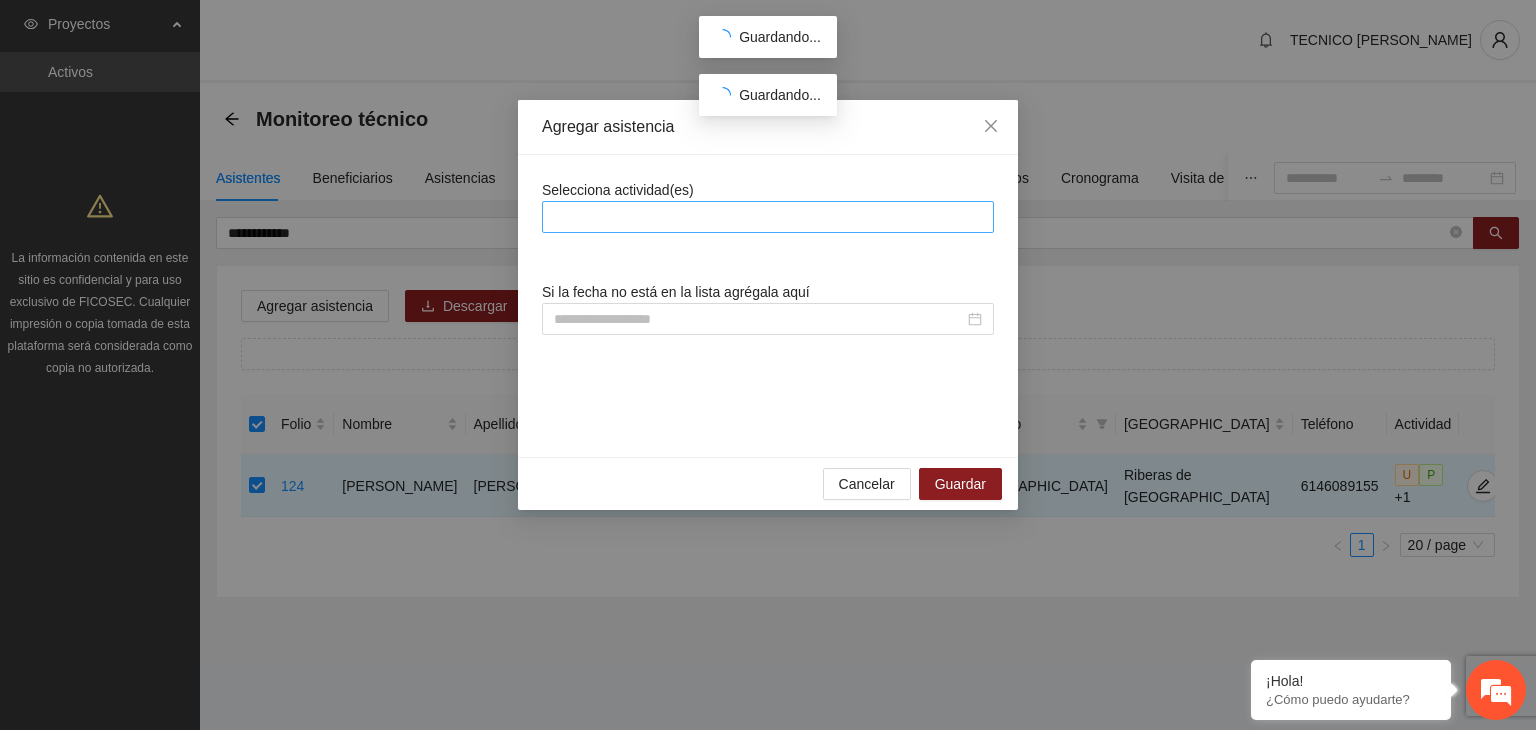click at bounding box center [768, 217] 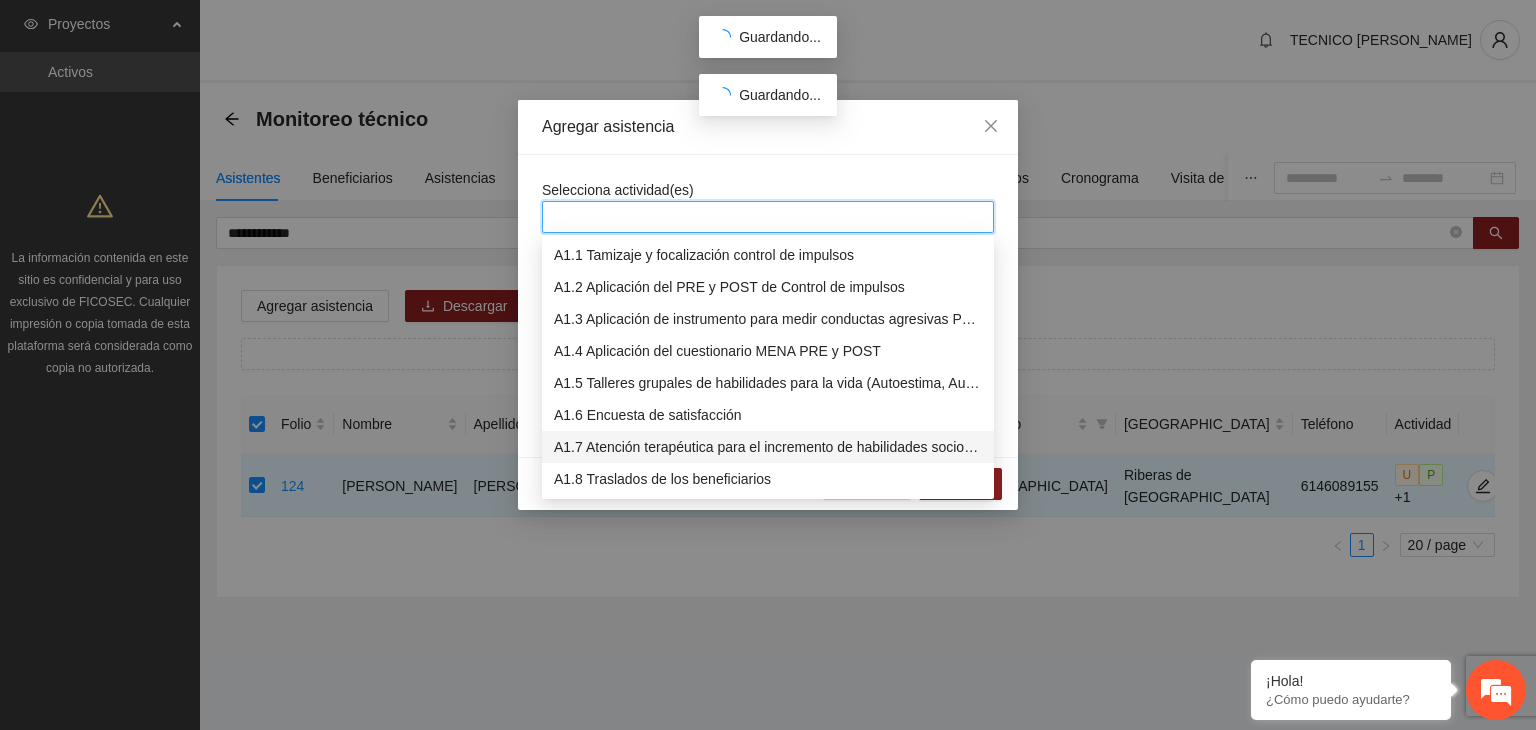 click on "A1.7 Atención terapéutica para el incremento de habilidades socioemocionales a NNAyJ que presentan bajo manejo y control de emociones." at bounding box center (768, 447) 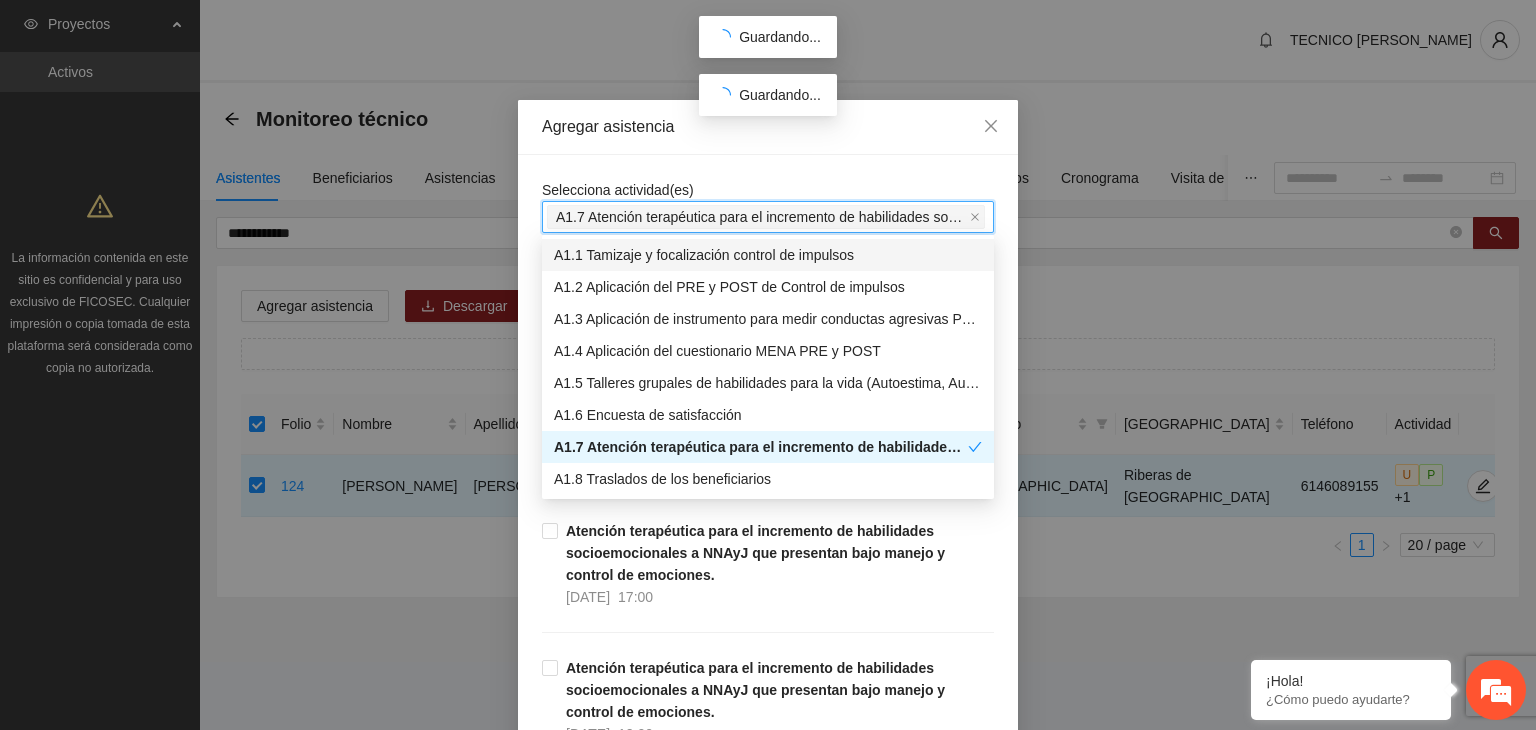 click on "Agregar asistencia" at bounding box center (768, 127) 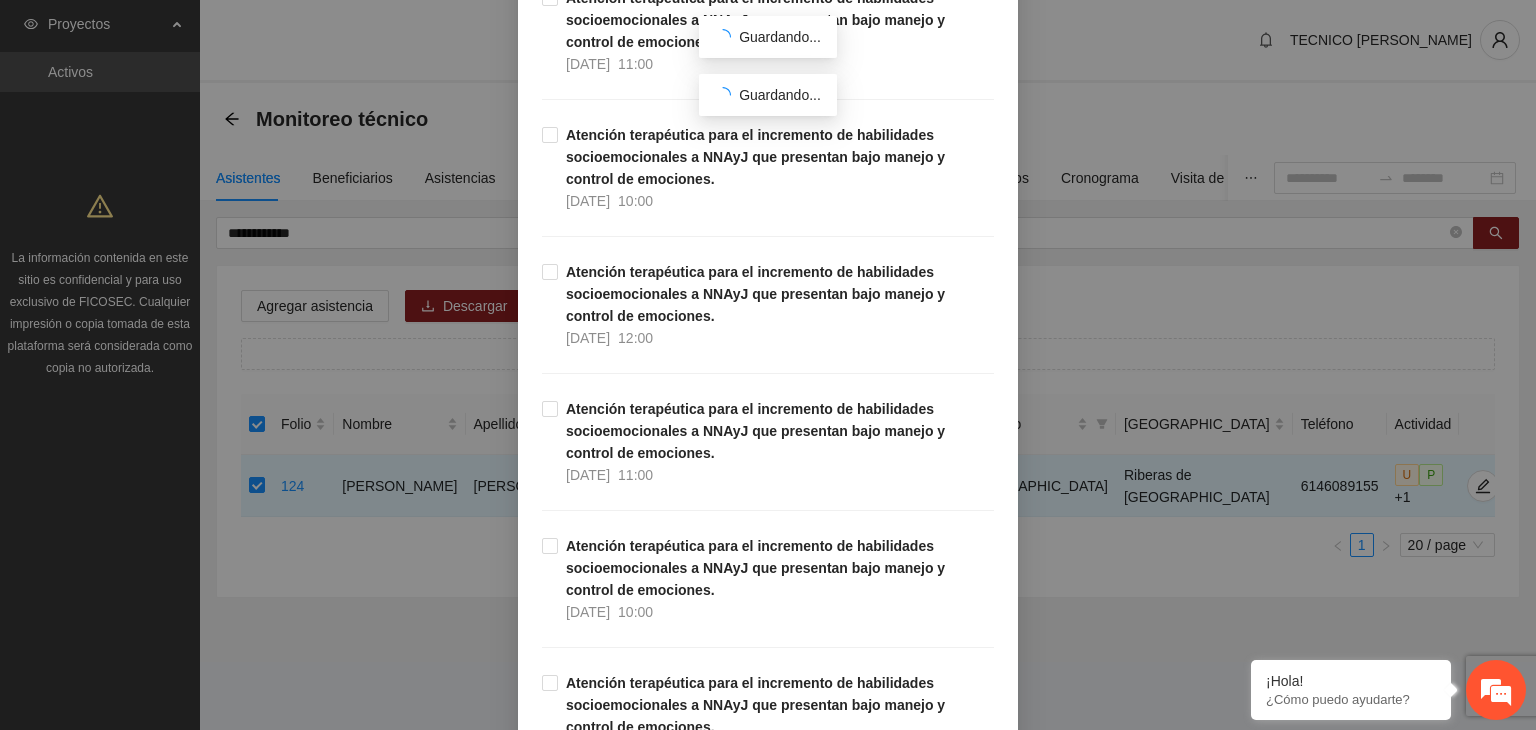 scroll, scrollTop: 654, scrollLeft: 0, axis: vertical 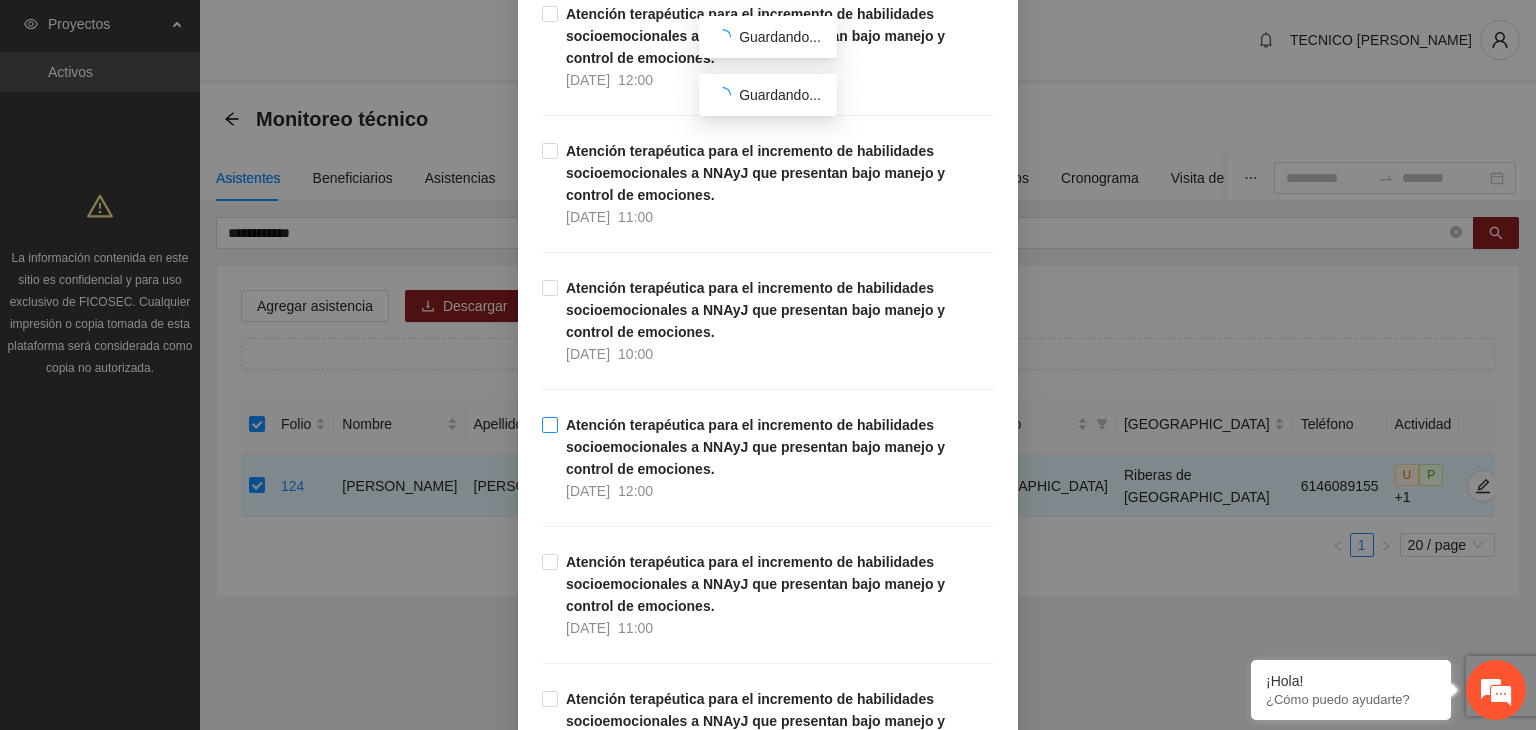 click on "Atención terapéutica para el incremento de habilidades socioemocionales a NNAyJ que presentan bajo manejo y control de emociones. 18/07/2025 12:00" at bounding box center [776, 458] 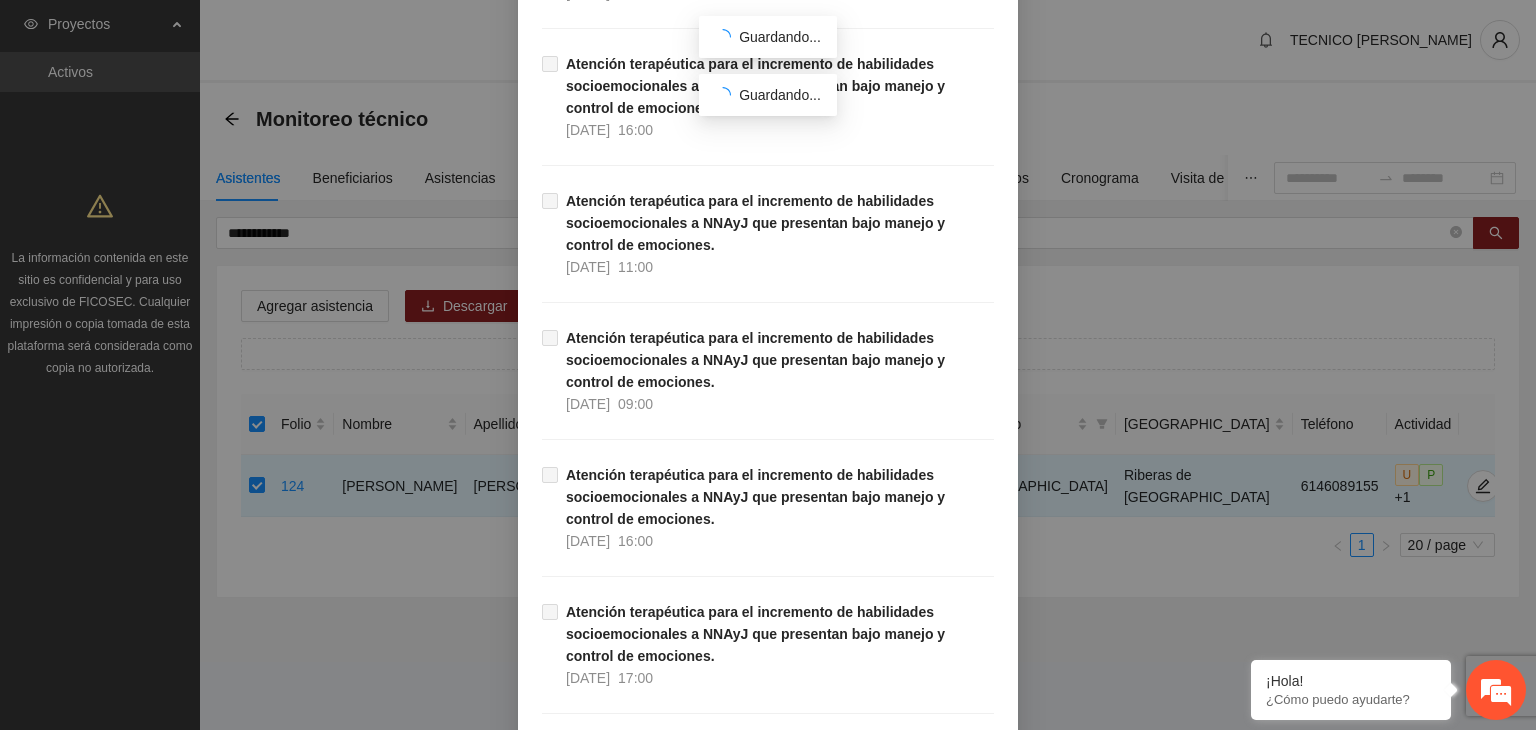 scroll, scrollTop: 32497, scrollLeft: 0, axis: vertical 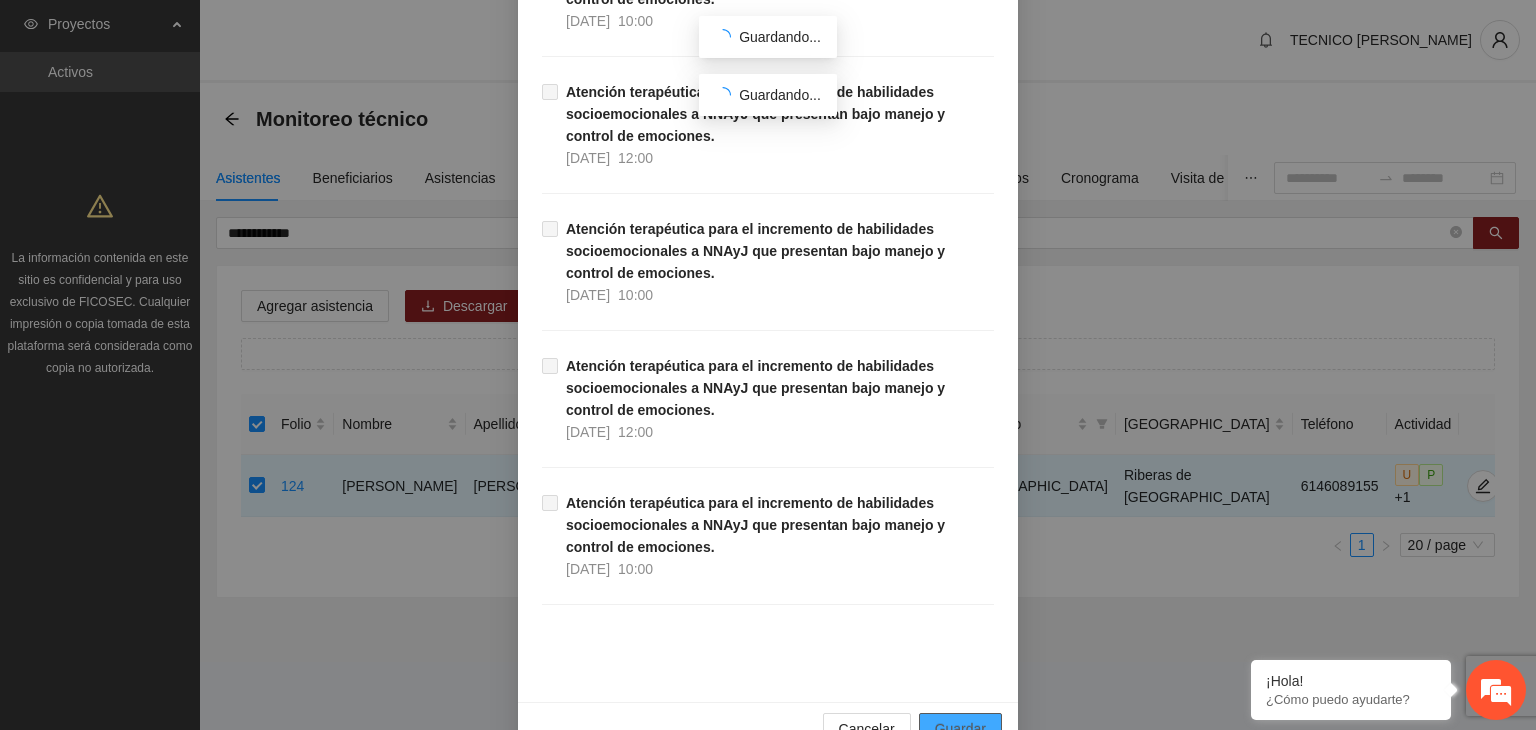 click on "Guardar" at bounding box center (960, 729) 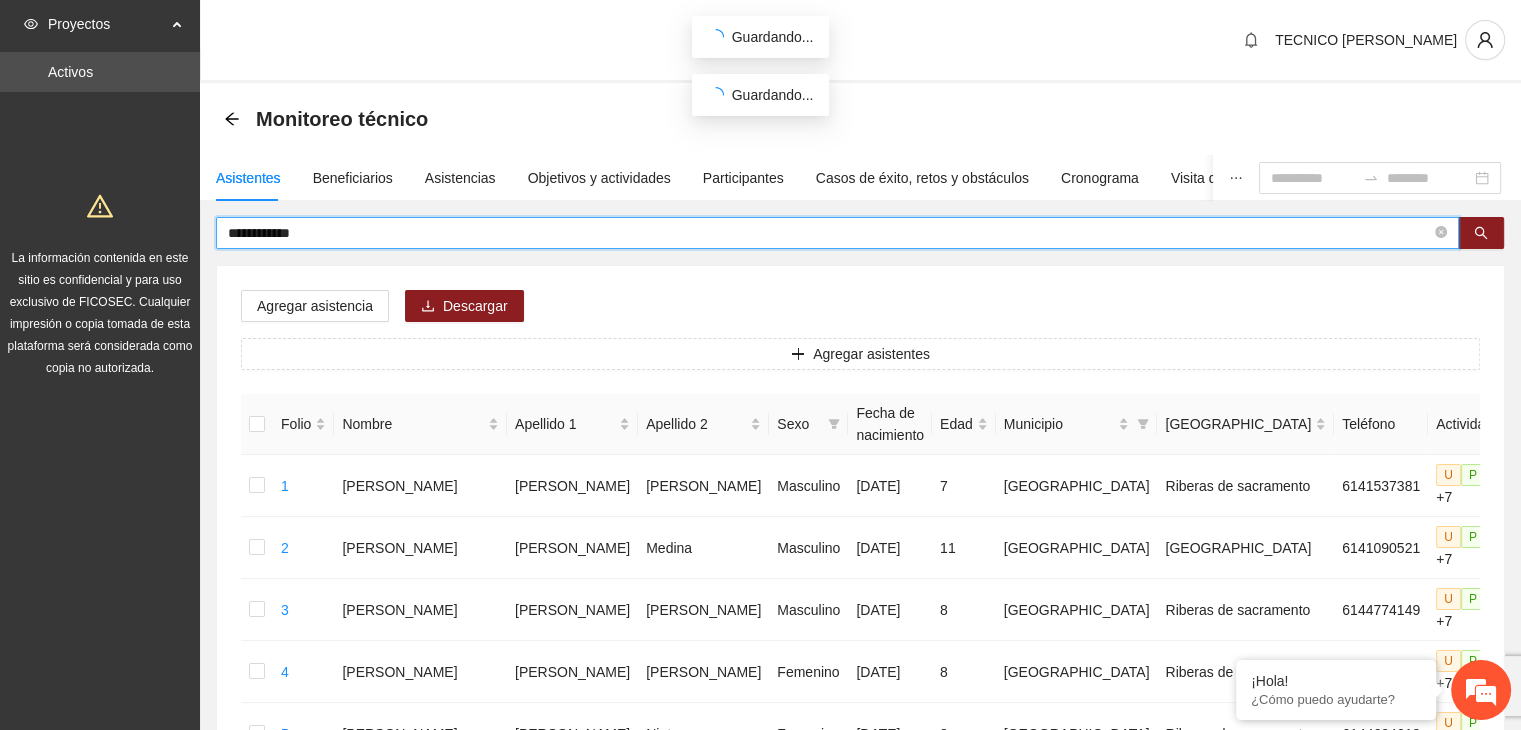 drag, startPoint x: 390, startPoint y: 236, endPoint x: 148, endPoint y: 214, distance: 242.99794 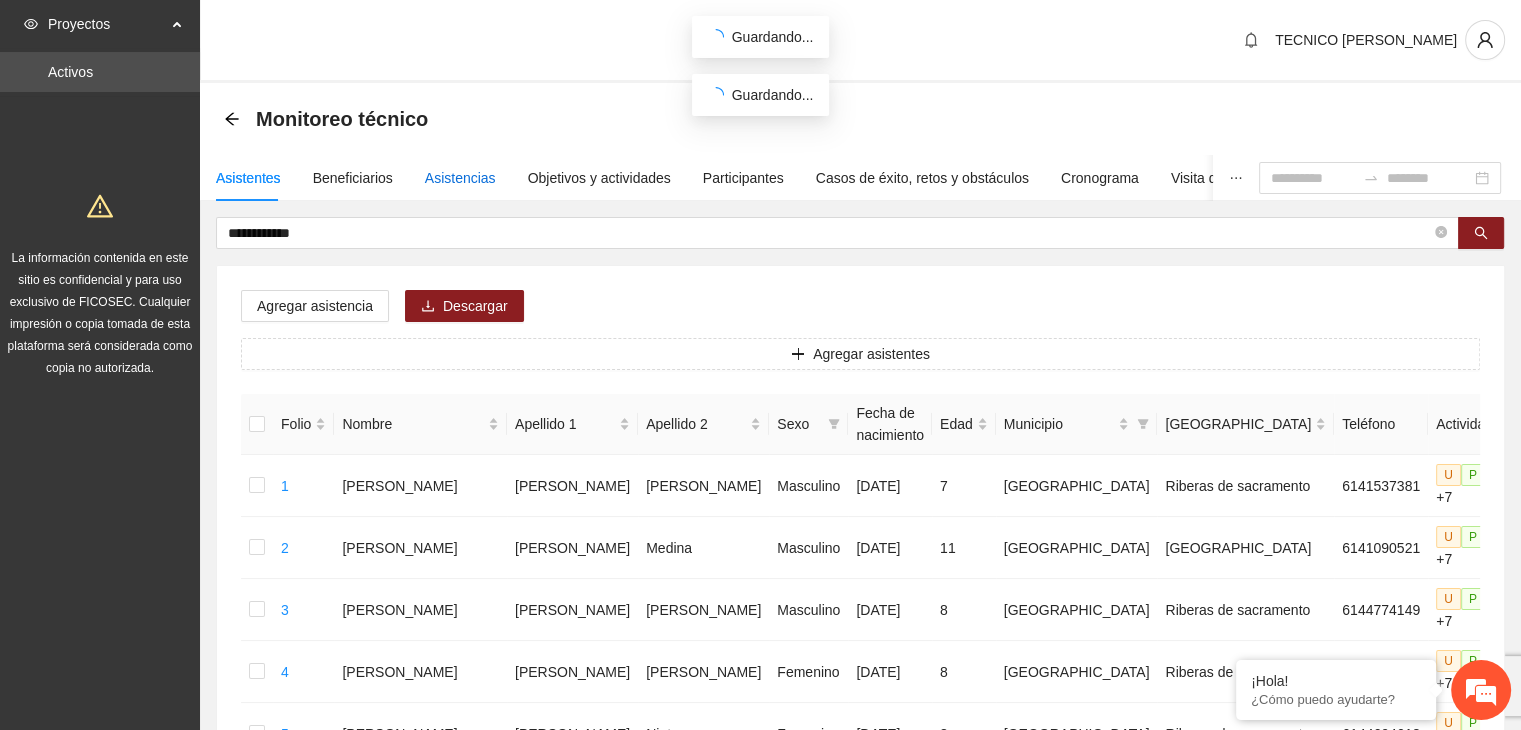 click on "Asistencias" at bounding box center (460, 178) 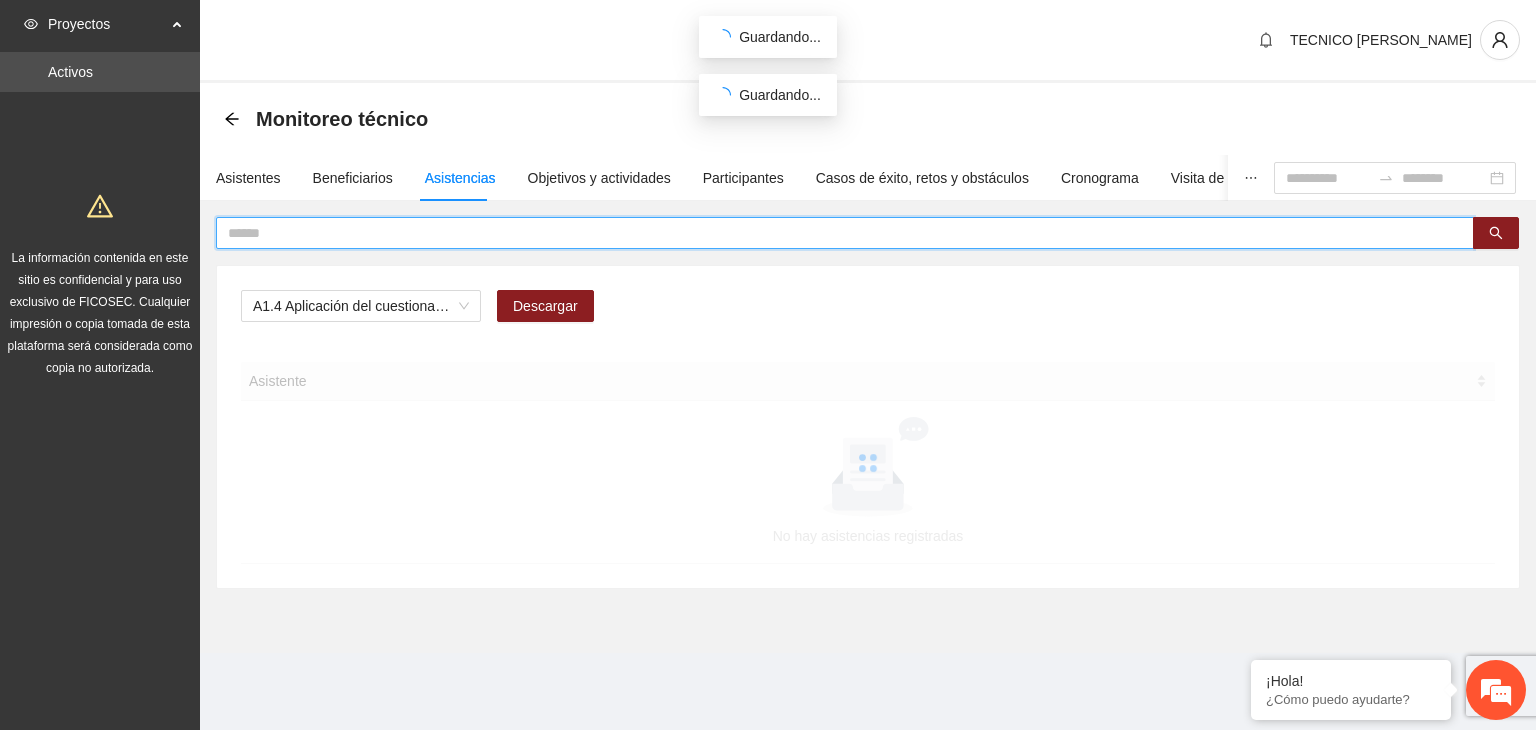 click at bounding box center (837, 233) 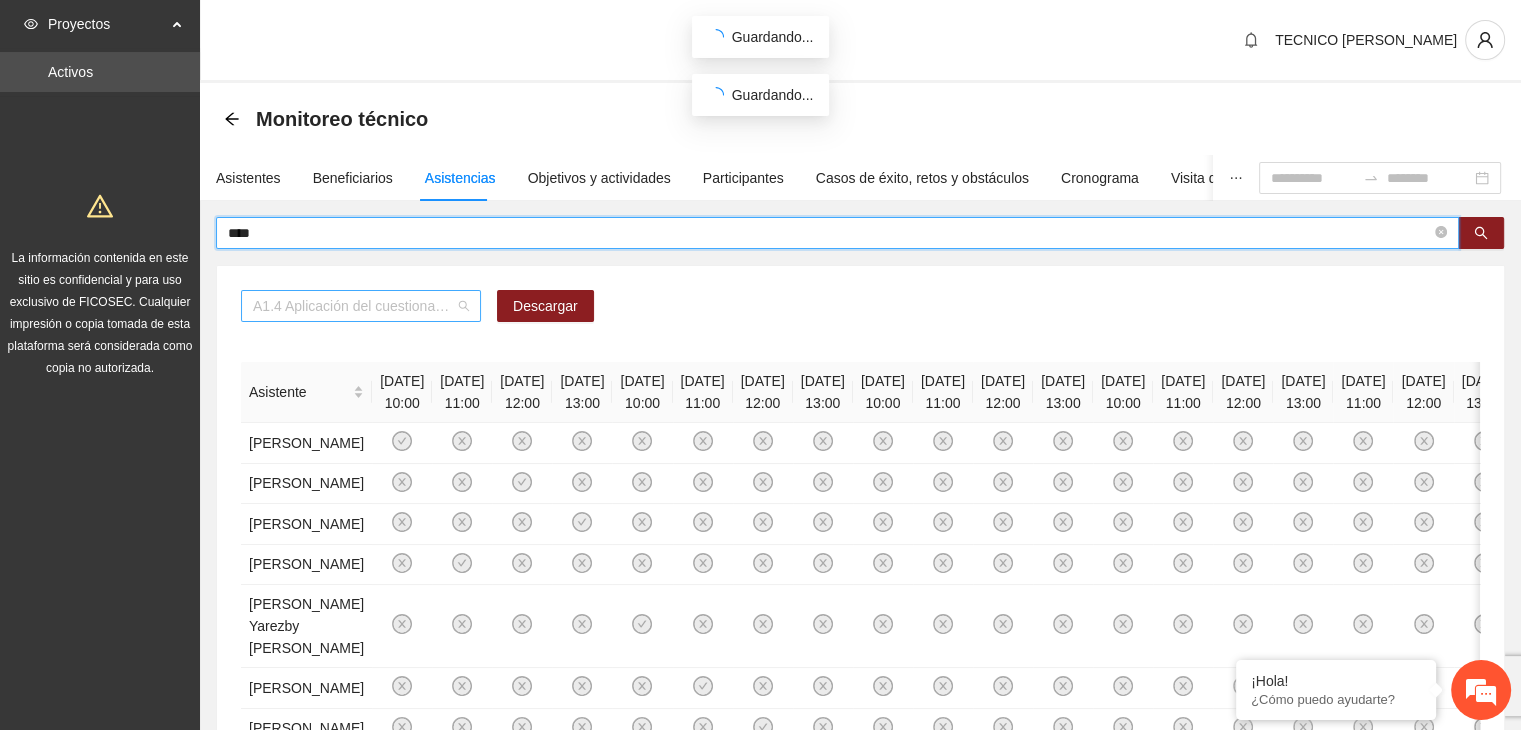 click on "A1.4 Aplicación del cuestionario MENA PRE y POST" at bounding box center (361, 306) 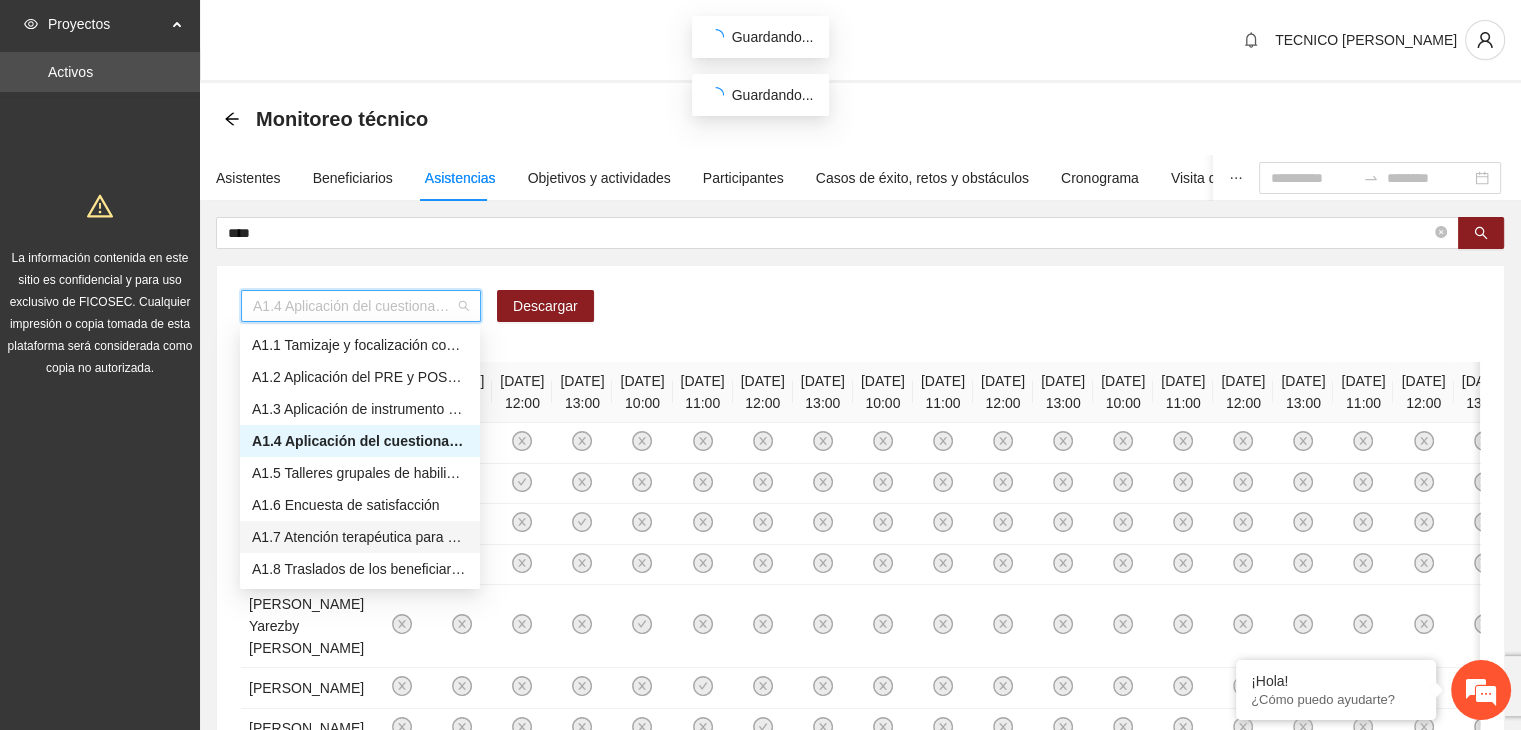 click on "A1.7 Atención terapéutica para el incremento de habilidades socioemocionales a NNAyJ que presentan bajo manejo y control de emociones." at bounding box center (360, 537) 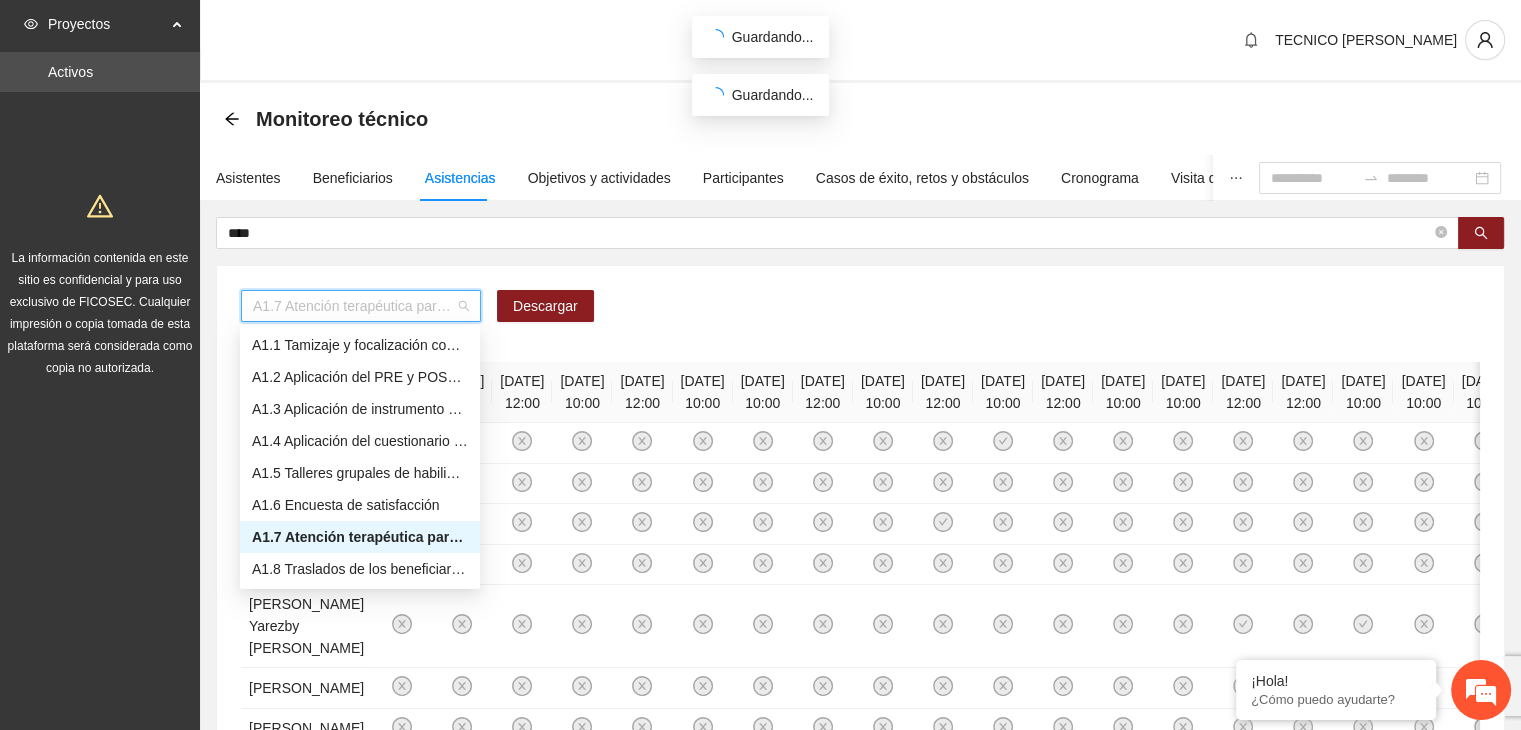 click on "A1.7 Atención terapéutica para el incremento de habilidades socioemocionales a NNAyJ que presentan bajo manejo y control de emociones." at bounding box center [360, 537] 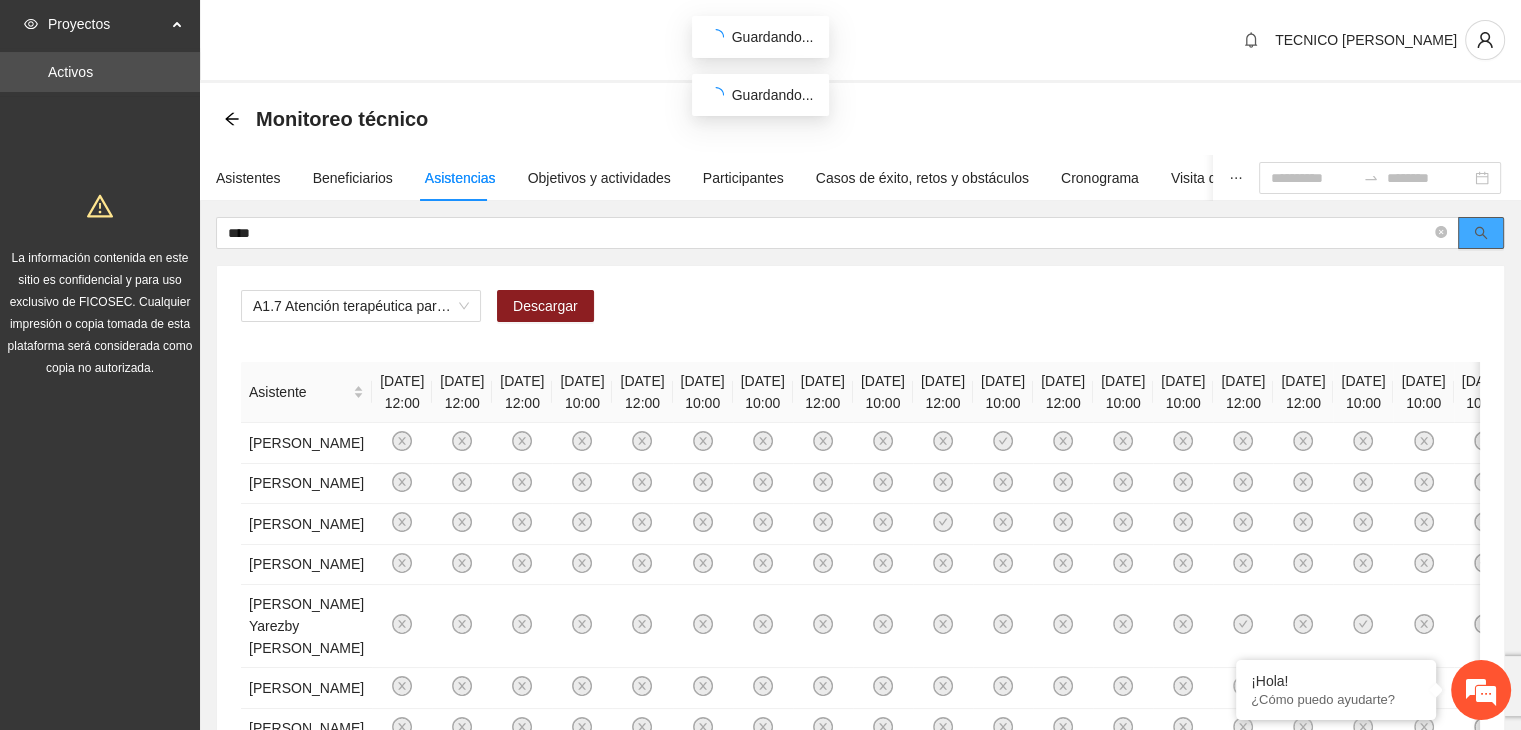 click at bounding box center [1481, 233] 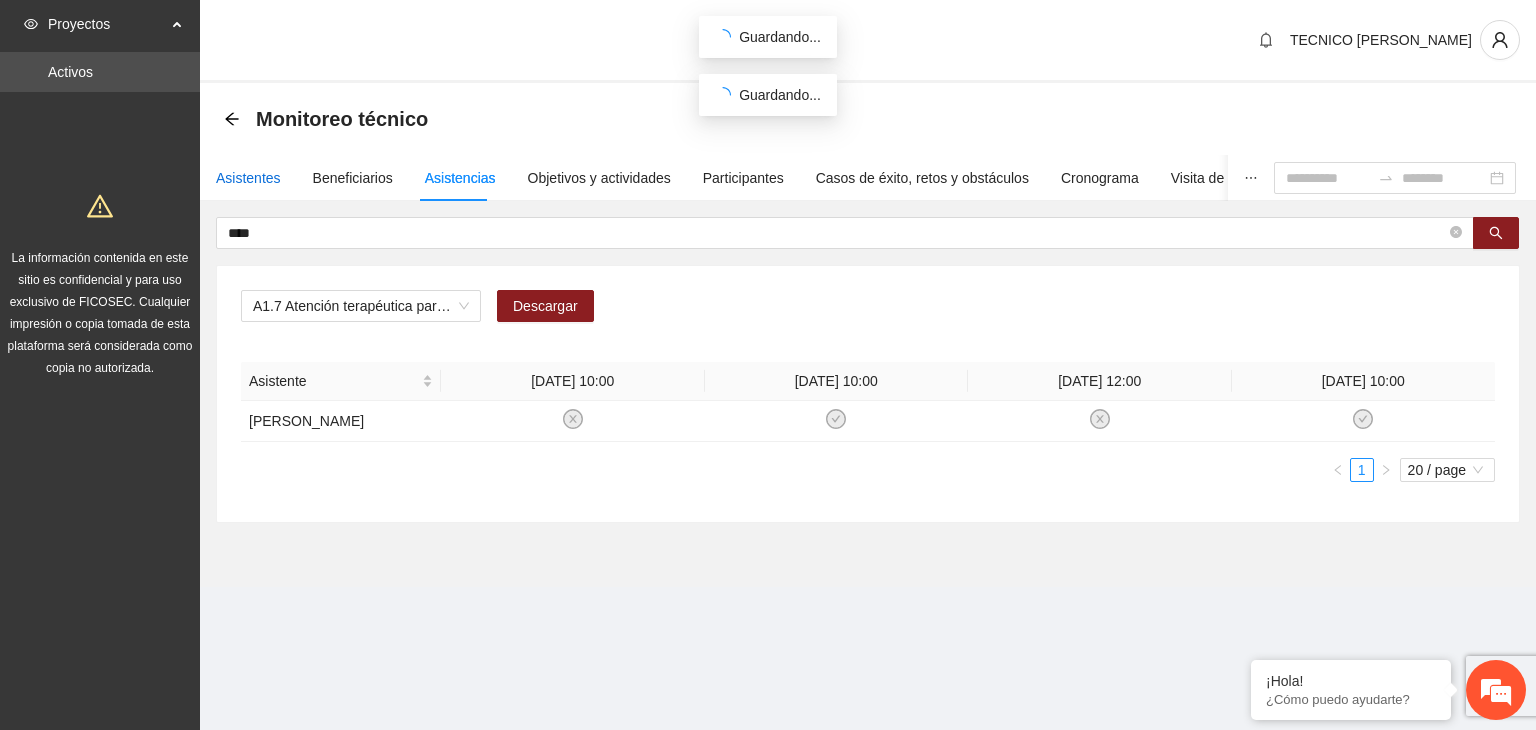 click on "Asistentes" at bounding box center [248, 178] 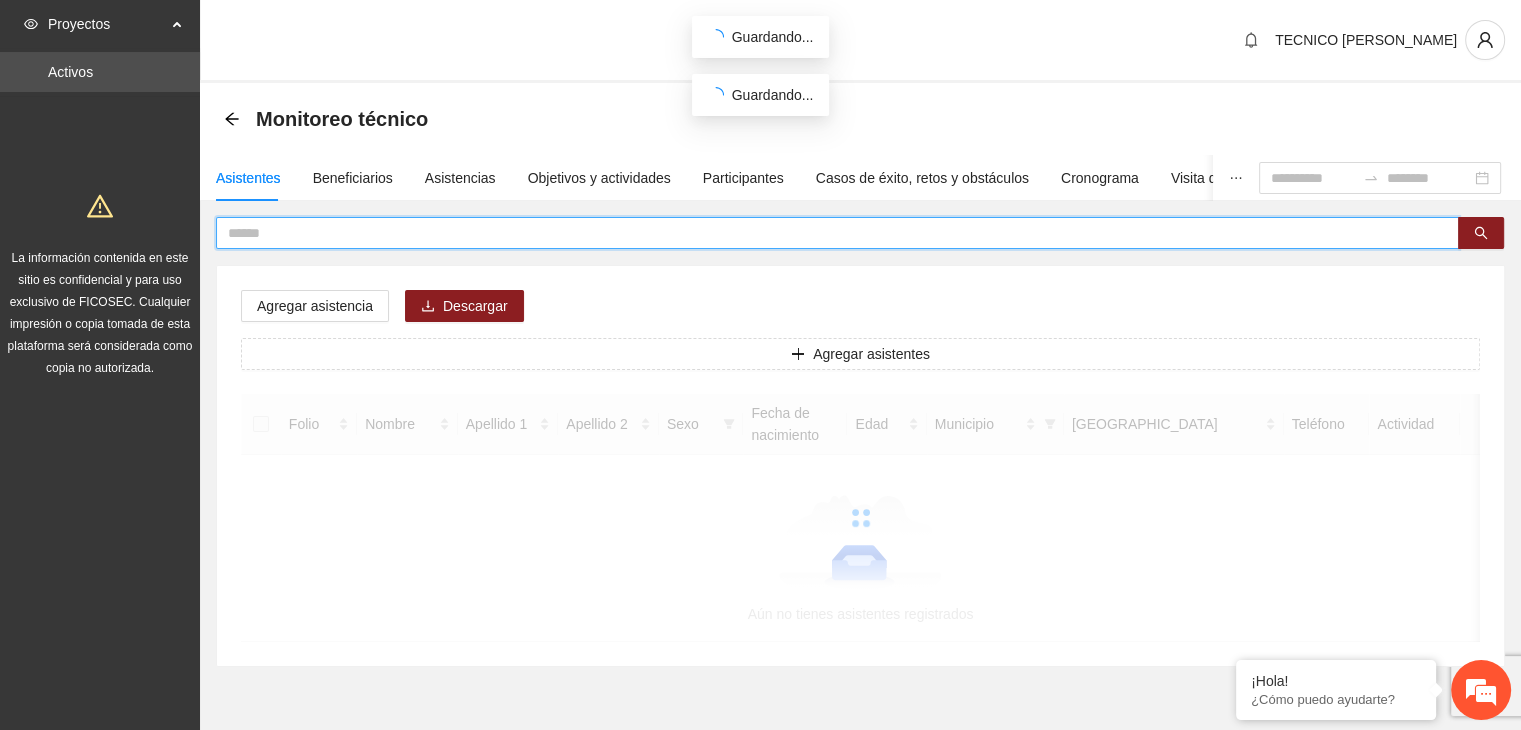 click at bounding box center (829, 233) 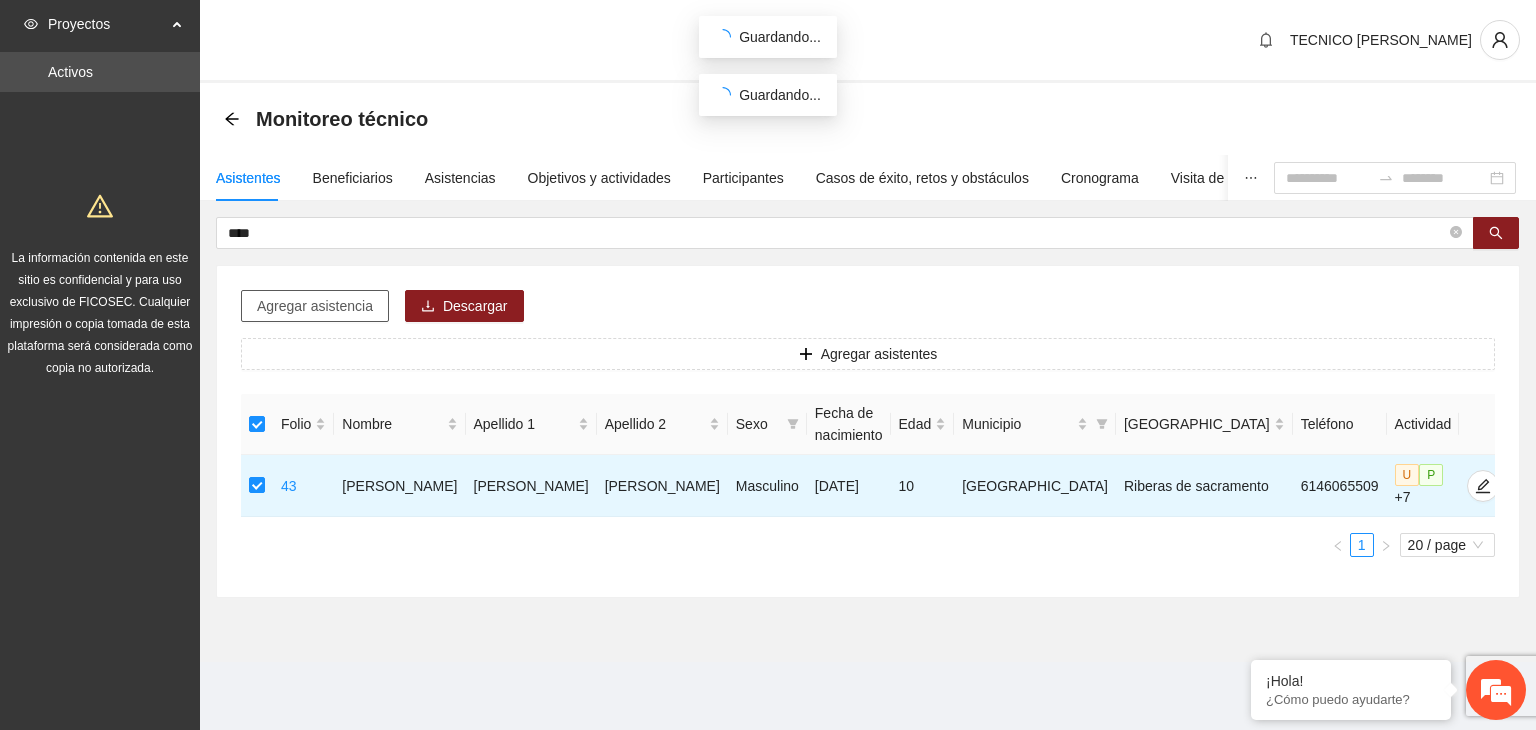 click on "Agregar asistencia" at bounding box center (315, 306) 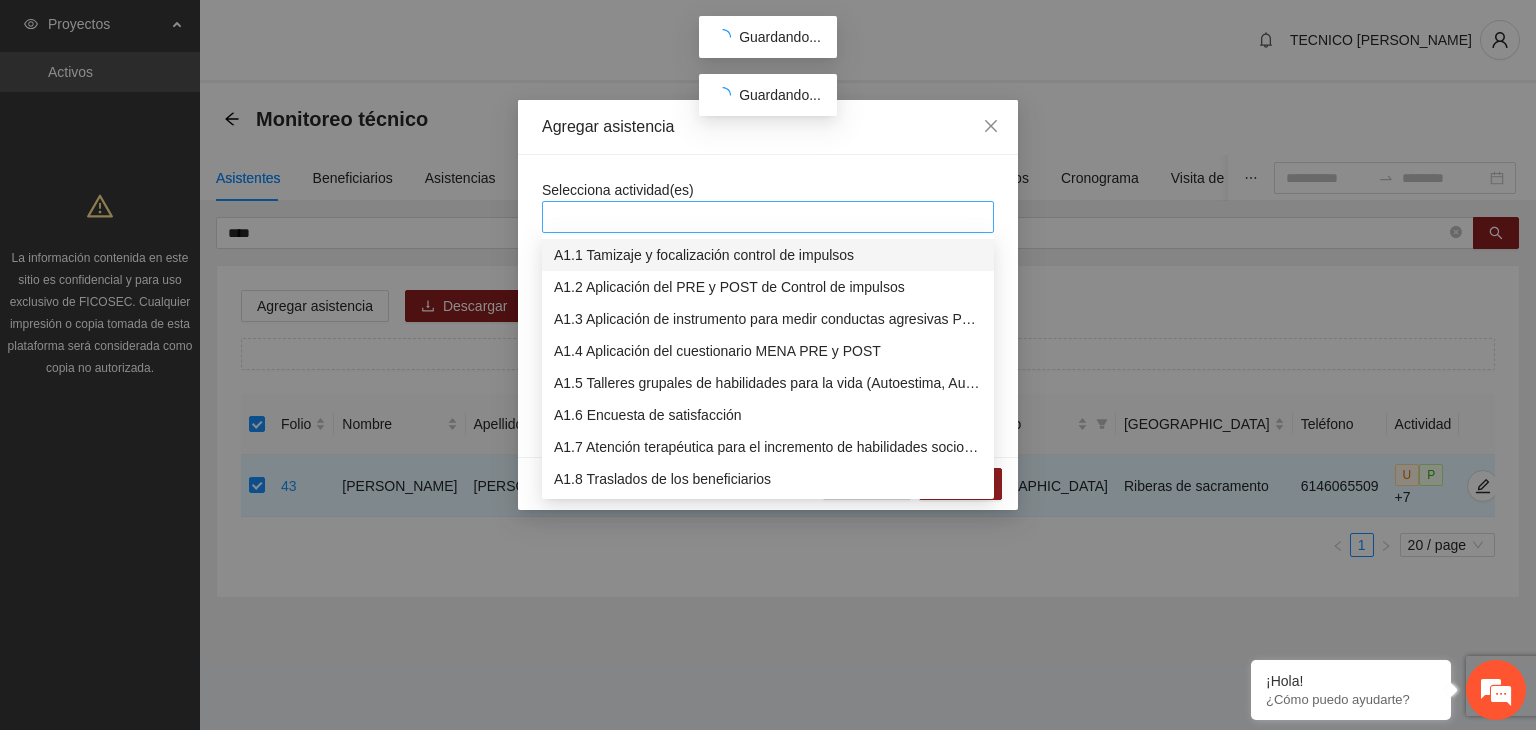 click at bounding box center [768, 217] 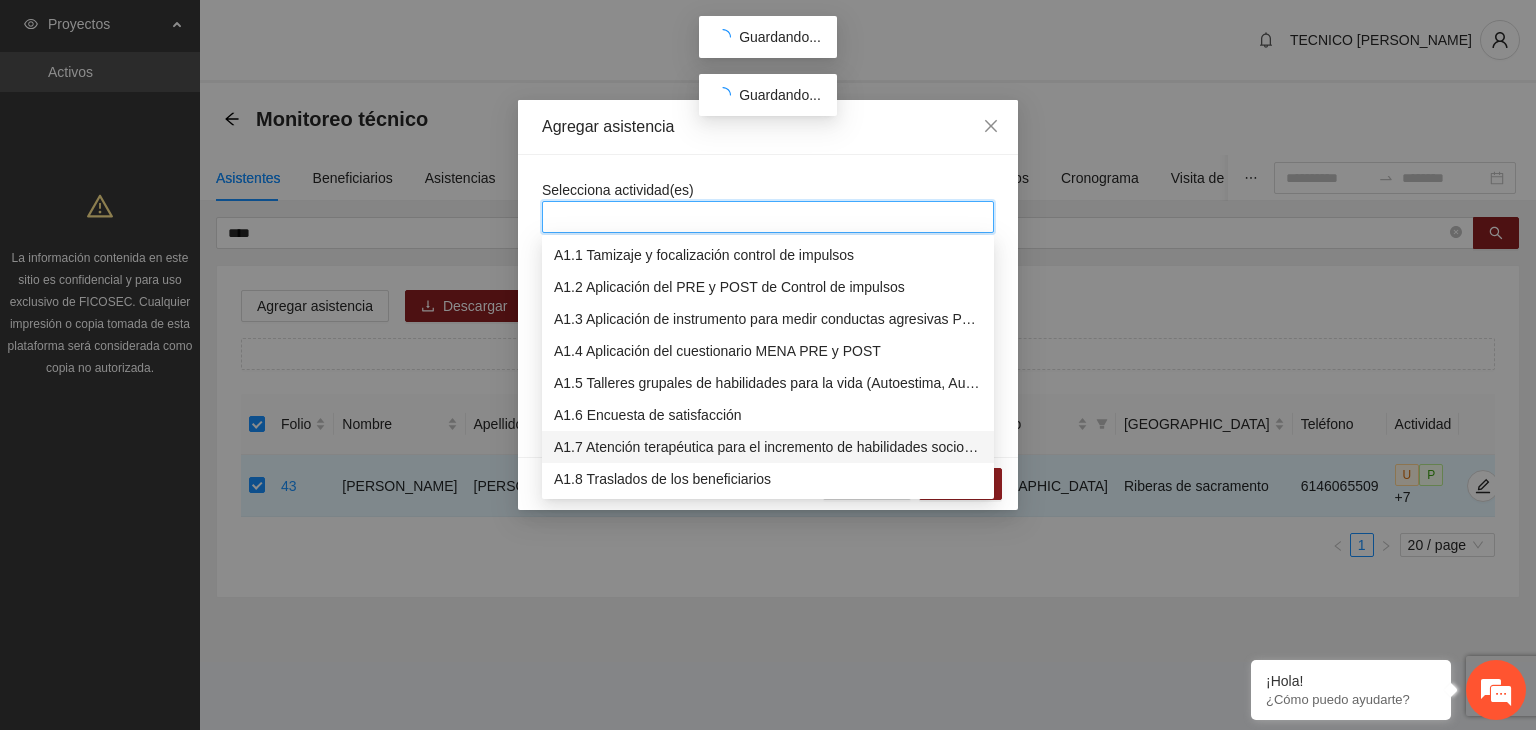click on "A1.7 Atención terapéutica para el incremento de habilidades socioemocionales a NNAyJ que presentan bajo manejo y control de emociones." at bounding box center [768, 447] 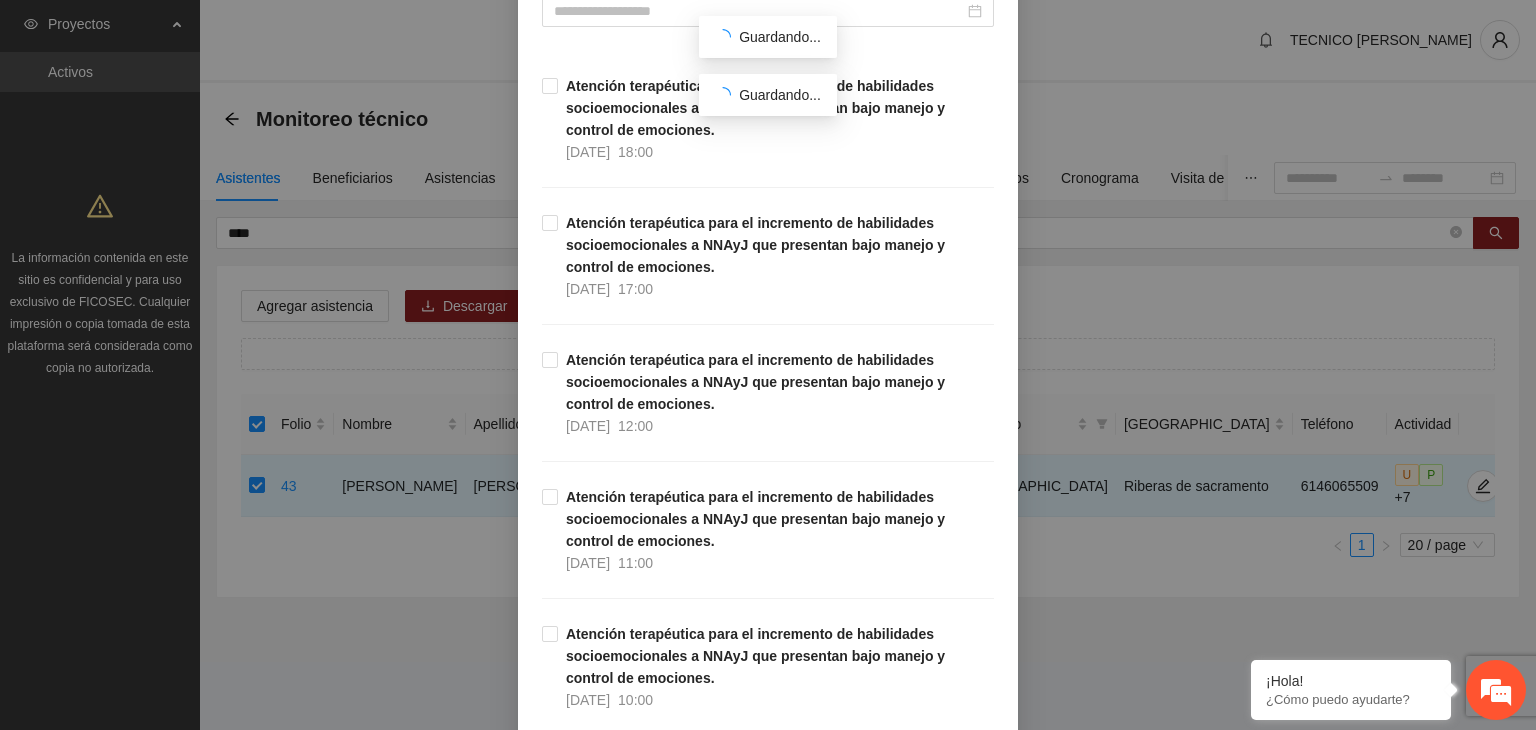 scroll, scrollTop: 345, scrollLeft: 0, axis: vertical 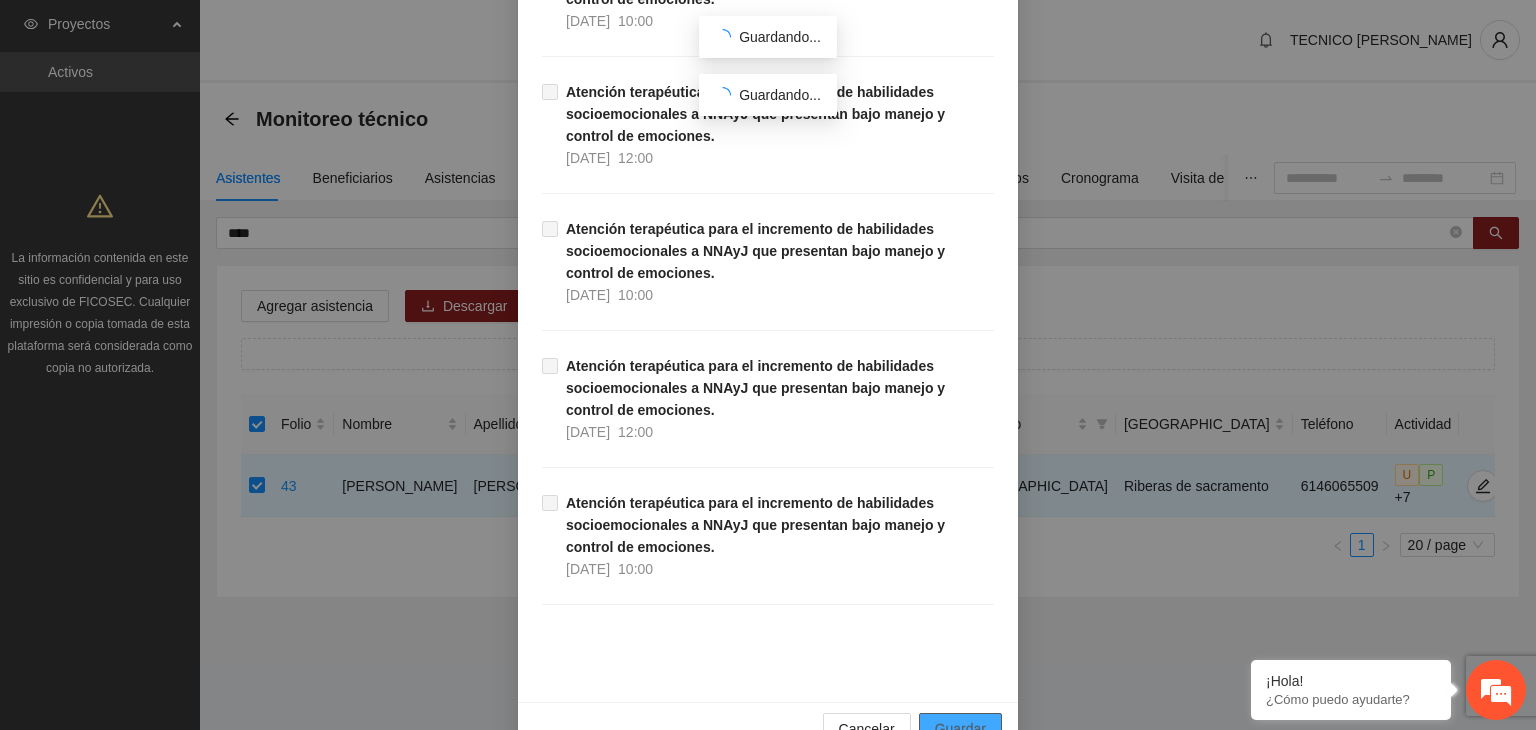 click on "Guardar" at bounding box center [960, 729] 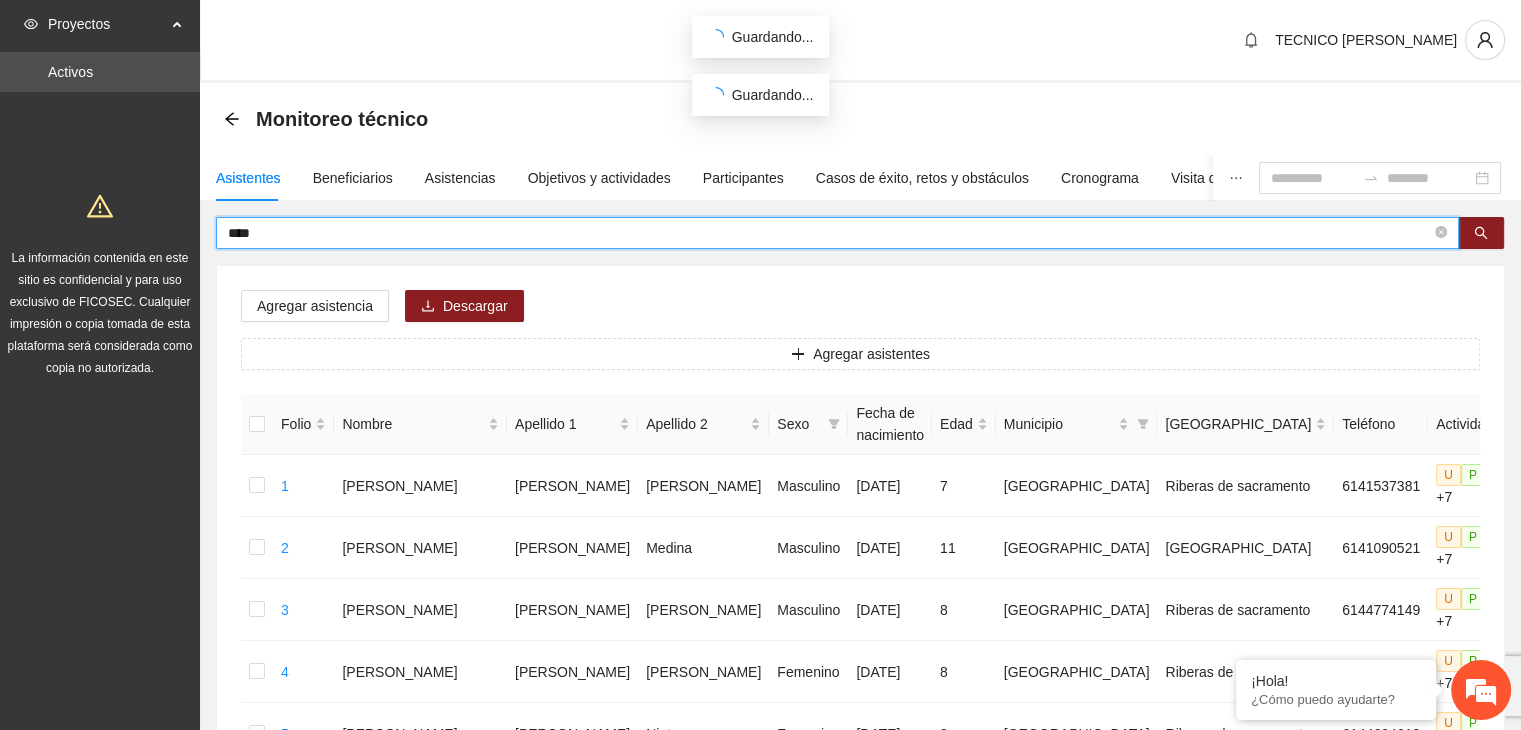 drag, startPoint x: 389, startPoint y: 222, endPoint x: 127, endPoint y: 213, distance: 262.15454 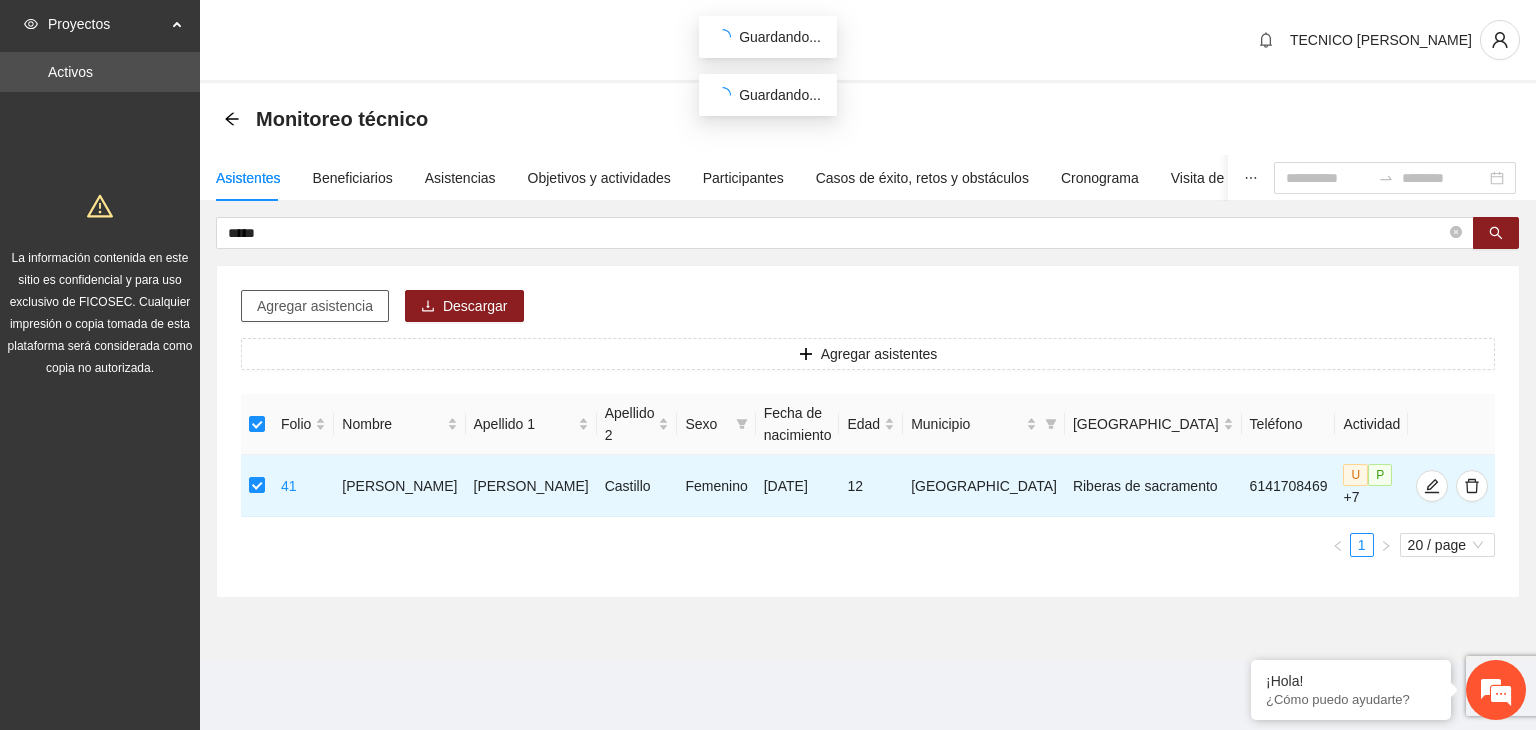 click on "Agregar asistencia" at bounding box center [315, 306] 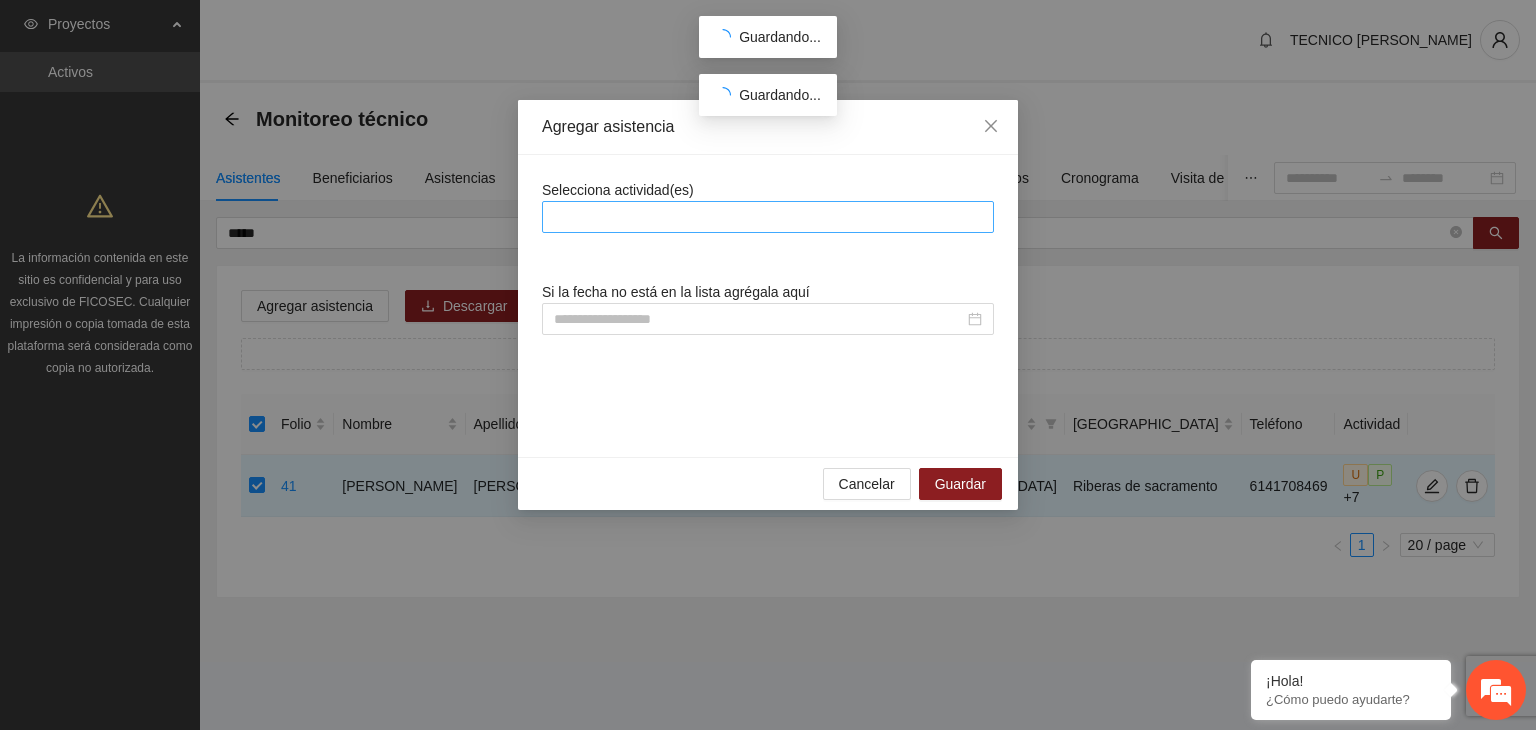 click at bounding box center [768, 217] 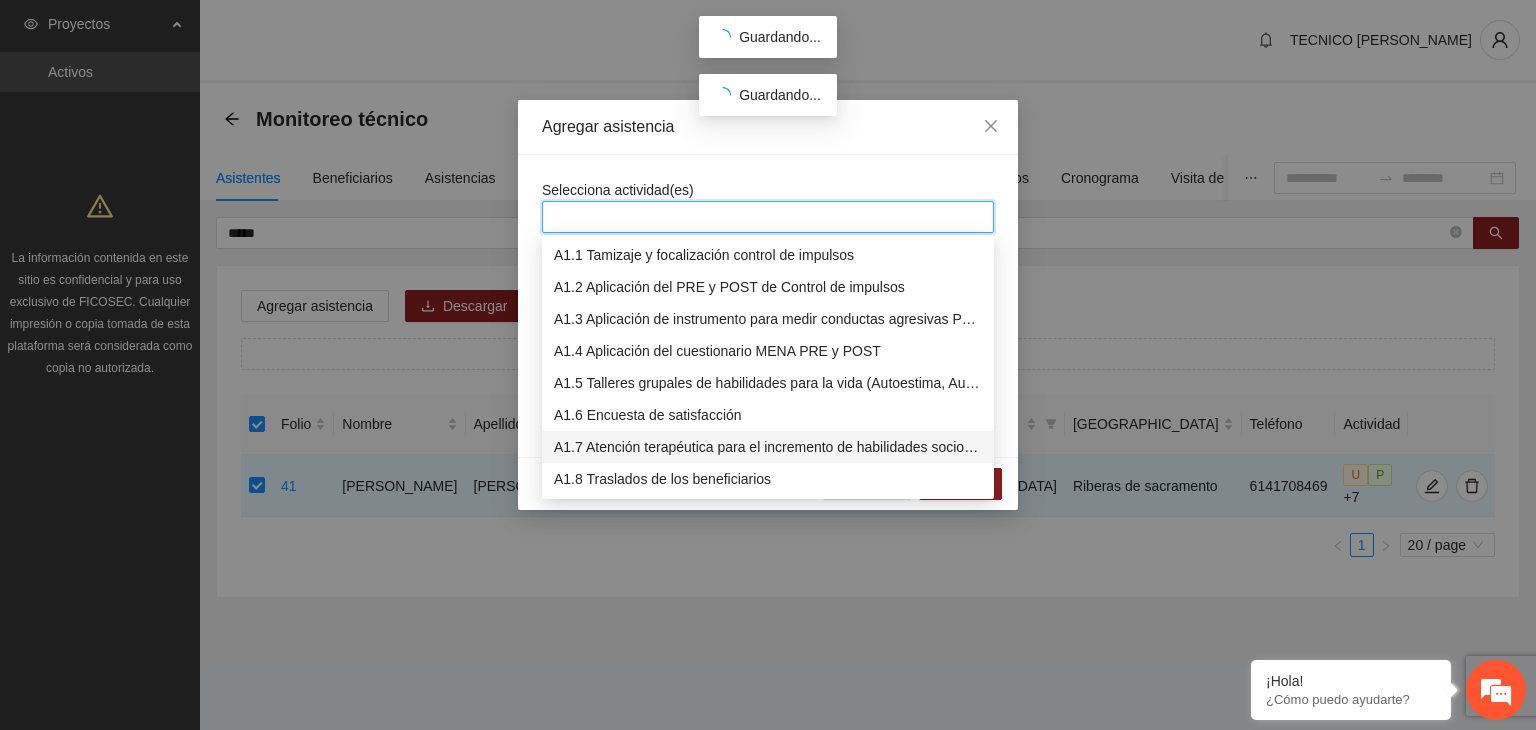 click on "A1.7 Atención terapéutica para el incremento de habilidades socioemocionales a NNAyJ que presentan bajo manejo y control de emociones." at bounding box center (768, 447) 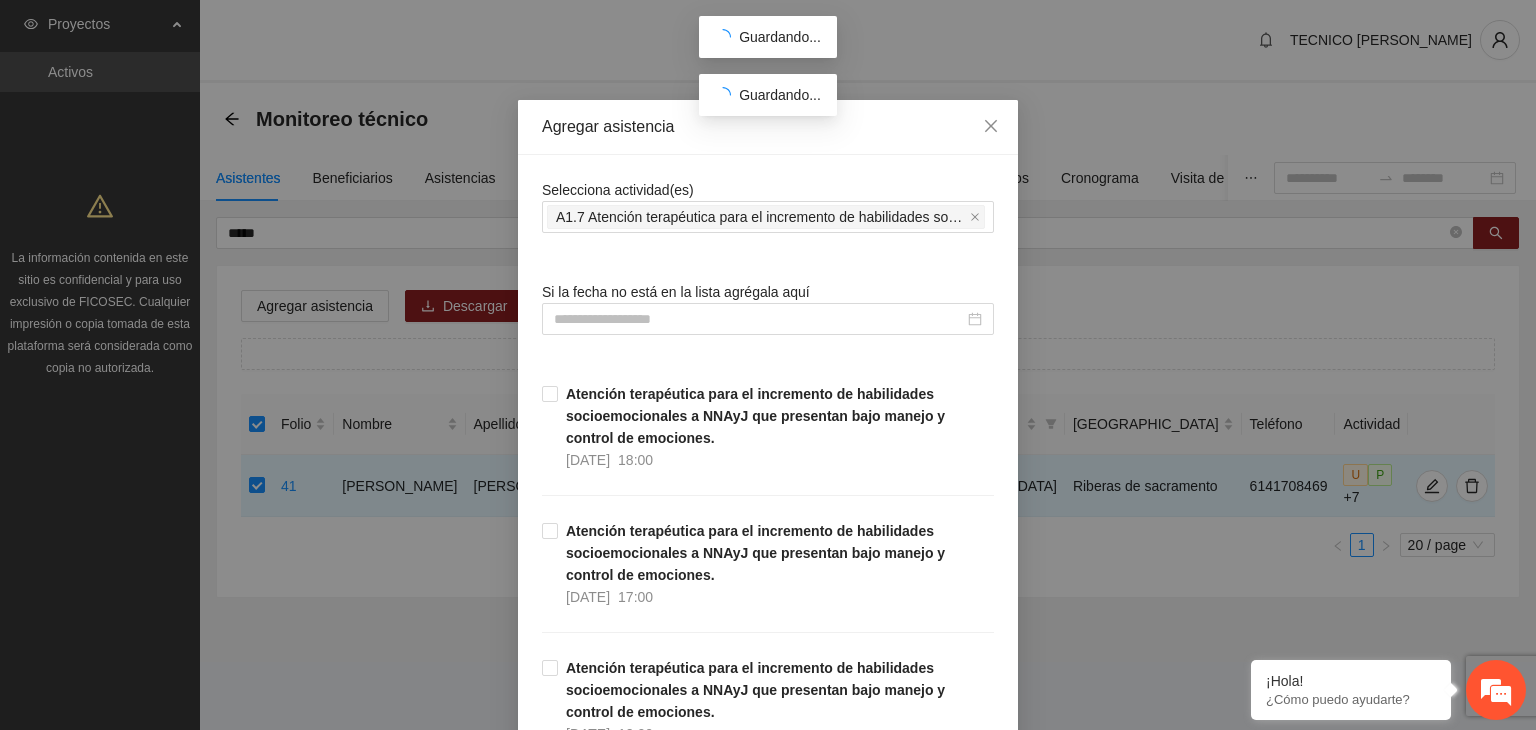 click on "Selecciona actividad(es) A1.7 Atención terapéutica para el incremento de habilidades socioemocionales a NNAyJ que presentan bajo manejo y control de emociones.   Si la fecha no está en la lista agrégala aquí Atención terapéutica para el incremento de habilidades socioemocionales a NNAyJ que presentan bajo manejo y control de emociones. 21/07/2025 18:00 Atención terapéutica para el incremento de habilidades socioemocionales a NNAyJ que presentan bajo manejo y control de emociones. 21/07/2025 17:00 Atención terapéutica para el incremento de habilidades socioemocionales a NNAyJ que presentan bajo manejo y control de emociones. 21/07/2025 12:00 Atención terapéutica para el incremento de habilidades socioemocionales a NNAyJ que presentan bajo manejo y control de emociones. 21/07/2025 11:00 Atención terapéutica para el incremento de habilidades socioemocionales a NNAyJ que presentan bajo manejo y control de emociones. 21/07/2025 10:00 18/07/2025 12:00 18/07/2025 11:00 18/07/2025 10:00 17/07/2025" at bounding box center (768, 16677) 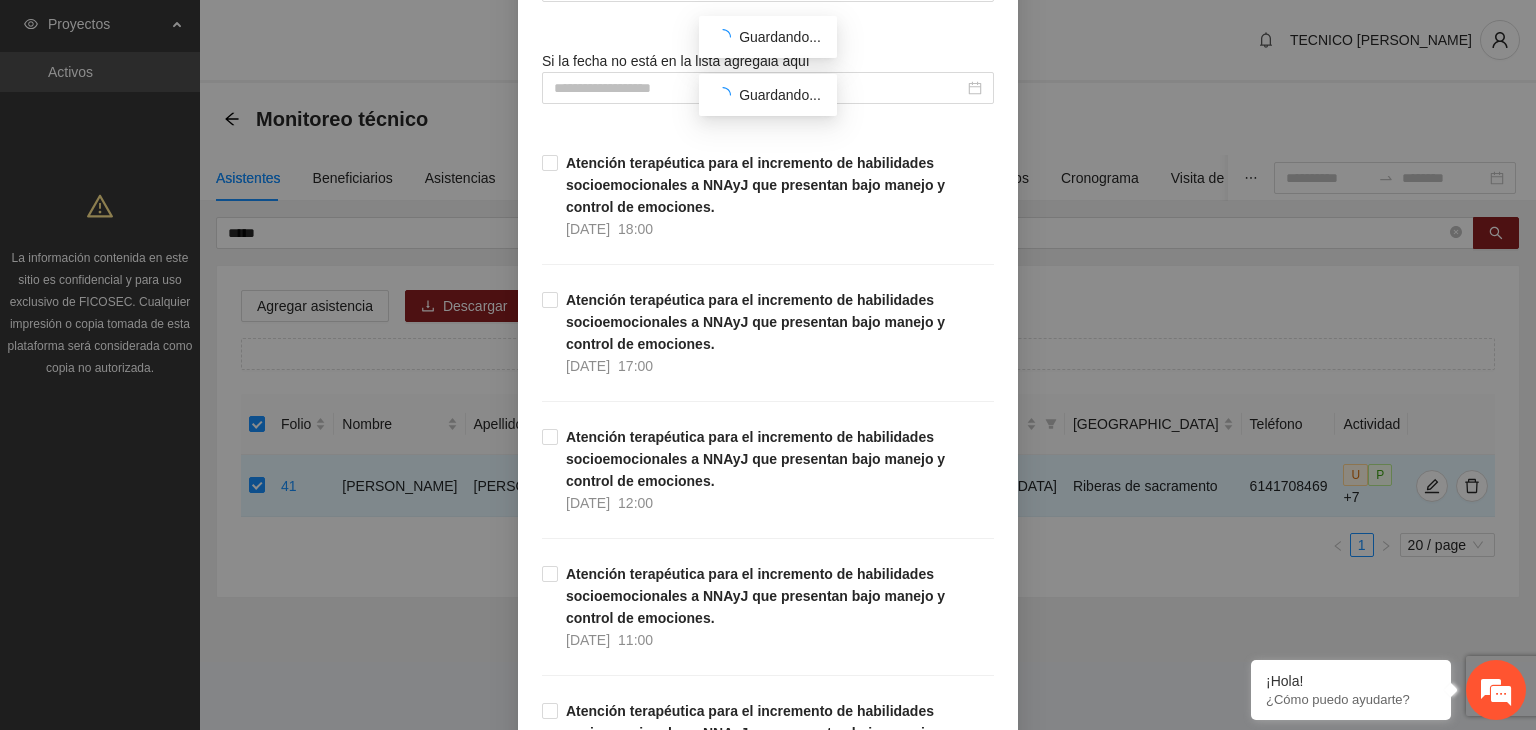 scroll, scrollTop: 268, scrollLeft: 0, axis: vertical 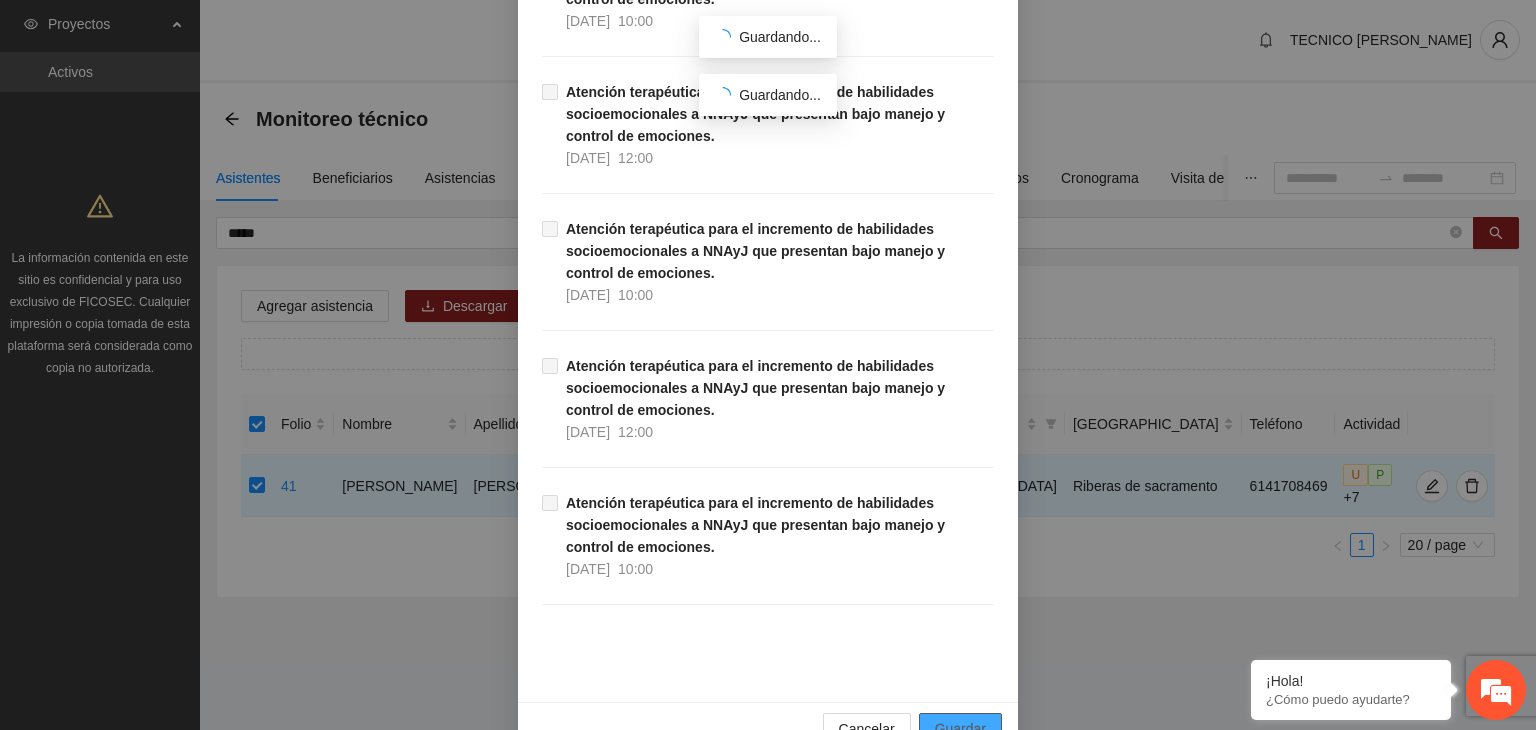 click on "Guardar" at bounding box center (960, 729) 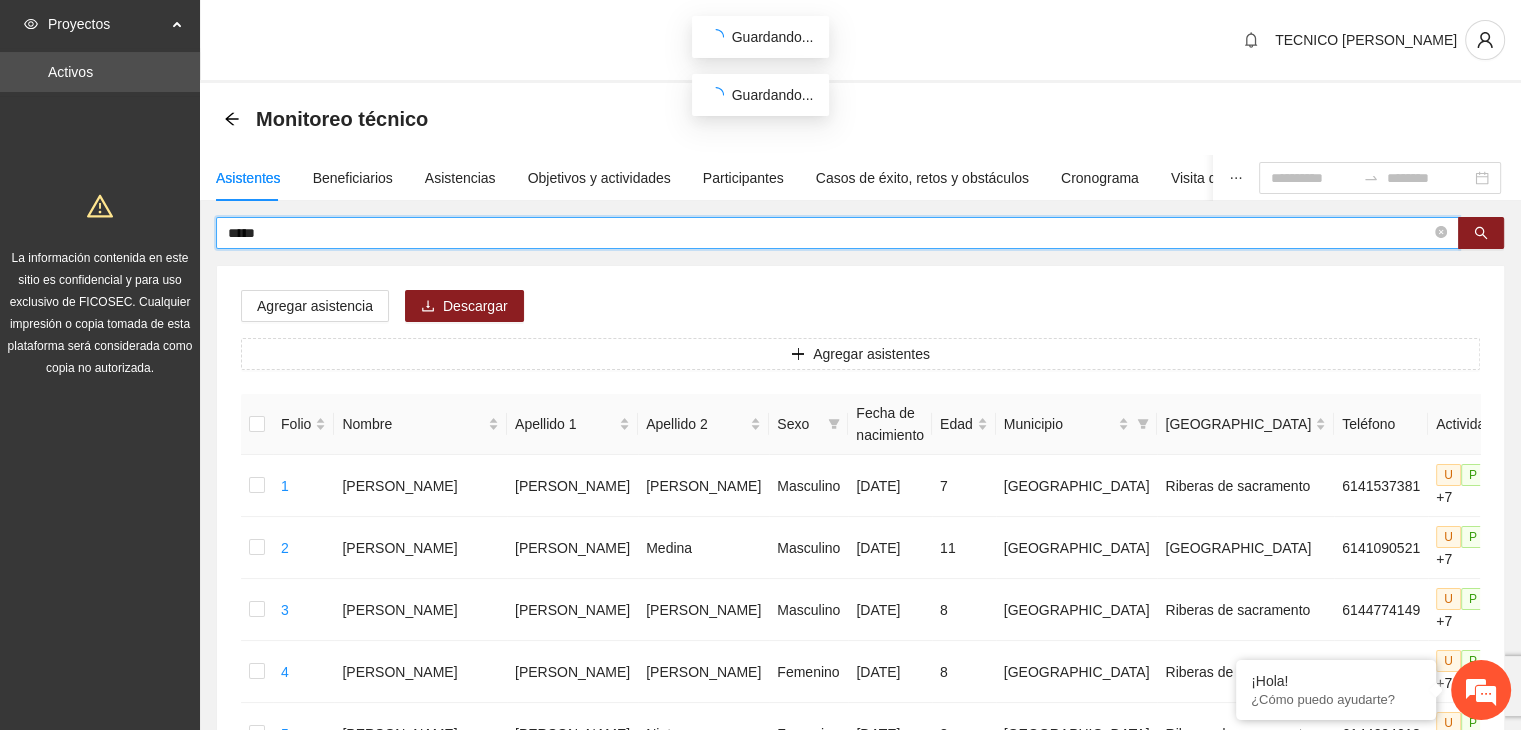drag, startPoint x: 296, startPoint y: 236, endPoint x: 219, endPoint y: 241, distance: 77.16217 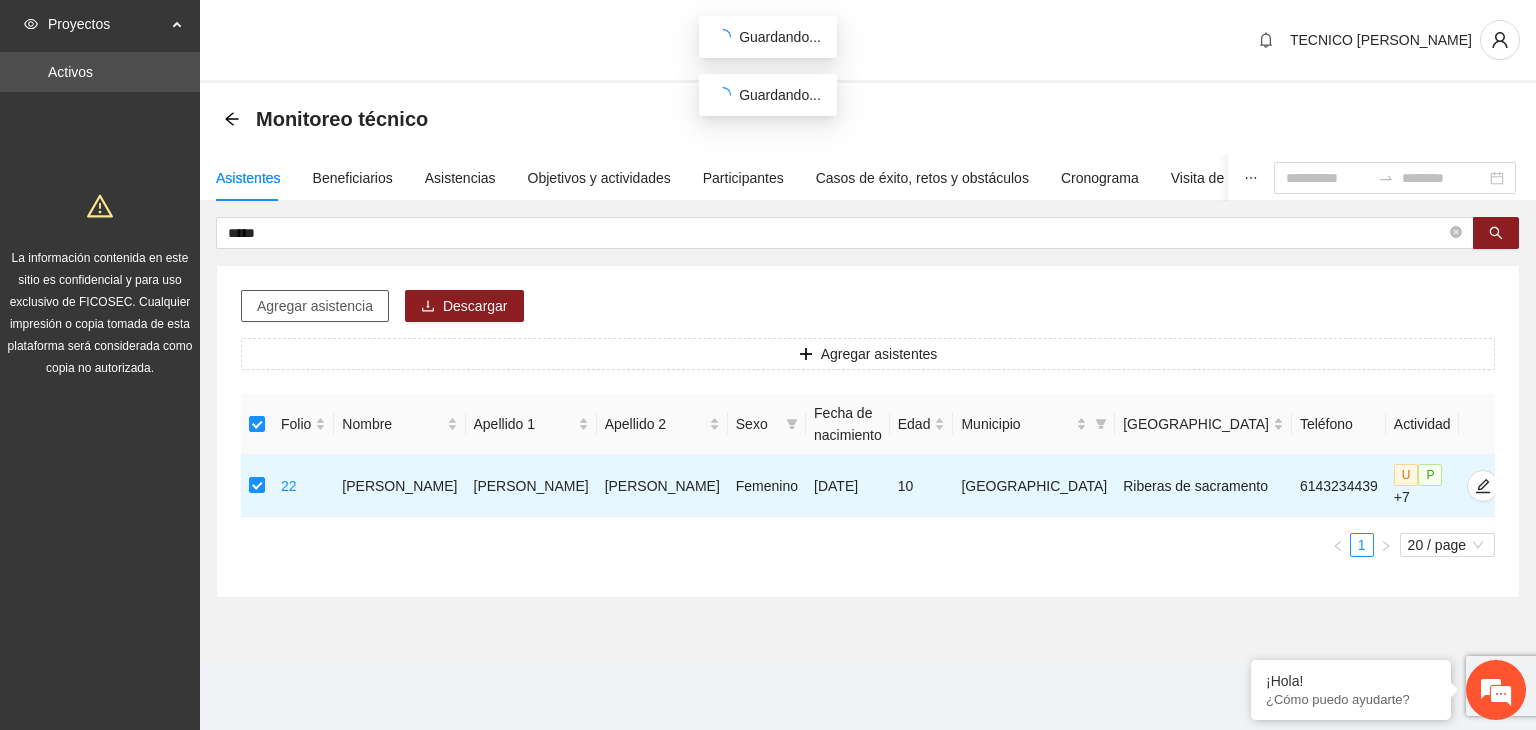 click on "Agregar asistencia" at bounding box center (315, 306) 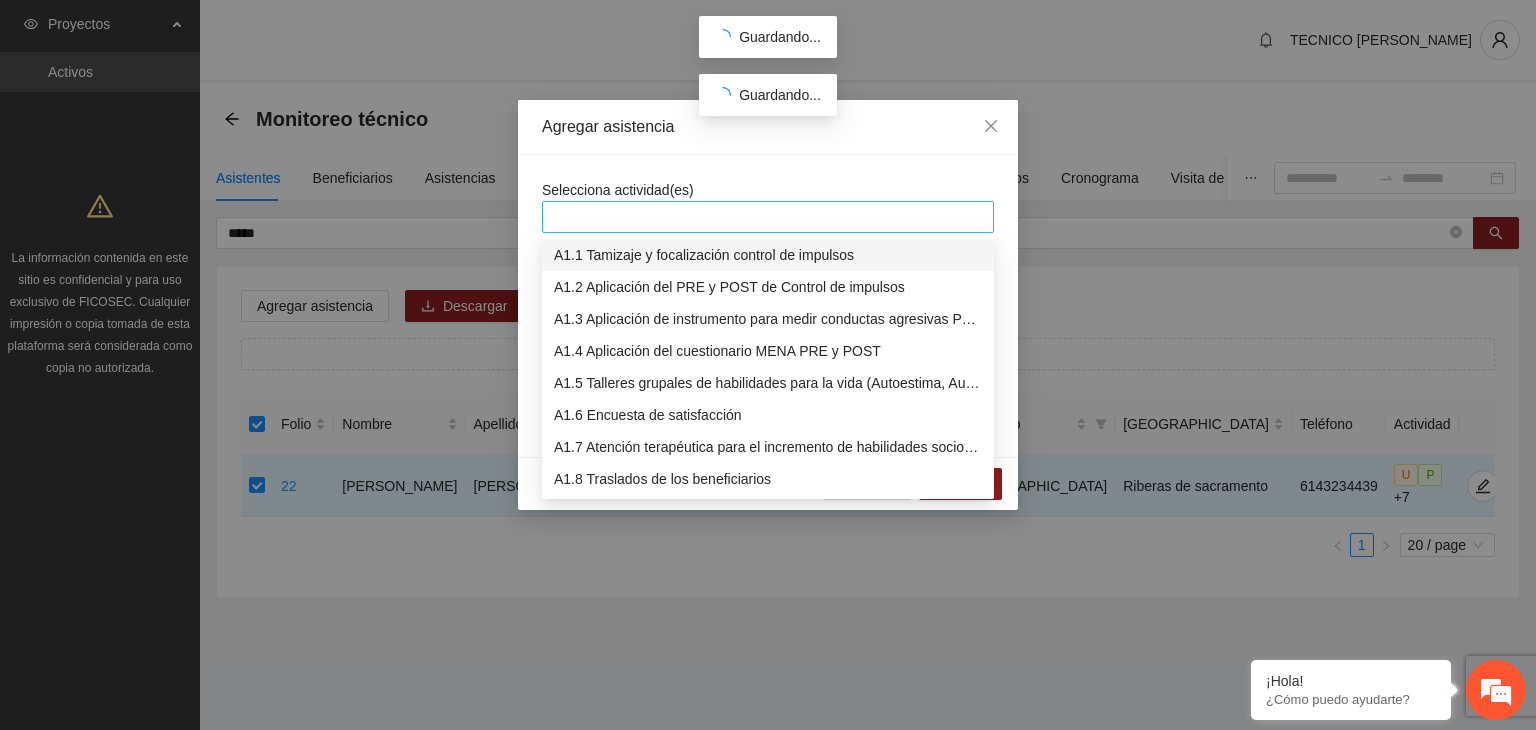 click at bounding box center (768, 217) 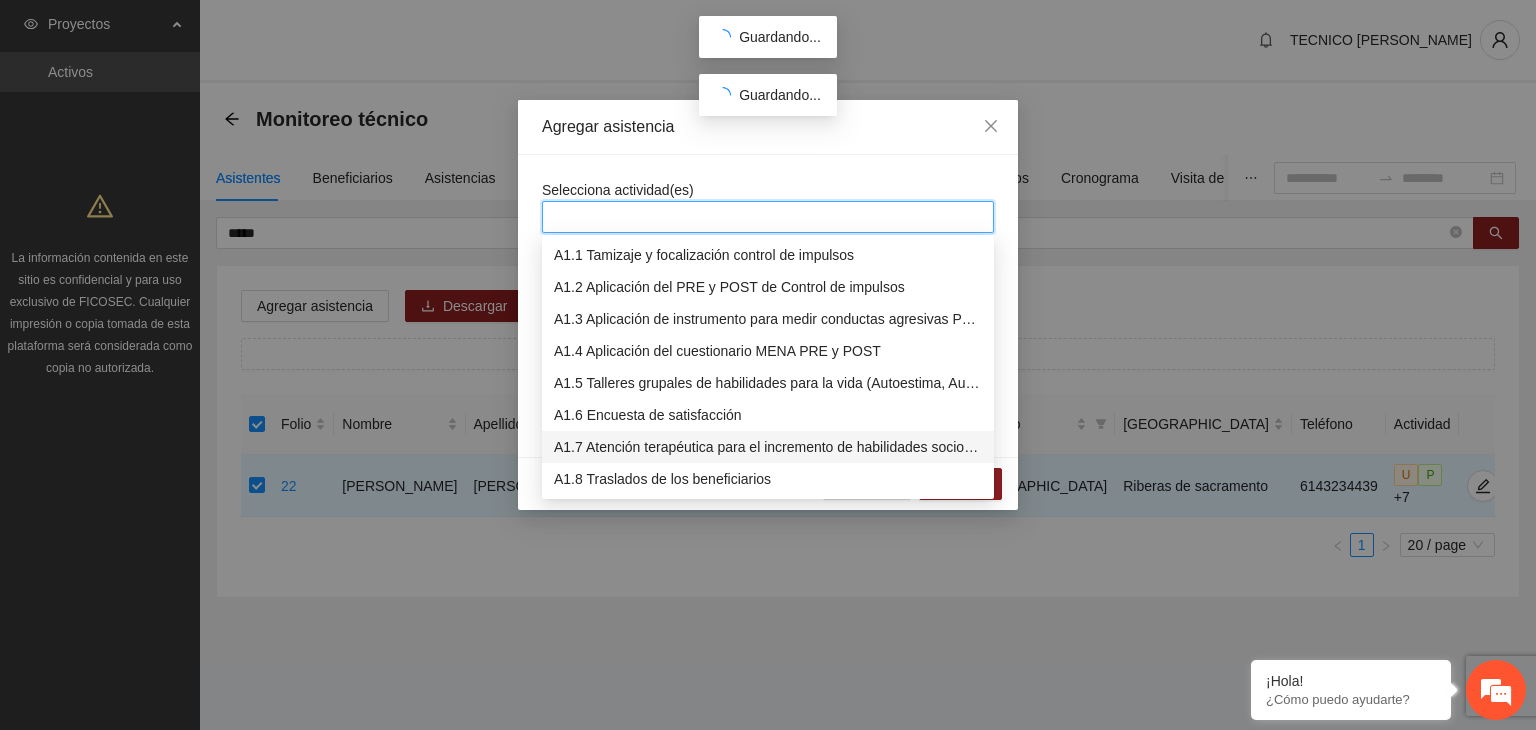 click on "A1.7 Atención terapéutica para el incremento de habilidades socioemocionales a NNAyJ que presentan bajo manejo y control de emociones." at bounding box center [768, 447] 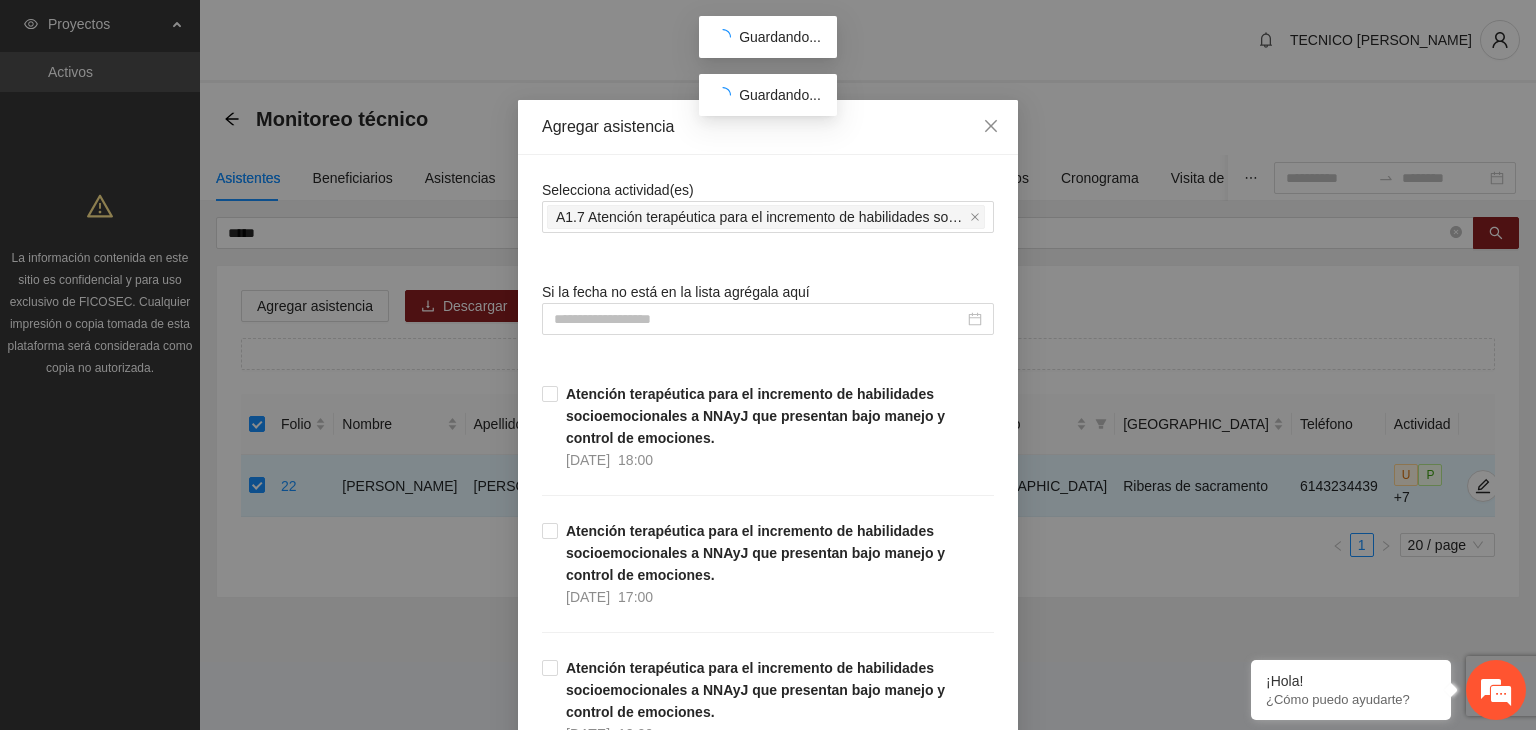 click on "Selecciona actividad(es) A1.7 Atención terapéutica para el incremento de habilidades socioemocionales a NNAyJ que presentan bajo manejo y control de emociones.   Si la fecha no está en la lista agrégala aquí Atención terapéutica para el incremento de habilidades socioemocionales a NNAyJ que presentan bajo manejo y control de emociones. 21/07/2025 18:00 Atención terapéutica para el incremento de habilidades socioemocionales a NNAyJ que presentan bajo manejo y control de emociones. 21/07/2025 17:00 Atención terapéutica para el incremento de habilidades socioemocionales a NNAyJ que presentan bajo manejo y control de emociones. 21/07/2025 12:00 Atención terapéutica para el incremento de habilidades socioemocionales a NNAyJ que presentan bajo manejo y control de emociones. 21/07/2025 11:00 Atención terapéutica para el incremento de habilidades socioemocionales a NNAyJ que presentan bajo manejo y control de emociones. 21/07/2025 10:00 18/07/2025 12:00 18/07/2025 11:00 18/07/2025 10:00 17/07/2025" at bounding box center [768, 16677] 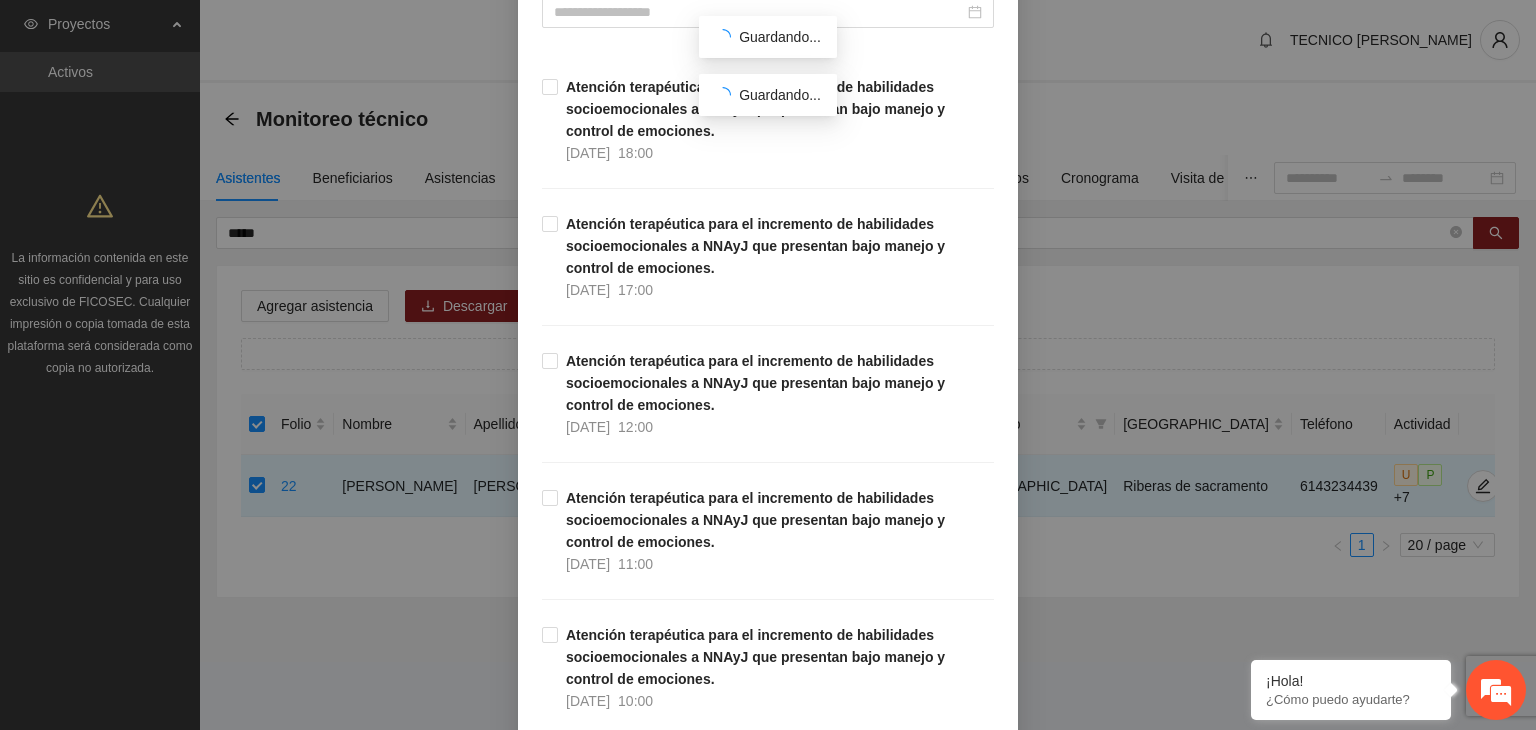 scroll, scrollTop: 422, scrollLeft: 0, axis: vertical 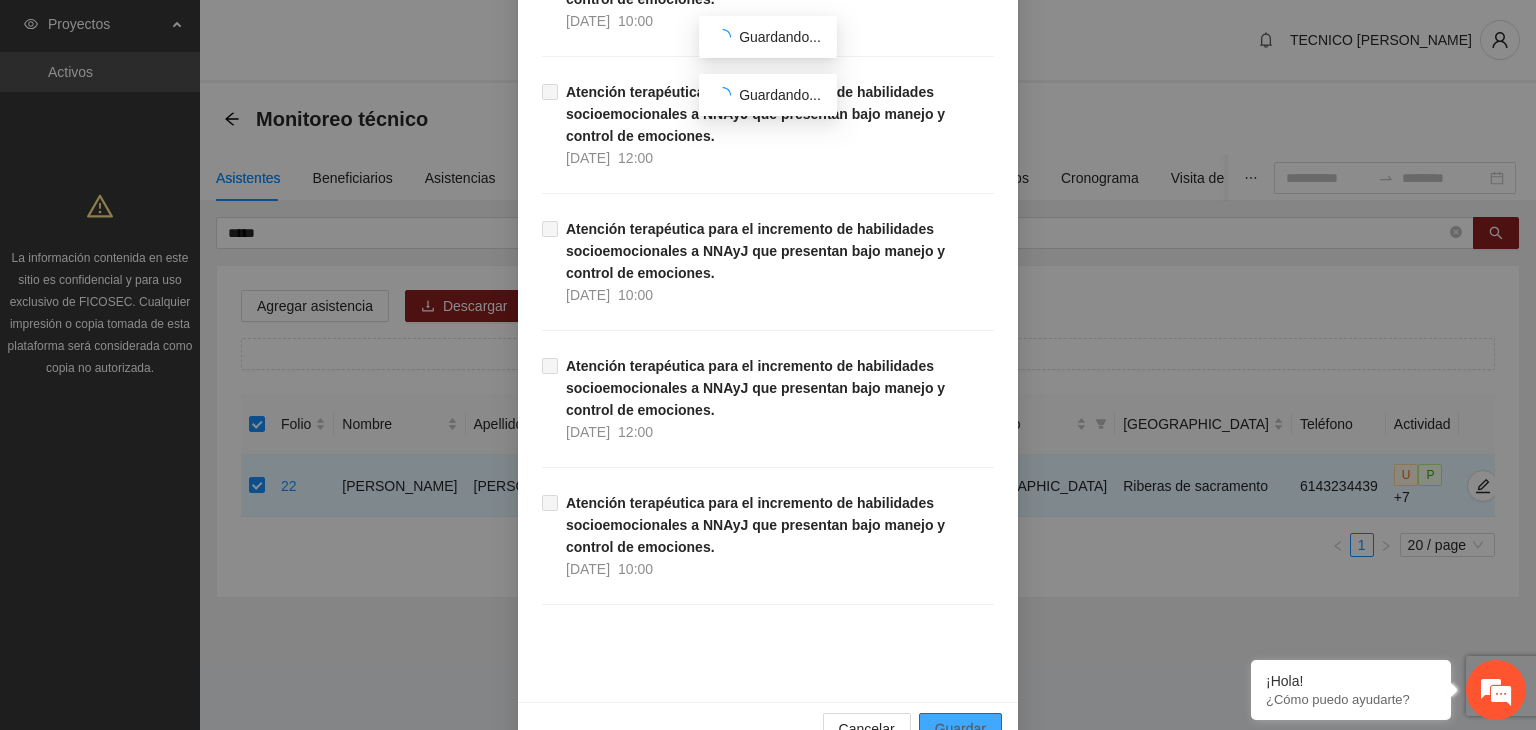 click on "Guardar" at bounding box center [960, 729] 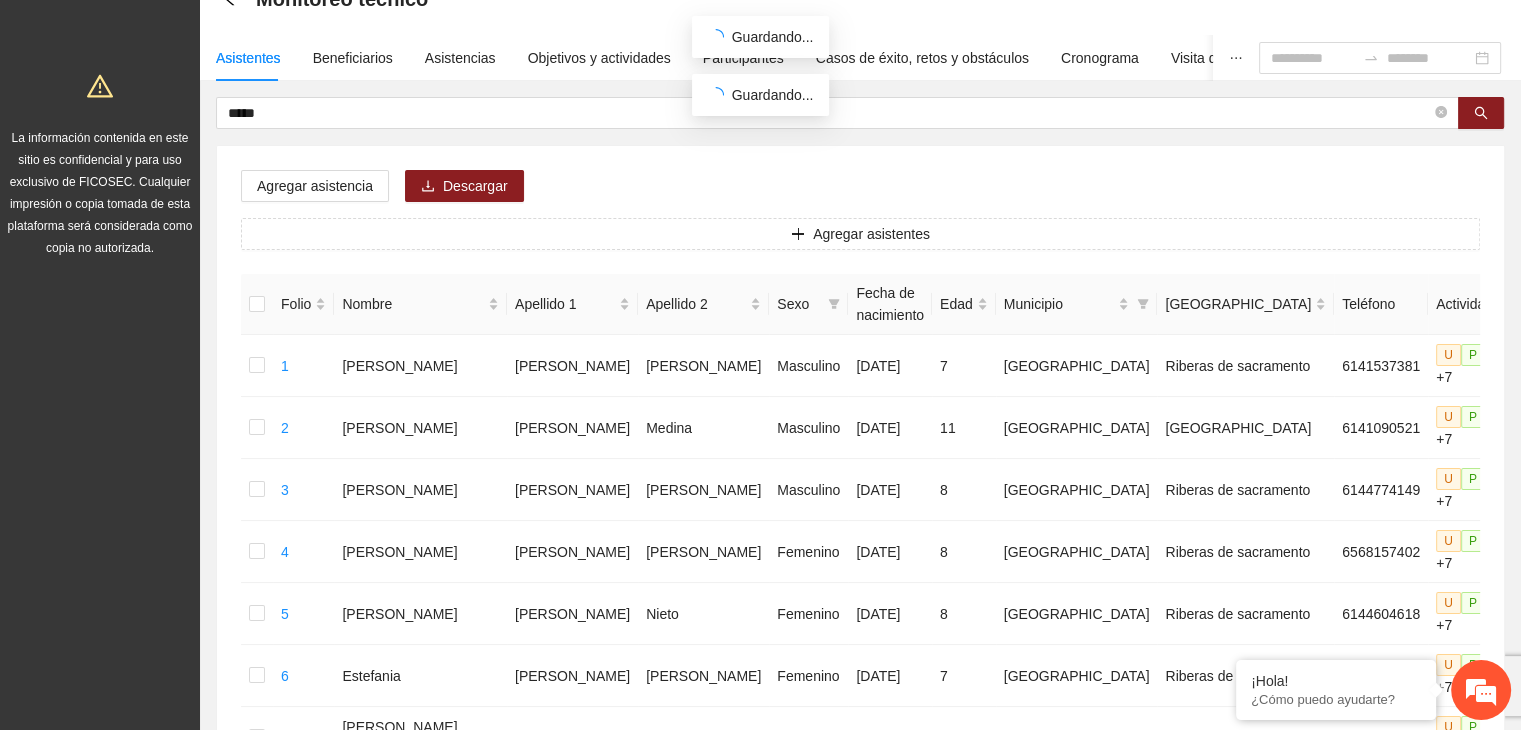 scroll, scrollTop: 0, scrollLeft: 0, axis: both 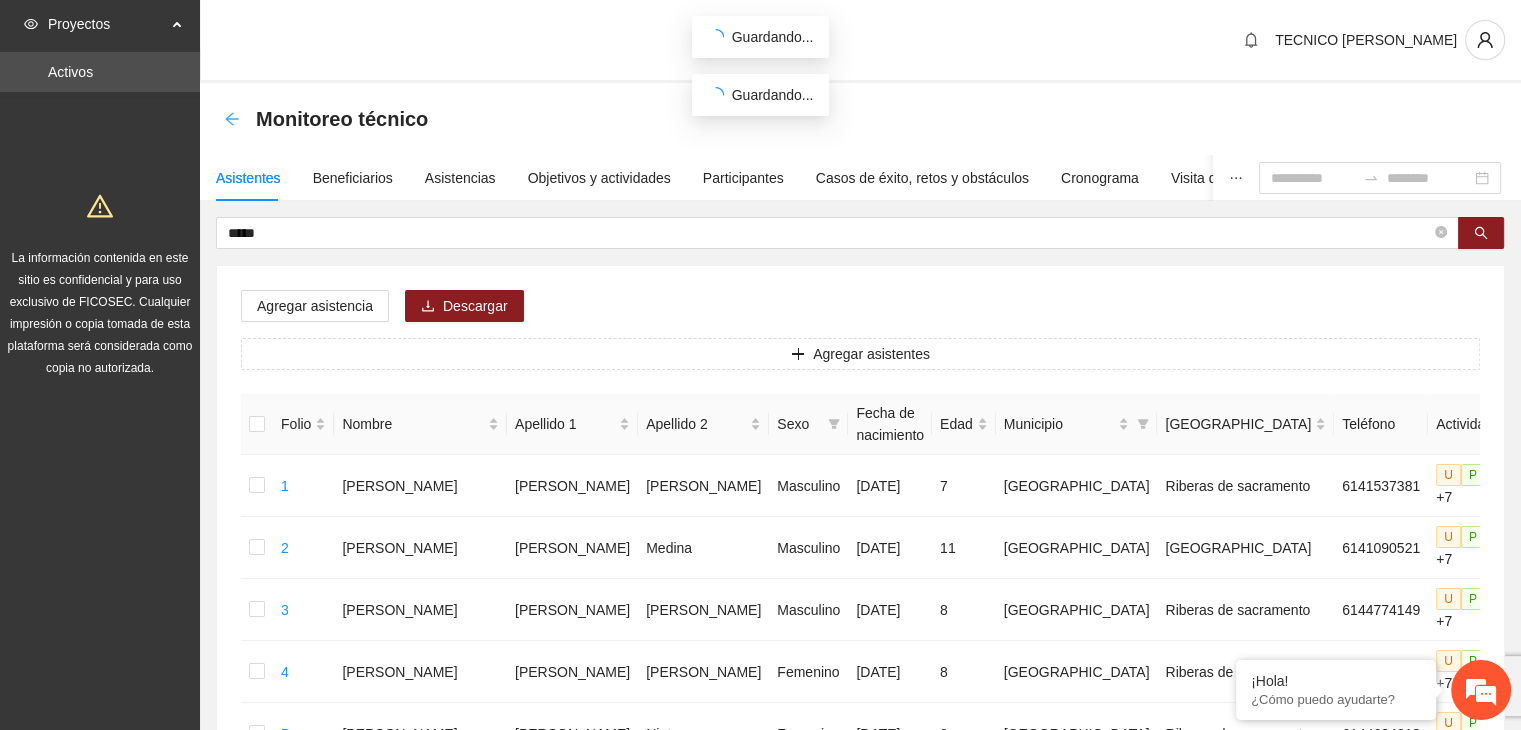 click 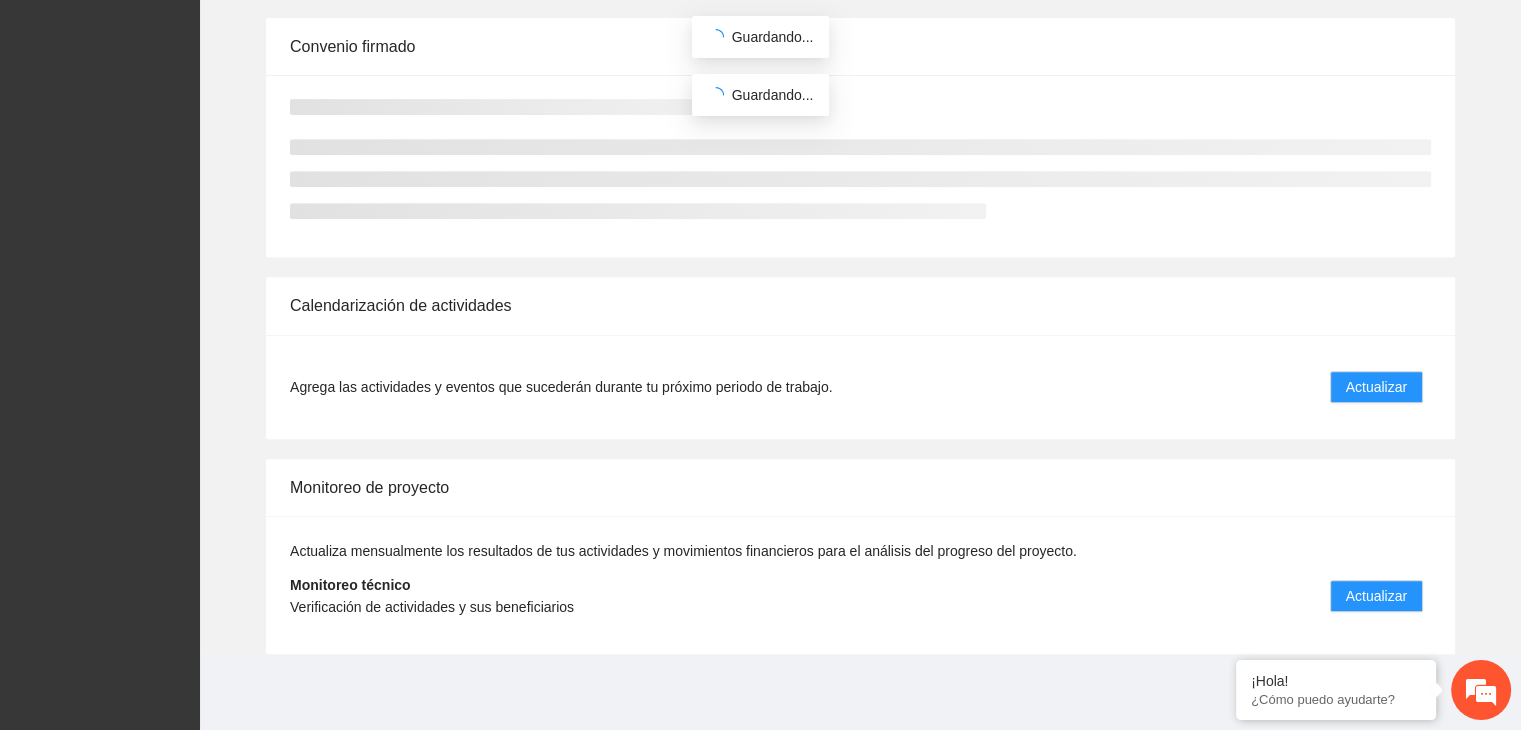 scroll, scrollTop: 0, scrollLeft: 0, axis: both 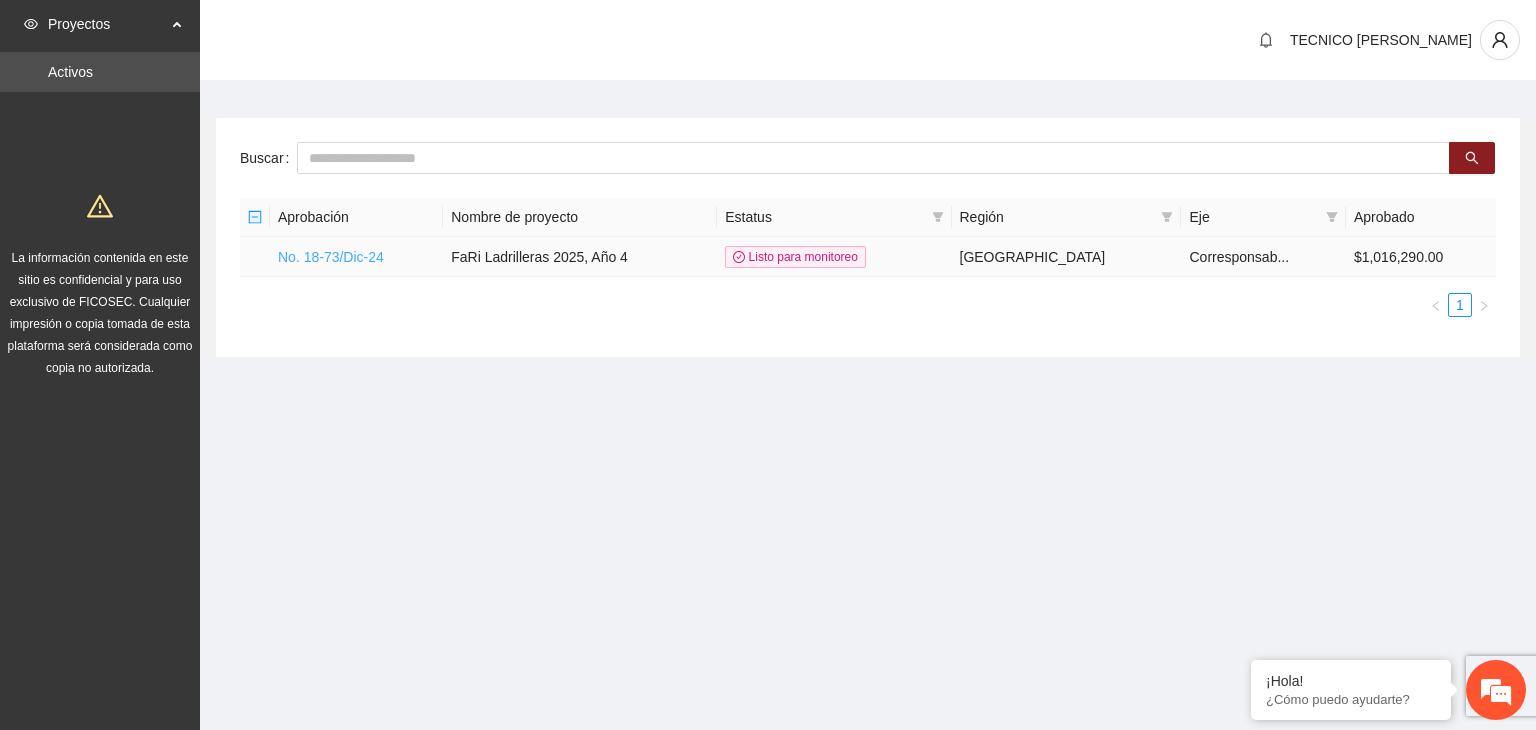 click on "No. 18-73/Dic-24" at bounding box center (331, 257) 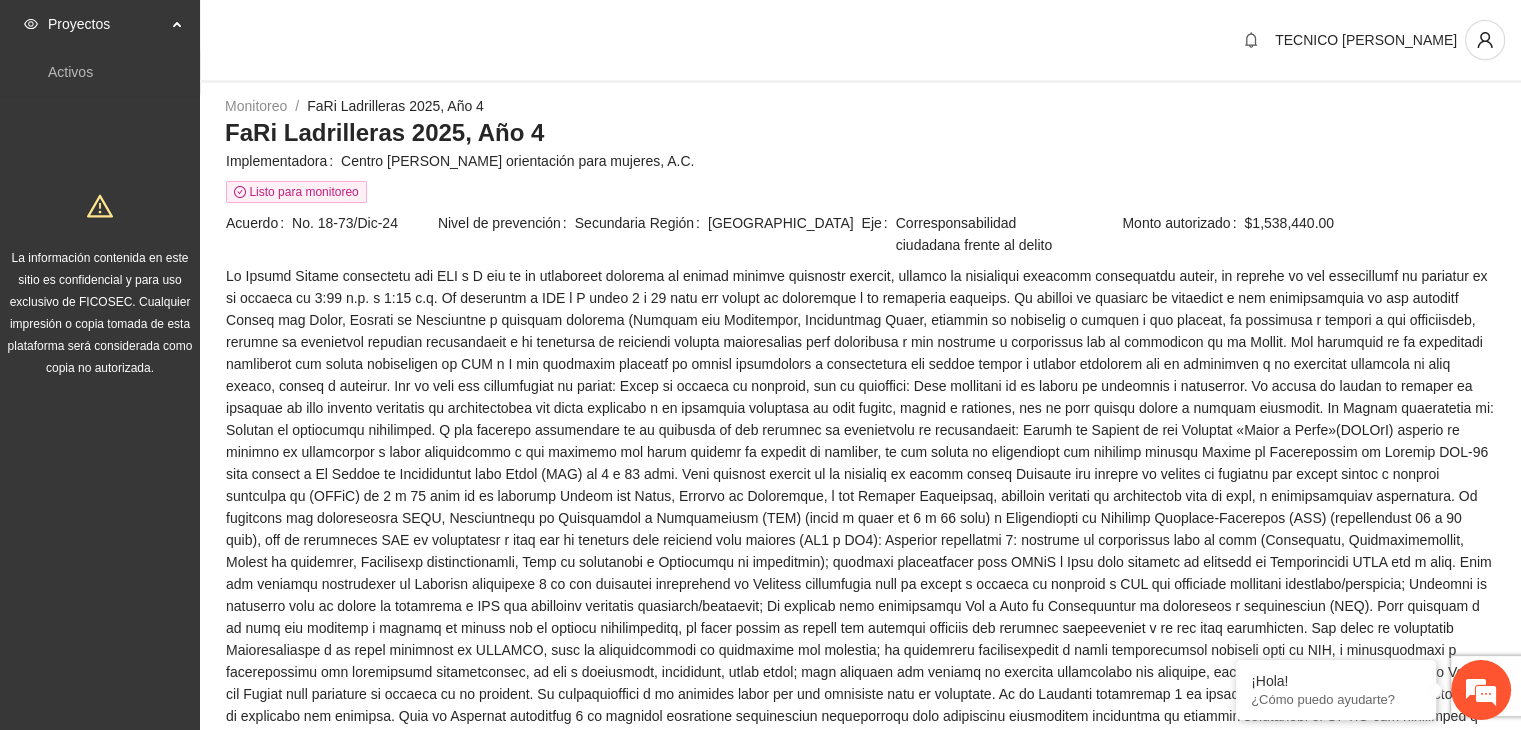 scroll, scrollTop: 0, scrollLeft: 0, axis: both 